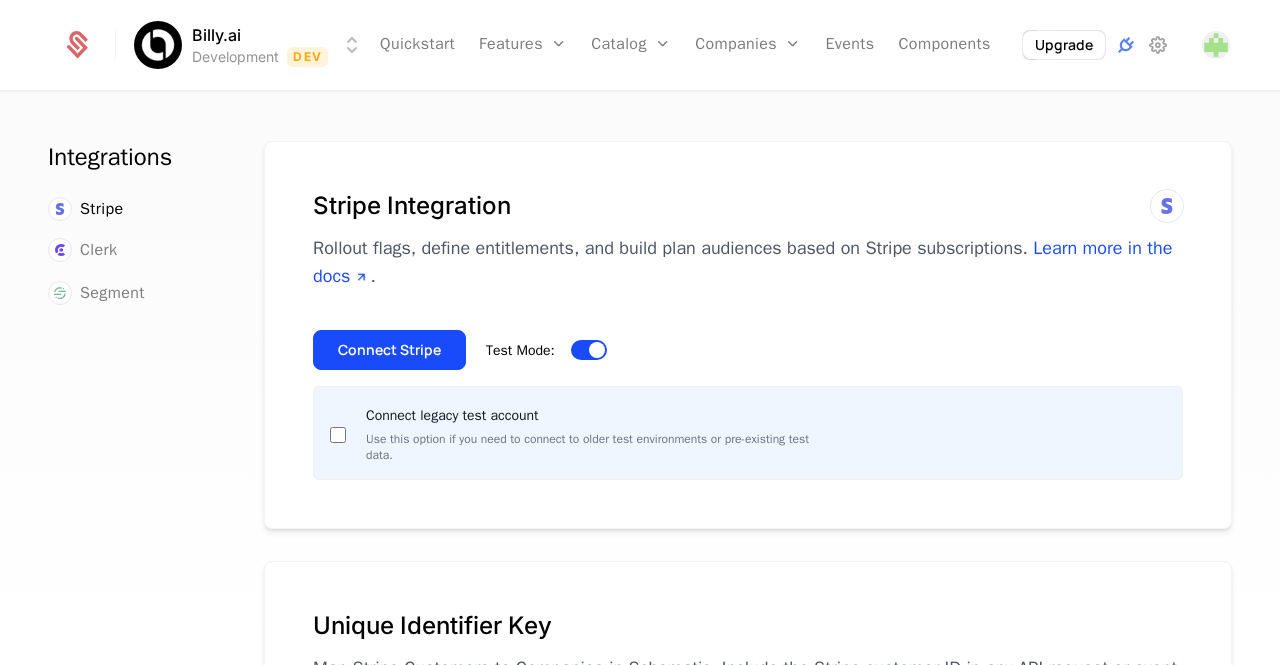 scroll, scrollTop: 0, scrollLeft: 0, axis: both 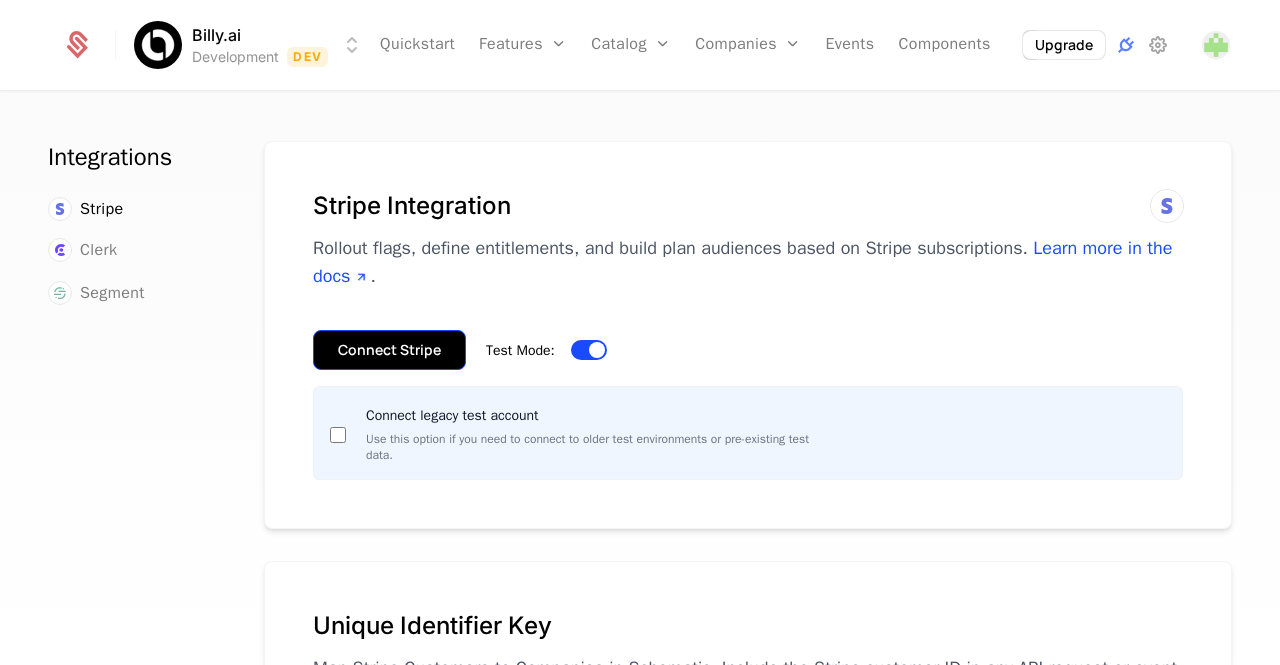 click on "Connect Stripe" at bounding box center (389, 350) 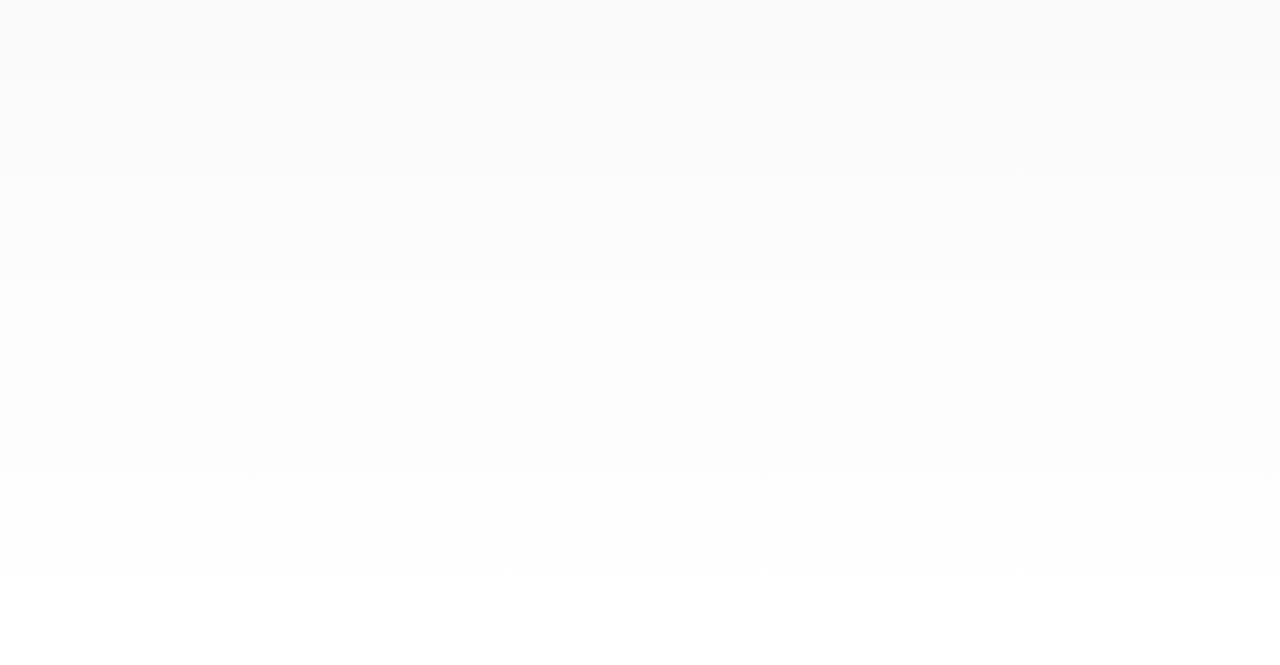 scroll, scrollTop: 0, scrollLeft: 0, axis: both 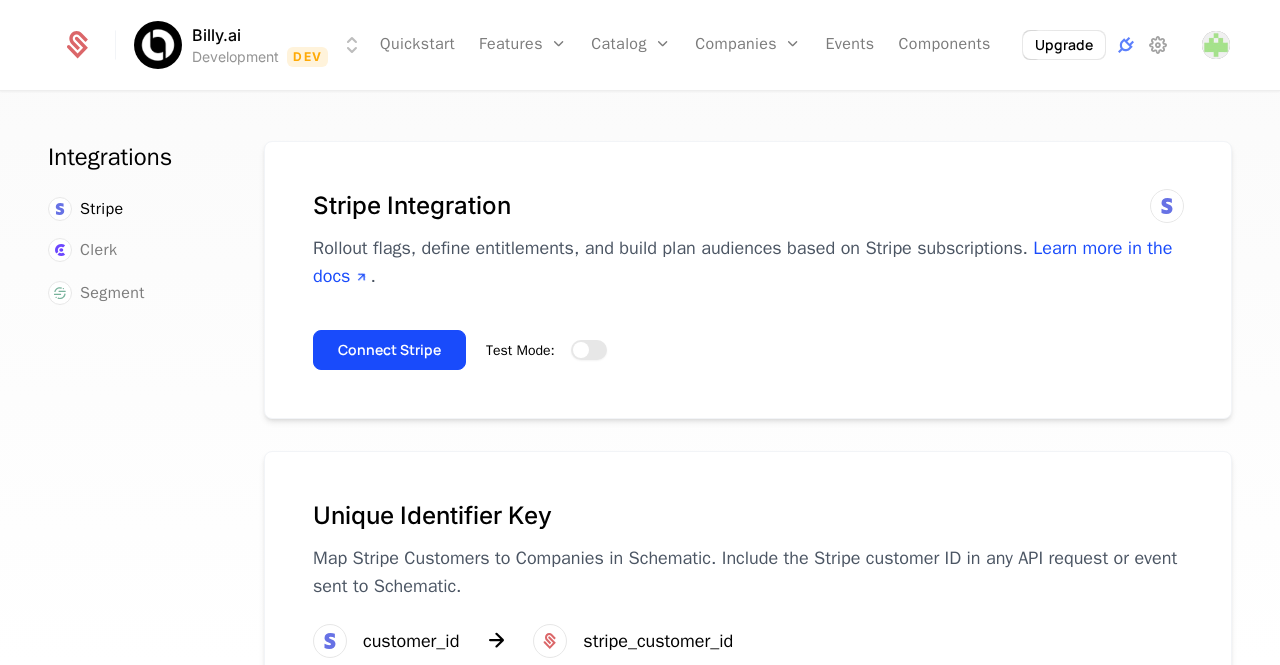 click on "Test Mode:" at bounding box center (589, 350) 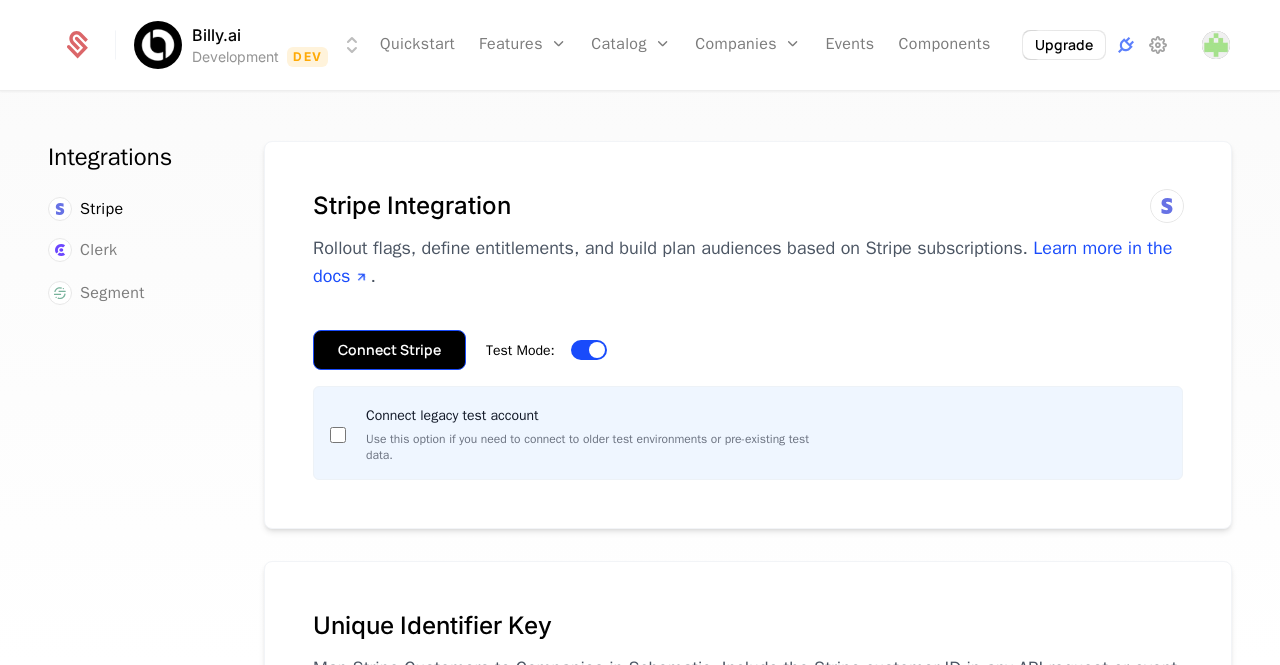 click on "Connect Stripe" at bounding box center (389, 350) 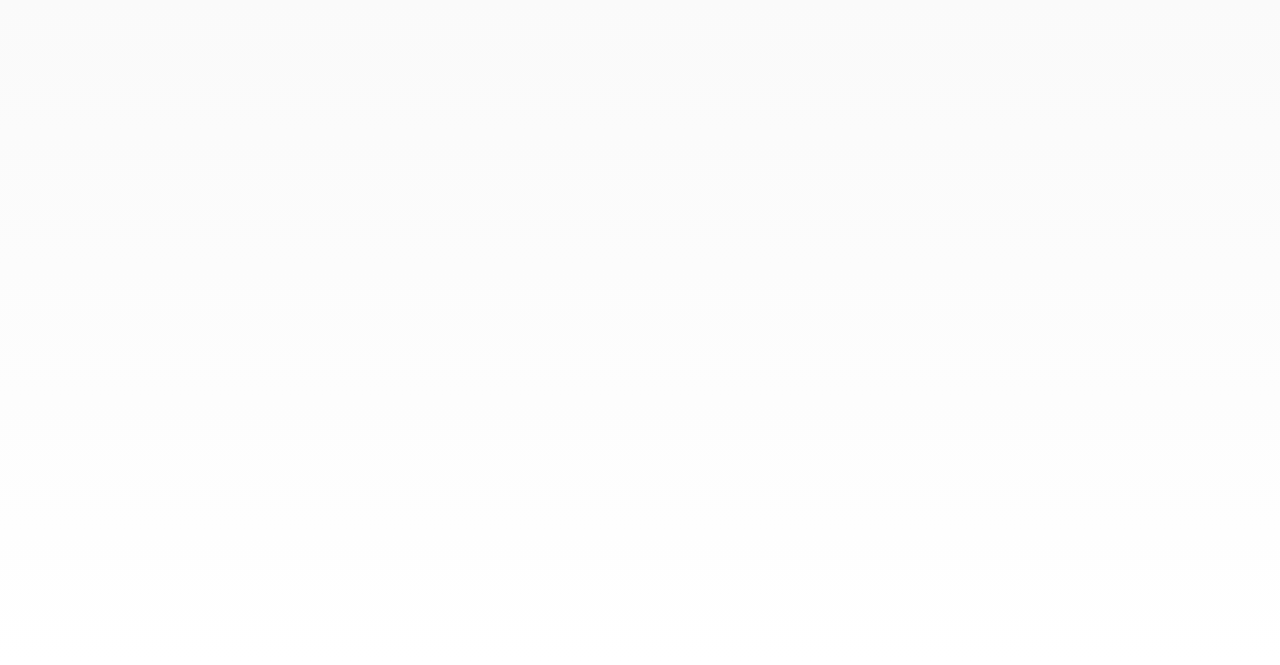 scroll, scrollTop: 0, scrollLeft: 0, axis: both 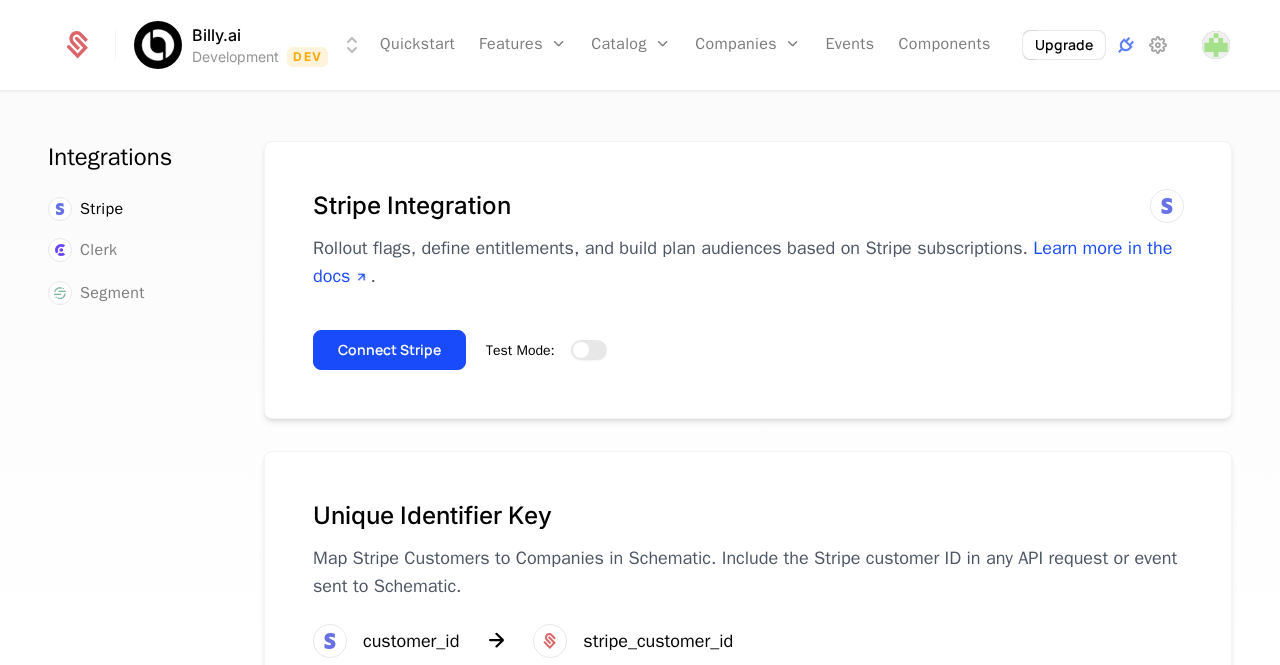 click on "Test Mode:" at bounding box center (589, 350) 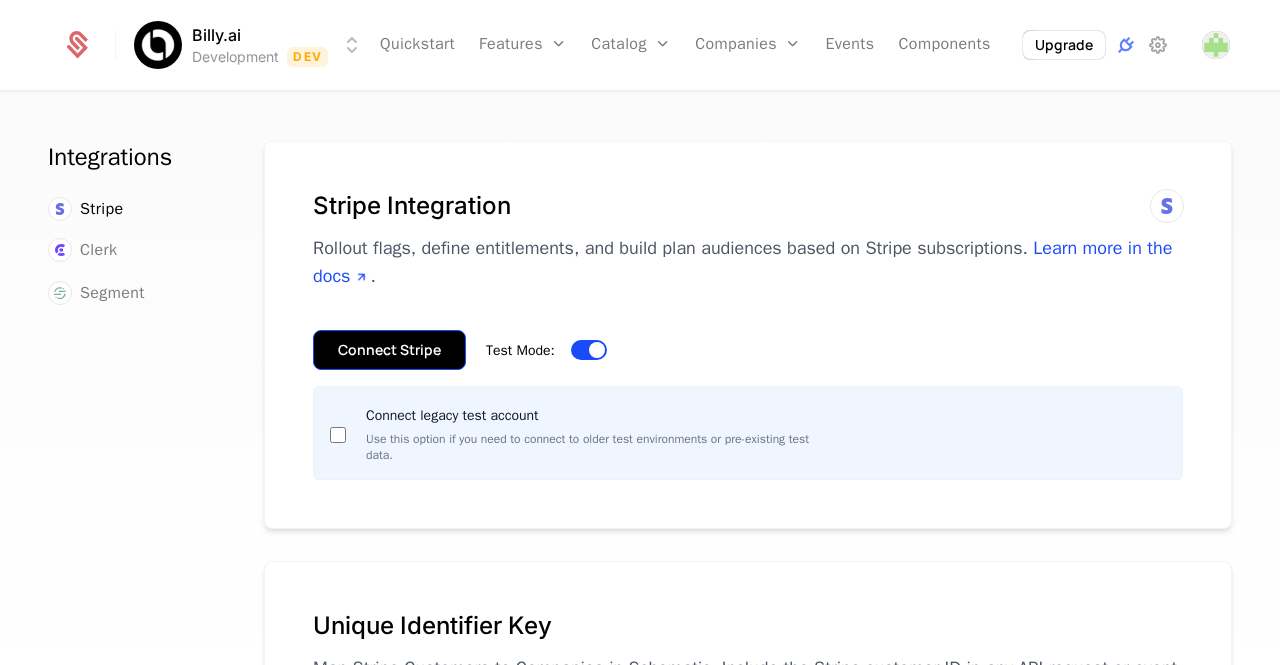 click on "Connect Stripe" at bounding box center [389, 350] 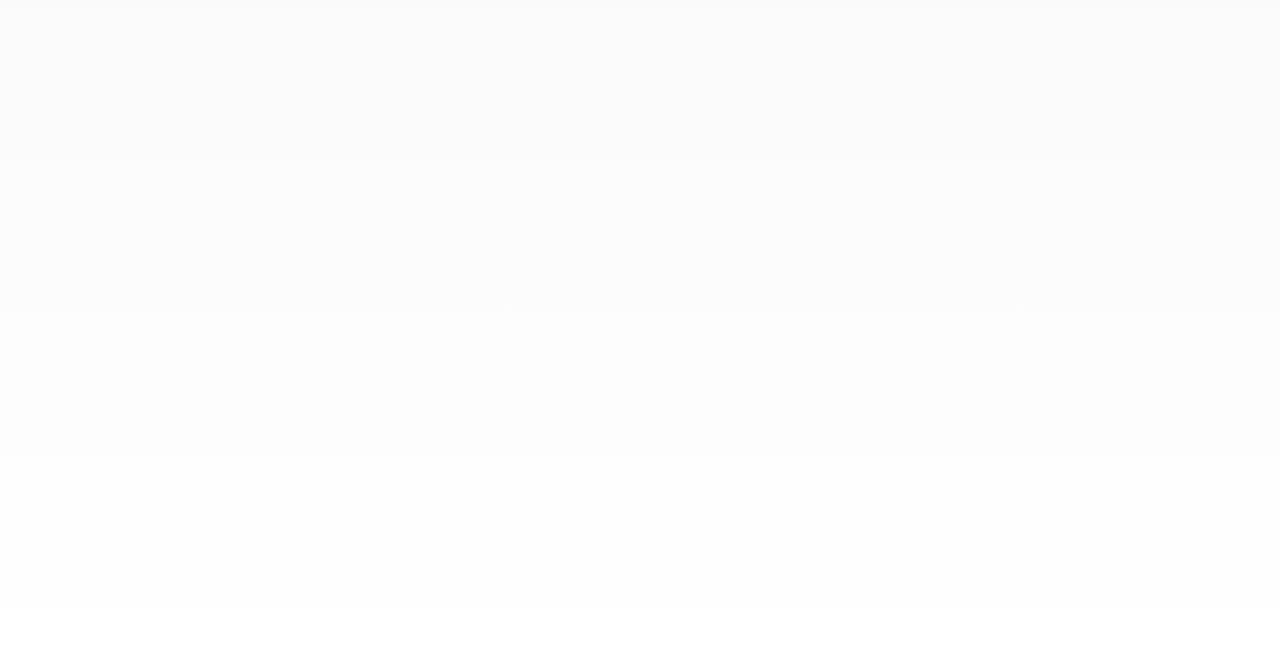 scroll, scrollTop: 0, scrollLeft: 0, axis: both 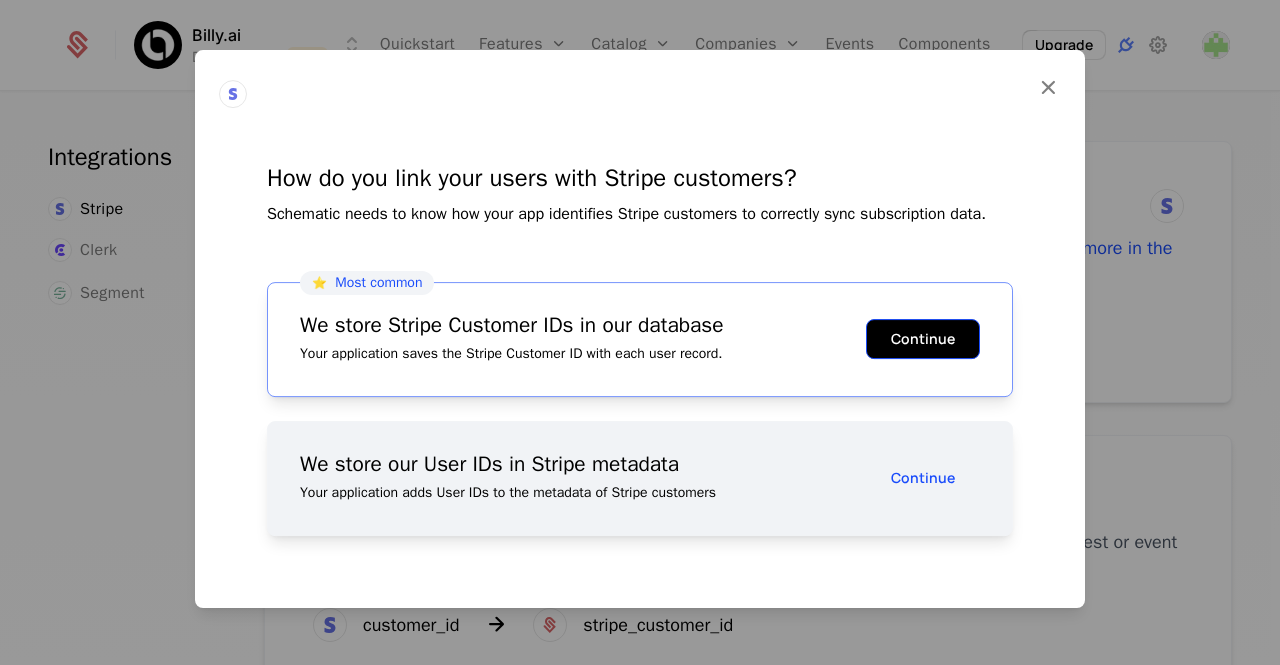 click on "Continue" at bounding box center [923, 339] 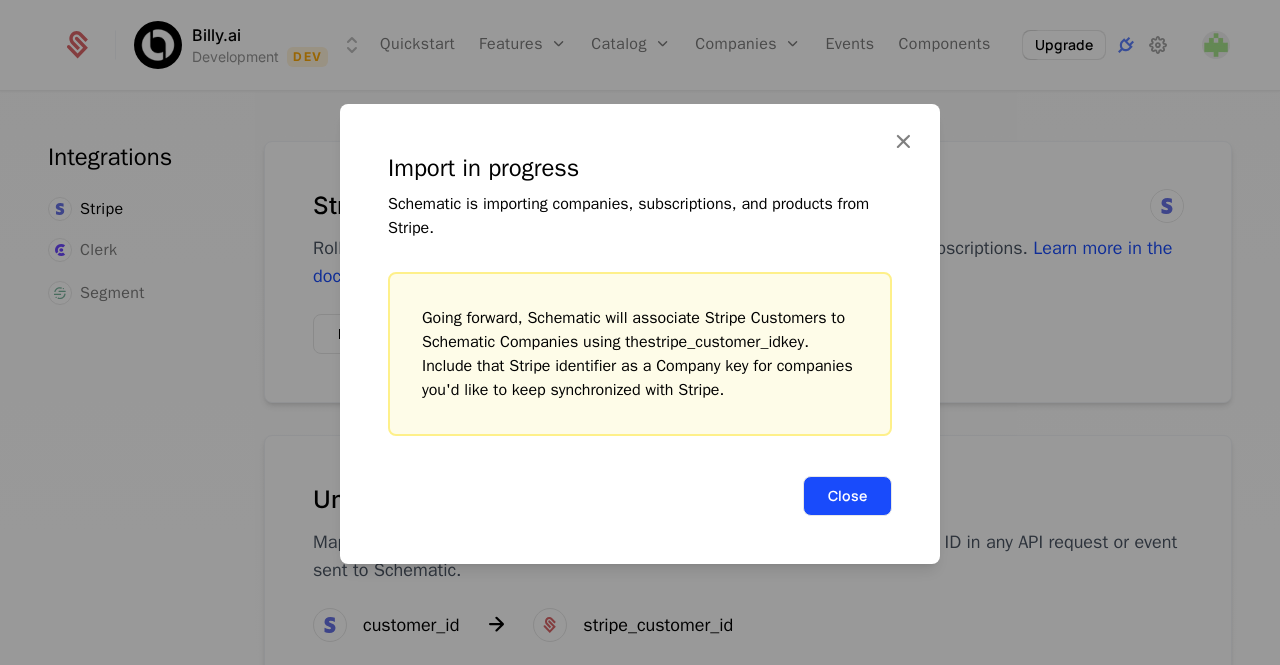 click on "Close" at bounding box center (847, 496) 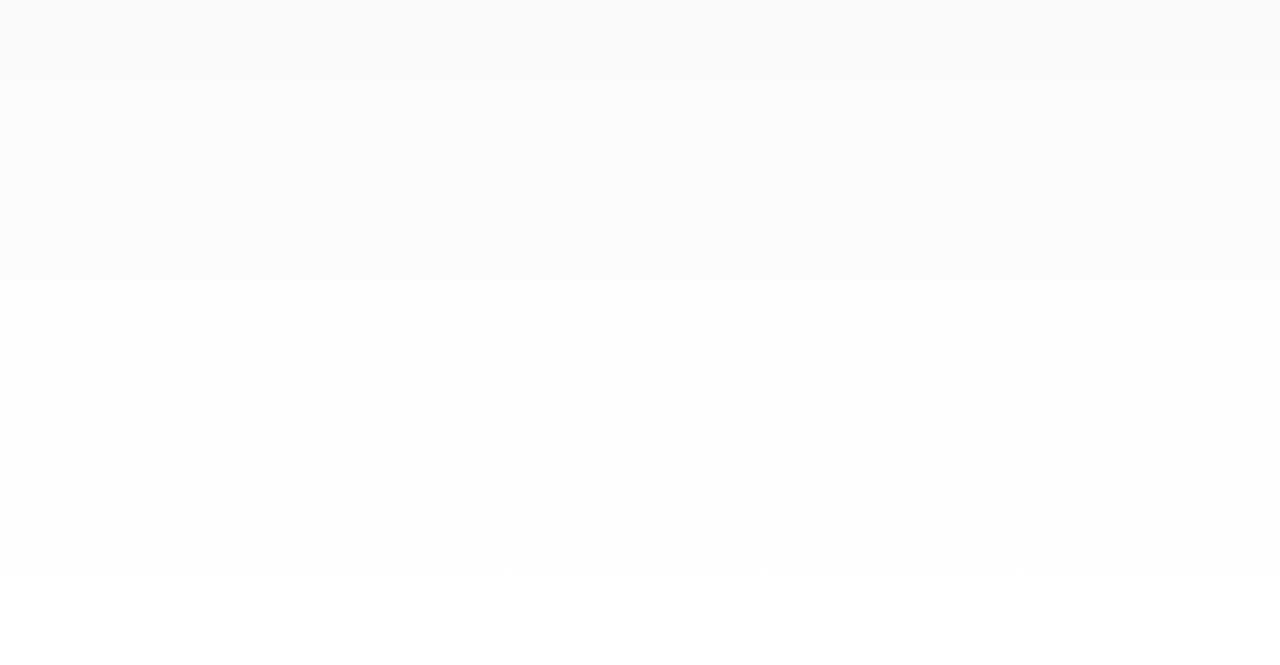 scroll, scrollTop: 0, scrollLeft: 0, axis: both 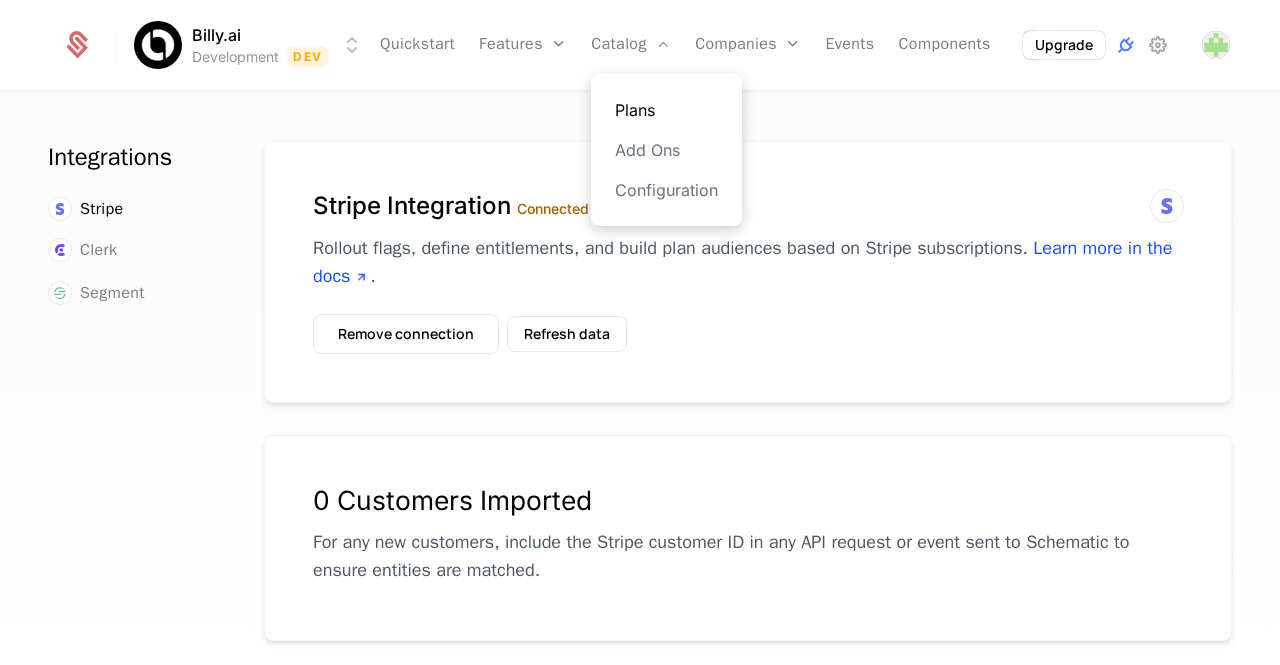 click on "Plans" at bounding box center (666, 110) 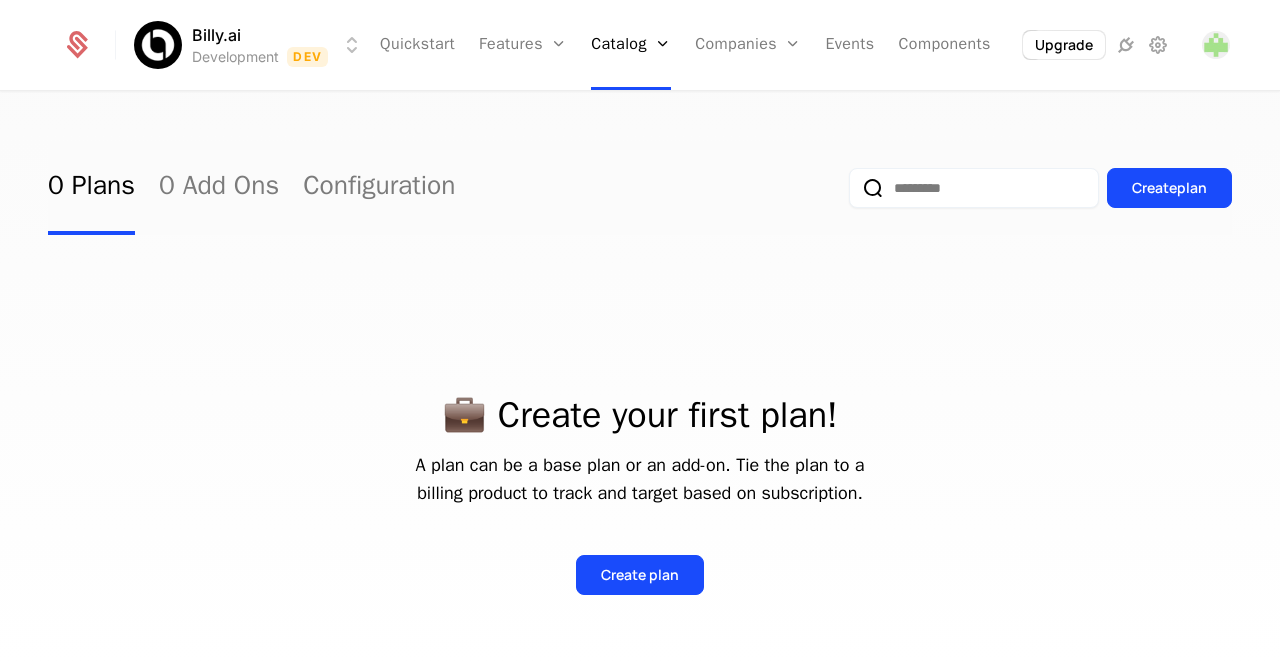 click on "💼 Create your first plan! A plan can be a base plan or an add-on. Tie the plan to a billing product to track and target based on subscription. Create plan" at bounding box center (640, 471) 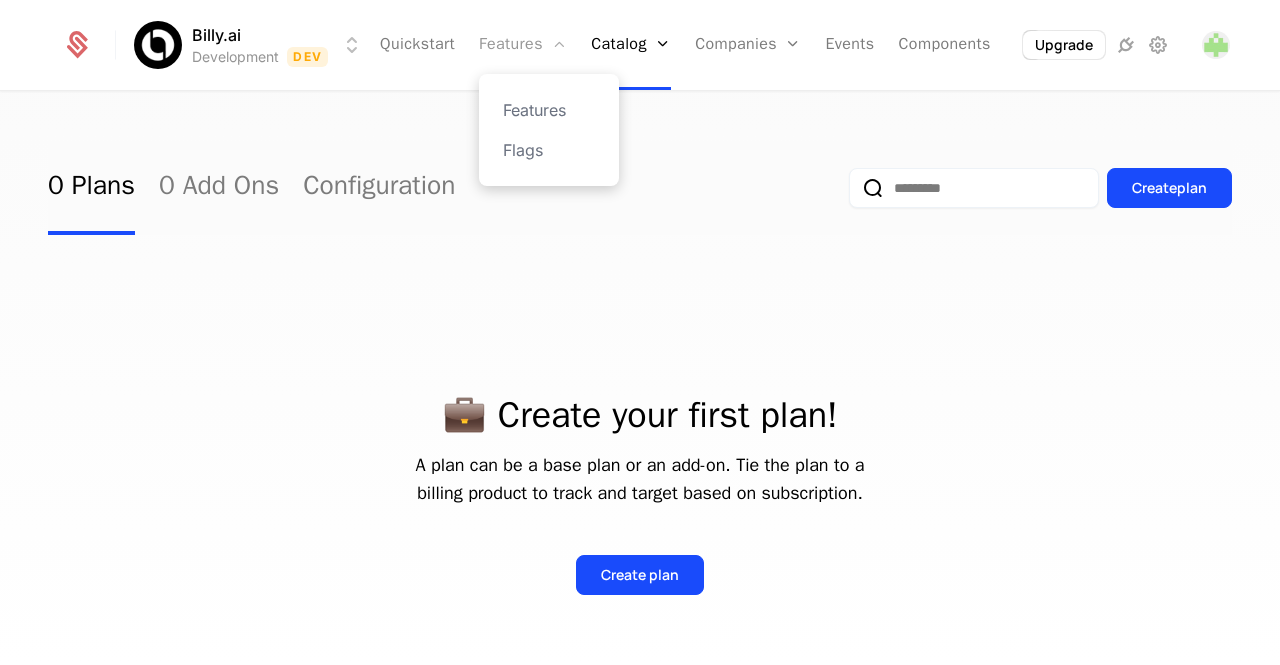 click on "Features" at bounding box center (523, 45) 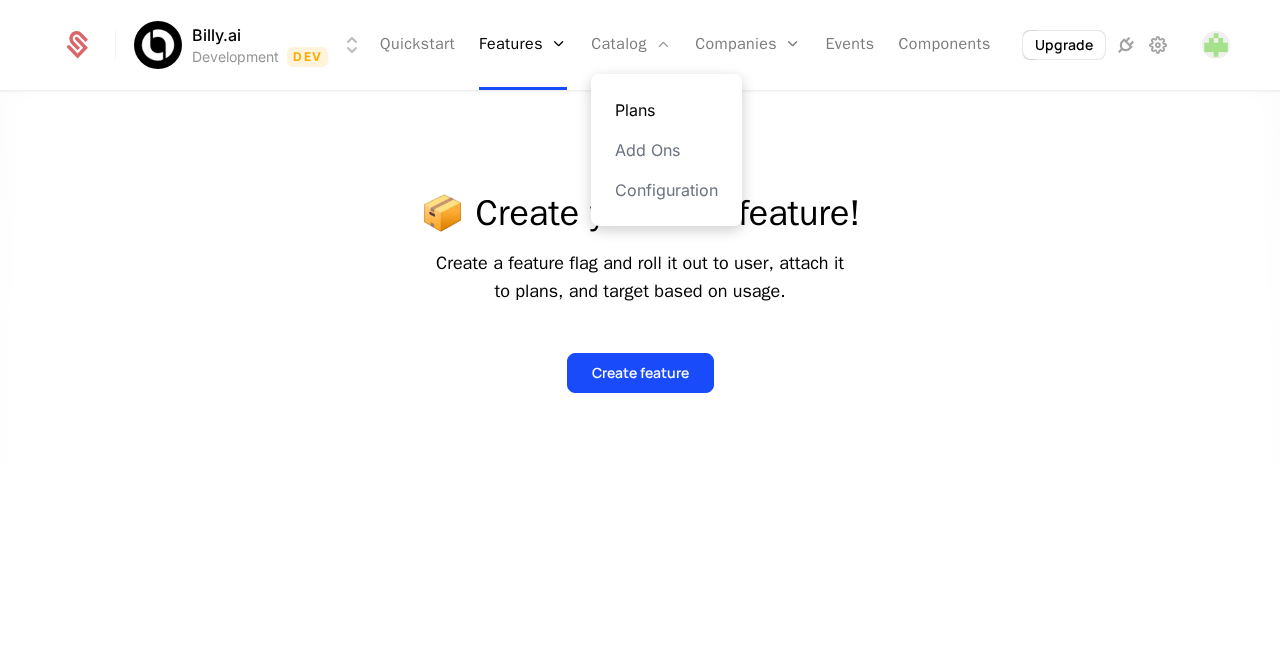 click on "Plans" at bounding box center [666, 110] 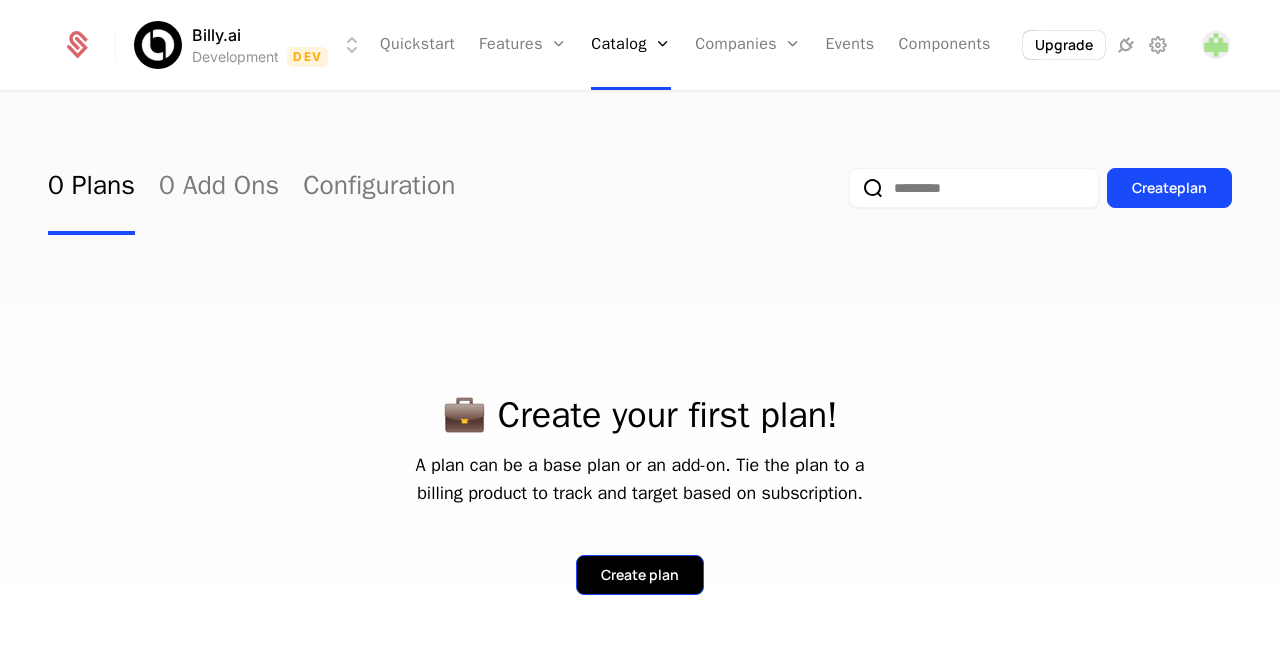 click on "Create plan" at bounding box center (640, 575) 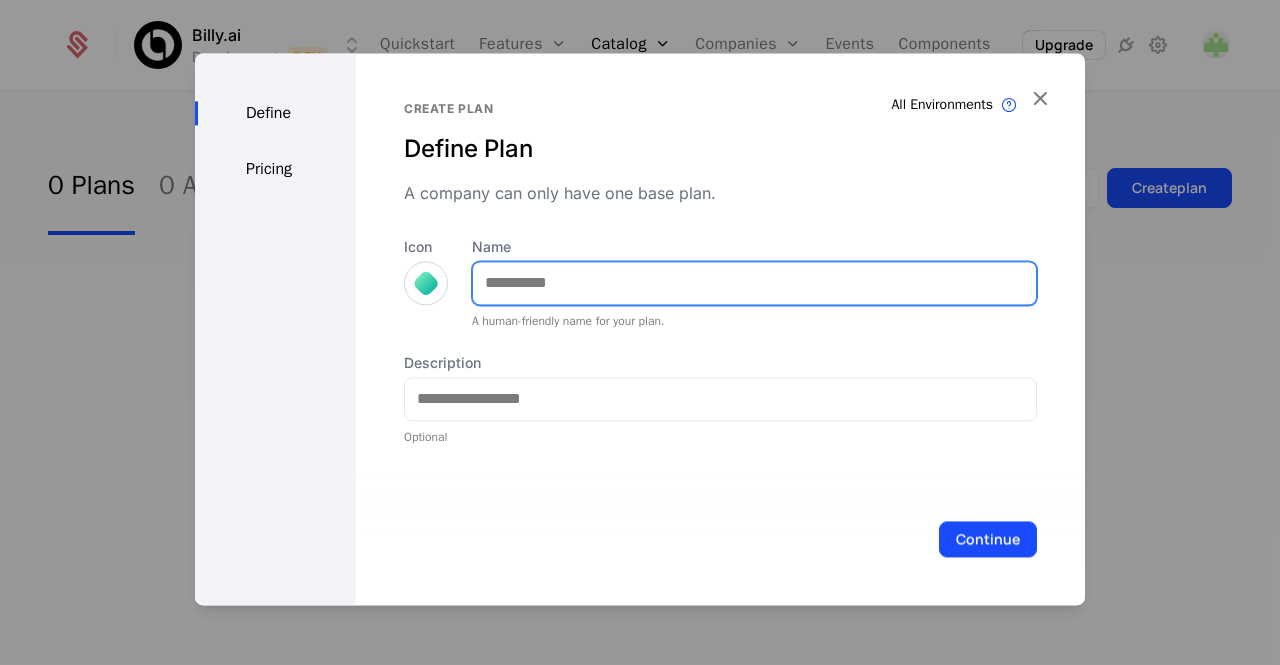click on "Name" at bounding box center [754, 283] 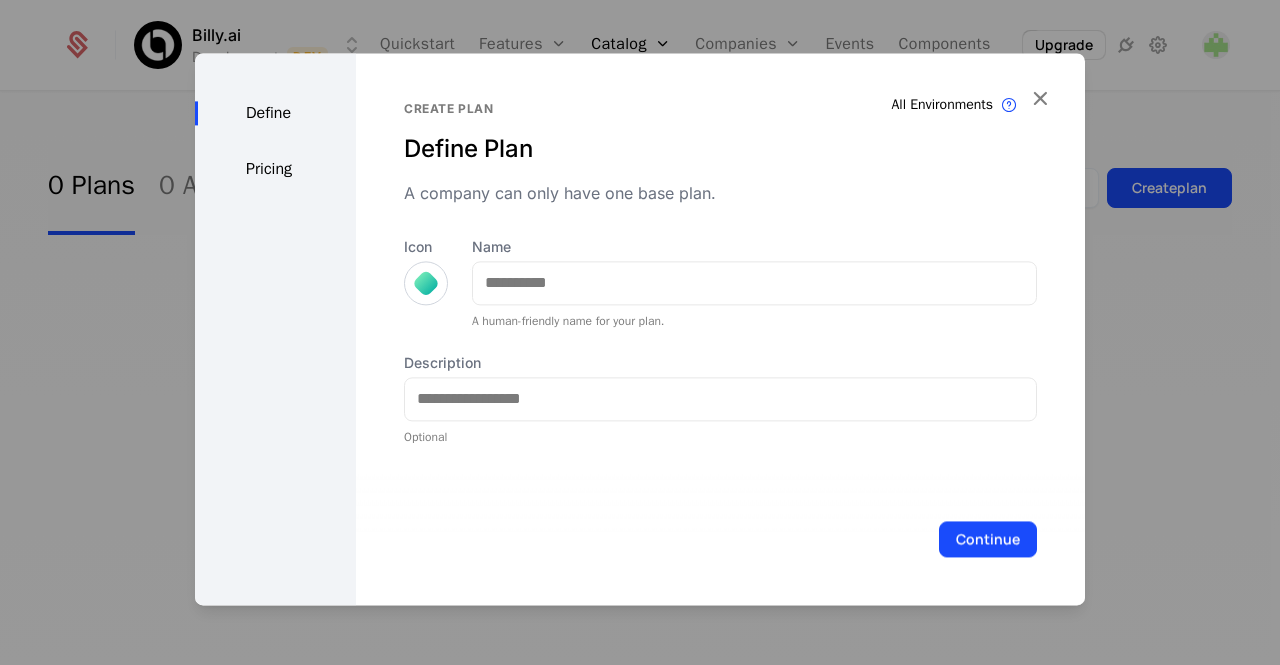 click on "Icon" at bounding box center [426, 283] 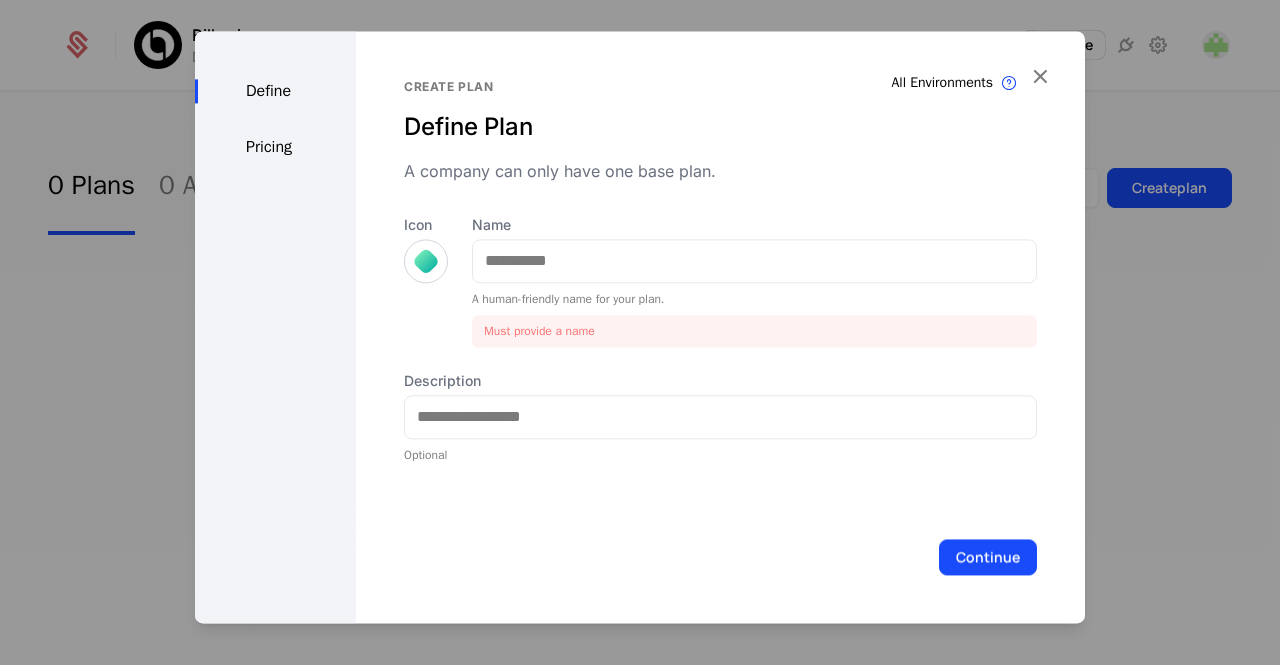 click at bounding box center (426, 261) 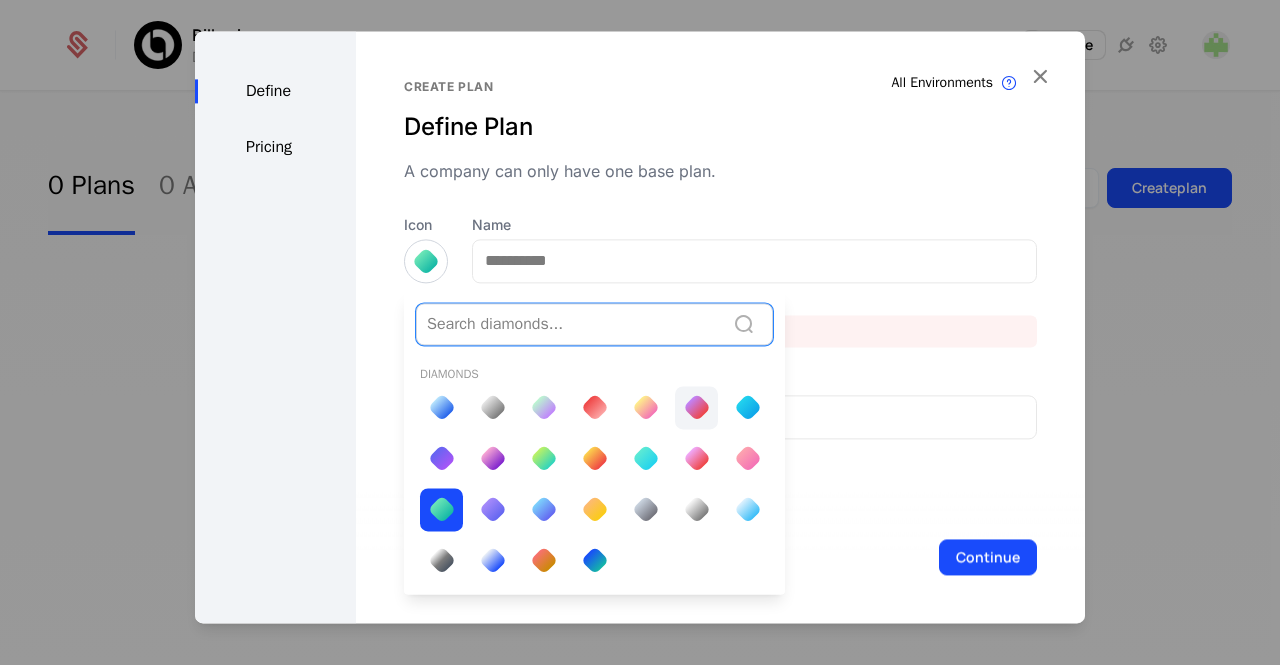 click at bounding box center [696, 407] 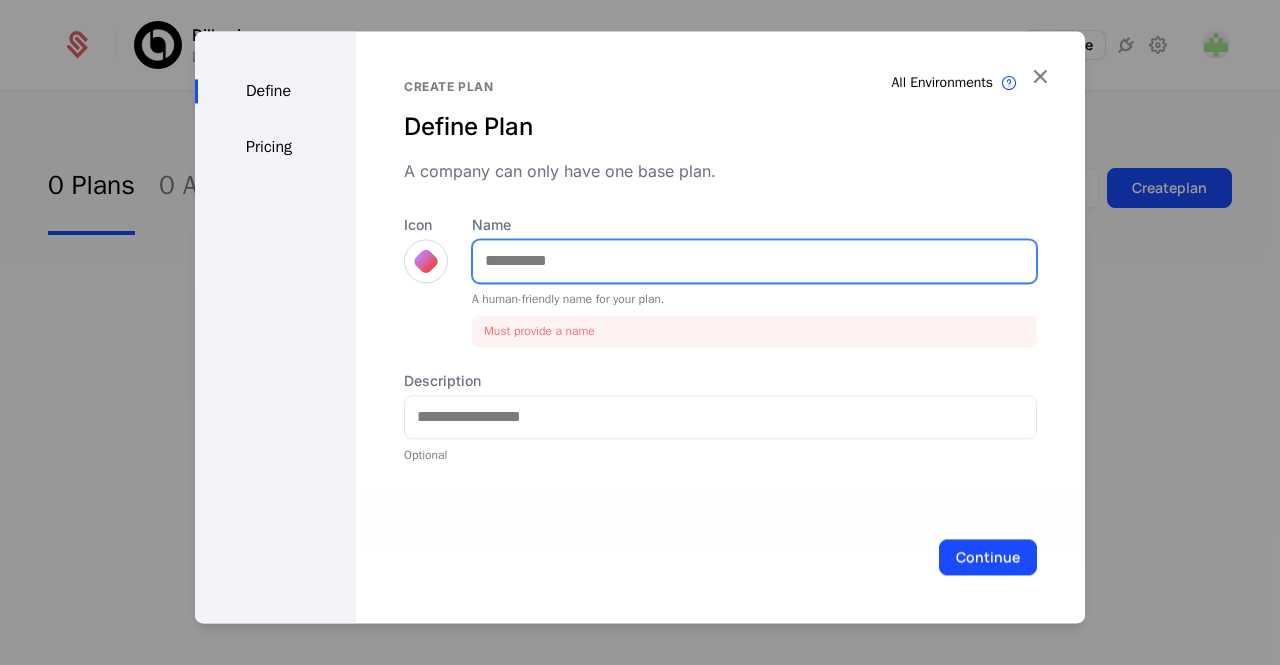 click on "Name" at bounding box center [754, 261] 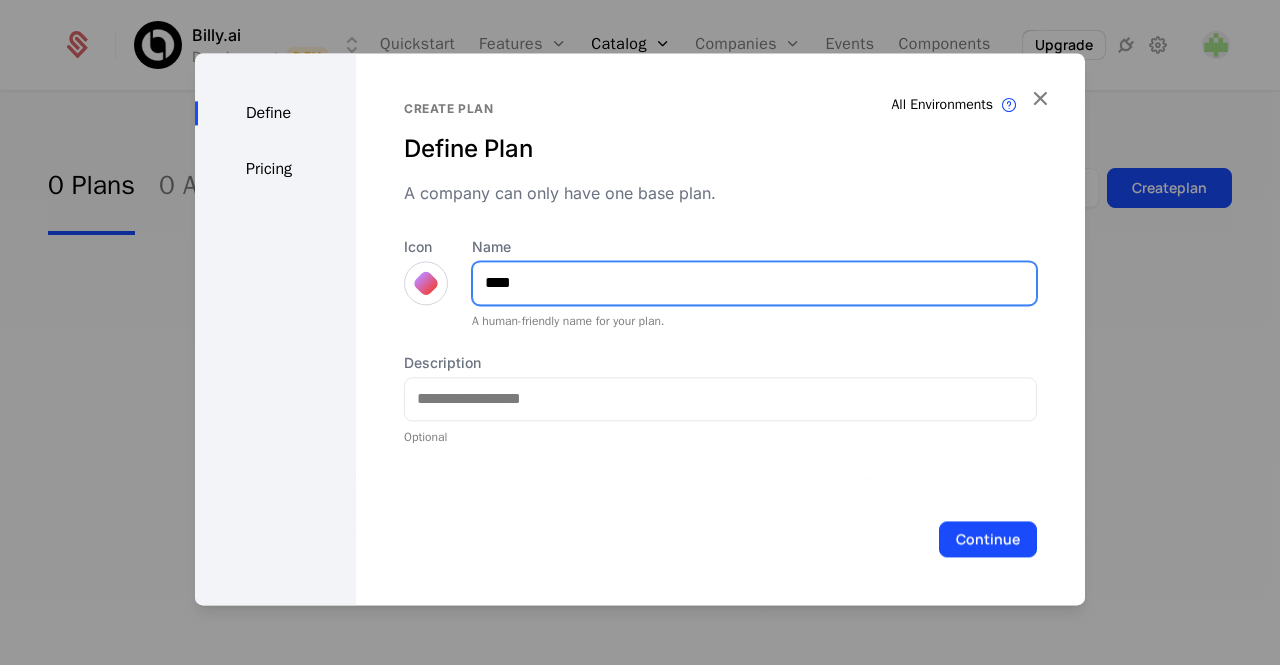 type on "****" 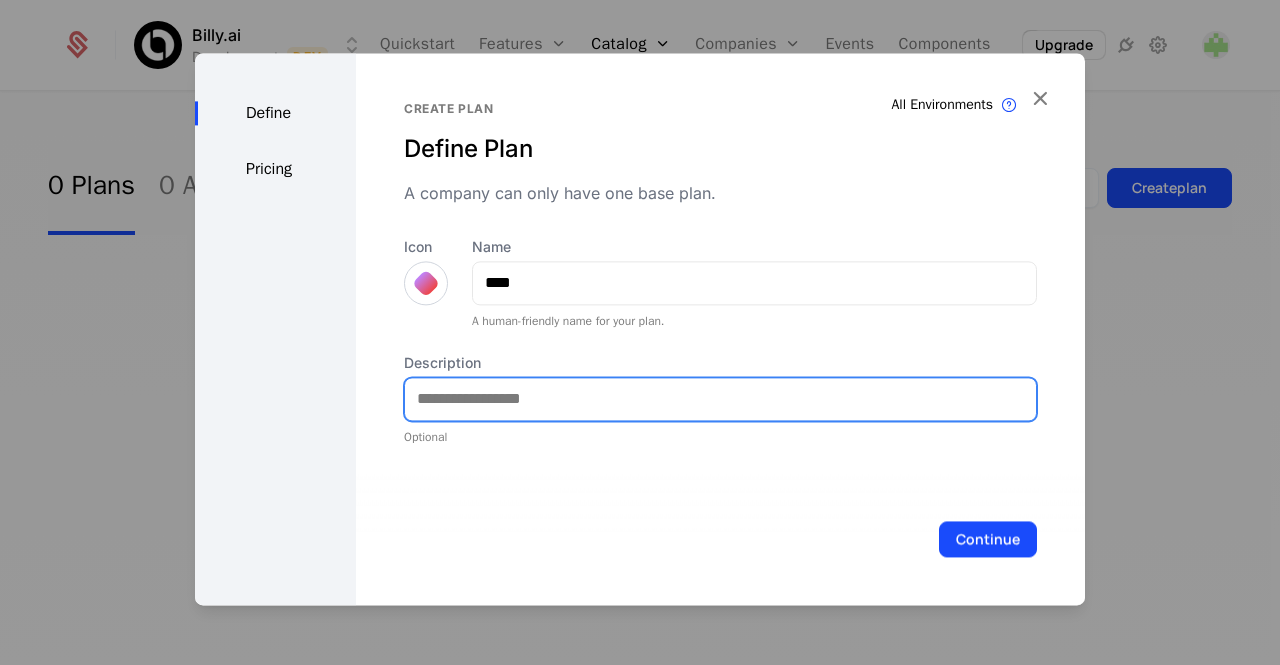 click on "Description" at bounding box center [720, 399] 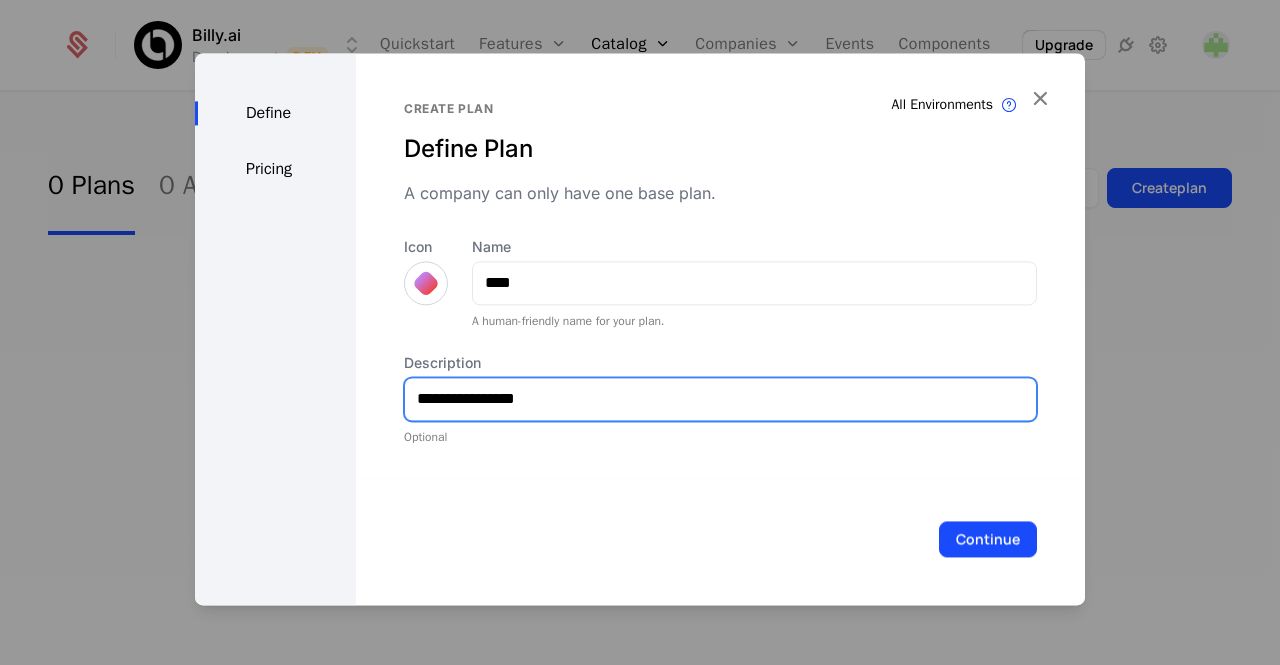 click on "**********" at bounding box center [720, 399] 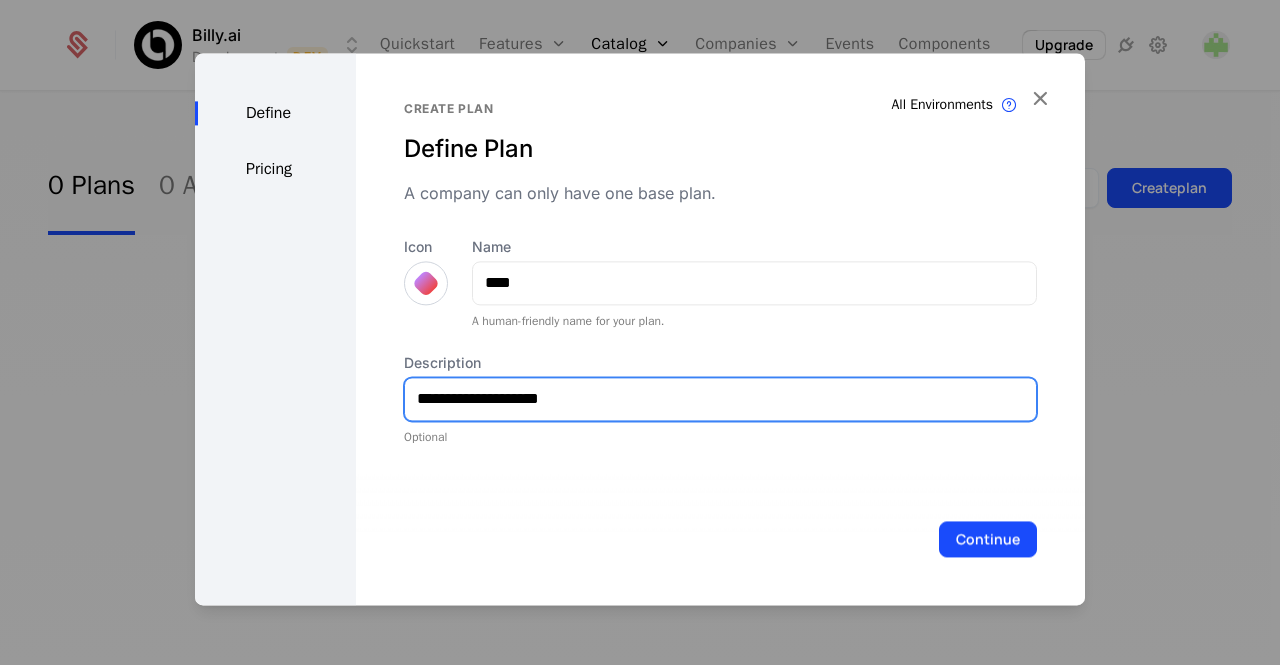 type on "**********" 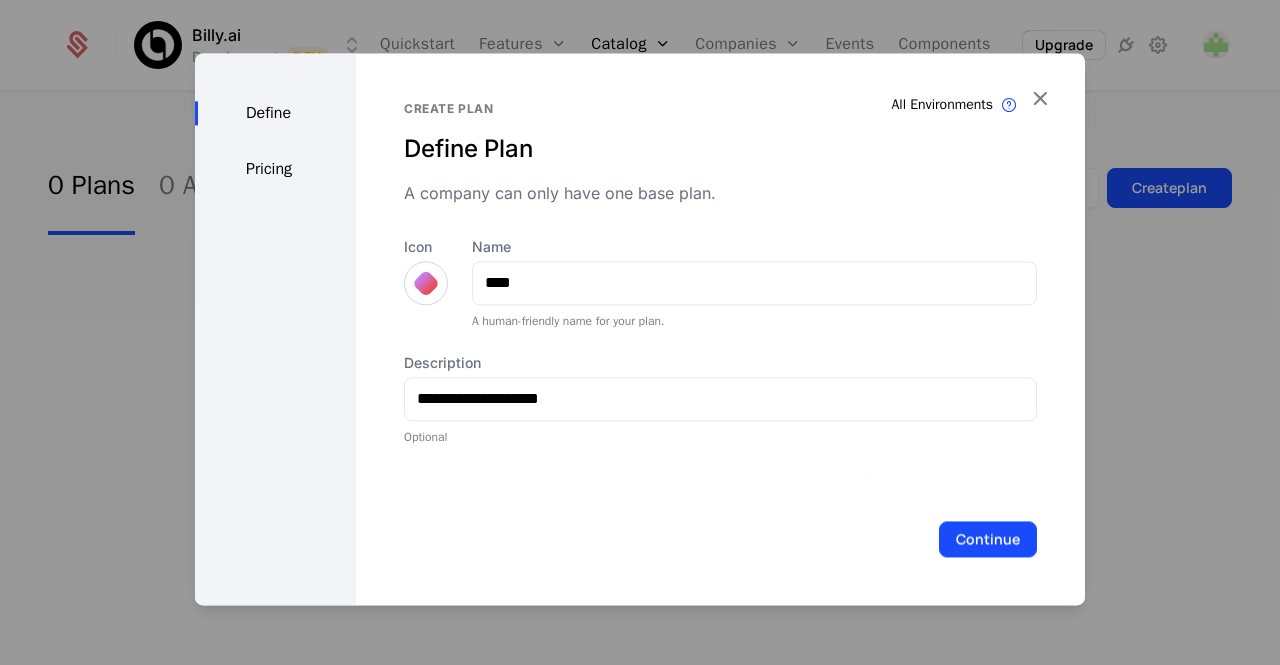 type 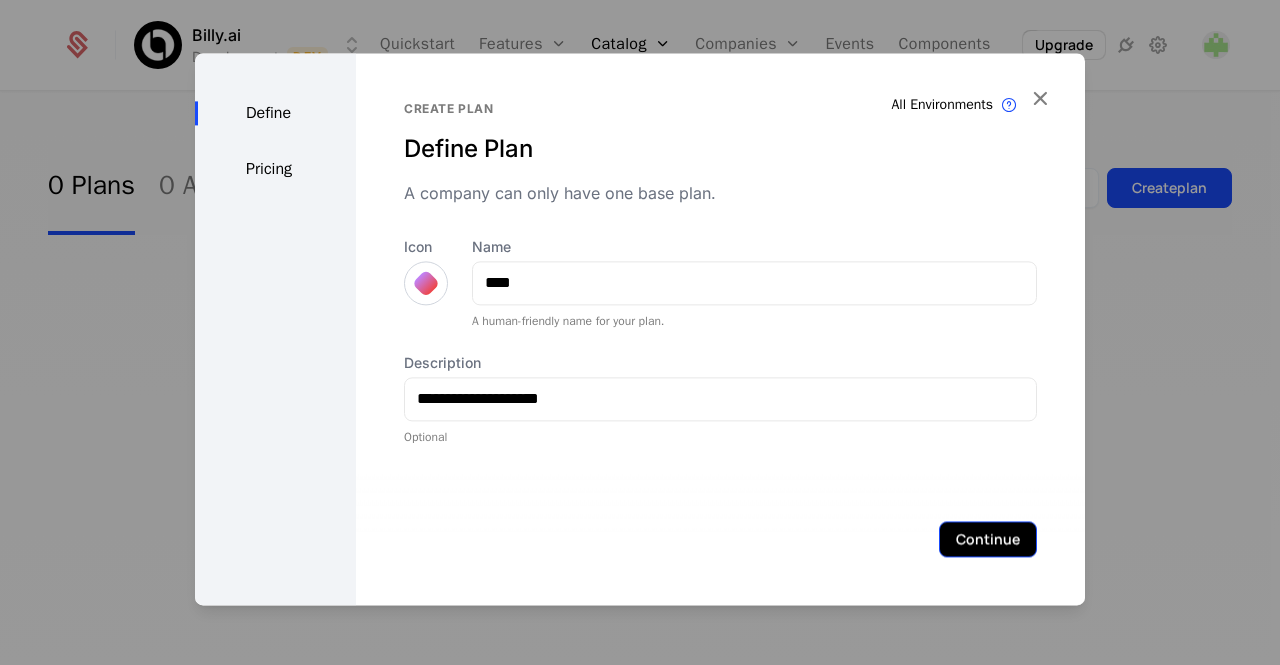 click on "Continue" at bounding box center (988, 539) 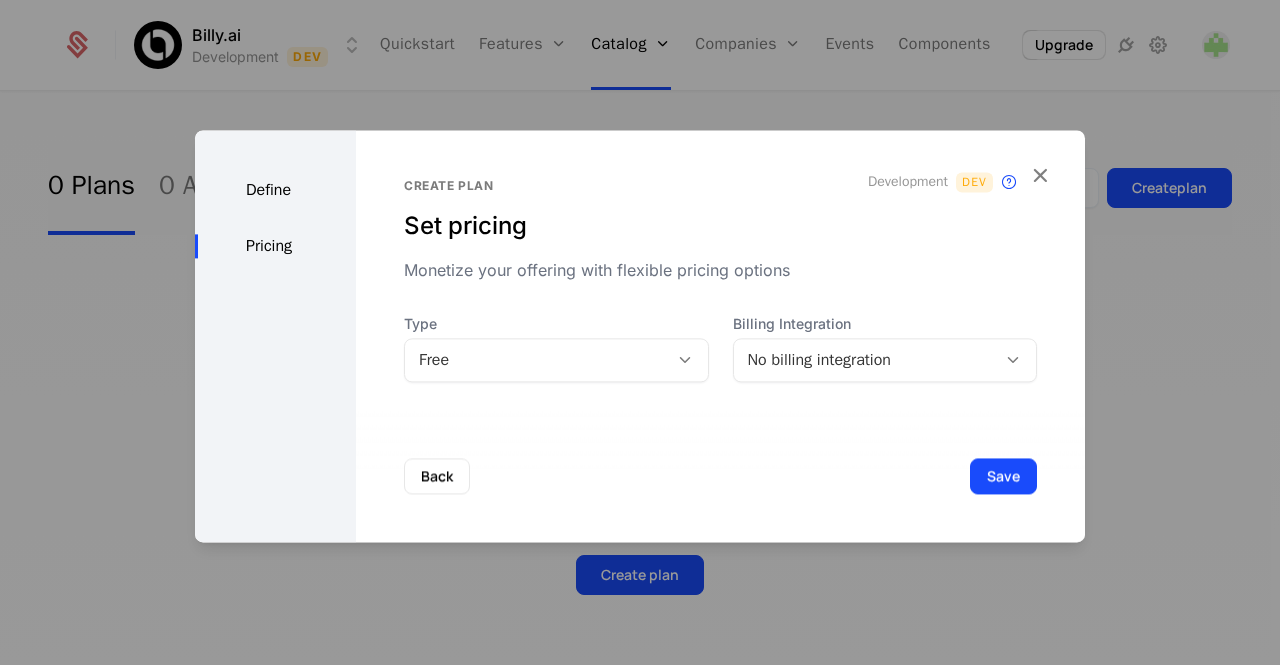 click on "No billing integration" at bounding box center (865, 360) 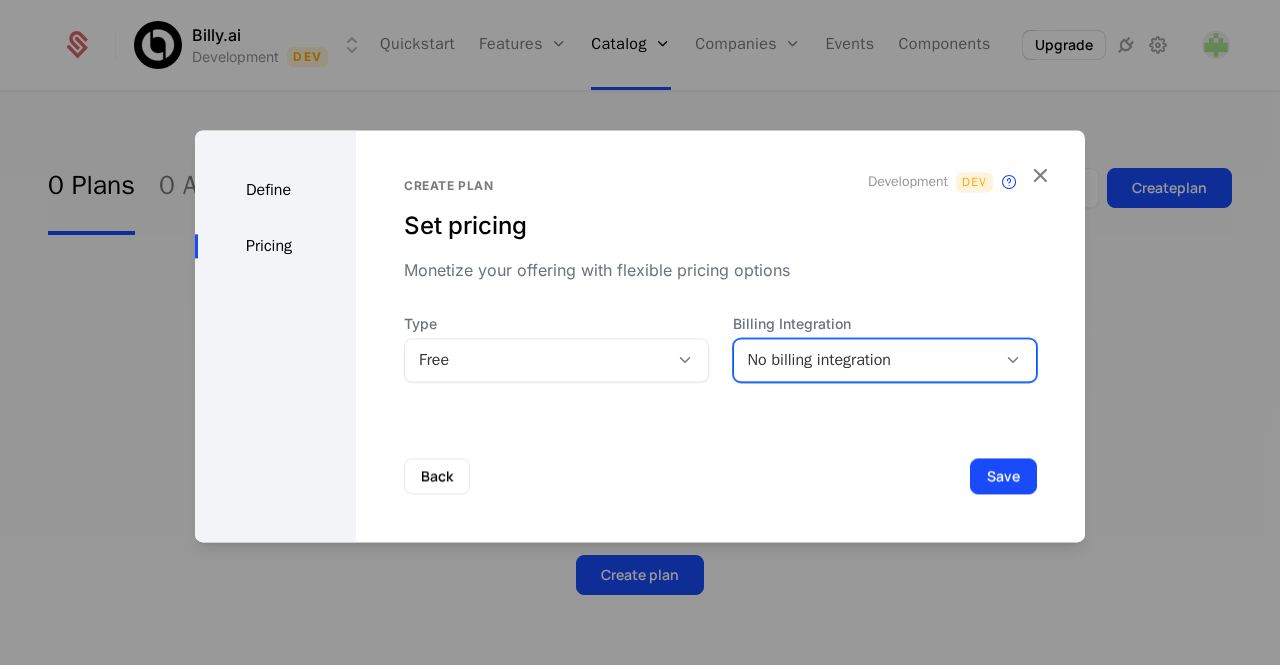 click on "No billing integration" at bounding box center [865, 360] 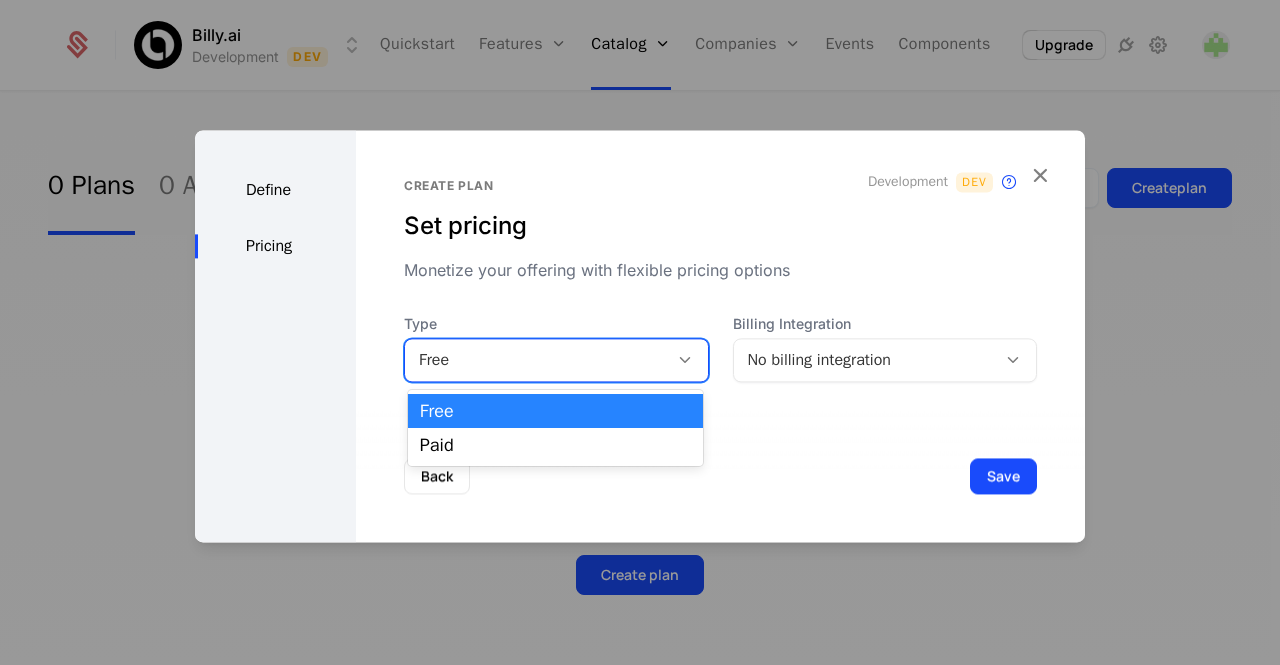 click on "Free" at bounding box center (536, 360) 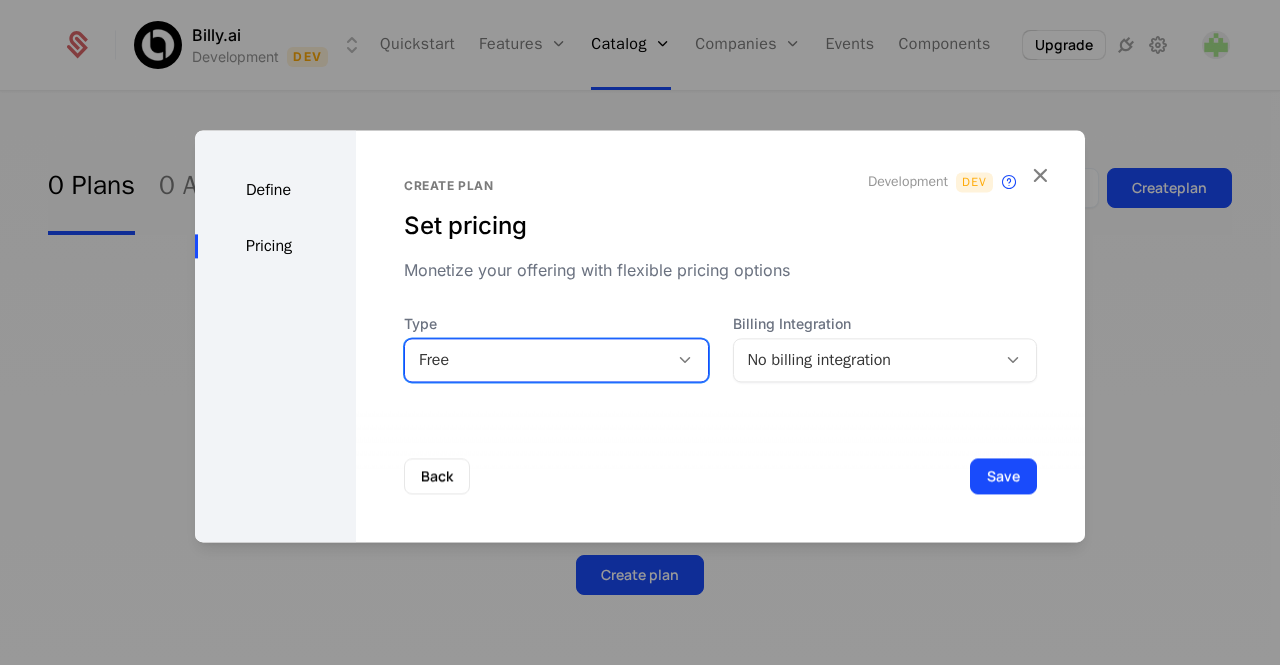 click on "Free" at bounding box center [536, 360] 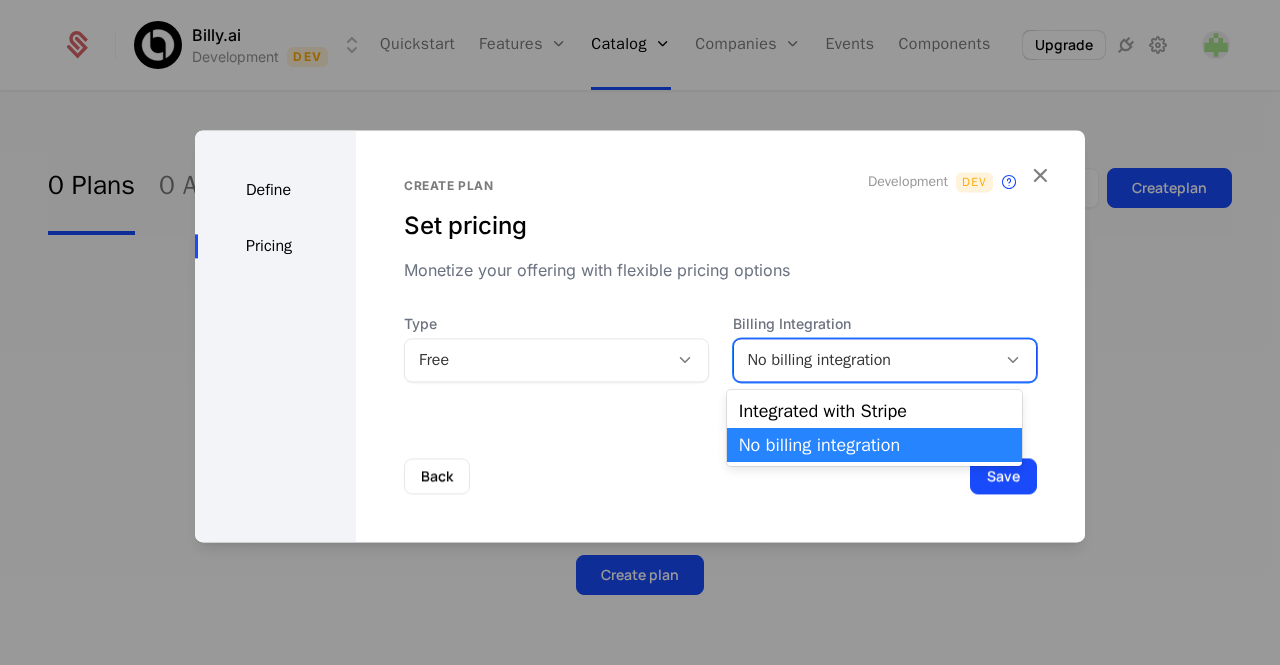 click on "No billing integration" at bounding box center (865, 360) 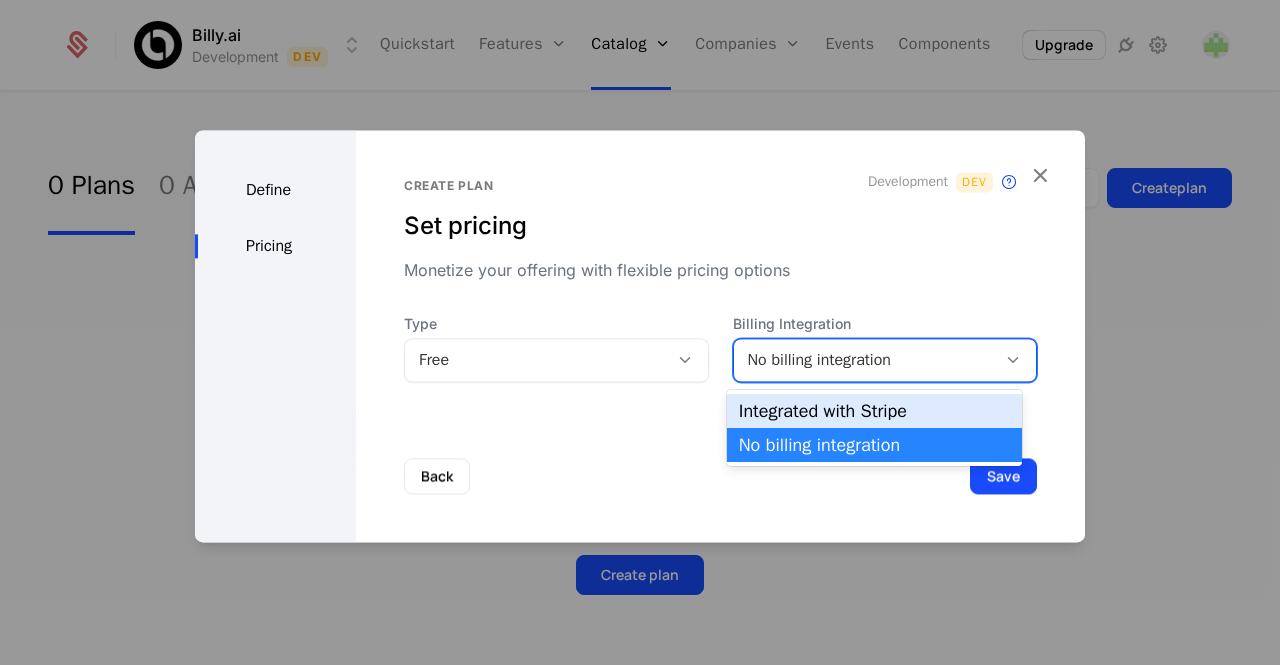 click on "Integrated with Stripe" at bounding box center (874, 411) 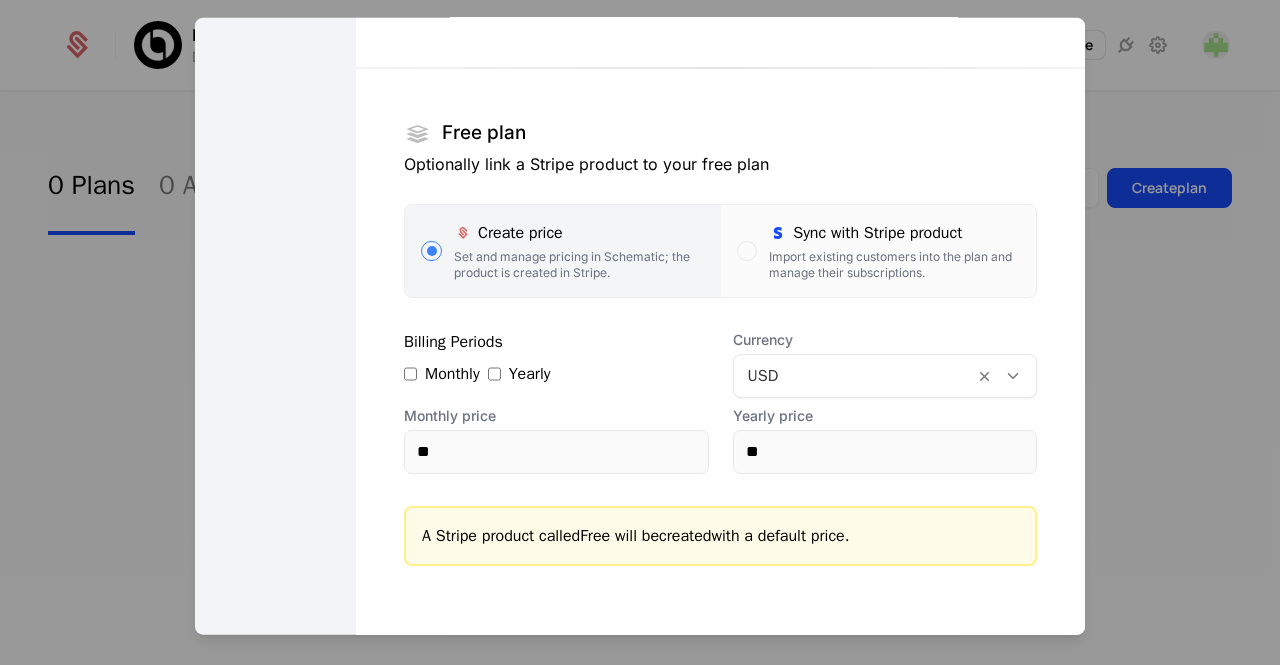 scroll, scrollTop: 277, scrollLeft: 0, axis: vertical 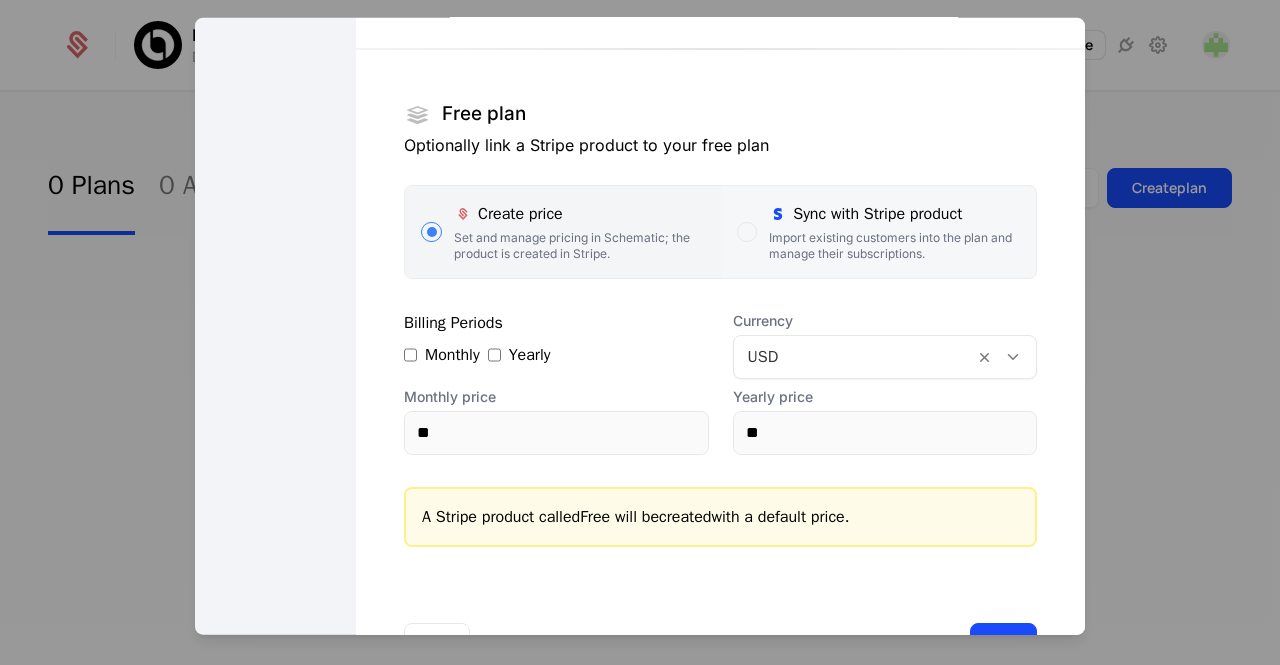 click on "Sync with Stripe product Import existing customers into the plan and manage their subscriptions." at bounding box center (878, 231) 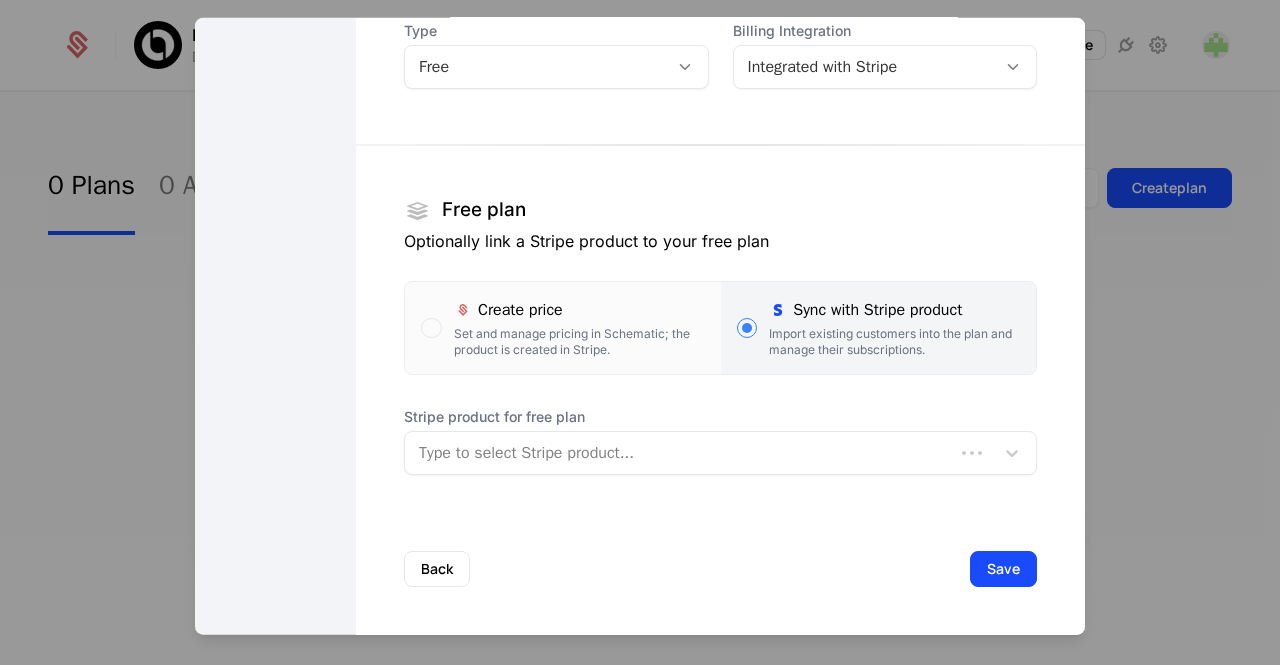 scroll, scrollTop: 180, scrollLeft: 0, axis: vertical 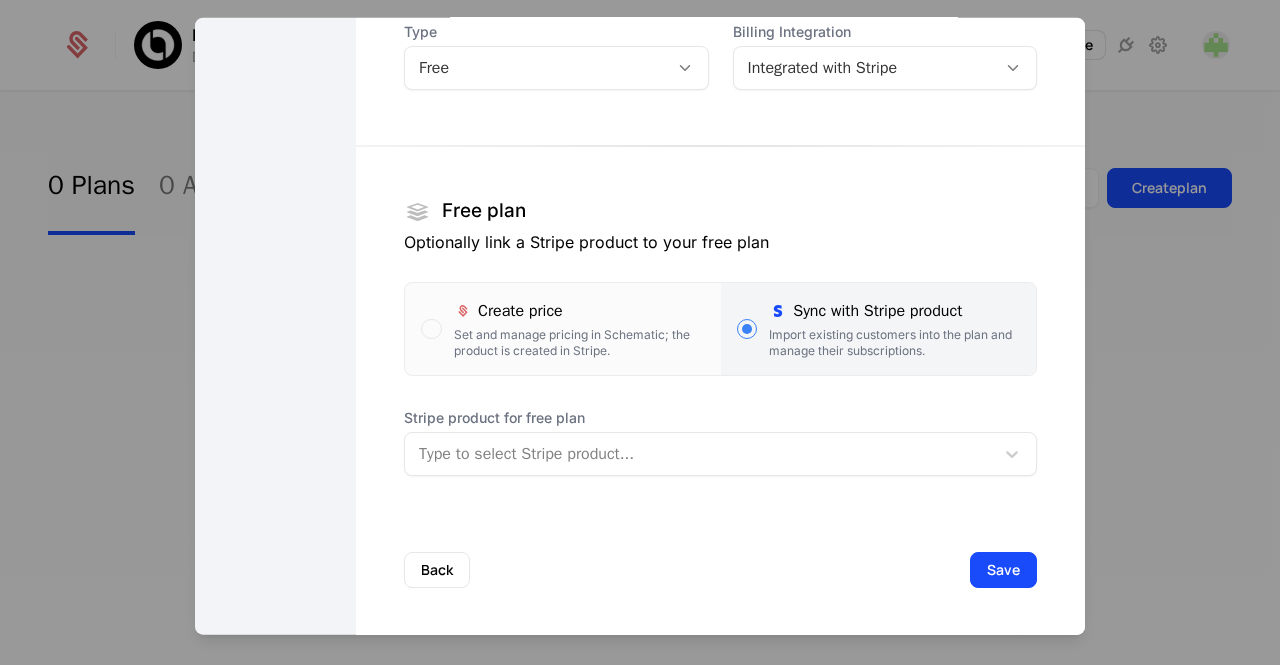 click on "Stripe product for free plan" at bounding box center (720, 417) 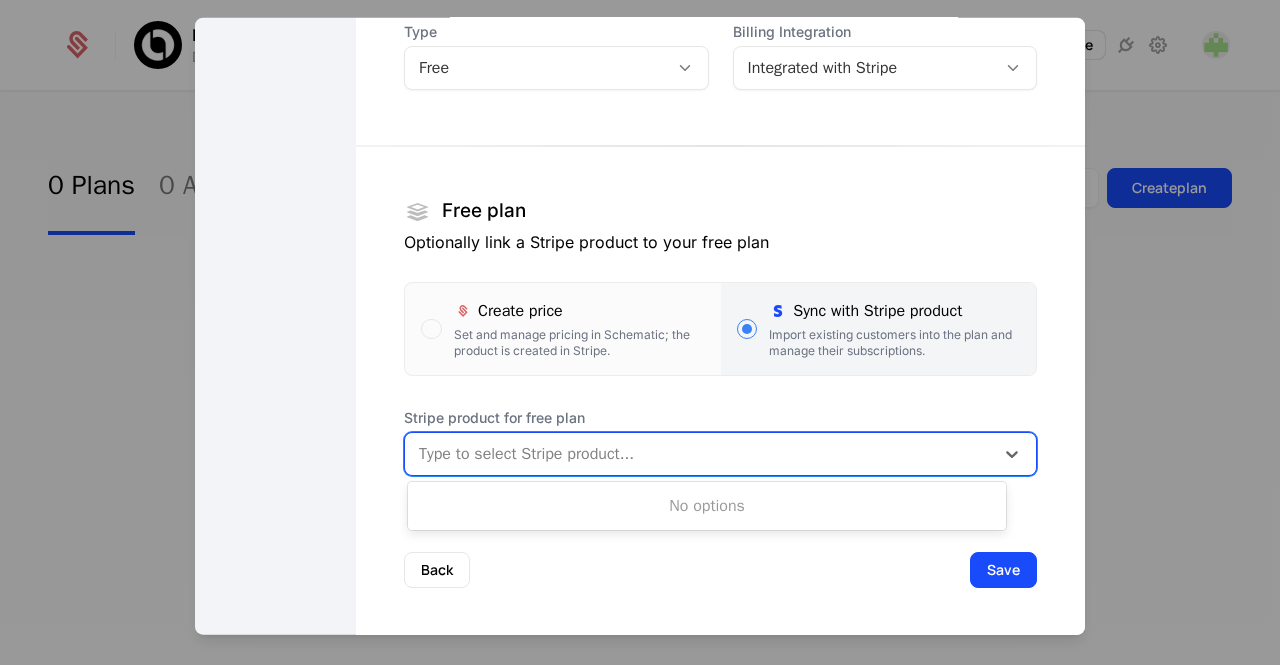 click at bounding box center (699, 453) 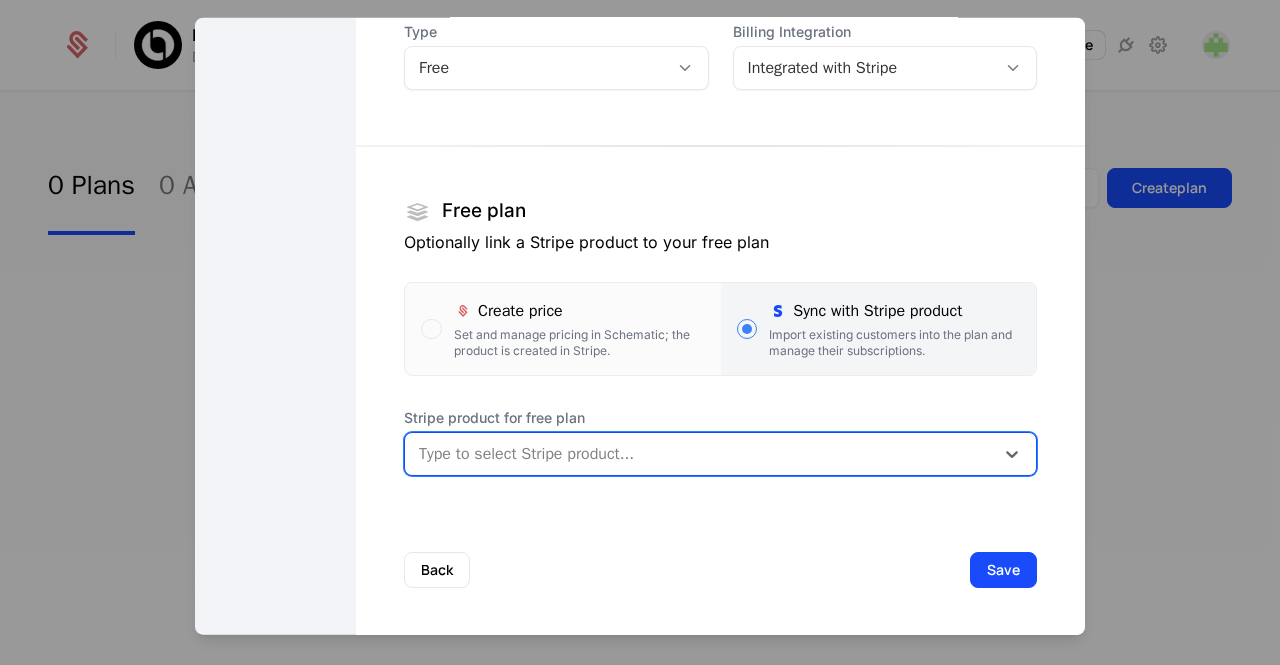 click at bounding box center [699, 453] 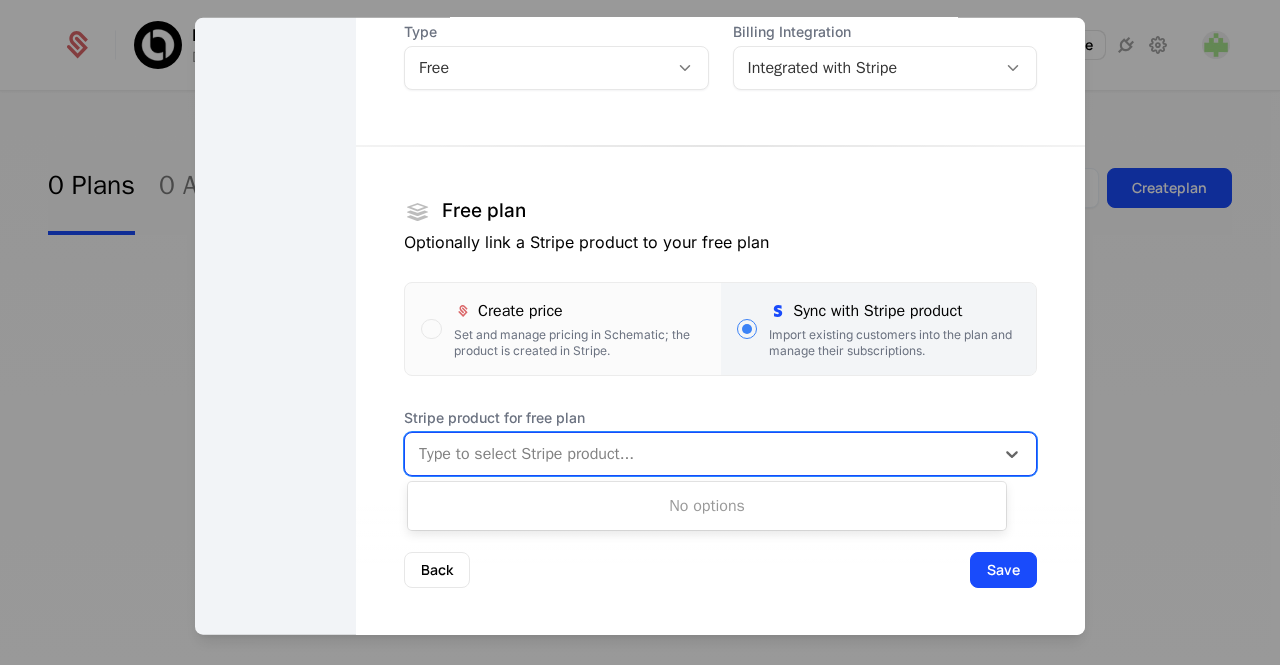 click at bounding box center (699, 453) 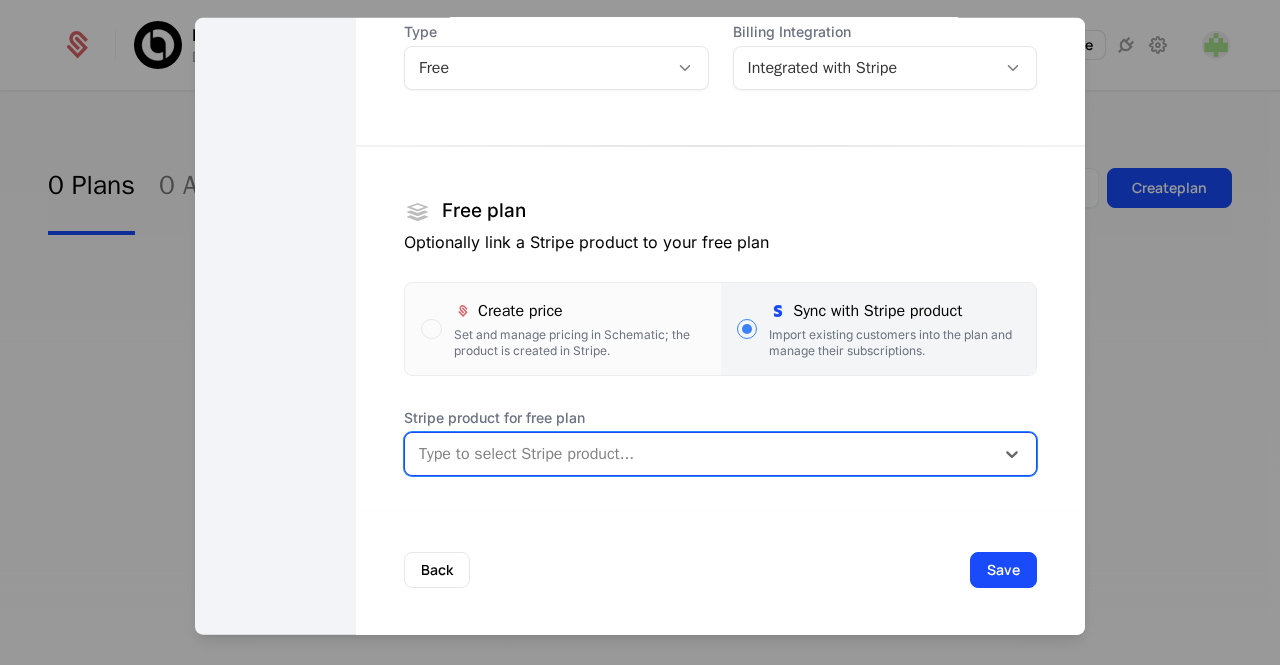 click at bounding box center [699, 453] 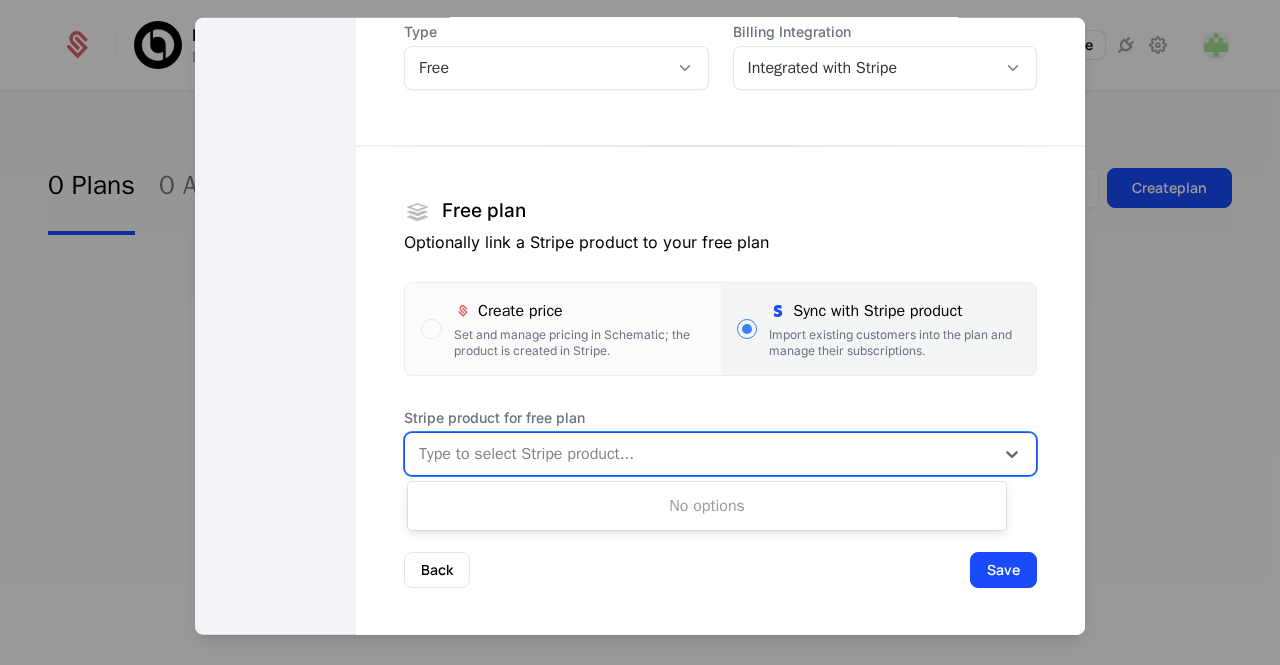 click at bounding box center (699, 453) 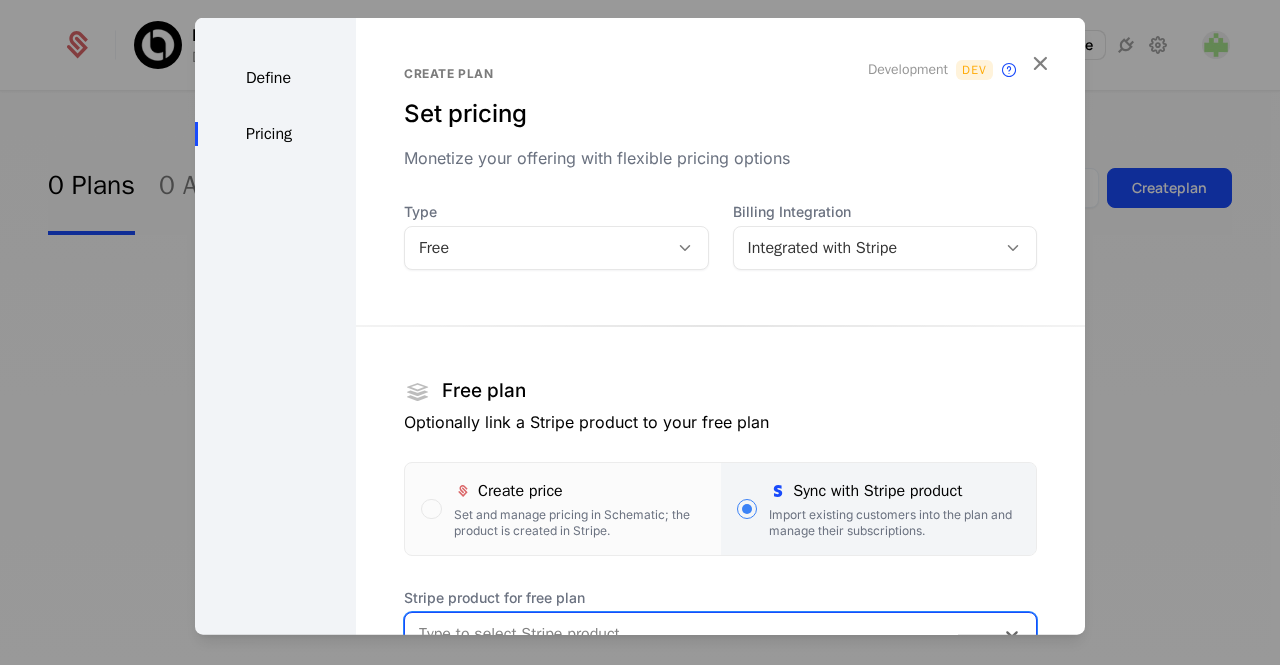 scroll, scrollTop: 180, scrollLeft: 0, axis: vertical 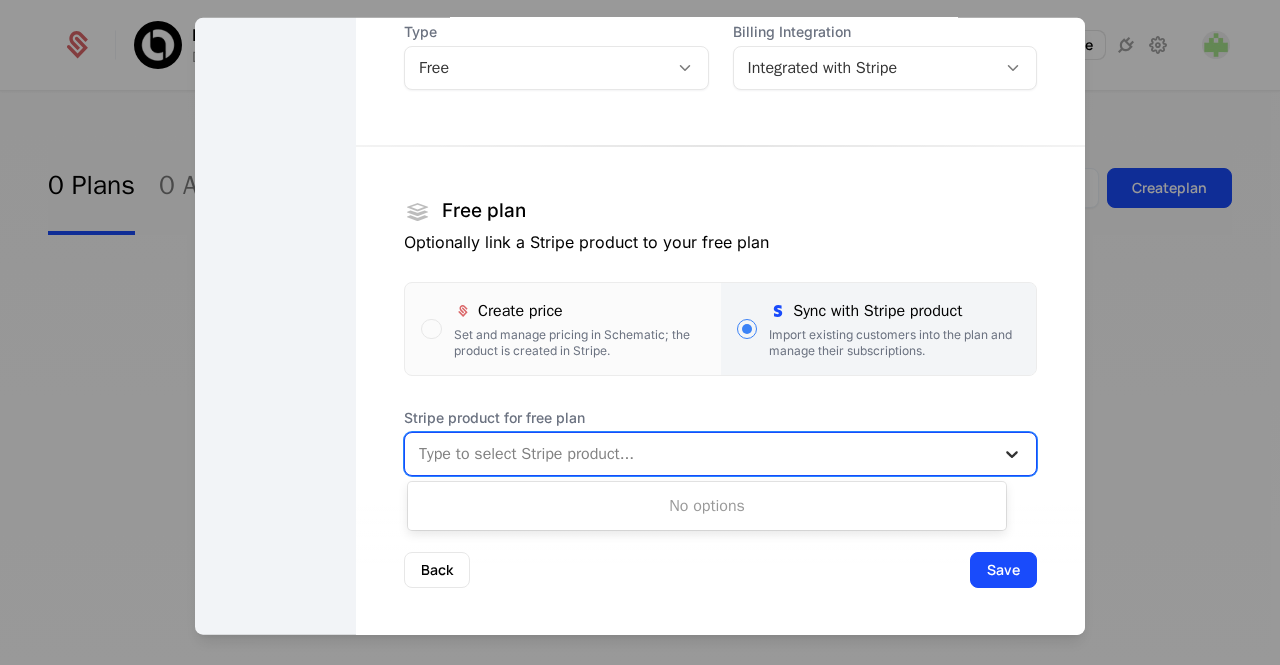 click 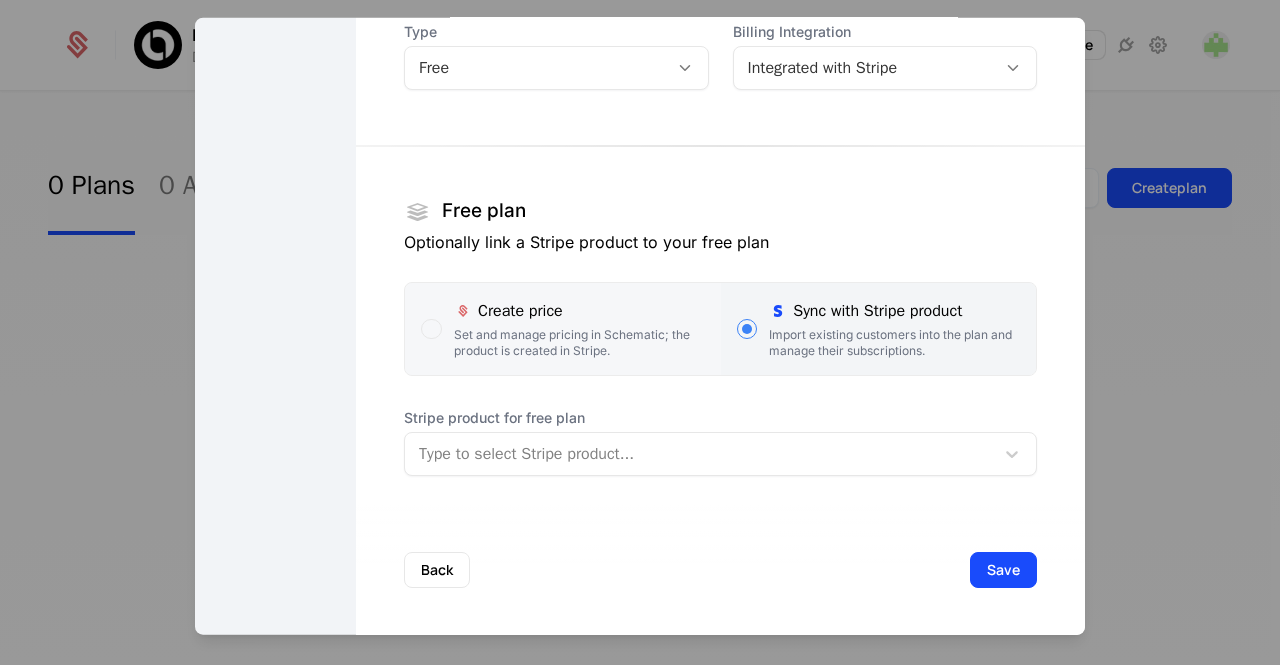 click on "Create price" at bounding box center [579, 310] 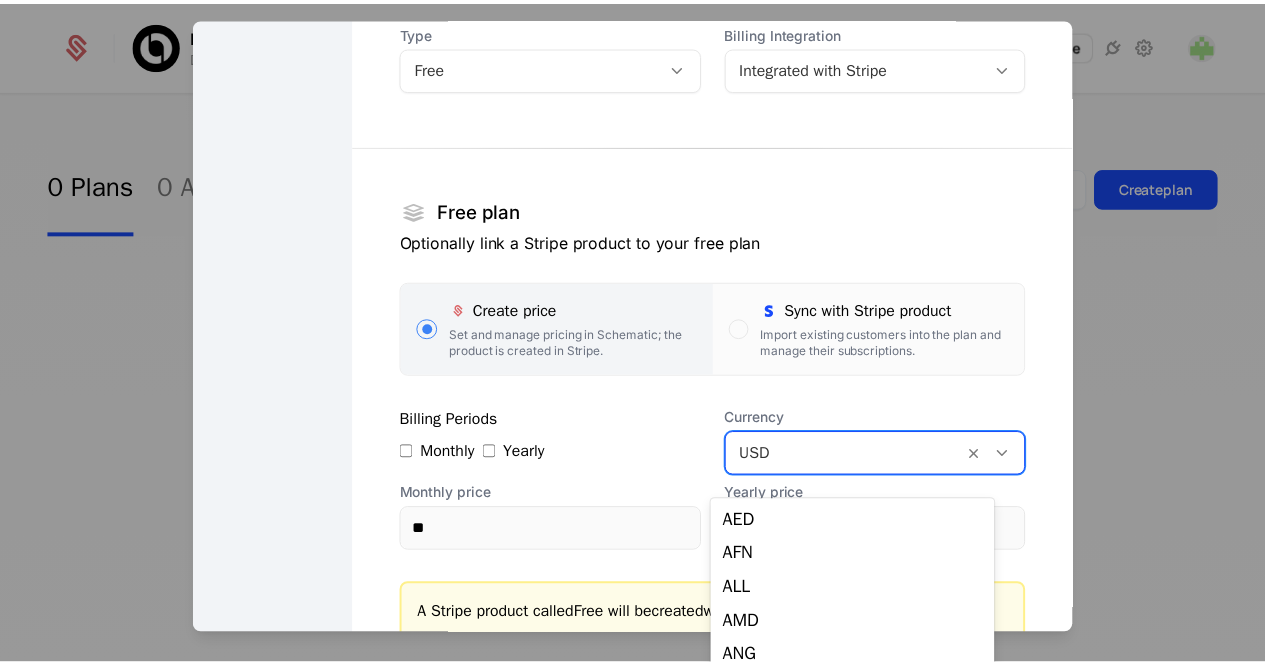 scroll, scrollTop: 39, scrollLeft: 0, axis: vertical 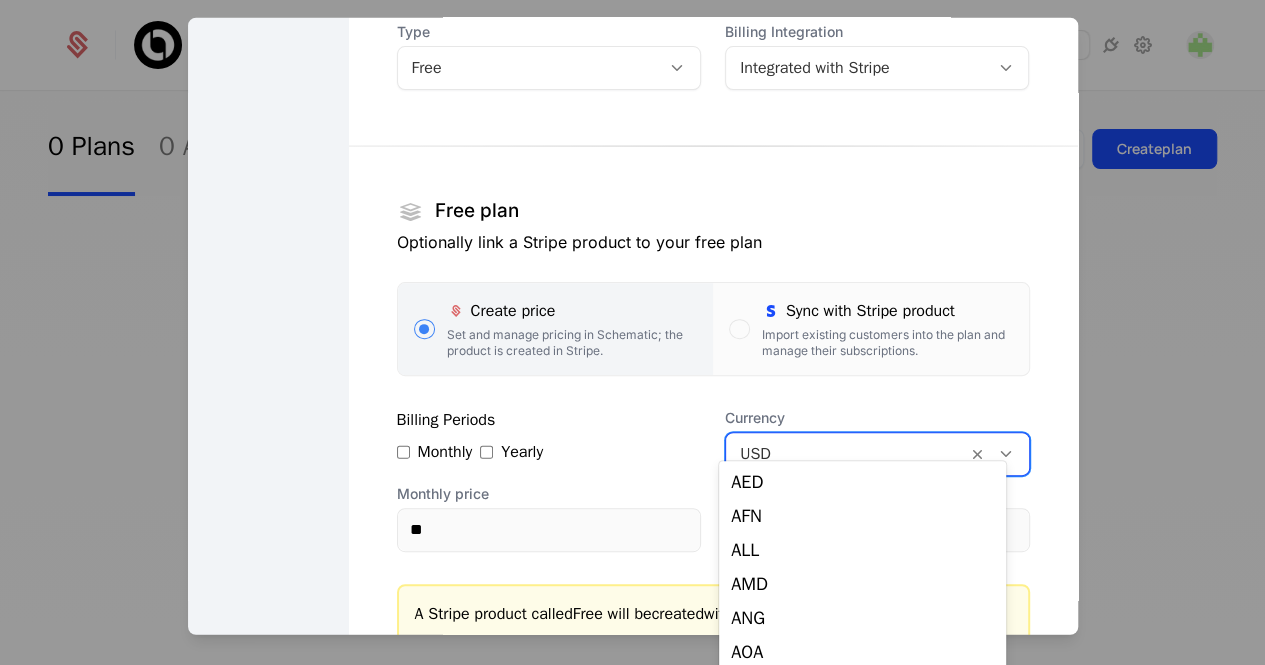 click at bounding box center [846, 453] 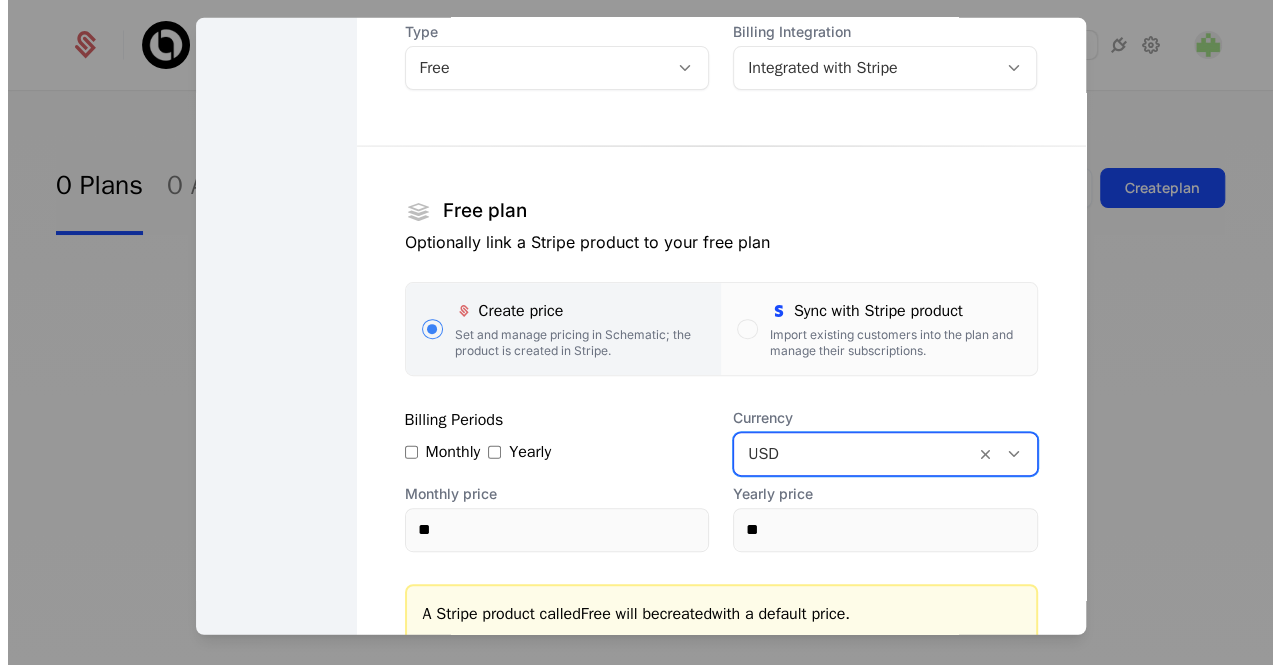 scroll, scrollTop: 0, scrollLeft: 0, axis: both 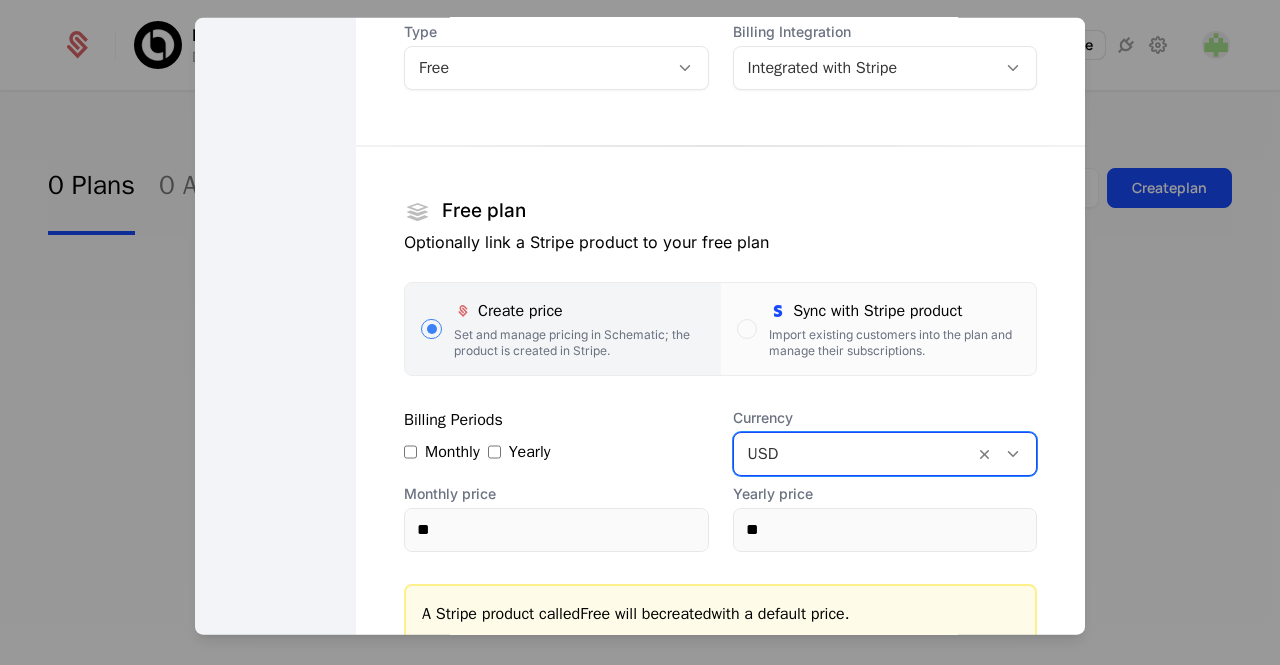 click at bounding box center [854, 453] 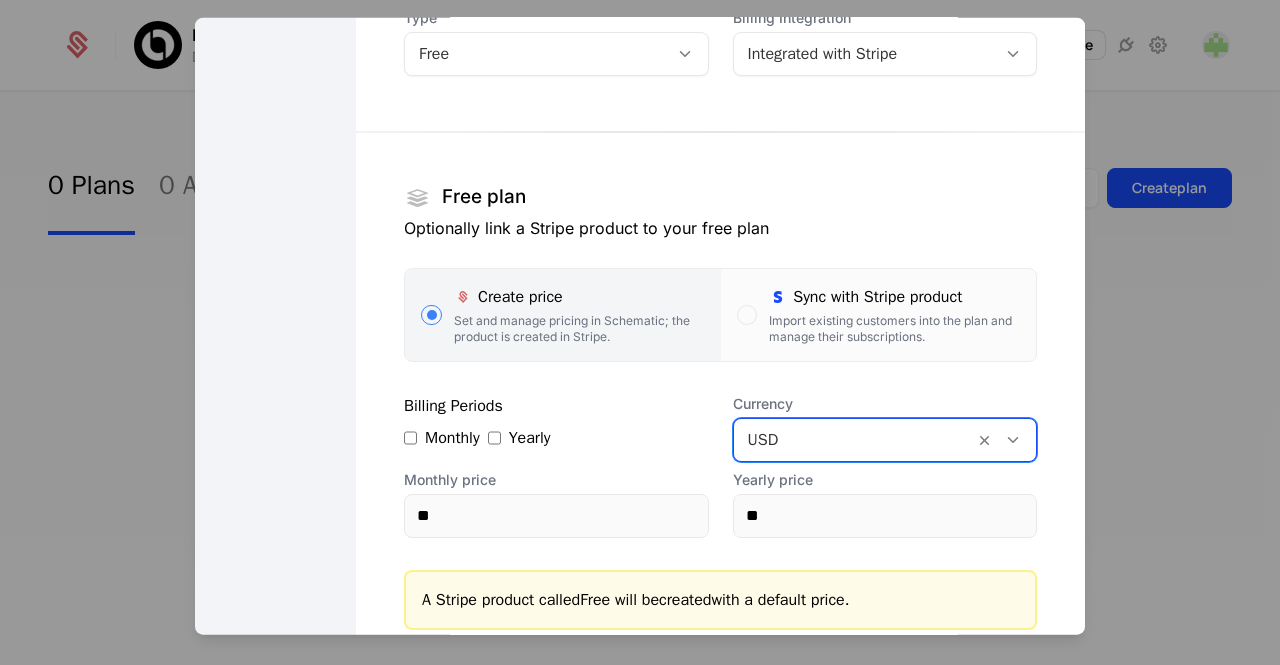 scroll, scrollTop: 348, scrollLeft: 0, axis: vertical 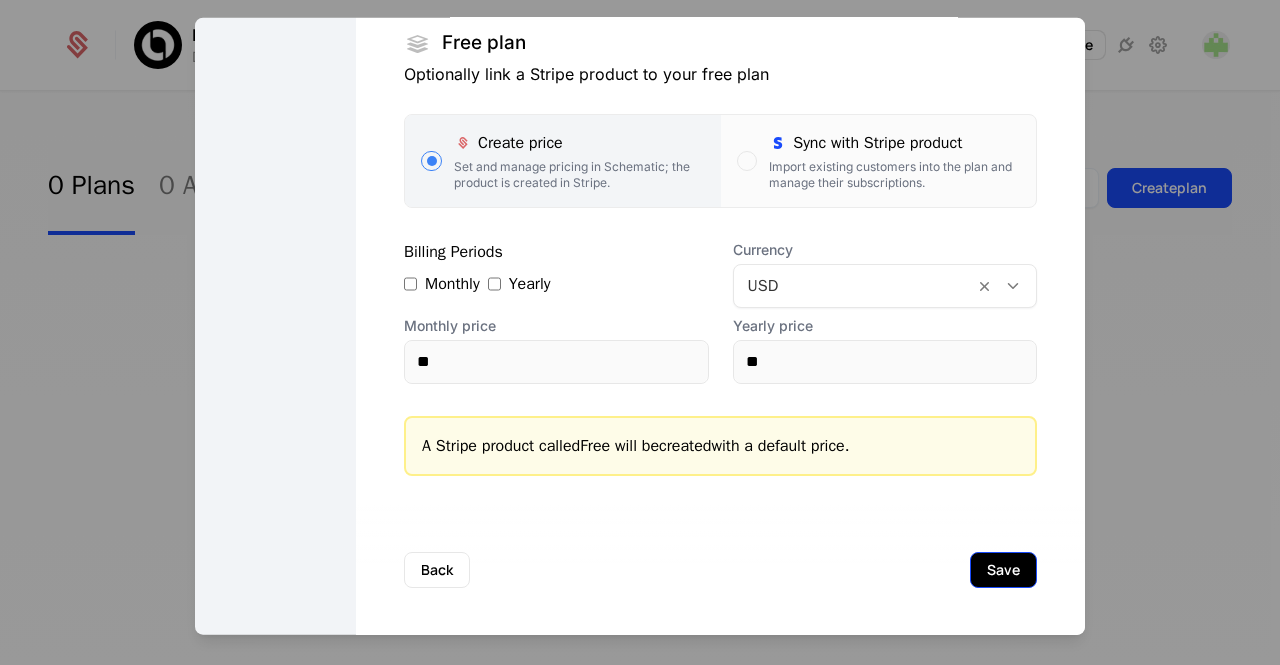 click on "Save" at bounding box center (1003, 569) 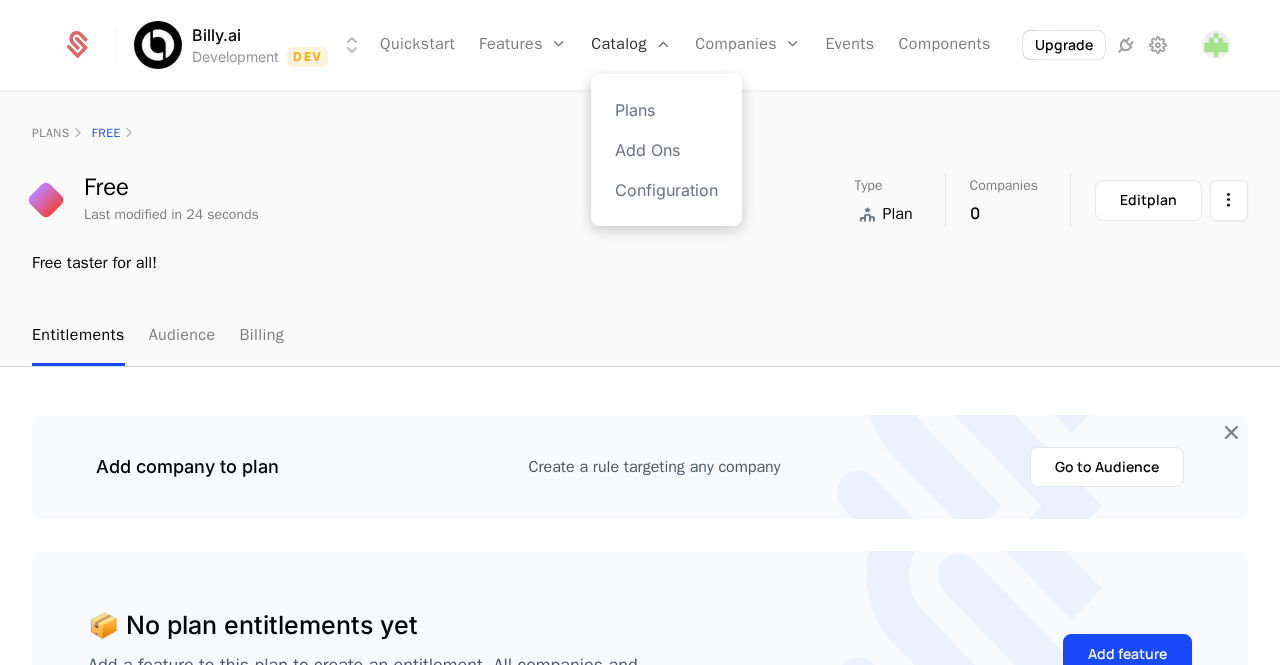 click on "Catalog" at bounding box center (631, 45) 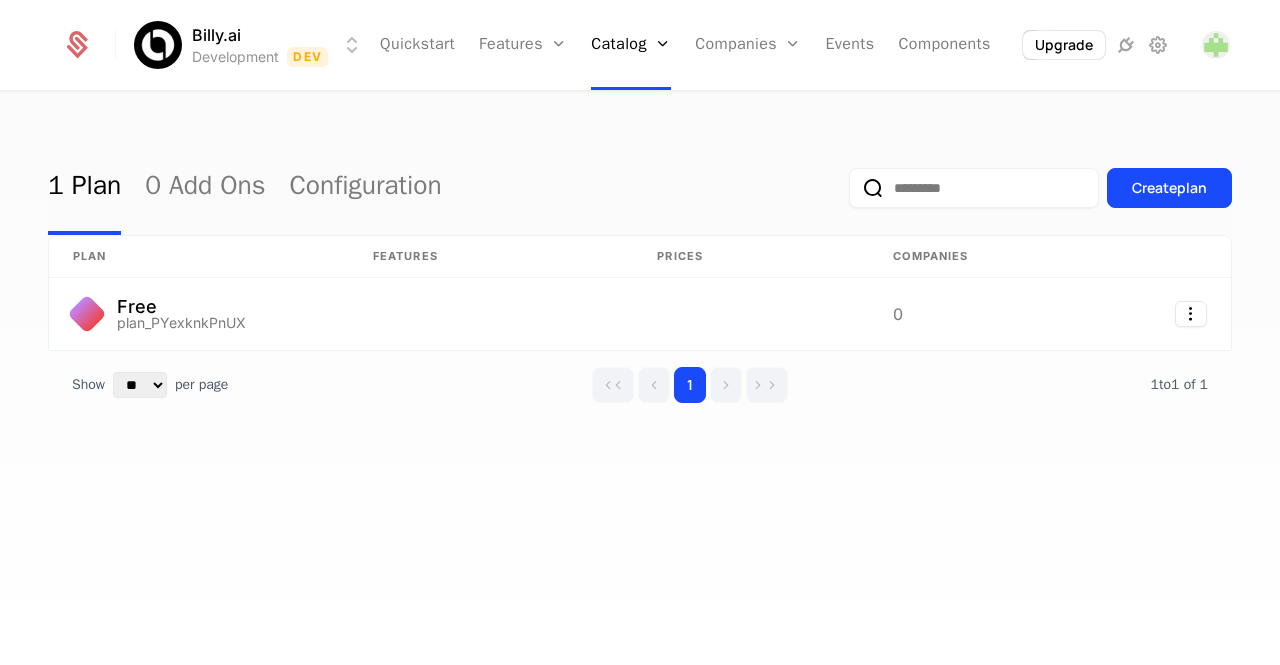 click on "1 Plan 0 Add Ons Configuration Create  plan plan Features Prices Companies Free plan_PYexknkPnUX 0 Show ** ** ** *** *** per page per page 1 1  to  1   of   1  of   1" at bounding box center [640, 385] 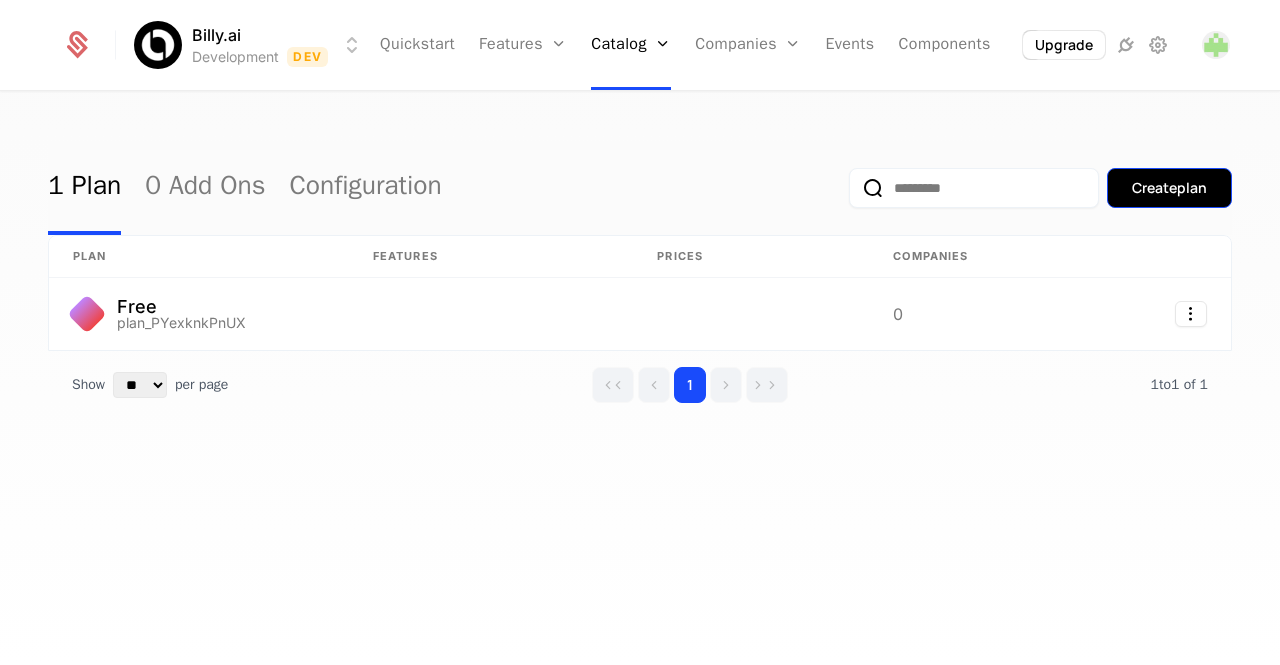 click on "Create  plan" at bounding box center (1169, 188) 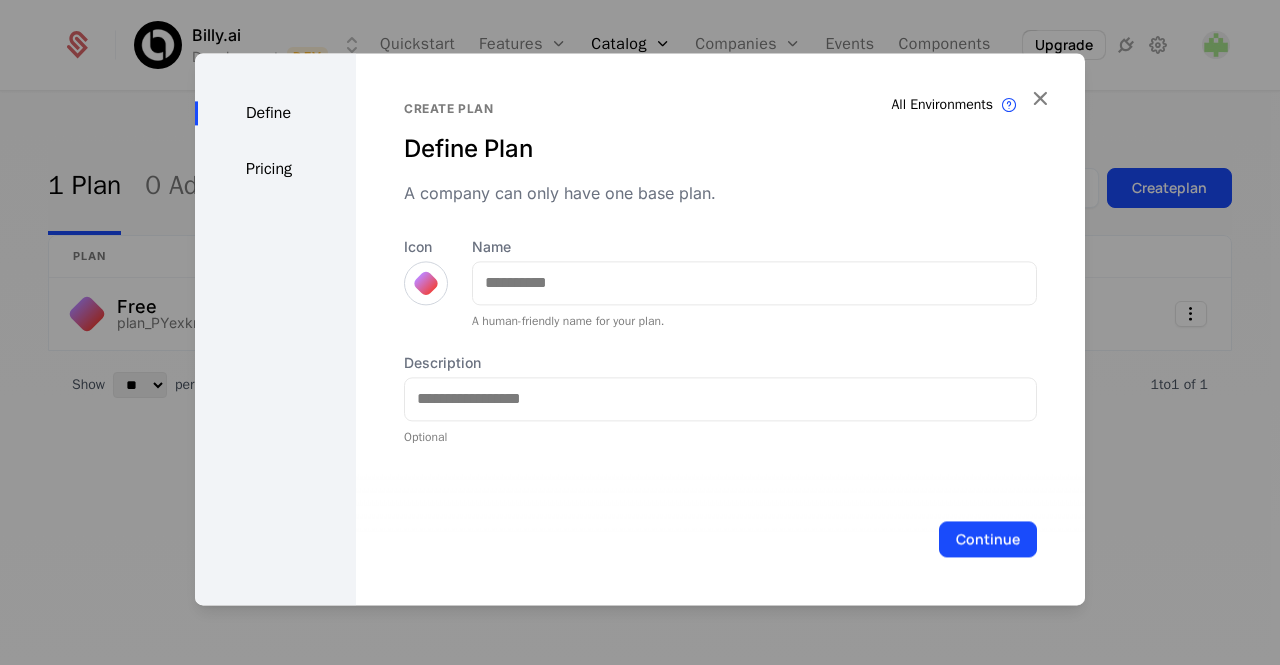 click at bounding box center [426, 283] 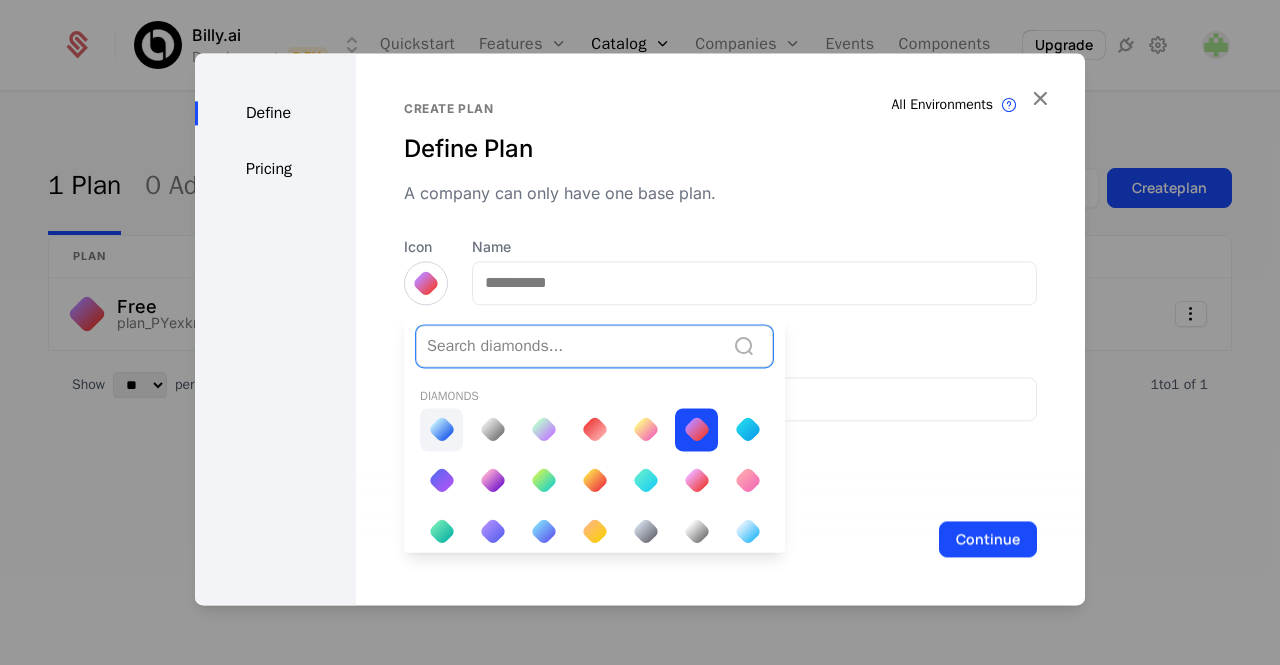 click at bounding box center (441, 429) 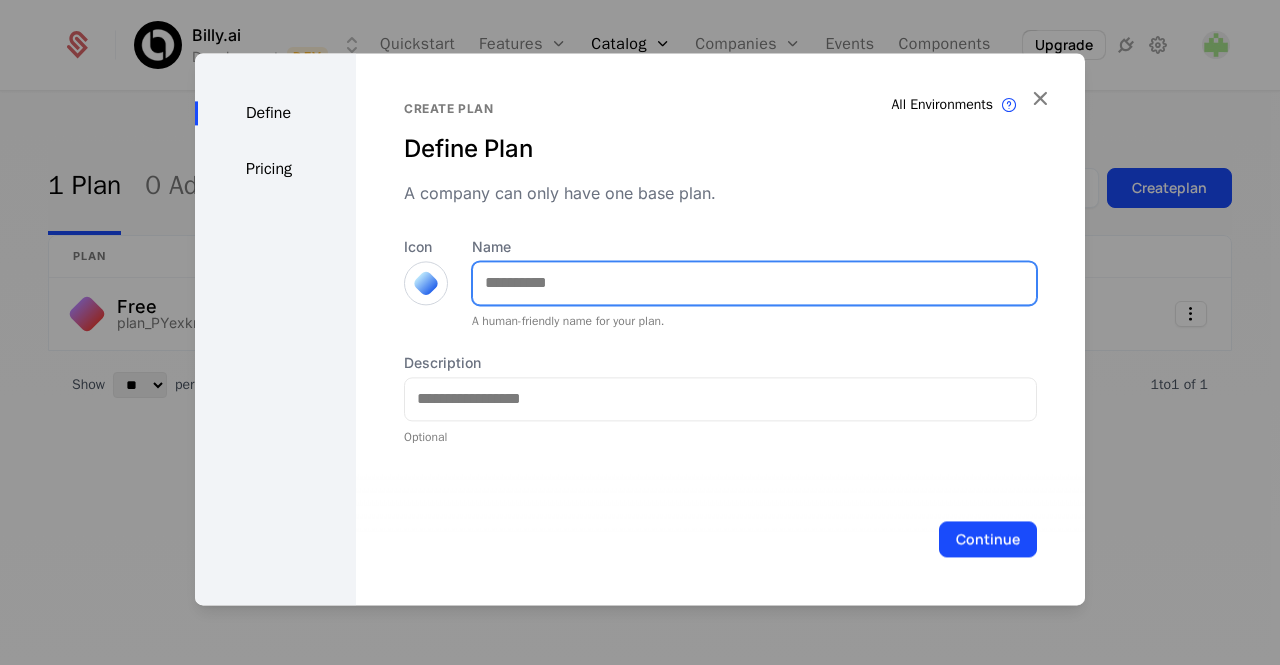 click on "Name" at bounding box center [754, 283] 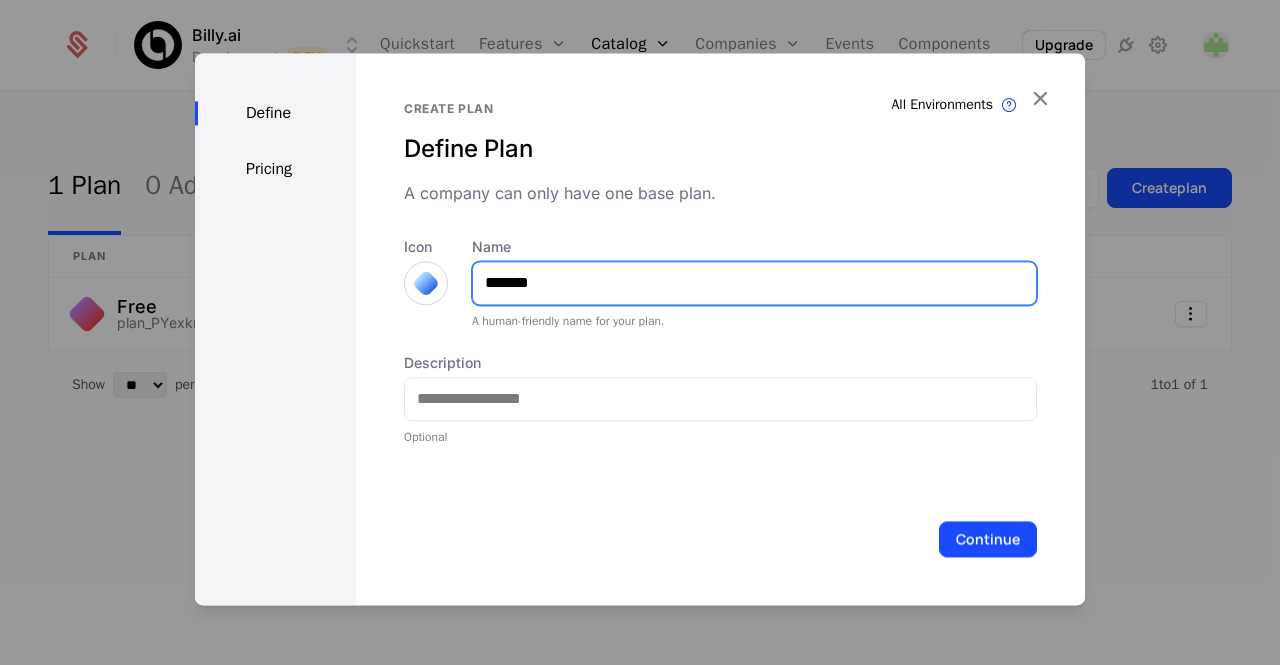 type on "*******" 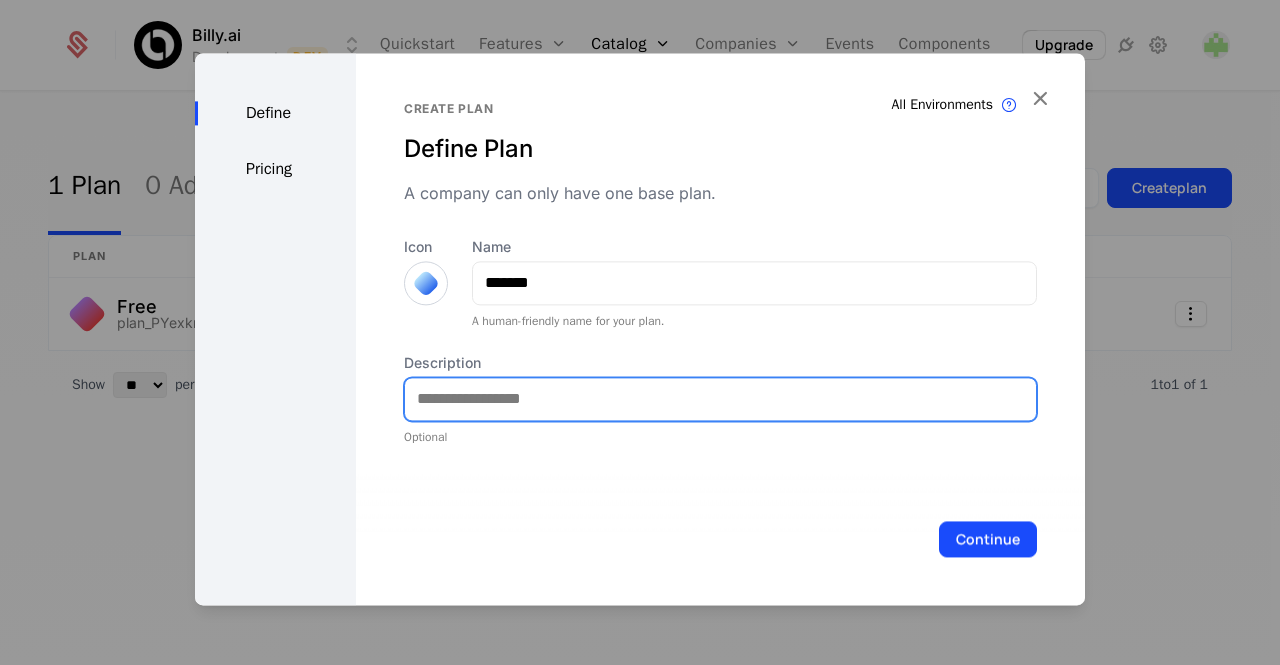 click on "Description" at bounding box center [720, 399] 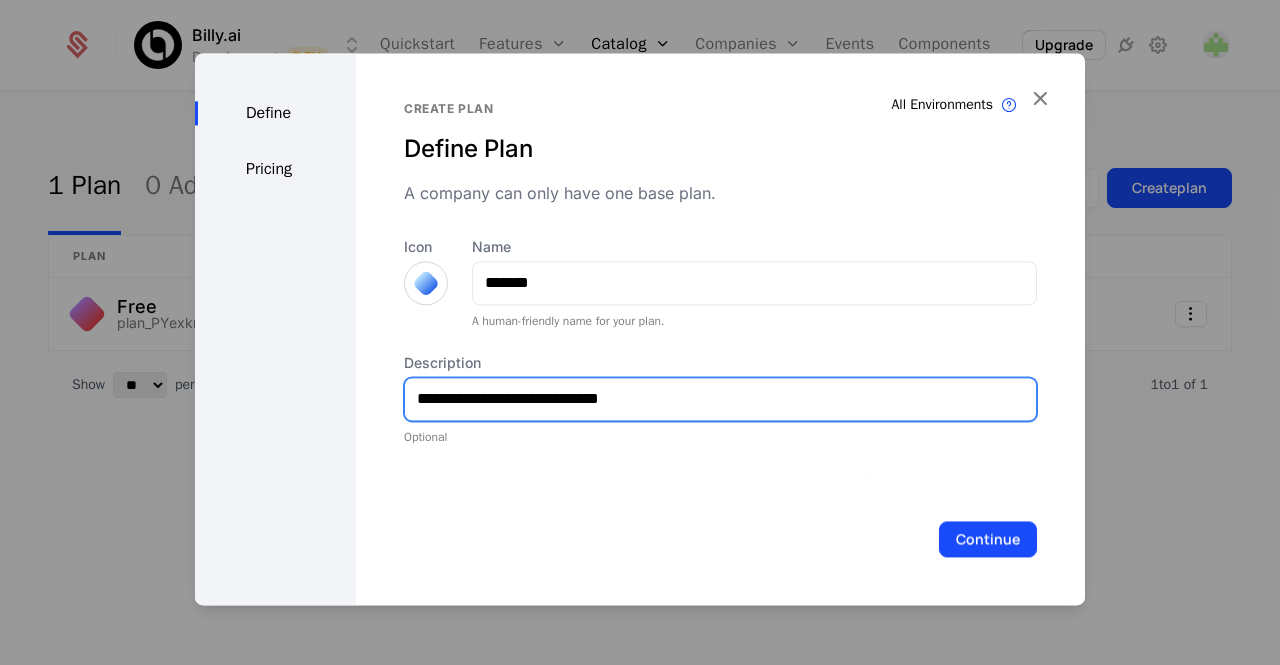 type on "**********" 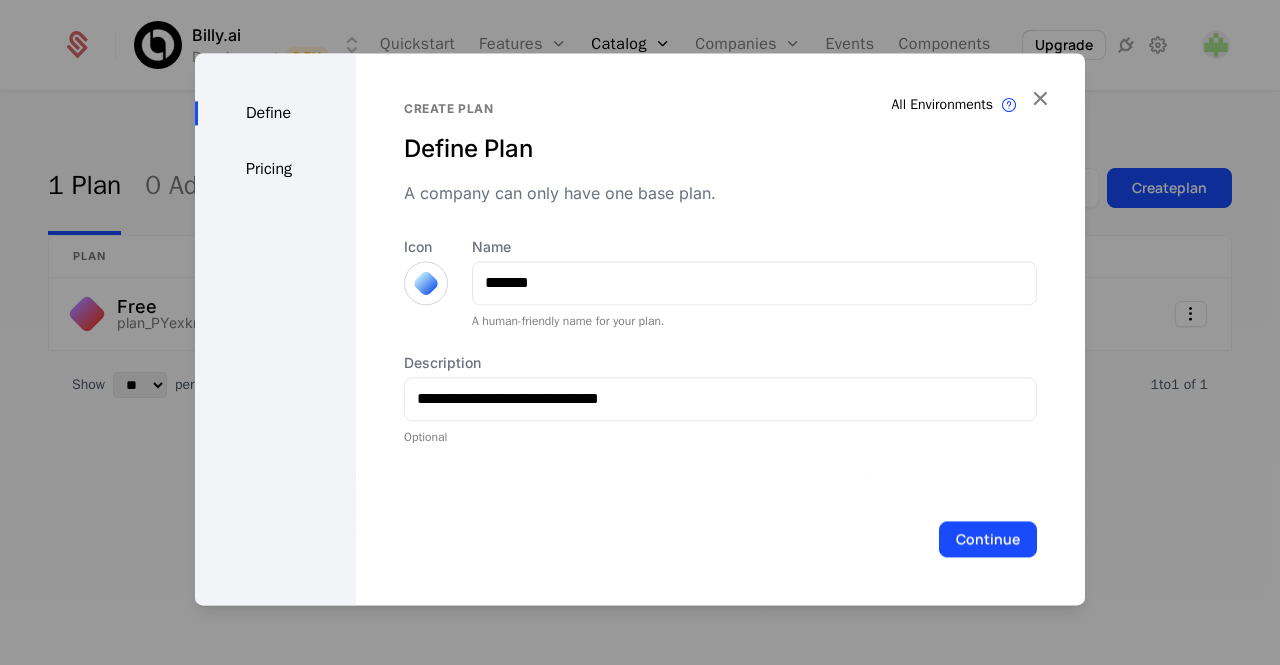 click on "**********" at bounding box center [720, 329] 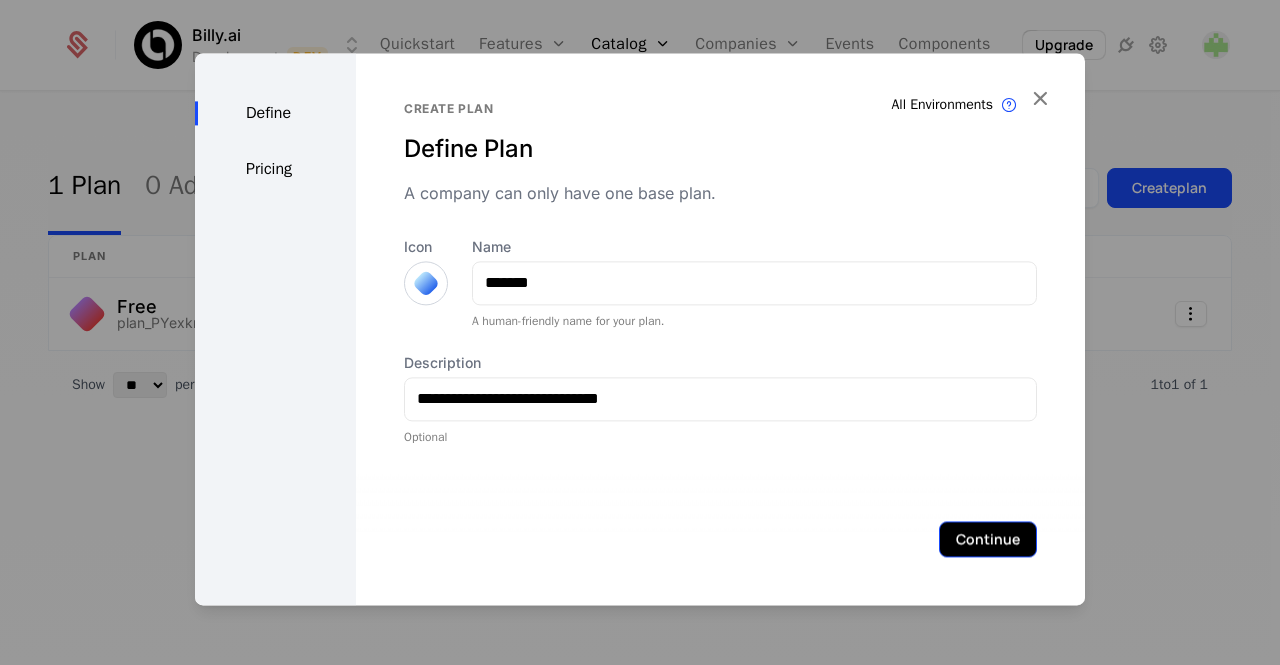 click on "Continue" at bounding box center (988, 539) 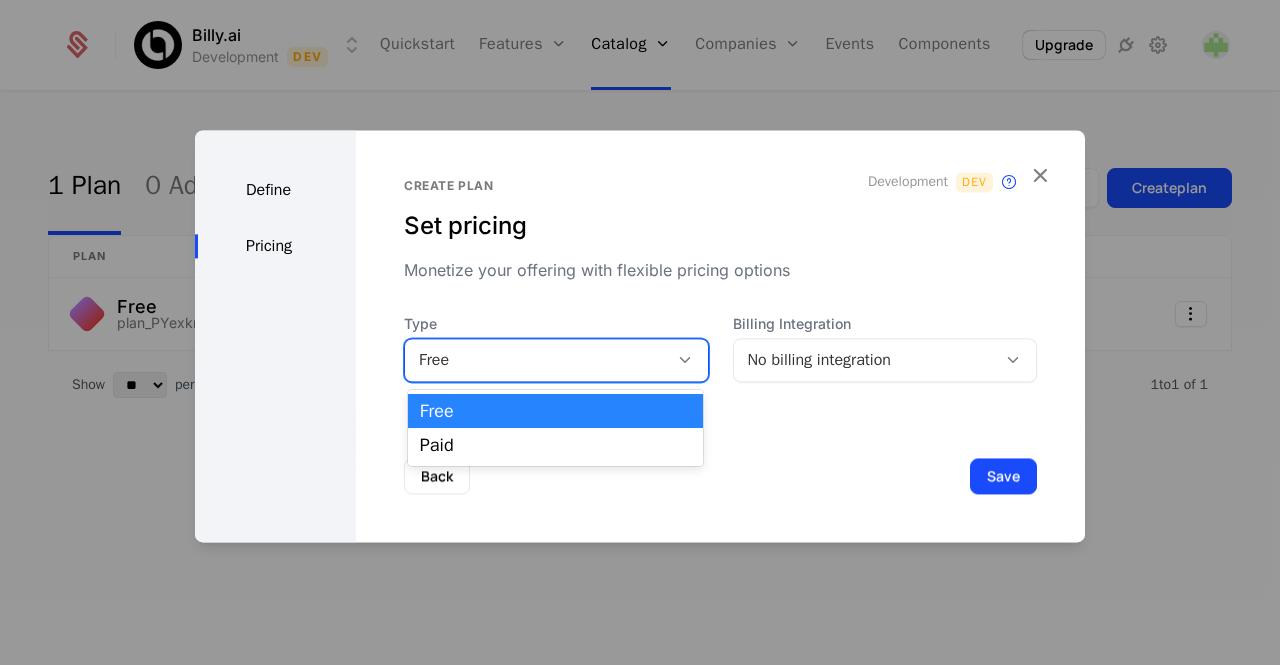 click on "Free" at bounding box center [536, 360] 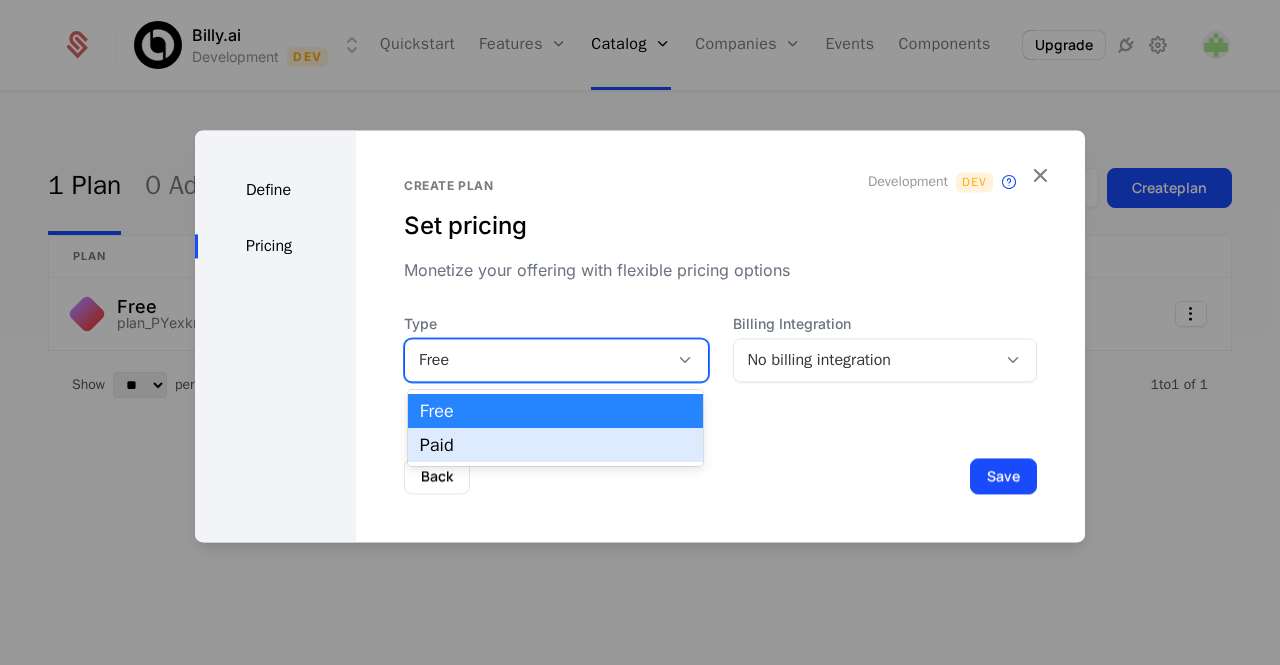 click on "Paid" at bounding box center (555, 445) 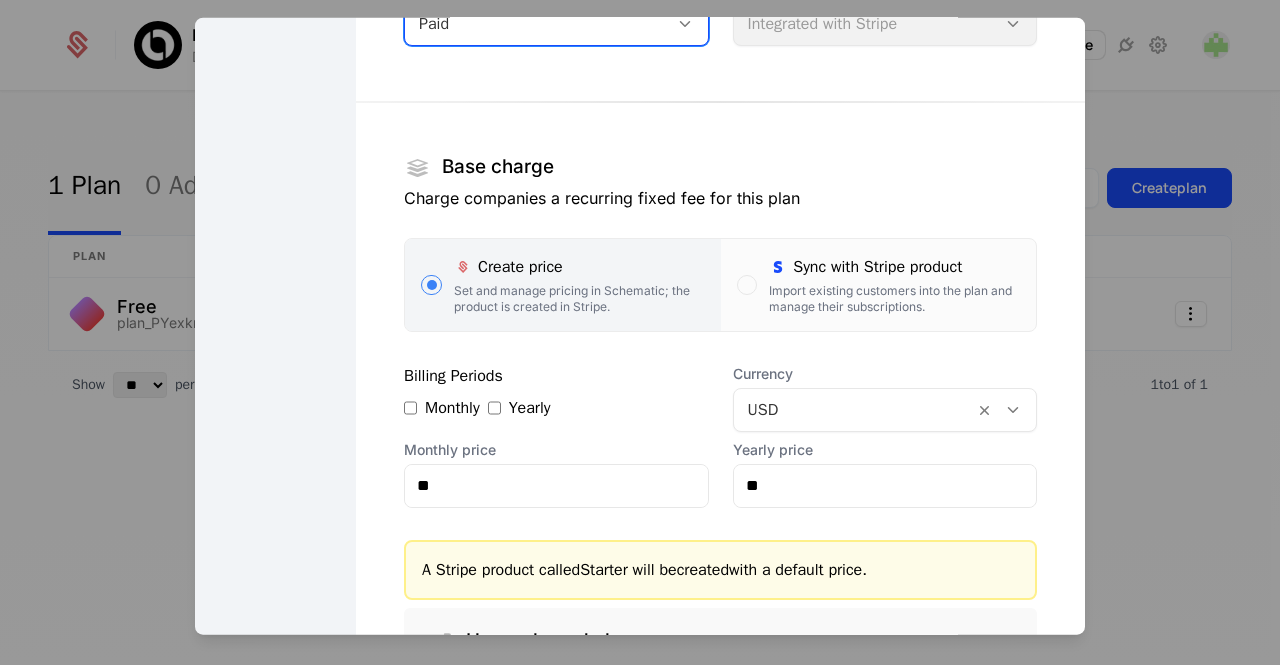 scroll, scrollTop: 239, scrollLeft: 0, axis: vertical 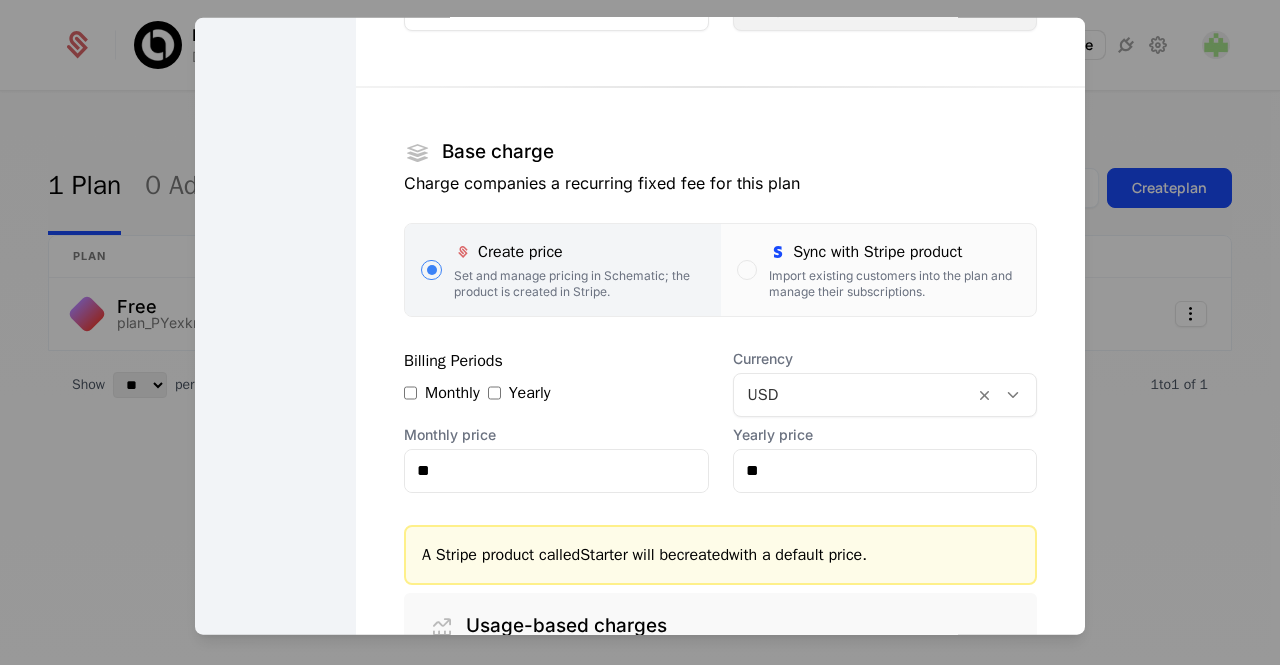 click at bounding box center [854, 394] 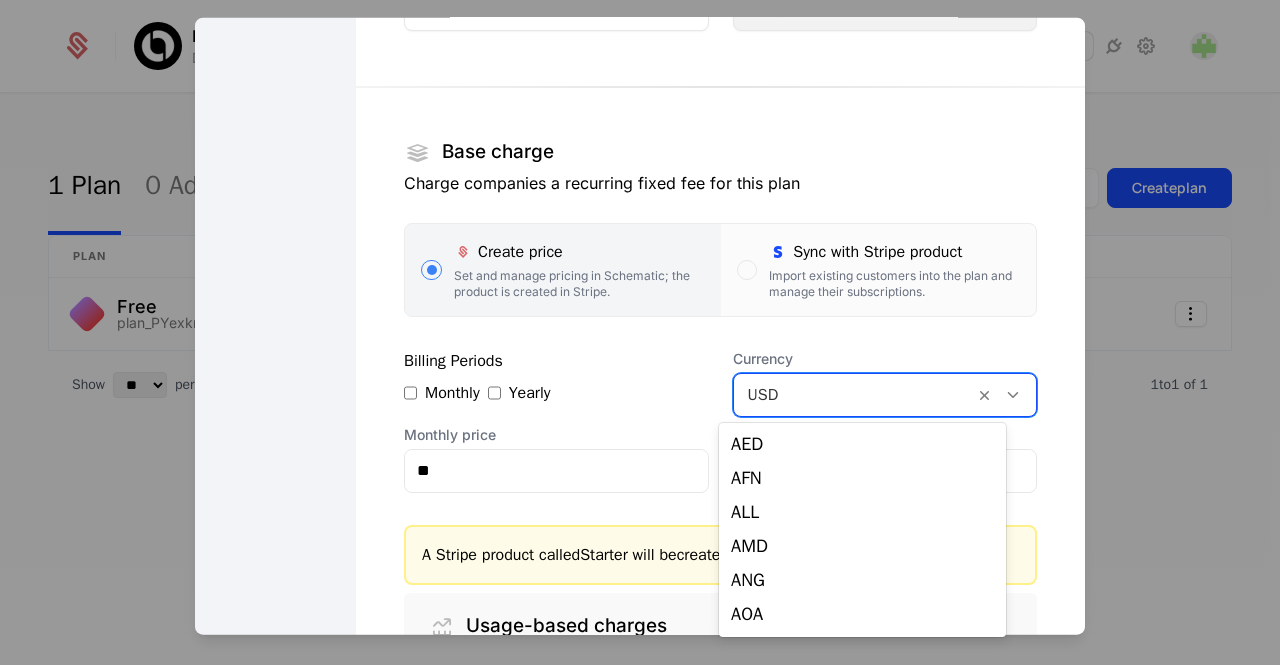 scroll, scrollTop: 4085, scrollLeft: 0, axis: vertical 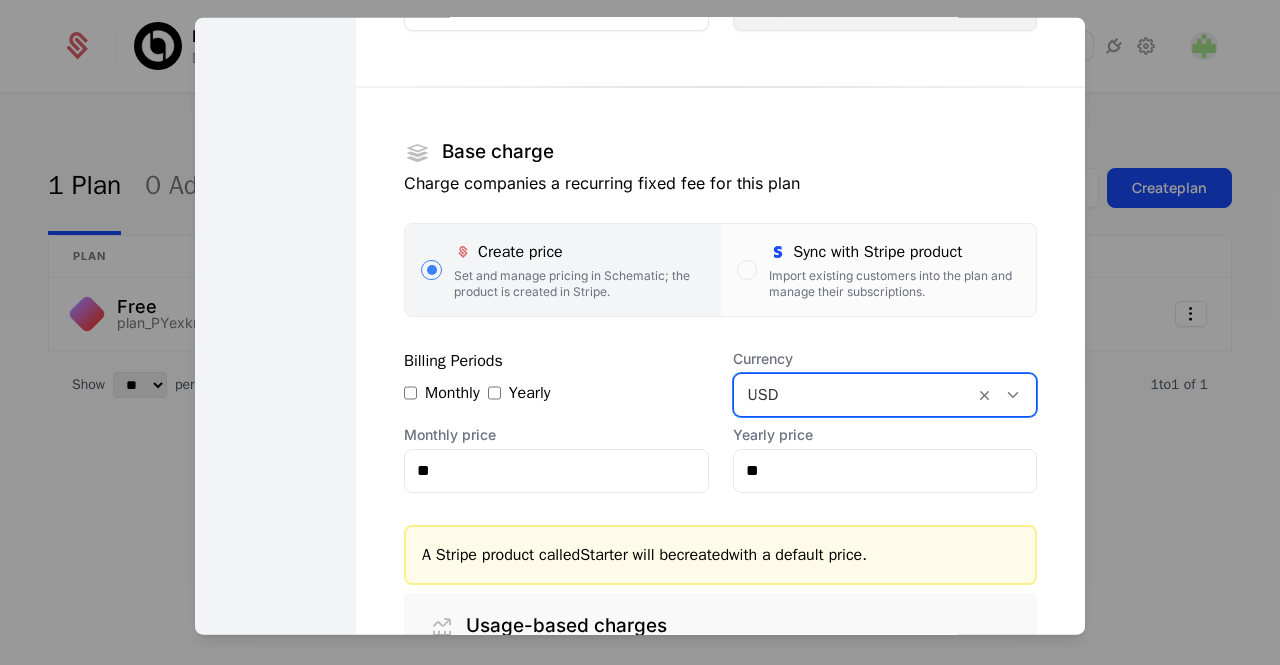 click at bounding box center (854, 394) 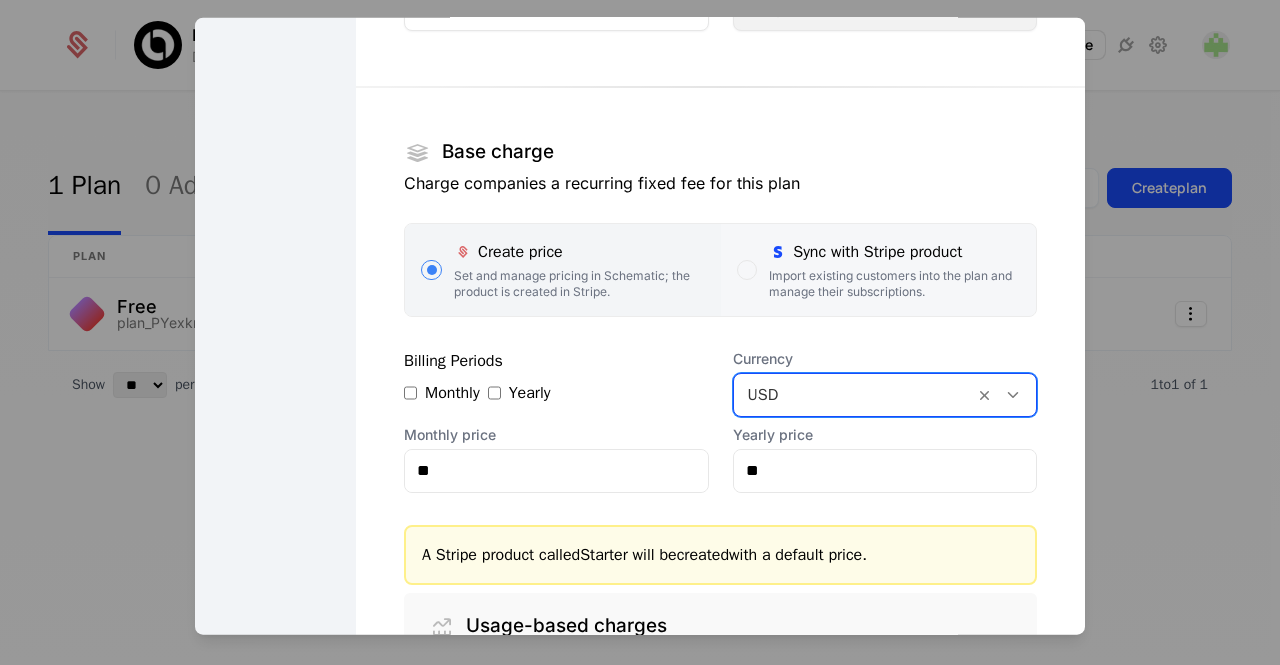 click on "Import existing customers into the plan and manage their subscriptions." at bounding box center (894, 283) 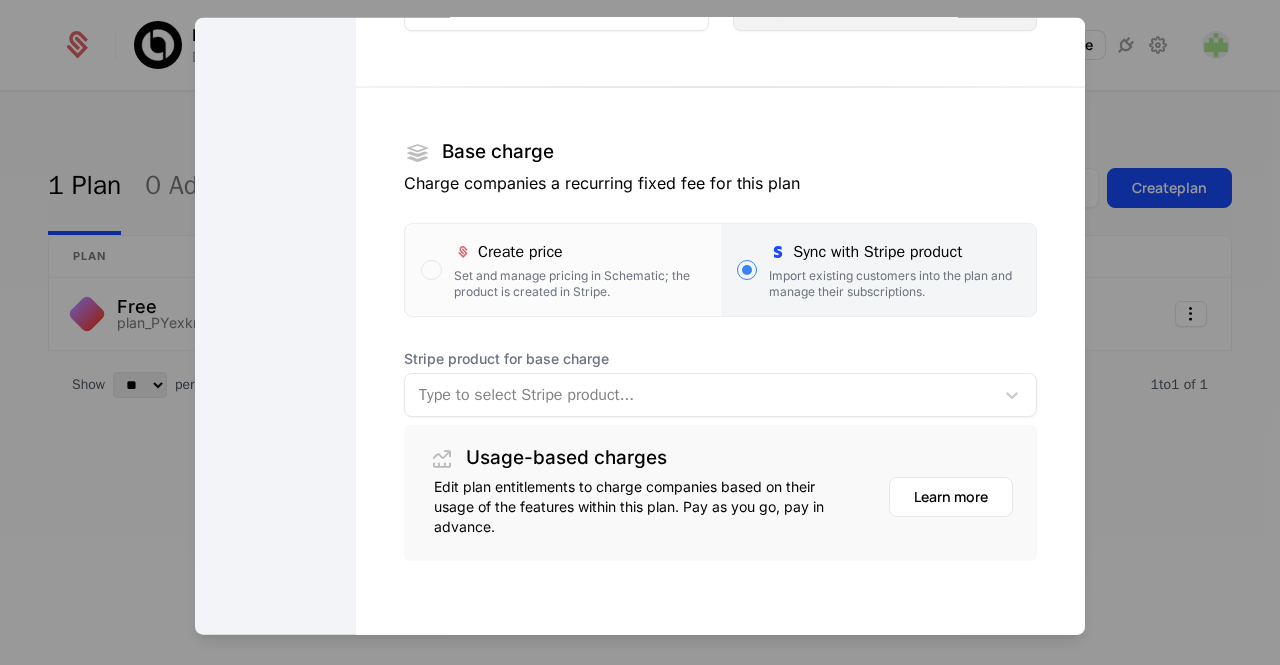 click at bounding box center [699, 394] 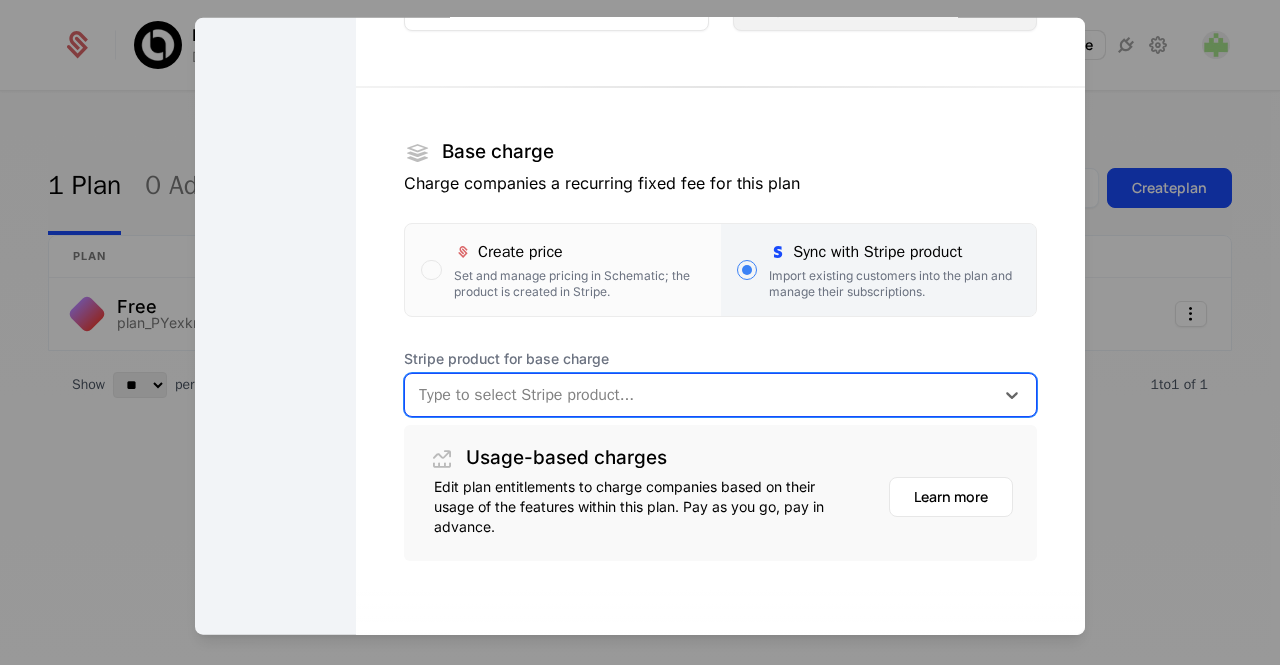click at bounding box center [699, 394] 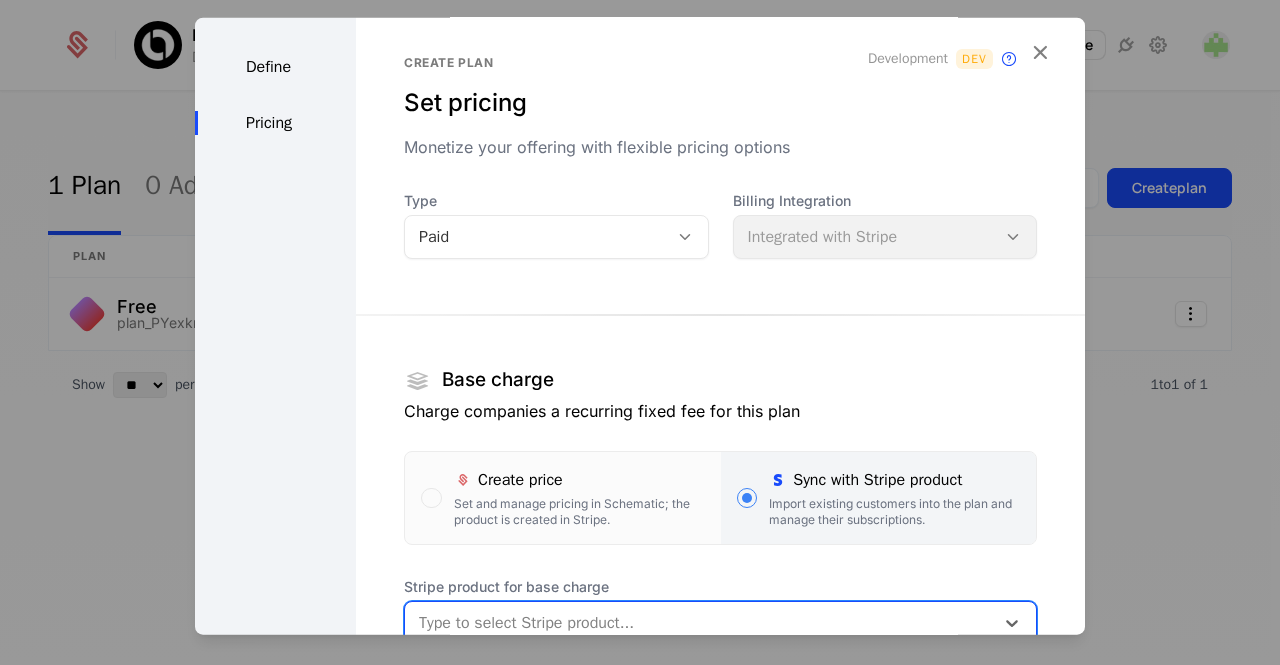 scroll, scrollTop: 0, scrollLeft: 0, axis: both 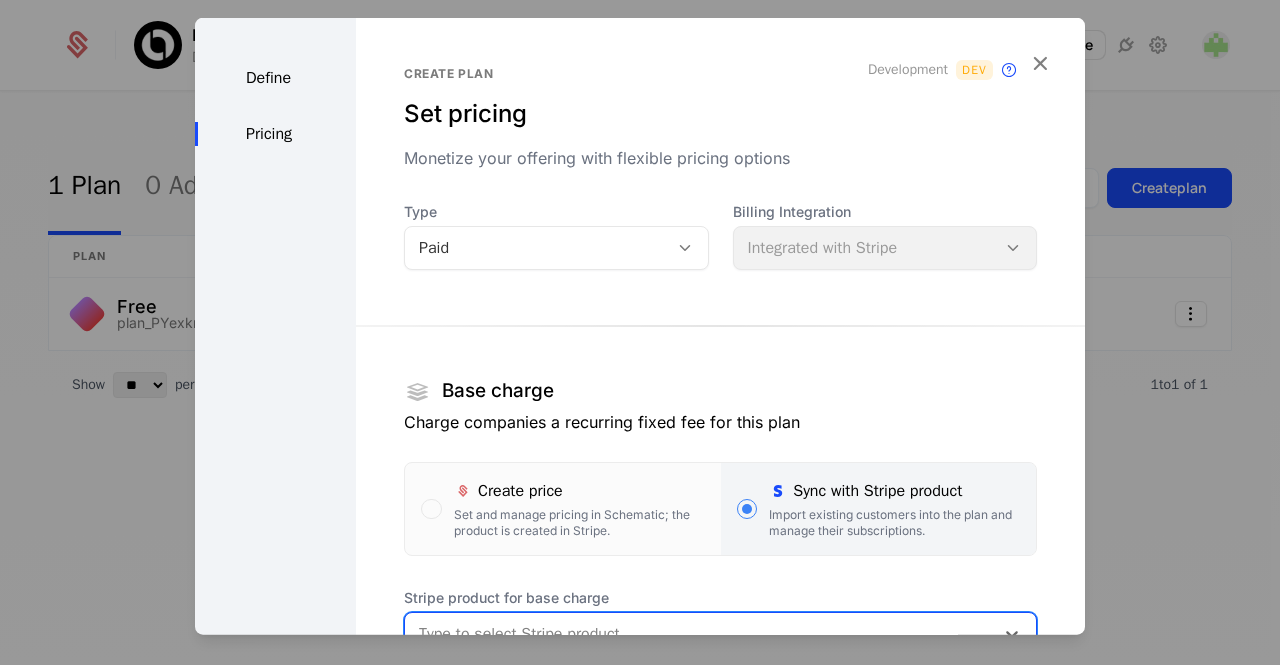 click on "Paid" at bounding box center [556, 247] 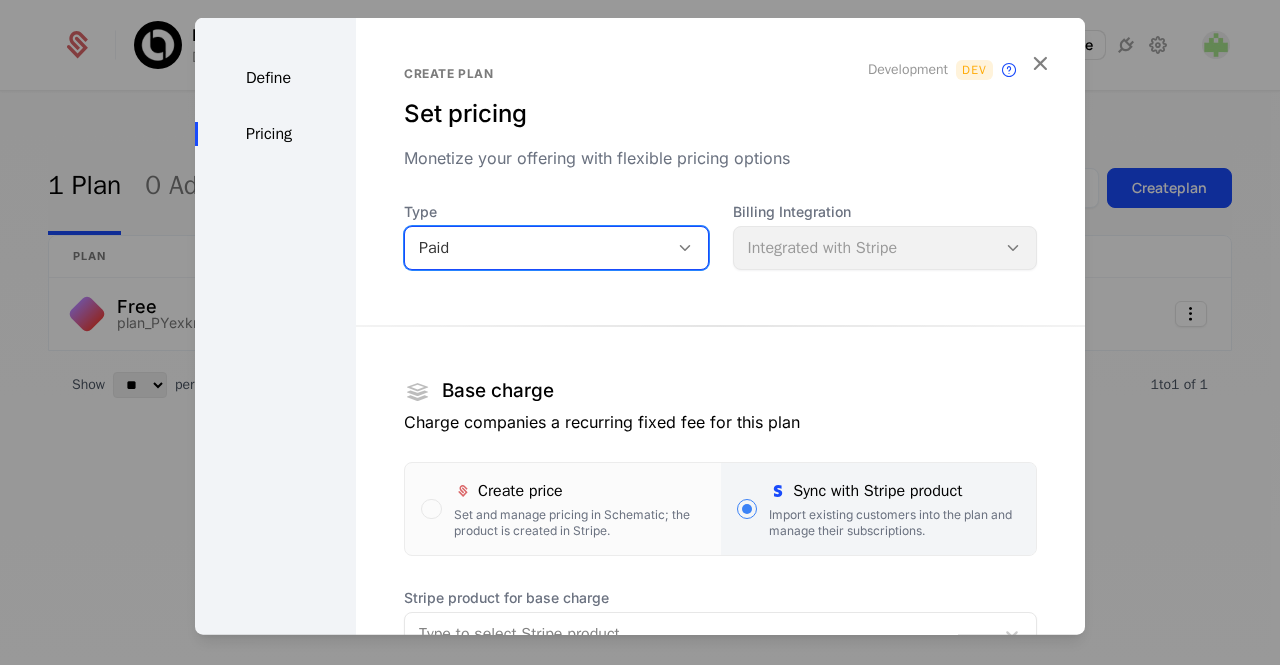 click on "Paid" at bounding box center (556, 247) 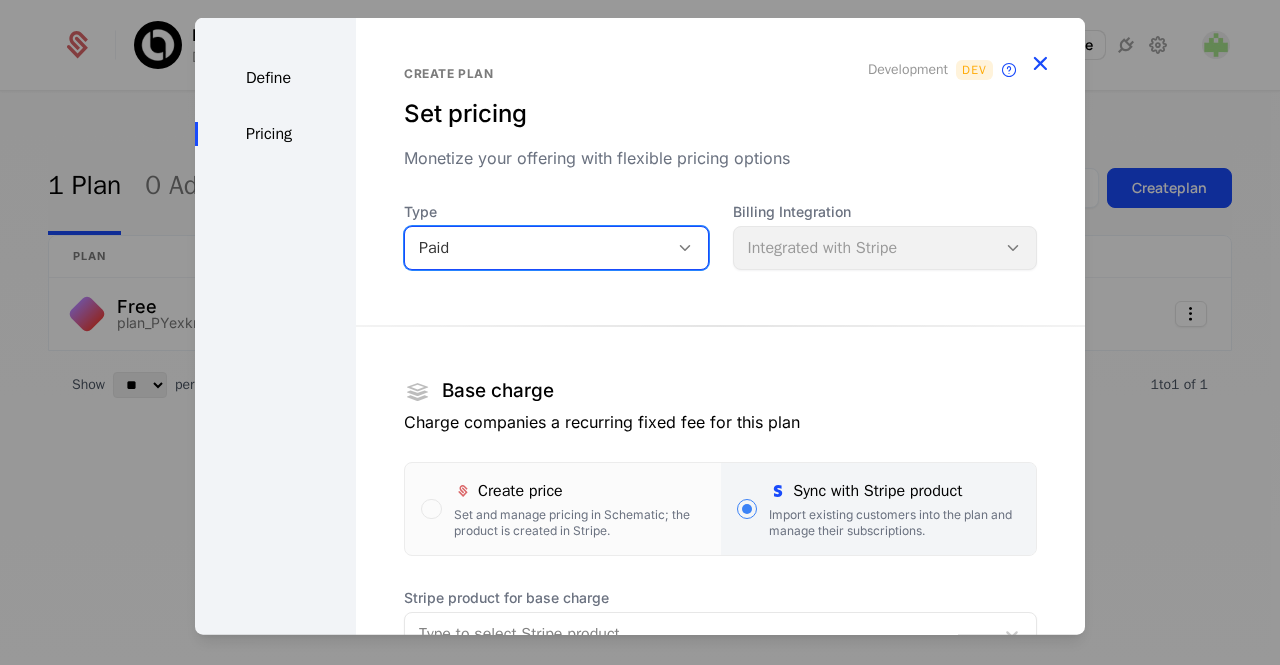 click at bounding box center (1040, 62) 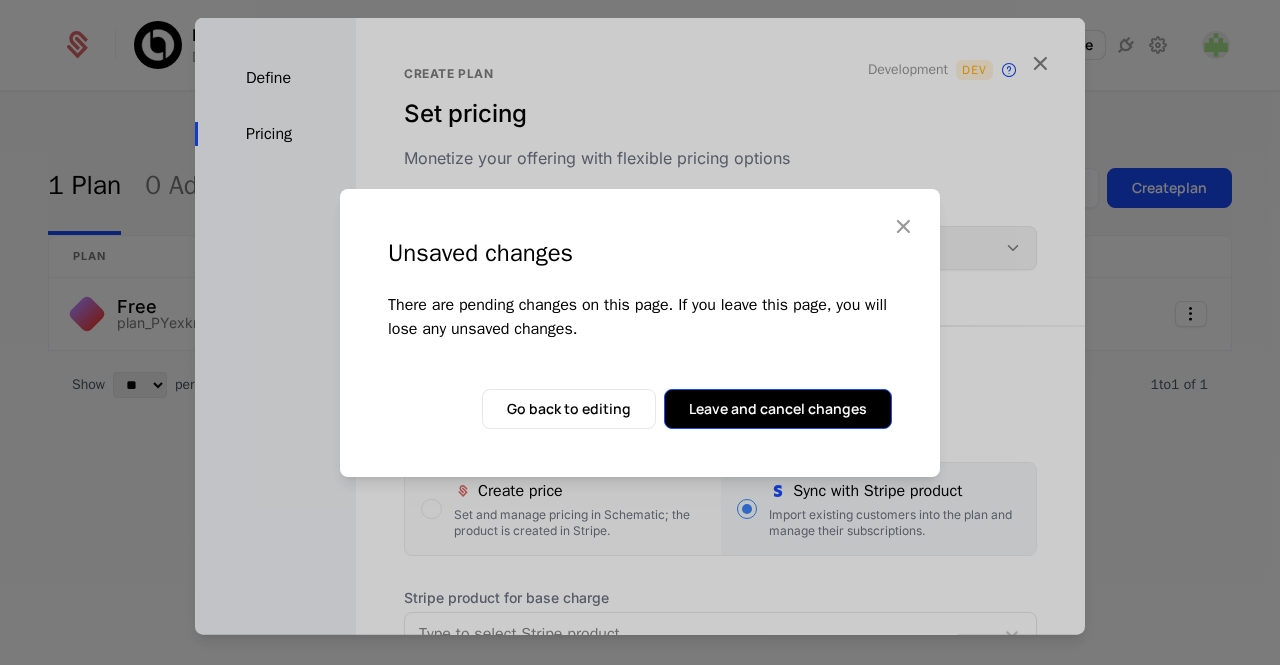 click on "Leave and cancel changes" at bounding box center [778, 409] 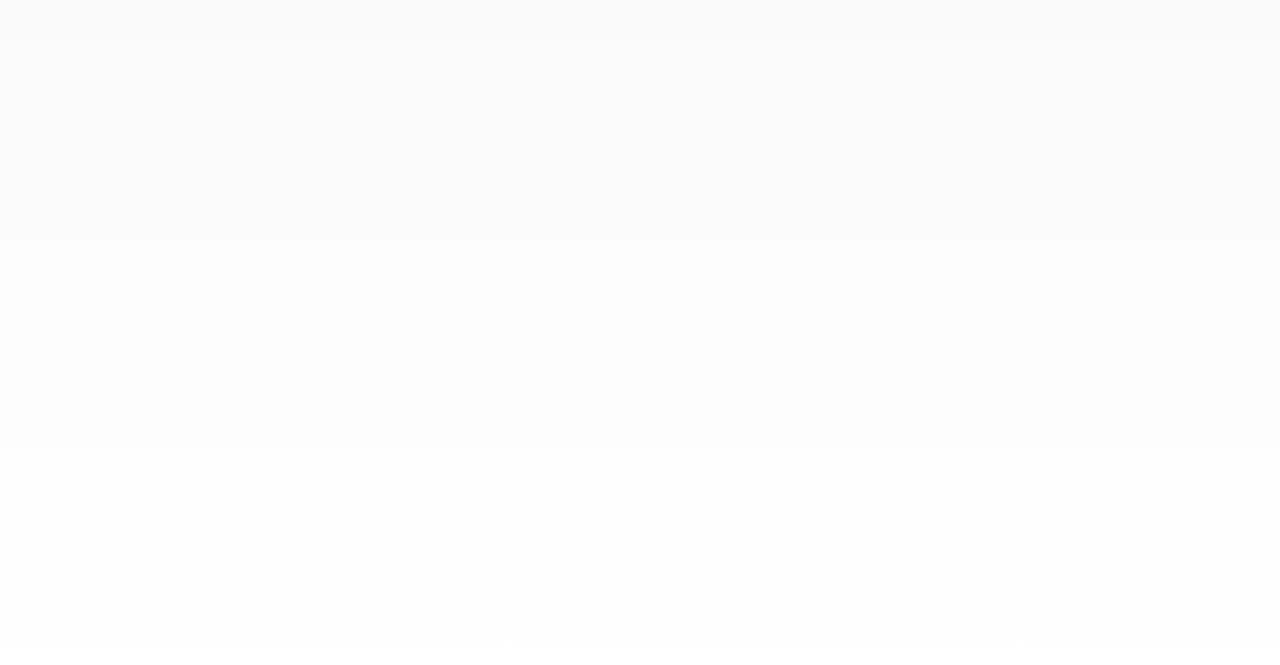 scroll, scrollTop: 0, scrollLeft: 0, axis: both 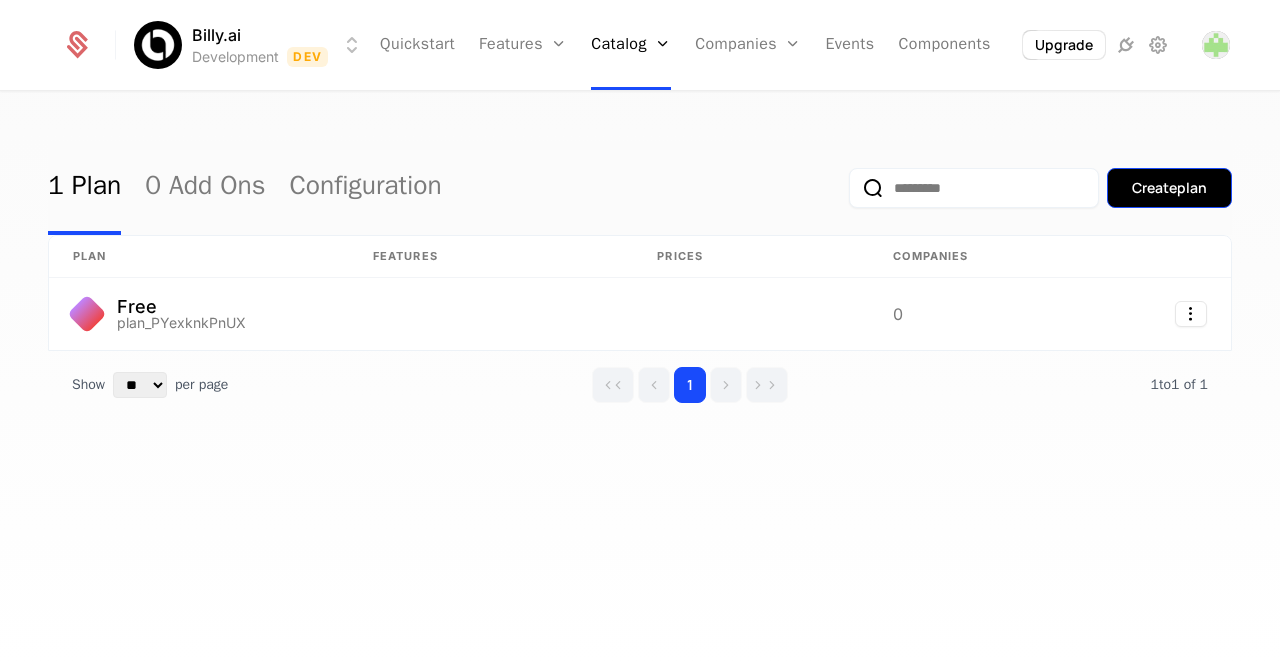 click on "Create  plan" at bounding box center [1169, 188] 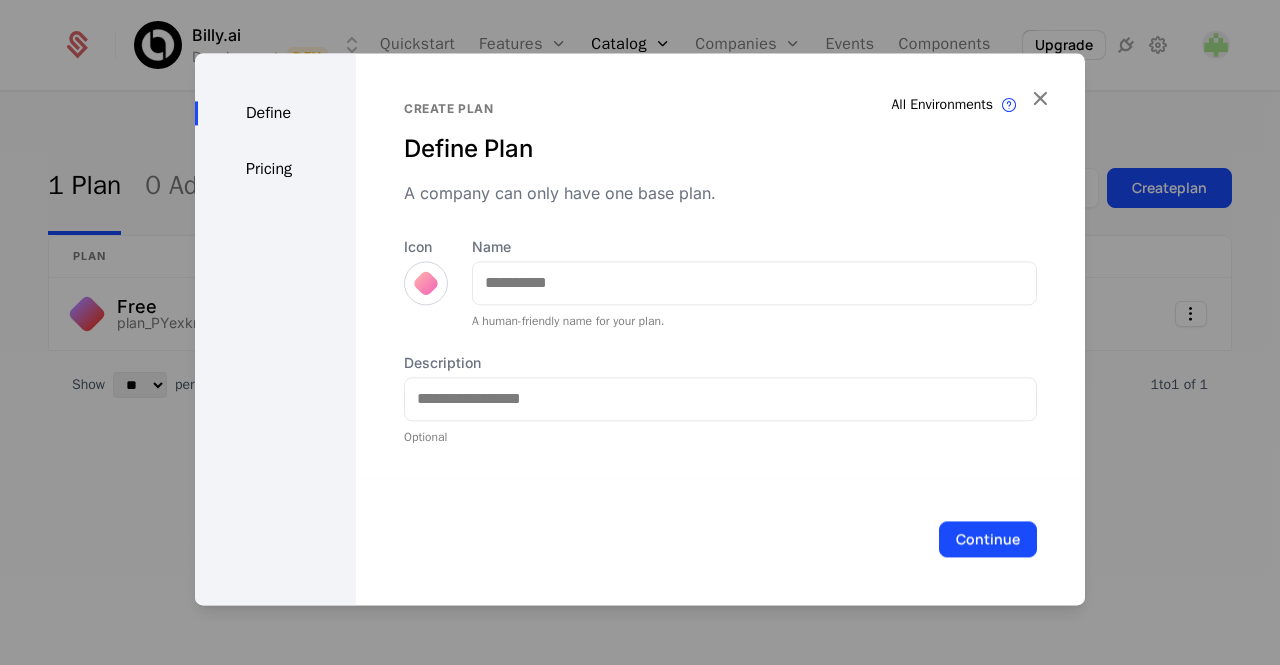 click at bounding box center [426, 283] 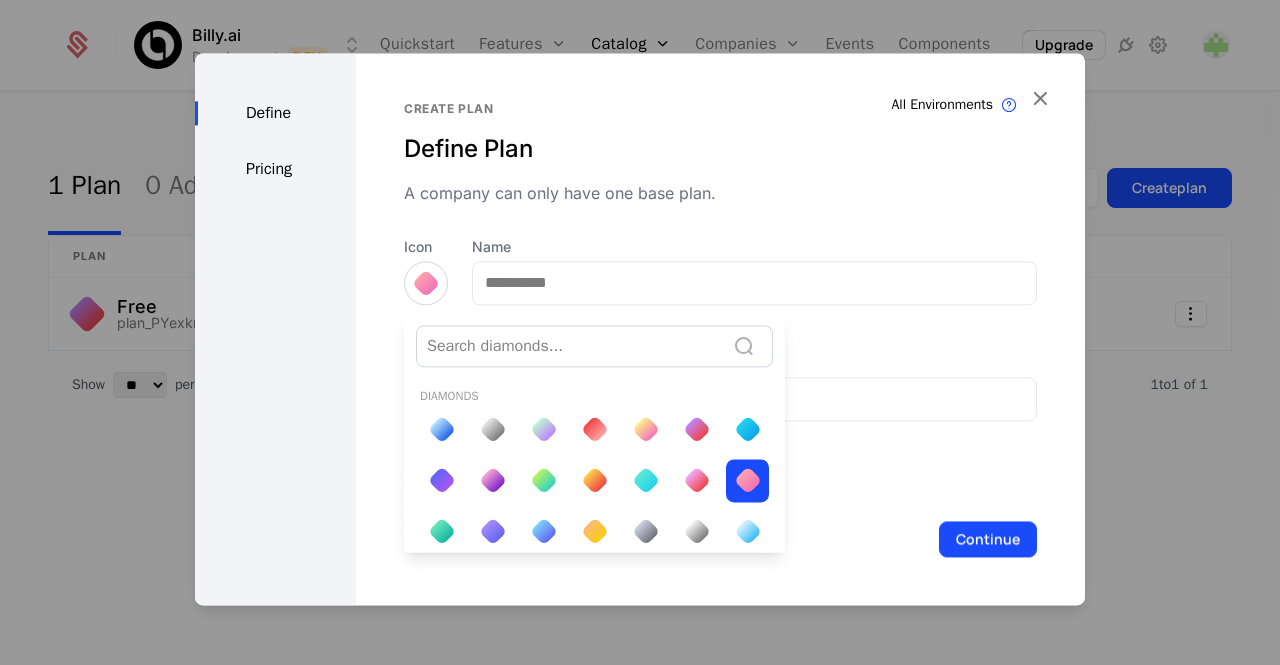 scroll, scrollTop: 0, scrollLeft: 0, axis: both 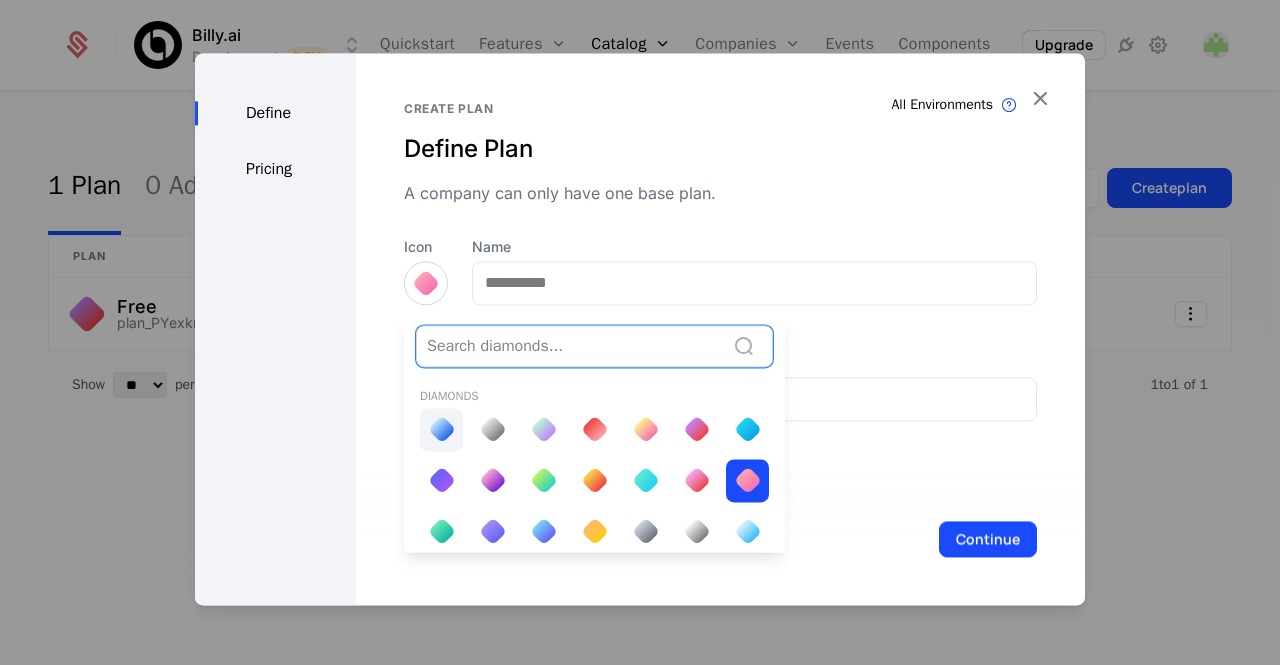 click at bounding box center [441, 429] 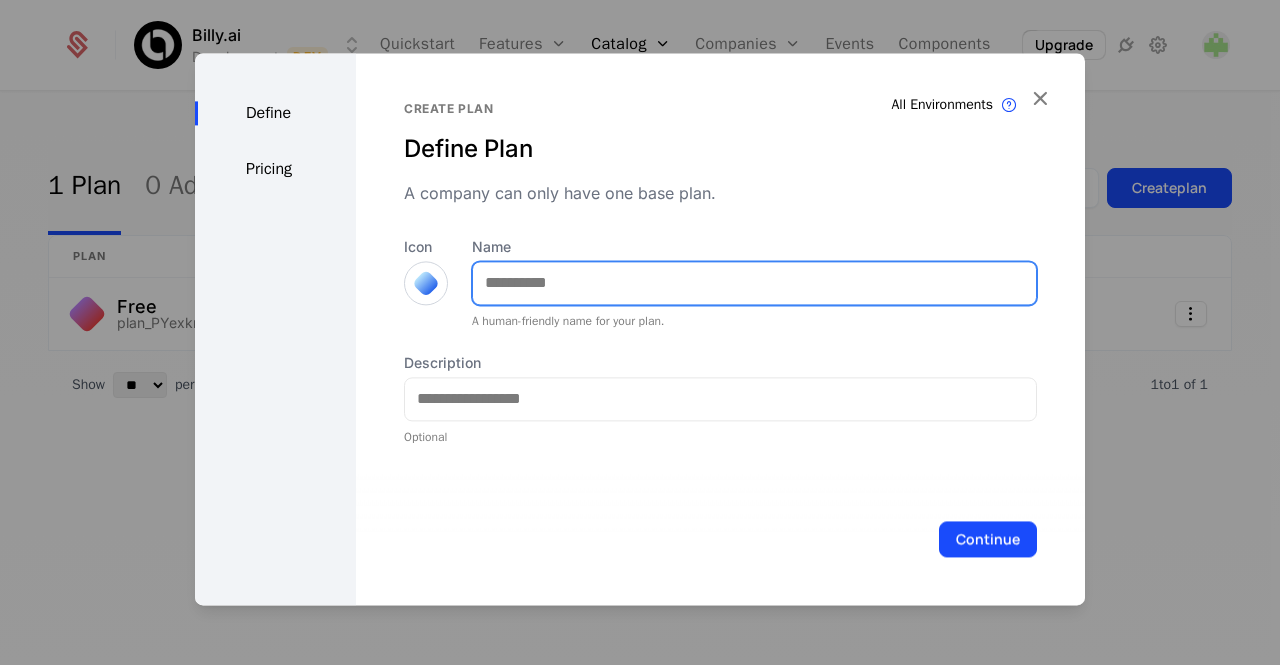 click on "Name" at bounding box center [754, 283] 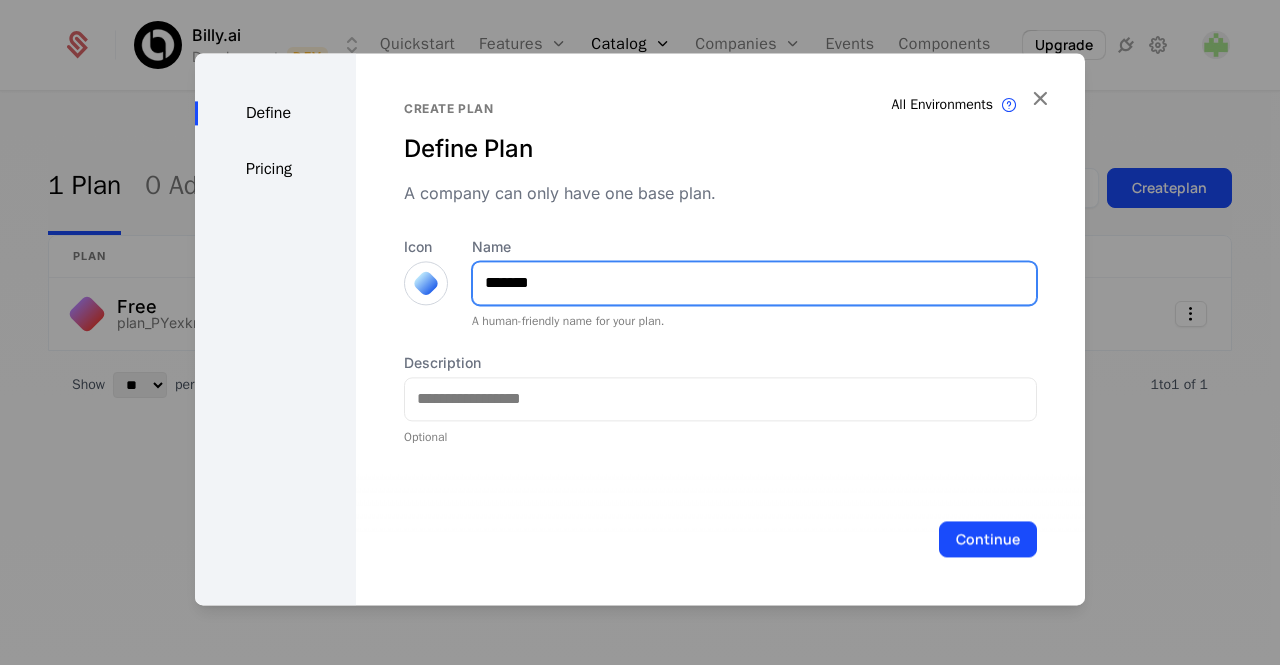 type on "*******" 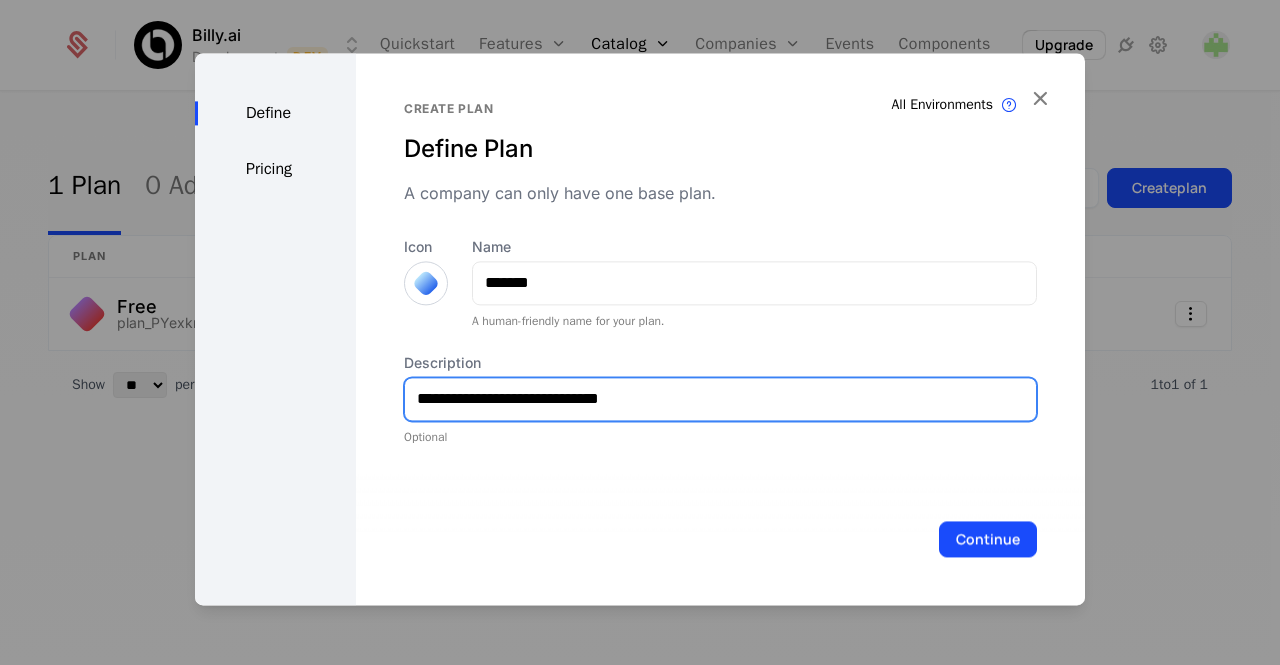 type on "**********" 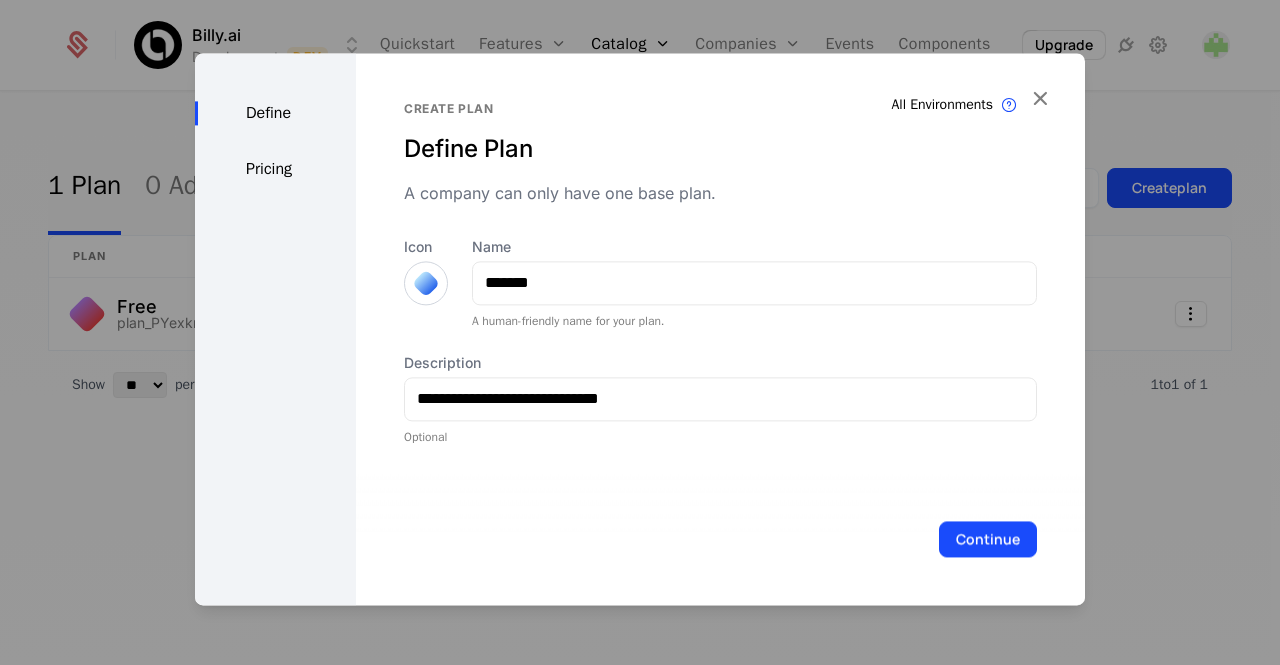 type 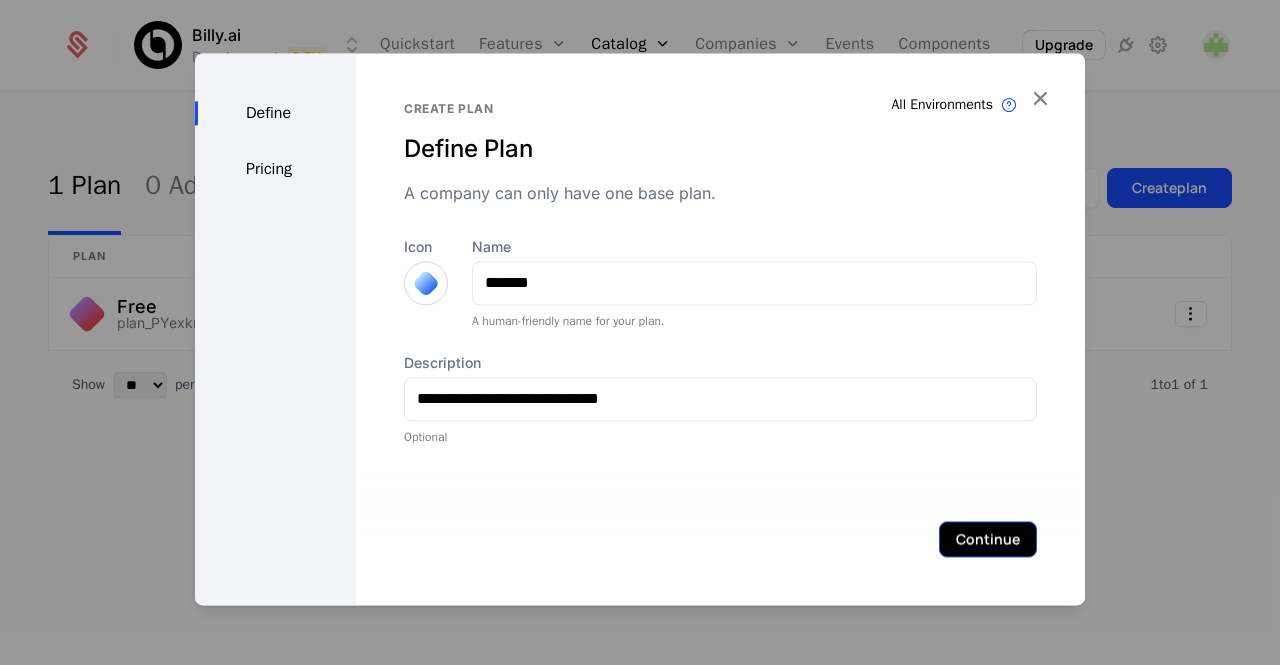 click on "Continue" at bounding box center (988, 539) 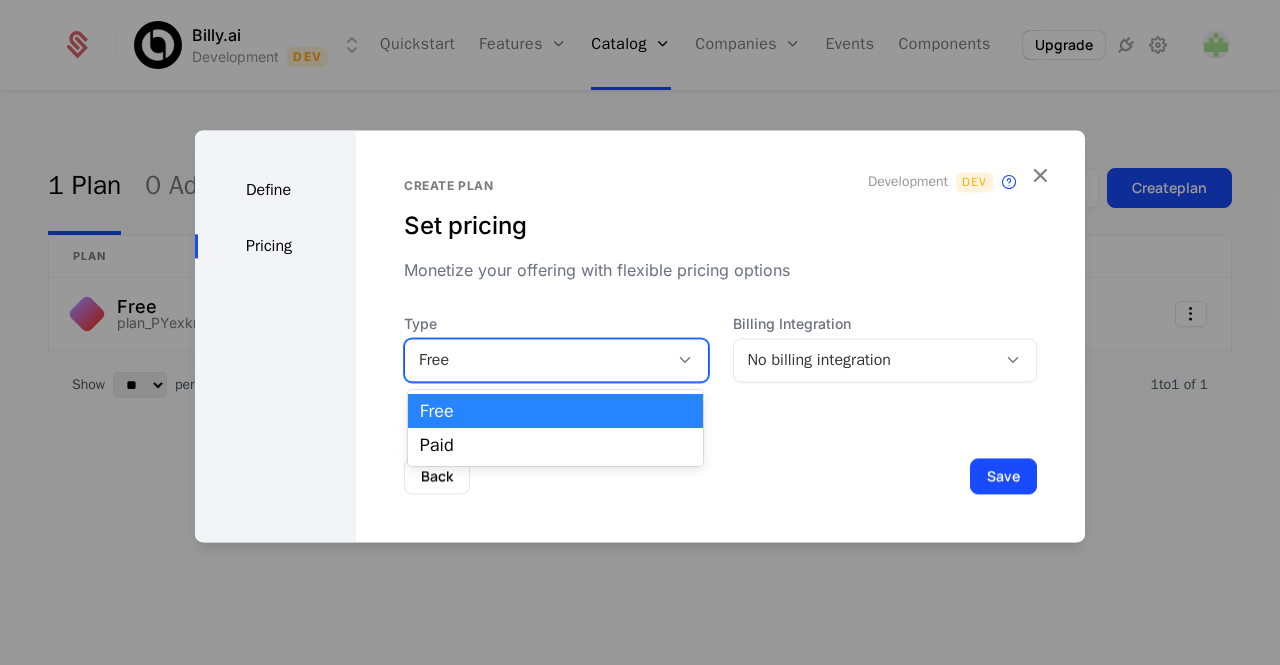 click at bounding box center (685, 360) 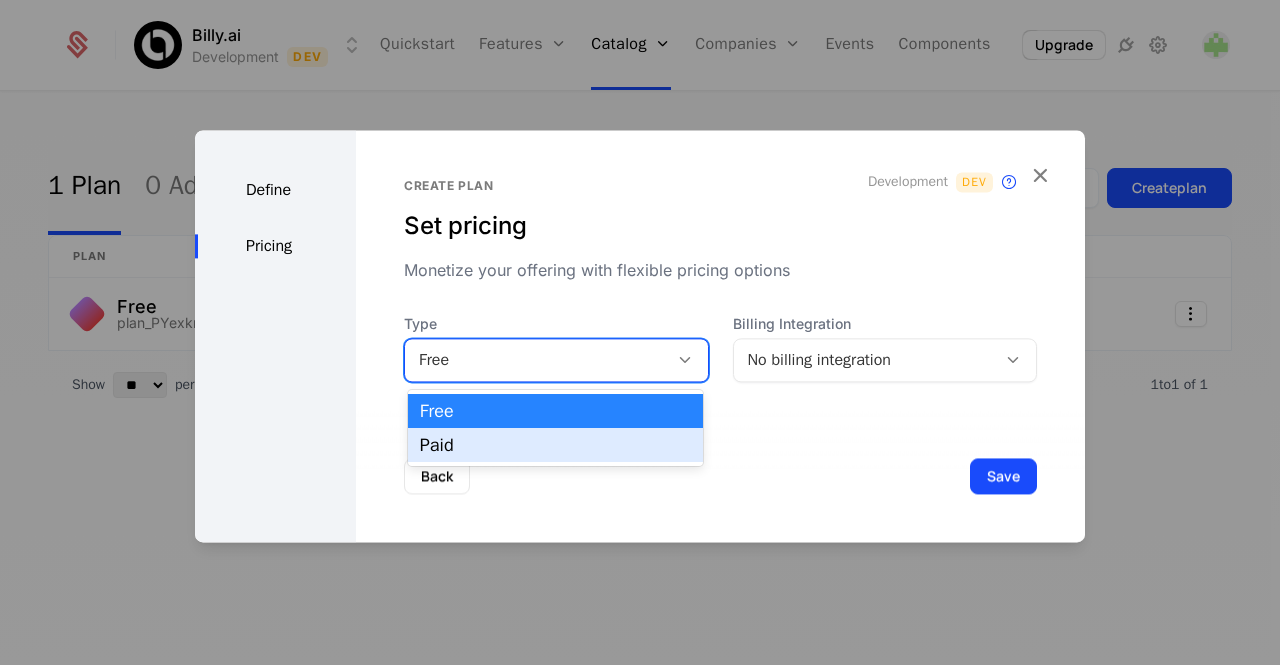 click on "Paid" at bounding box center [555, 445] 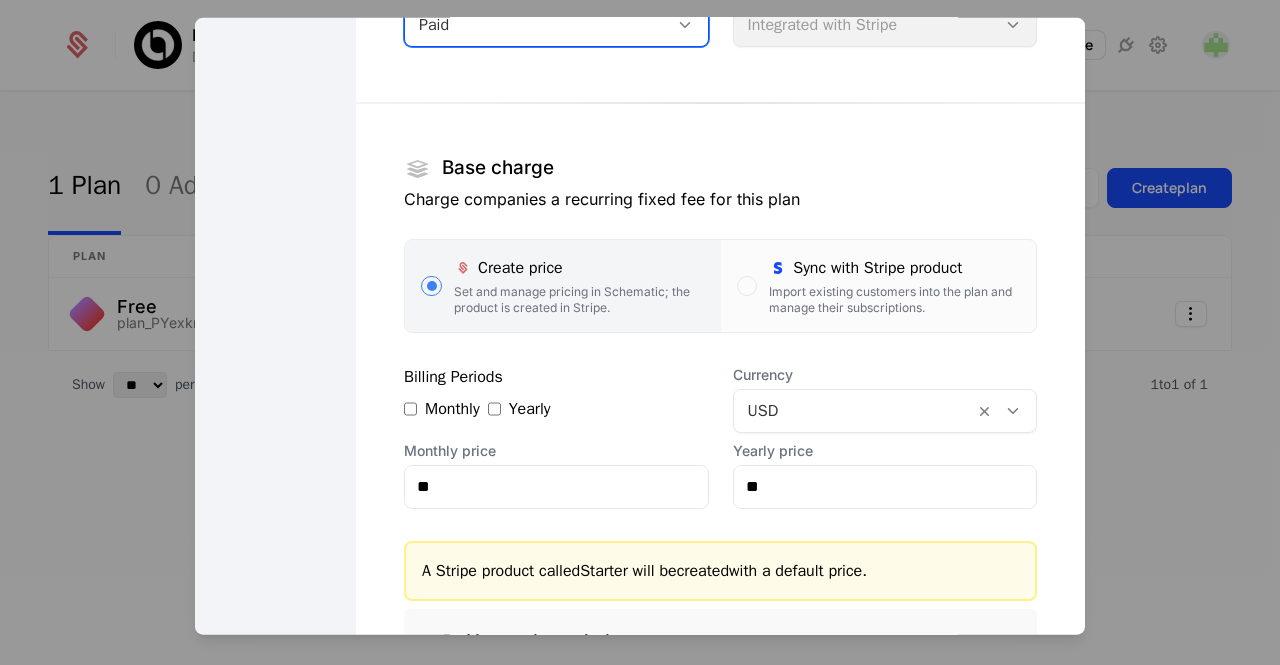 scroll, scrollTop: 201, scrollLeft: 0, axis: vertical 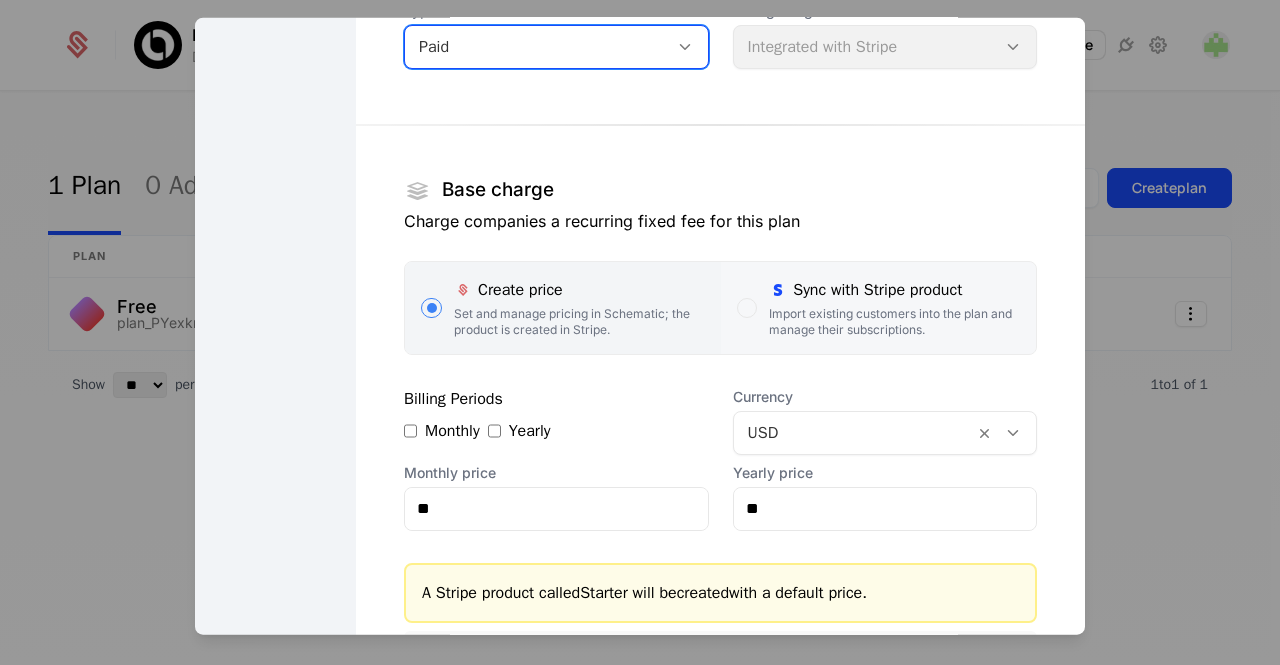 click on "Sync with Stripe product Import existing customers into the plan and manage their subscriptions." at bounding box center [878, 307] 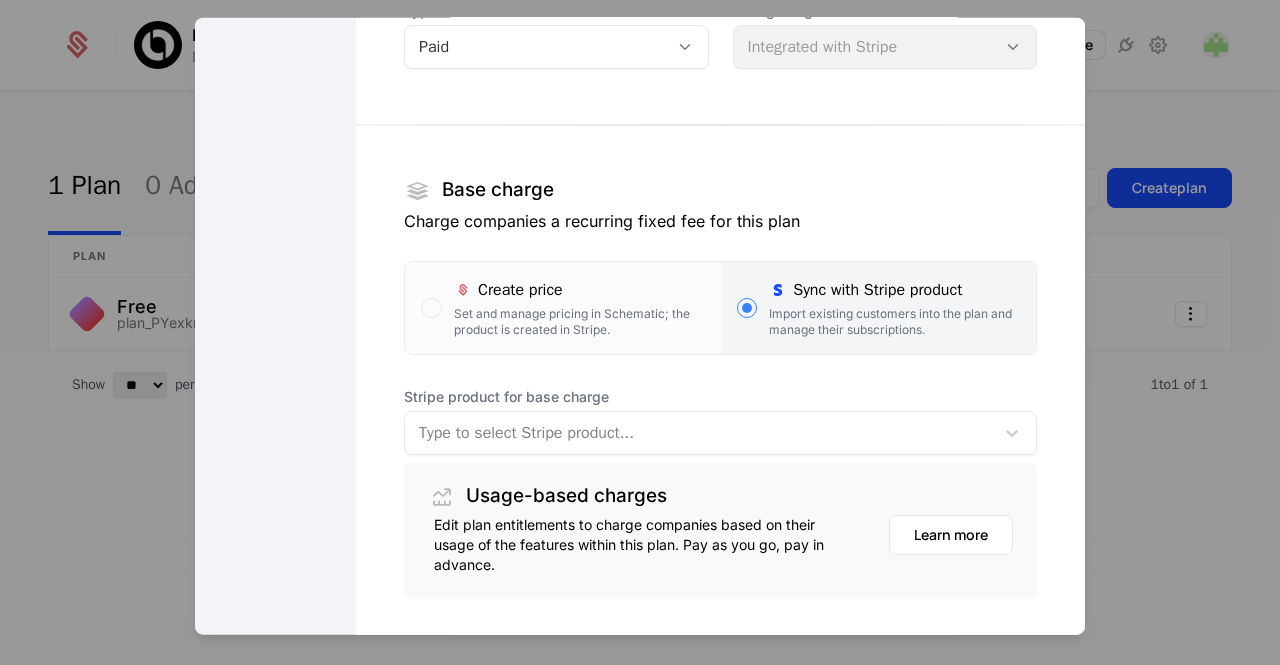 click on "Type to select Stripe product..." at bounding box center [720, 432] 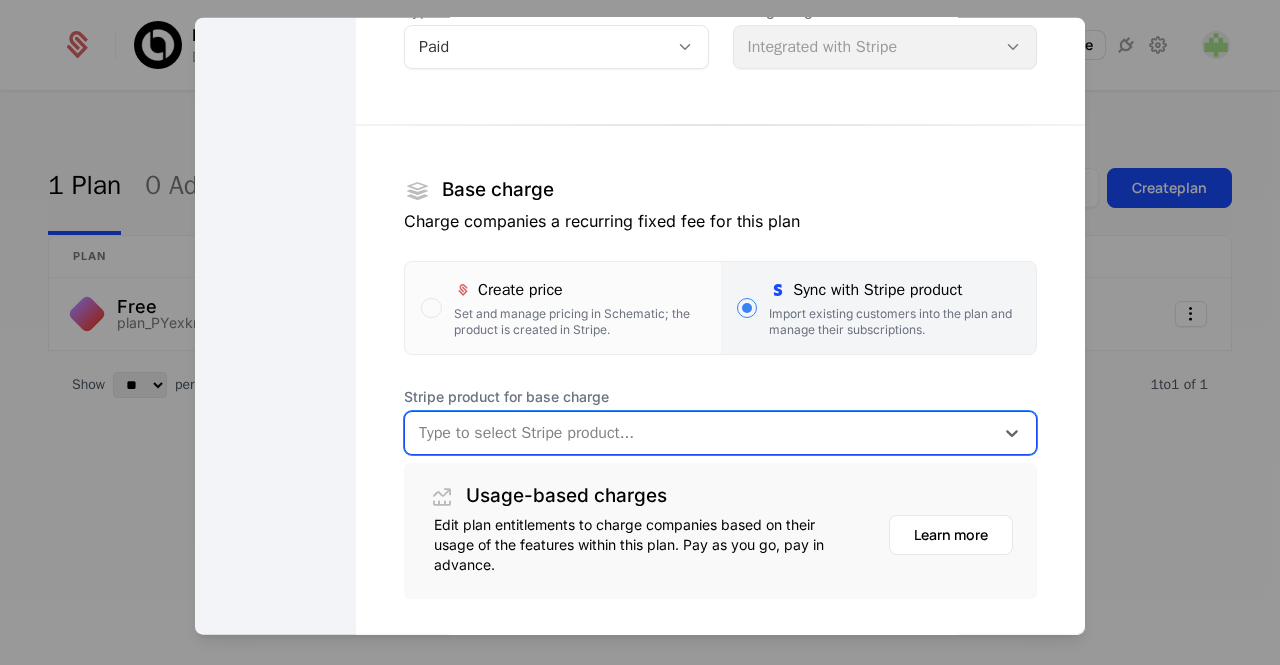 click at bounding box center [699, 432] 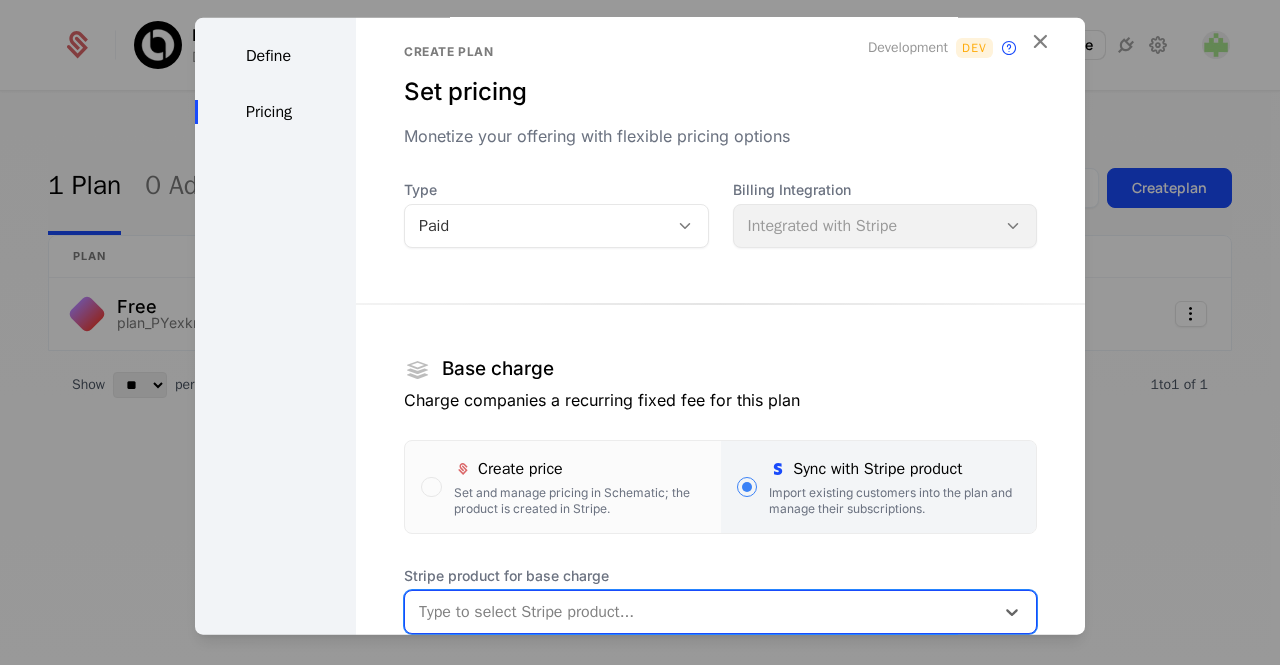 scroll, scrollTop: 15, scrollLeft: 0, axis: vertical 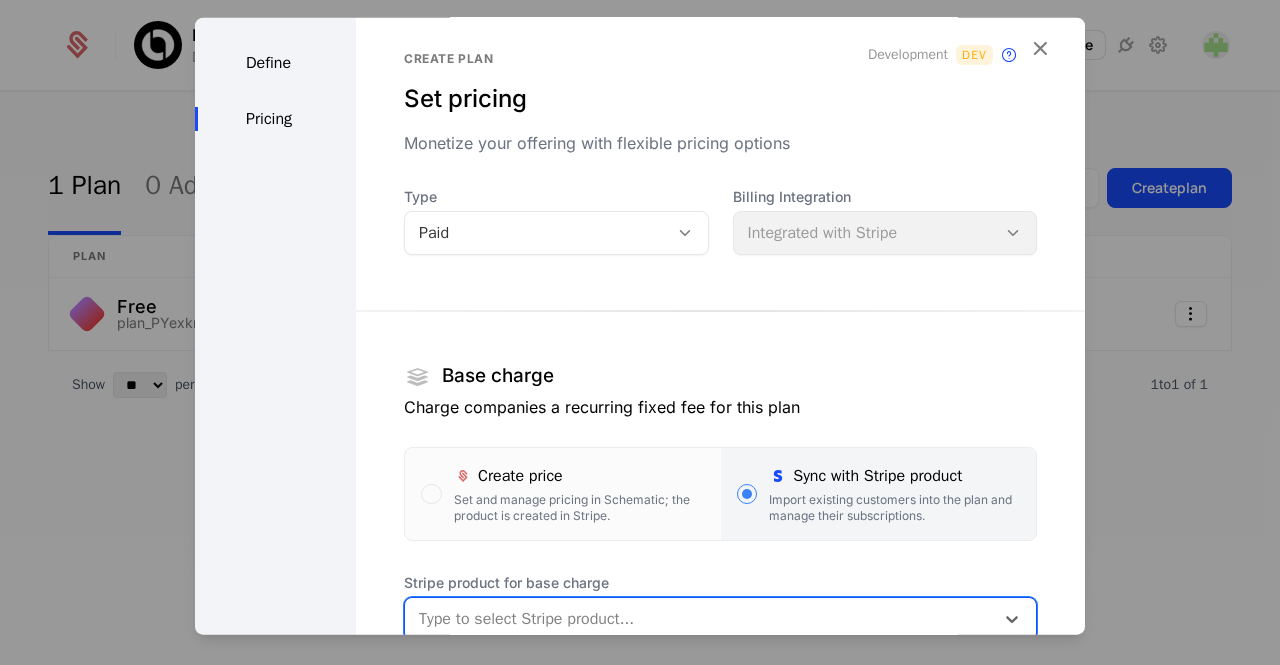 click on "Billing Integration Integrated with Stripe" at bounding box center [885, 220] 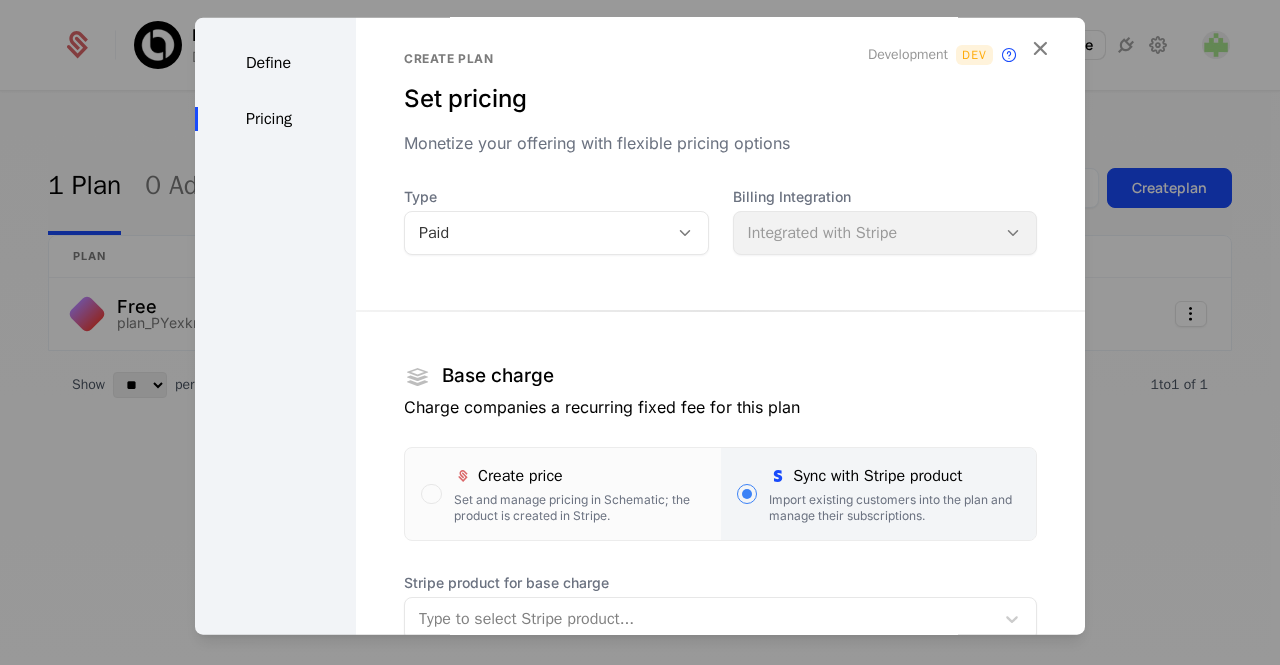 click on "Billing Integration Integrated with Stripe" at bounding box center [885, 220] 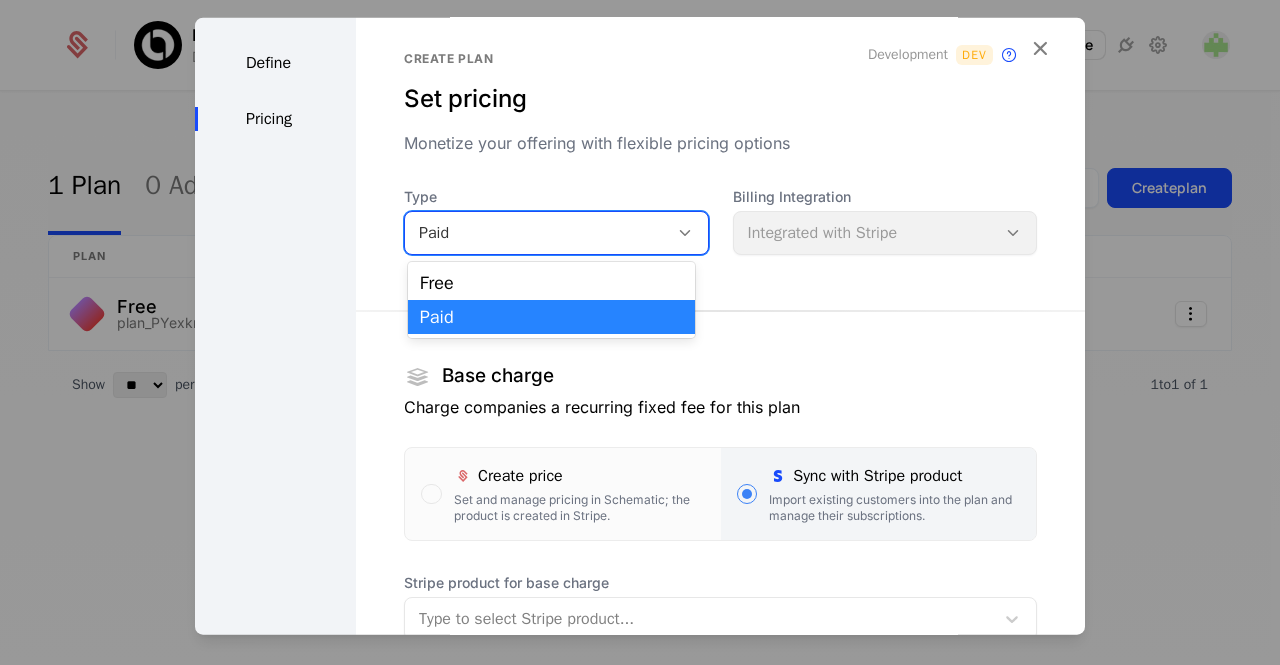 click at bounding box center [685, 232] 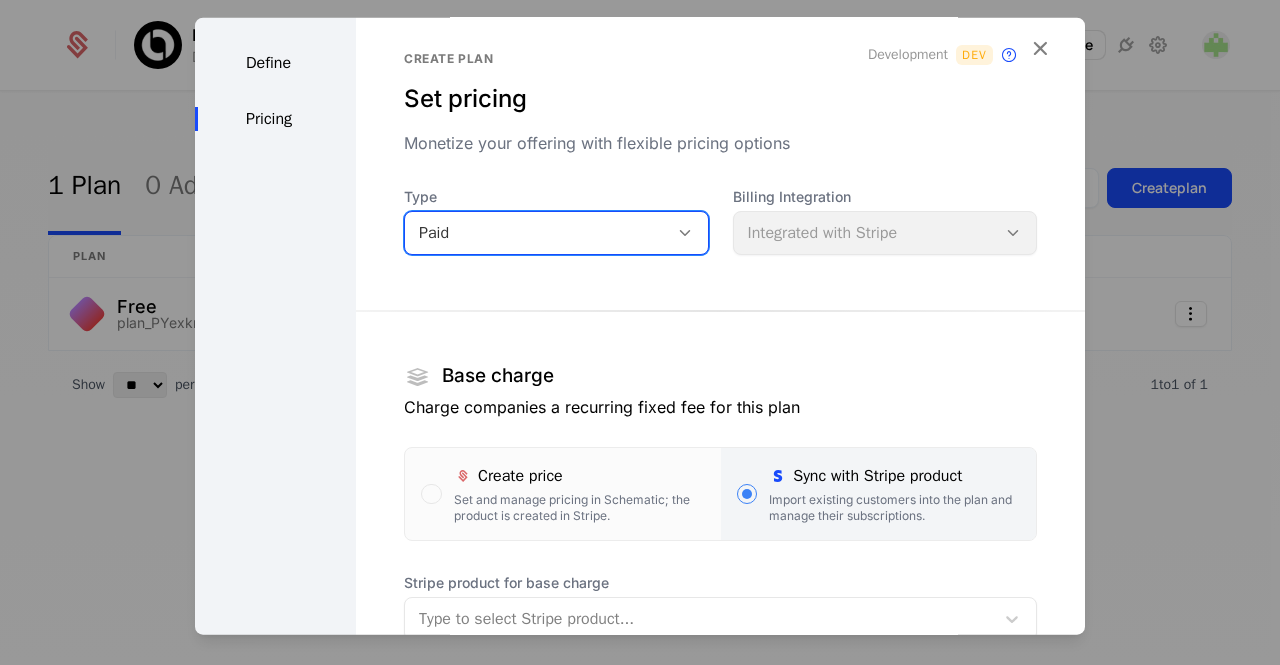 scroll, scrollTop: 278, scrollLeft: 0, axis: vertical 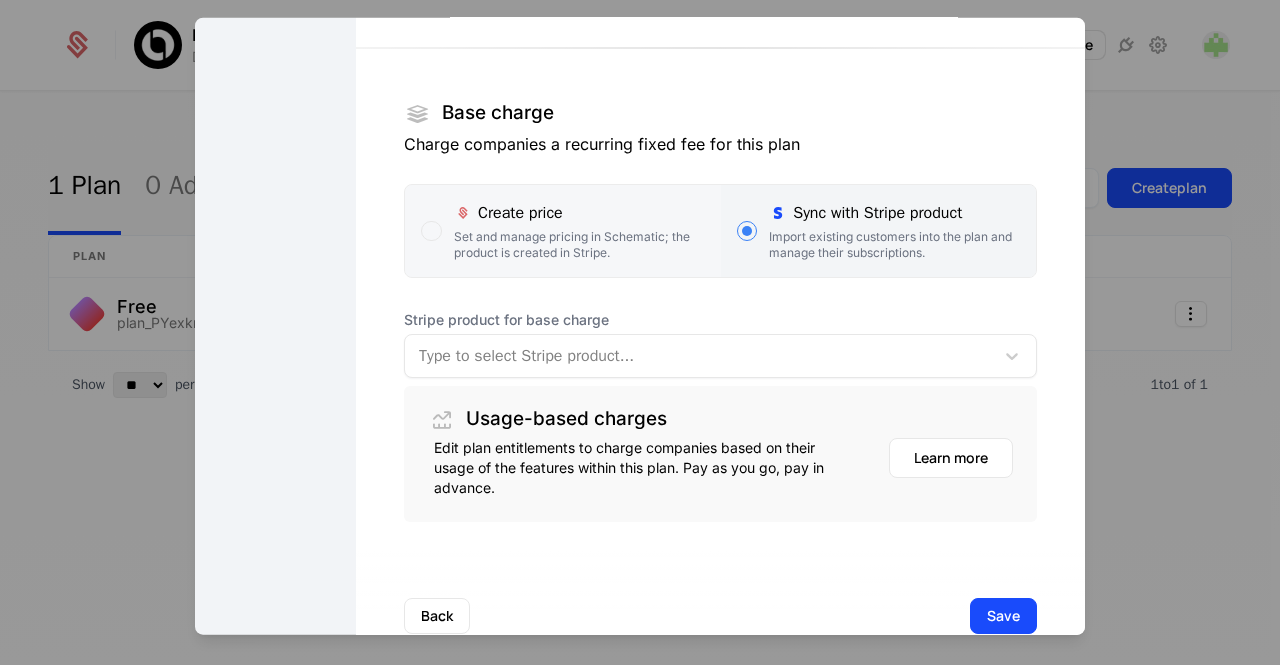 click on "Set and manage pricing in Schematic; the product is created in Stripe." at bounding box center (579, 244) 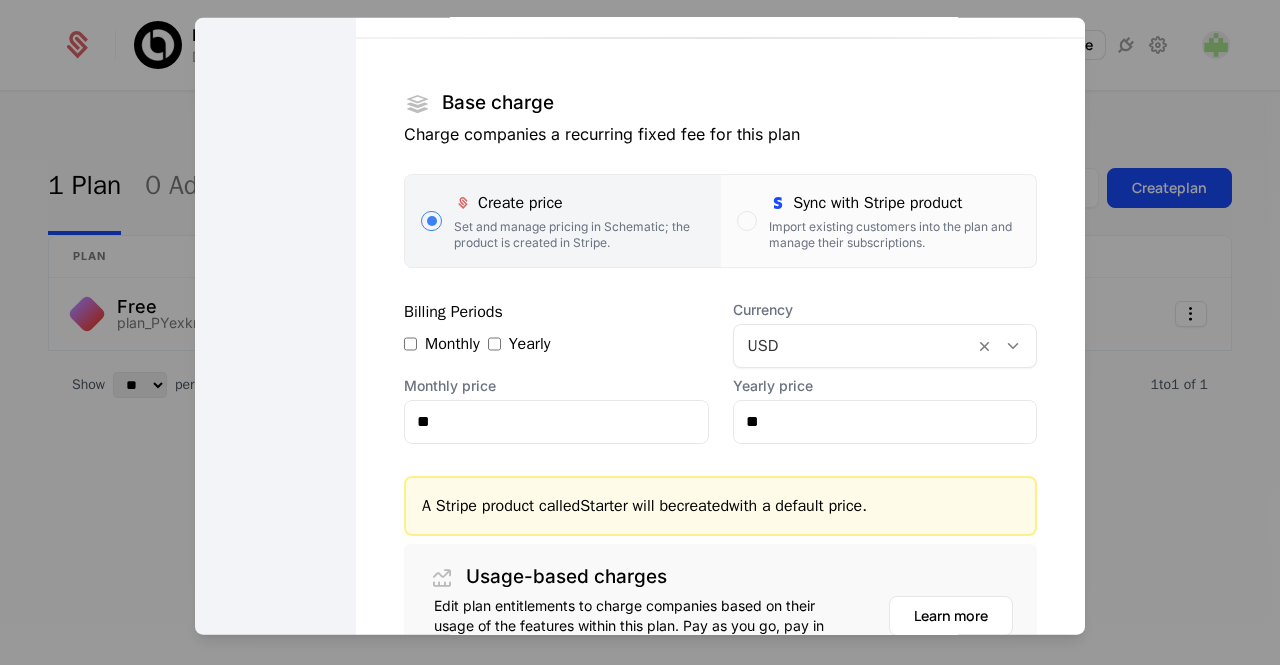 scroll, scrollTop: 282, scrollLeft: 0, axis: vertical 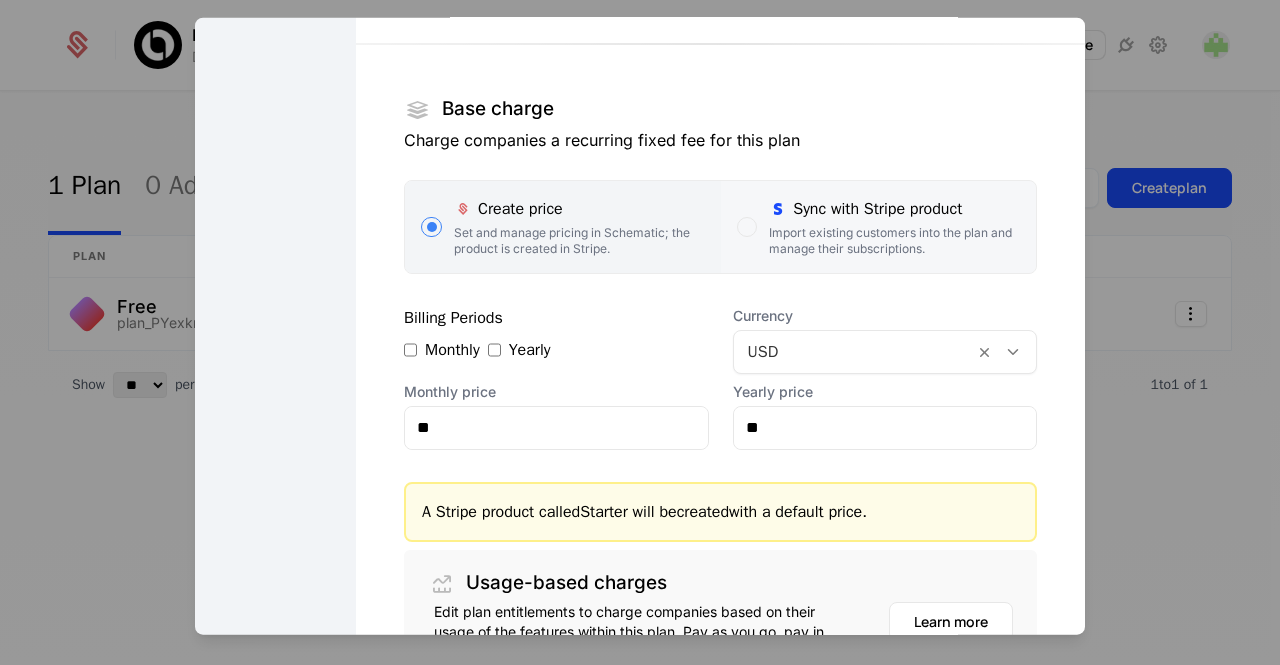 click on "Import existing customers into the plan and manage their subscriptions." at bounding box center [894, 240] 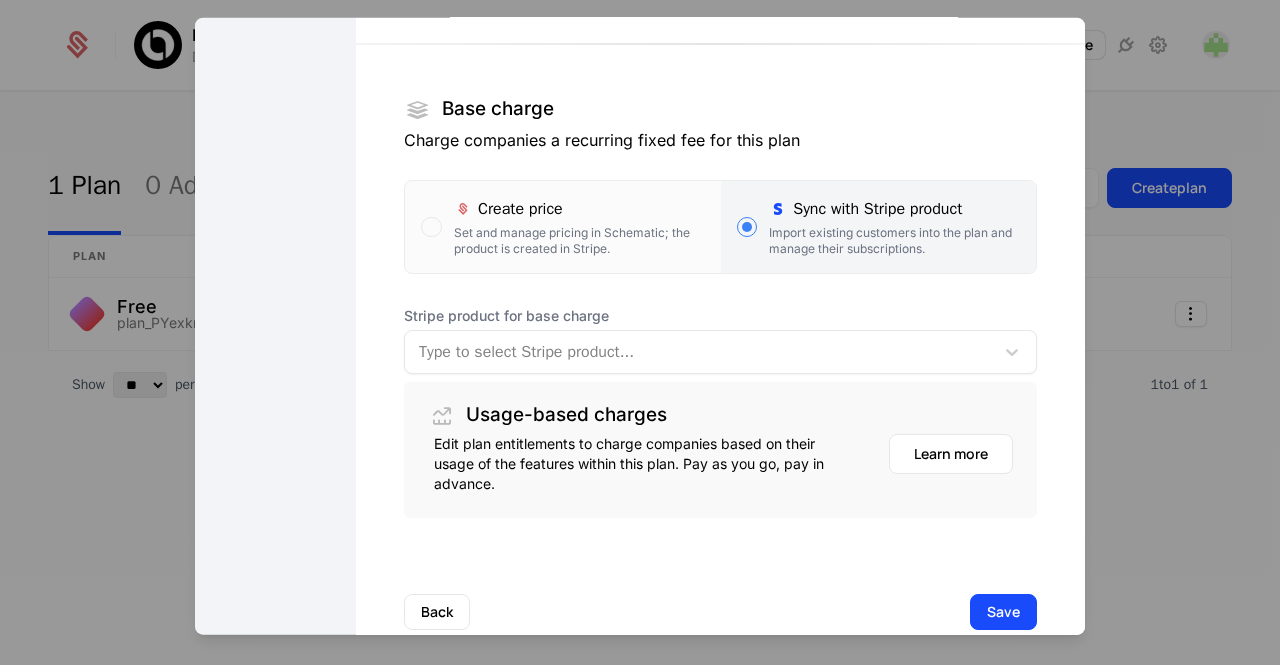 click at bounding box center [699, 351] 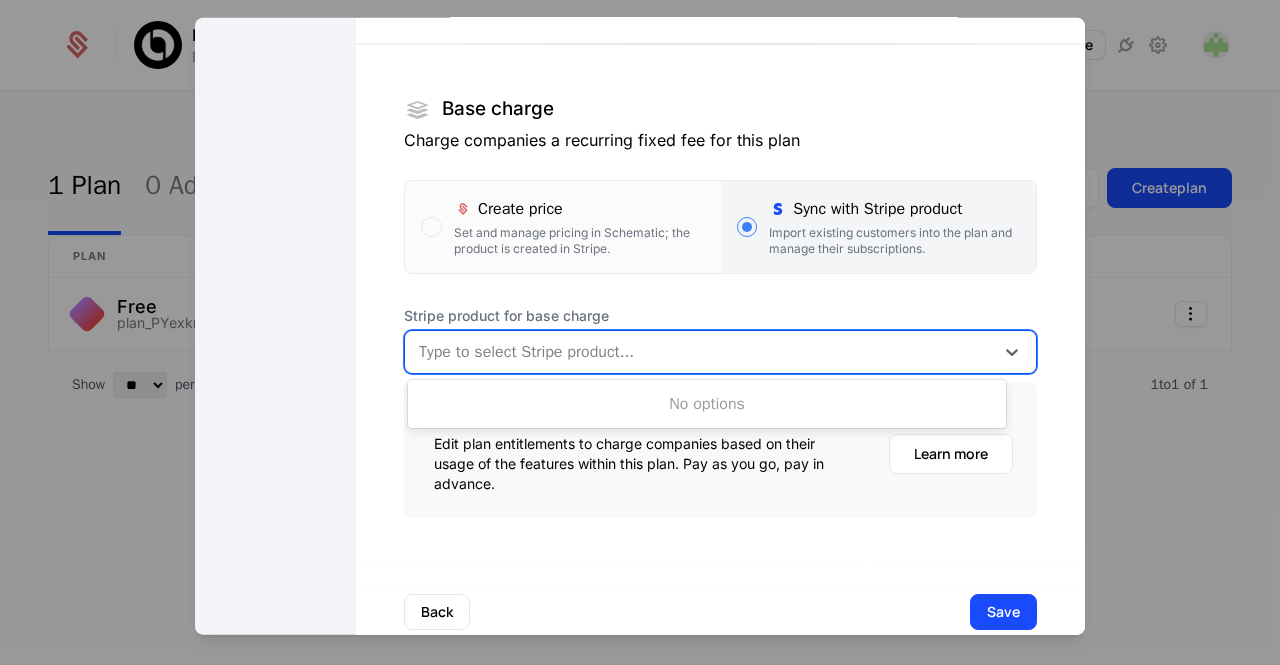 click on "No options" at bounding box center [707, 404] 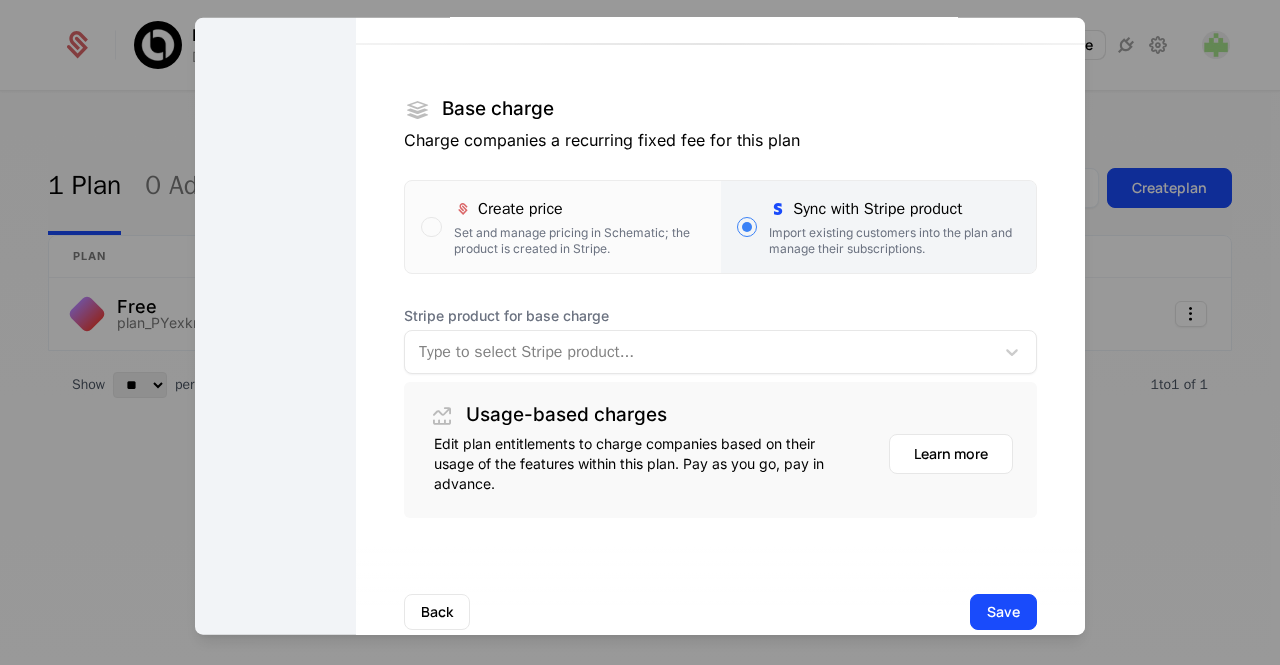 click on "Base charge Charge companies a recurring fixed fee for this plan Create price Set and manage pricing in Schematic; the product is created in Stripe. Sync with Stripe product Import existing customers into the plan and manage their subscriptions. Stripe product for base charge Type to select Stripe product... Usage-based charges Edit plan entitlements to charge companies based on their usage of the features within this plan. Pay as you go, pay in advance. Learn more" at bounding box center [720, 264] 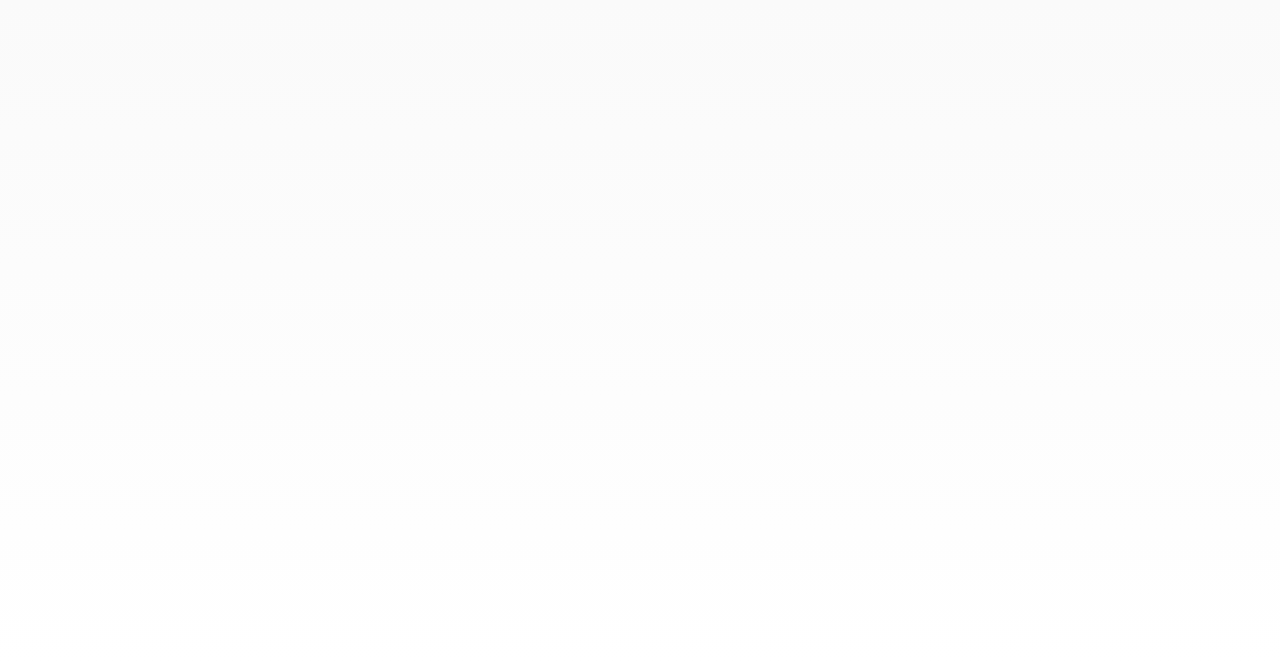 scroll, scrollTop: 0, scrollLeft: 0, axis: both 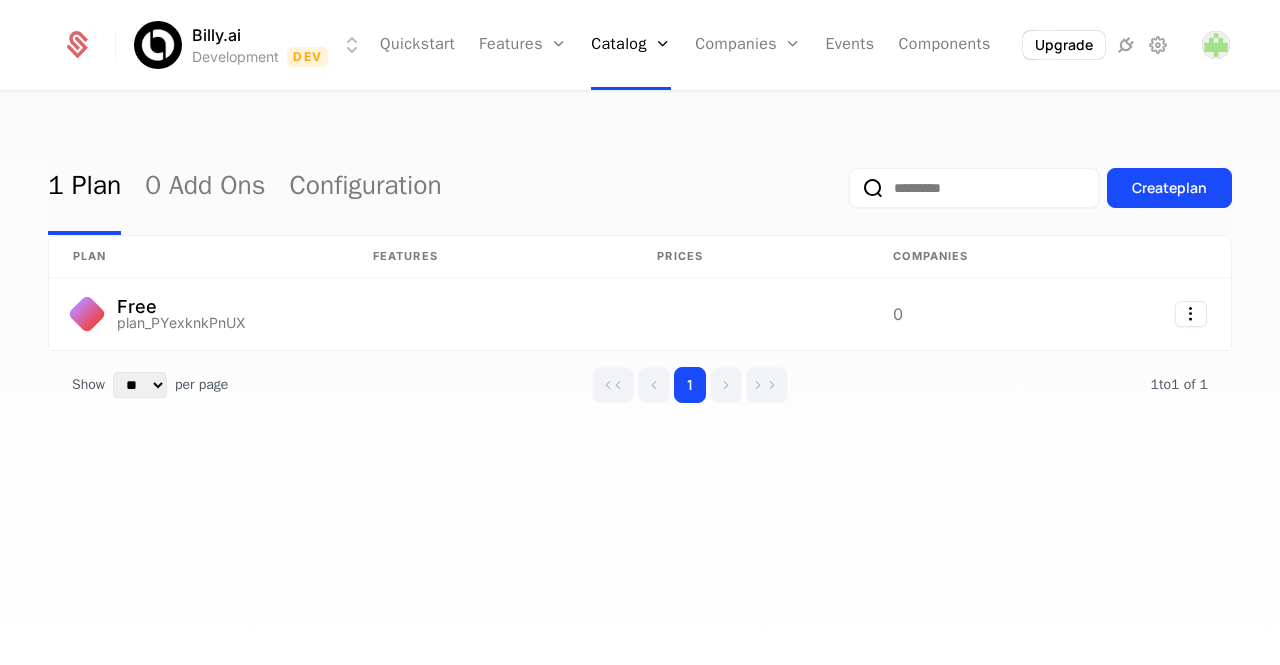click on "[FIRST].ai Development Dev Quickstart Features Features Flags Catalog Plans Add Ons Configuration Companies Companies Users Events Components Upgrade 1 Plan 0 Add Ons Configuration Create  plan plan Features Prices Companies Free plan_PYexknkPnUX 0 Show ** ** ** *** *** per page per page 1 1  to  1   of   1  of   1
Best Viewed on Desktop You're currently viewing this on a  mobile device . For the best experience,   we recommend using a desktop or larger screens , as the application isn't fully optimized for smaller resolutions just yet. Got it" at bounding box center (640, 332) 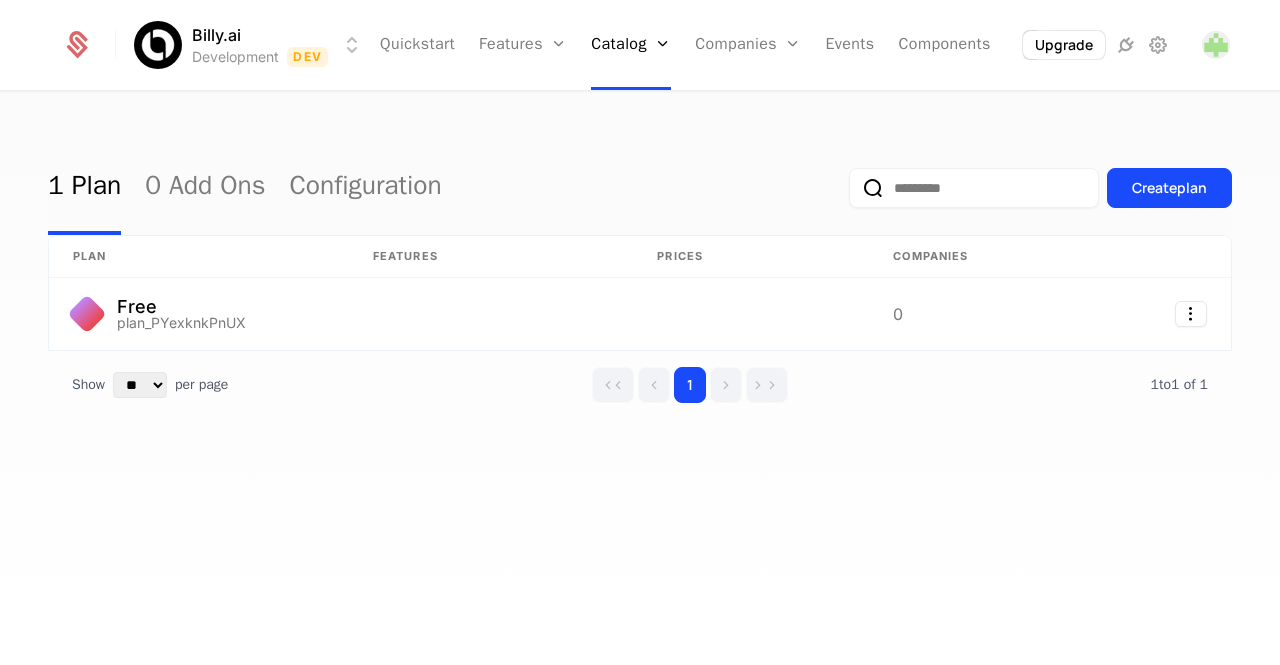 click on "Billy.ai Development Dev Quickstart Features Features Flags Catalog Plans Add Ons Configuration Companies Companies Users Events Components Upgrade 1 Plan 0 Add Ons Configuration Create  plan plan Features Prices Companies Free plan_PYexknkPnUX 0 Show ** ** ** *** *** per page per page 1 1  to  1   of   1  of   1
Best Viewed on Desktop You're currently viewing this on a  mobile device . For the best experience,   we recommend using a desktop or larger screens , as the application isn't fully optimized for smaller resolutions just yet. Got it" at bounding box center (640, 332) 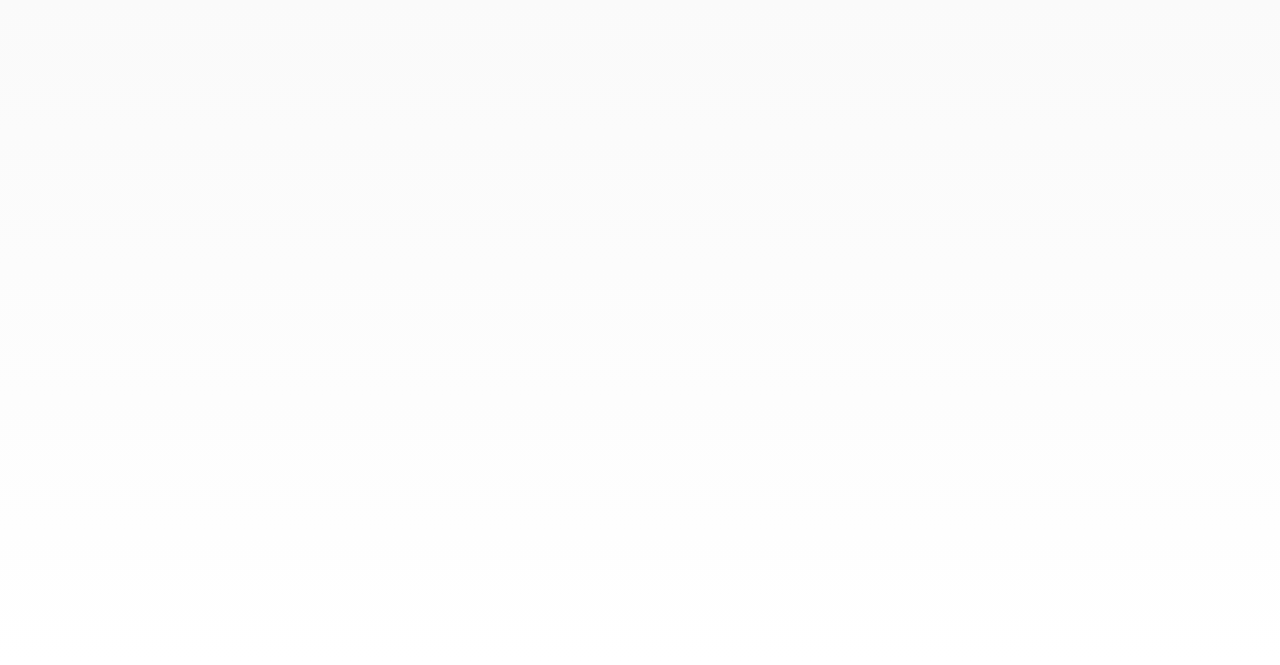 scroll, scrollTop: 0, scrollLeft: 0, axis: both 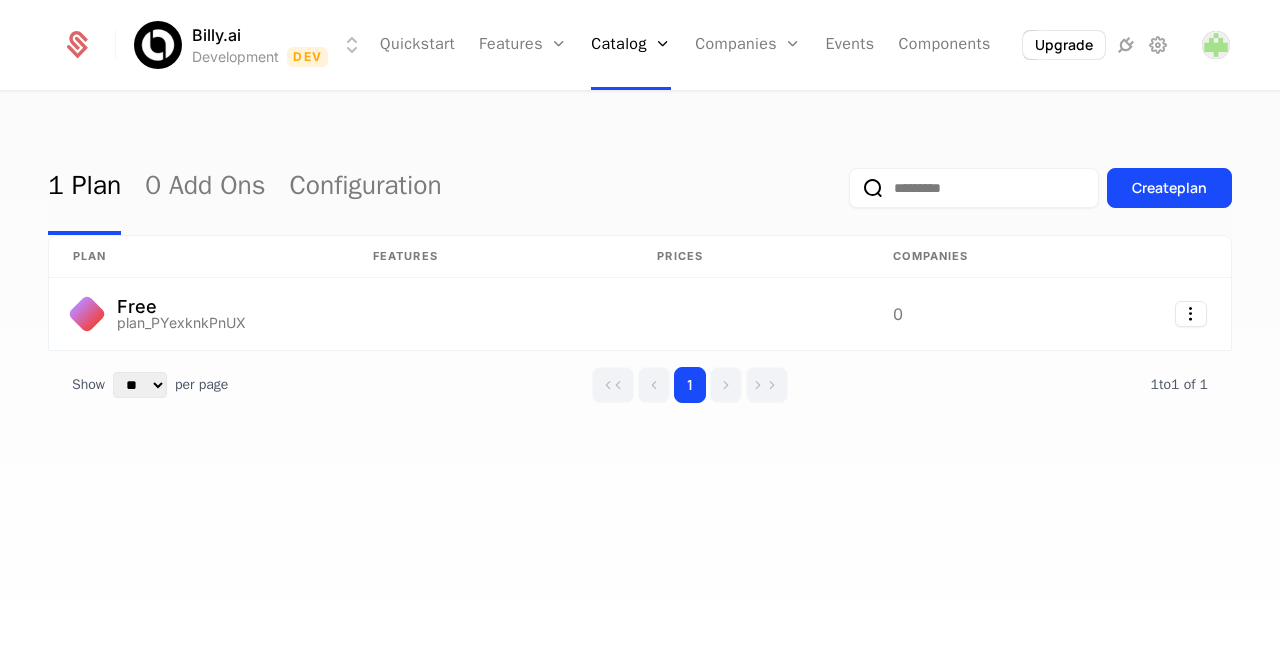 click at bounding box center [974, 188] 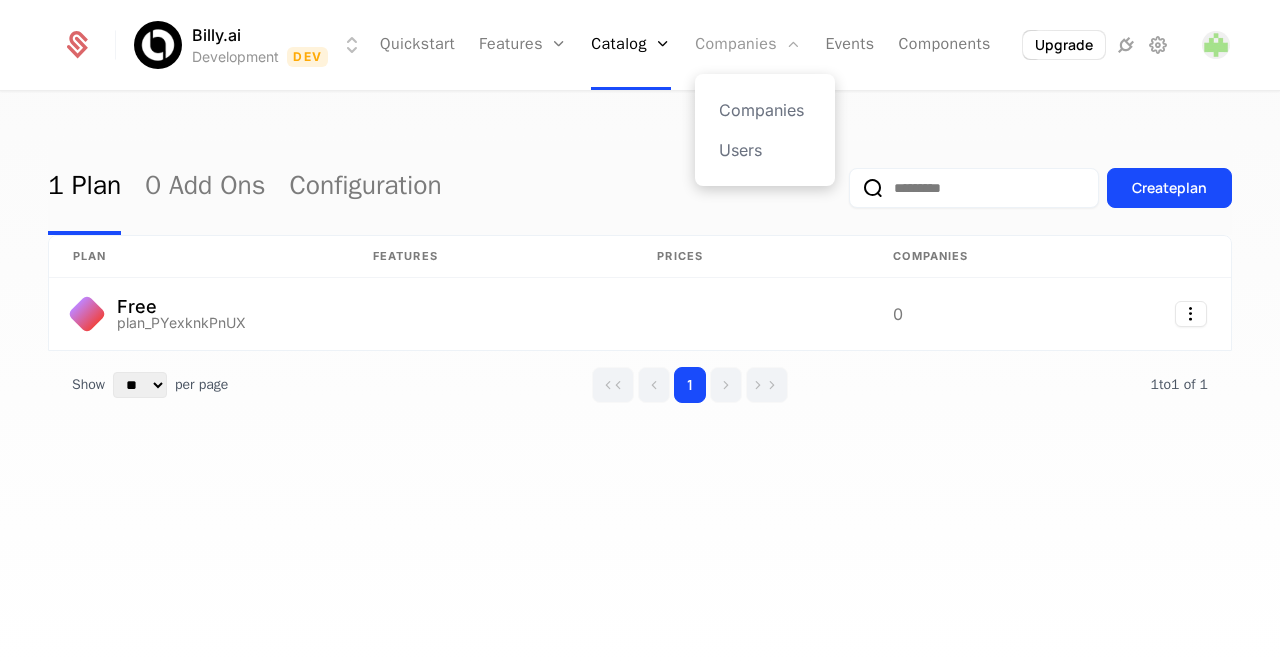 click on "Companies" at bounding box center [748, 45] 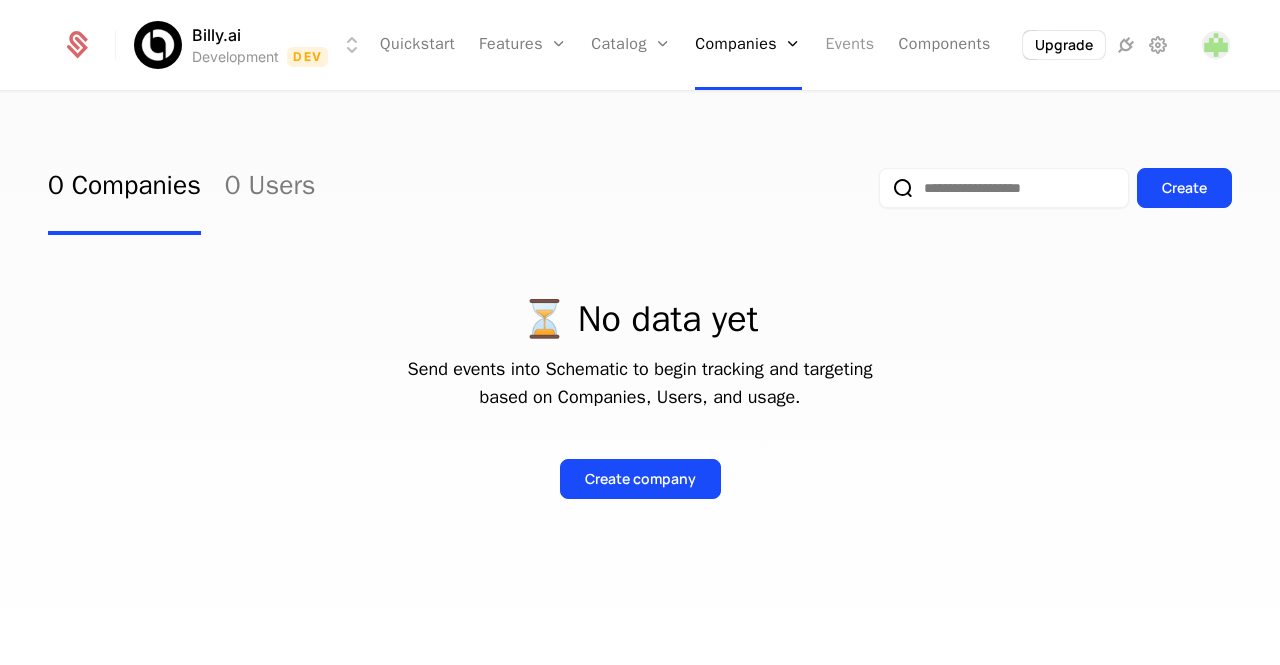 click on "Events" at bounding box center (850, 45) 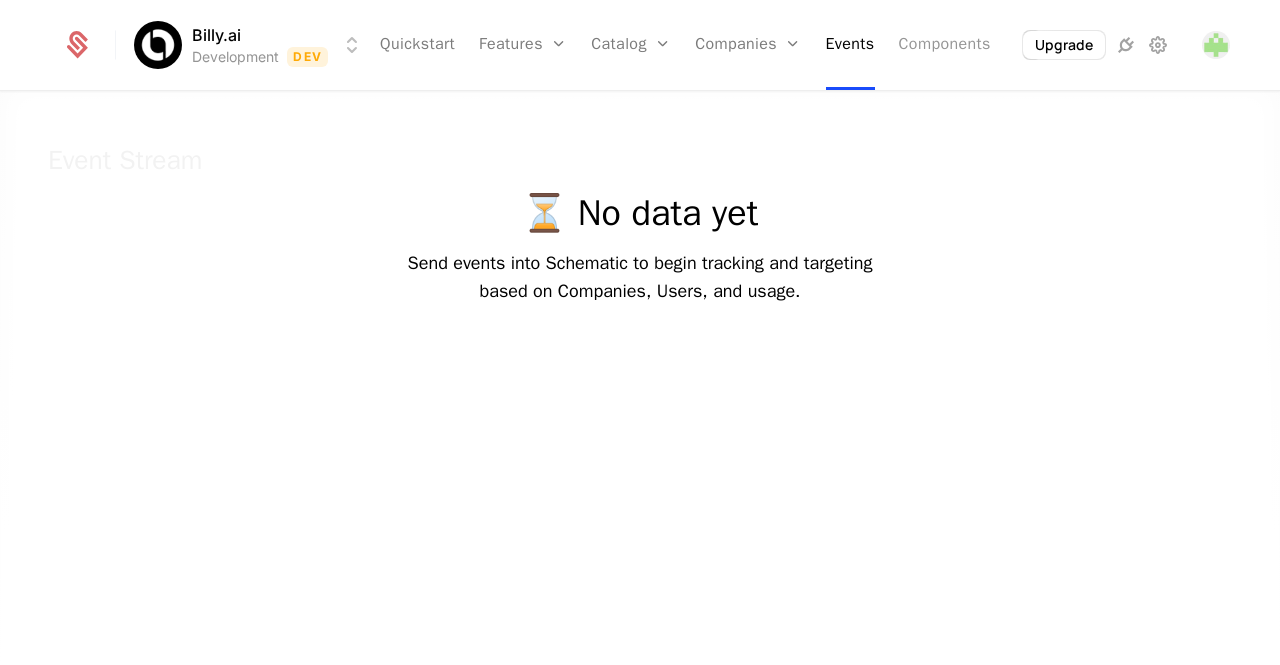click on "Components" at bounding box center [945, 45] 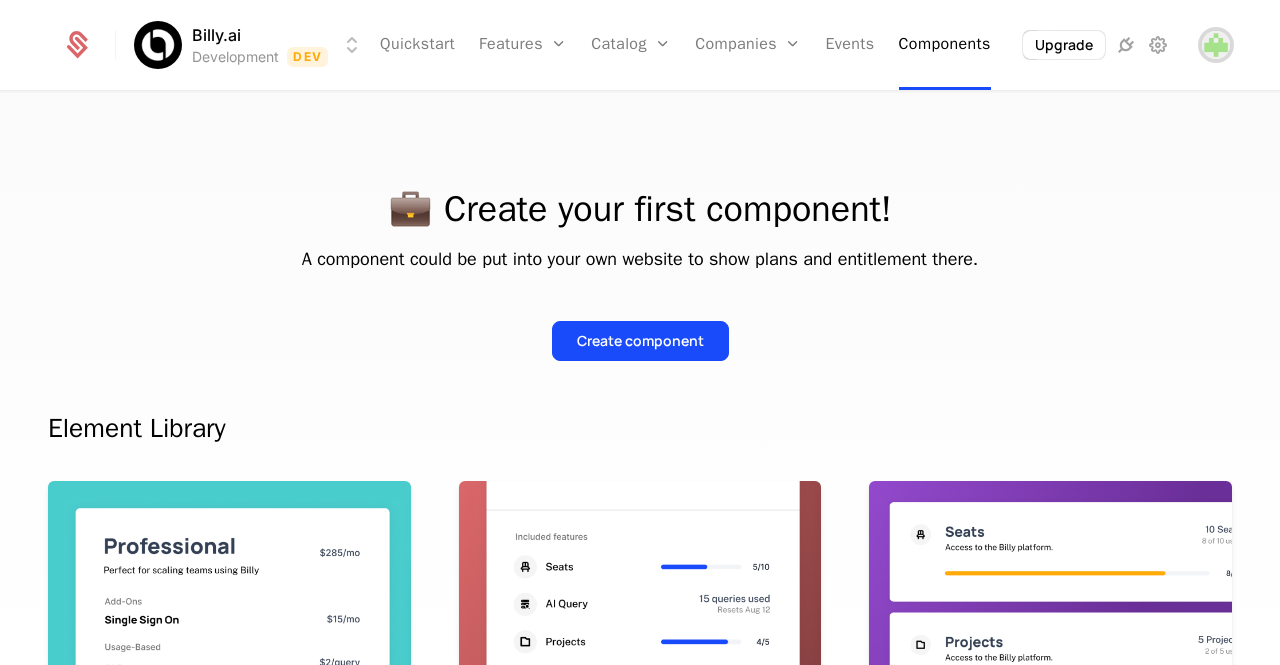 click at bounding box center (1216, 45) 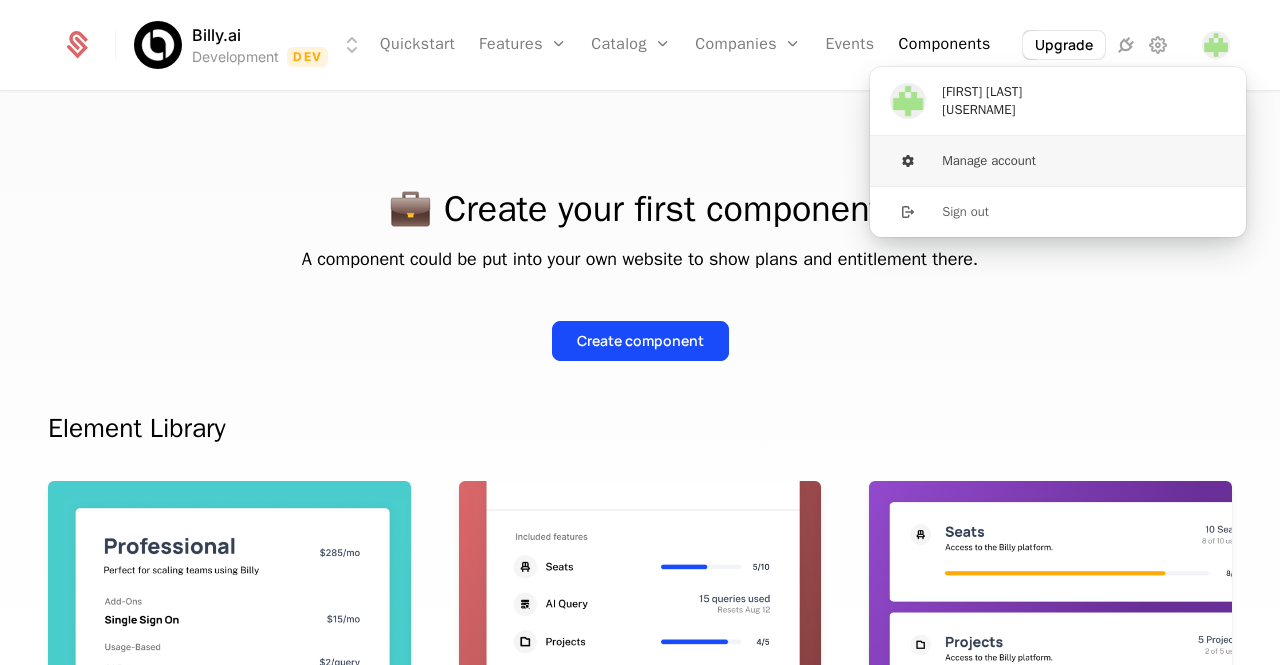click on "Manage account" at bounding box center (1058, 161) 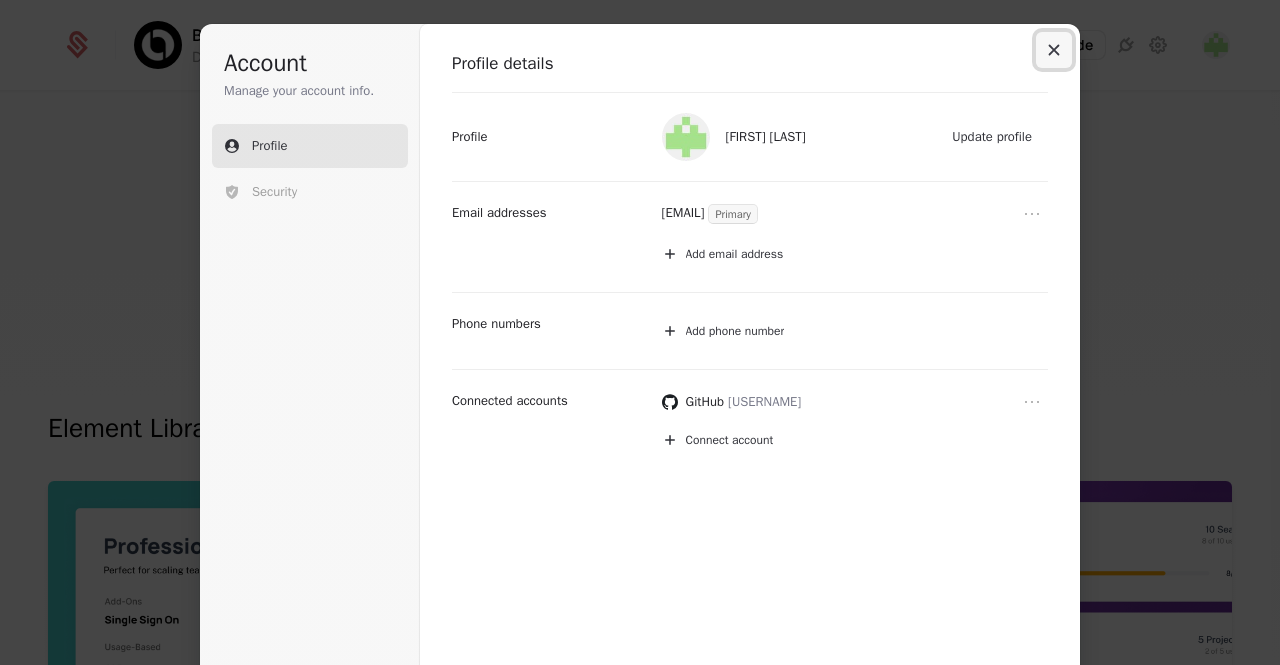 click at bounding box center (1054, 50) 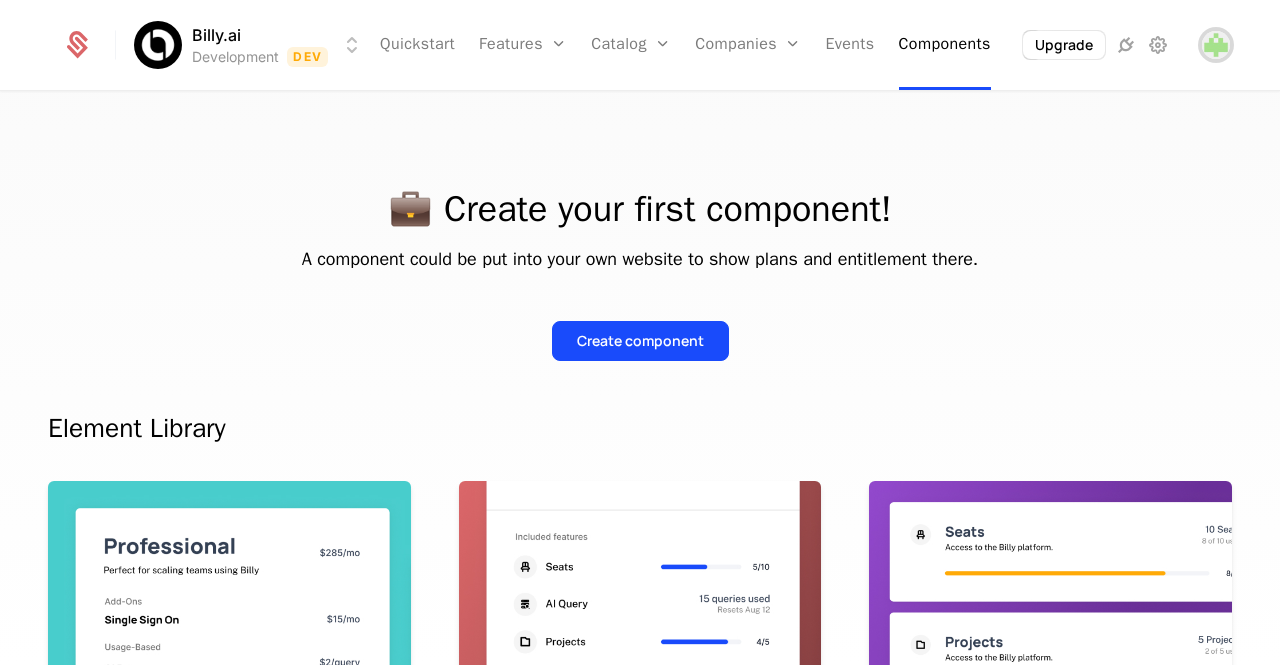 click at bounding box center [1216, 45] 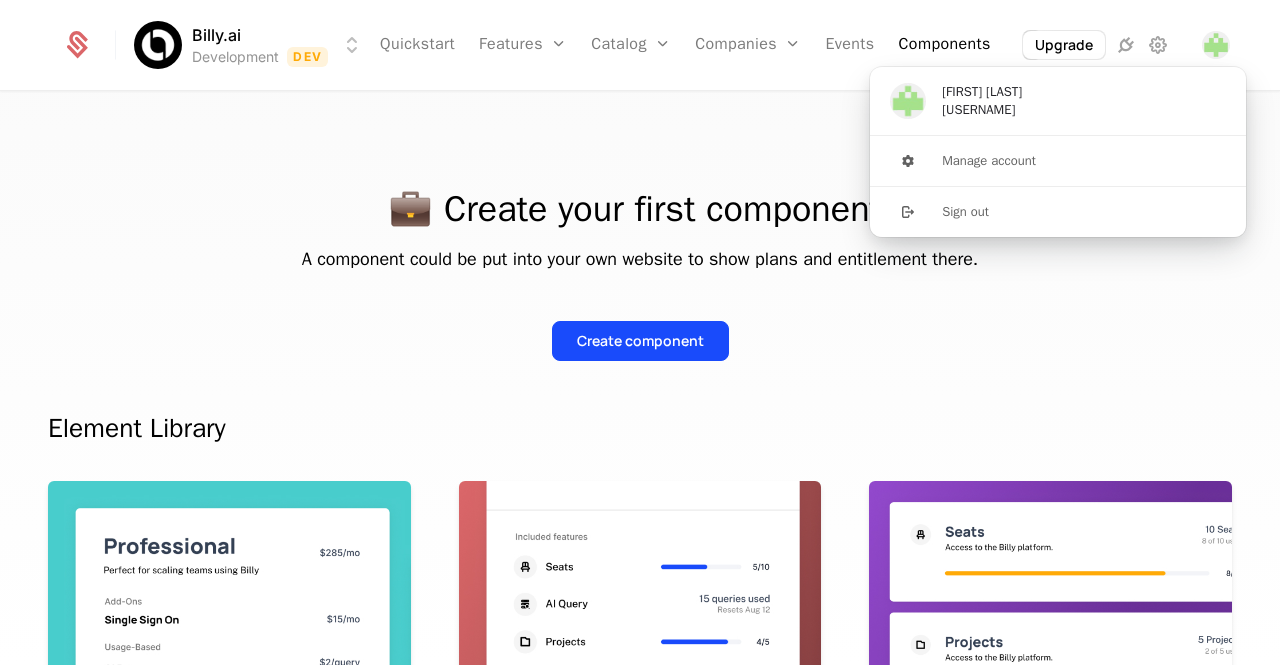 click on "[USERNAME]" at bounding box center (982, 110) 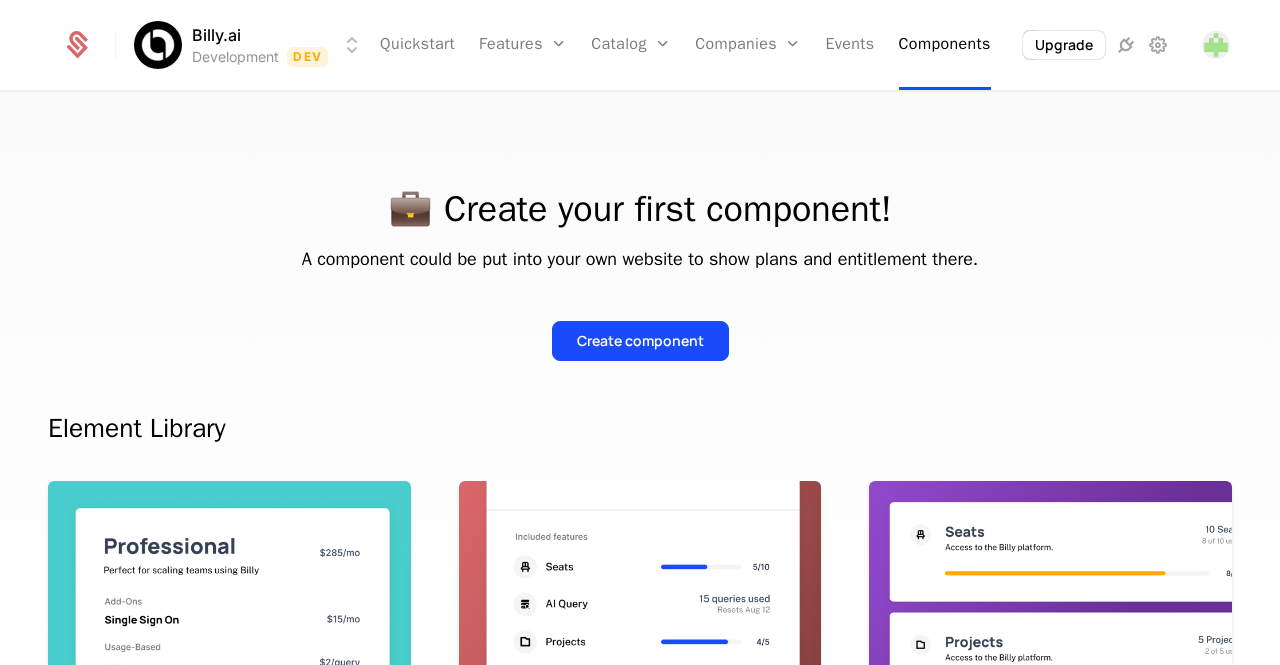 click on "💼 Create your first component!" at bounding box center [640, 209] 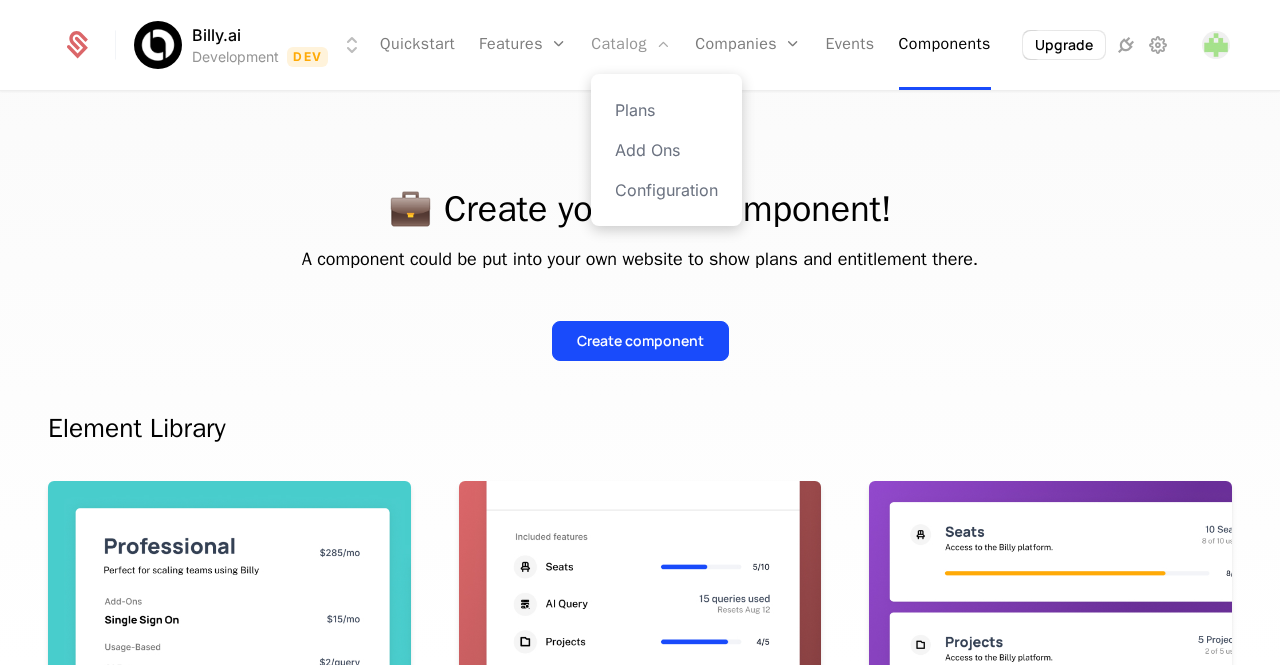 click on "Catalog" at bounding box center (631, 45) 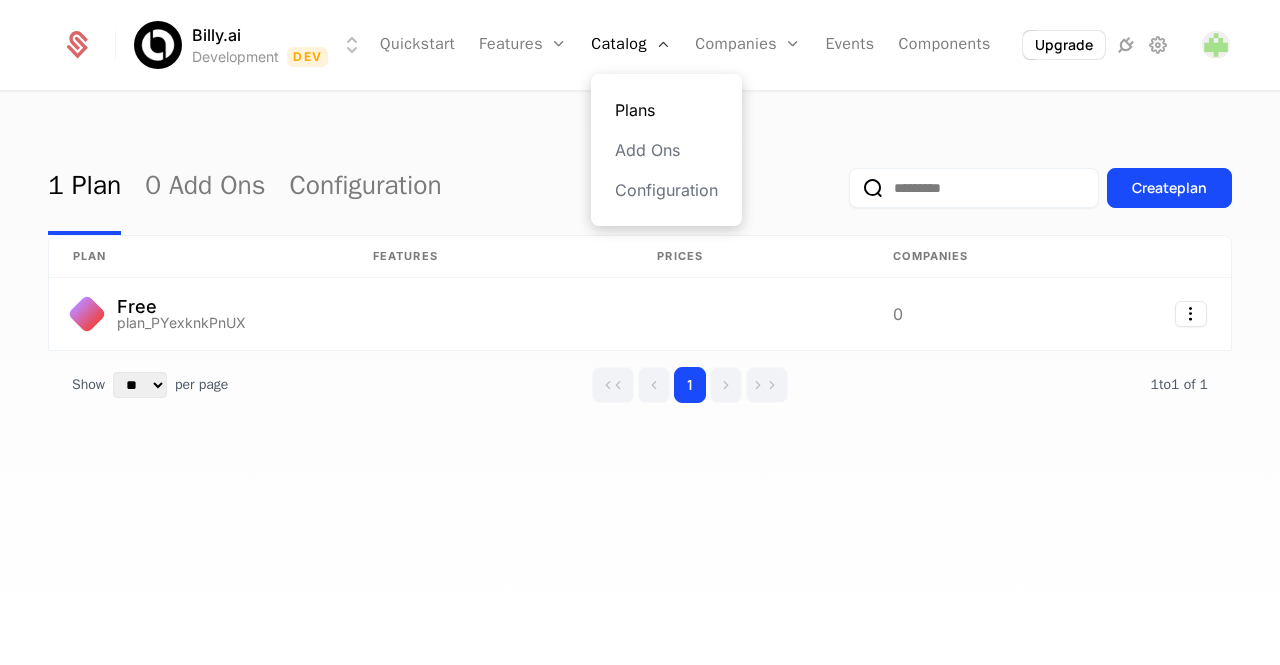 click on "Plans" at bounding box center (666, 110) 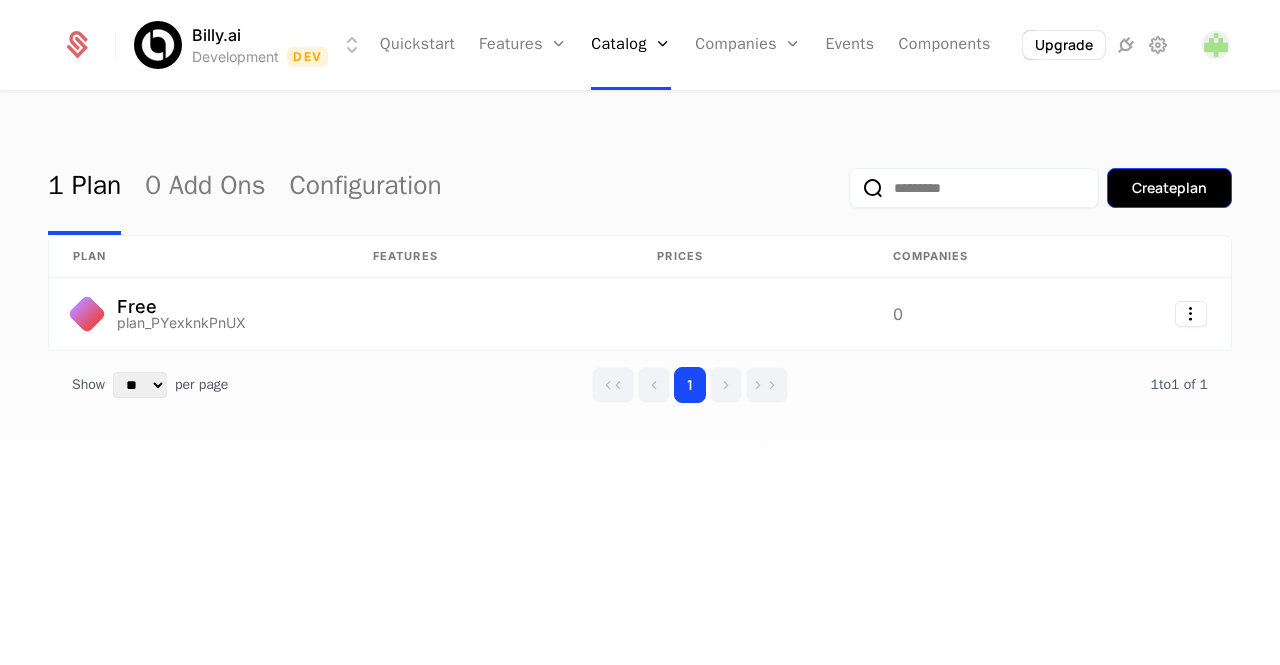 click on "Create  plan" at bounding box center (1169, 188) 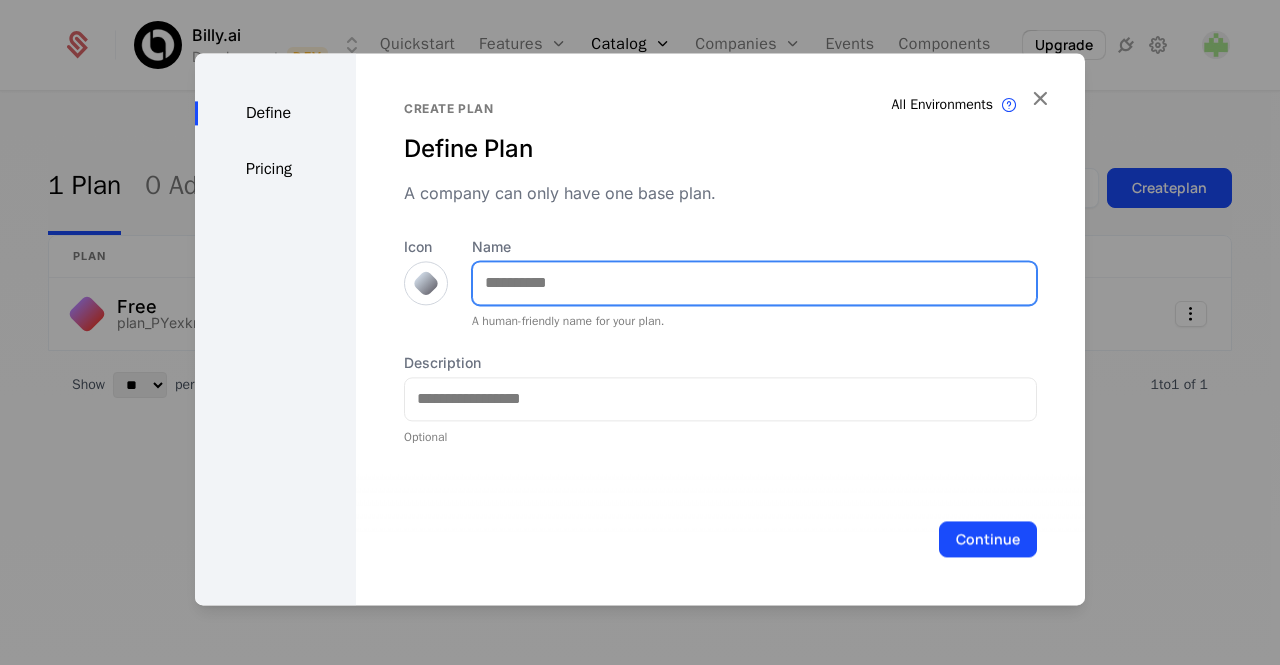 click on "Name" at bounding box center [754, 283] 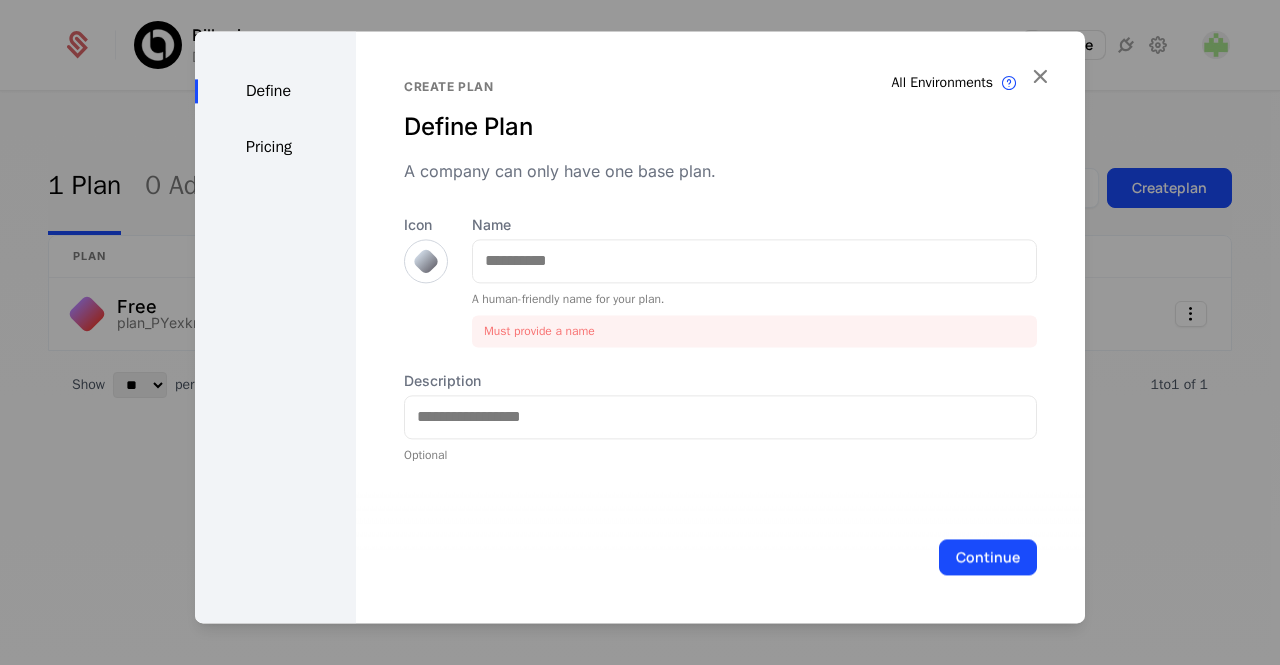 click on "Icon" at bounding box center [426, 249] 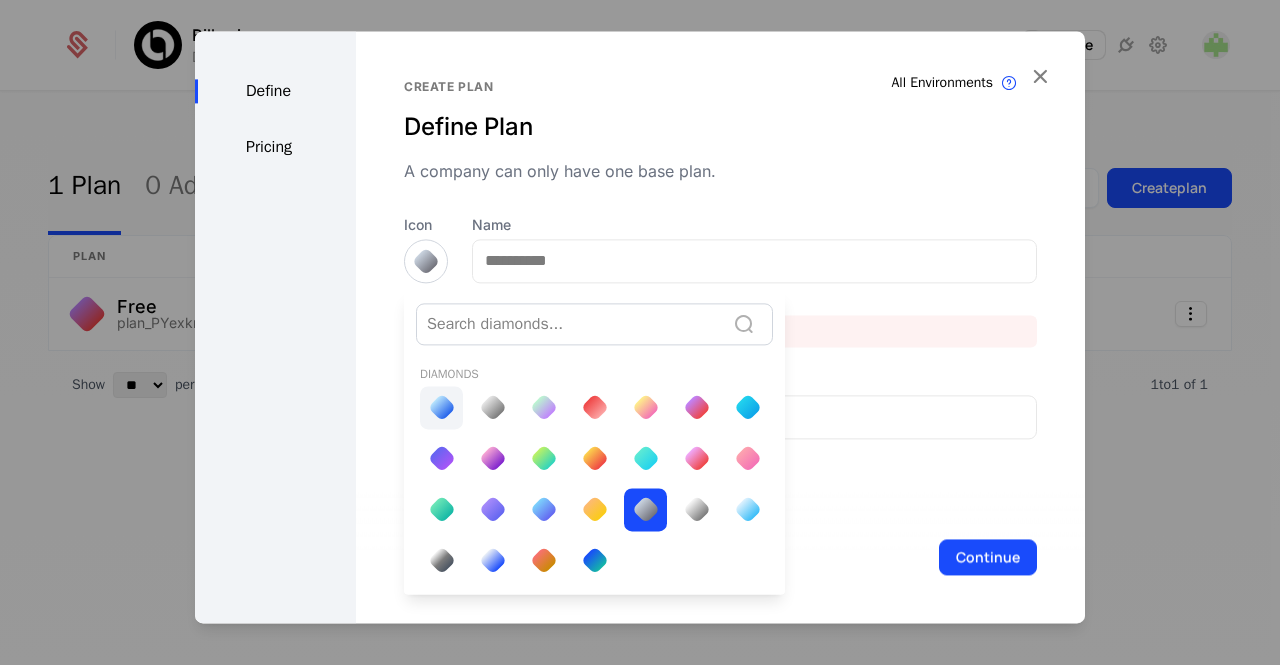 click at bounding box center [441, 407] 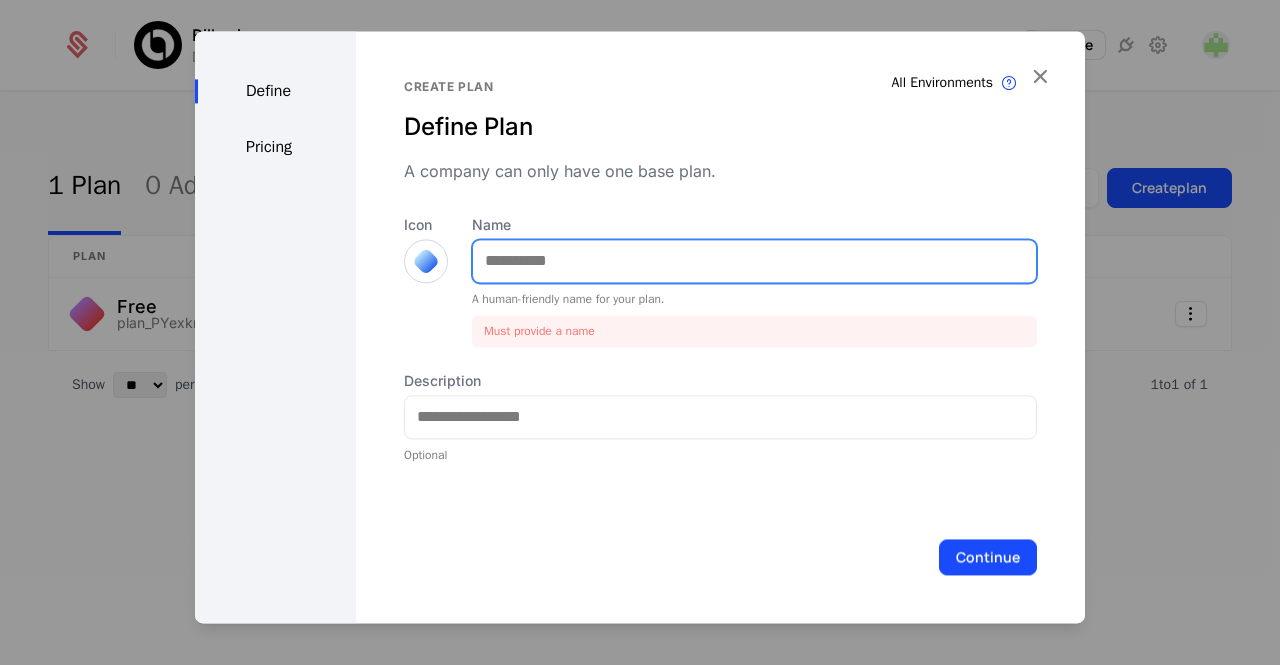 click on "Name" at bounding box center (754, 261) 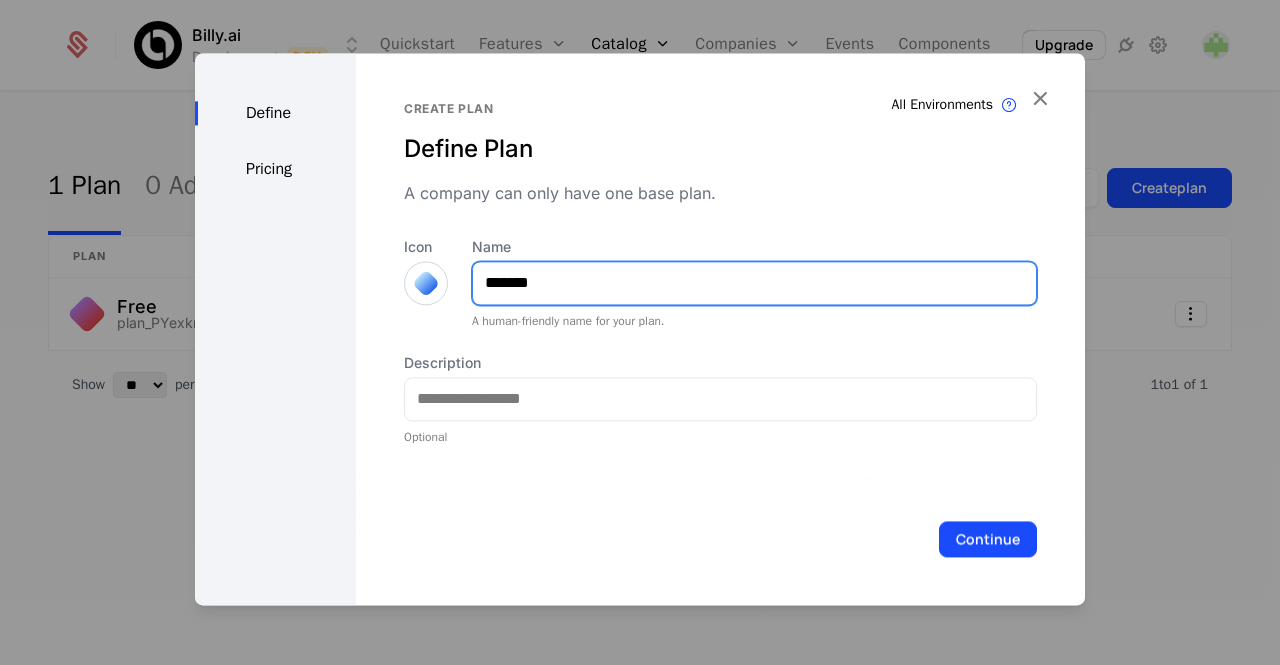 type on "*******" 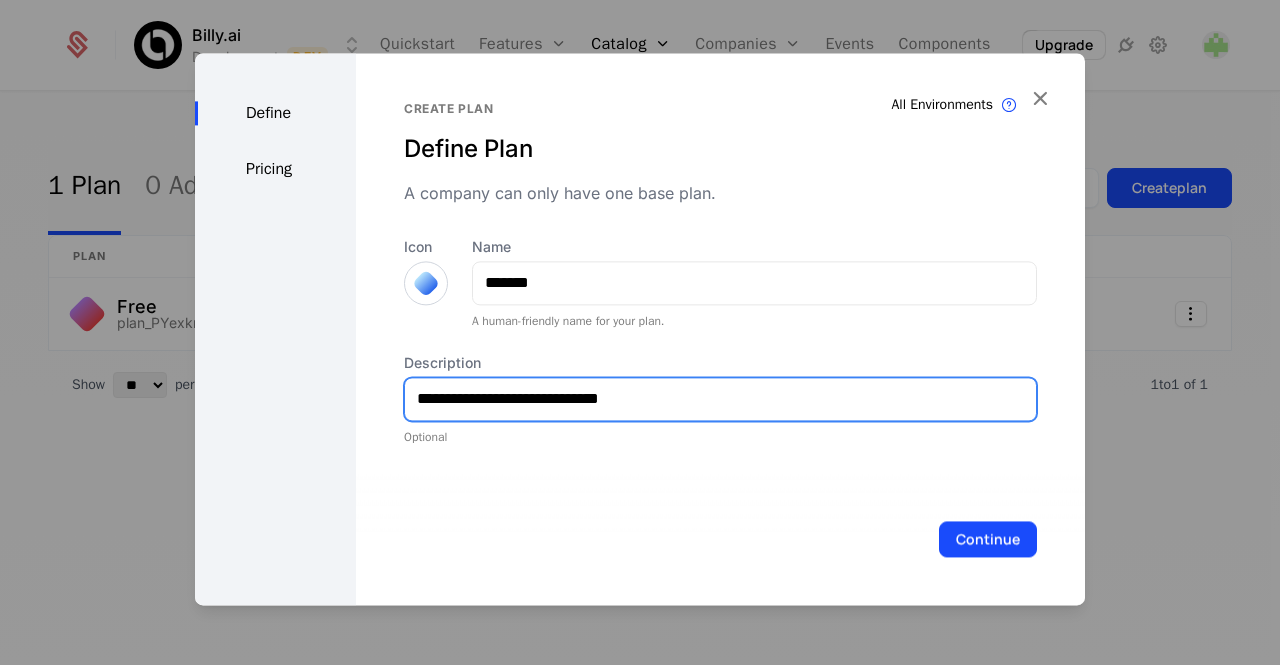 type on "**********" 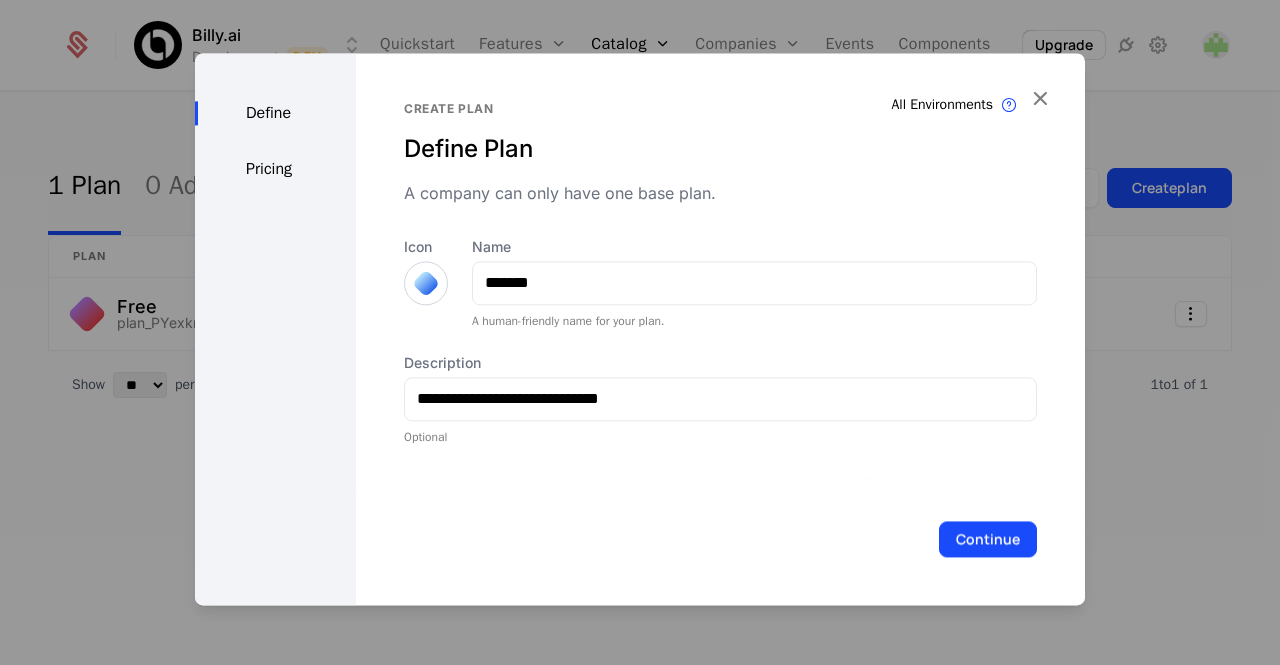 type 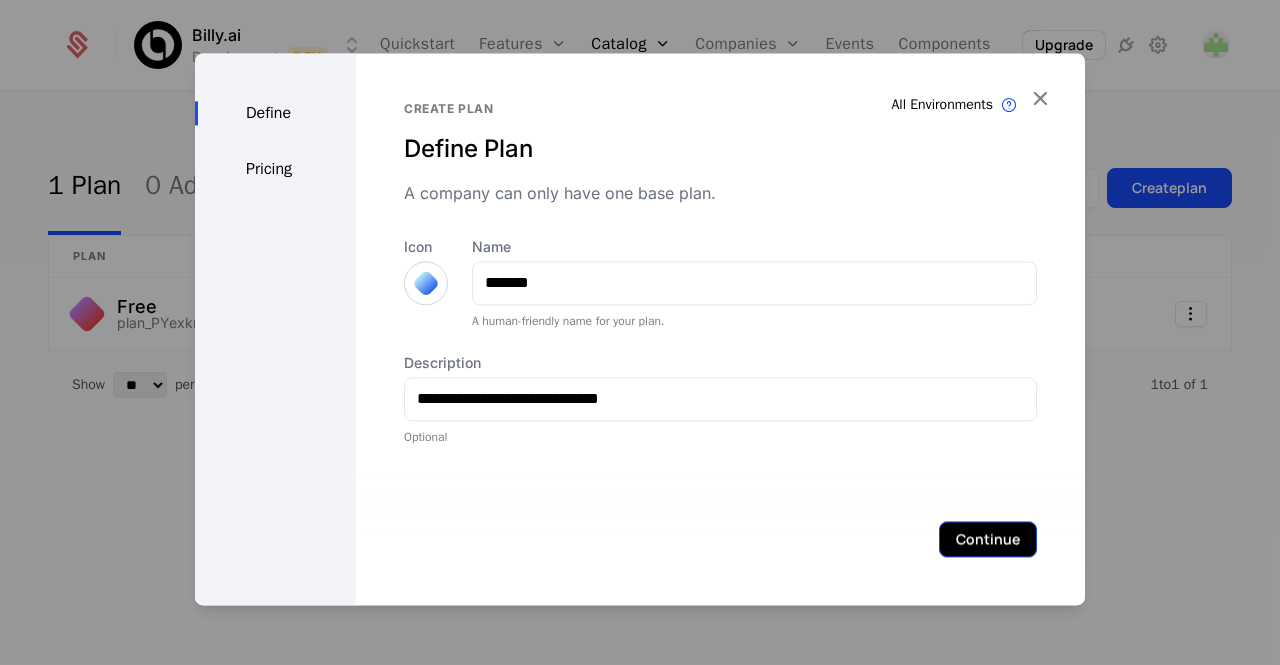 click on "Continue" at bounding box center (988, 539) 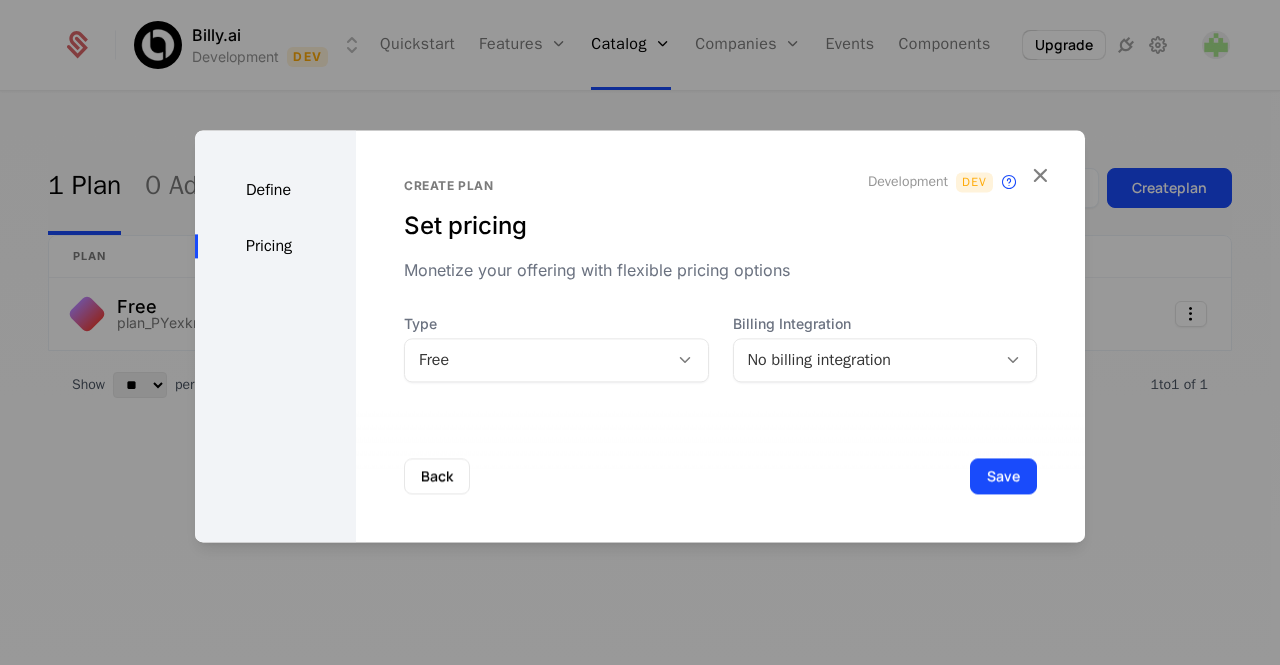 click on "Free" at bounding box center [536, 360] 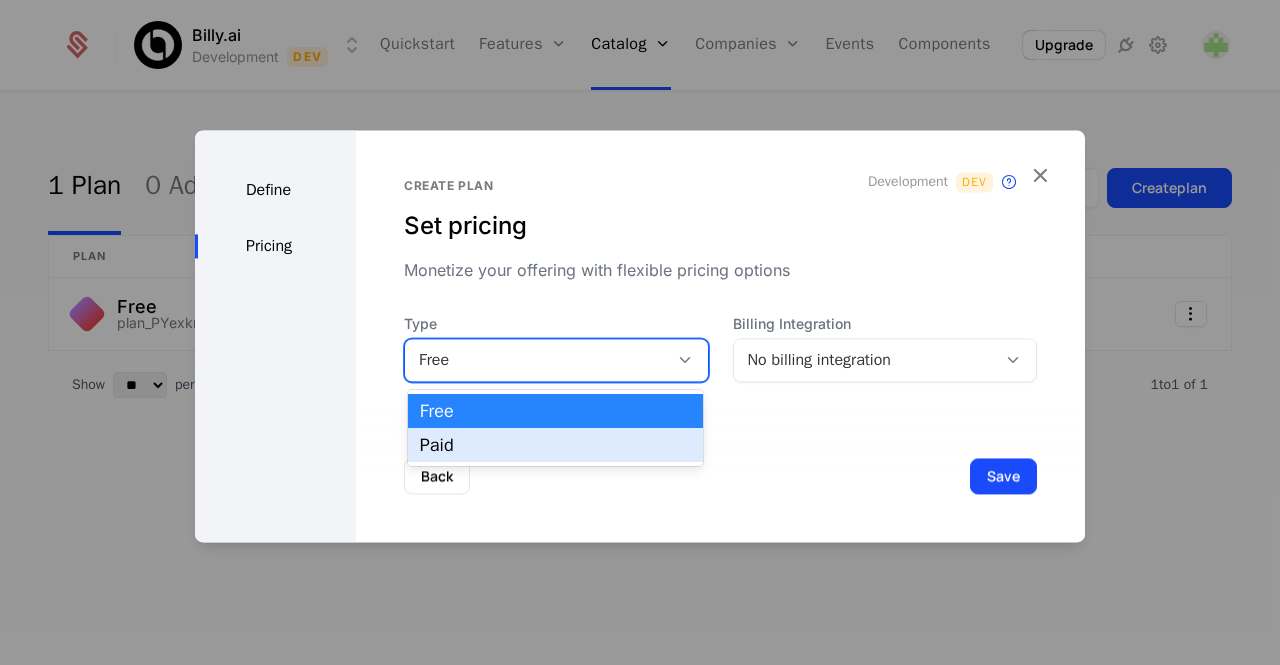 click on "Paid" at bounding box center [555, 445] 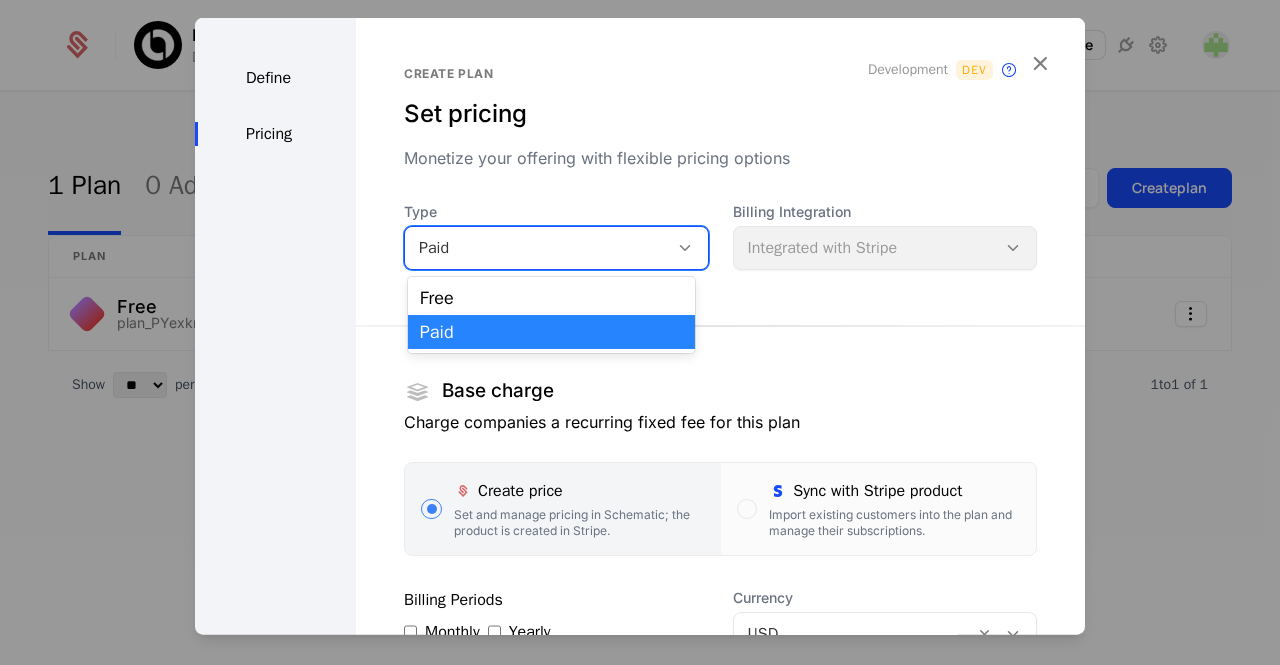 click on "Paid" at bounding box center (536, 247) 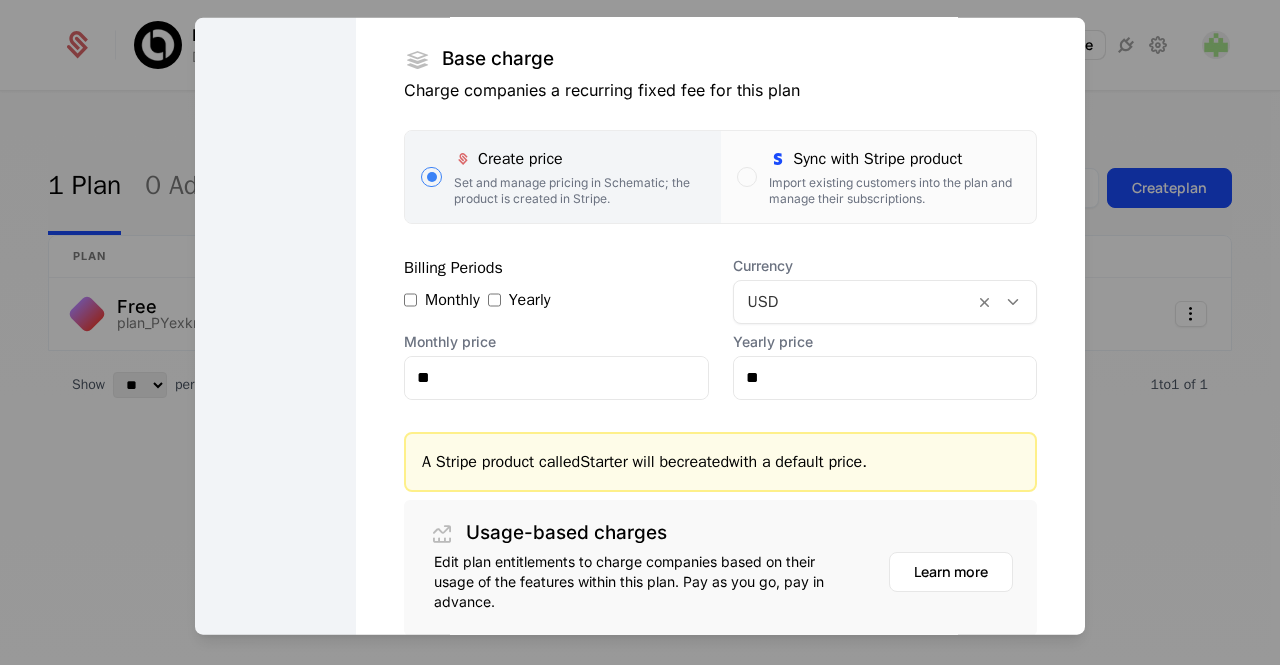 scroll, scrollTop: 453, scrollLeft: 0, axis: vertical 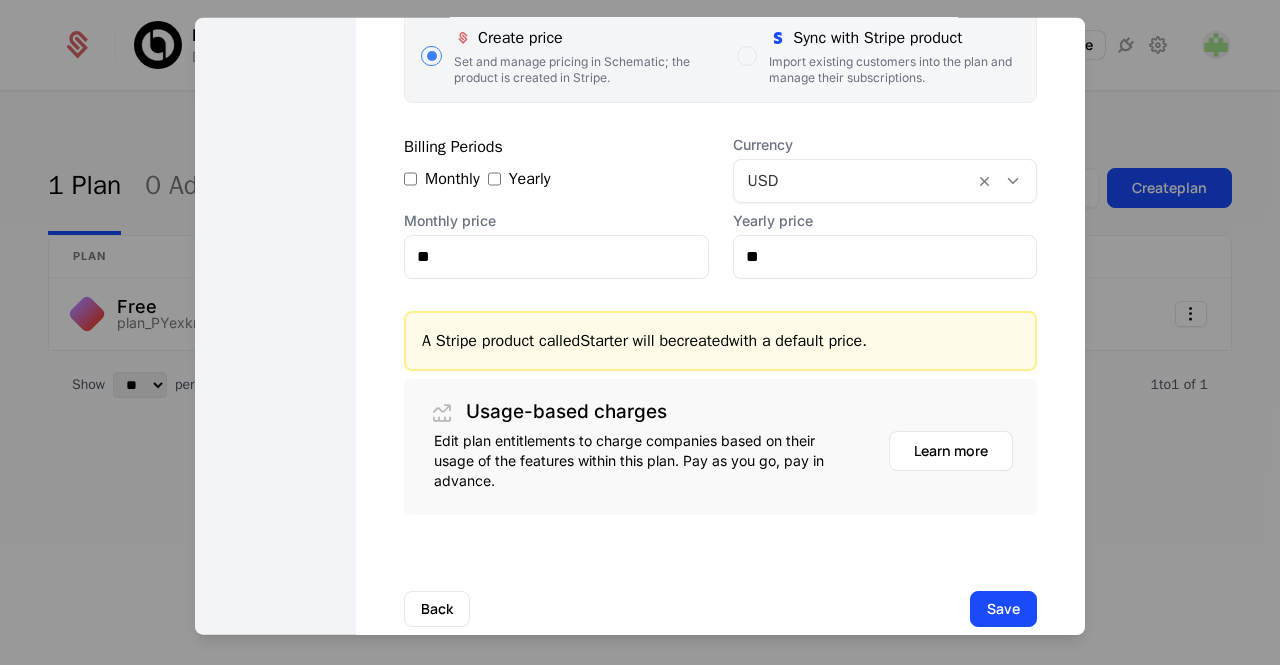 click on "Sync with Stripe product" at bounding box center (894, 37) 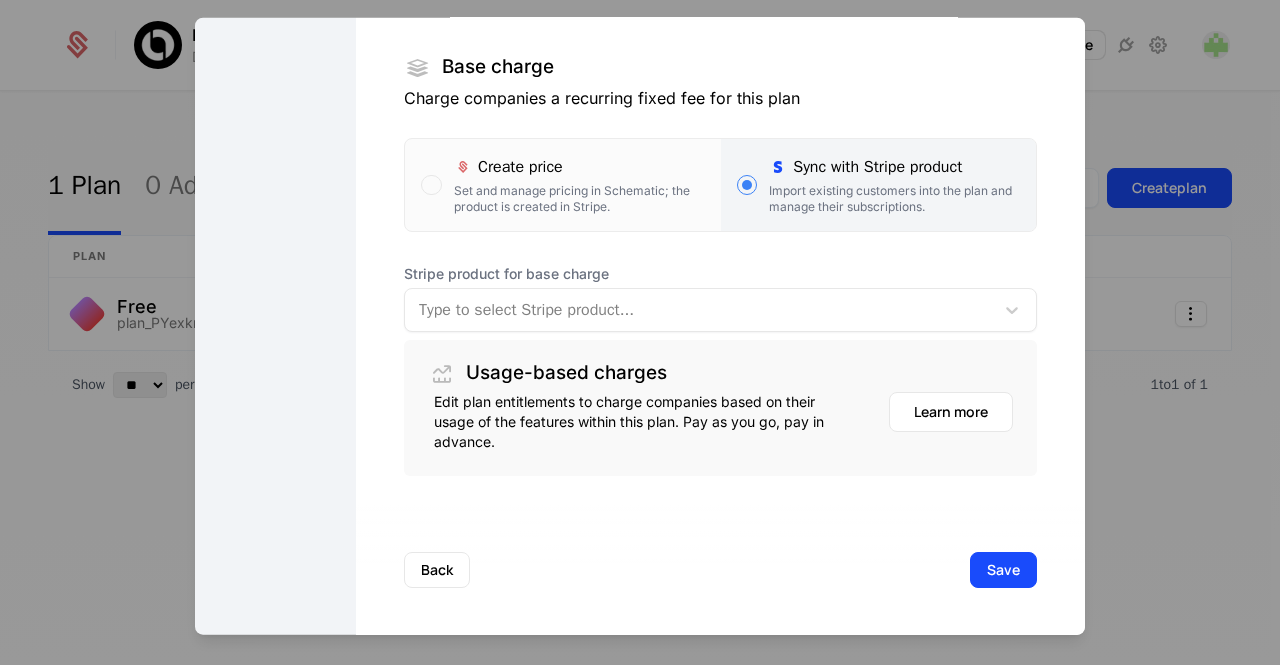 click at bounding box center (699, 309) 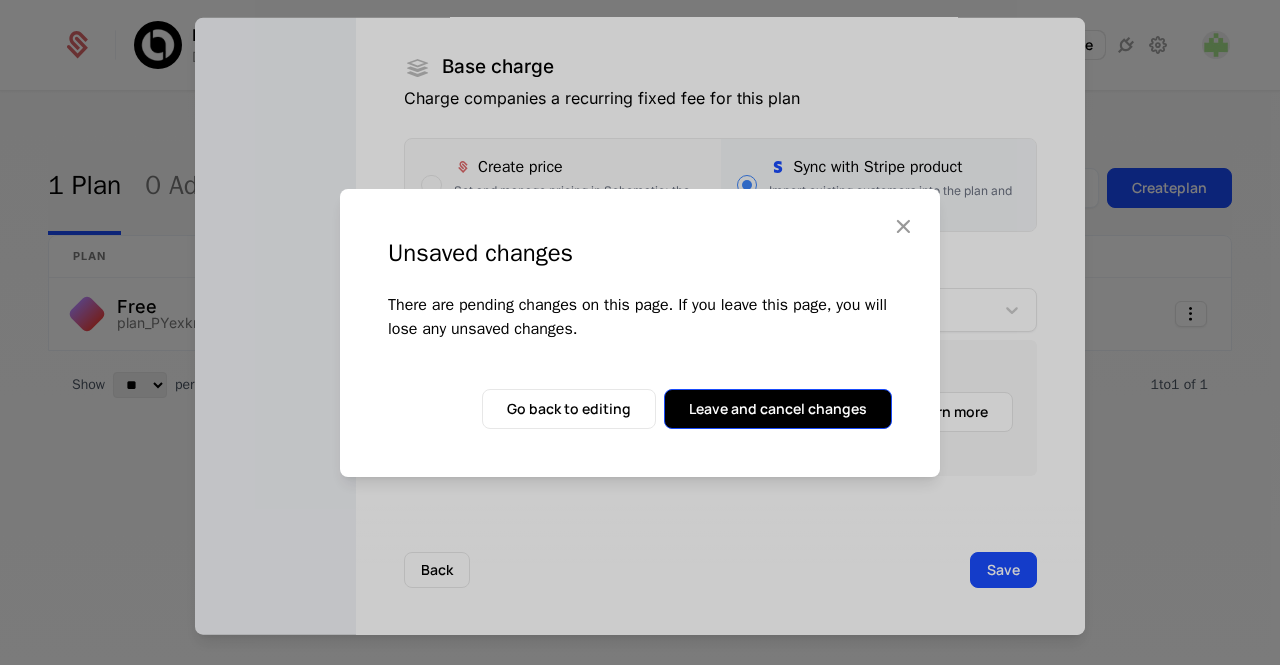 click on "Leave and cancel changes" at bounding box center [778, 409] 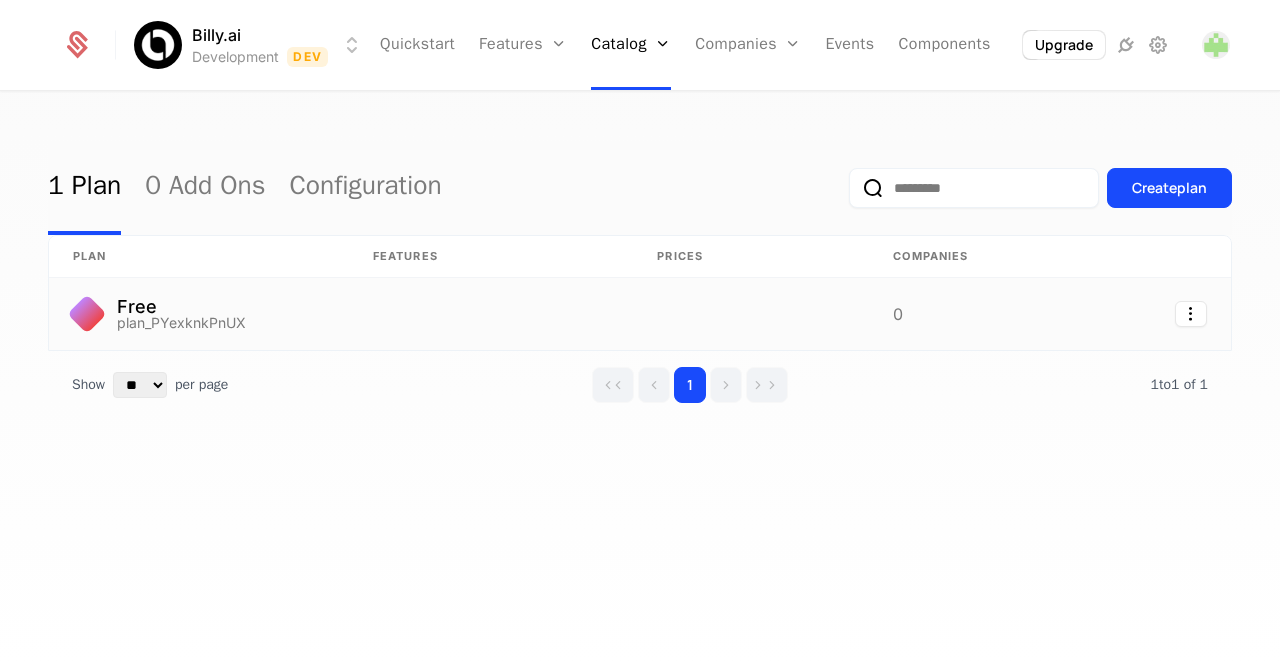 click on "Free" at bounding box center (181, 307) 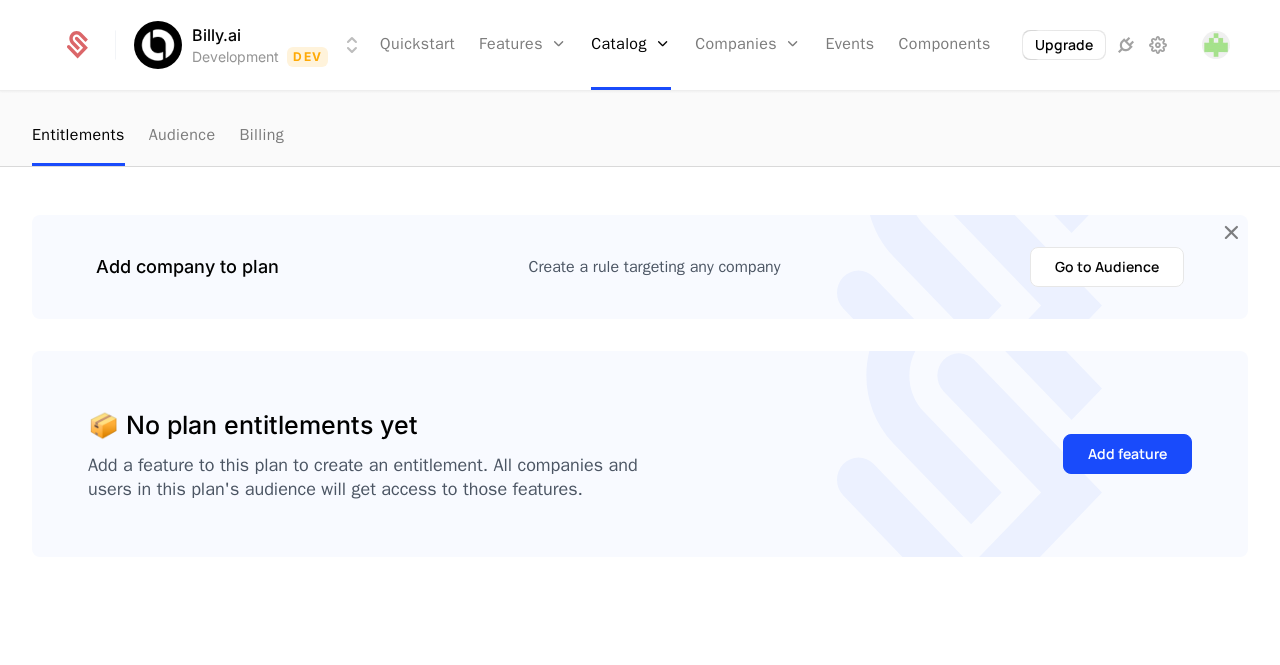 scroll, scrollTop: 0, scrollLeft: 0, axis: both 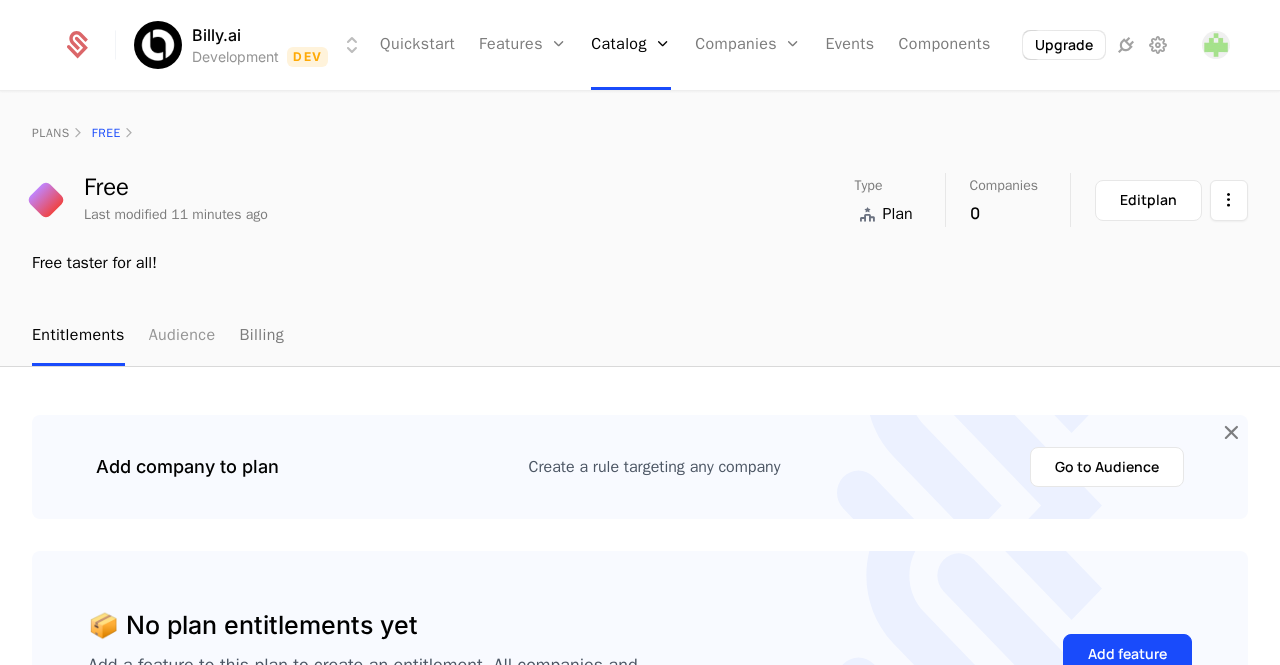 click on "Audience" at bounding box center [182, 336] 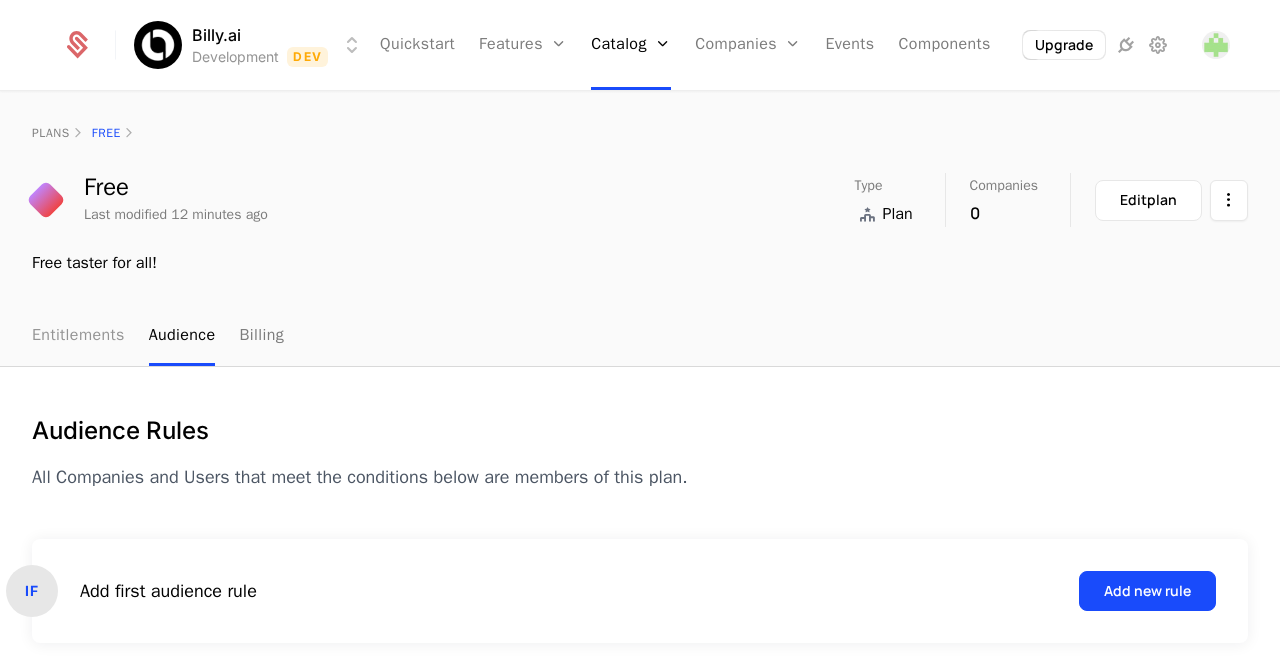 click on "Entitlements" at bounding box center [78, 336] 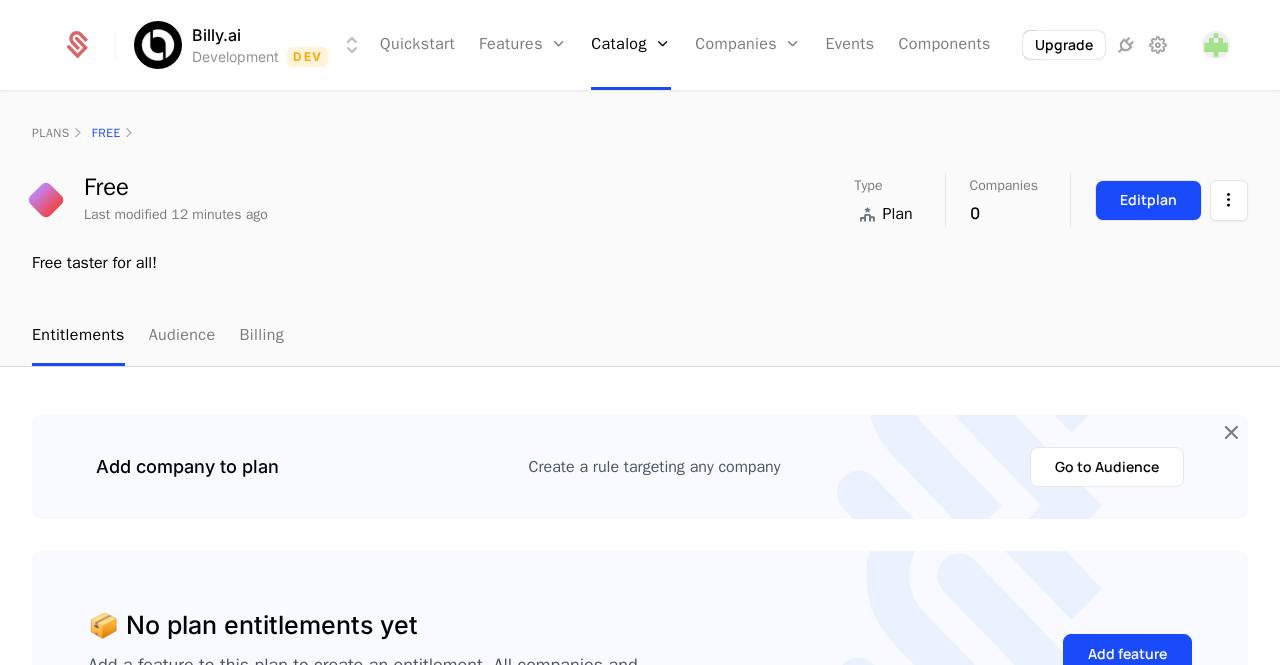 click on "Edit  plan" at bounding box center (1148, 200) 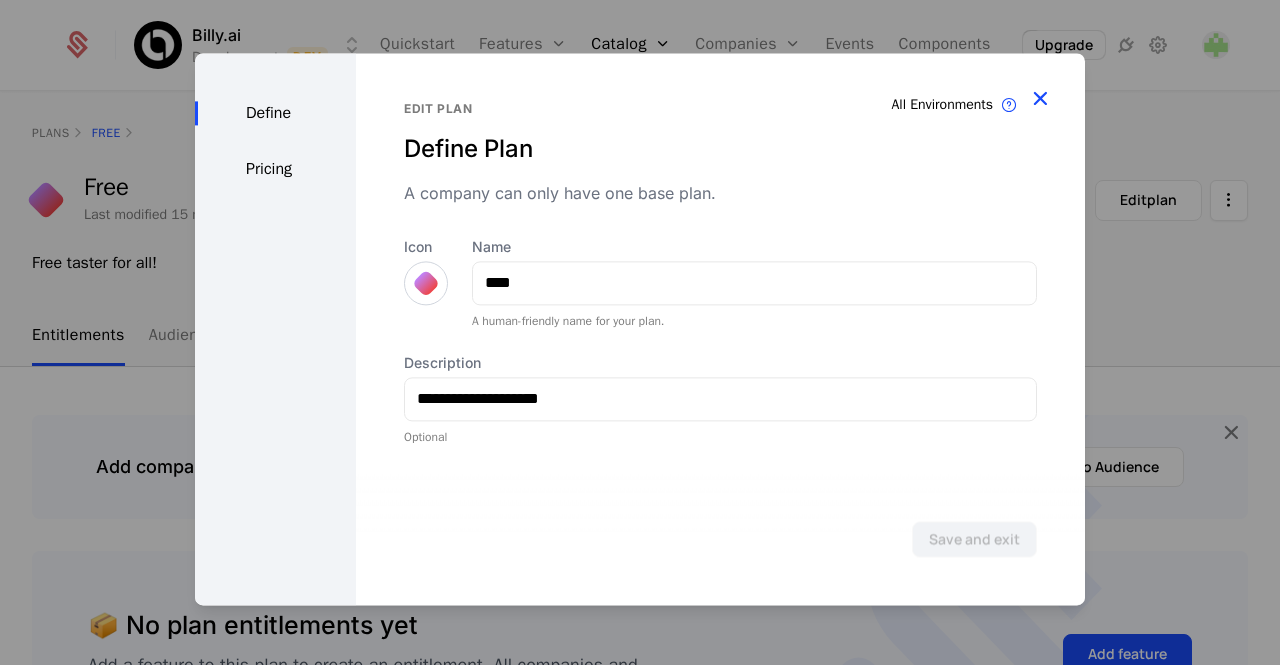 click at bounding box center (1040, 98) 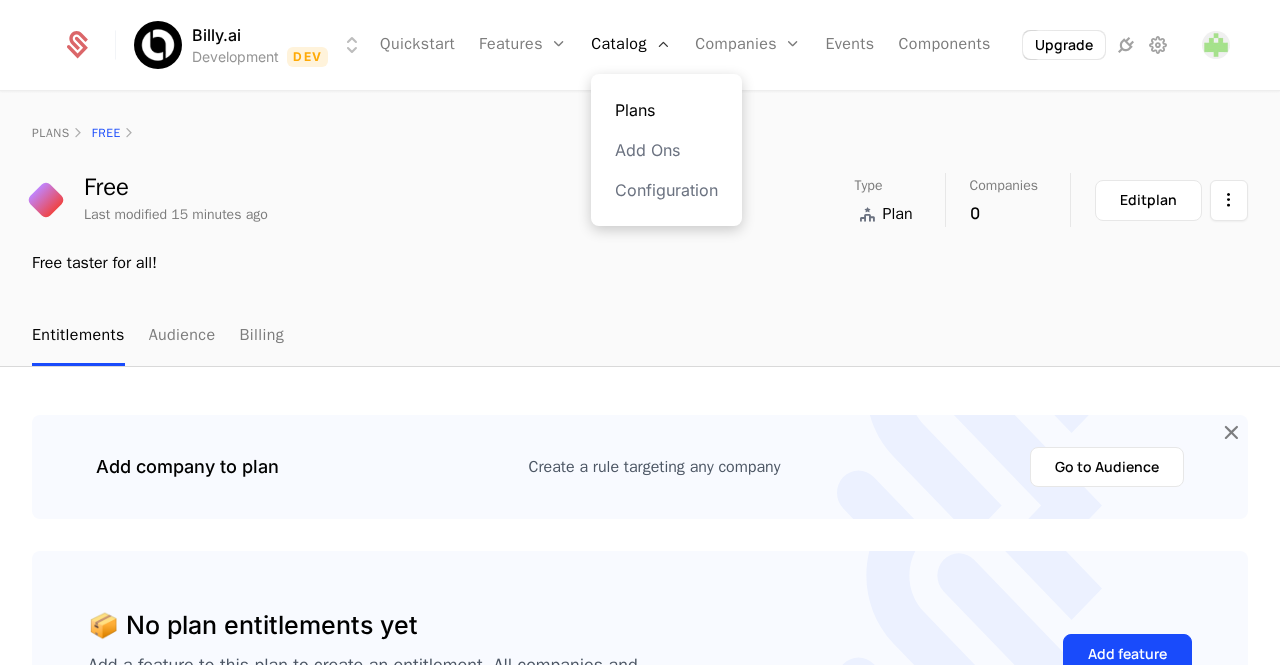 click on "Plans" at bounding box center [666, 110] 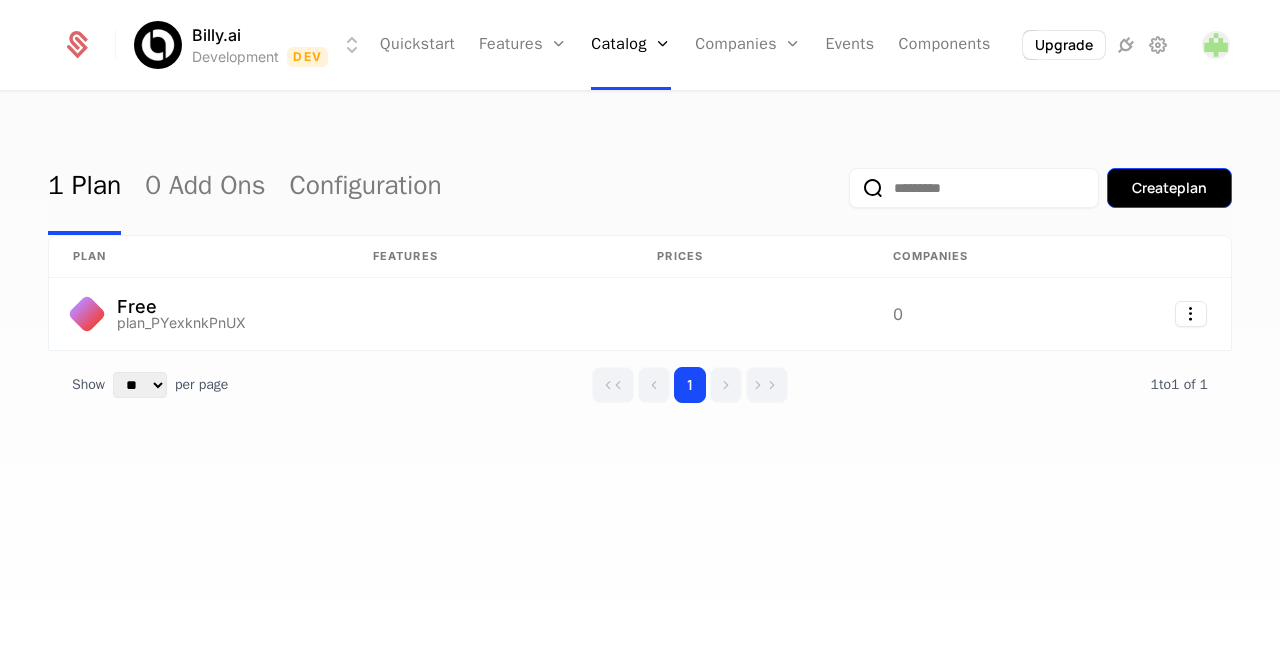 click on "Create  plan" at bounding box center (1169, 188) 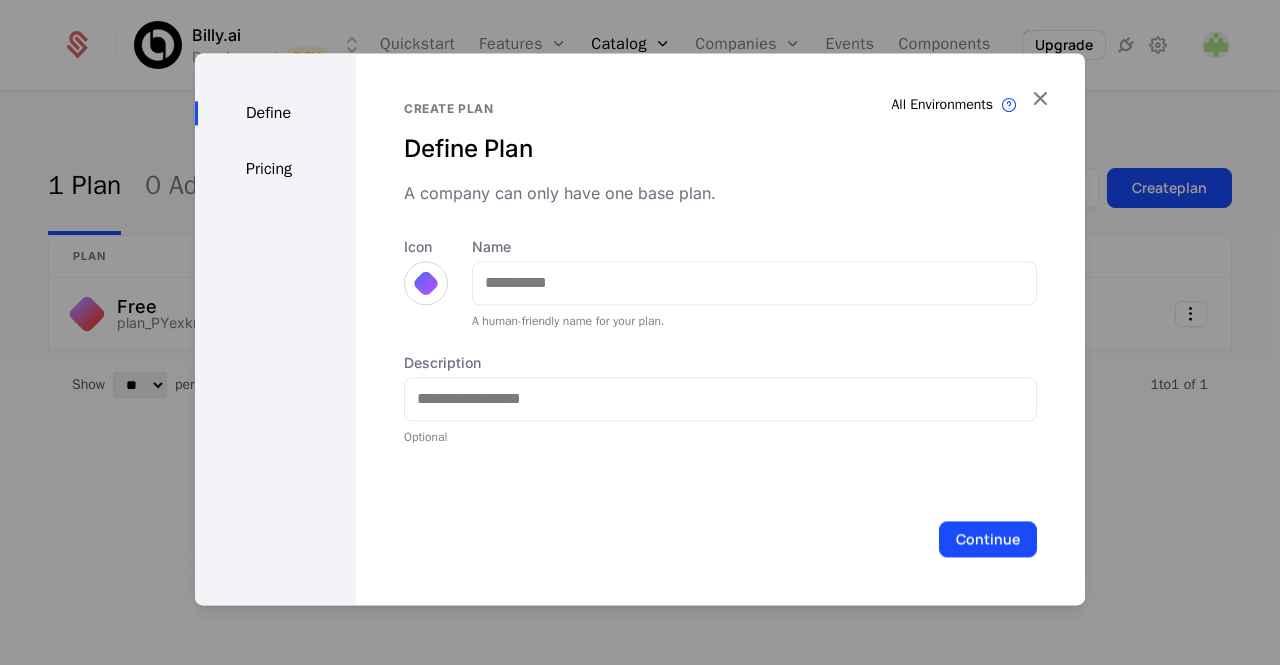 click at bounding box center [426, 283] 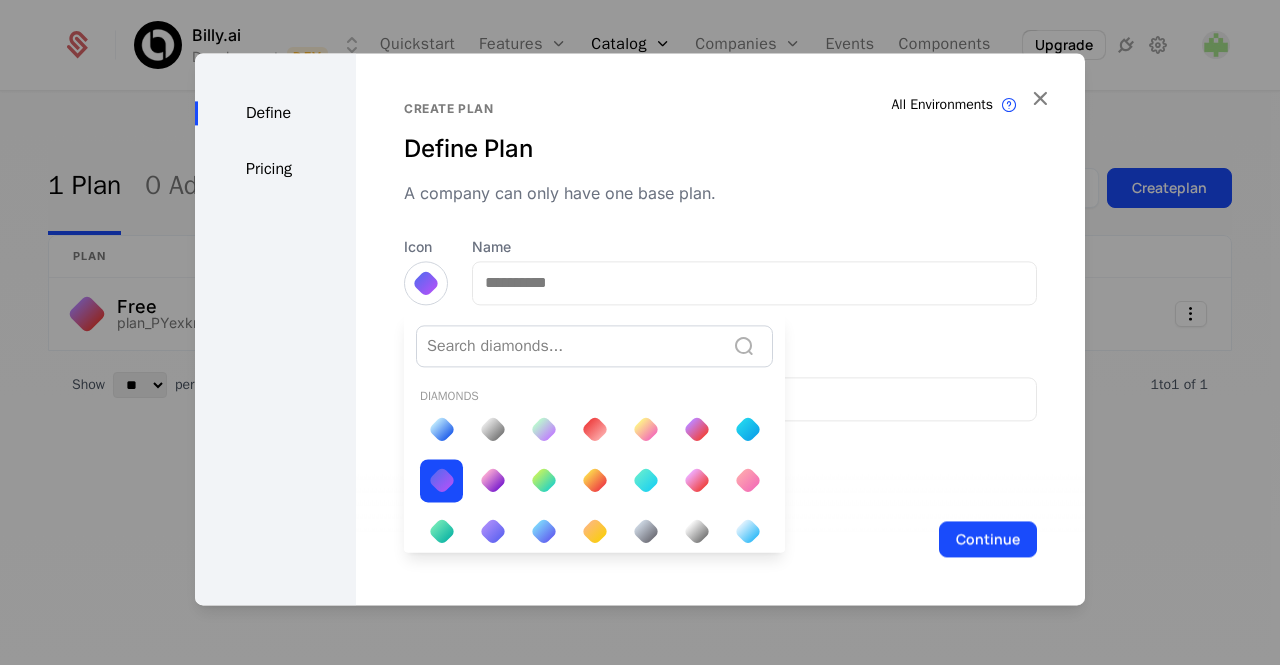 scroll, scrollTop: 0, scrollLeft: 0, axis: both 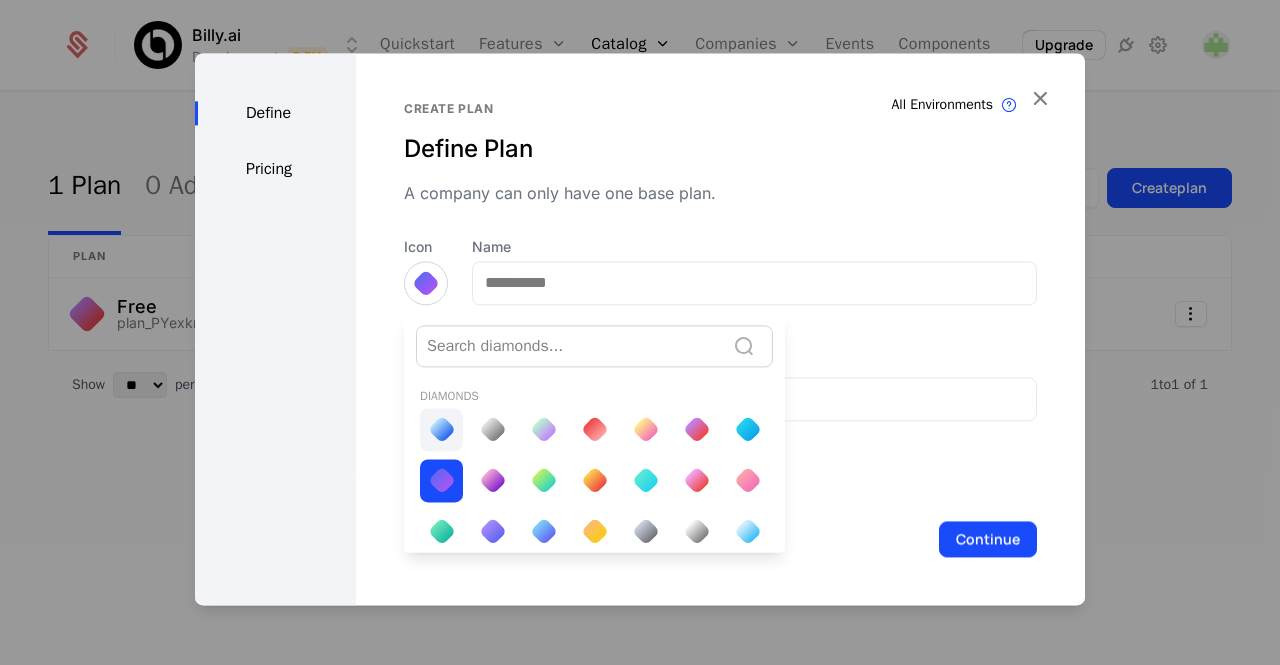 click at bounding box center (441, 429) 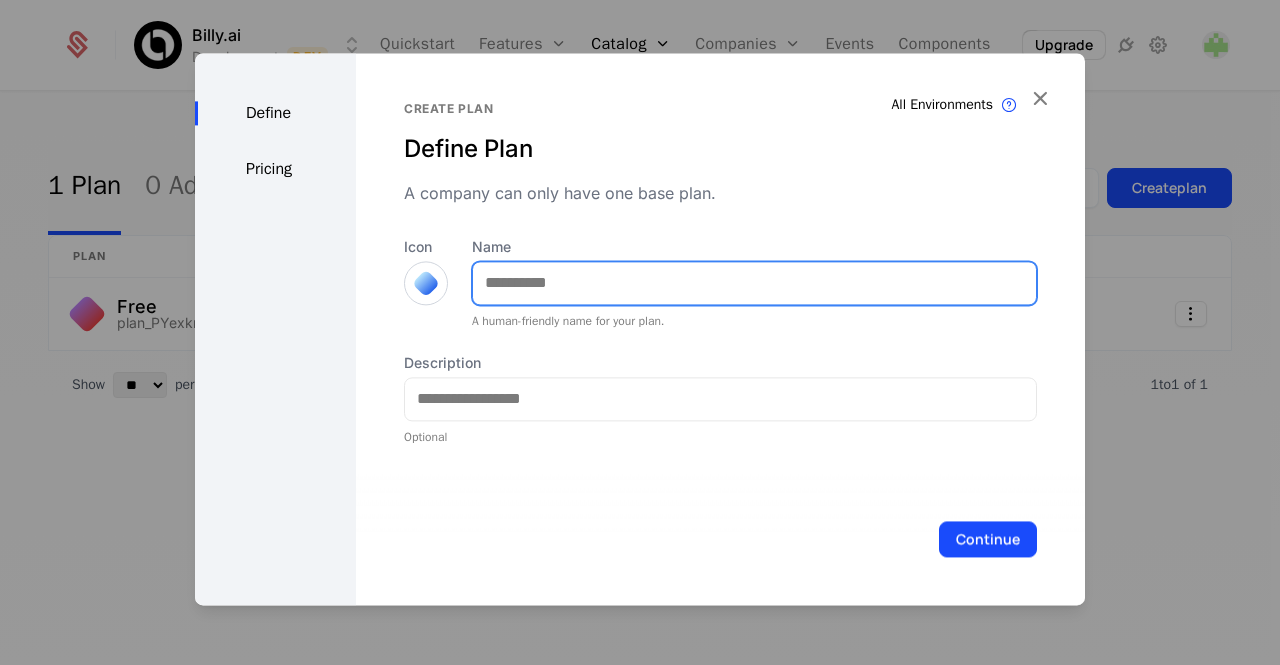 click on "Name" at bounding box center [754, 283] 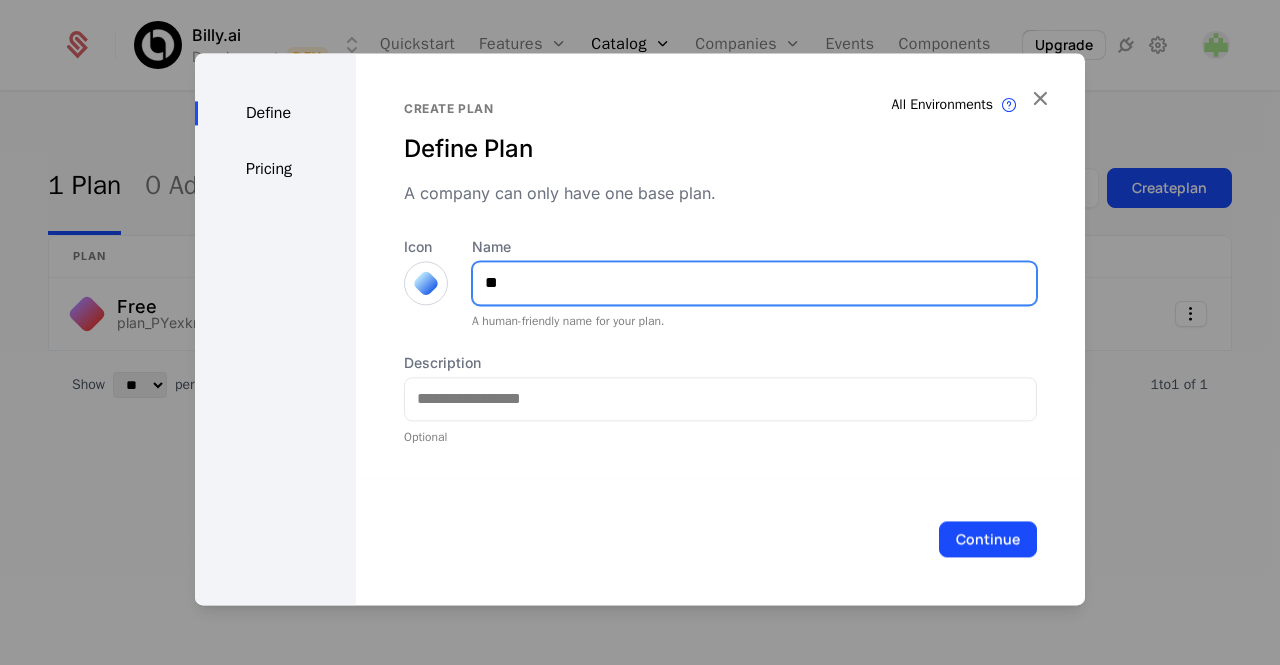 type on "*" 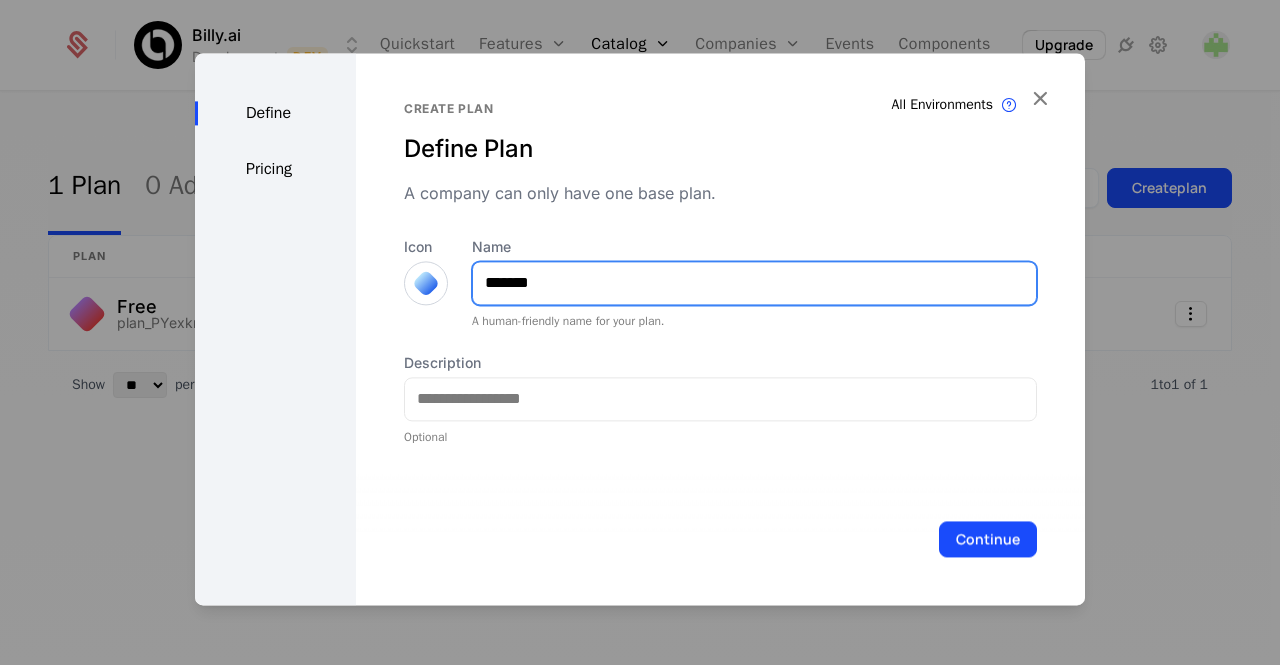 type on "*******" 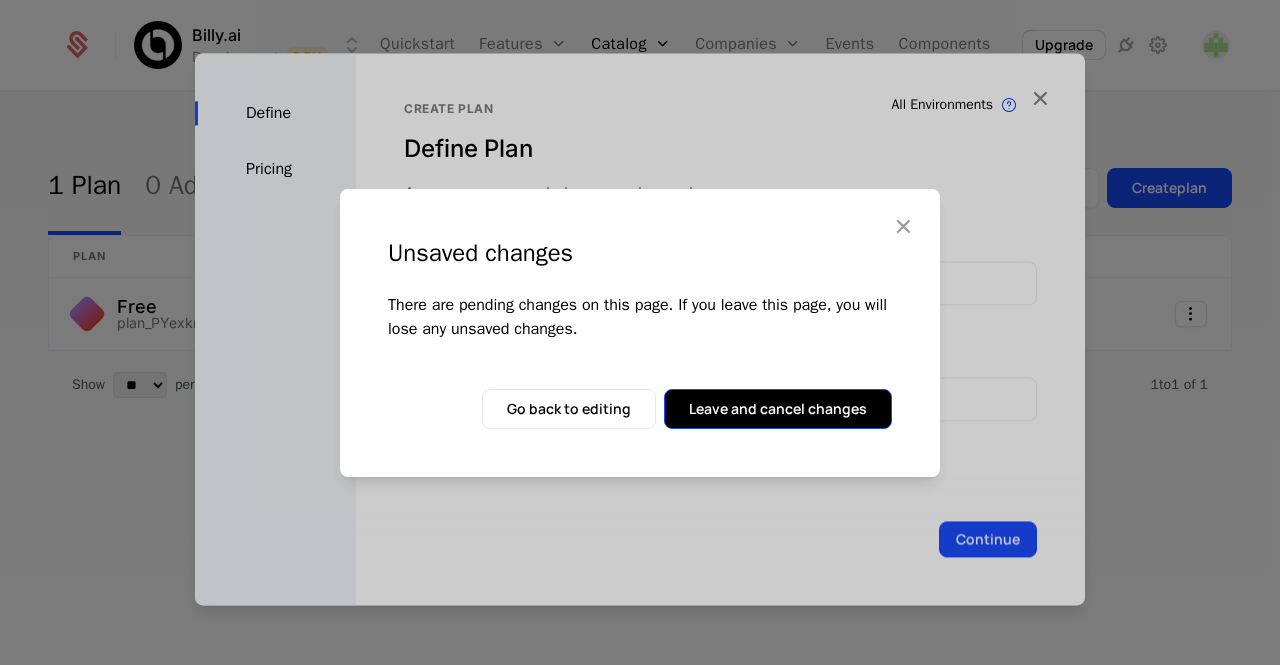 click on "Leave and cancel changes" at bounding box center [778, 409] 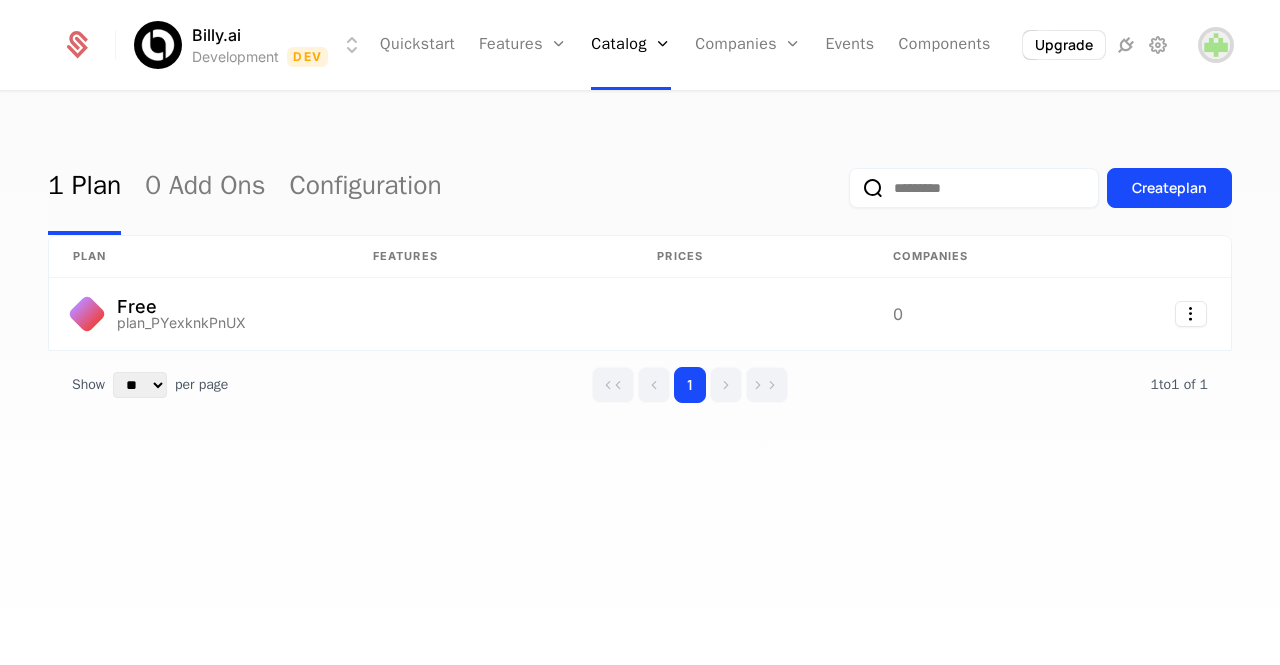 click at bounding box center [1216, 45] 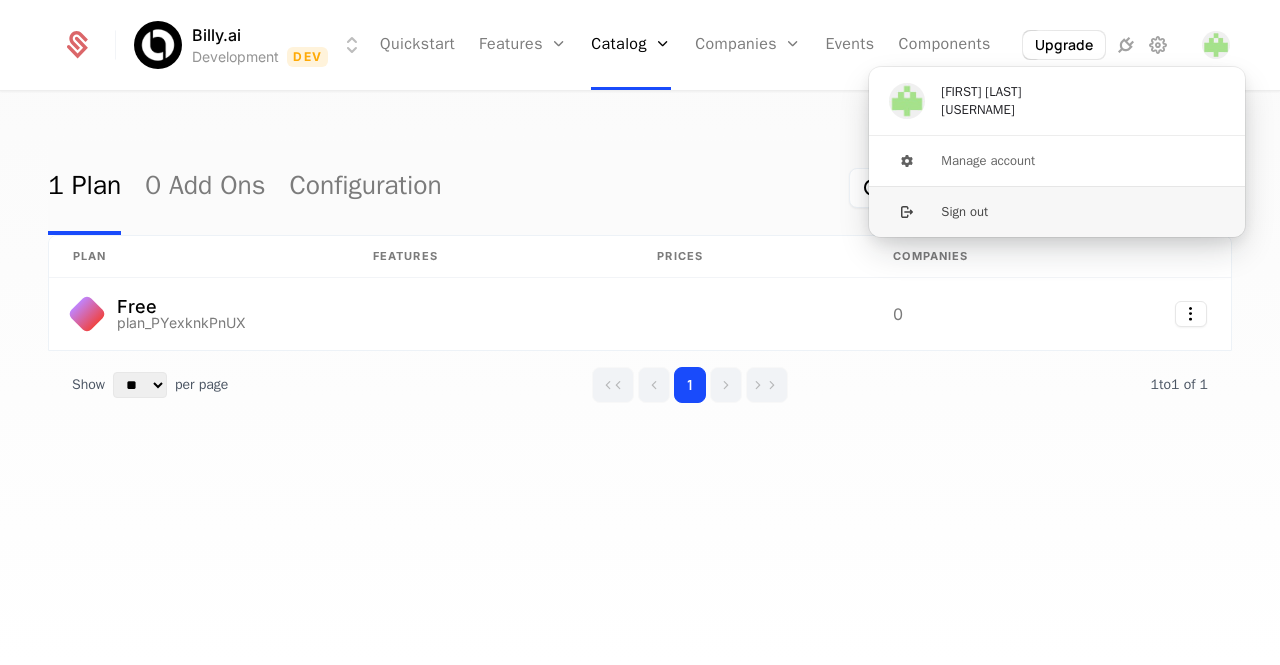 click on "Sign out" at bounding box center (1057, 211) 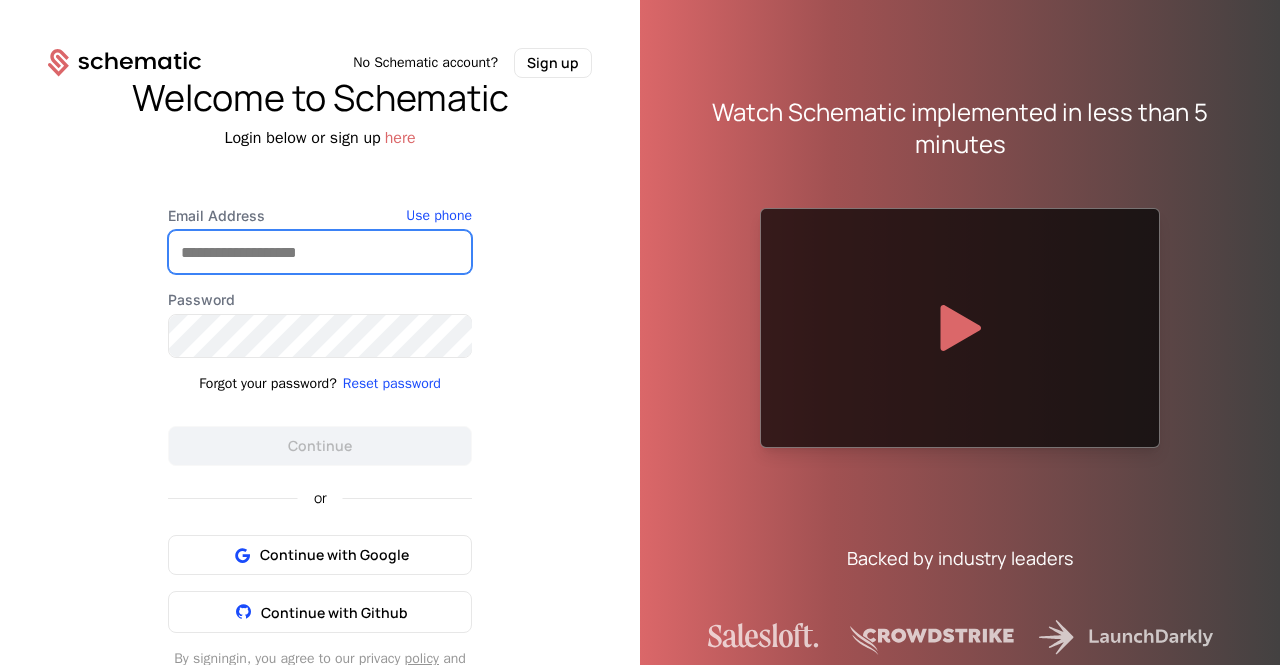 click on "Email Address" at bounding box center (320, 252) 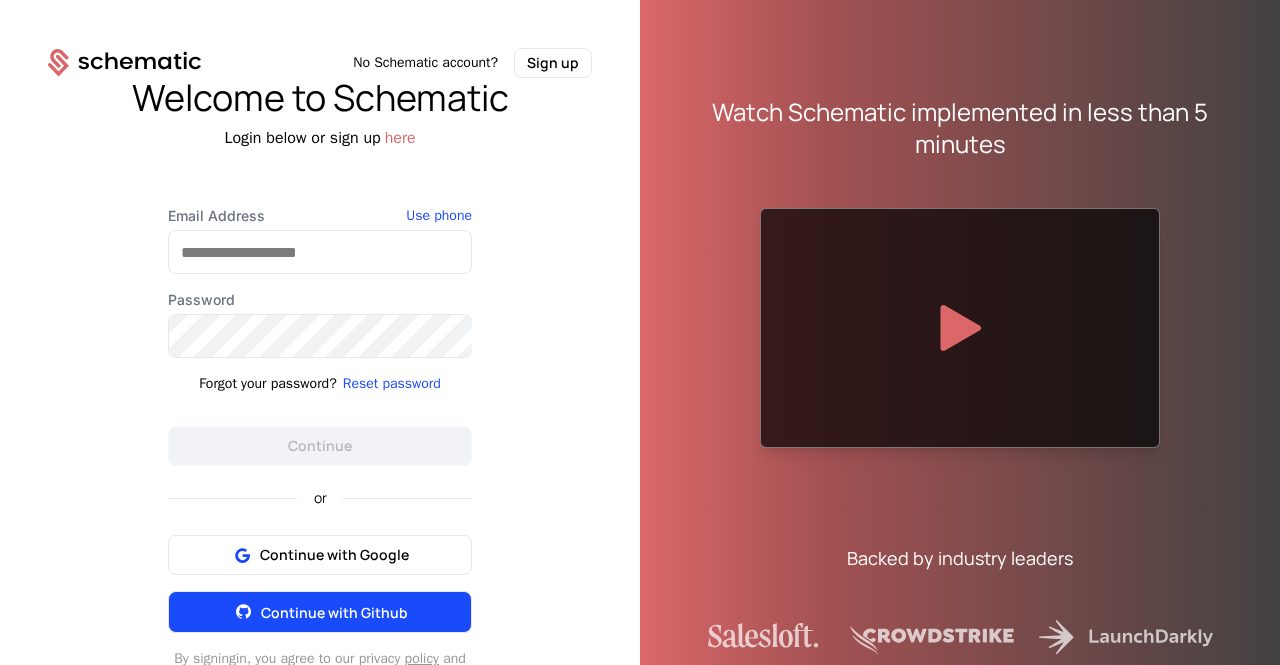 click on "Continue with Google Continue with Github" at bounding box center (320, 584) 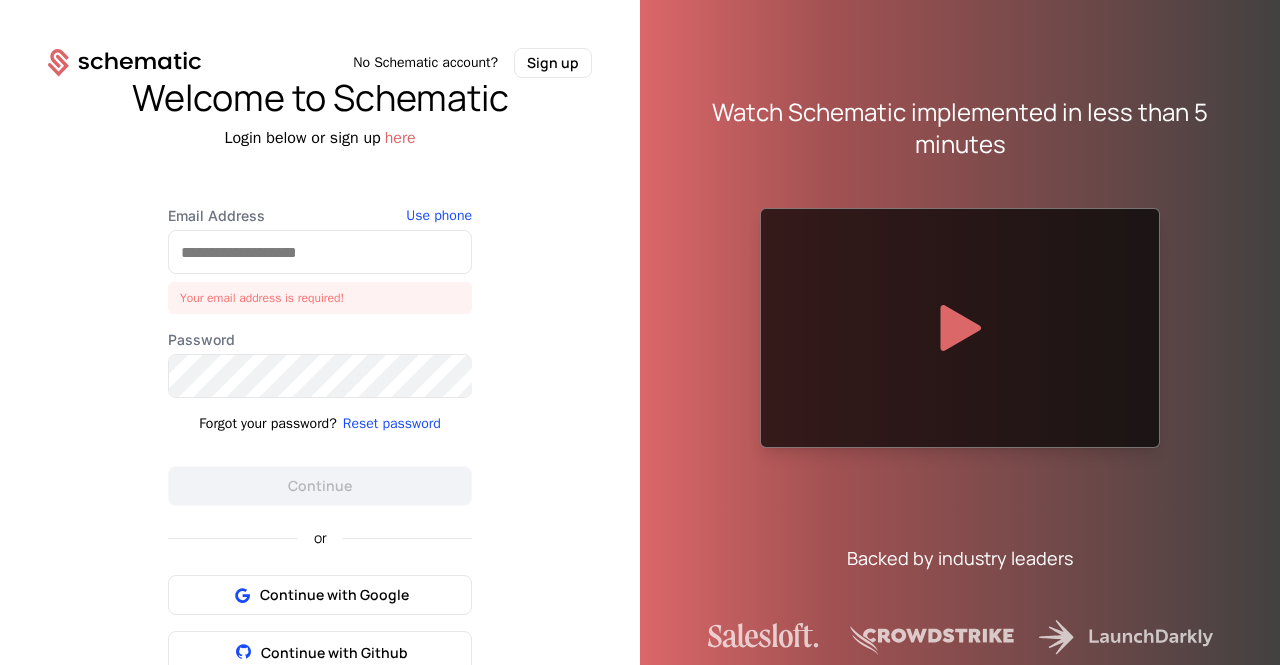 scroll, scrollTop: 92, scrollLeft: 0, axis: vertical 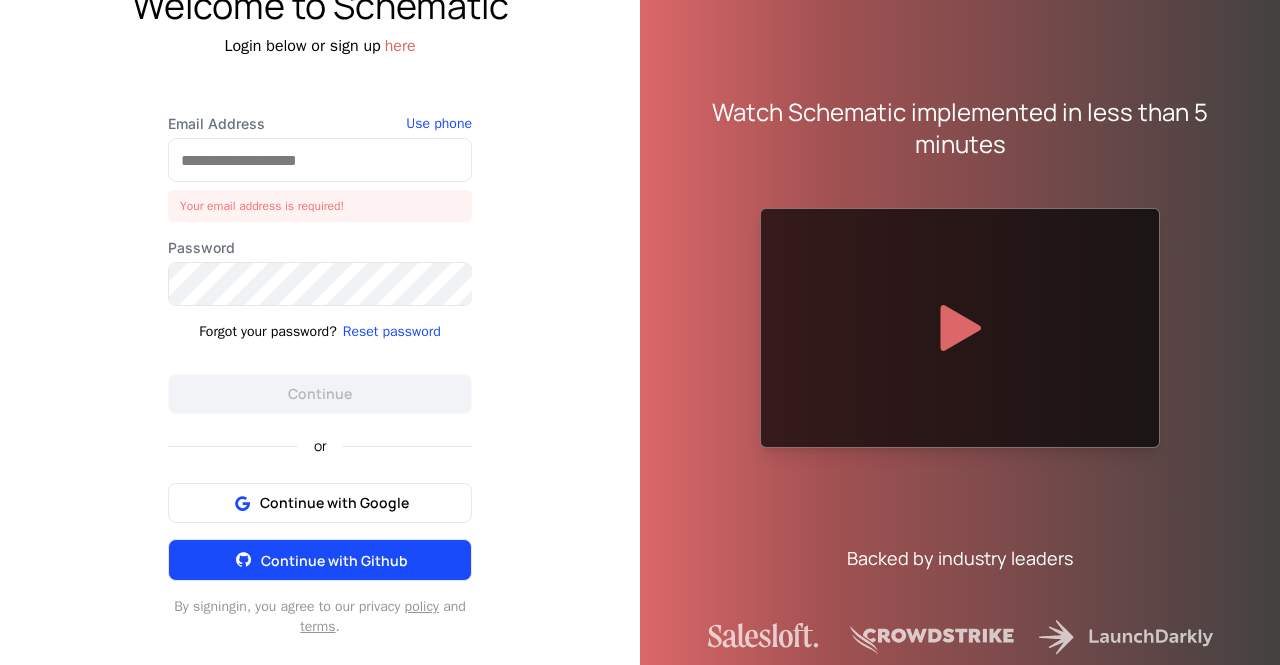 click on "Continue with Github" at bounding box center [320, 560] 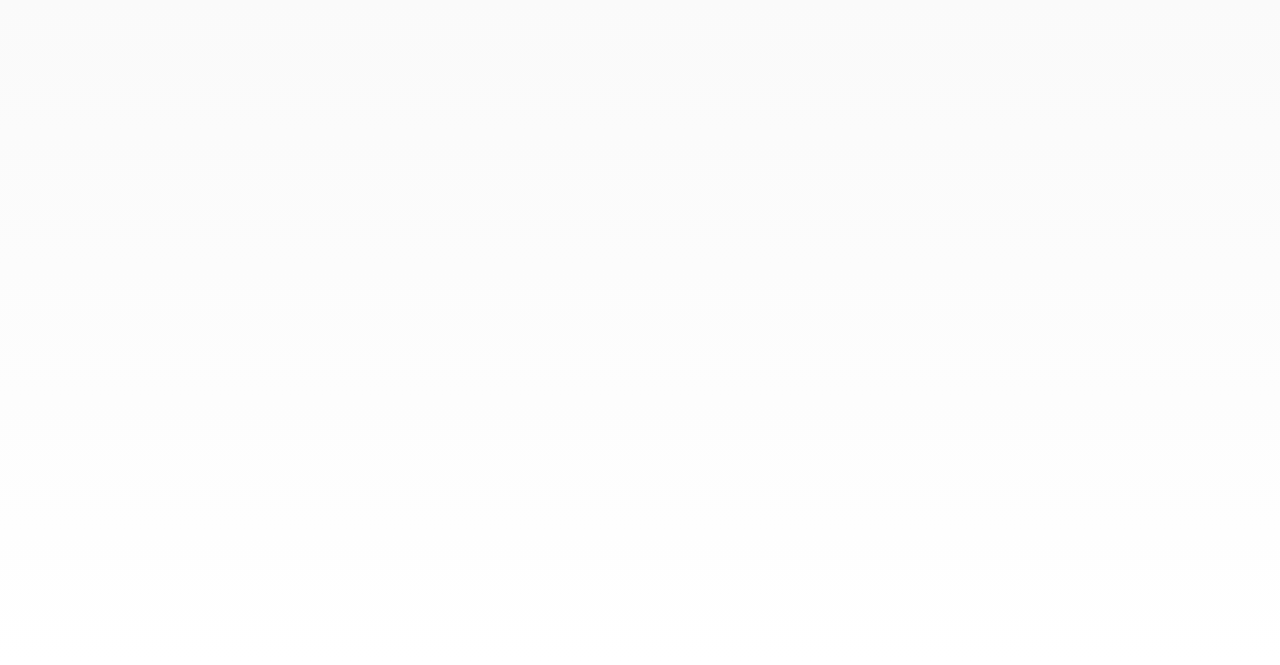 scroll, scrollTop: 0, scrollLeft: 0, axis: both 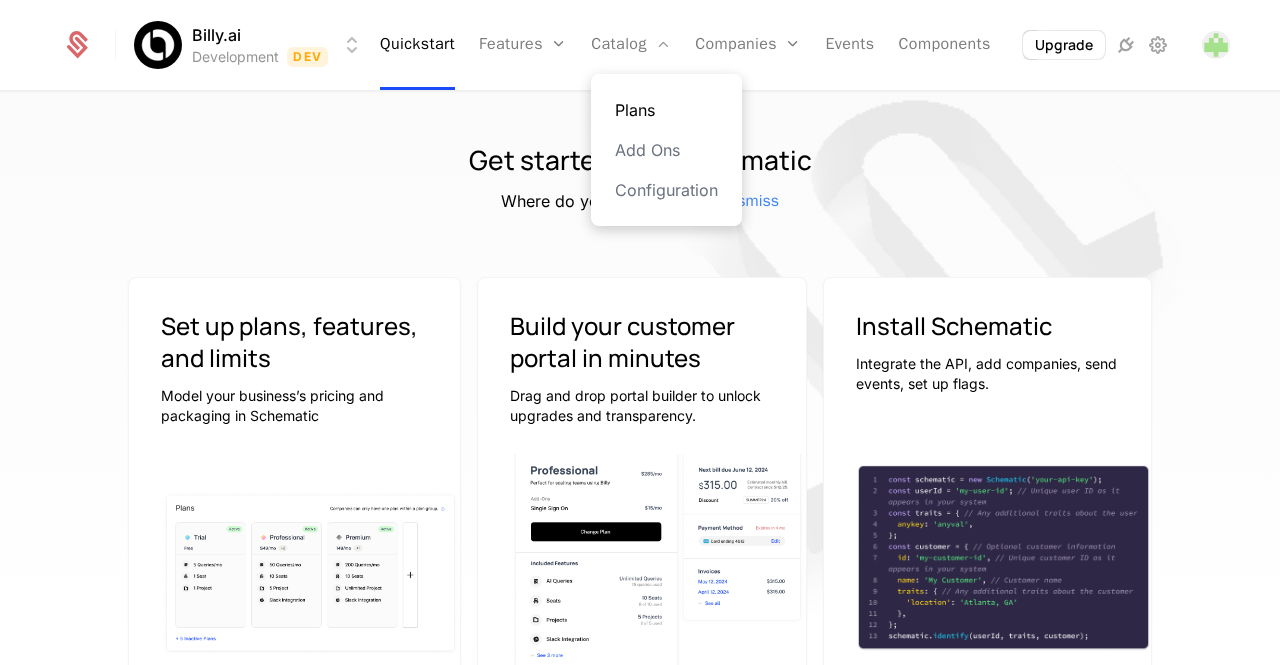 click on "Plans" at bounding box center [666, 110] 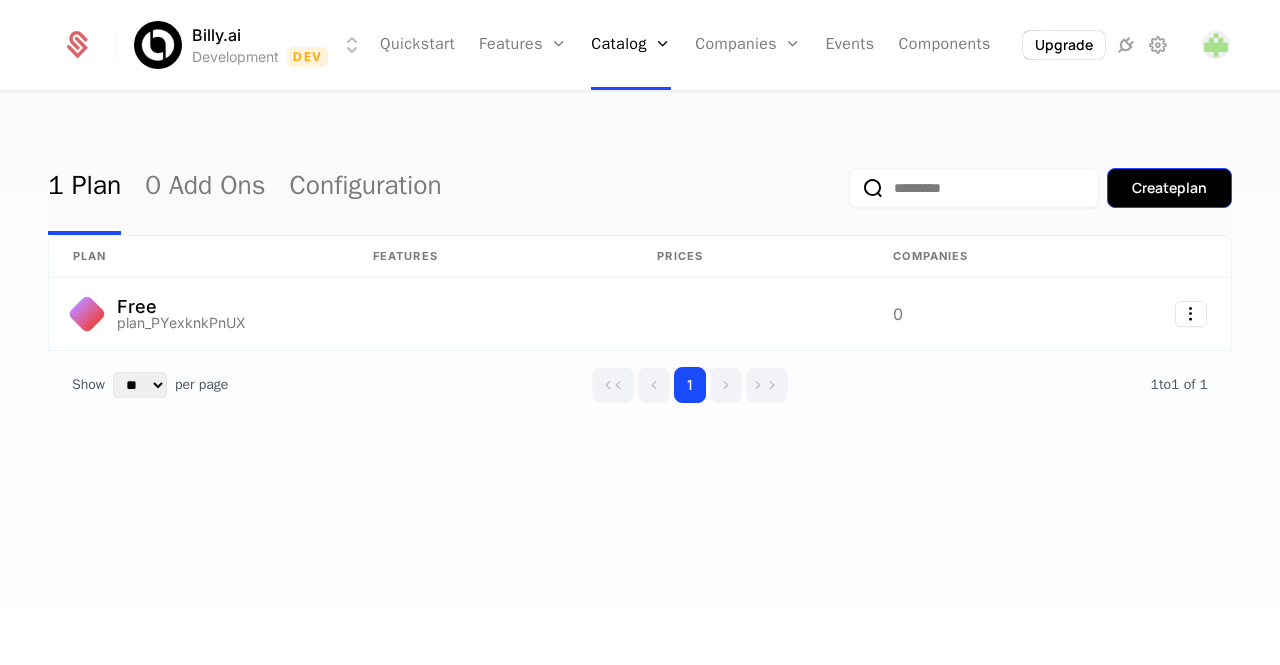 click on "Create  plan" at bounding box center (1169, 188) 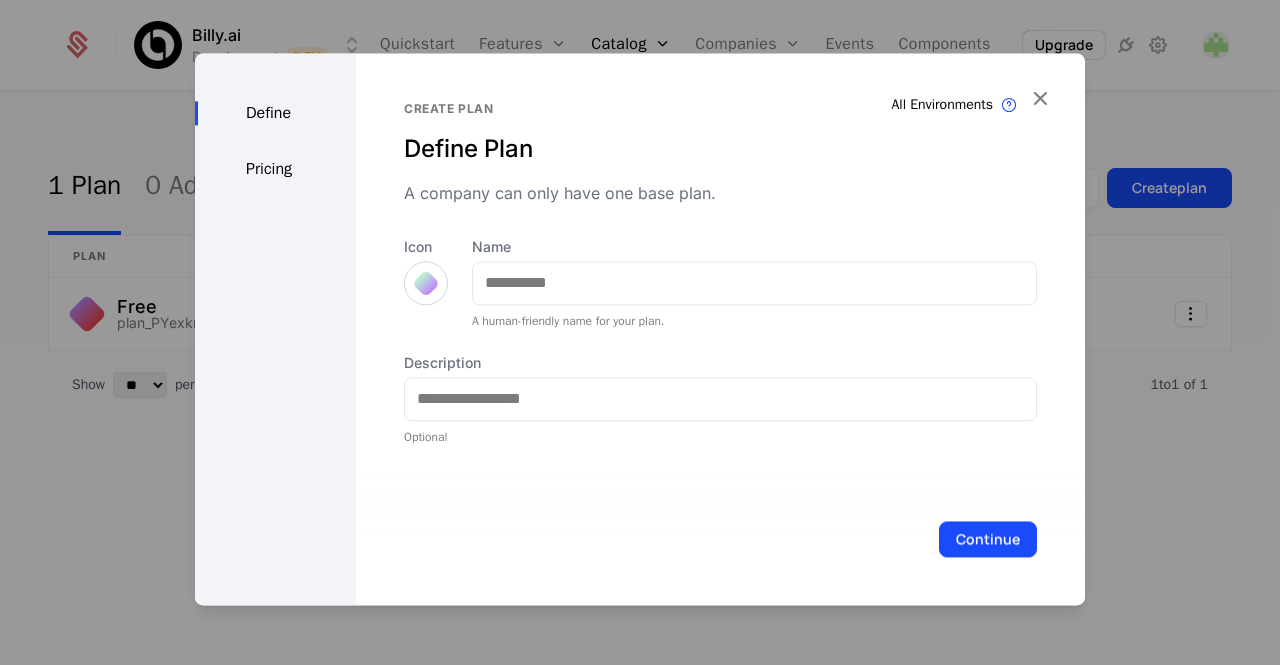 click at bounding box center [426, 283] 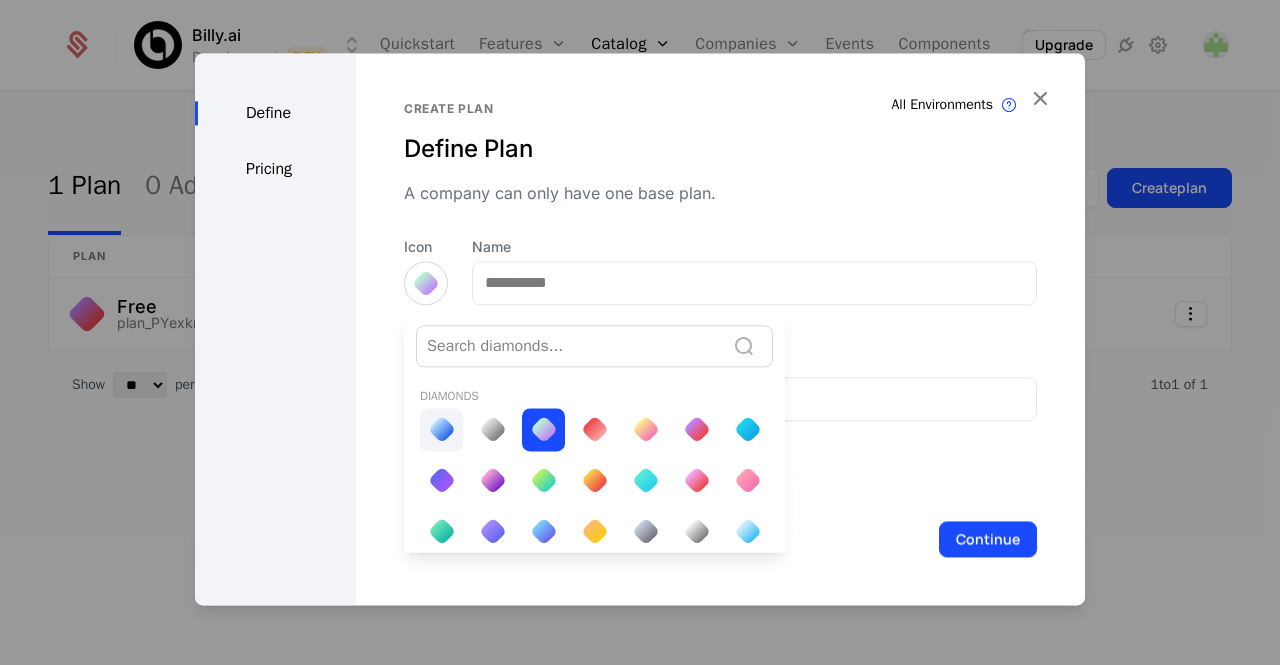 click at bounding box center (441, 429) 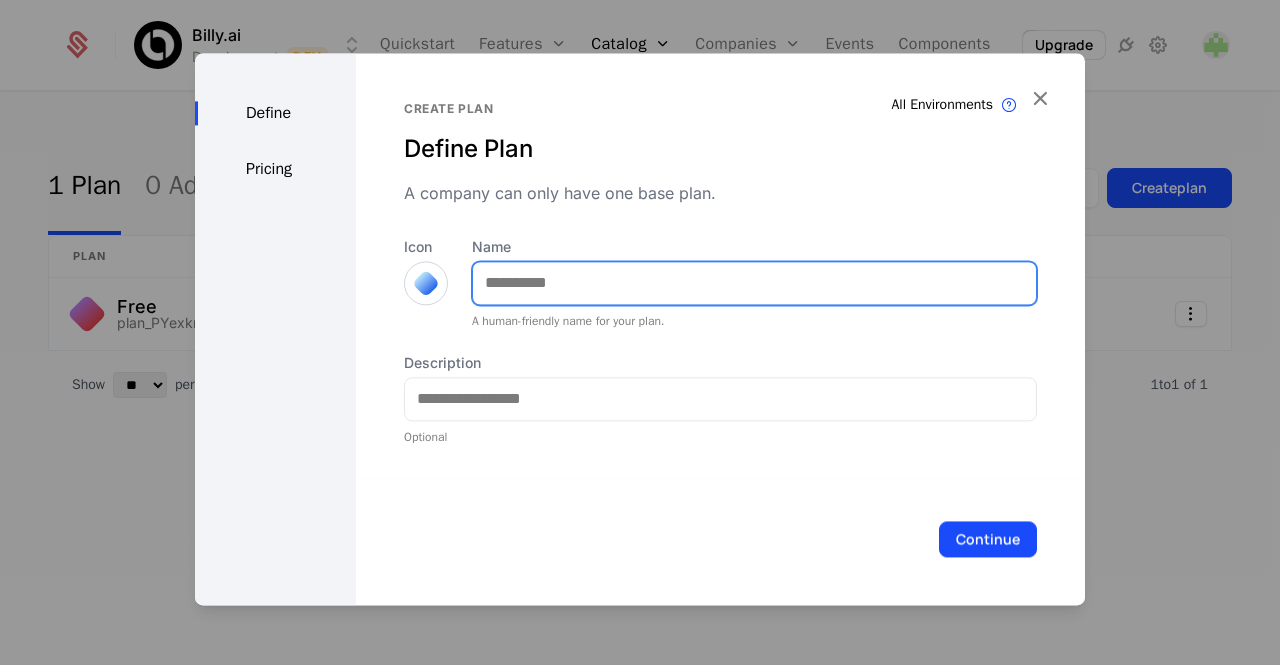 click on "Name" at bounding box center [754, 283] 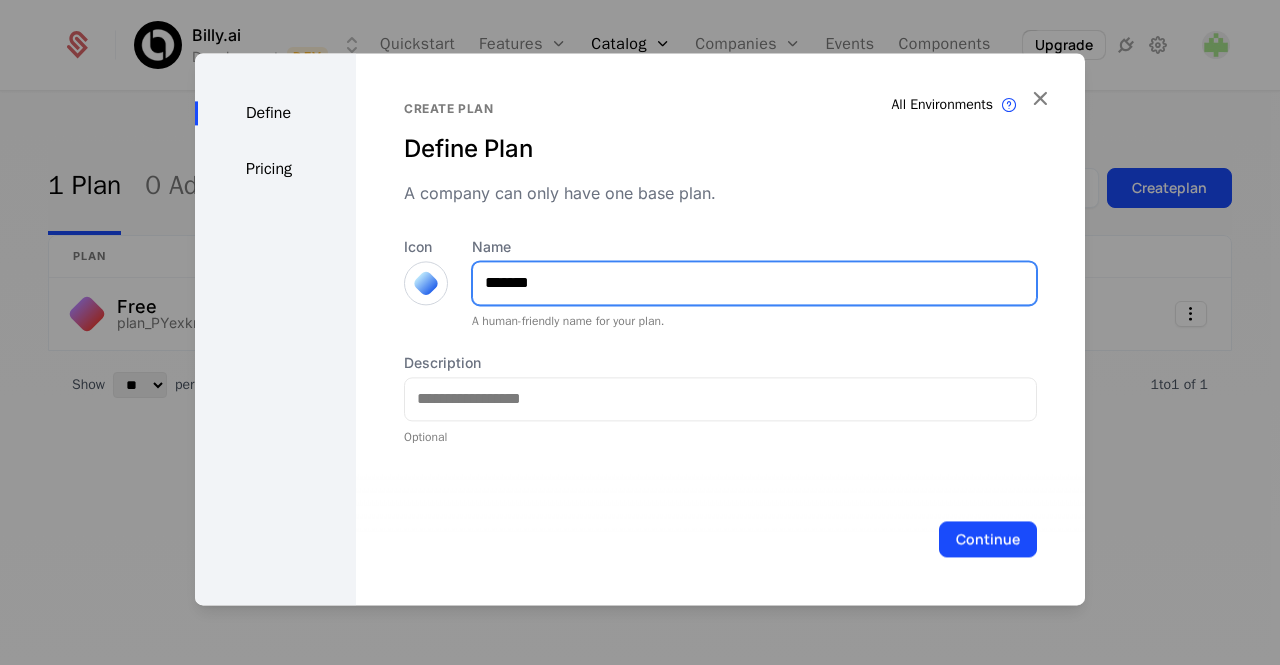 type on "*******" 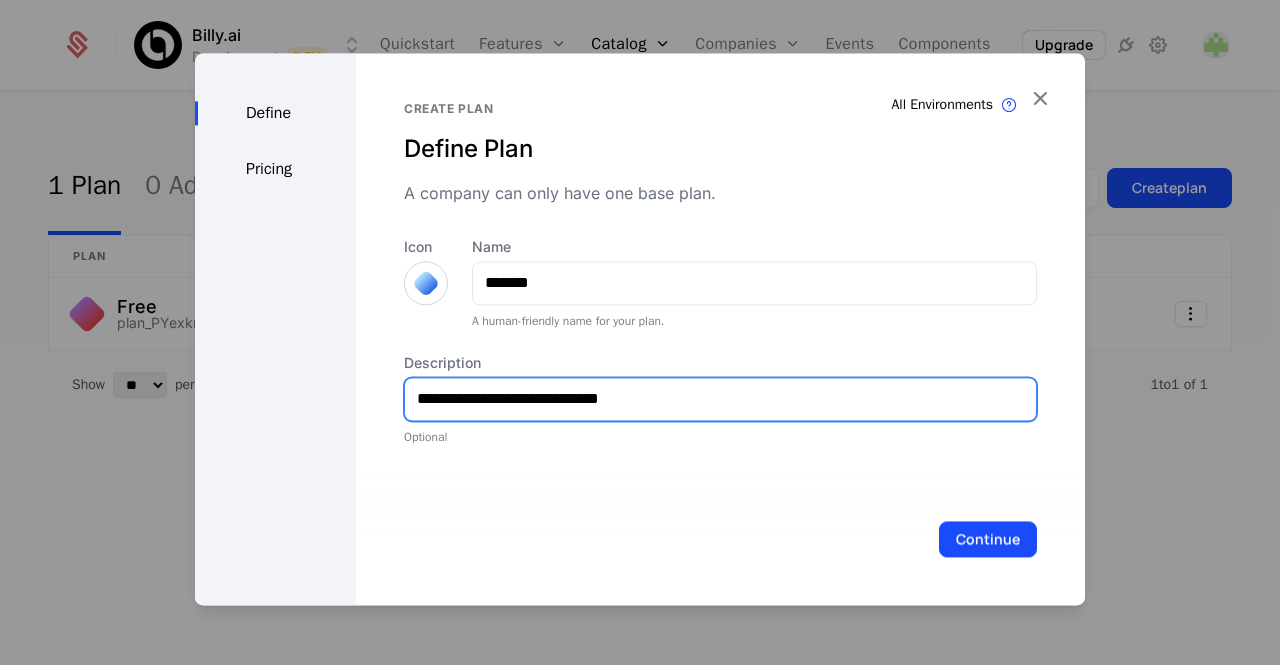 type on "**********" 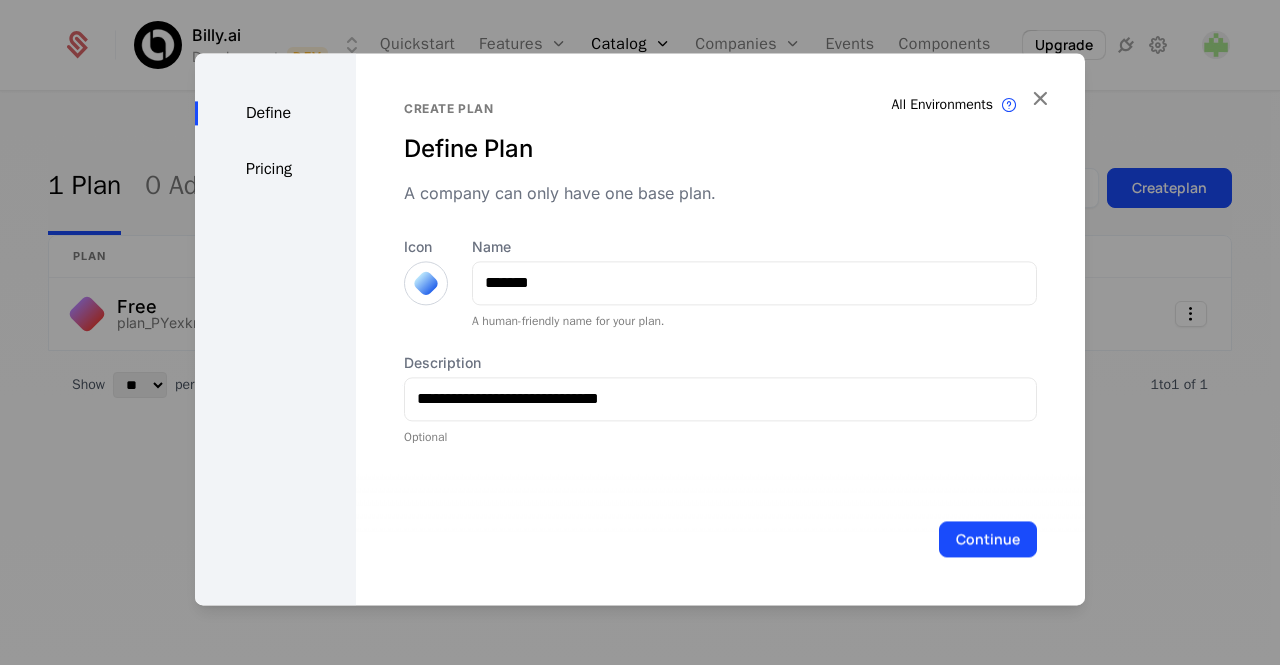 type 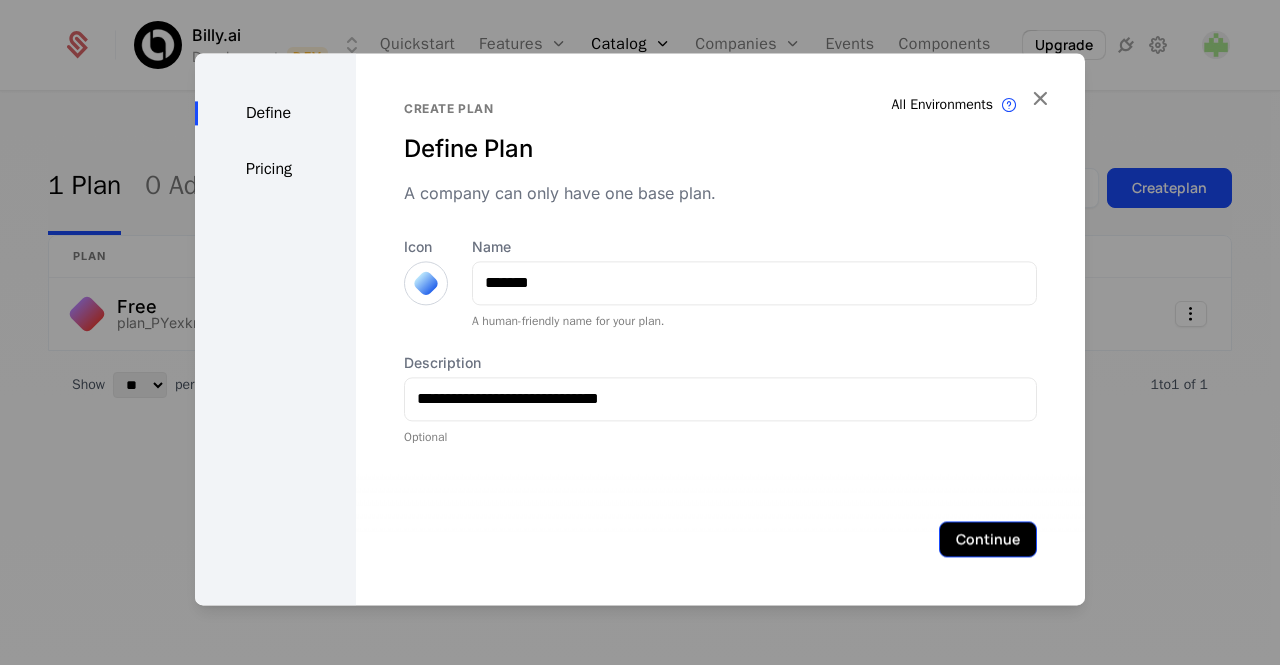 click on "Continue" at bounding box center [988, 539] 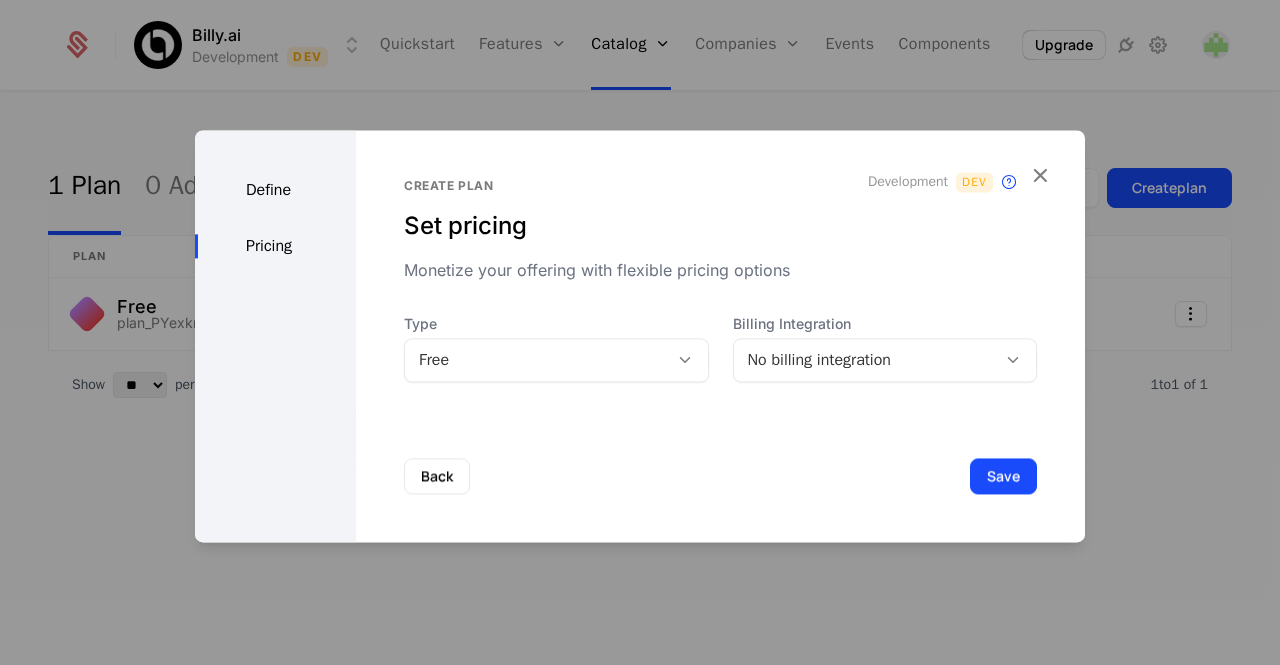 click on "No billing integration" at bounding box center (865, 360) 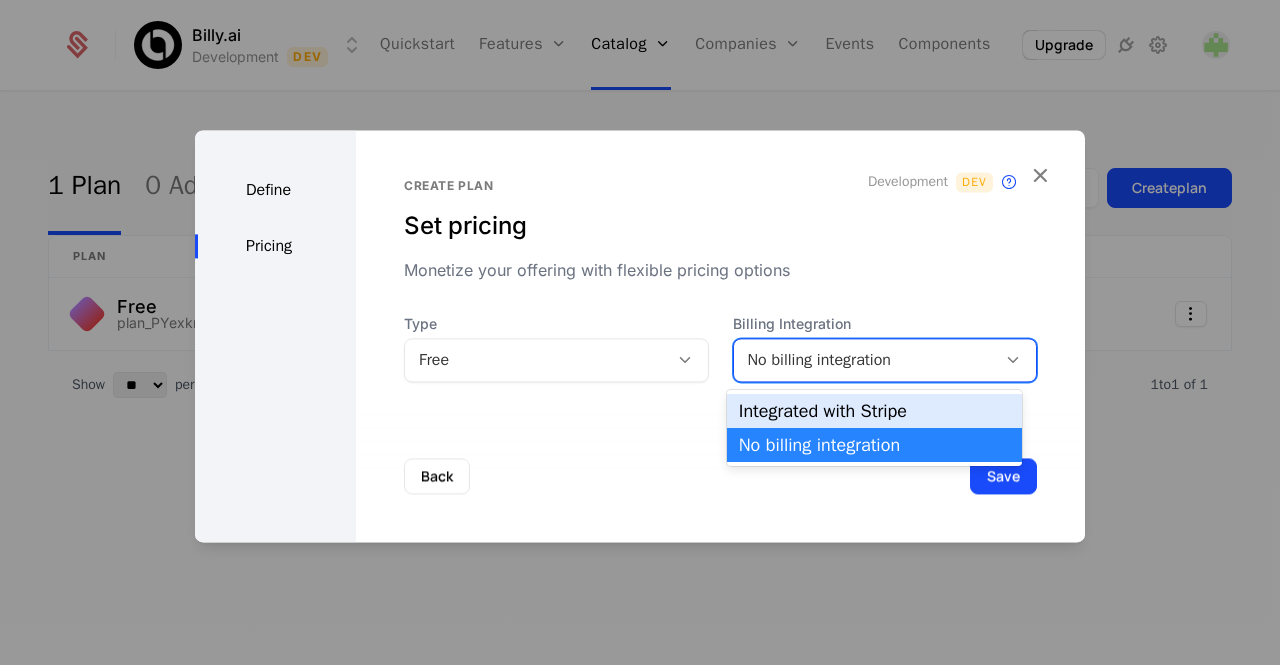 click on "Integrated with Stripe" at bounding box center (874, 411) 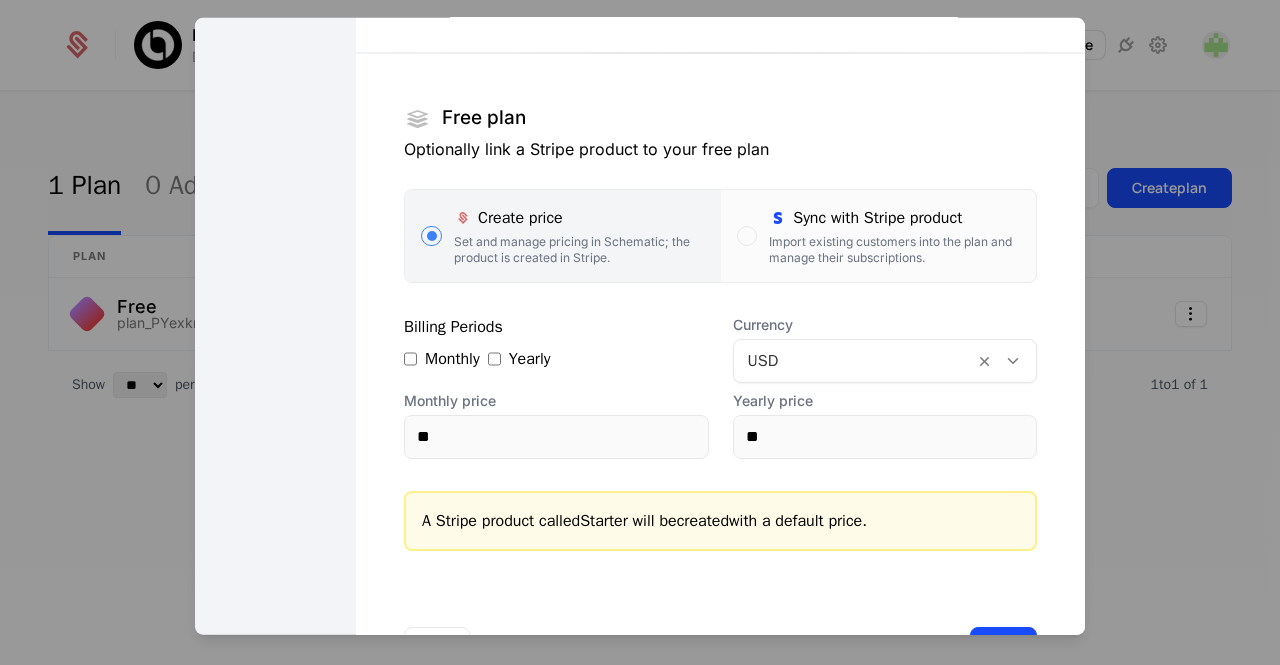 scroll, scrollTop: 275, scrollLeft: 0, axis: vertical 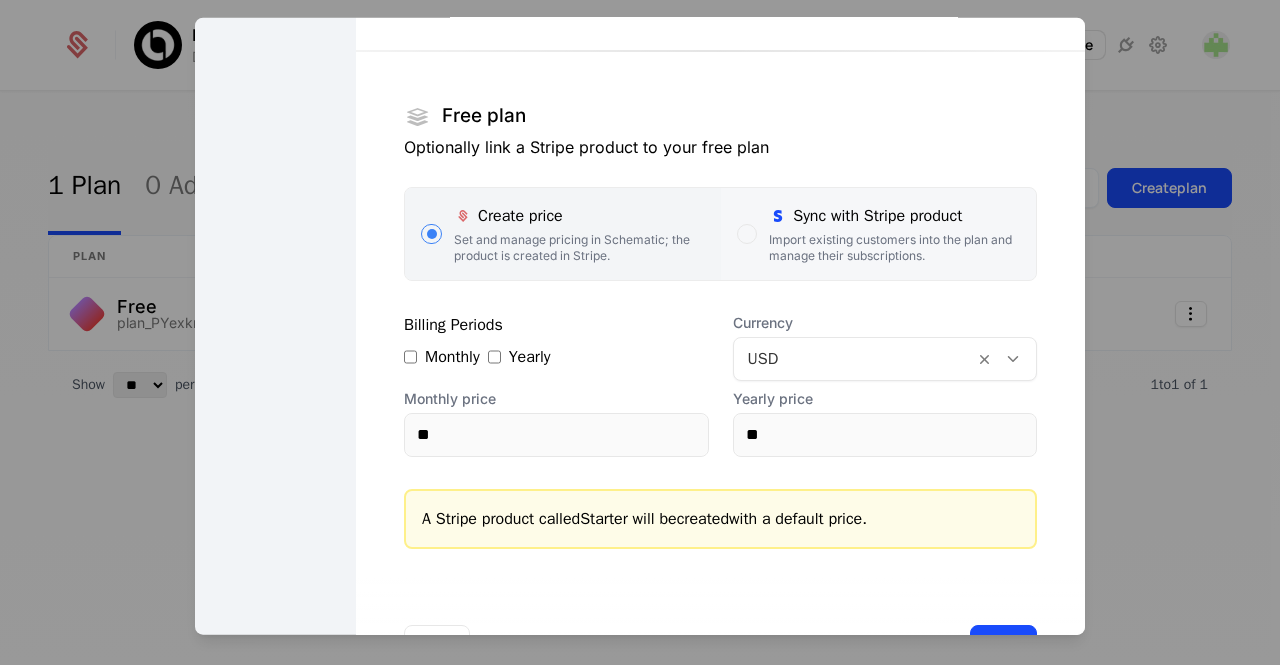 click on "Import existing customers into the plan and manage their subscriptions." at bounding box center (894, 247) 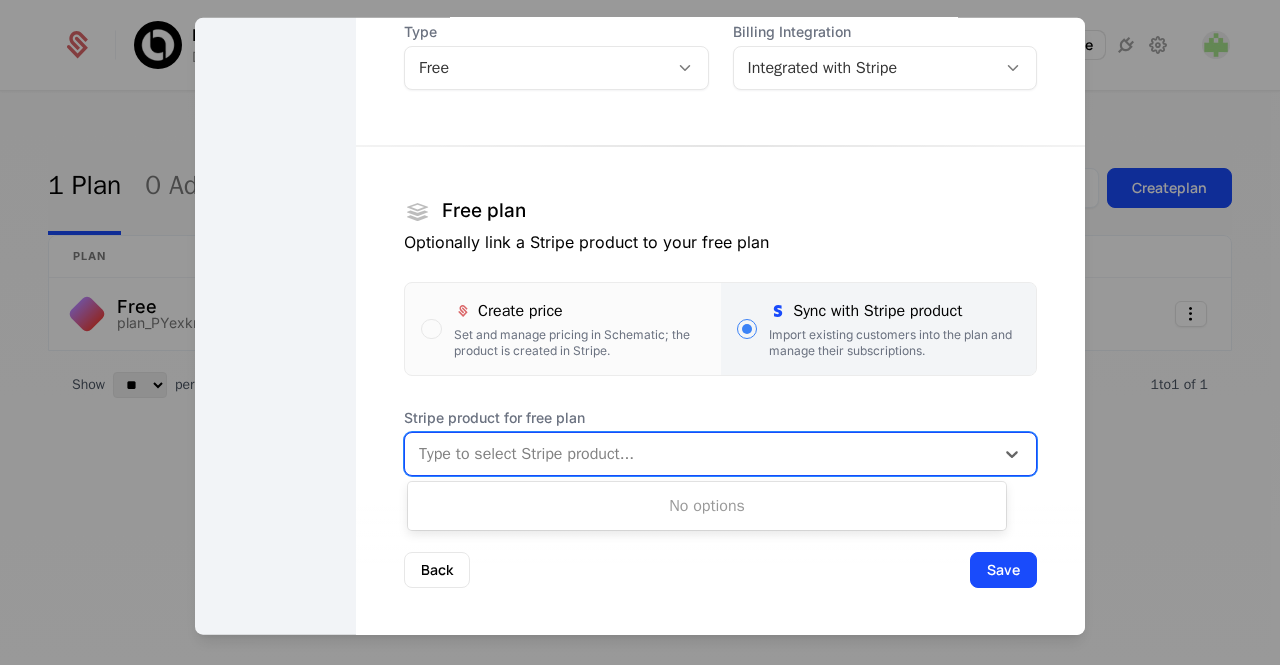 click at bounding box center [699, 453] 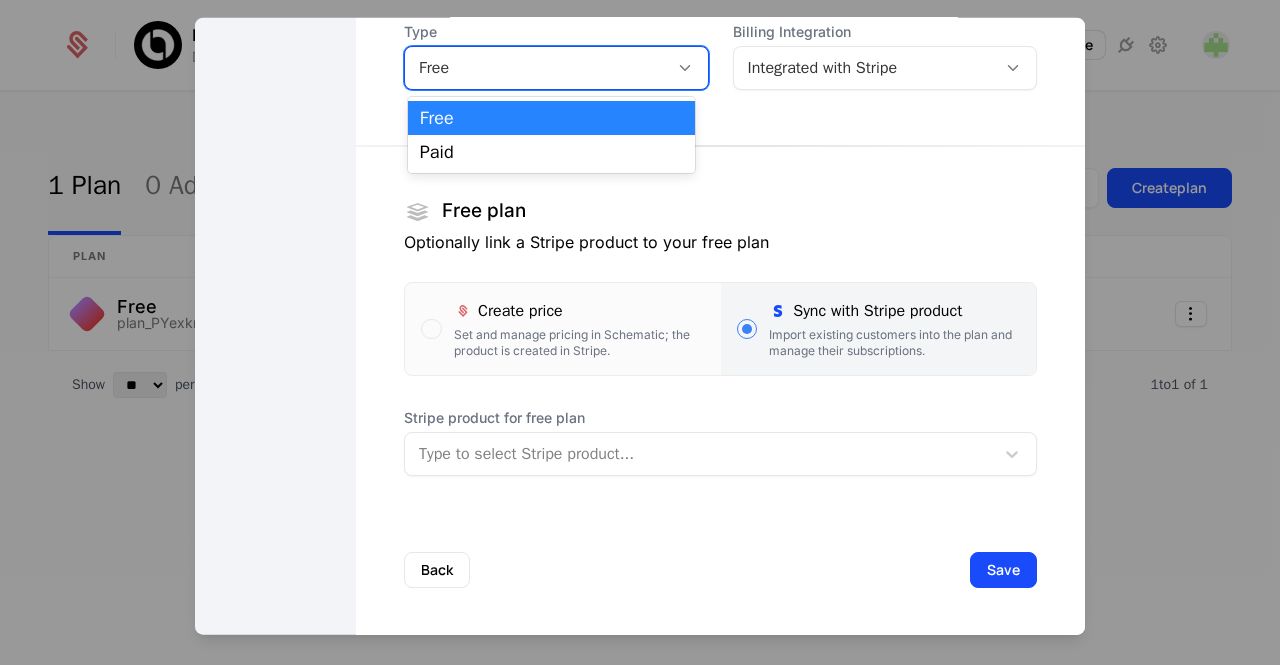 click on "Free" at bounding box center (536, 67) 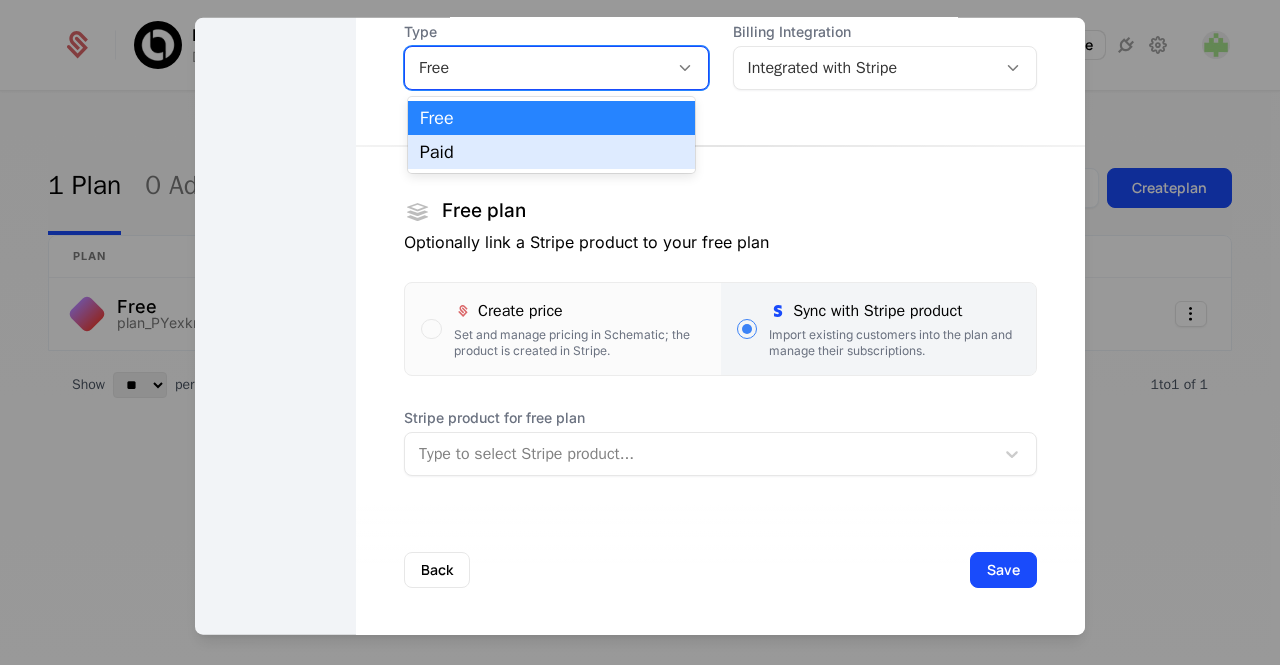 click on "Paid" at bounding box center [551, 152] 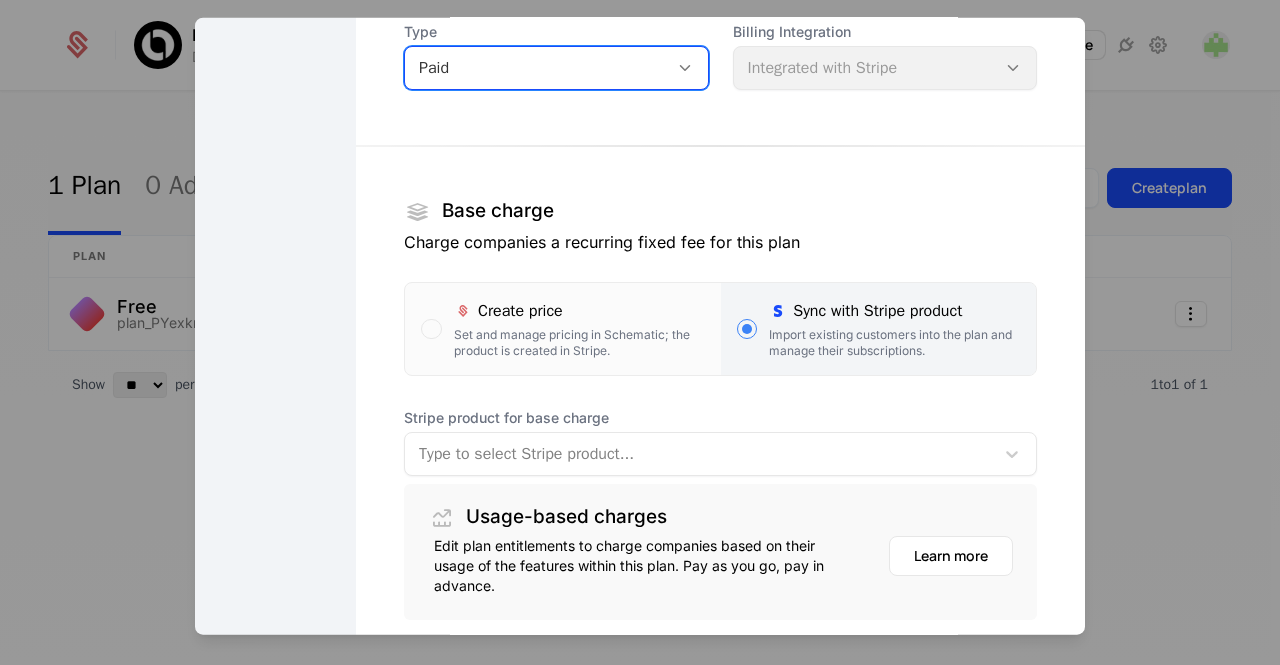 click at bounding box center [699, 453] 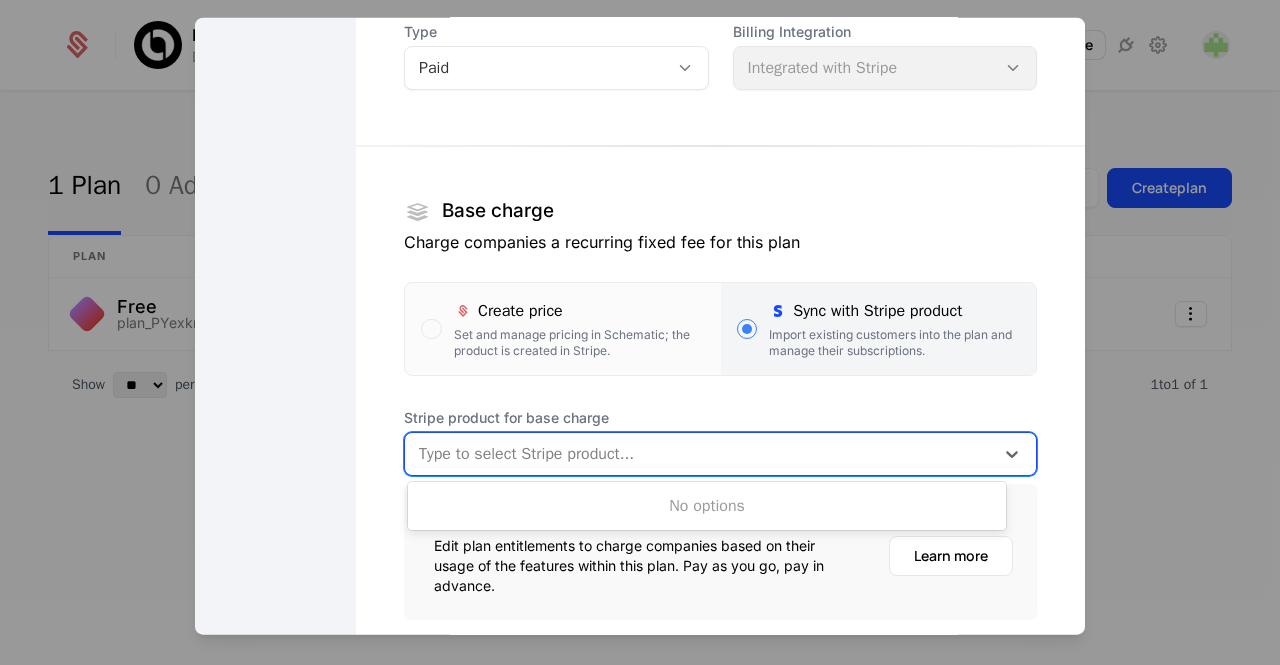 click at bounding box center (699, 453) 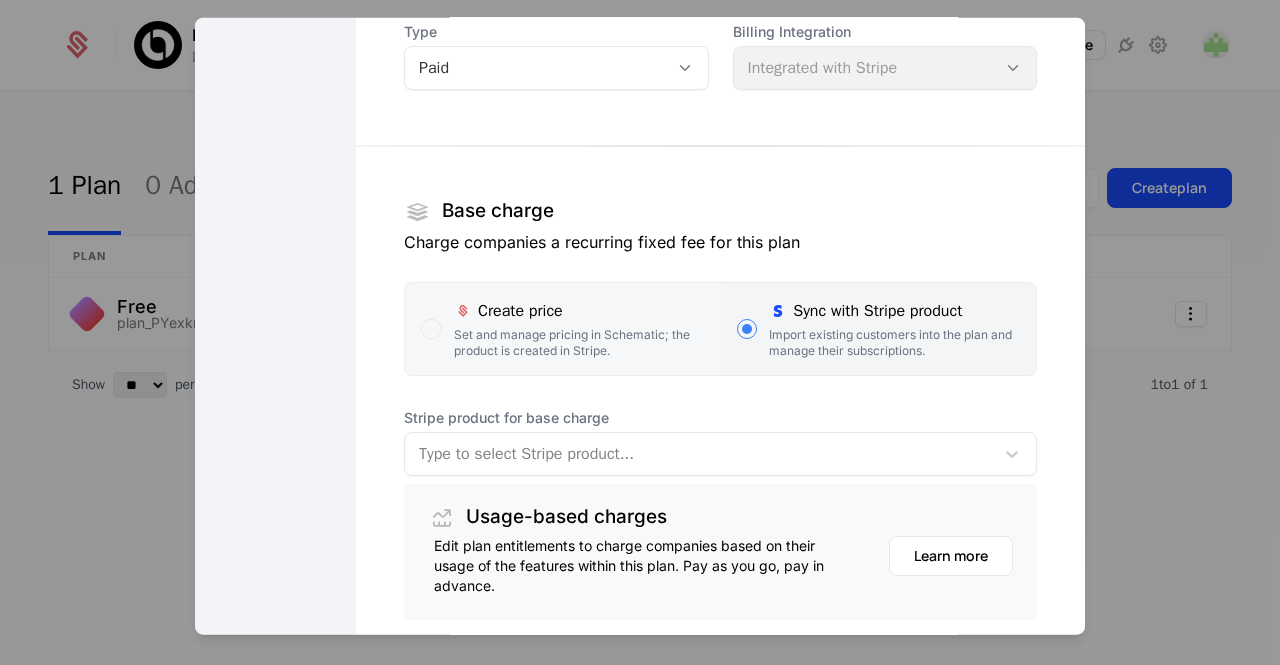 click on "Set and manage pricing in Schematic; the product is created in Stripe." at bounding box center [579, 342] 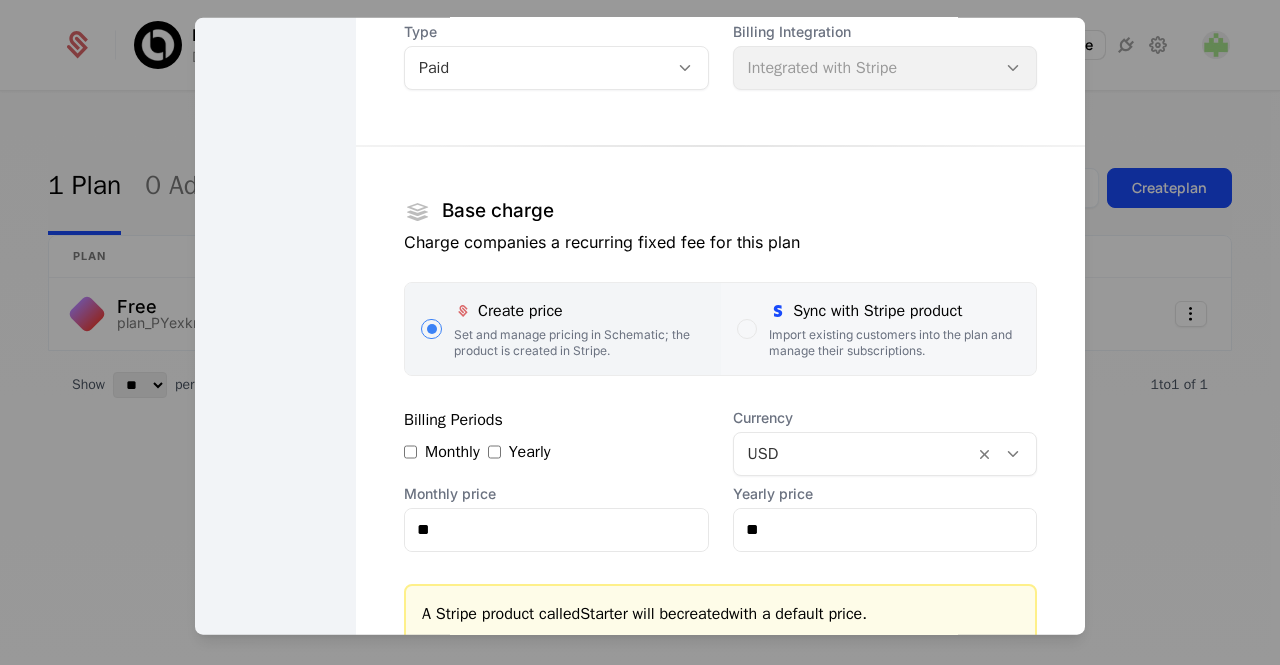 click on "Import existing customers into the plan and manage their subscriptions." at bounding box center [894, 342] 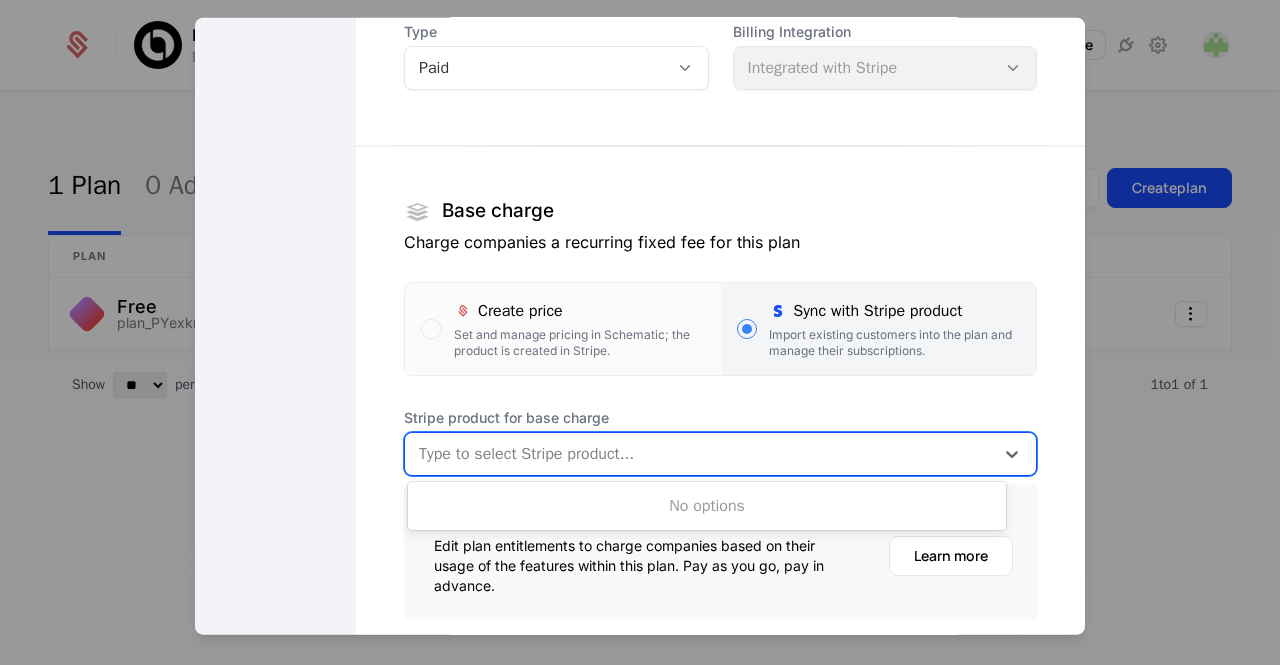 click at bounding box center (699, 453) 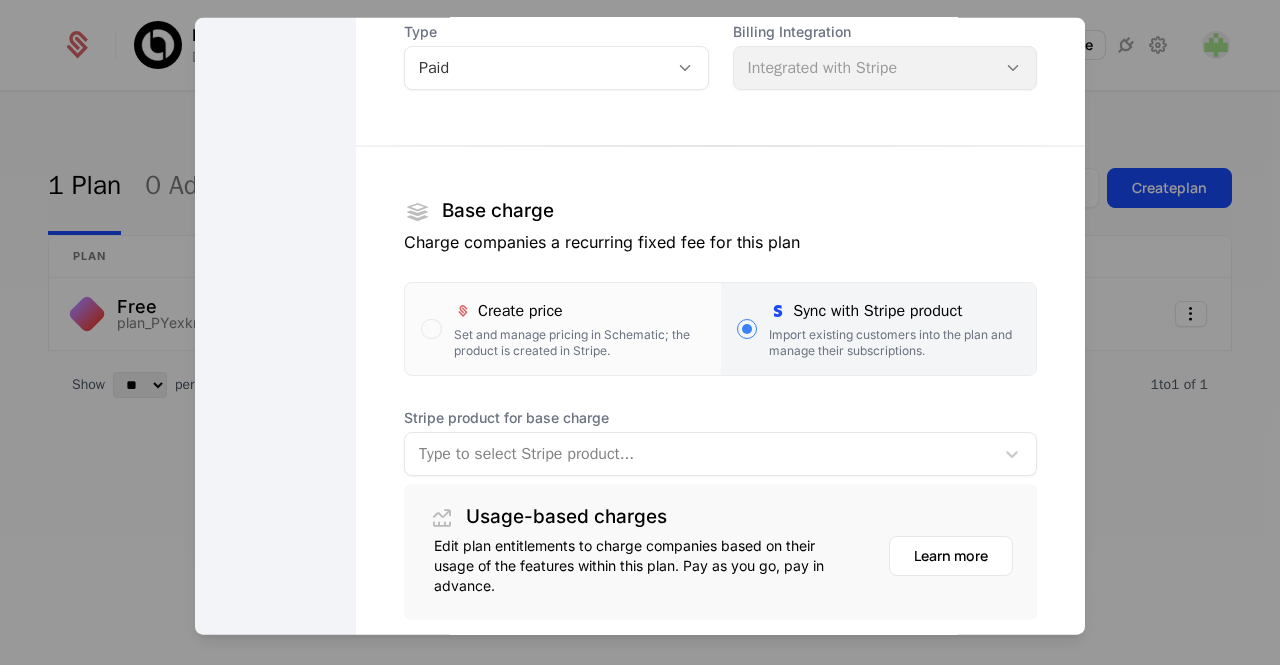 click on "Stripe product for base charge" at bounding box center (720, 417) 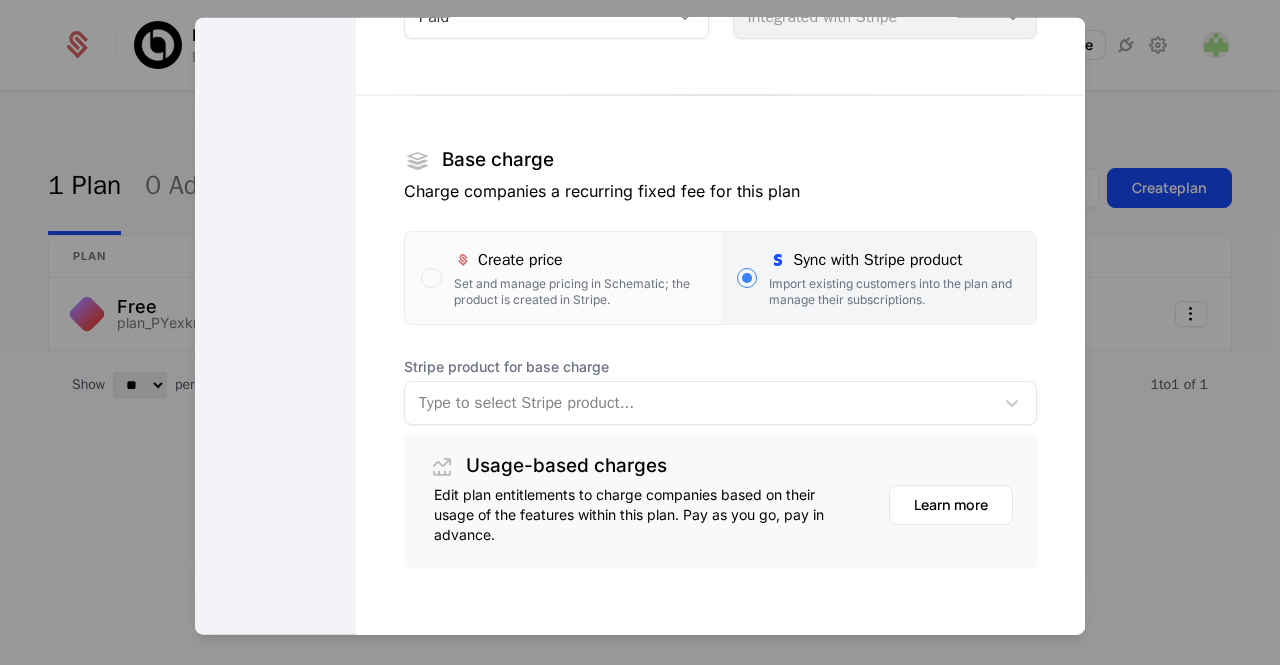 scroll, scrollTop: 230, scrollLeft: 0, axis: vertical 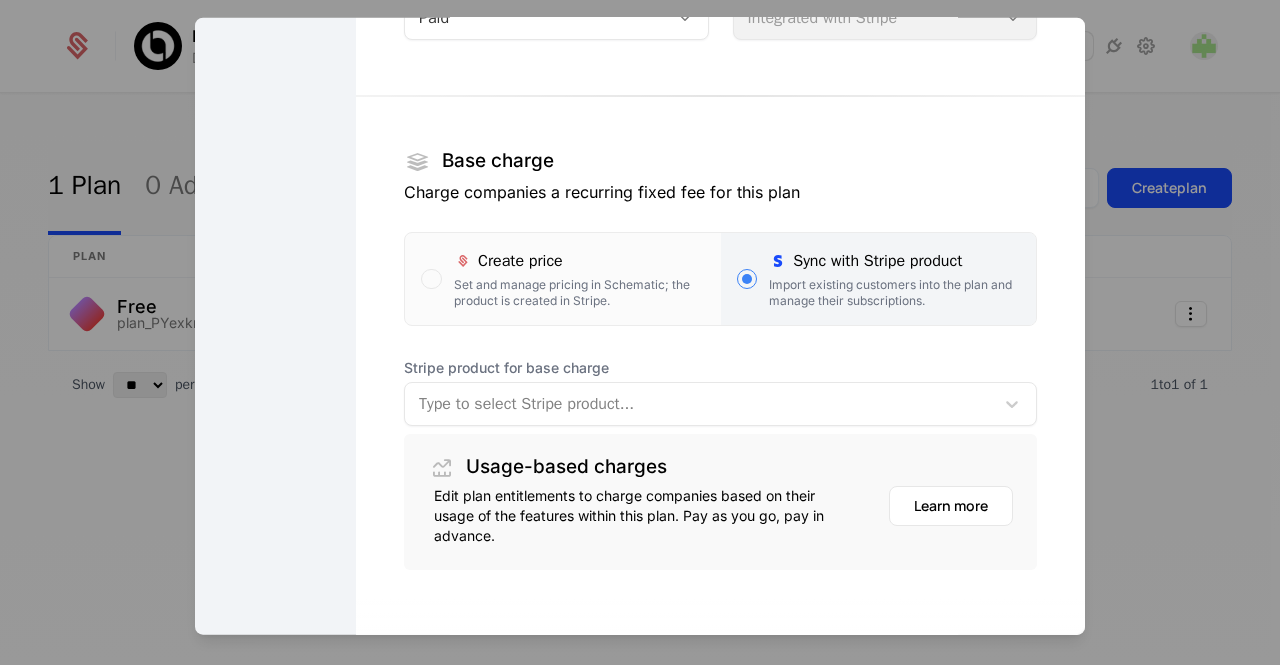 click at bounding box center [699, 403] 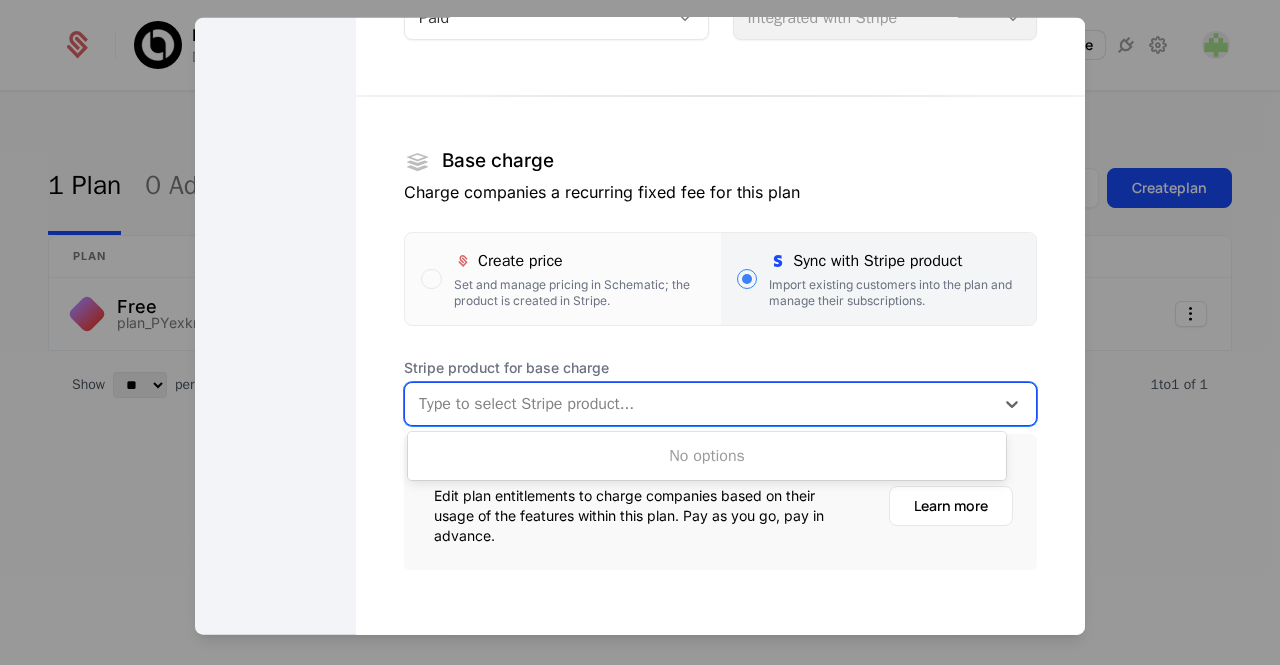 click at bounding box center (699, 403) 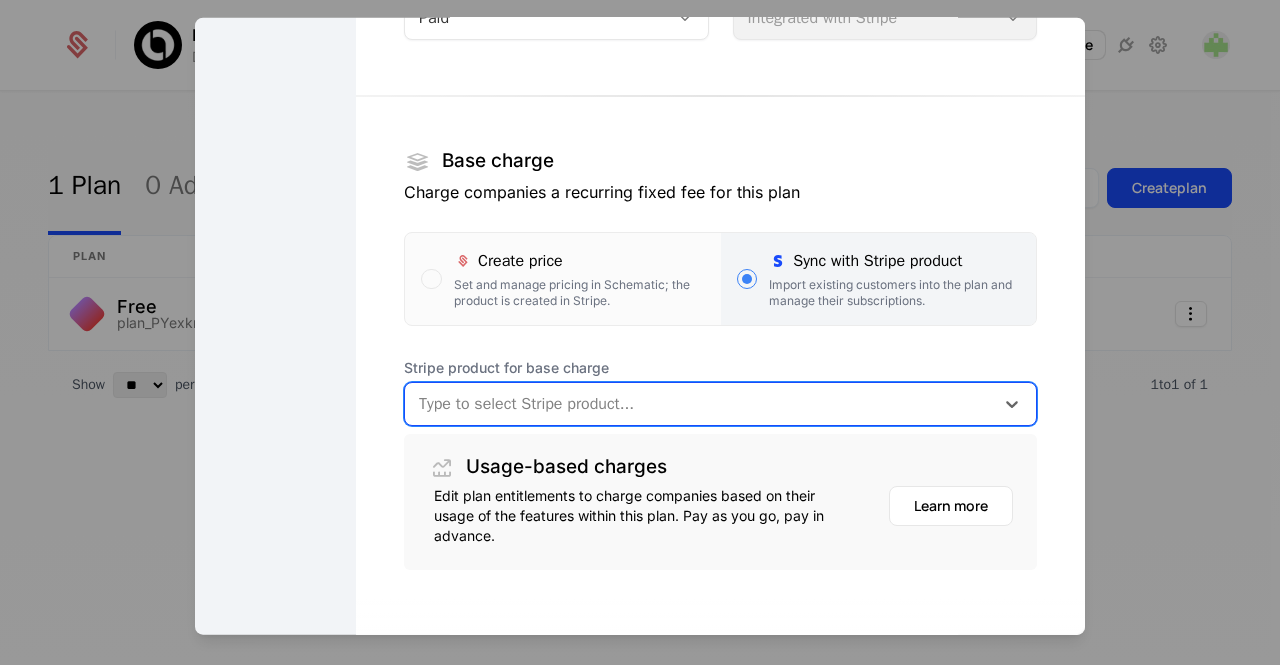 click at bounding box center (699, 403) 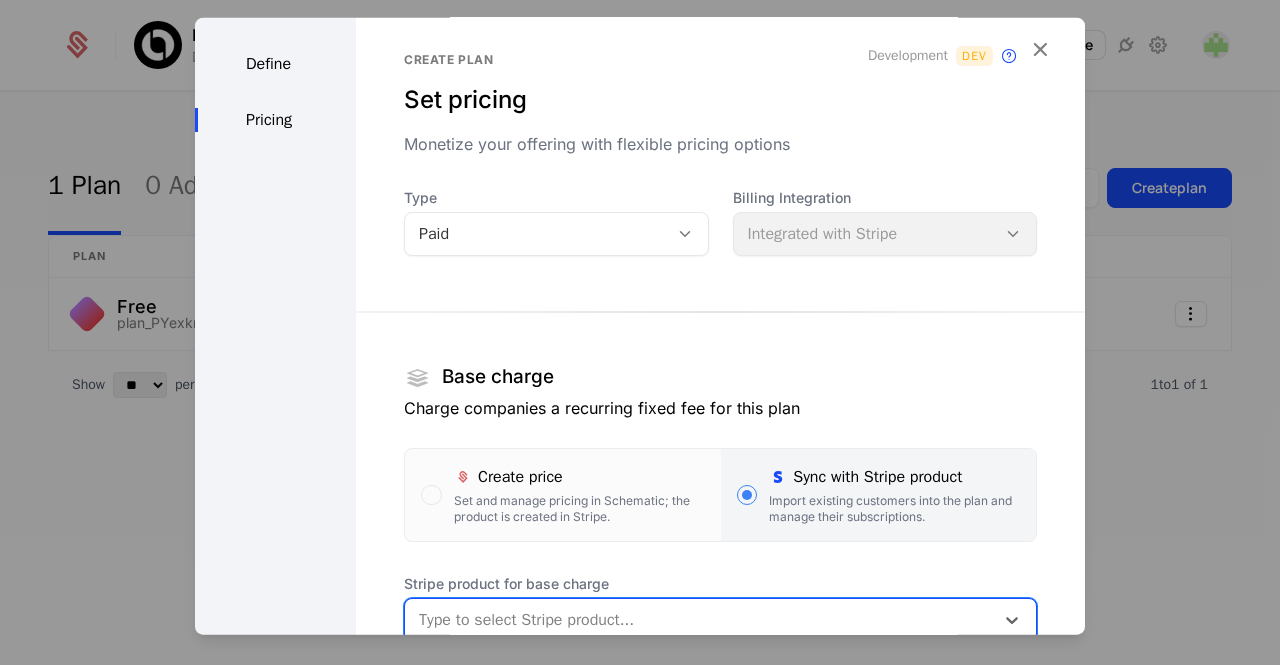 scroll, scrollTop: 0, scrollLeft: 0, axis: both 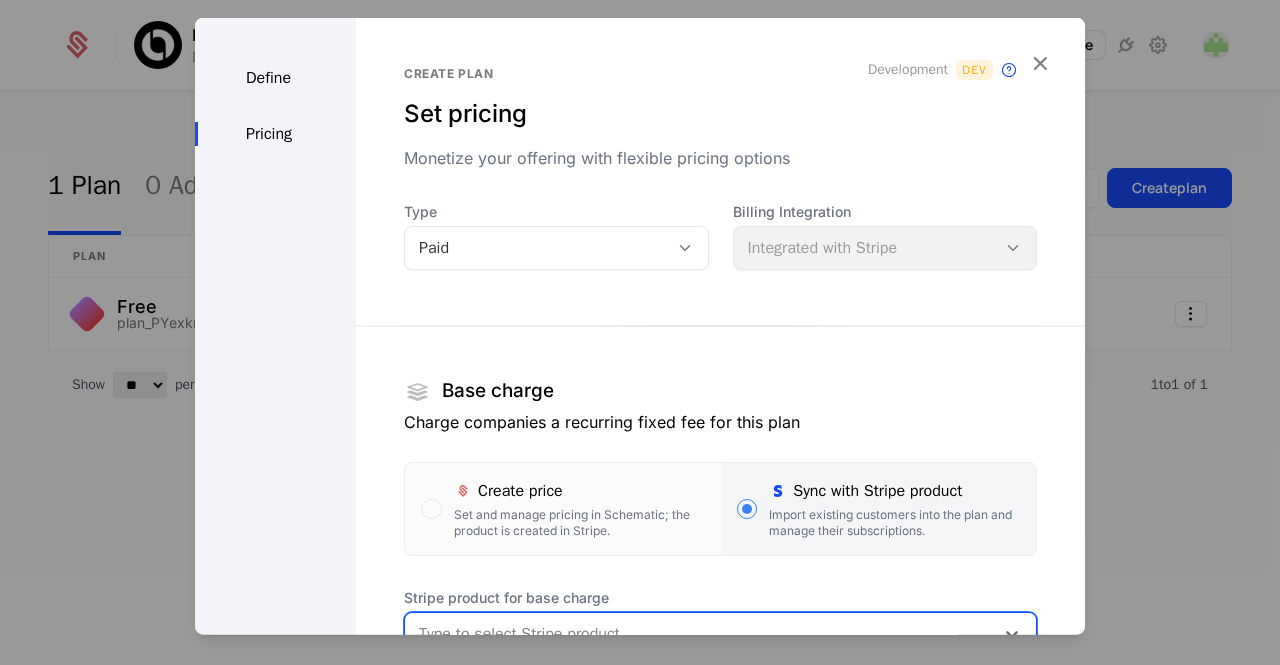 click on "Pricing" at bounding box center [275, 133] 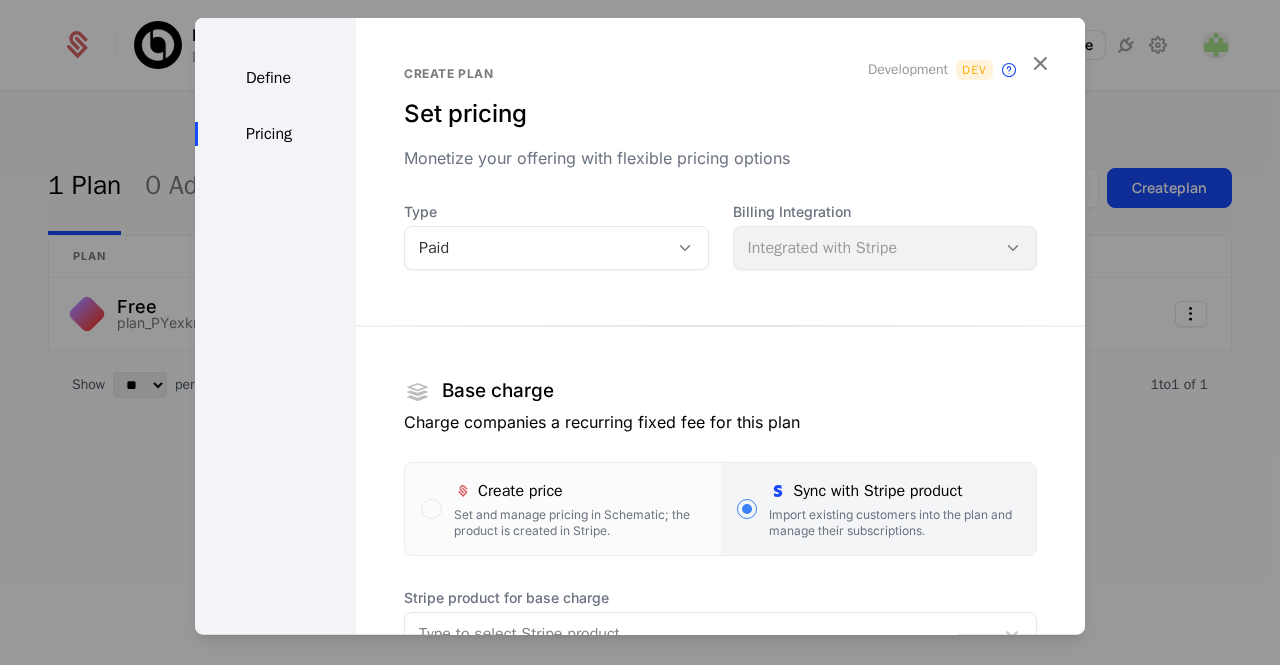 click on "Define" at bounding box center (275, 77) 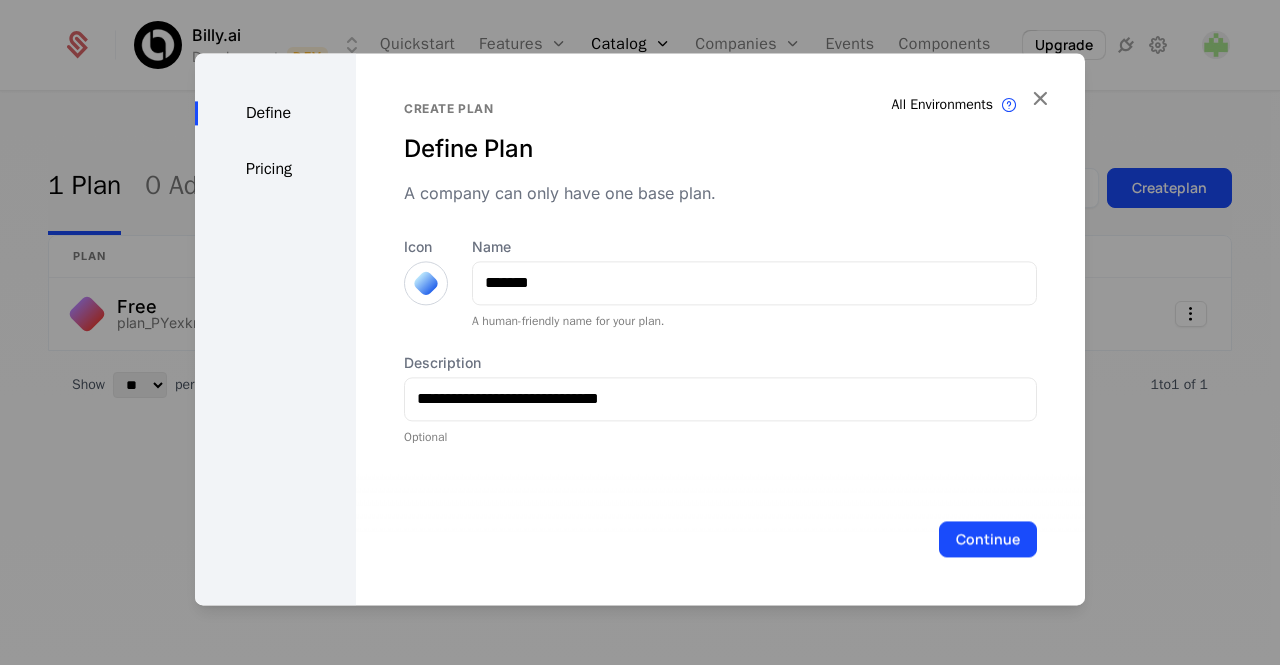 click on "Pricing" at bounding box center [275, 169] 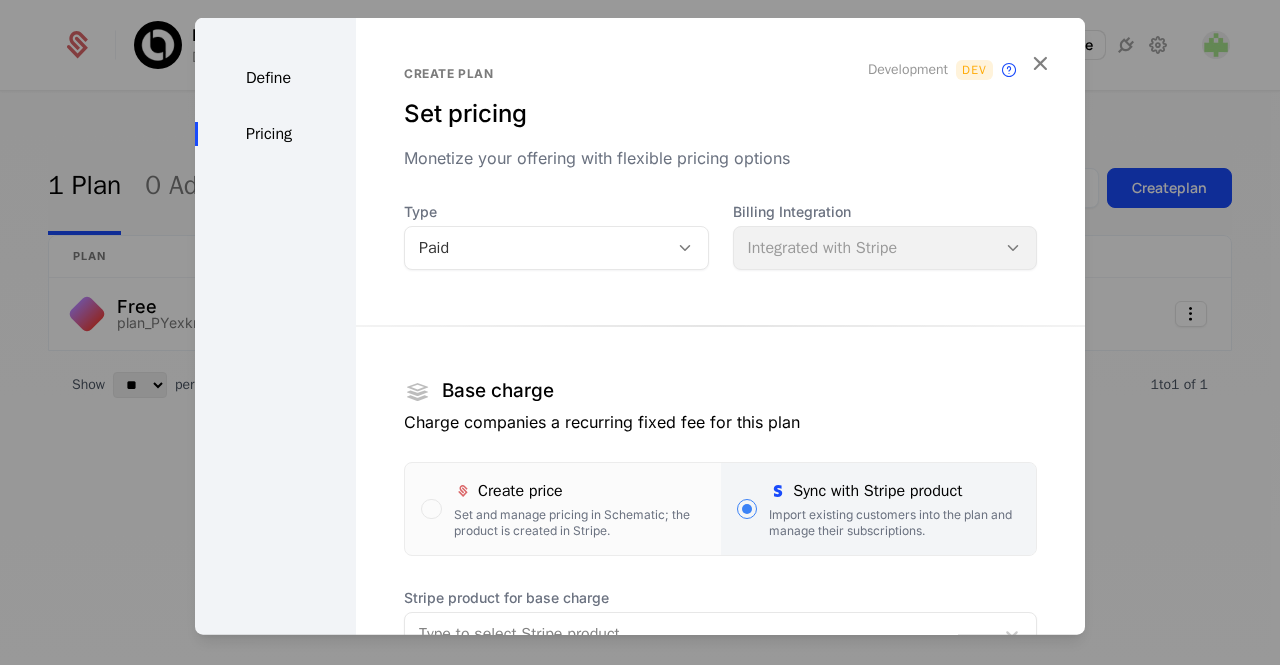 click on "Billing Integration Integrated with Stripe" at bounding box center (885, 235) 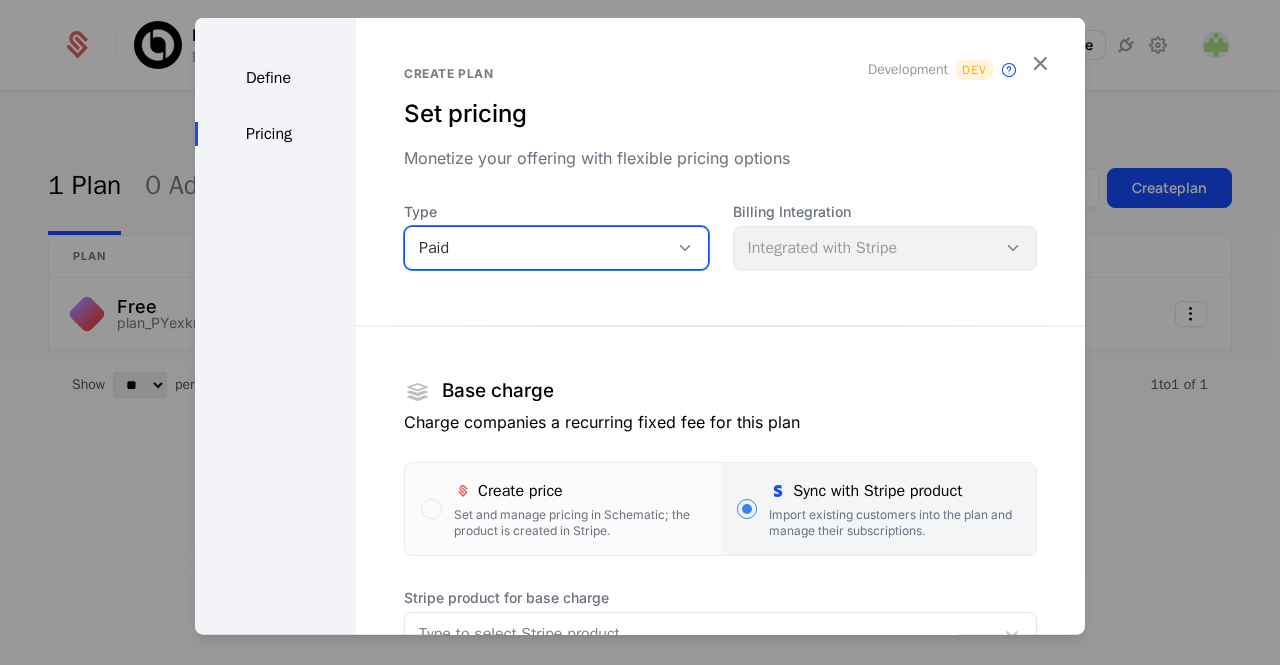 click on "Paid" at bounding box center [536, 247] 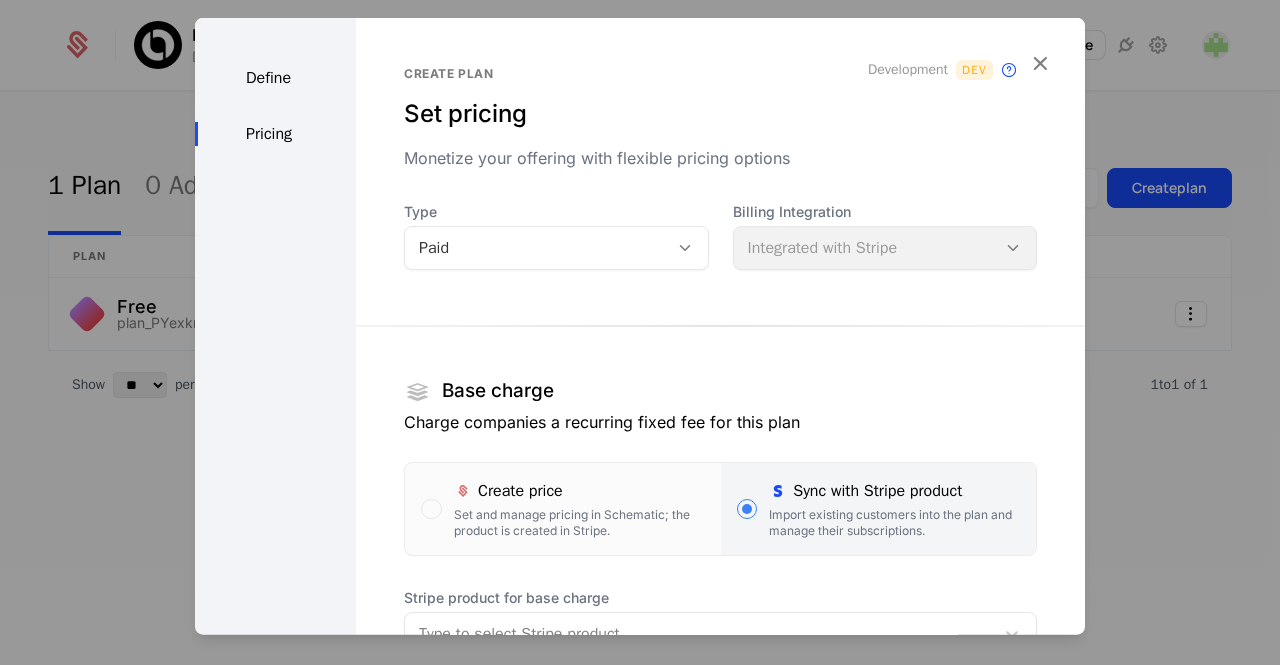 click on "Billing Integration Integrated with Stripe" at bounding box center [885, 235] 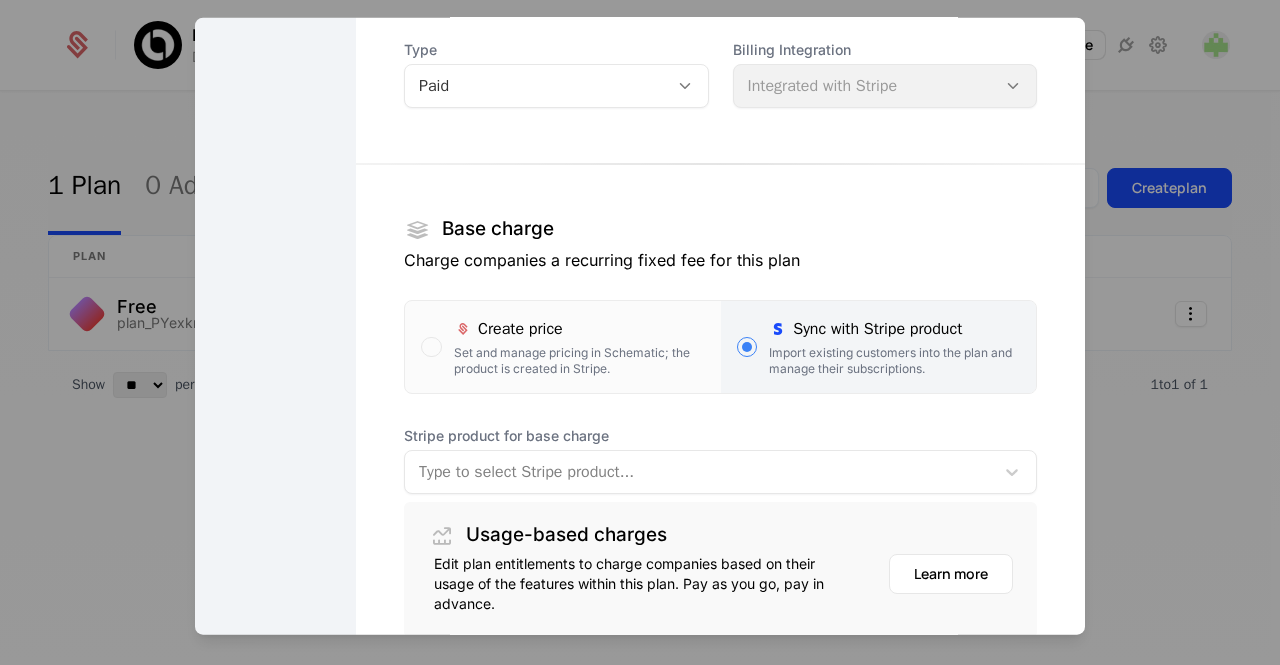 scroll, scrollTop: 161, scrollLeft: 0, axis: vertical 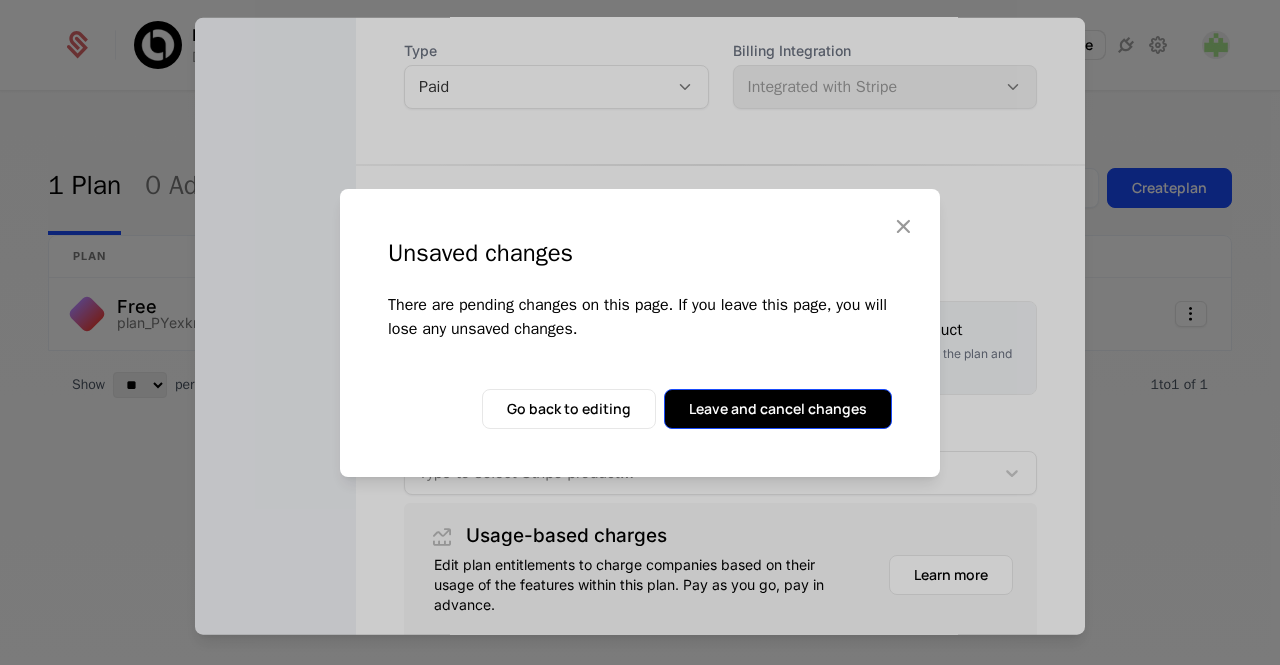 click on "Leave and cancel changes" at bounding box center [778, 409] 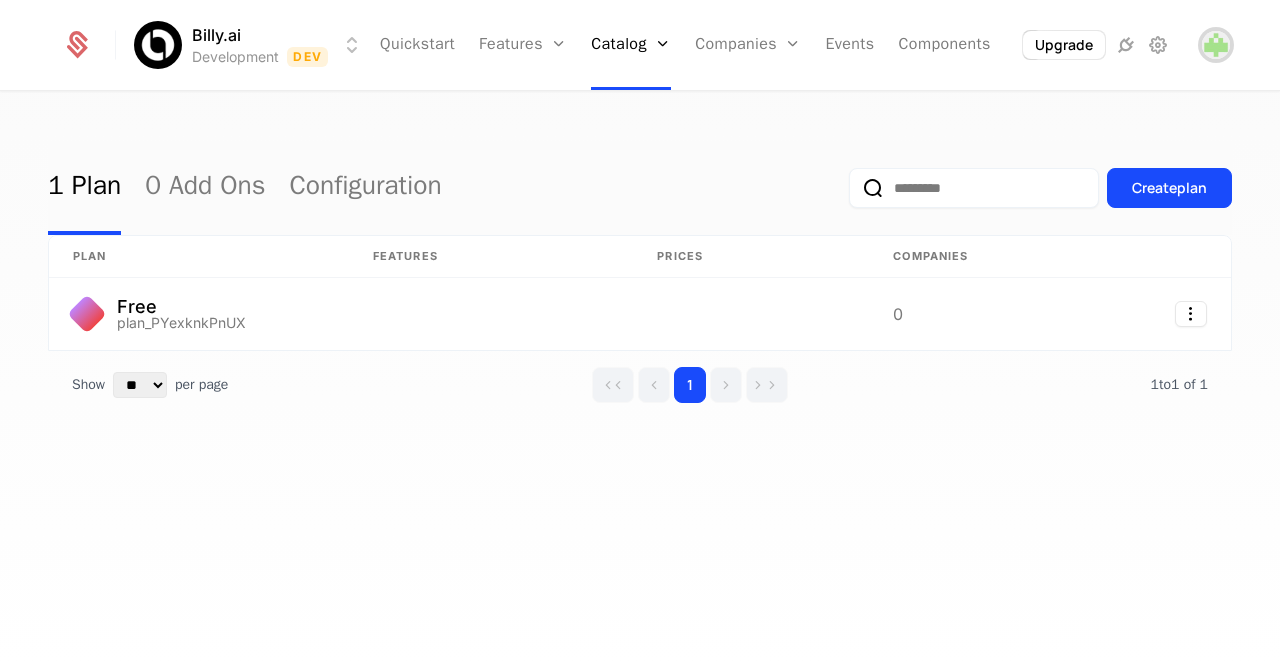 click at bounding box center [1216, 45] 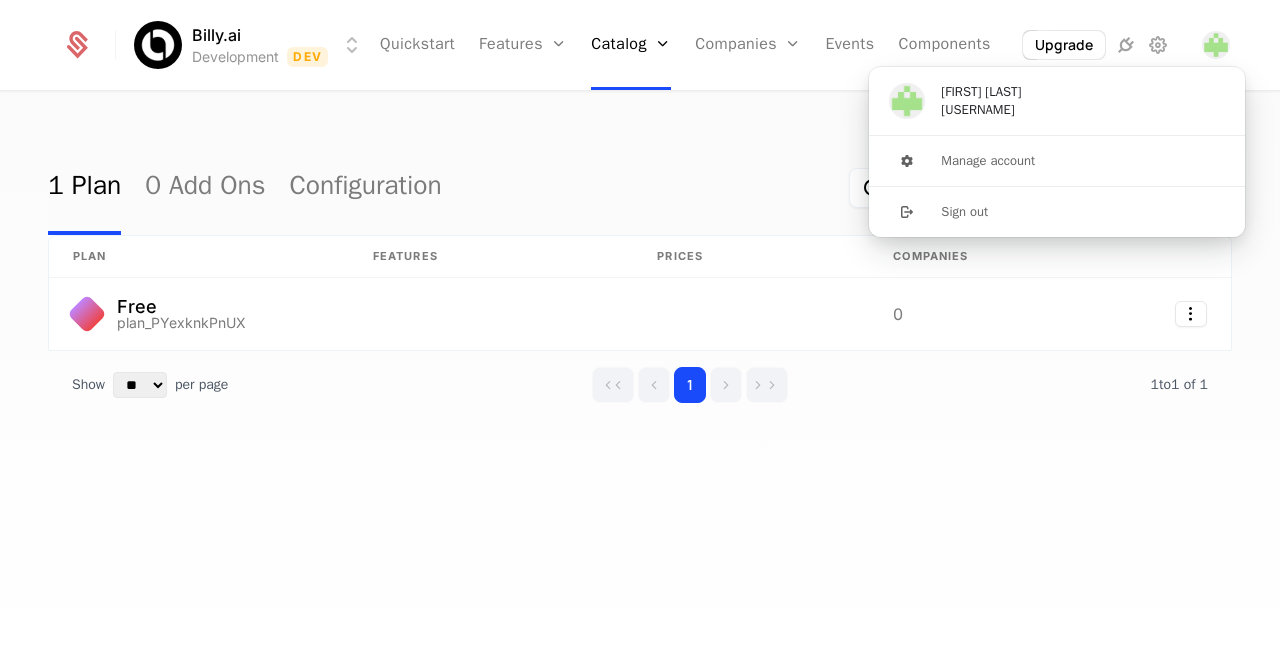 click on "1 Plan 0 Add Ons Configuration Create  plan" at bounding box center [640, 188] 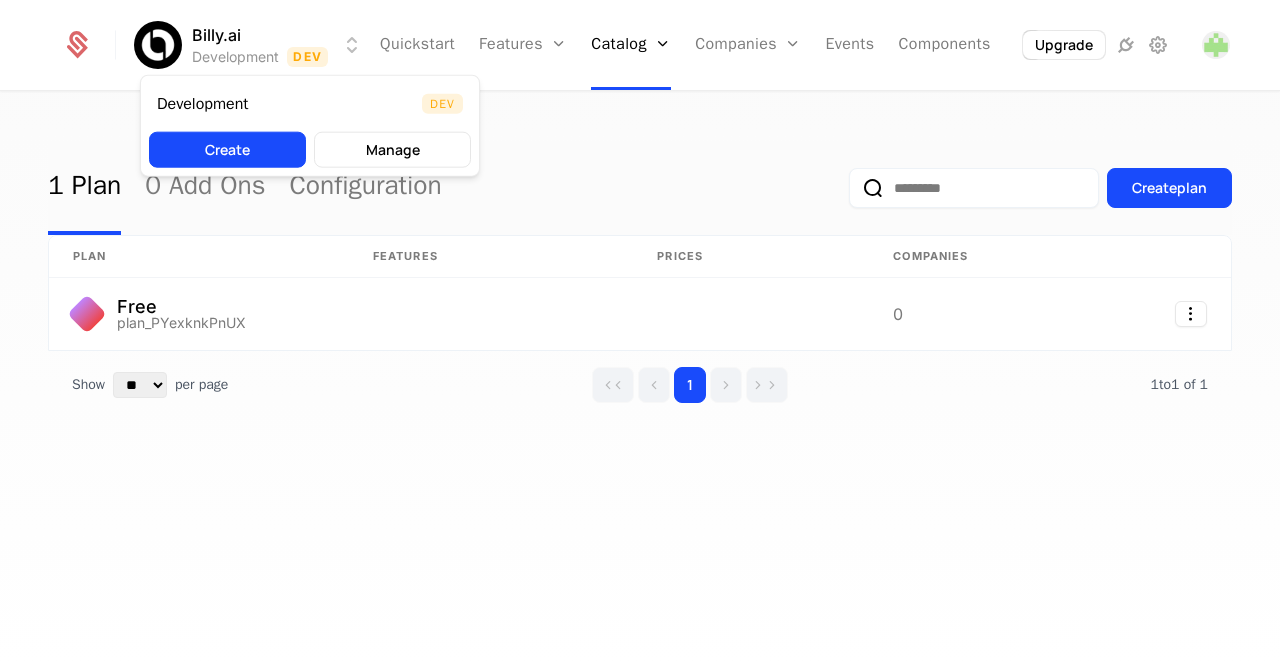 click on "Billy.ai Development Dev Quickstart Features Features Flags Catalog Plans Add Ons Configuration Companies Companies Users Events Components Upgrade 1 Plan 0 Add Ons Configuration Create  plan plan Features Prices Companies Free plan_PYexknkPnUX 0 Show ** ** ** *** *** per page per page 1 1  to  1   of   1  of   1
Development Dev Create Manage" at bounding box center (640, 332) 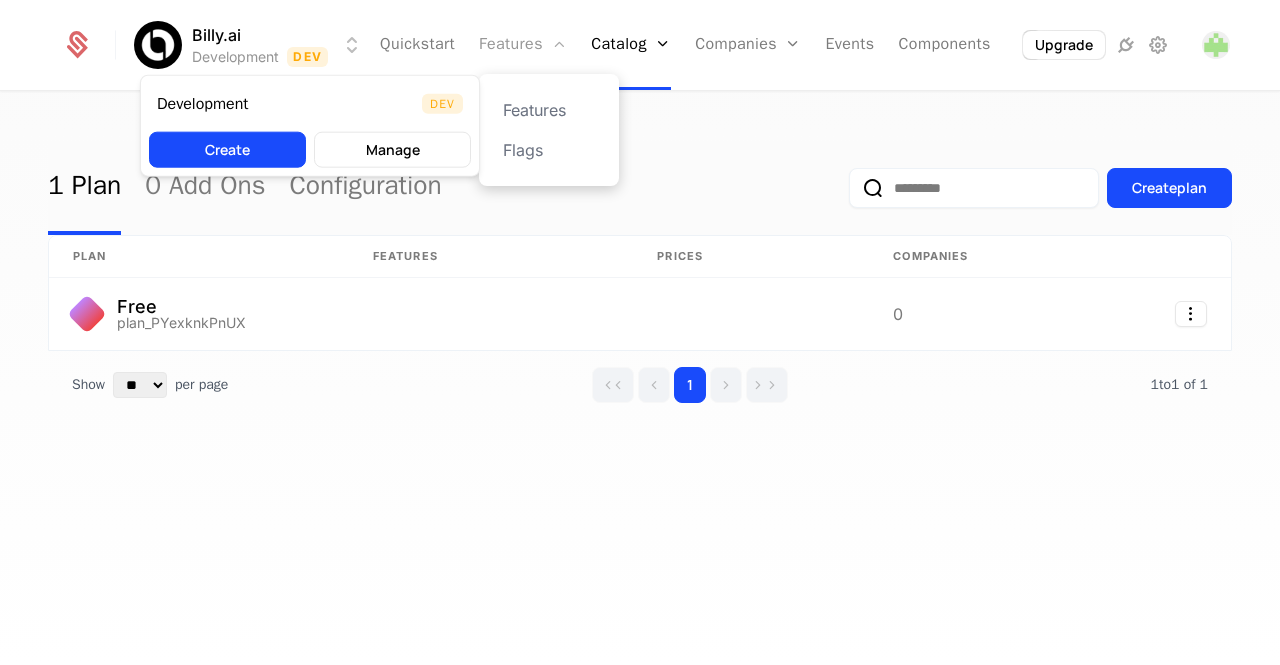 click on "Billy.ai Development Dev Quickstart Features Features Flags Catalog Plans Add Ons Configuration Companies Companies Users Events Components Upgrade 1 Plan 0 Add Ons Configuration Create  plan plan Features Prices Companies Free plan_PYexknkPnUX 0 Show ** ** ** *** *** per page per page 1 1  to  1   of   1  of   1
Development Dev Create Manage" at bounding box center [640, 332] 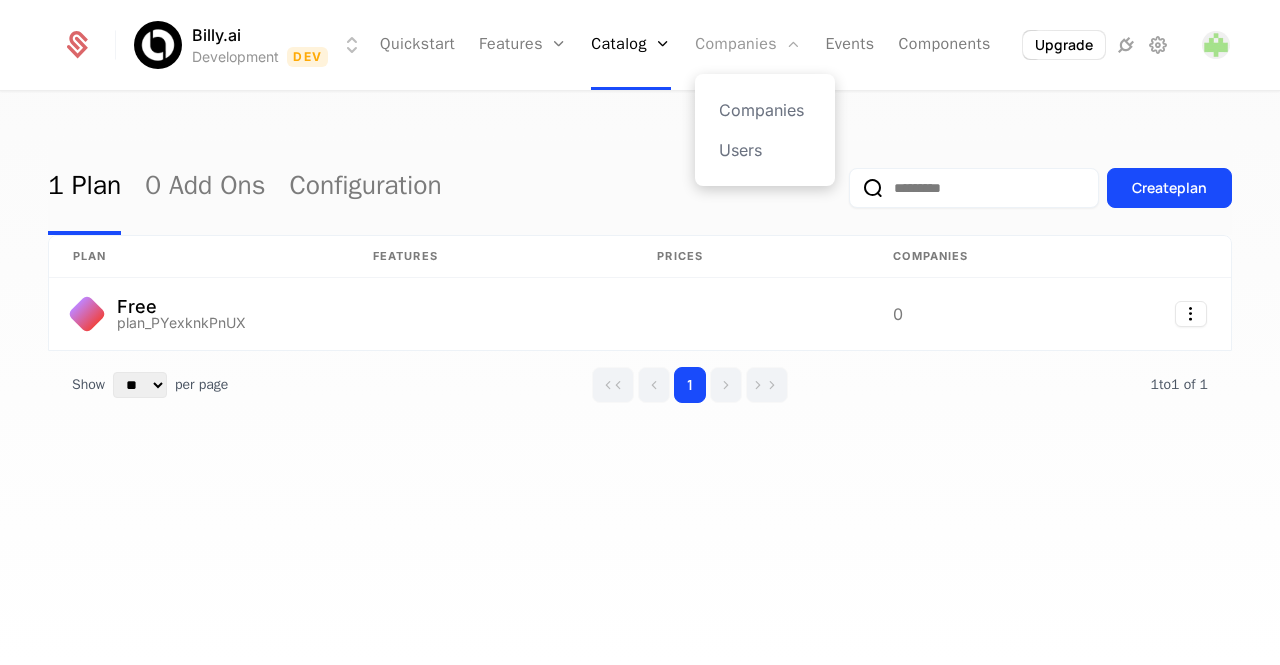 click on "Companies" at bounding box center (748, 45) 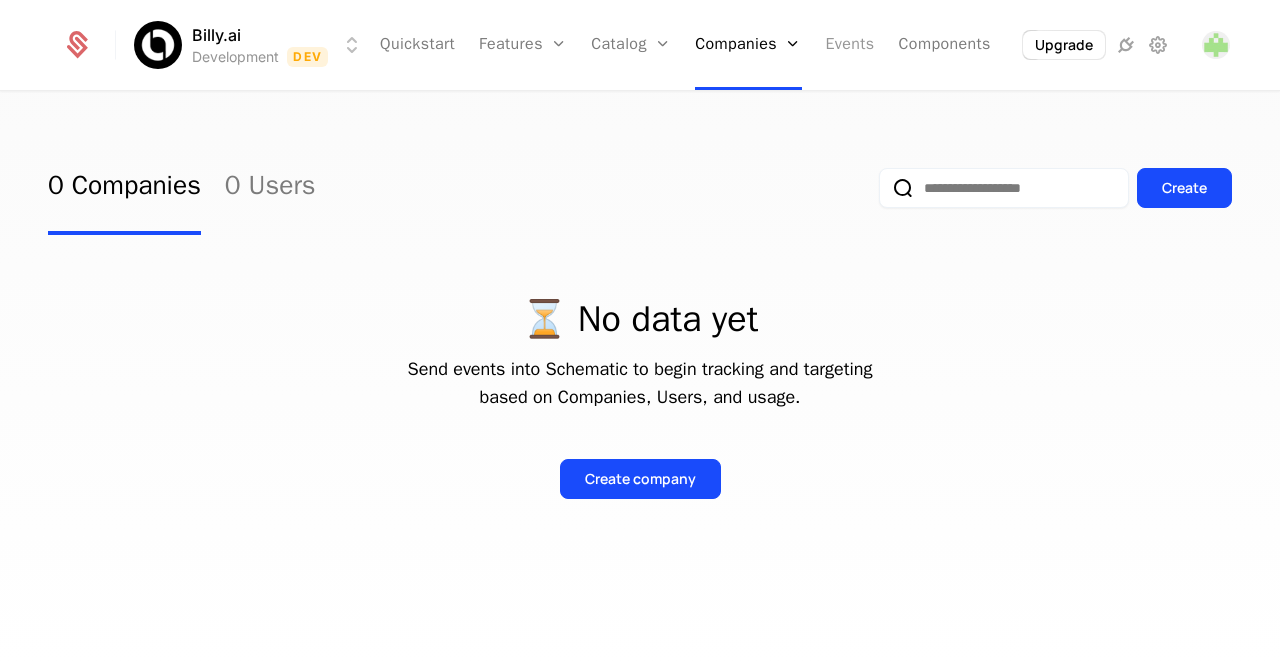 click on "Events" at bounding box center (850, 45) 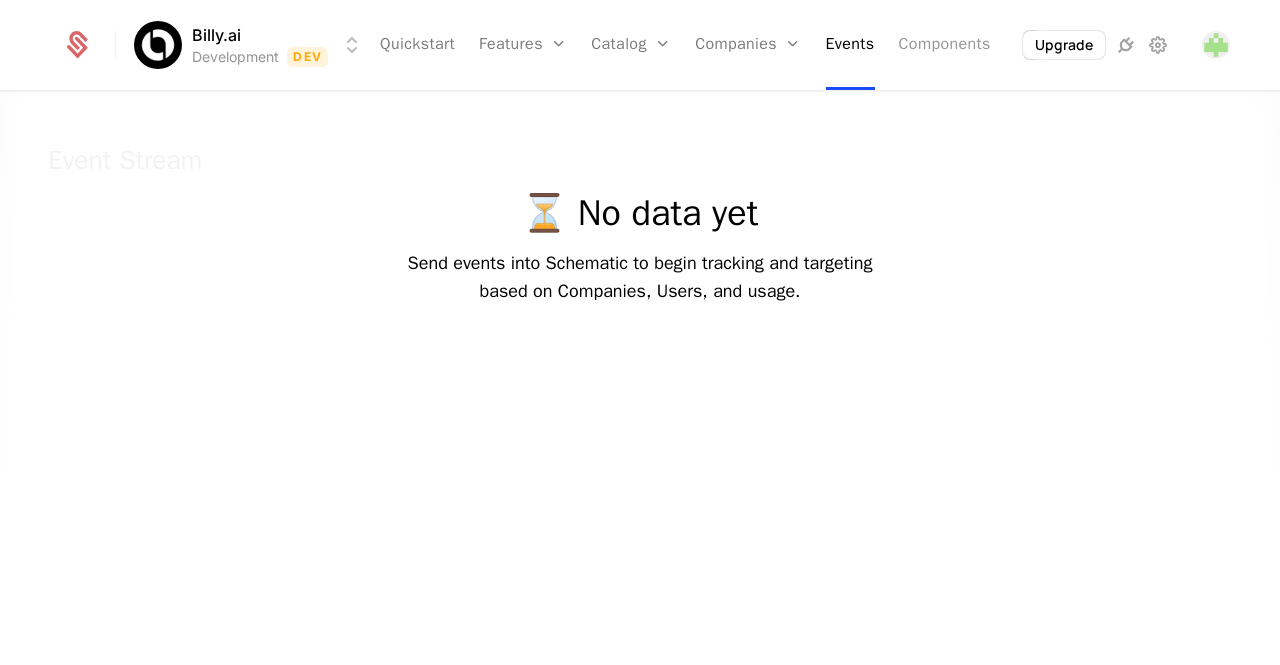 click on "Components" at bounding box center (945, 45) 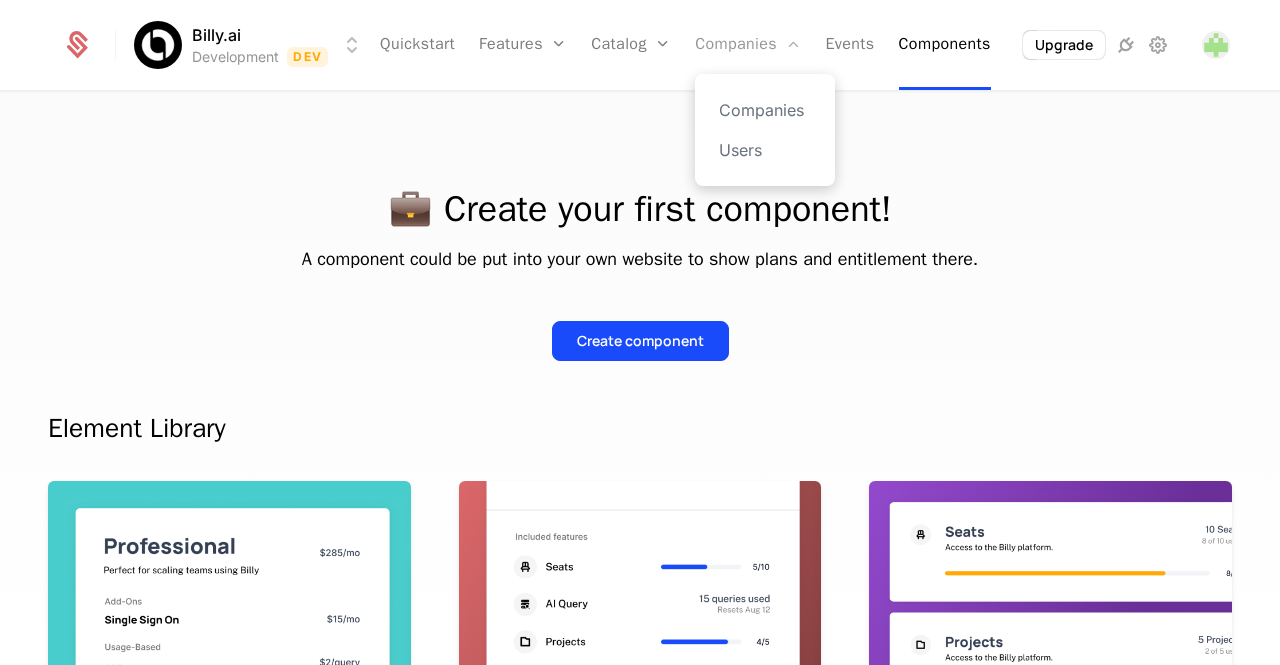 click on "Companies" at bounding box center [748, 45] 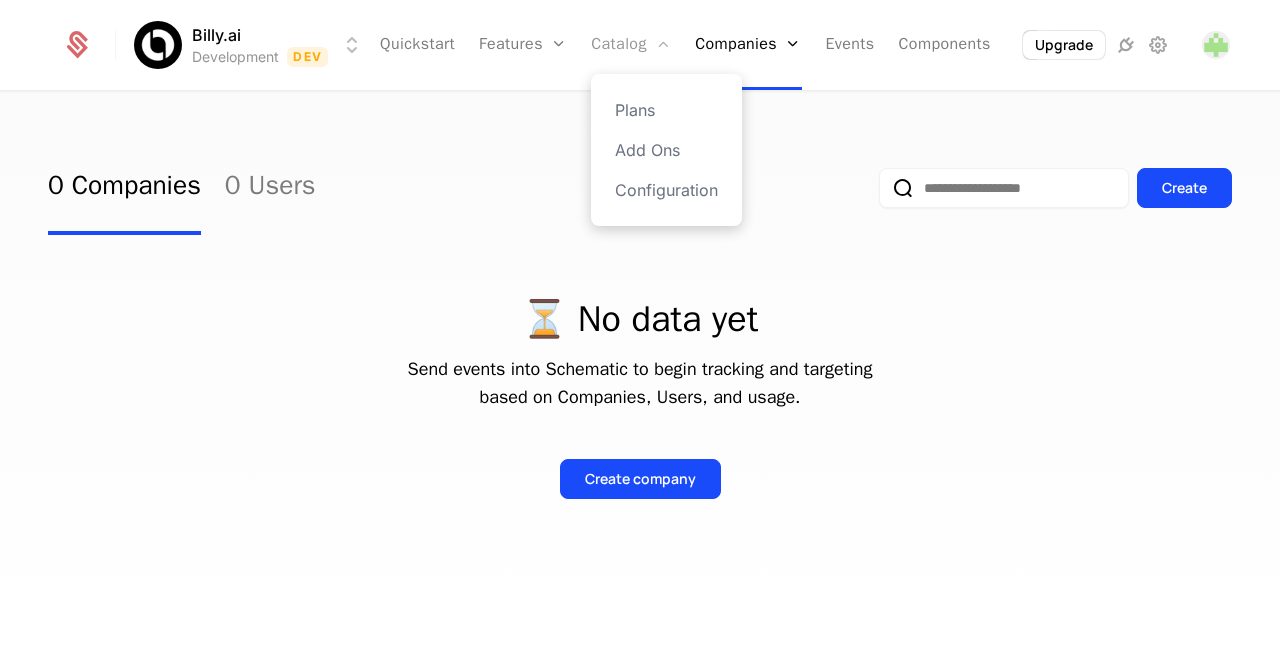 click on "Catalog" at bounding box center [631, 45] 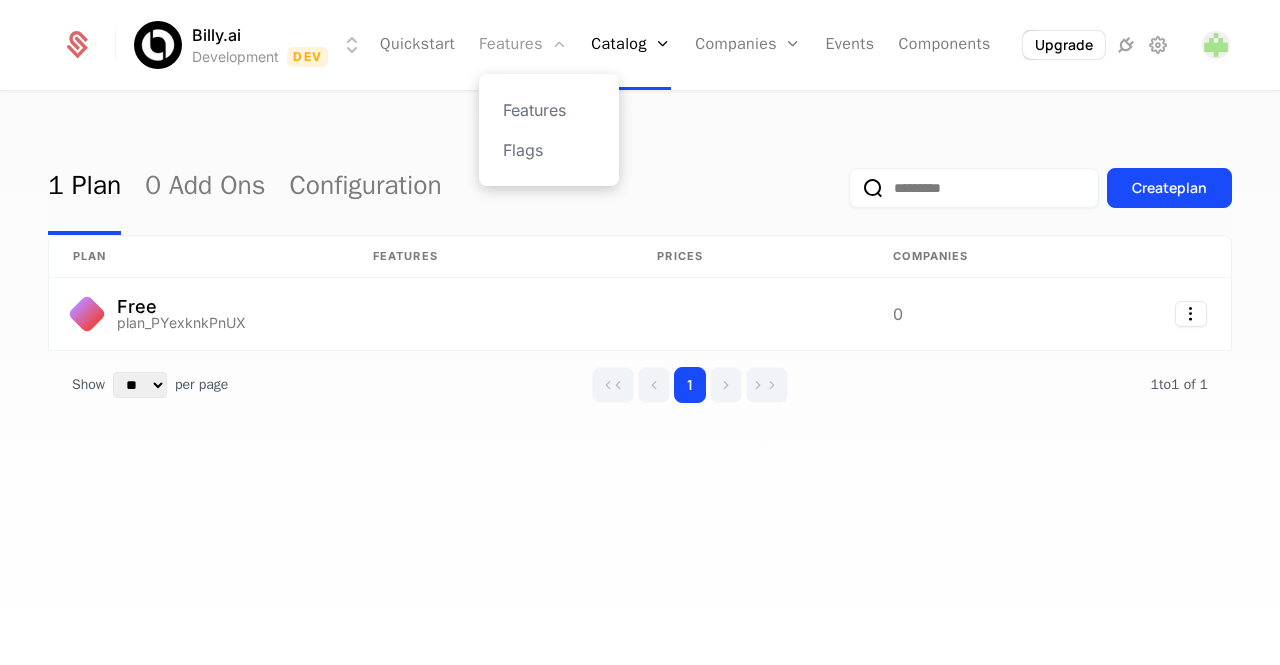 click on "Features" at bounding box center (523, 45) 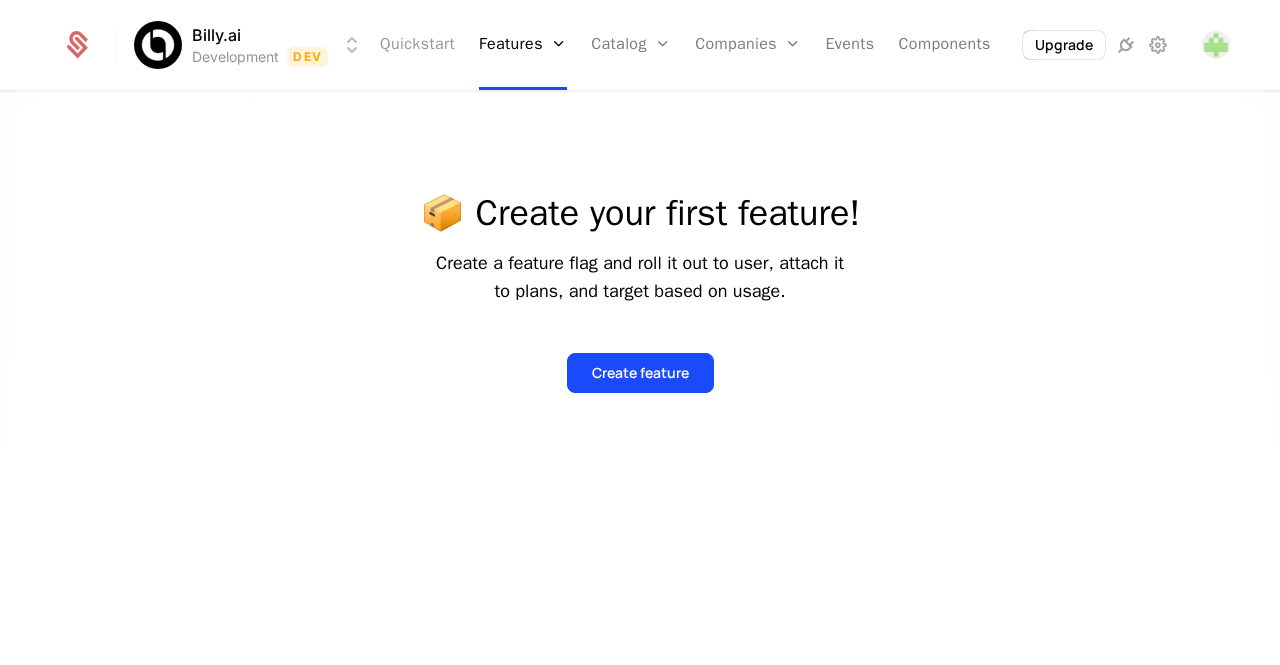 click on "Quickstart" at bounding box center [417, 45] 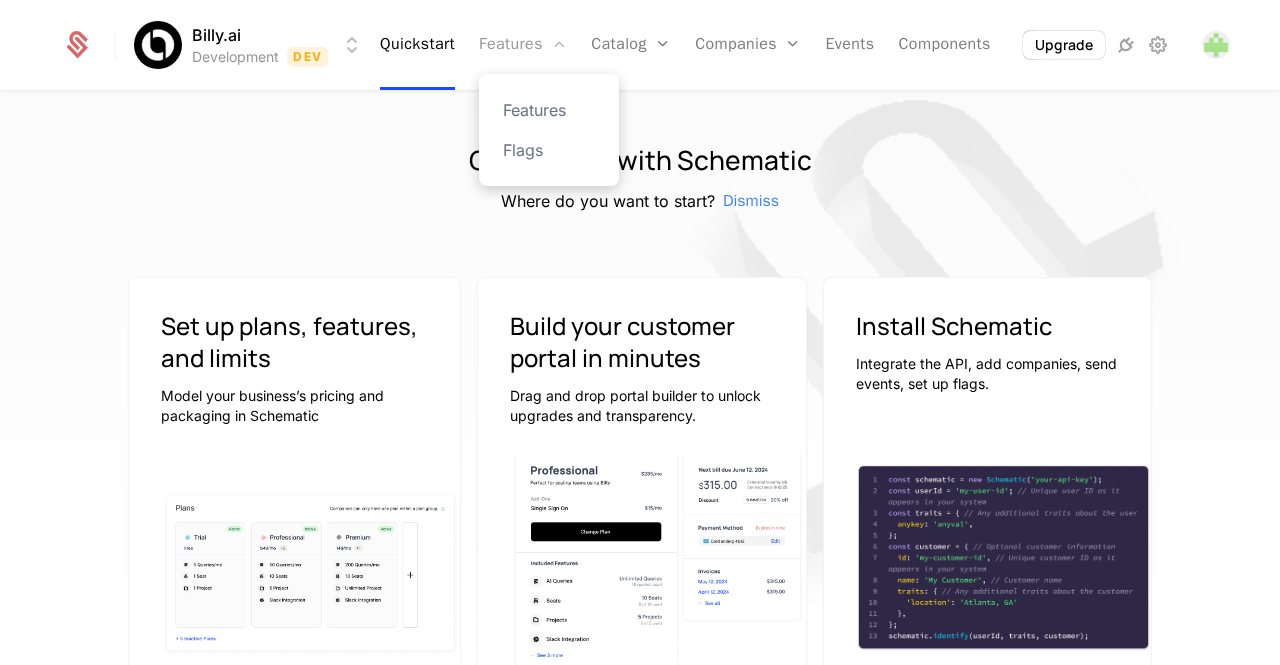 click on "Features" at bounding box center (523, 45) 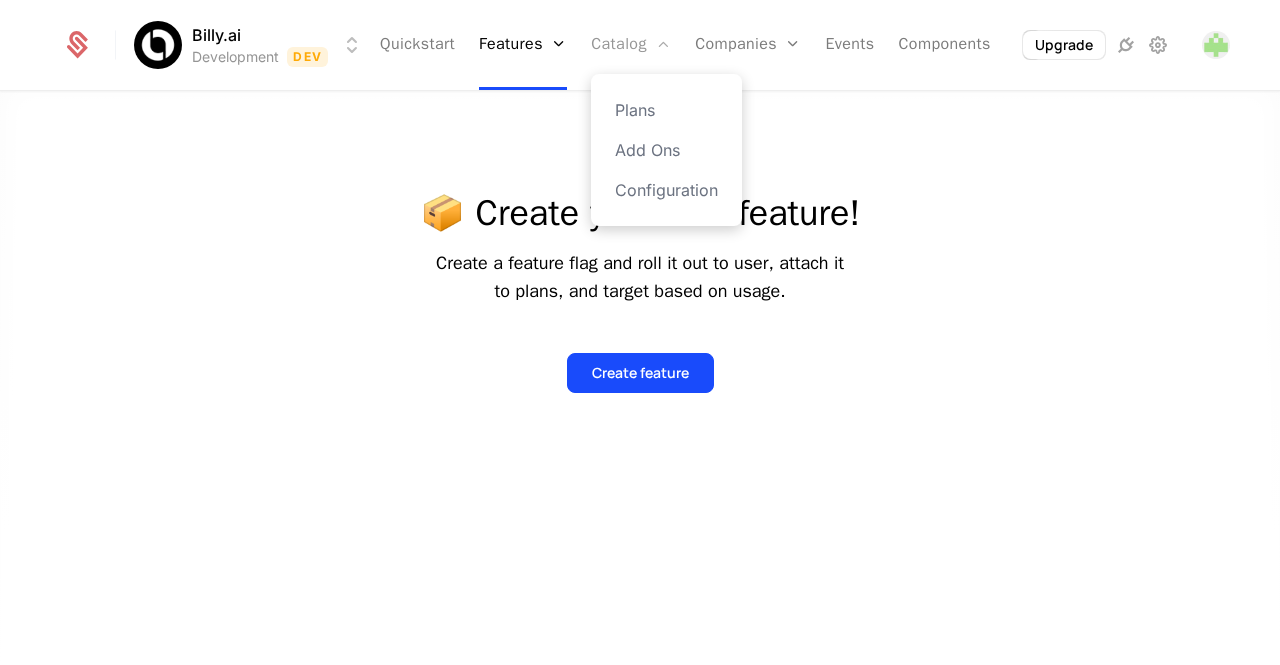 click on "Catalog" at bounding box center (631, 45) 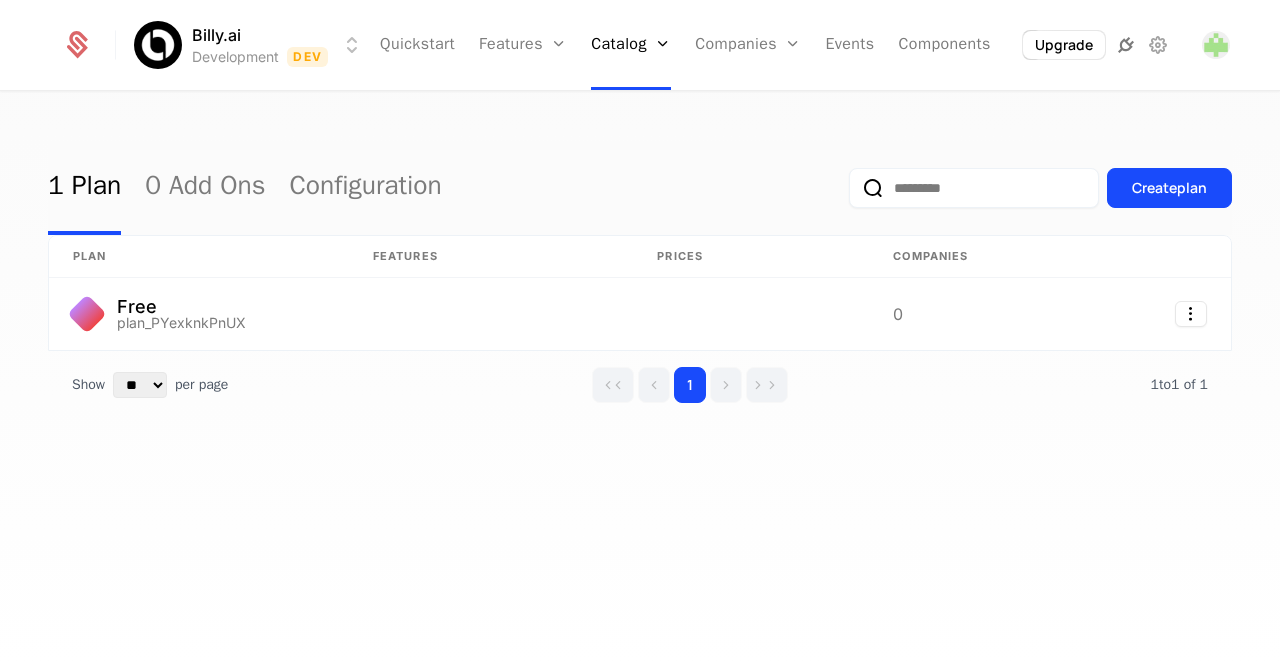 click at bounding box center [1126, 45] 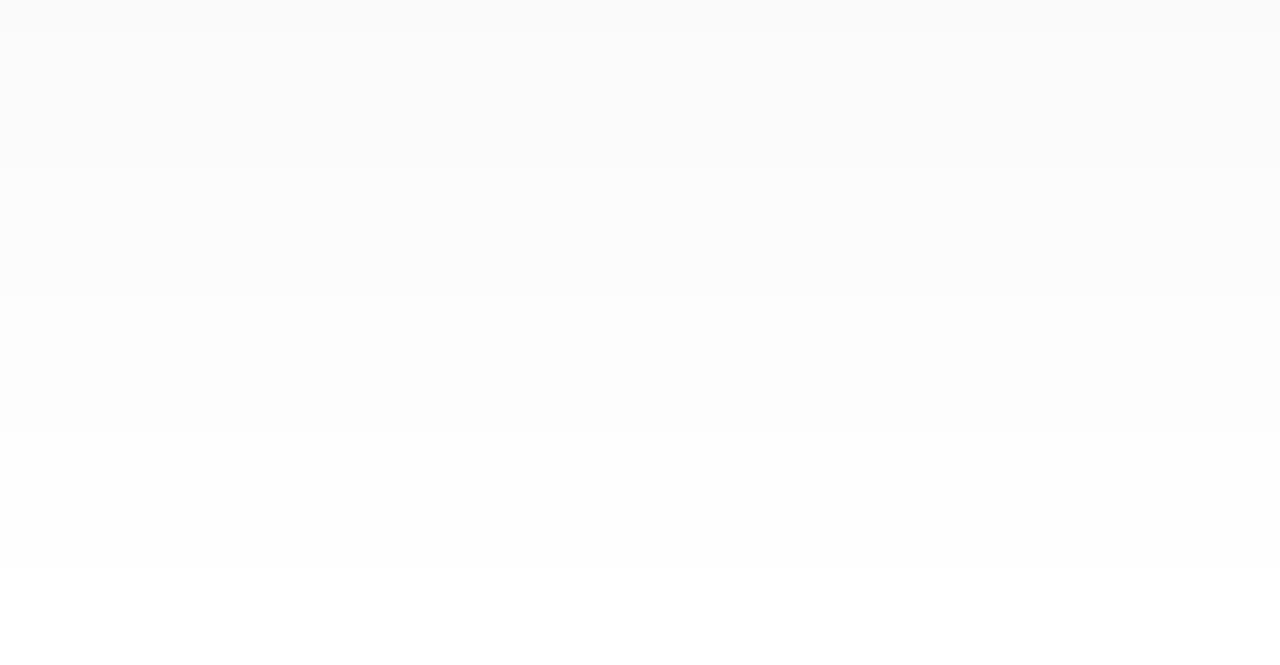 scroll, scrollTop: 0, scrollLeft: 0, axis: both 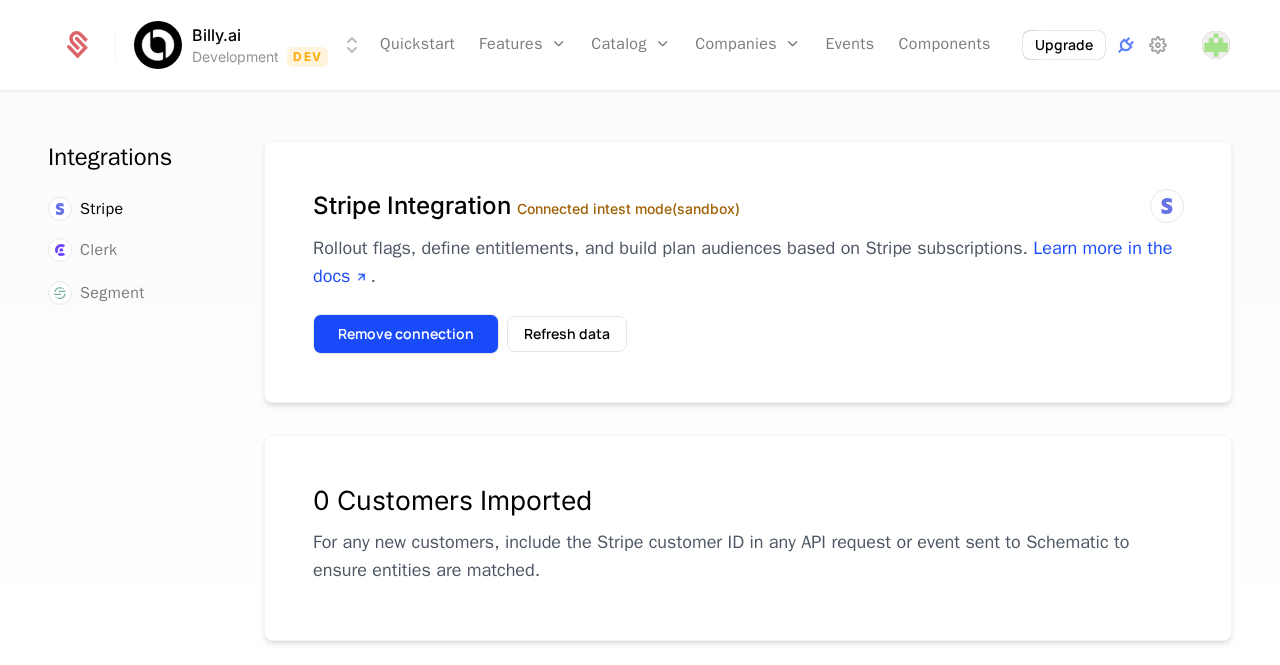 click on "Remove connection" at bounding box center (406, 334) 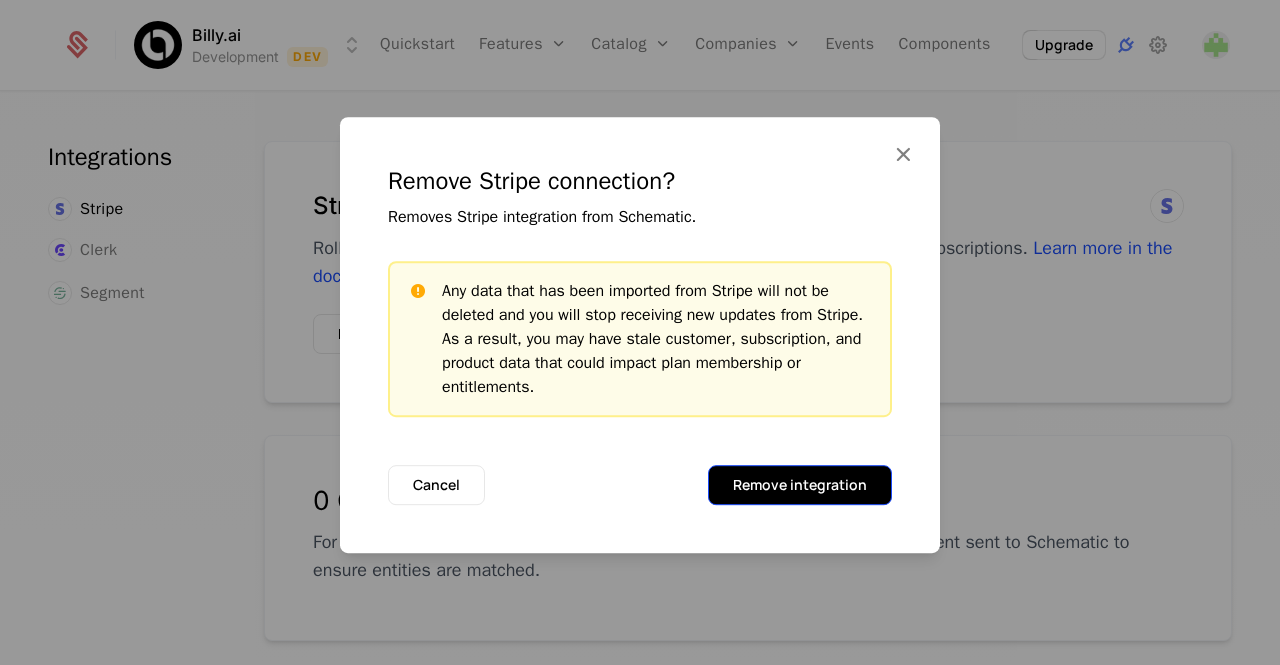 click on "Remove integration" at bounding box center [800, 485] 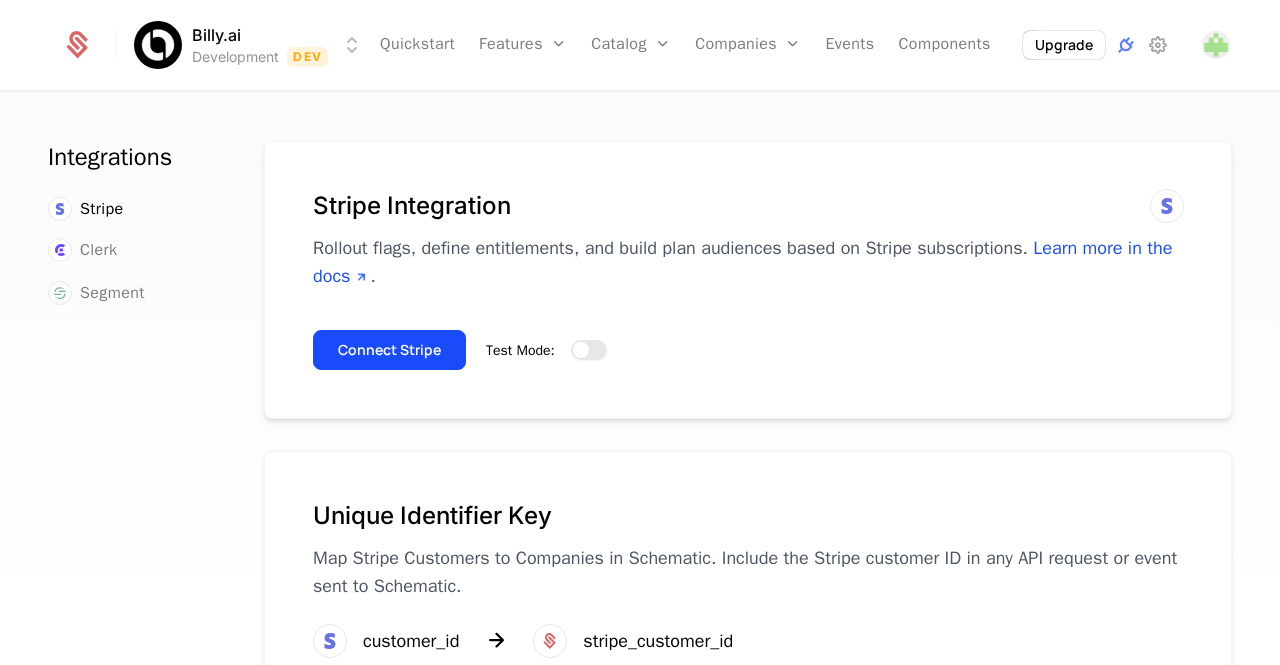 click on "Test Mode:" at bounding box center [589, 350] 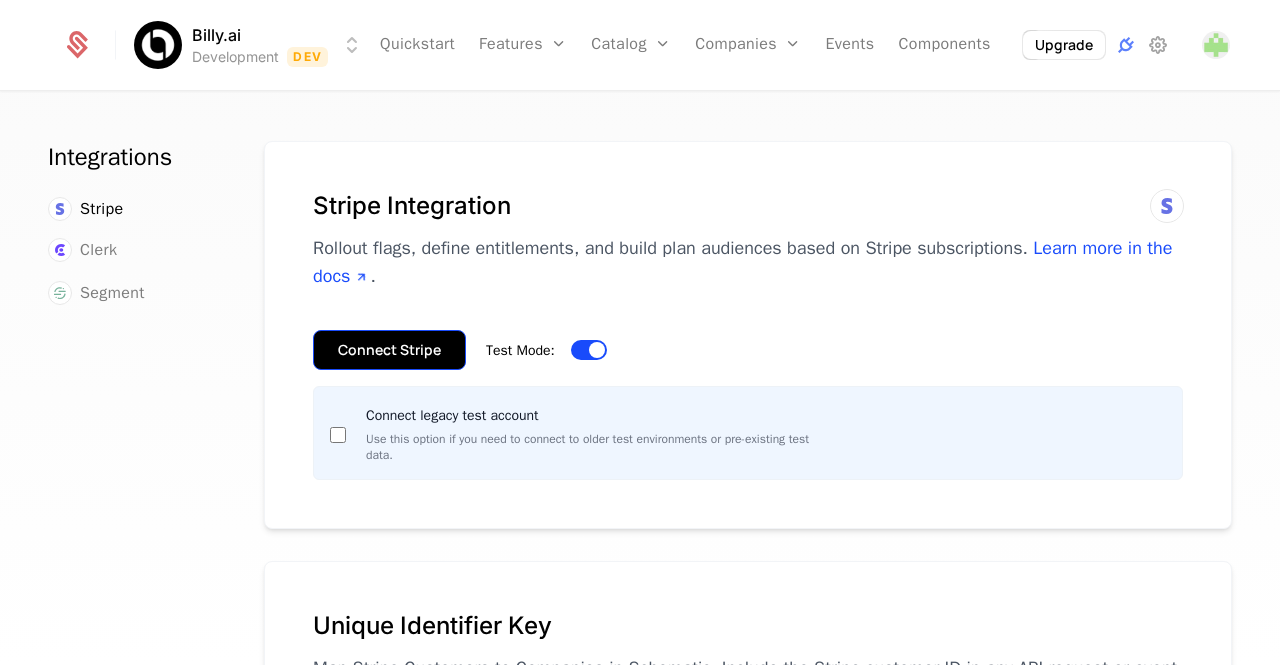 click on "Connect Stripe" at bounding box center (389, 350) 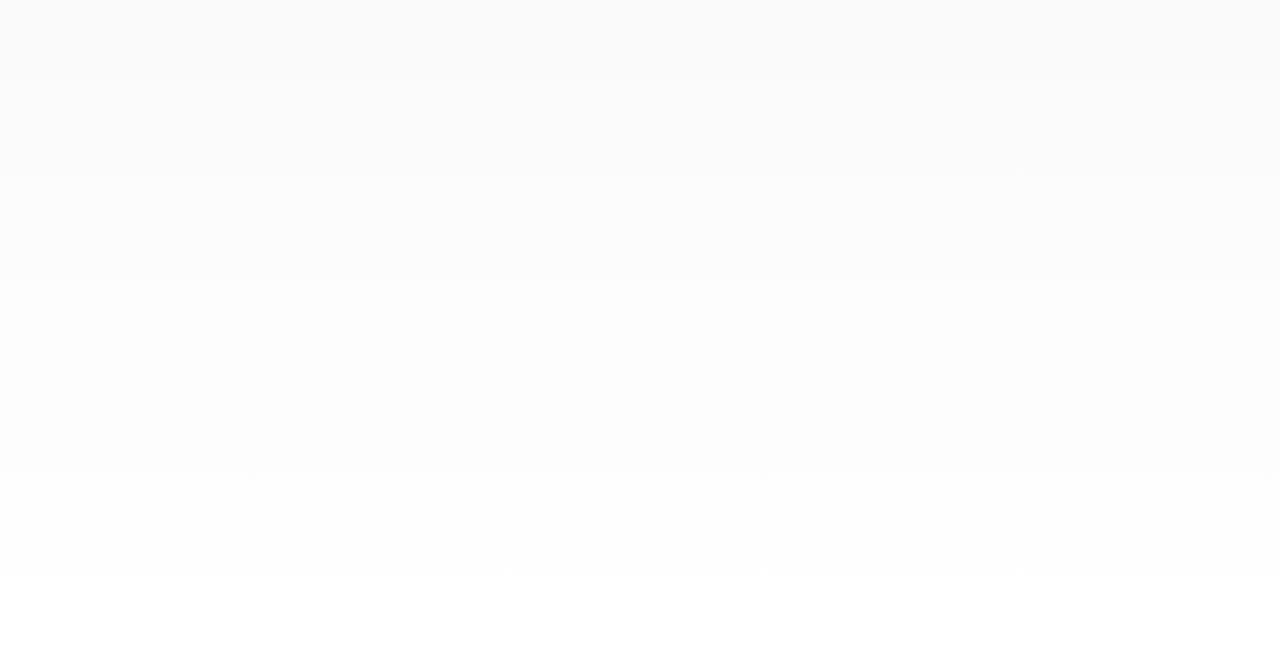 scroll, scrollTop: 0, scrollLeft: 0, axis: both 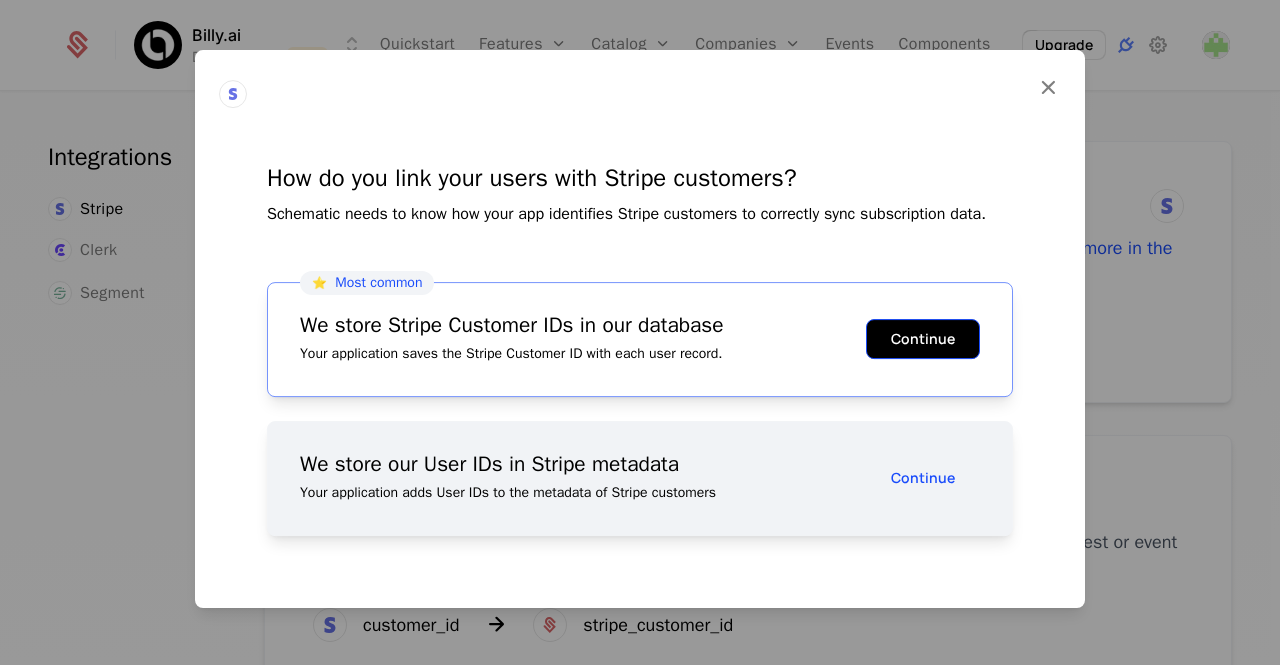 click on "Continue" at bounding box center (923, 339) 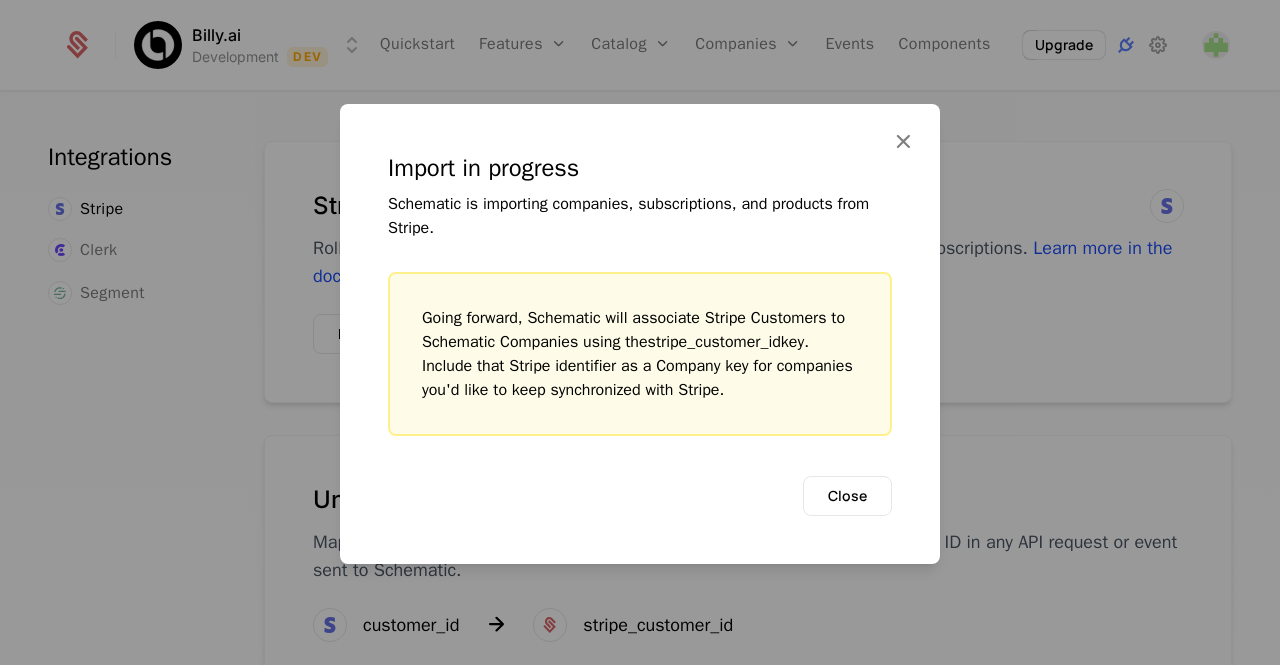 click on "Import in progress Schematic is importing companies, subscriptions, and products from Stripe. Going forward, Schematic will associate Stripe Customers to Schematic Companies using the stripe_customer_id key. Include that Stripe identifier as a Company key for companies you'd like to keep synchronized with Stripe. Close" at bounding box center [640, 334] 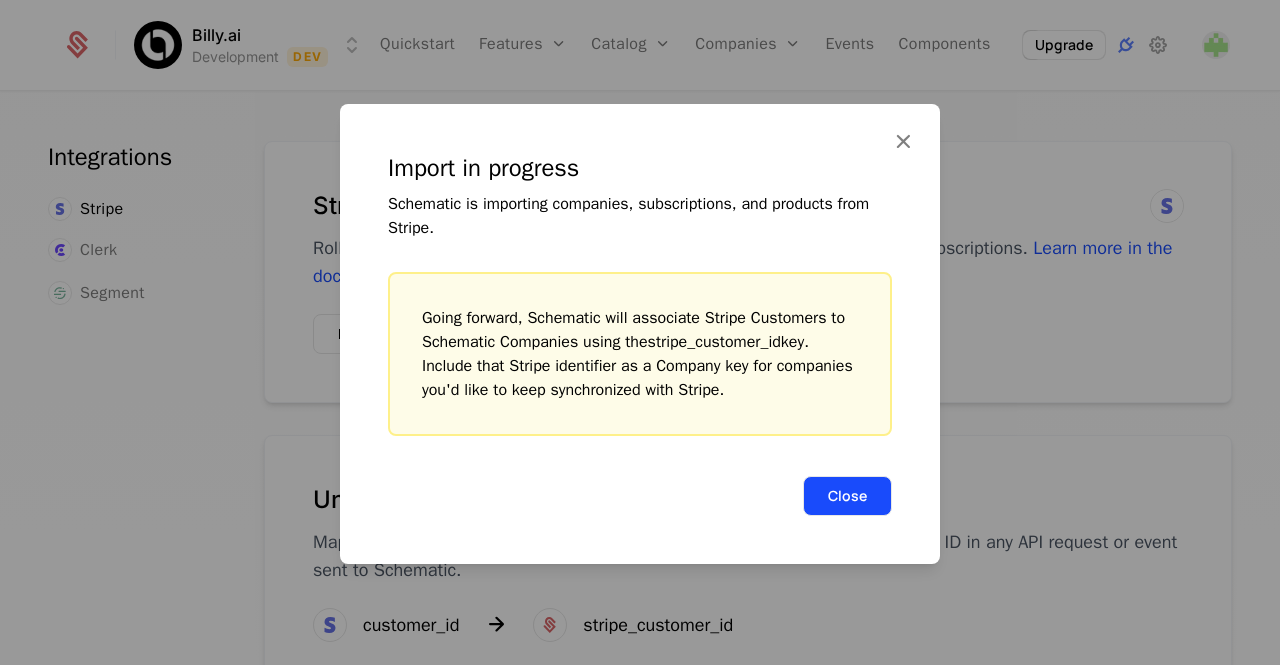 click on "Close" at bounding box center [847, 496] 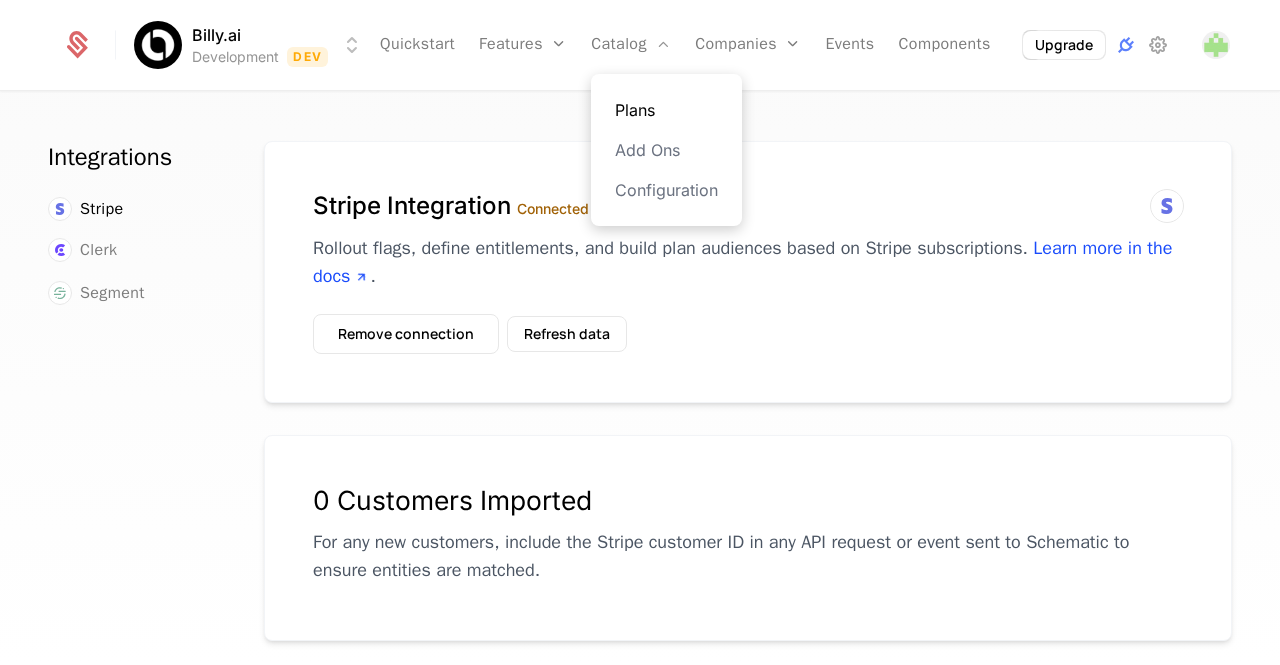 click on "Plans" at bounding box center (666, 110) 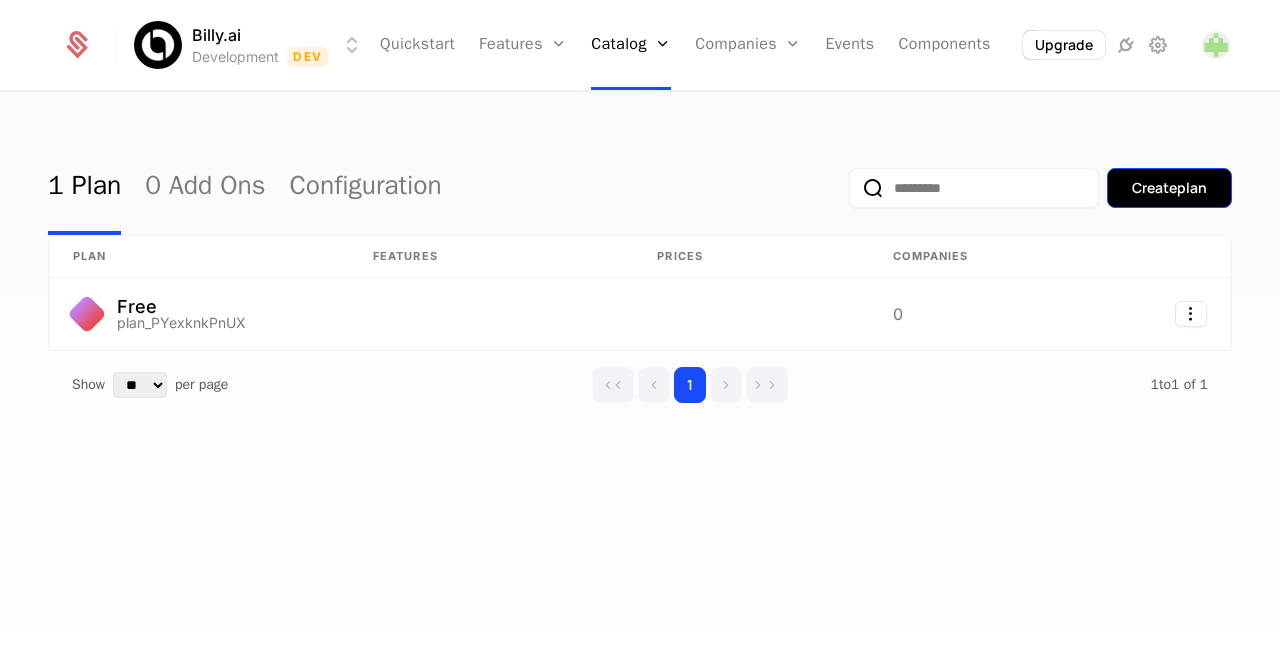click on "Create  plan" at bounding box center [1169, 188] 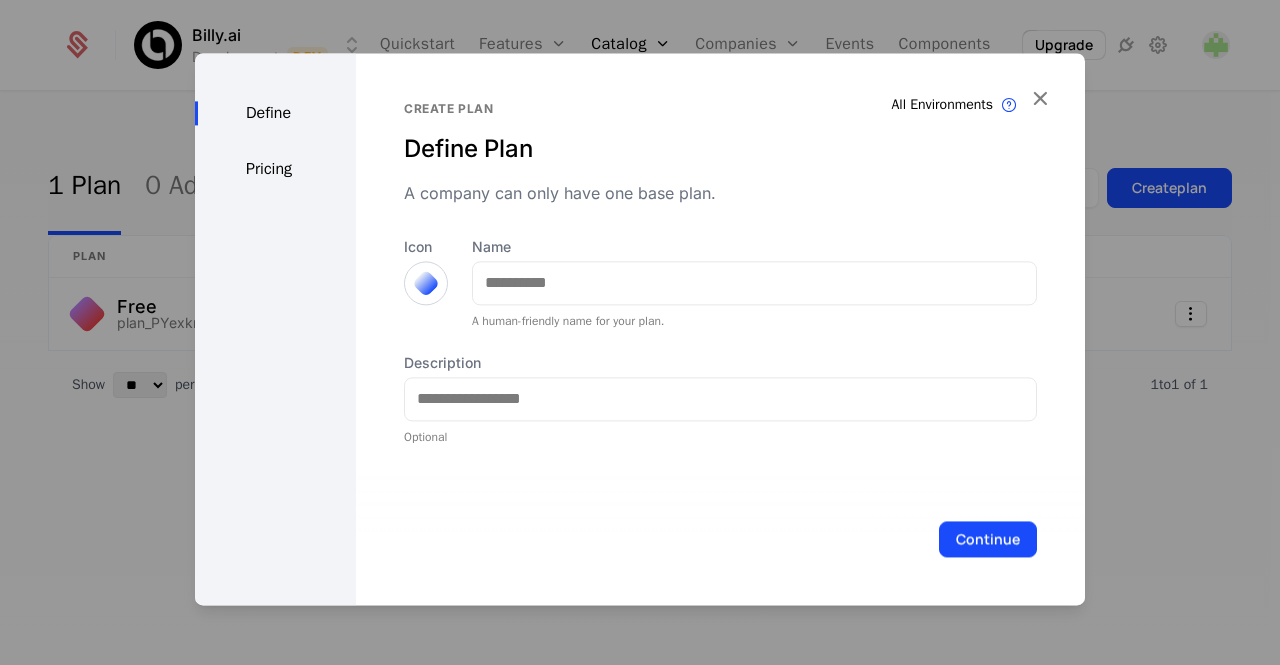 click at bounding box center [426, 283] 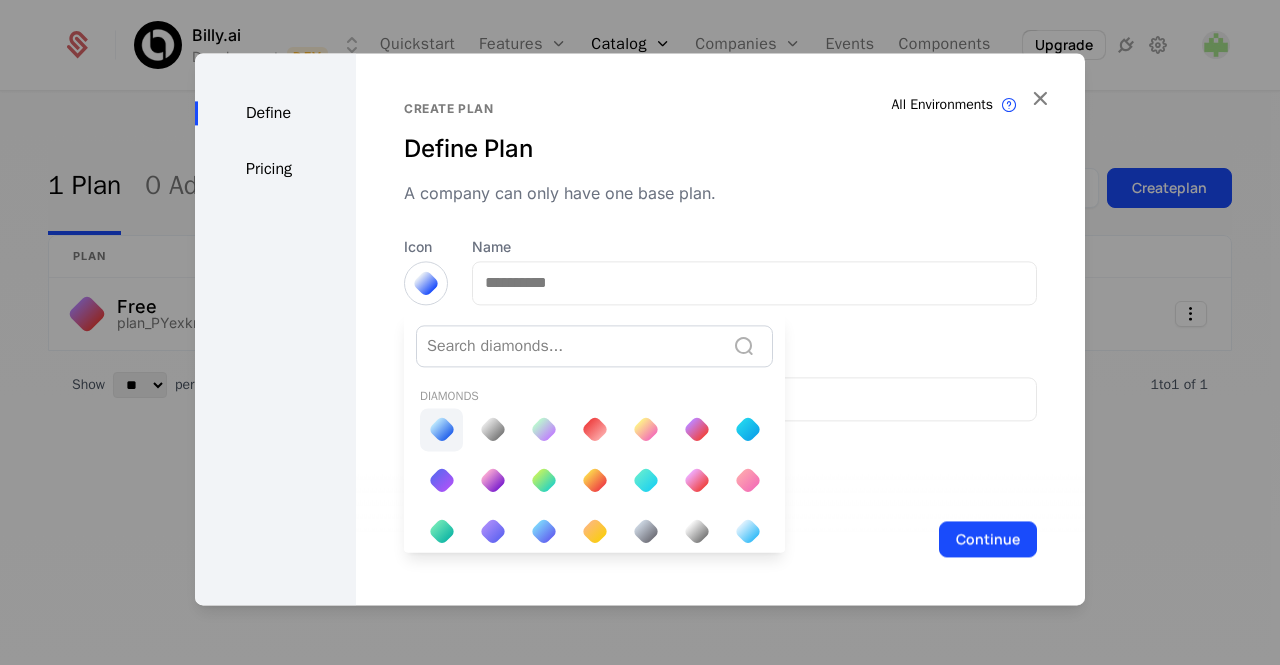click at bounding box center (441, 429) 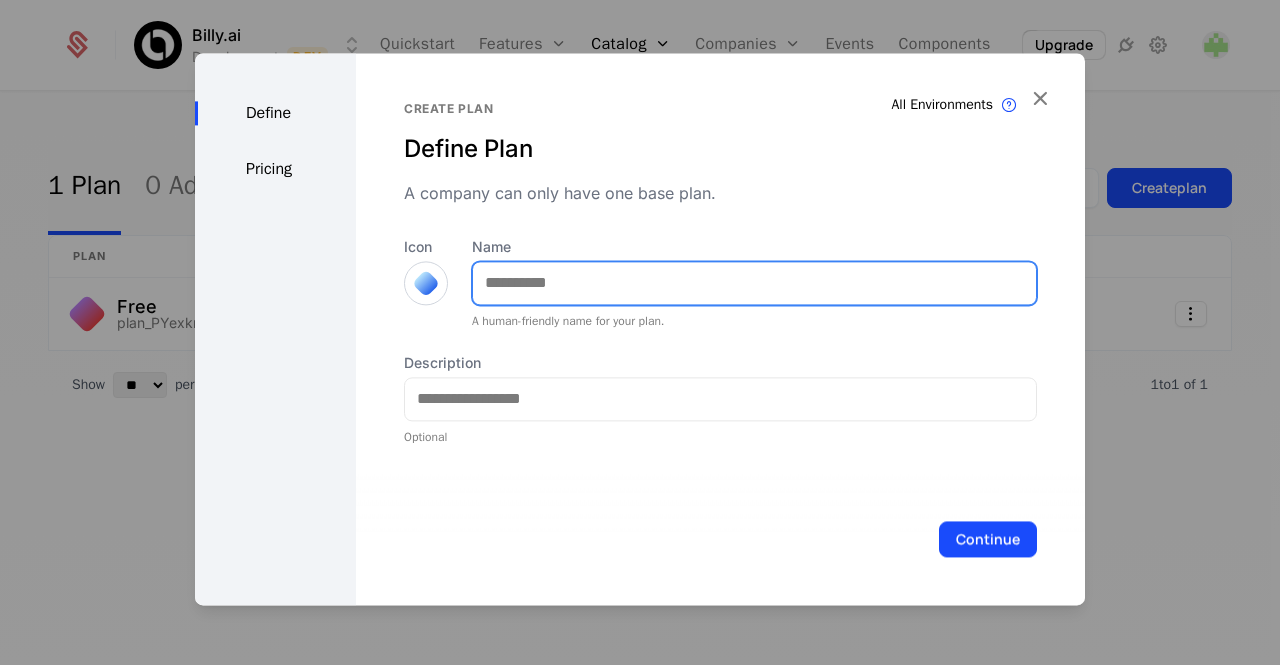 click on "Name" at bounding box center [754, 283] 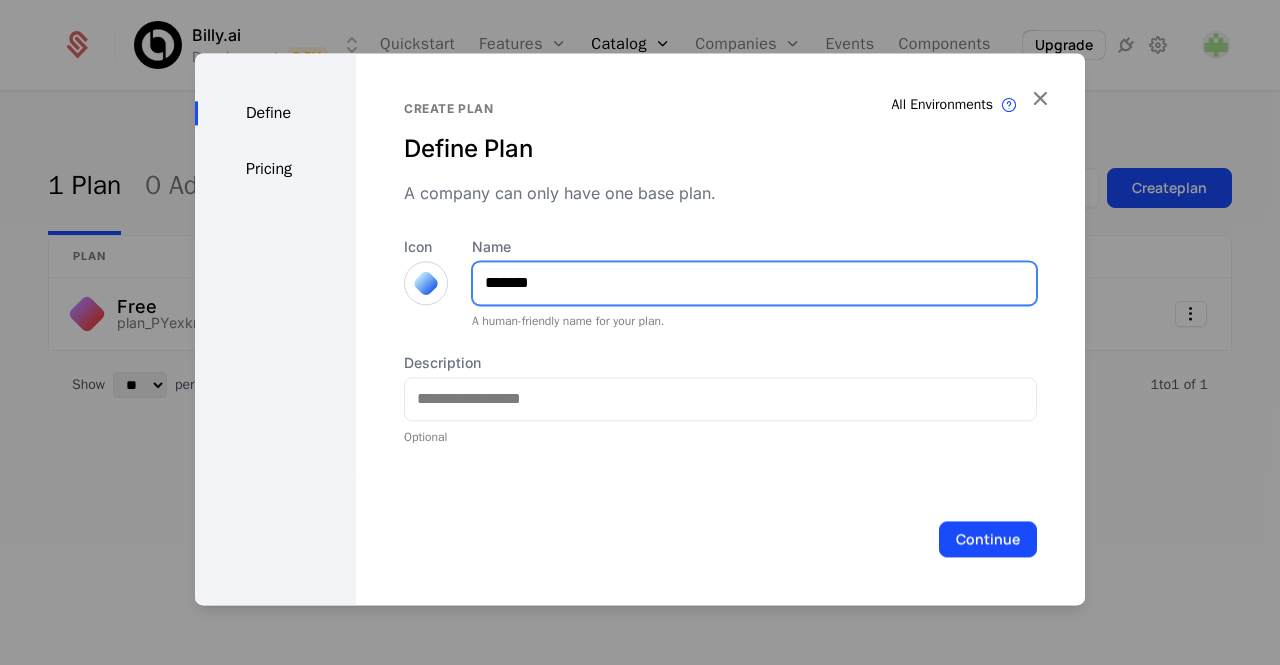 type on "*******" 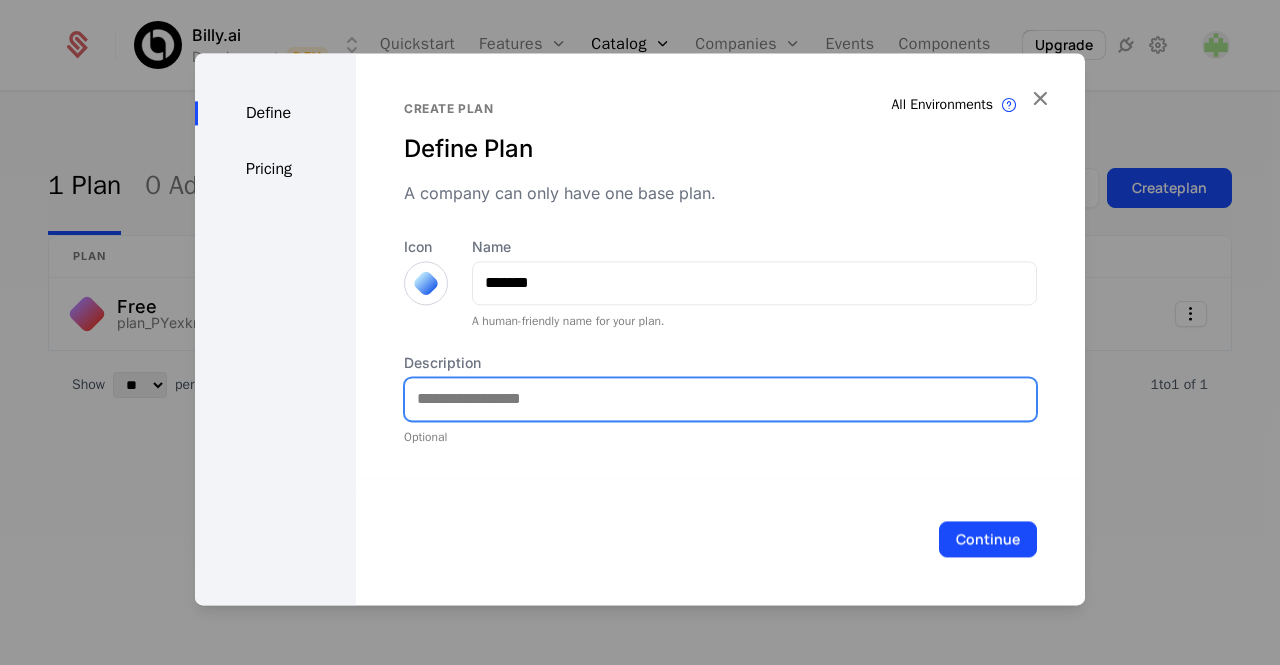 click on "Description" at bounding box center [720, 399] 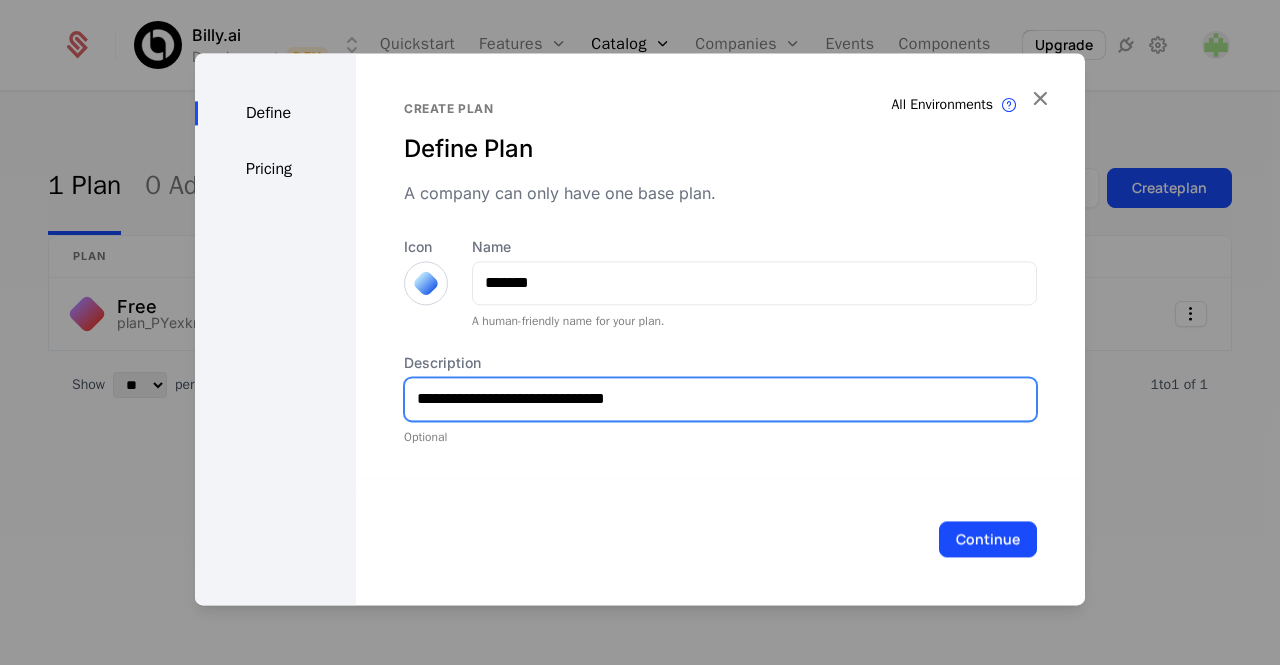 type on "**********" 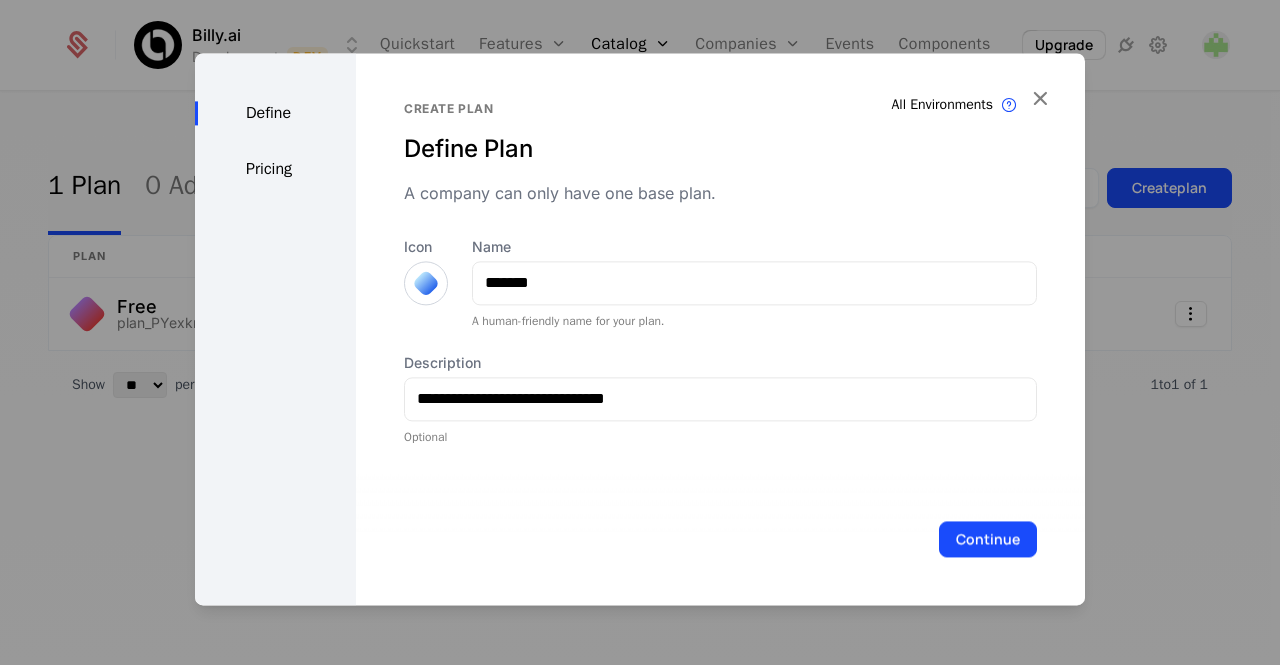 click on "**********" at bounding box center (720, 329) 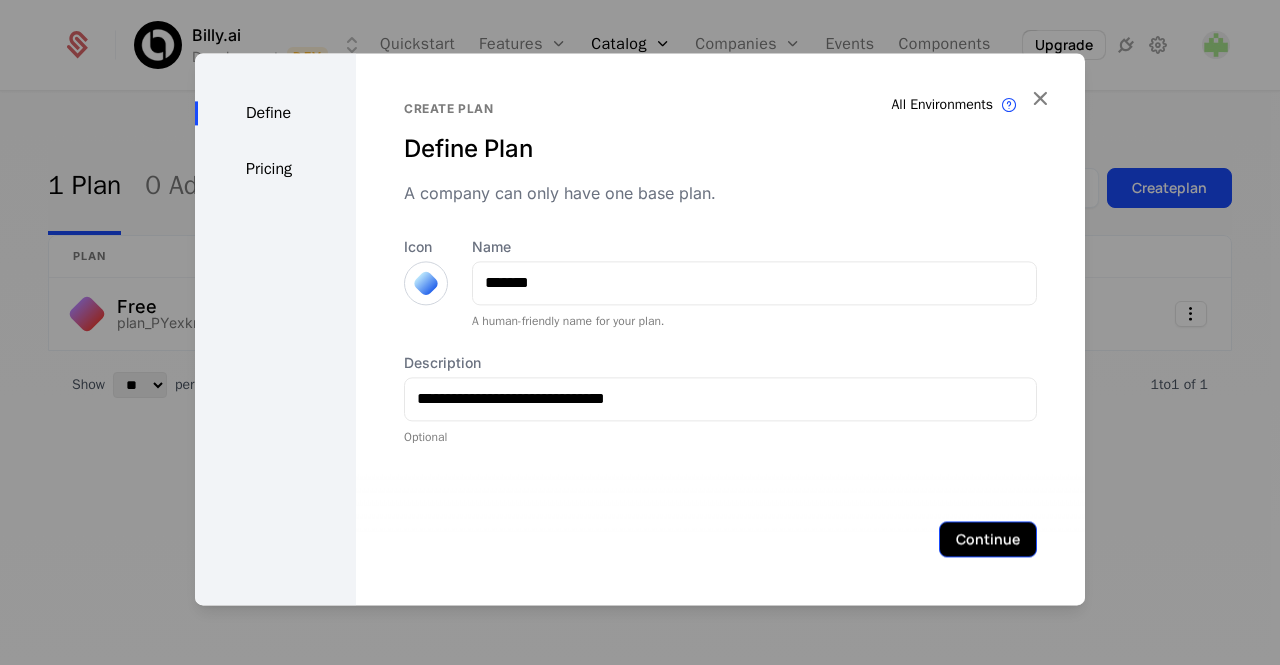click on "Continue" at bounding box center [988, 539] 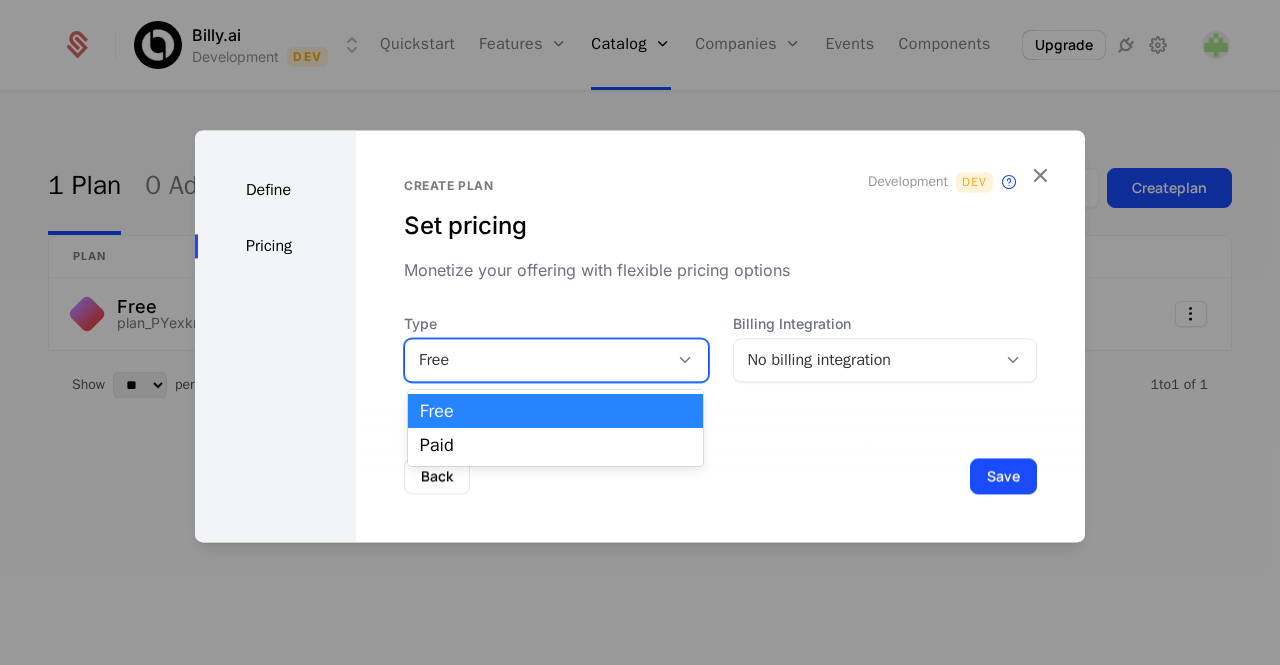 click on "Free" at bounding box center [536, 360] 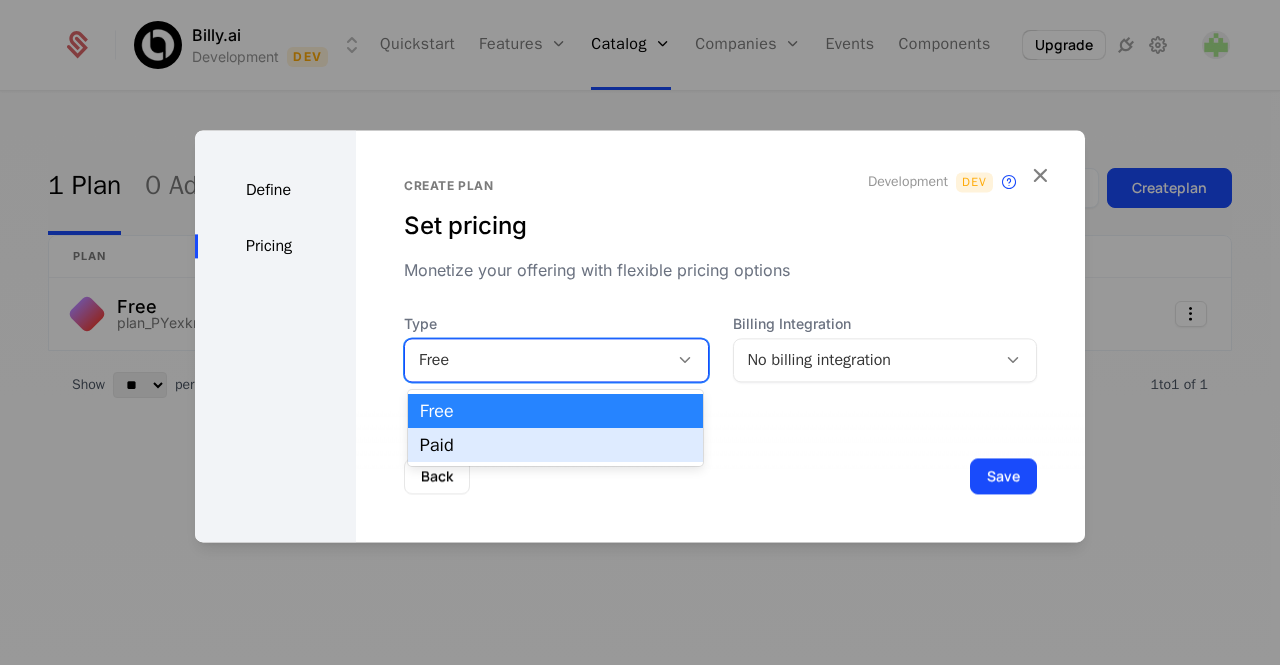 click on "Paid" at bounding box center (555, 445) 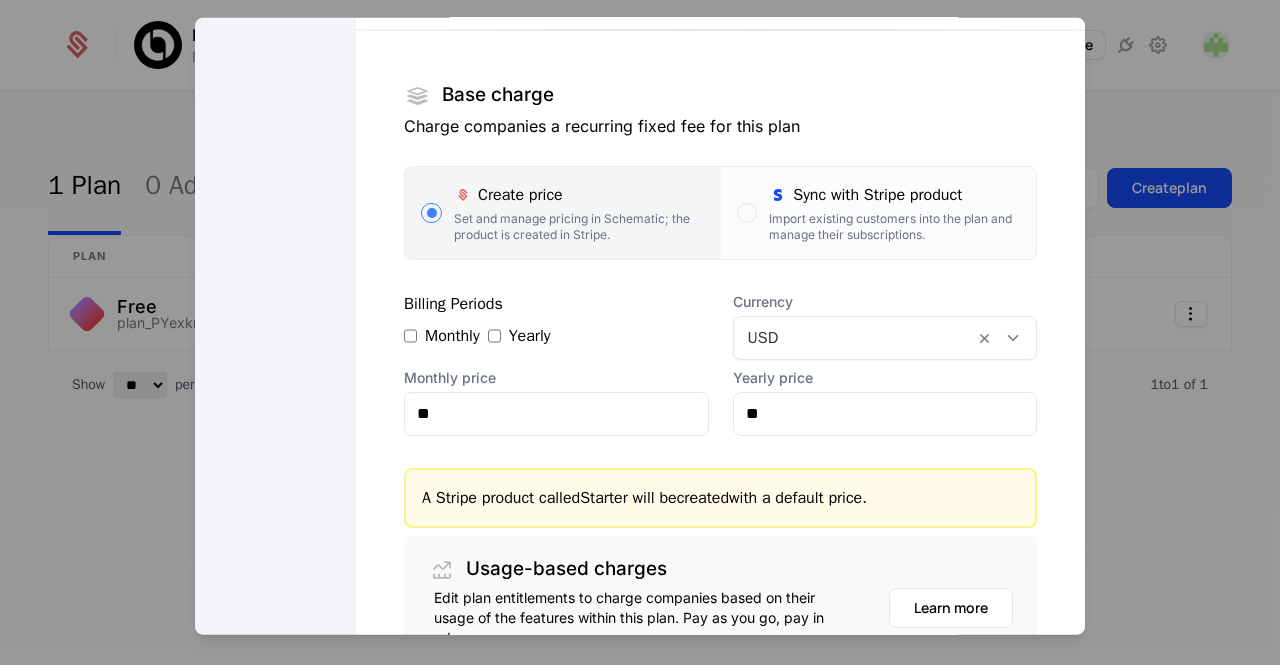 scroll, scrollTop: 330, scrollLeft: 0, axis: vertical 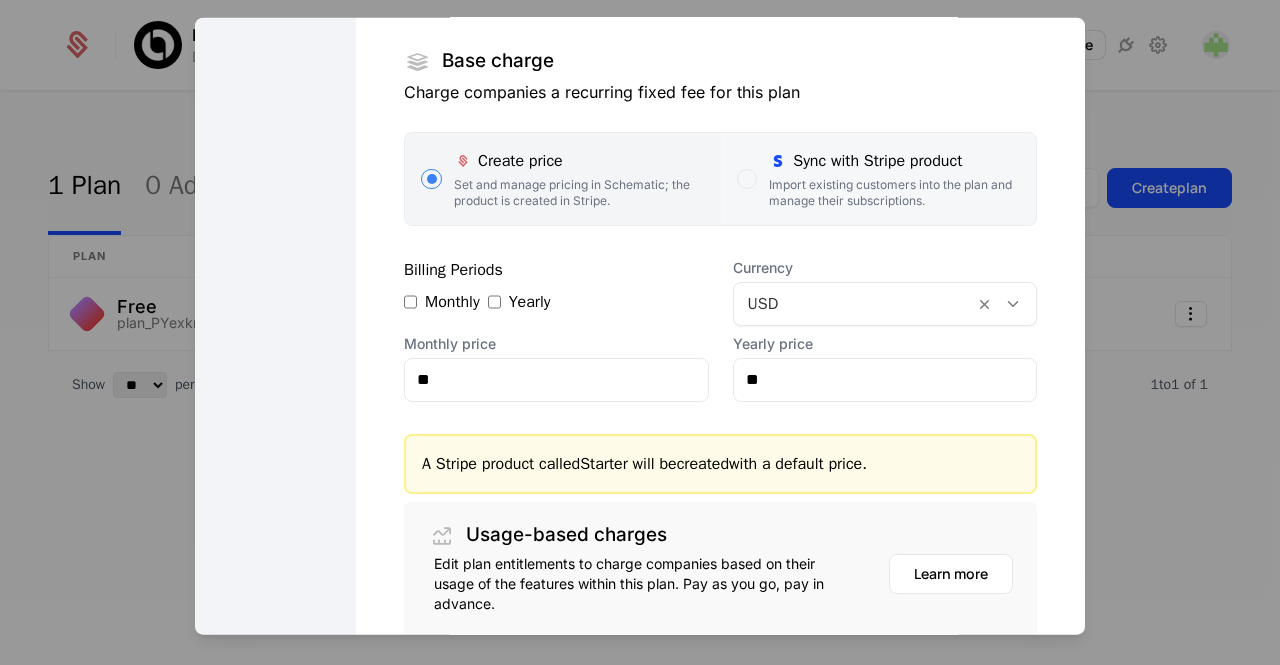 click on "Import existing customers into the plan and manage their subscriptions." at bounding box center (894, 192) 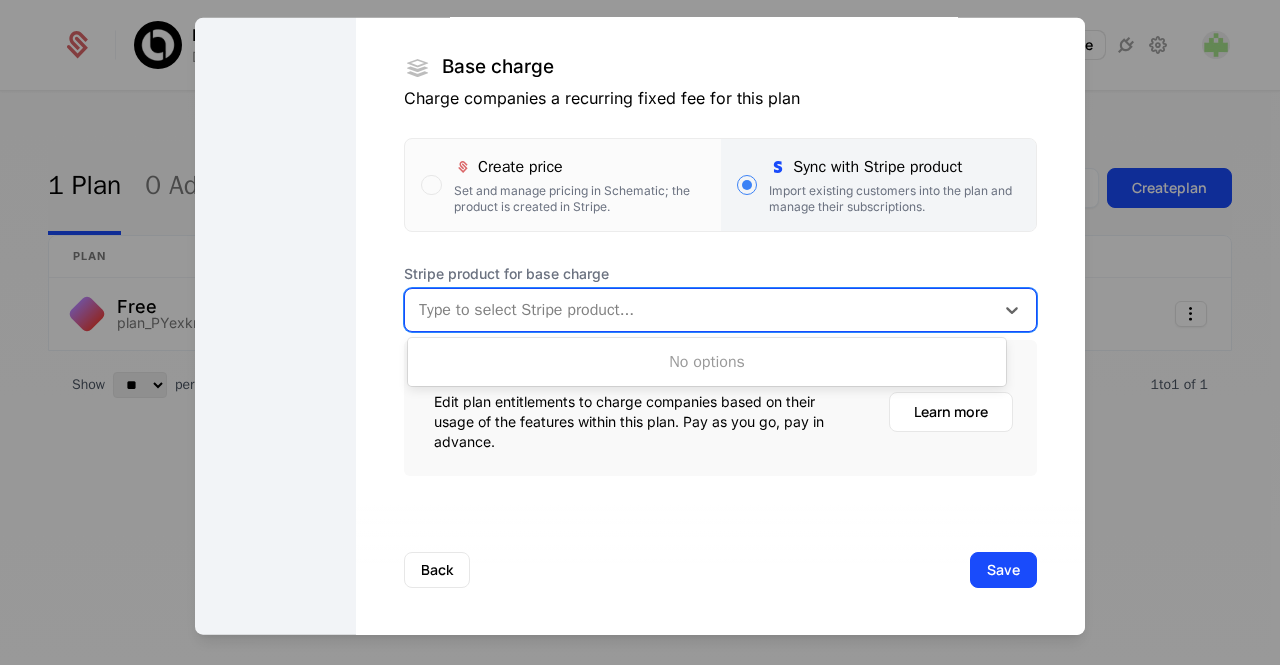 click at bounding box center [699, 309] 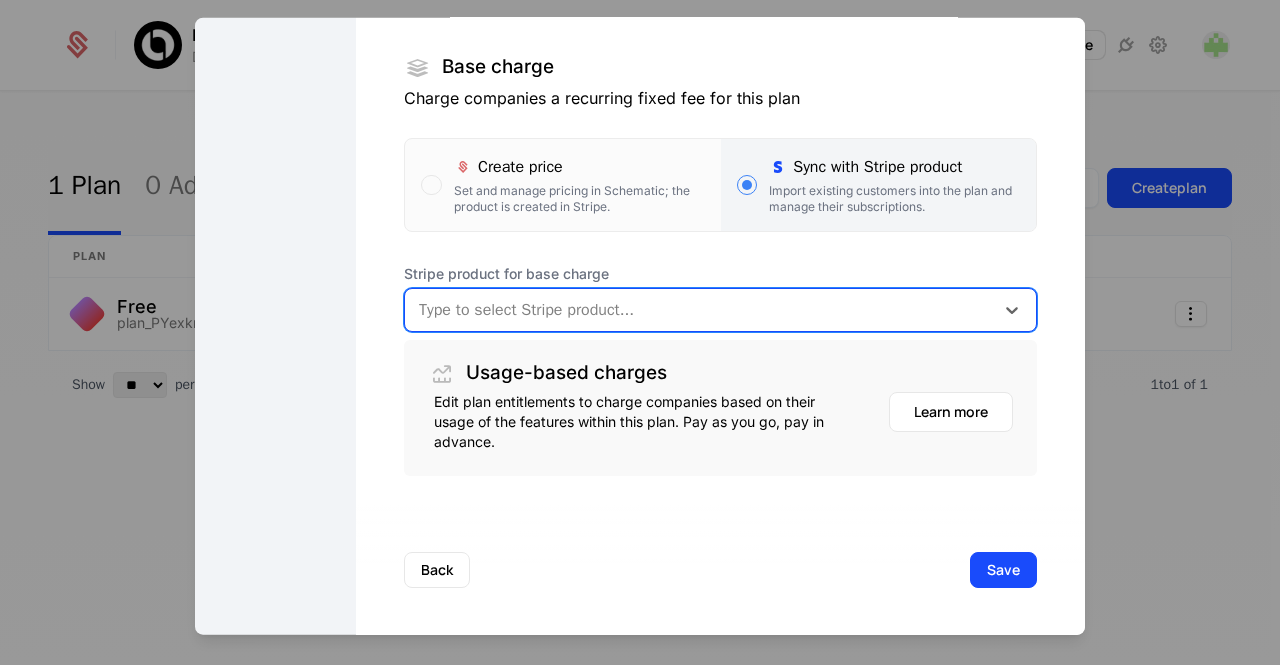 click at bounding box center [699, 309] 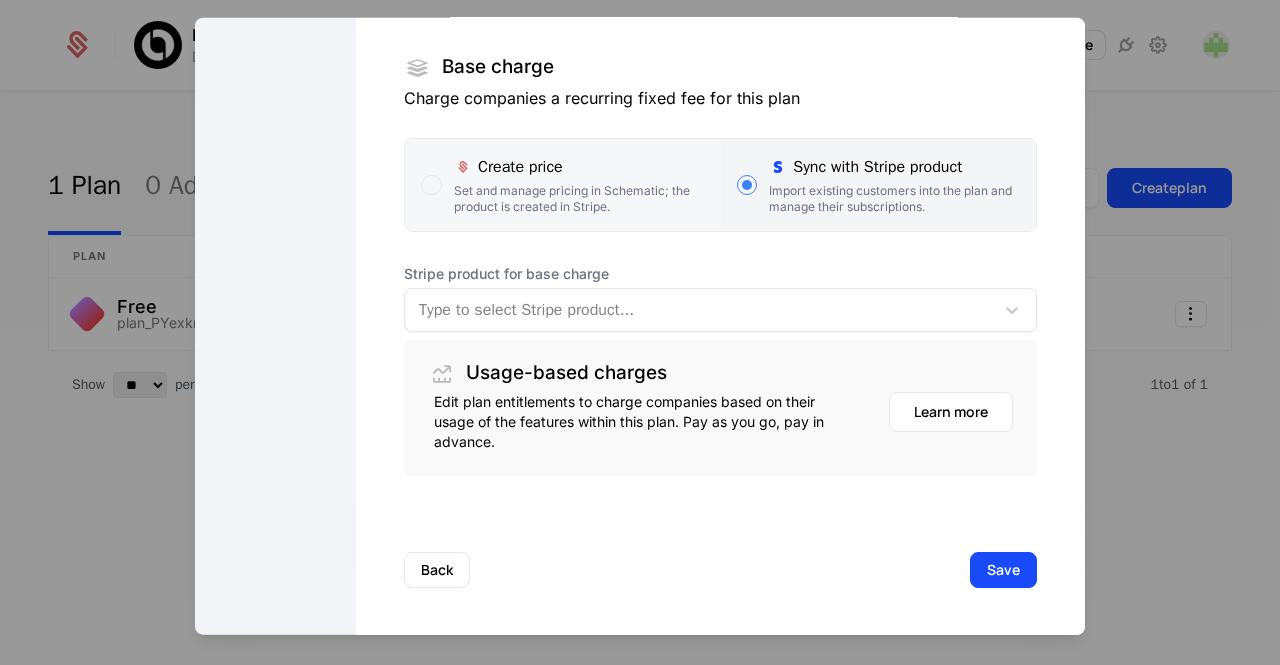 click on "Create price" at bounding box center (579, 166) 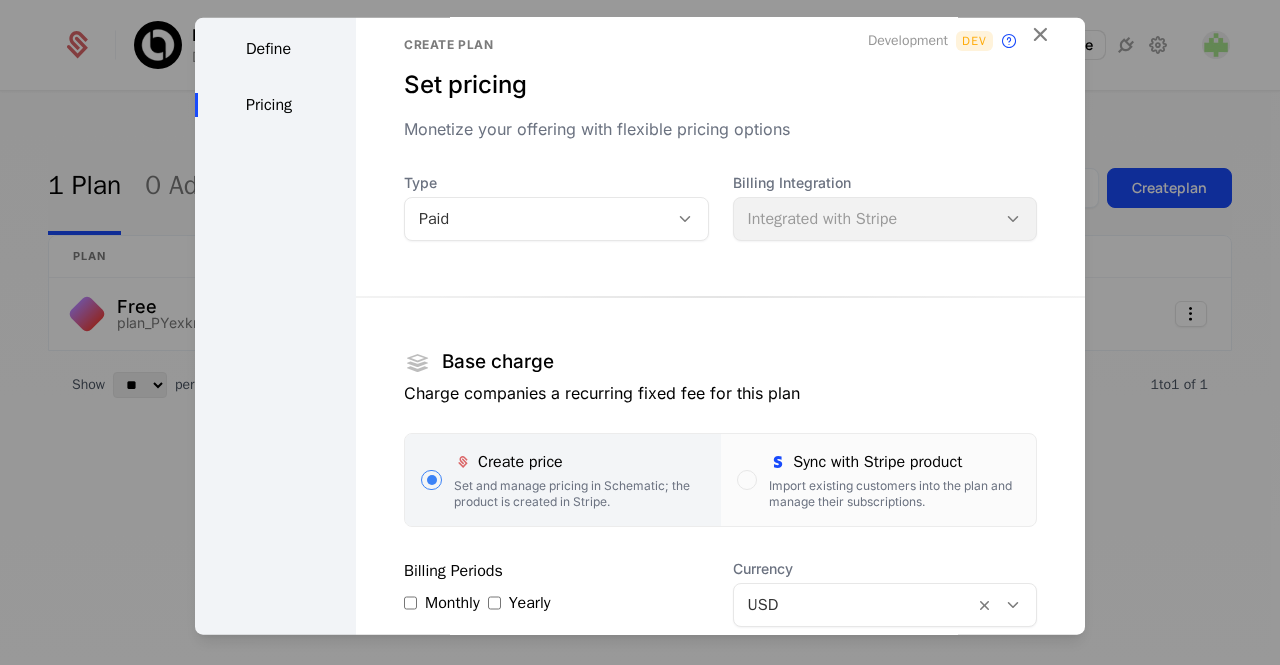 scroll, scrollTop: 0, scrollLeft: 0, axis: both 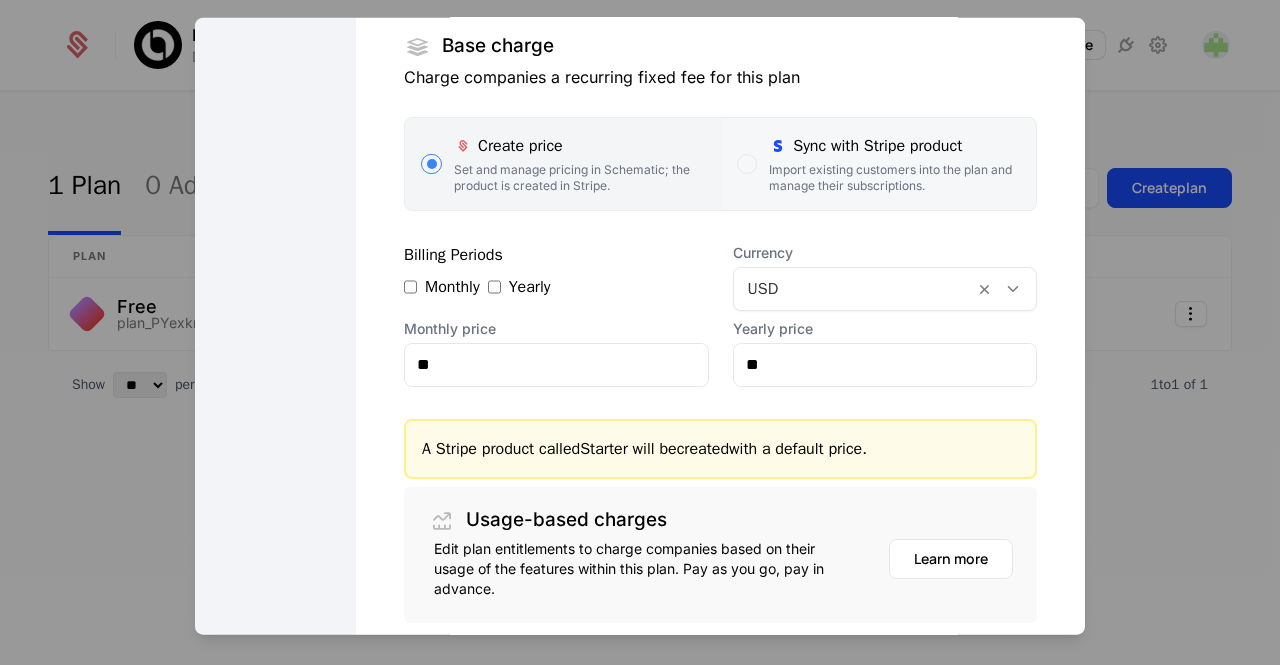 click on "Import existing customers into the plan and manage their subscriptions." at bounding box center (894, 177) 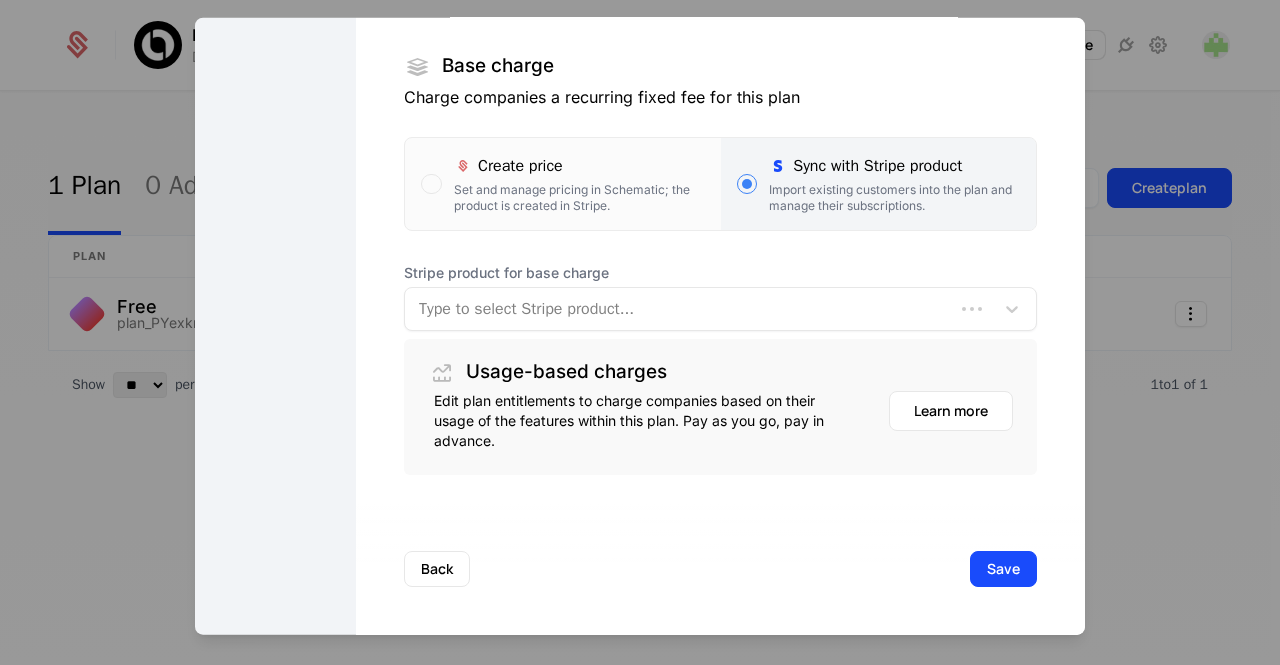 scroll, scrollTop: 324, scrollLeft: 0, axis: vertical 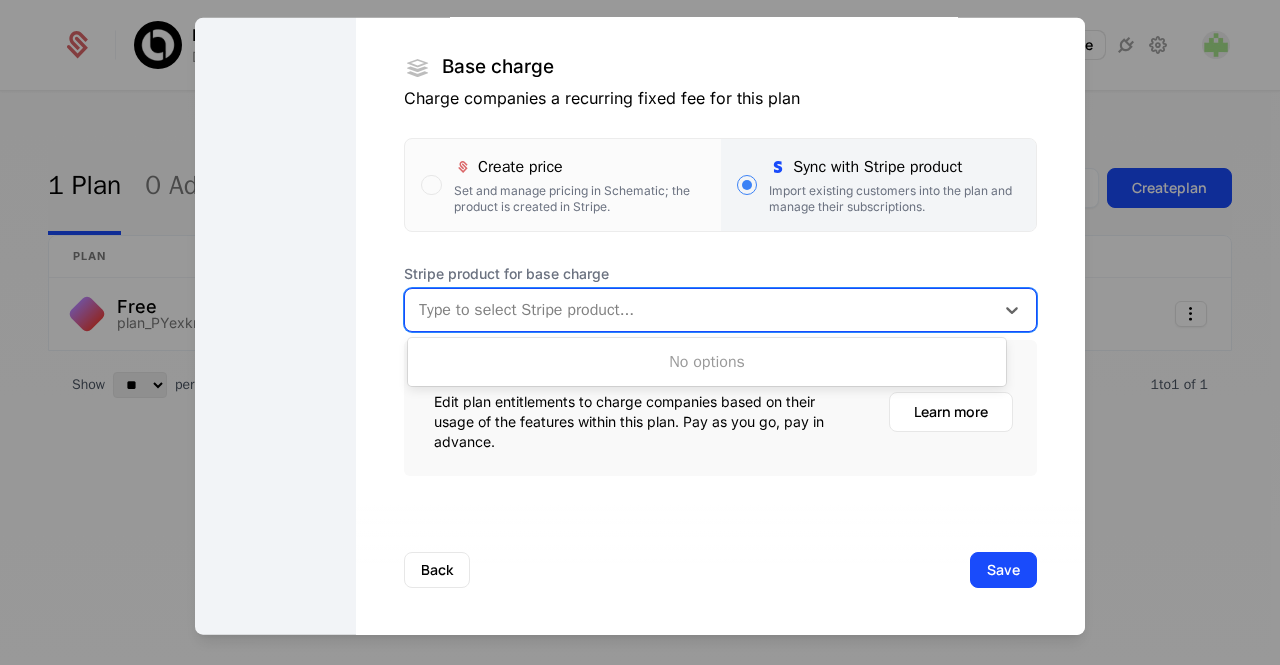 click at bounding box center (699, 309) 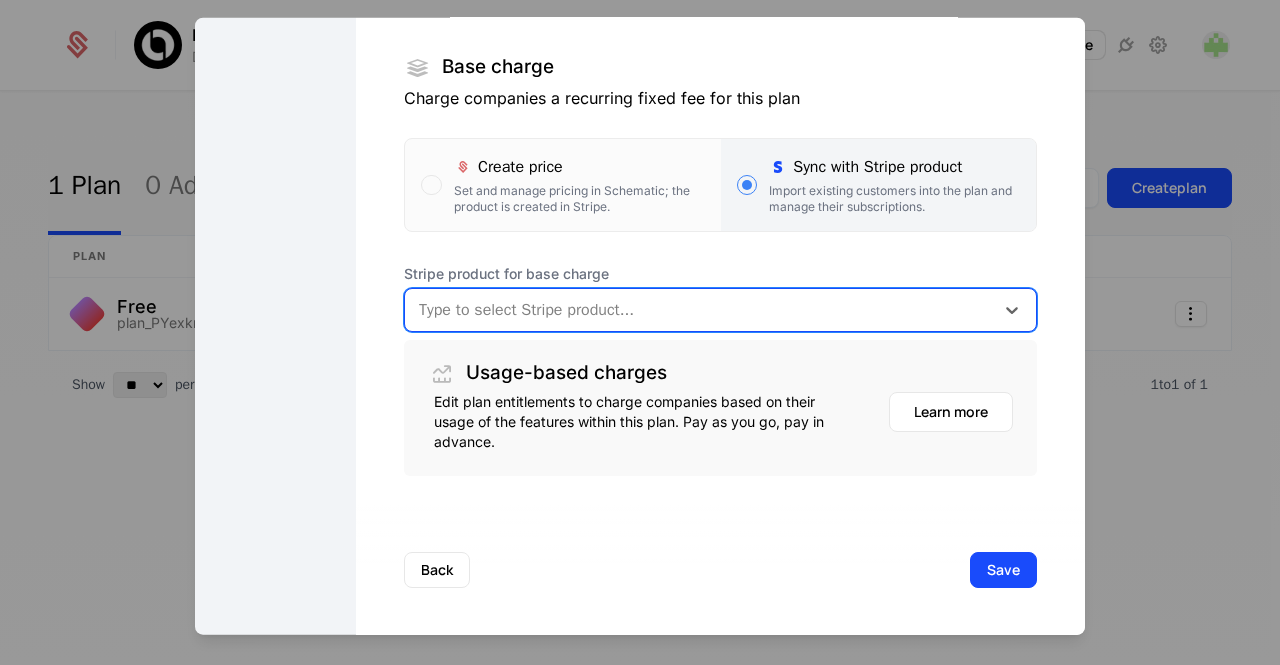 click at bounding box center (699, 309) 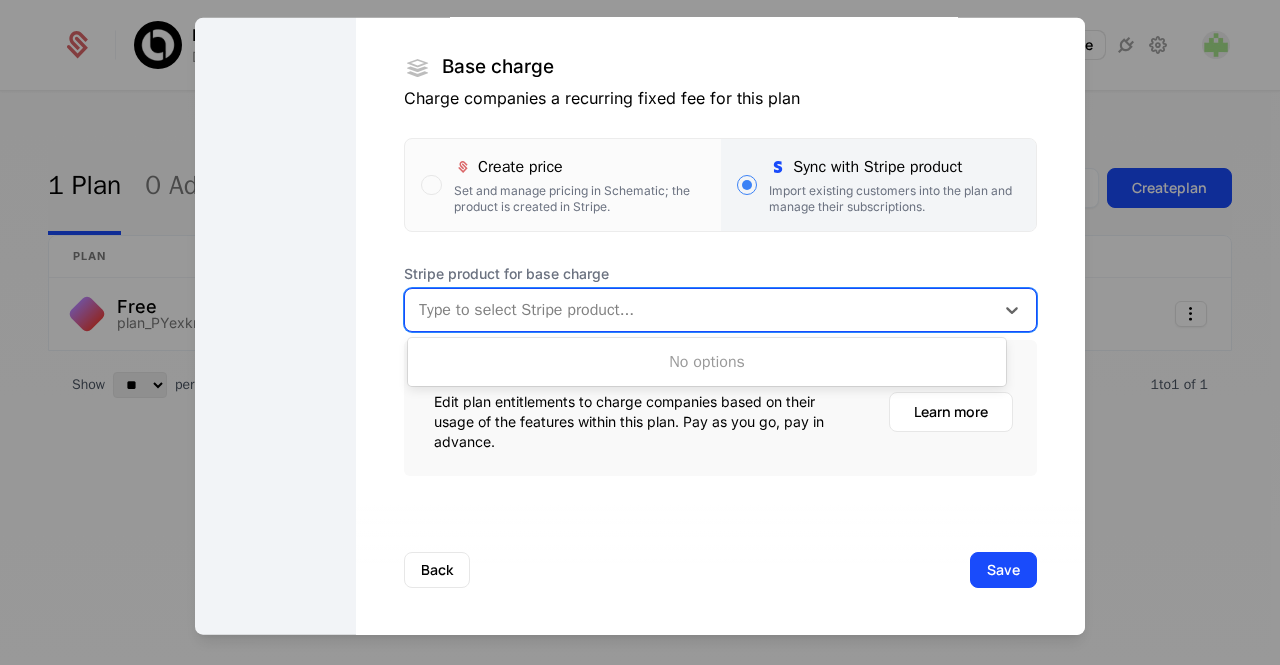 click at bounding box center (699, 309) 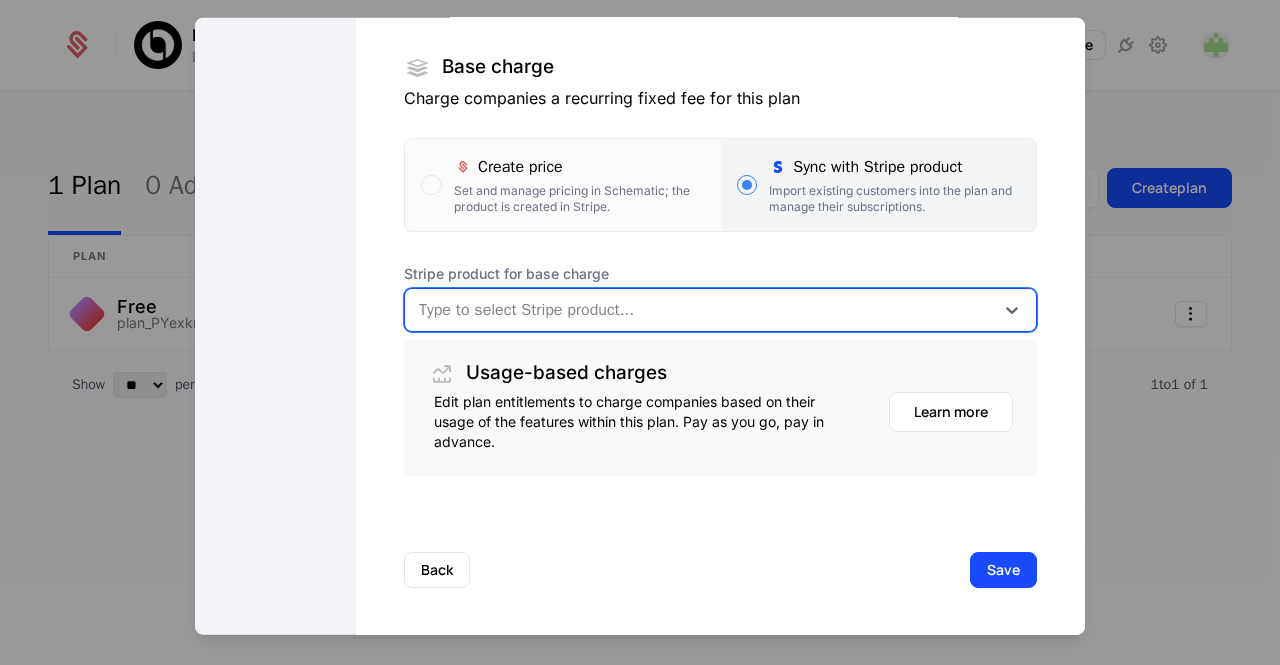 click at bounding box center [699, 309] 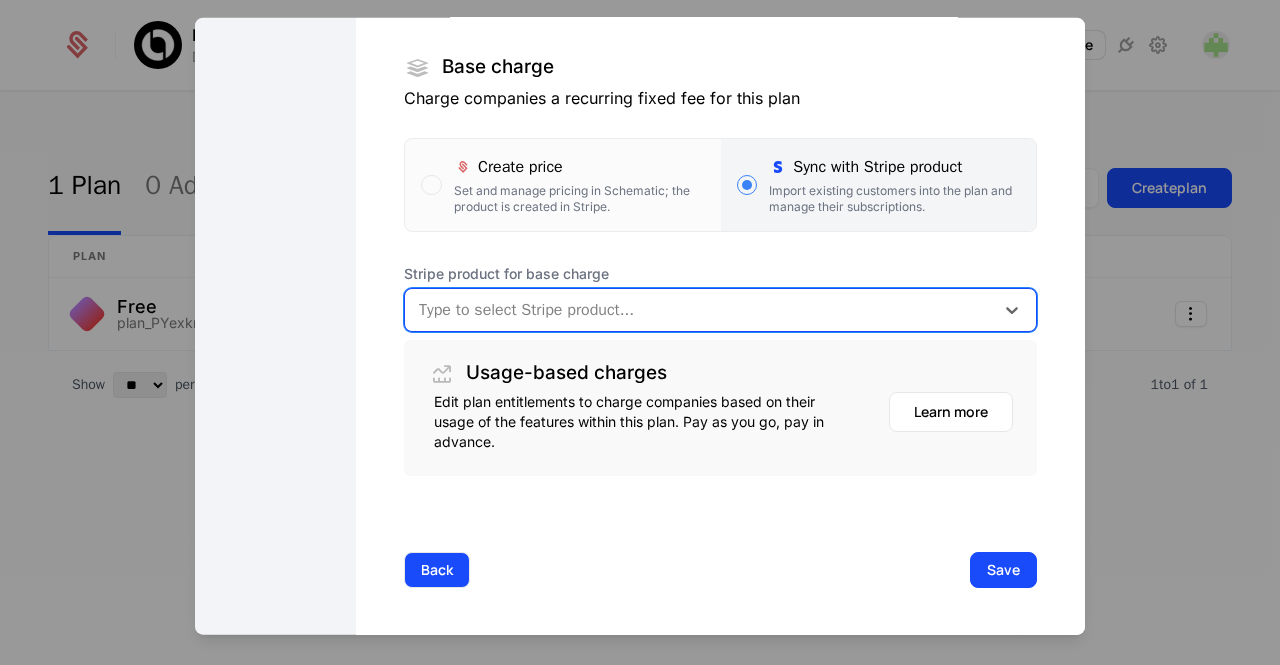 click on "Back" at bounding box center (437, 569) 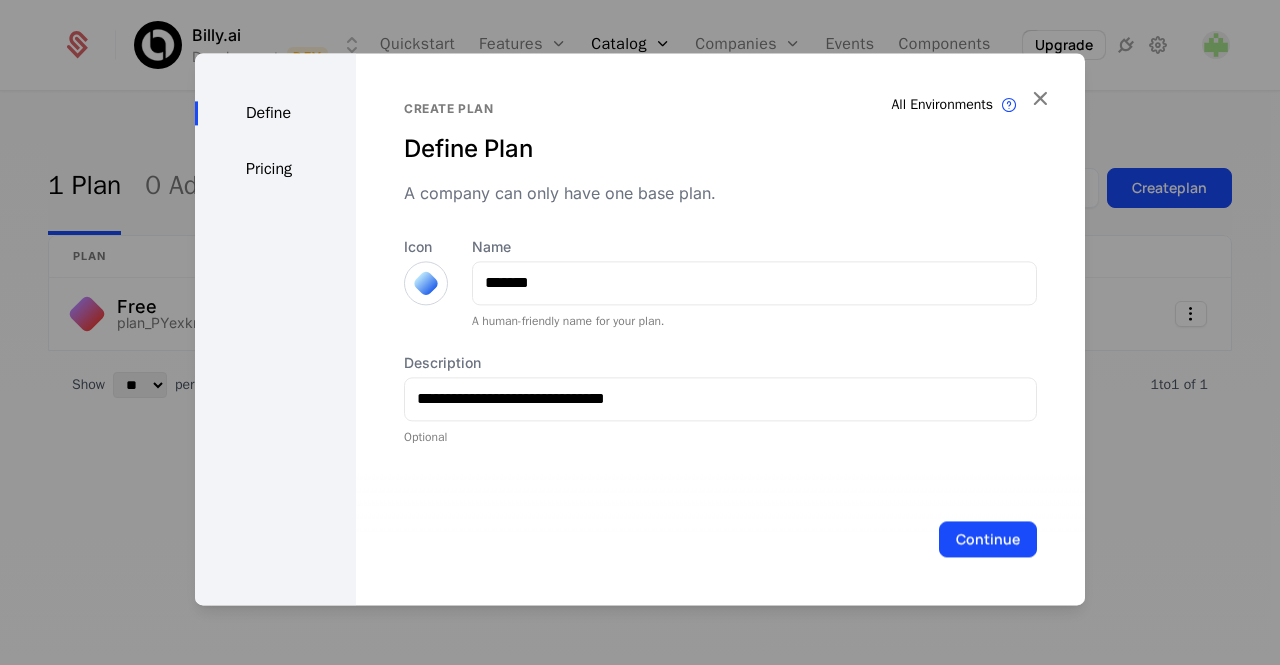 scroll, scrollTop: 0, scrollLeft: 0, axis: both 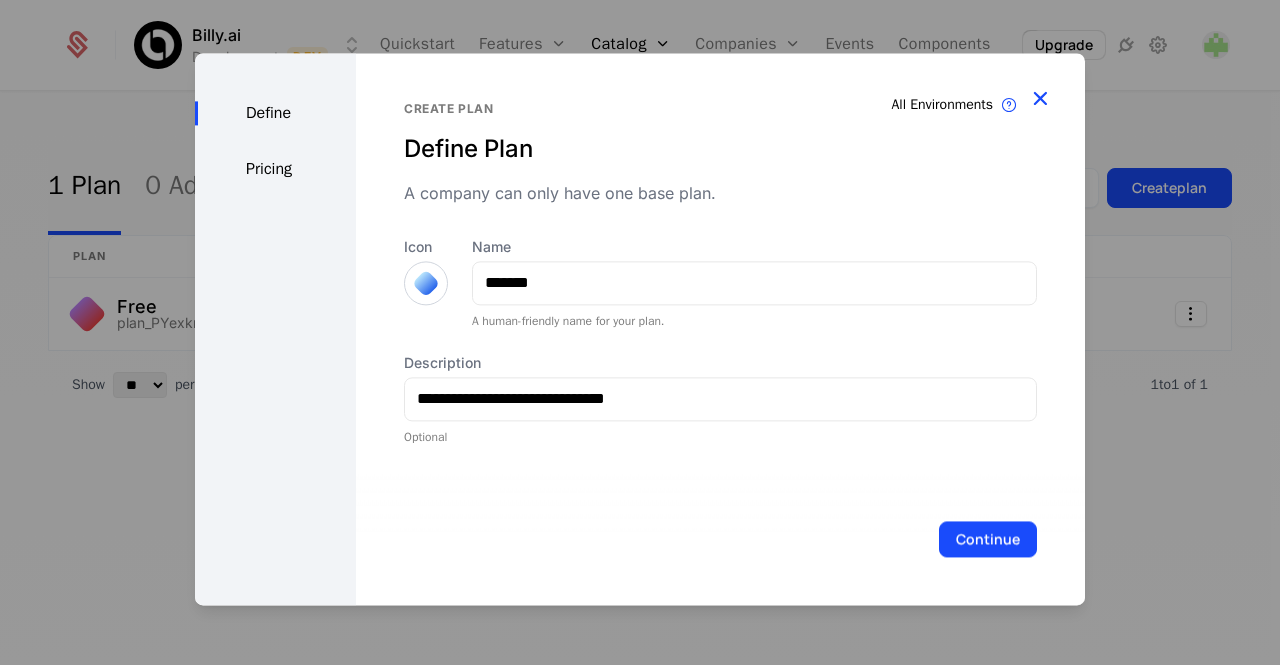 click at bounding box center (1040, 98) 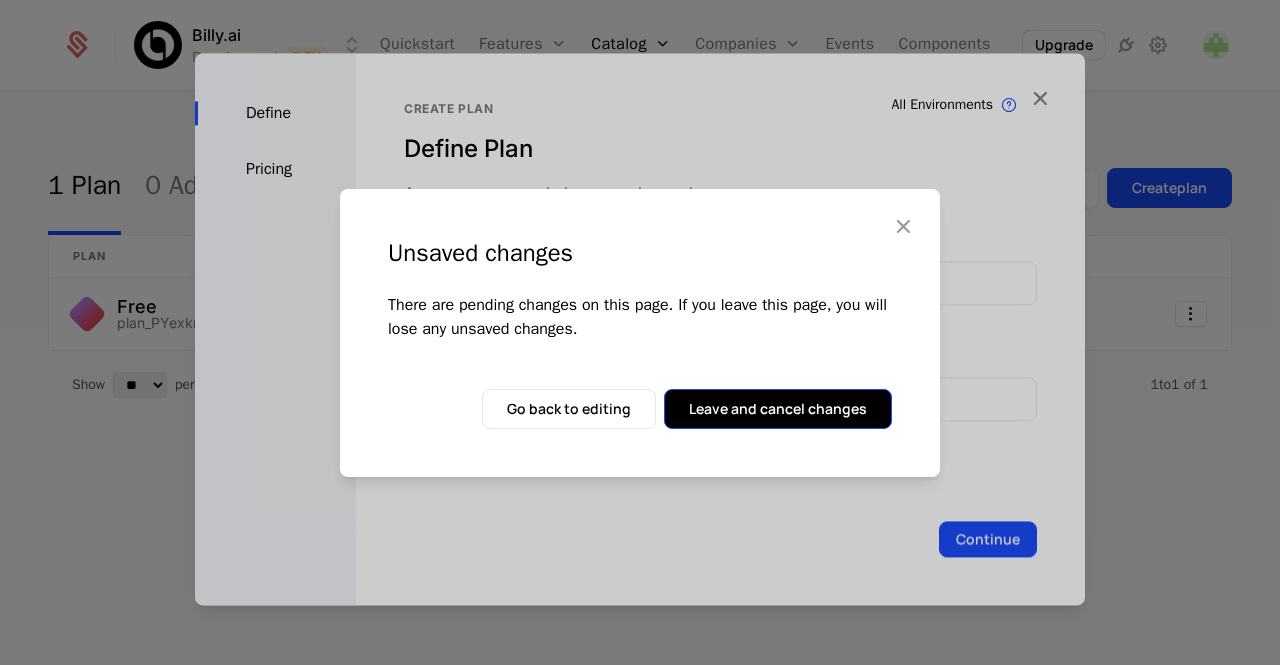 click on "Leave and cancel changes" at bounding box center [778, 409] 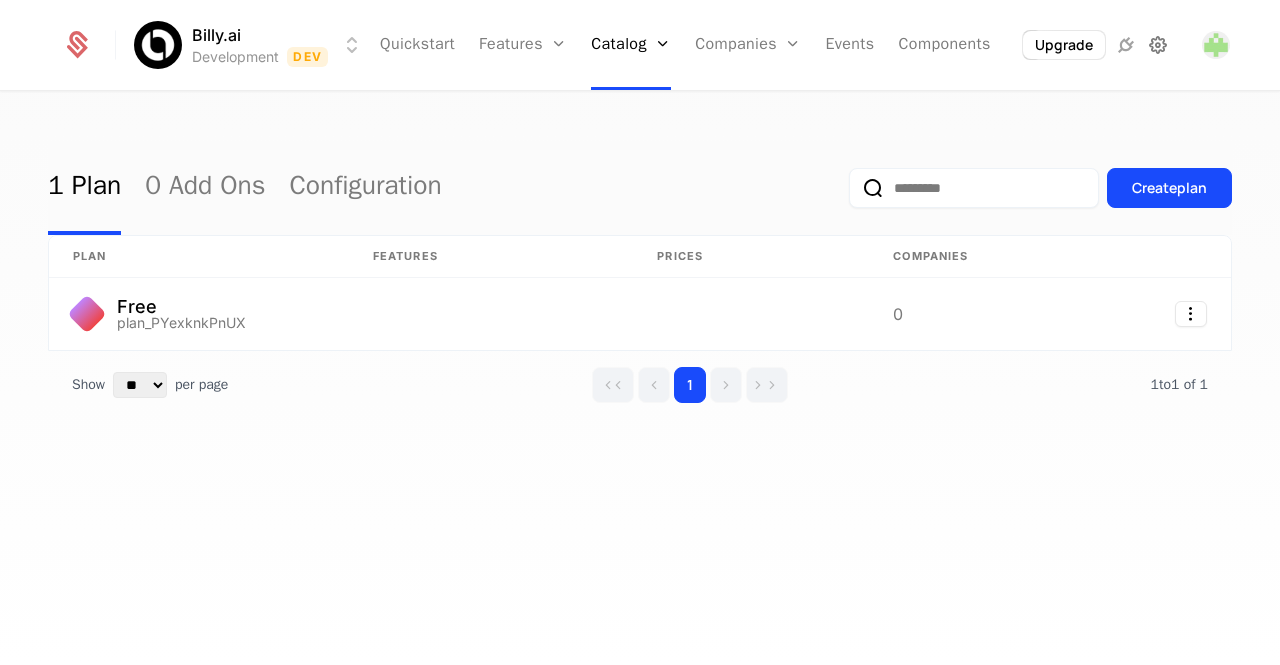 click at bounding box center [1158, 45] 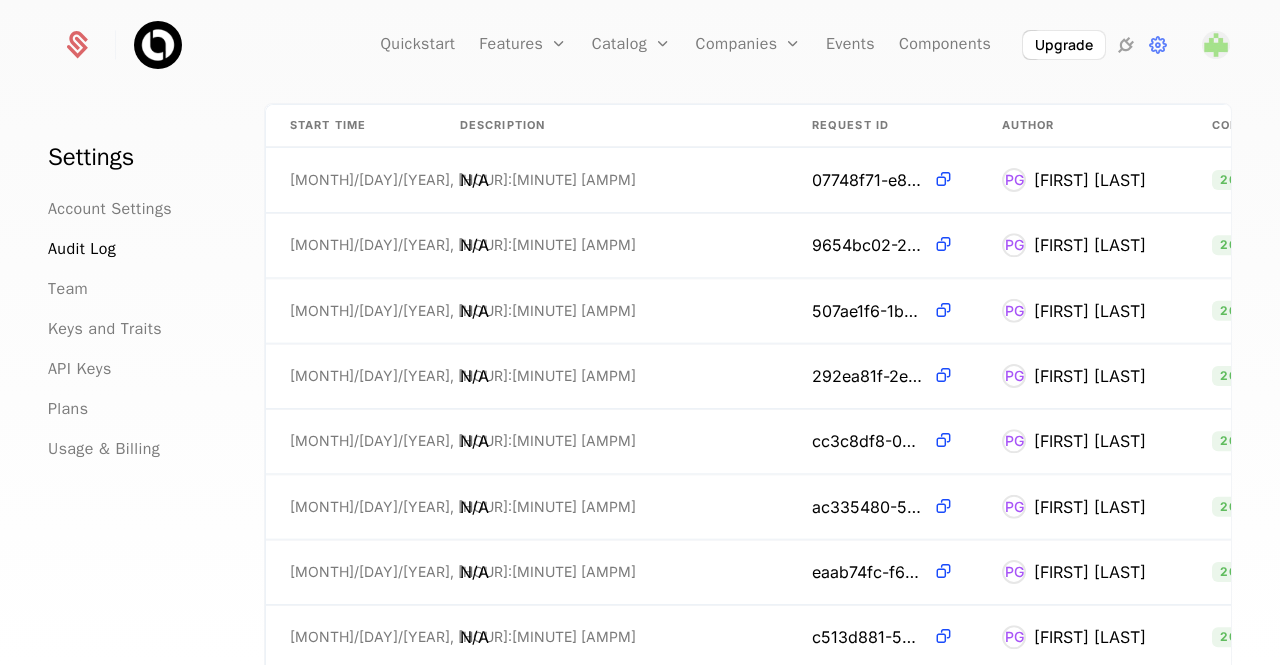 scroll, scrollTop: 0, scrollLeft: 0, axis: both 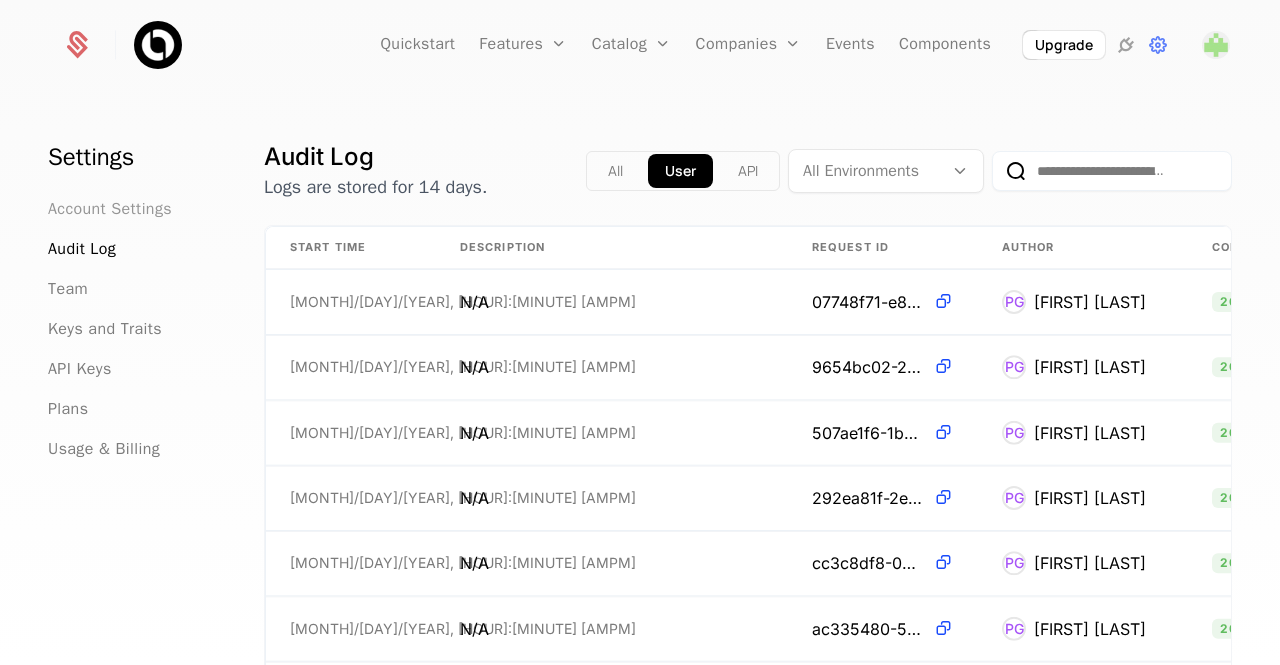 click on "Account Settings" at bounding box center [110, 209] 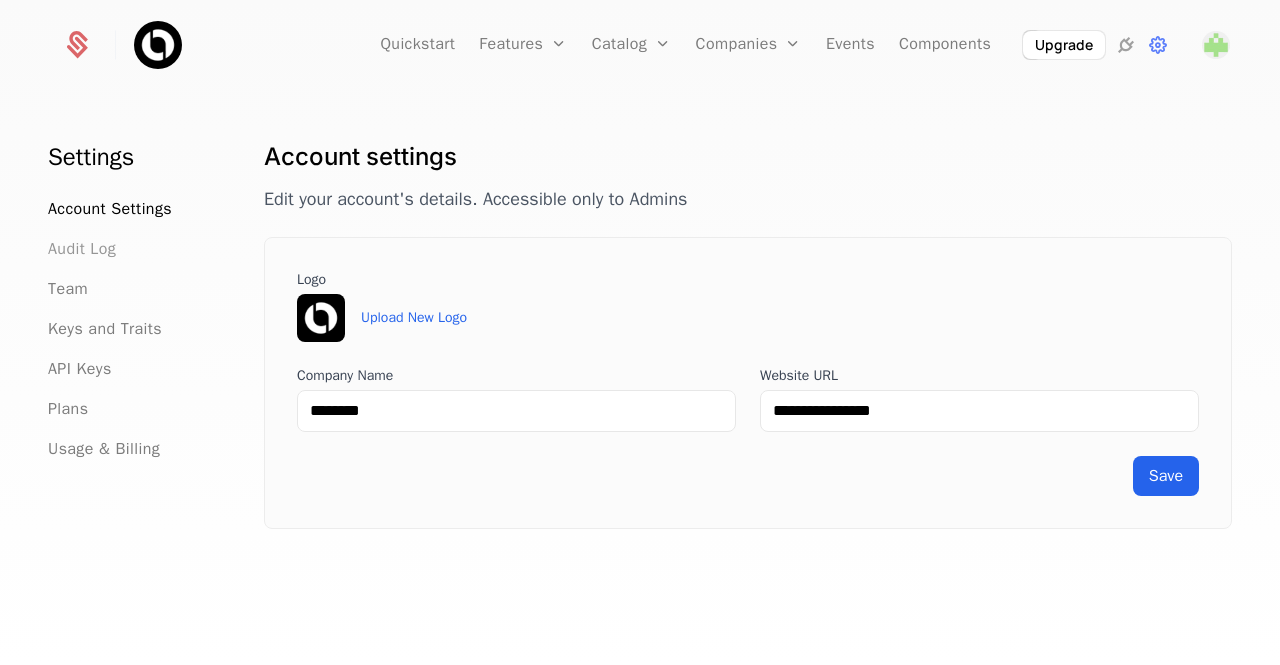 click on "Audit Log" at bounding box center [82, 249] 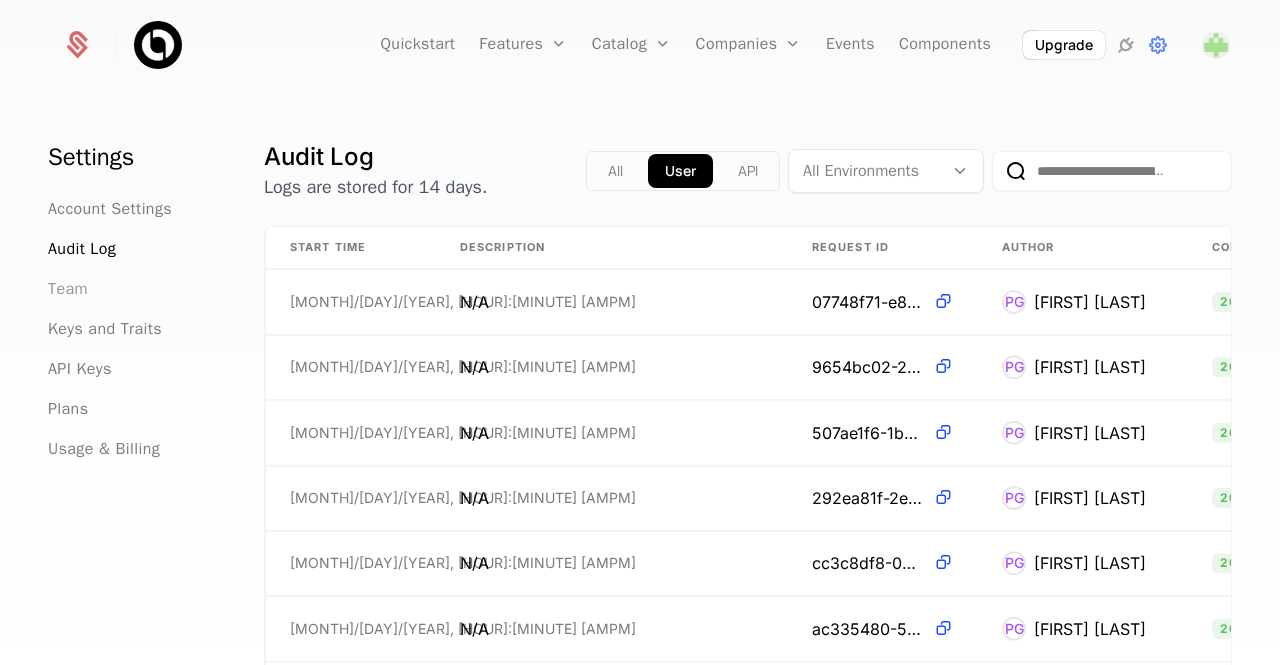 click on "Team" at bounding box center [68, 289] 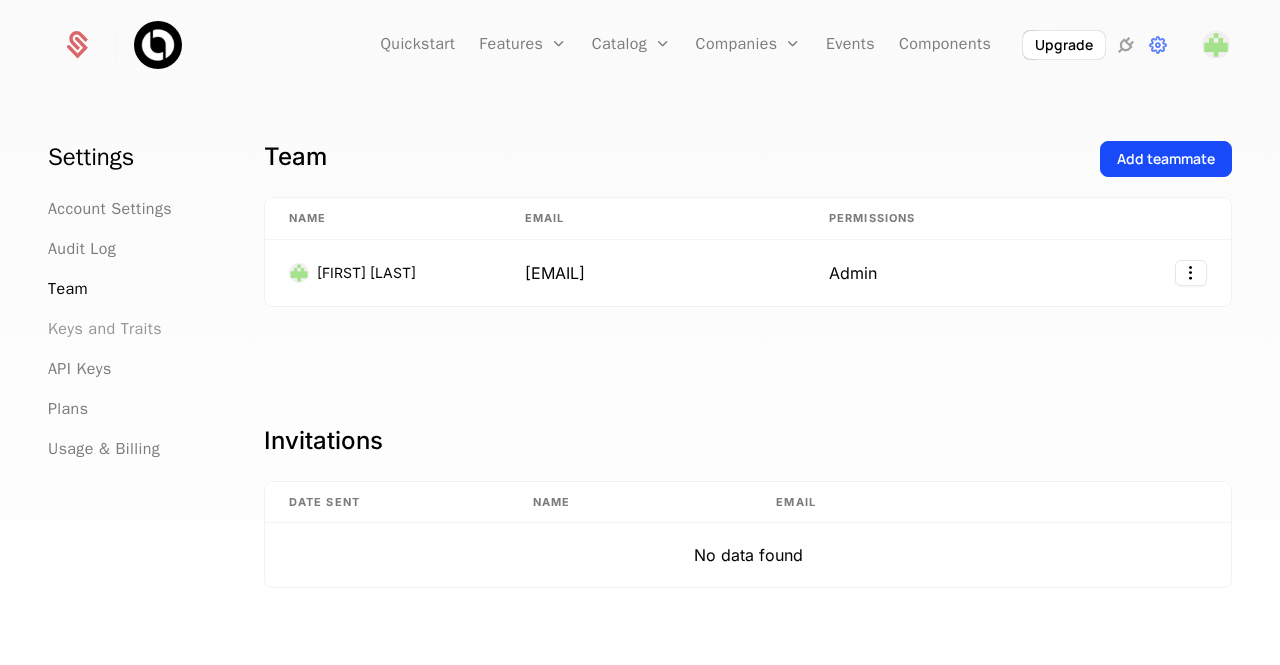 click on "Keys and Traits" at bounding box center (105, 329) 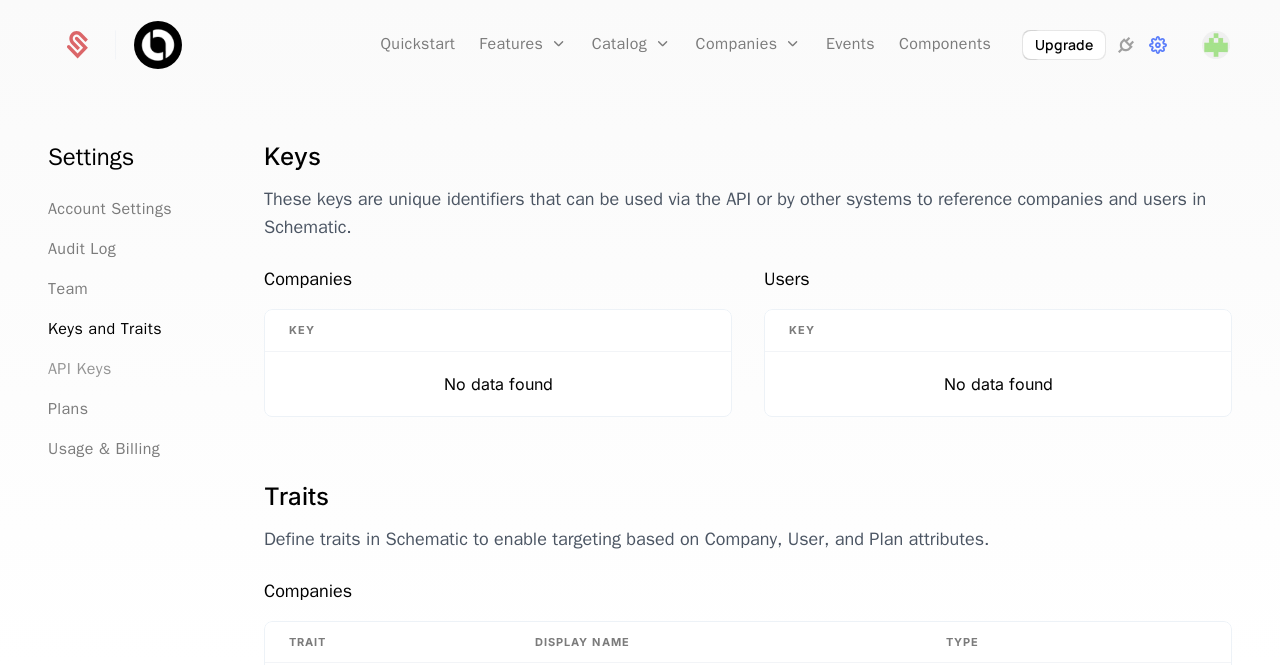 click on "API Keys" at bounding box center [80, 369] 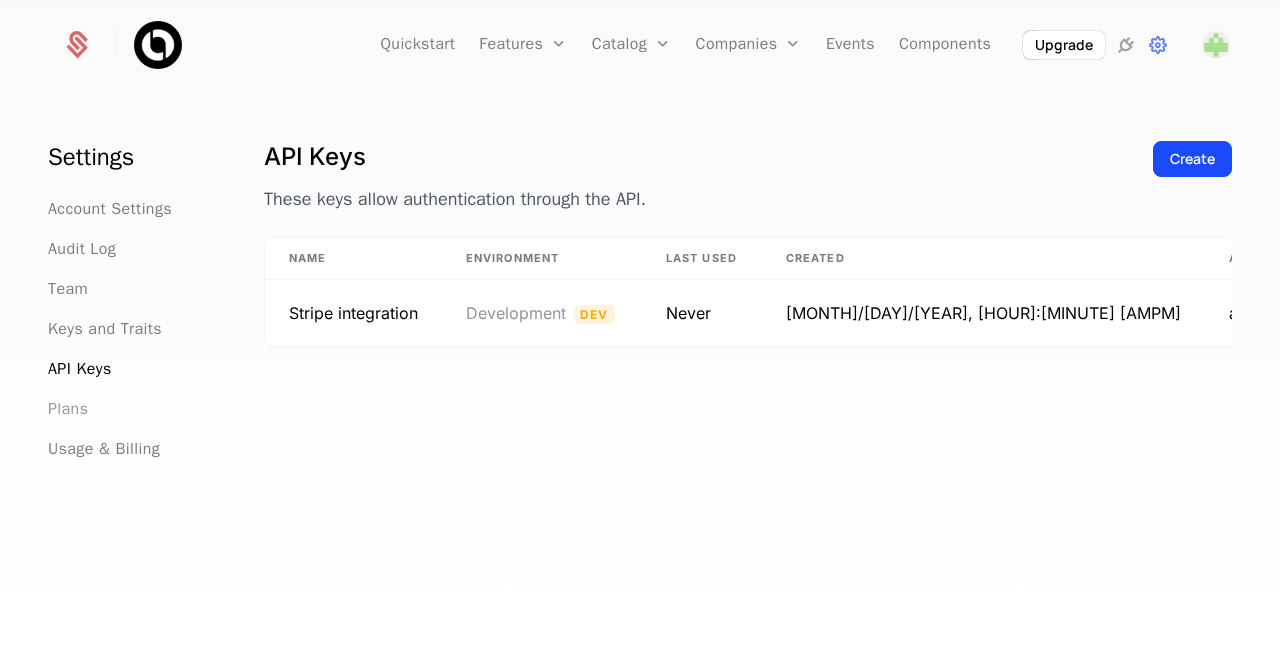click on "Plans" at bounding box center [68, 409] 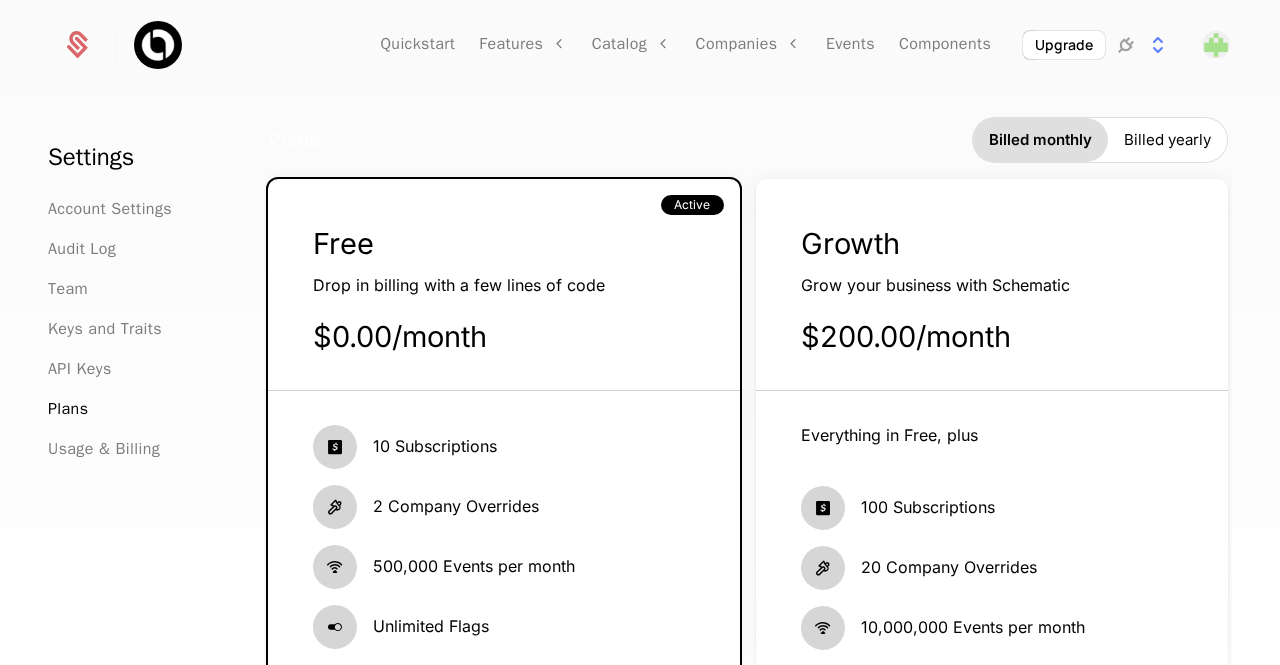 scroll, scrollTop: 0, scrollLeft: 0, axis: both 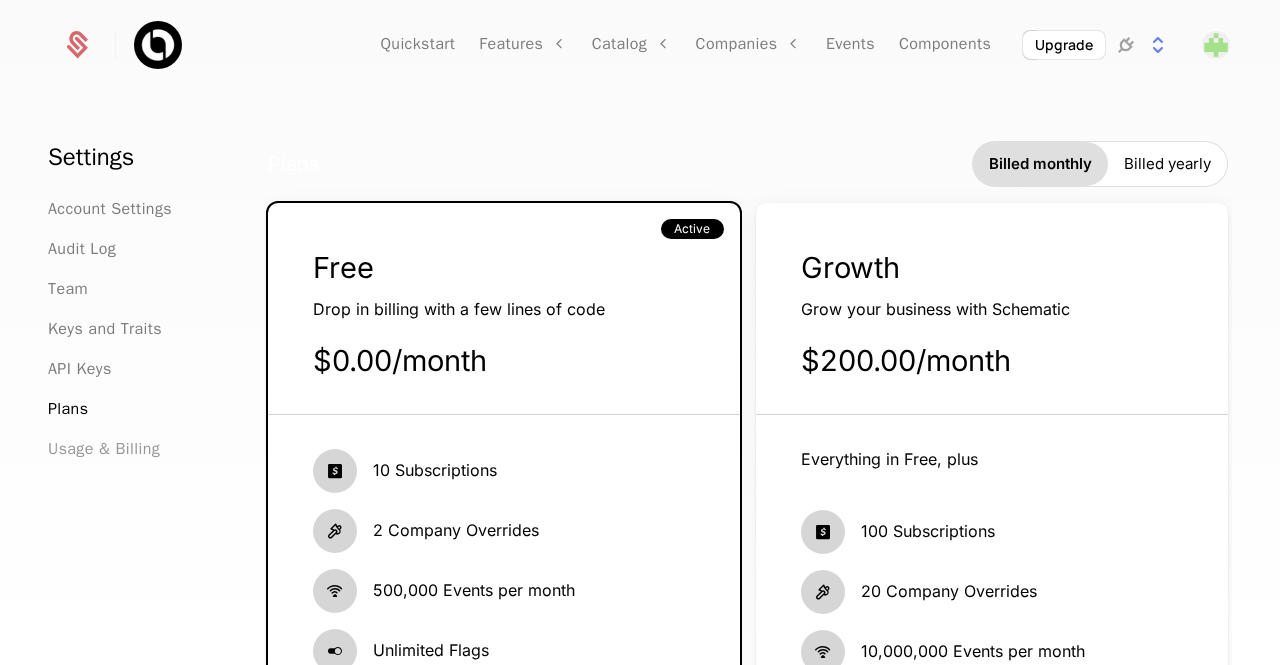 click on "Usage & Billing" at bounding box center (104, 449) 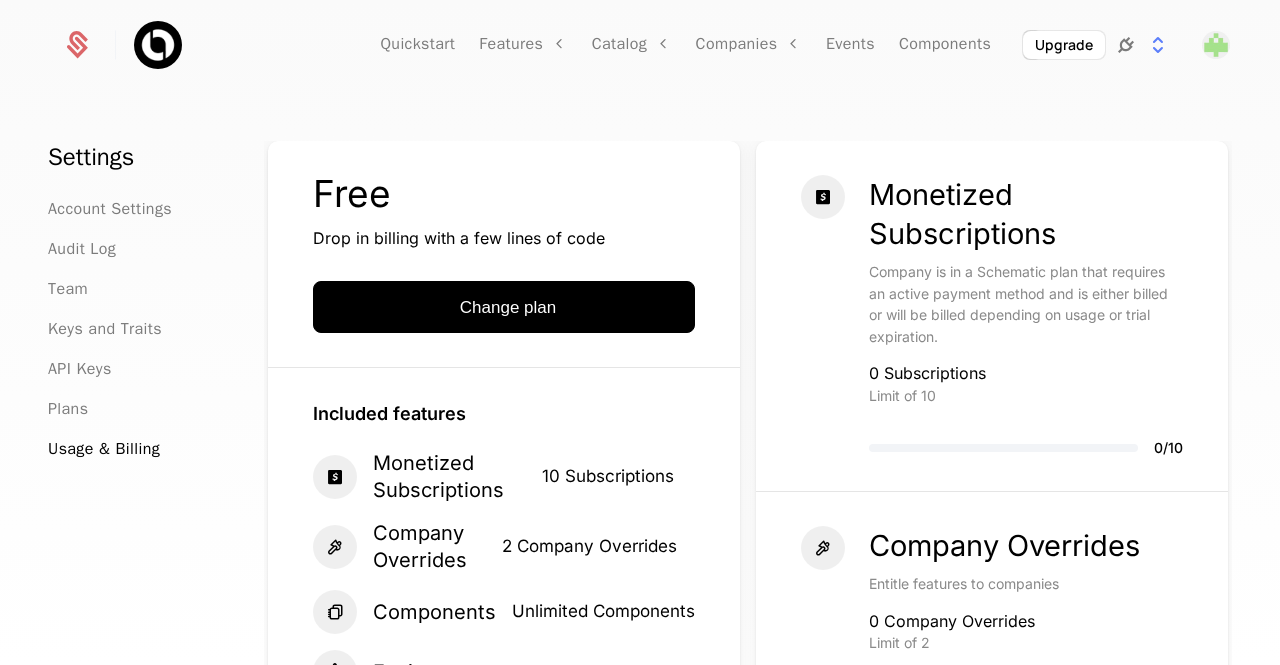 click at bounding box center (1126, 45) 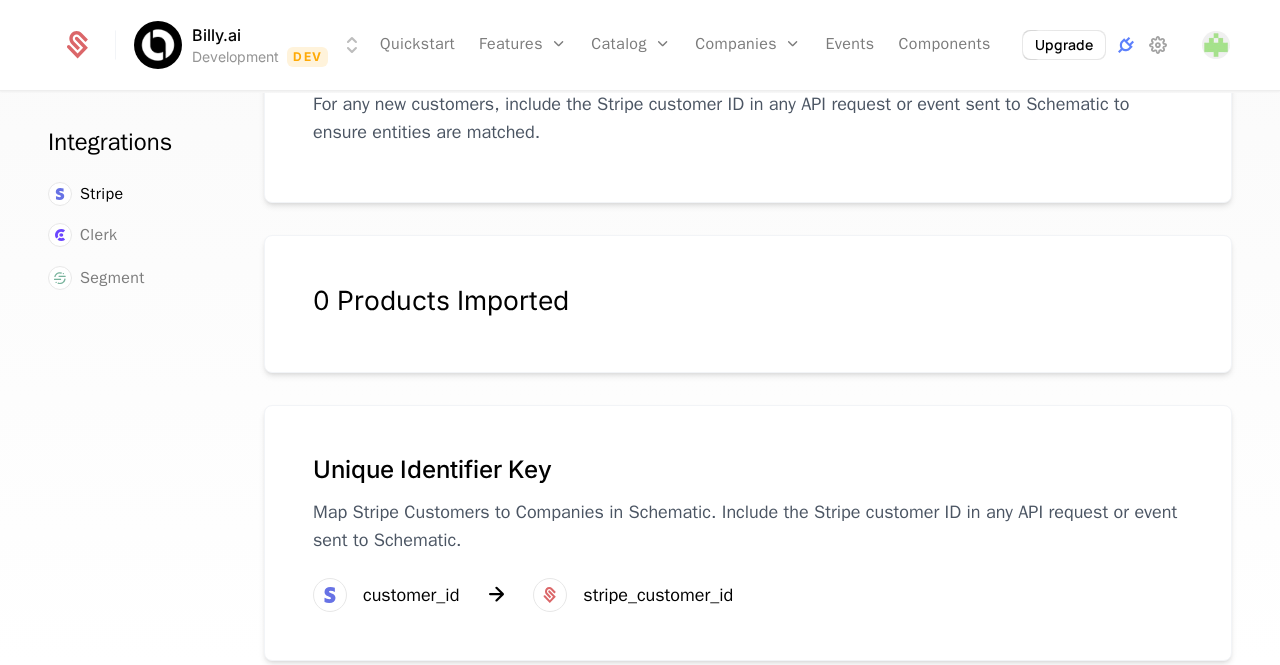 scroll, scrollTop: 465, scrollLeft: 0, axis: vertical 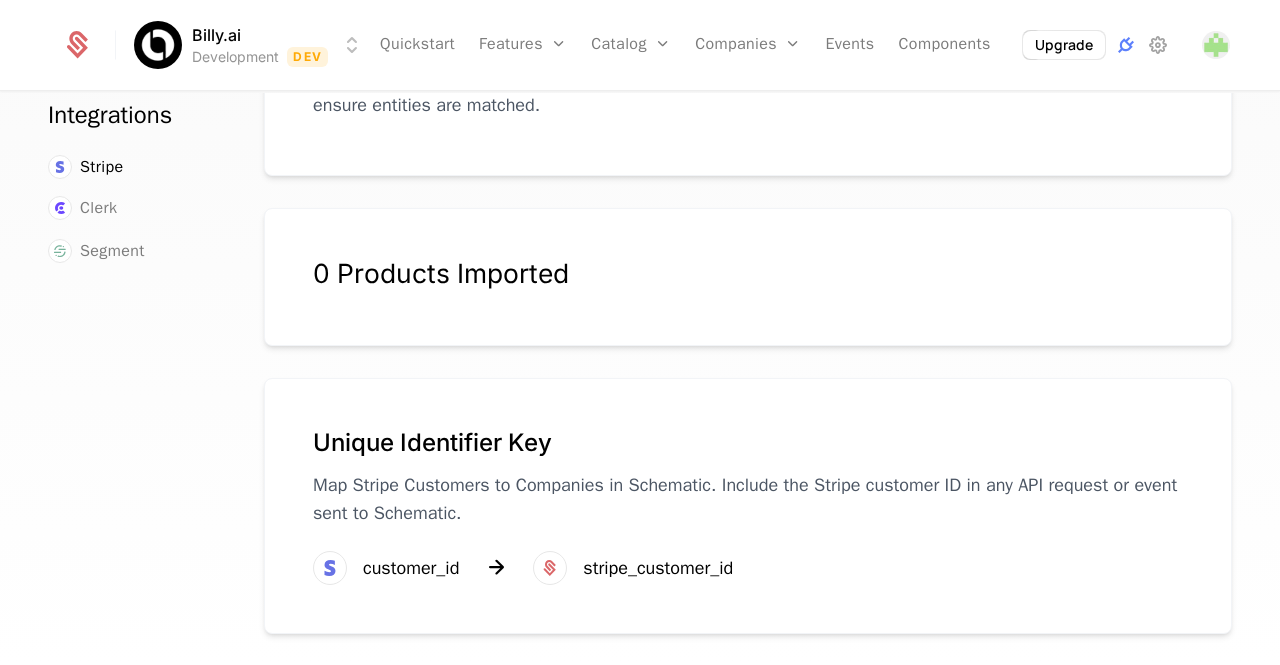 click at bounding box center (496, 567) 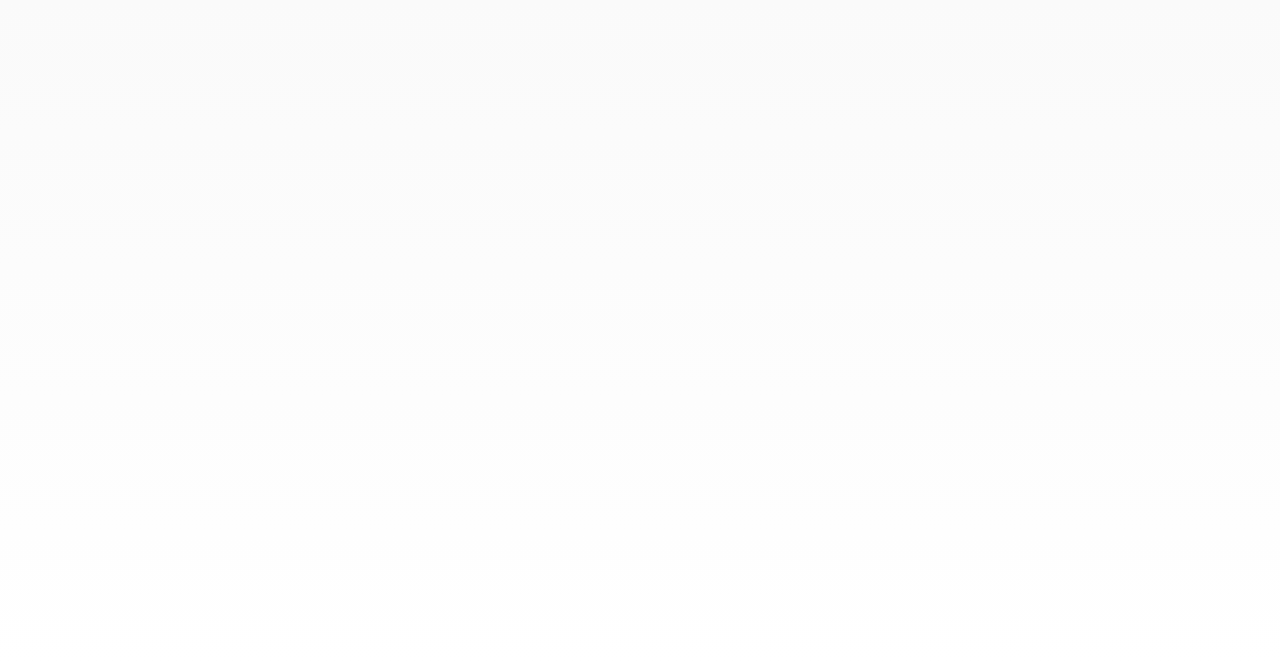 scroll, scrollTop: 0, scrollLeft: 0, axis: both 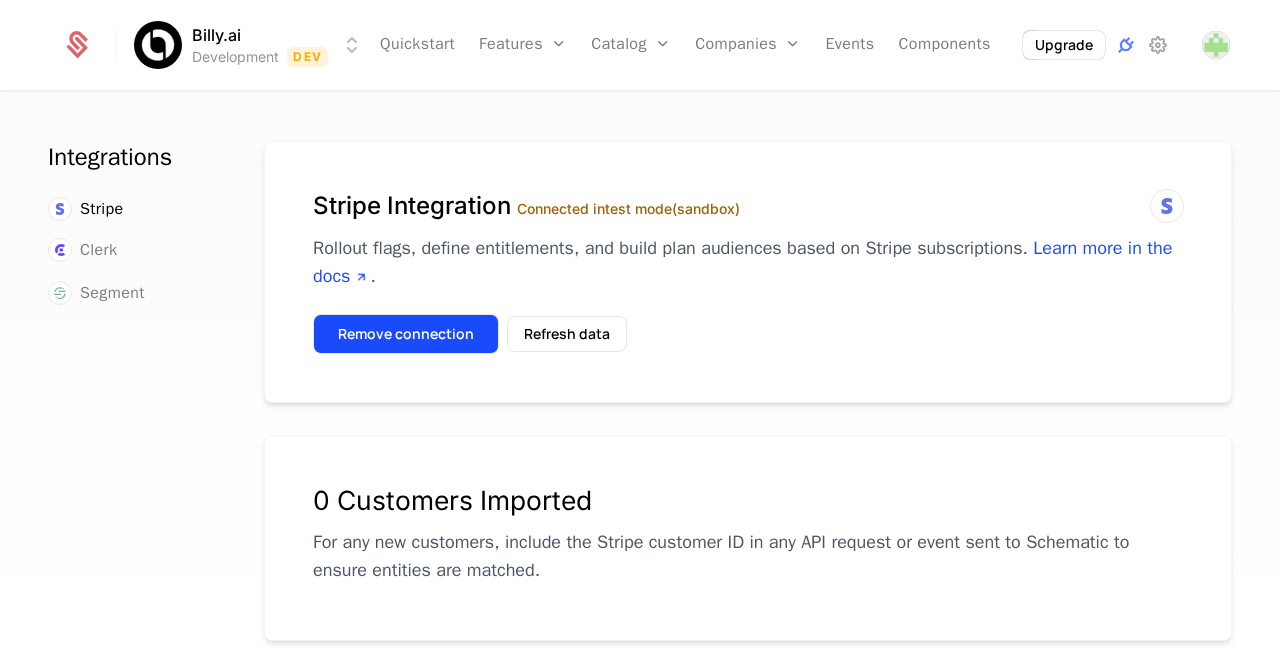 click on "Remove connection" at bounding box center (406, 334) 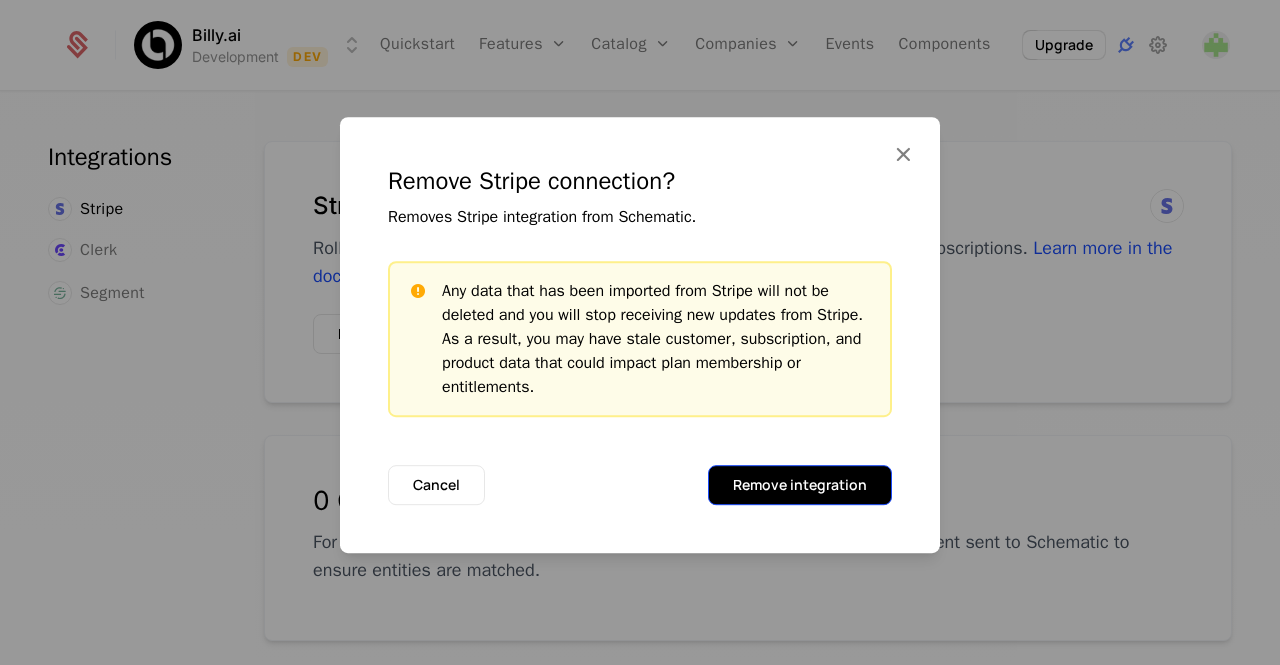 click on "Remove integration" at bounding box center (800, 485) 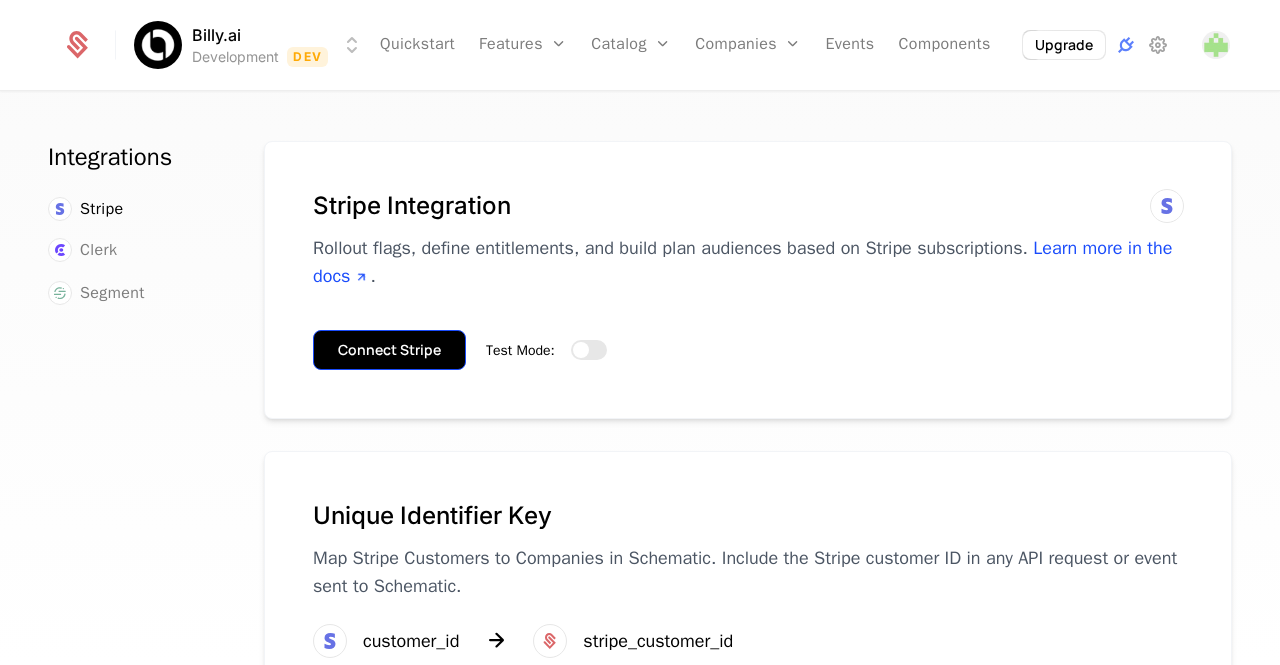 click on "Connect Stripe" at bounding box center [389, 350] 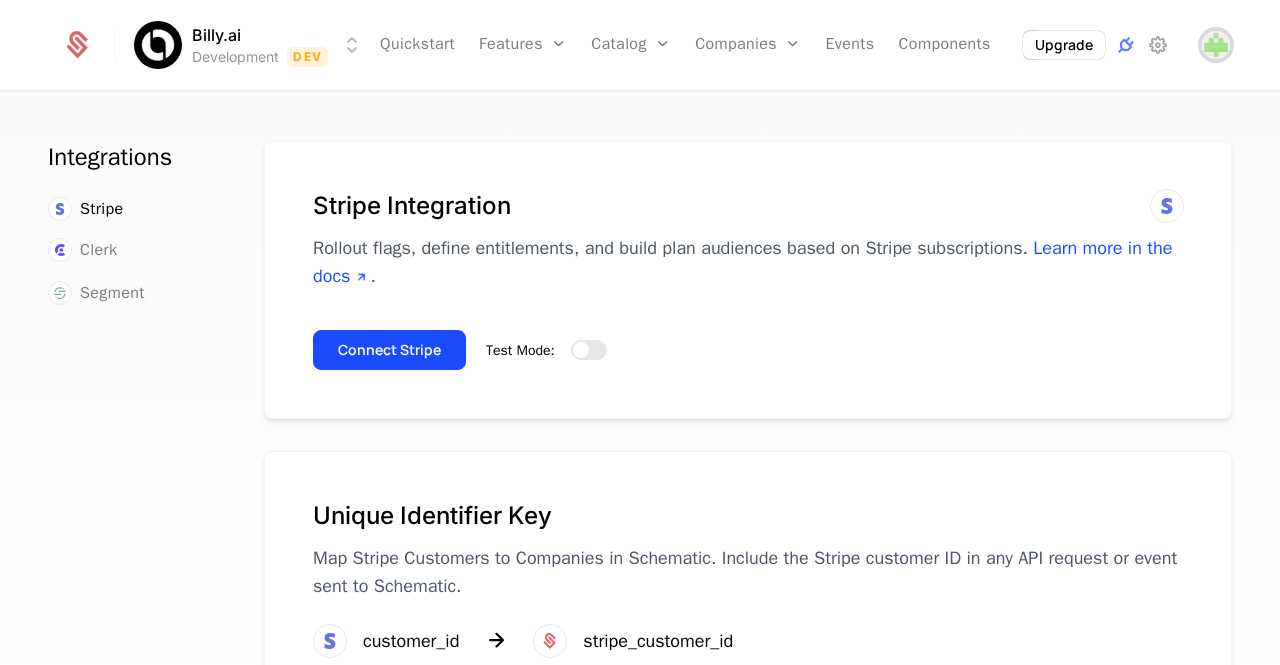 click at bounding box center [1216, 45] 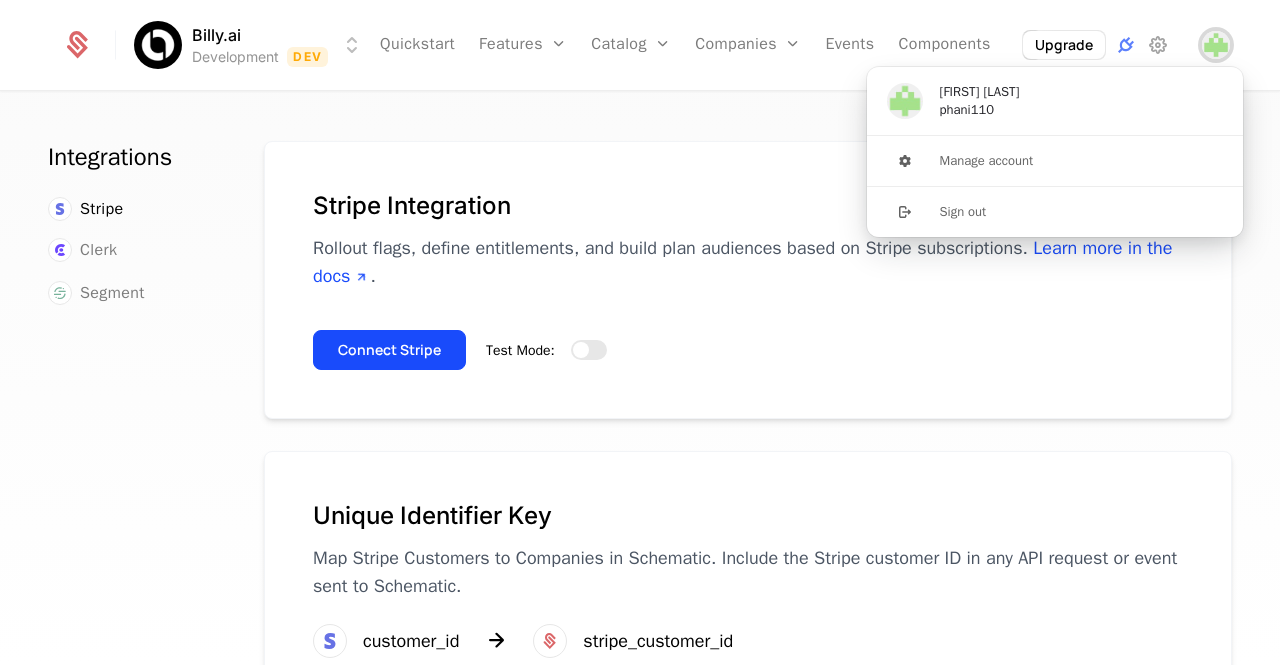 click at bounding box center (1216, 45) 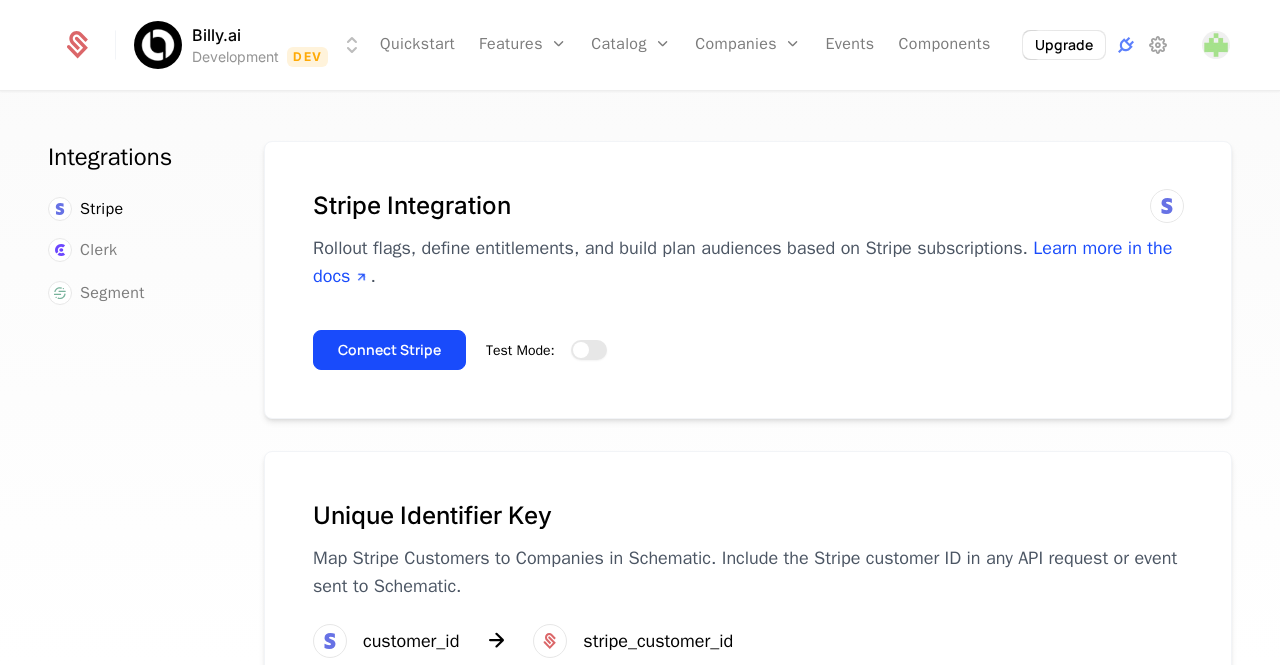 click at bounding box center [581, 350] 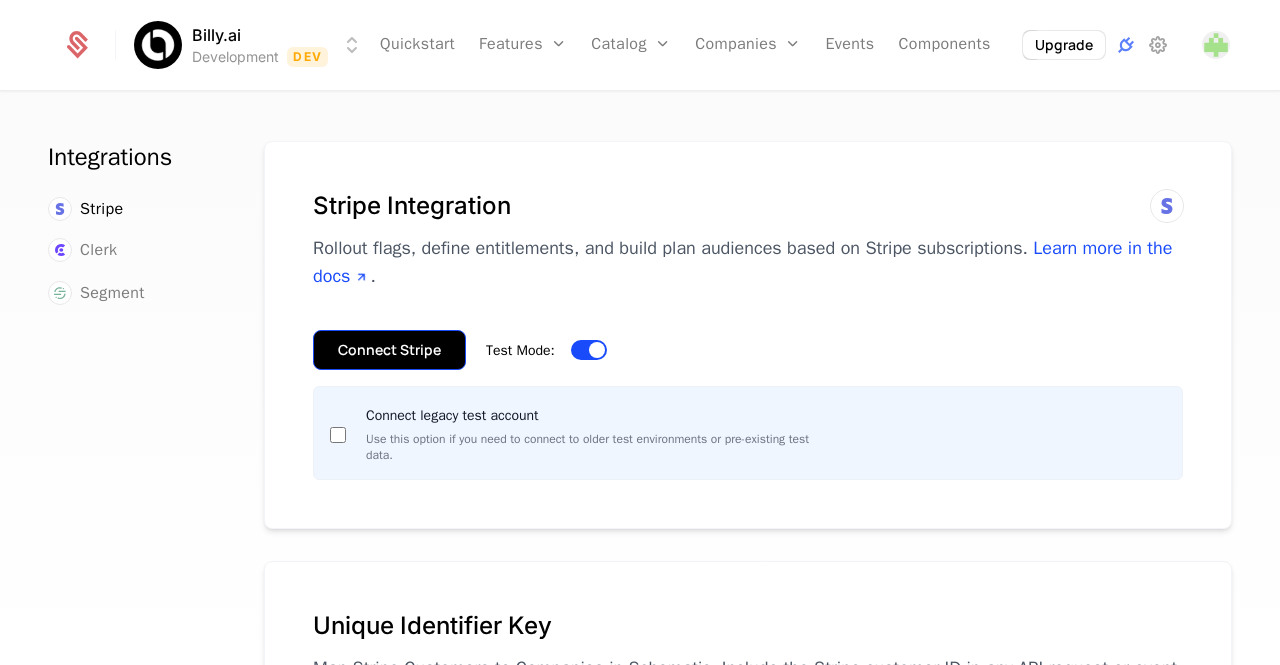 click on "Connect Stripe" at bounding box center [389, 350] 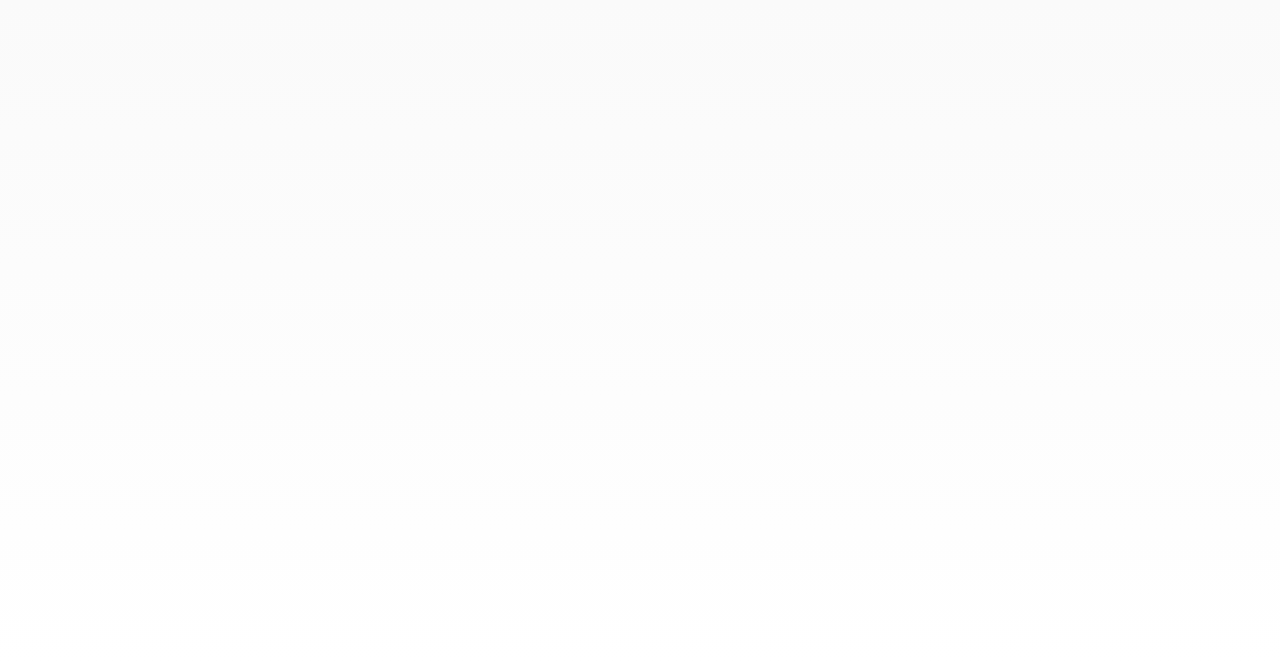 scroll, scrollTop: 0, scrollLeft: 0, axis: both 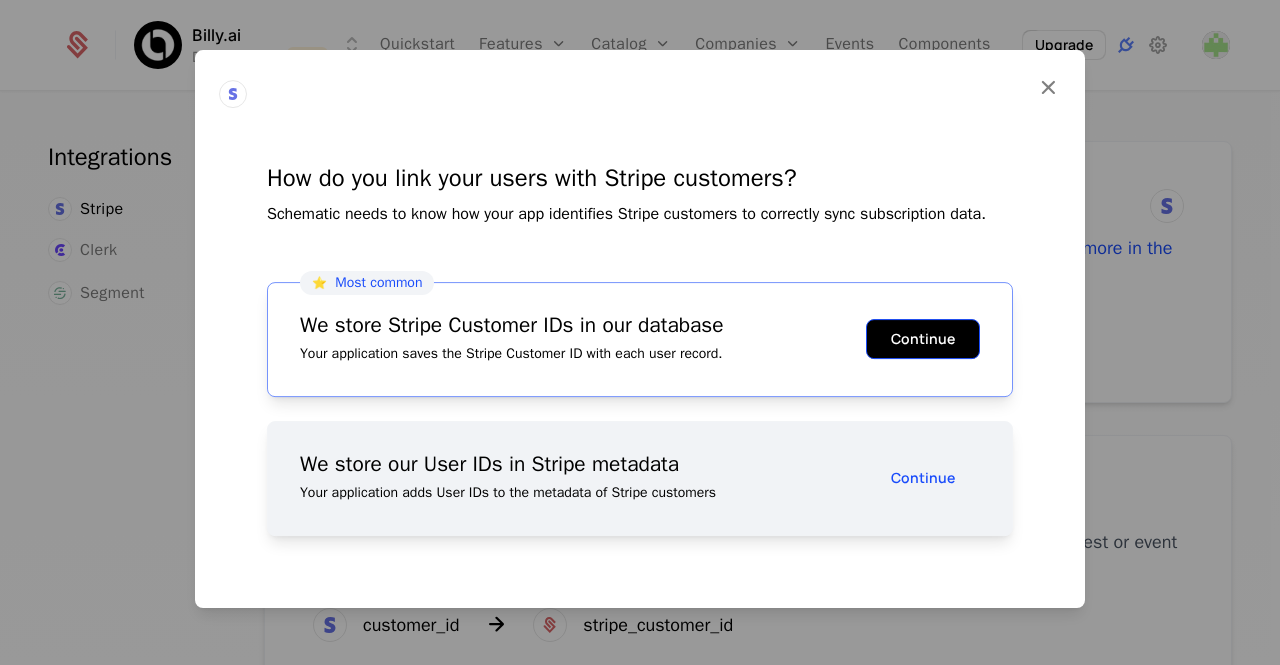 click on "Continue" at bounding box center (923, 339) 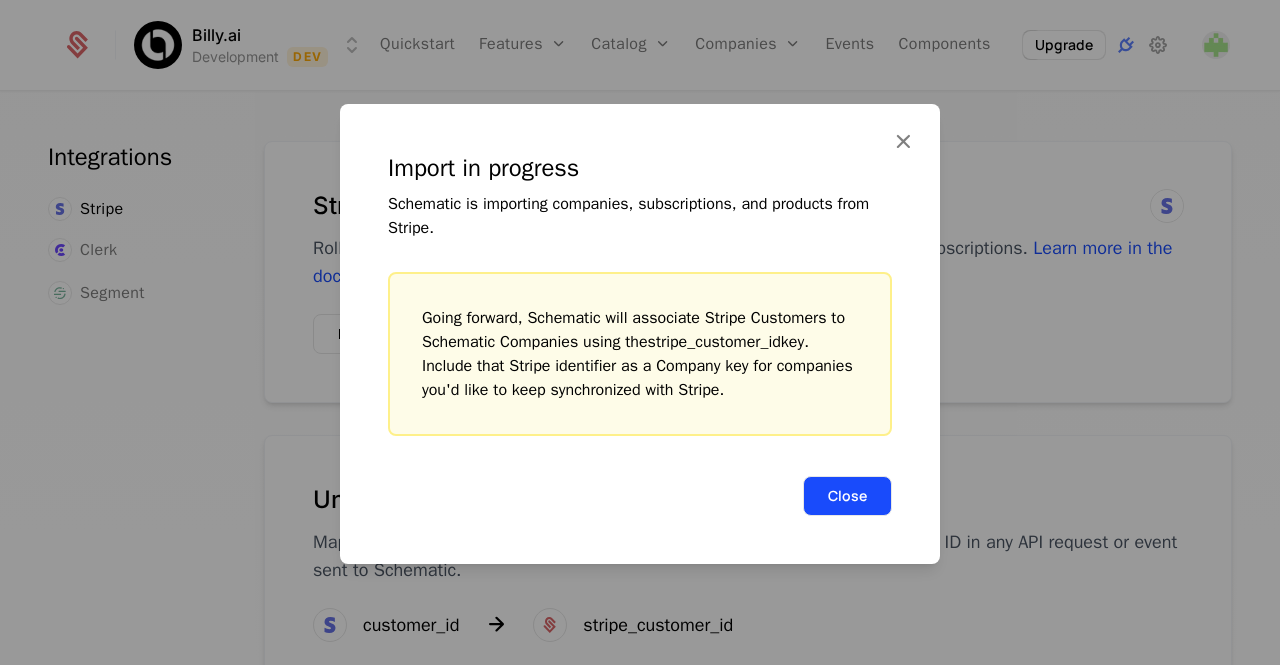 click on "Close" at bounding box center [847, 496] 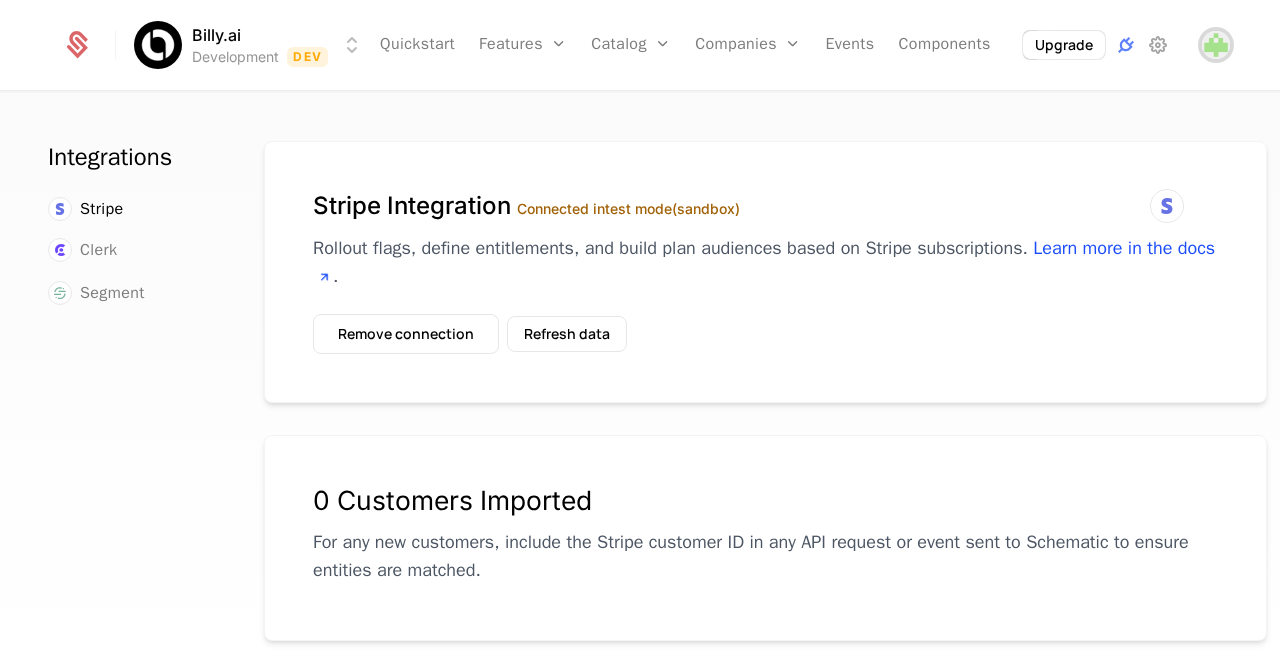 click at bounding box center (1216, 45) 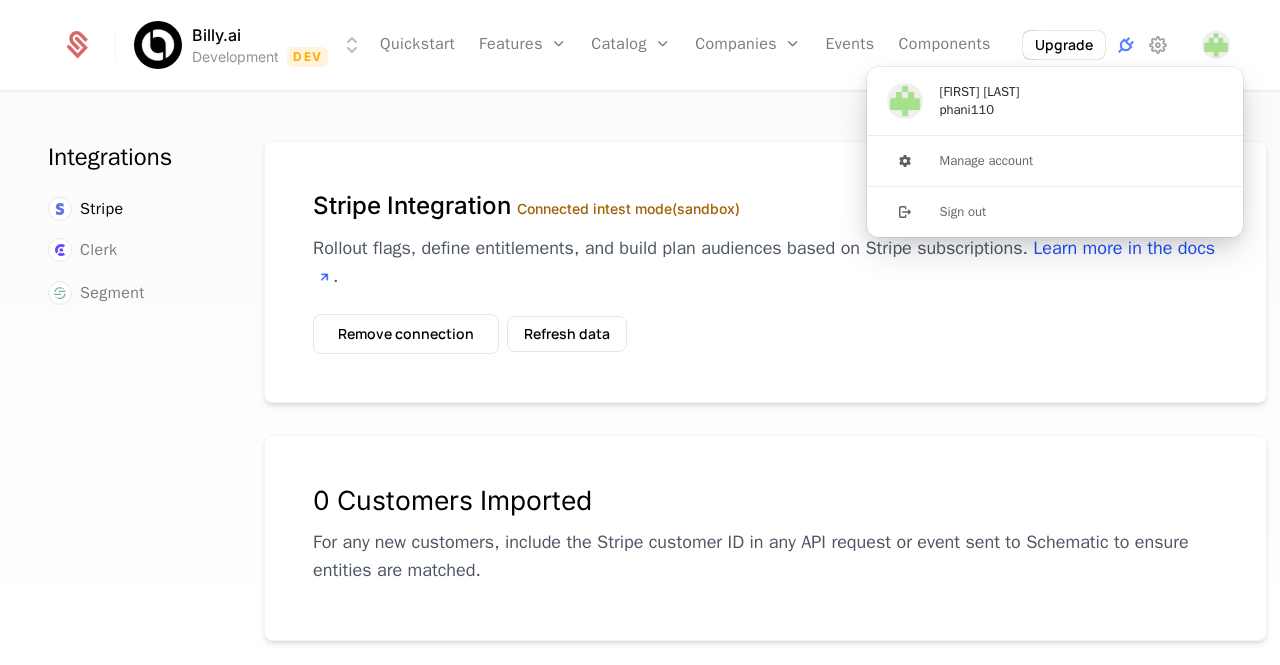 click on "Integrations Stripe Clerk Segment Stripe Integration   Connected in   test mode  (sandbox)   Rollout flags, define entitlements, and build plan audiences based on Stripe subscriptions.   Learn more in the docs . Remove connection Refresh data 0 Customers Imported     For any new customers, include the Stripe customer ID in any API request or event sent to Schematic to ensure entities are matched.  3 Products Imported     Imported products Name Price Customers Stripe ID Pro 2  prices 0 [PRODUCT_ID] Starter 2  prices 0 [PRODUCT_ID] Free 2  prices 0 [PRODUCT_ID] Unique Identifier Key     Map Stripe Customers to Companies in Schematic. Include the Stripe customer ID in any API request or event sent to Schematic. customer_id stripe_customer_id" at bounding box center (640, 385) 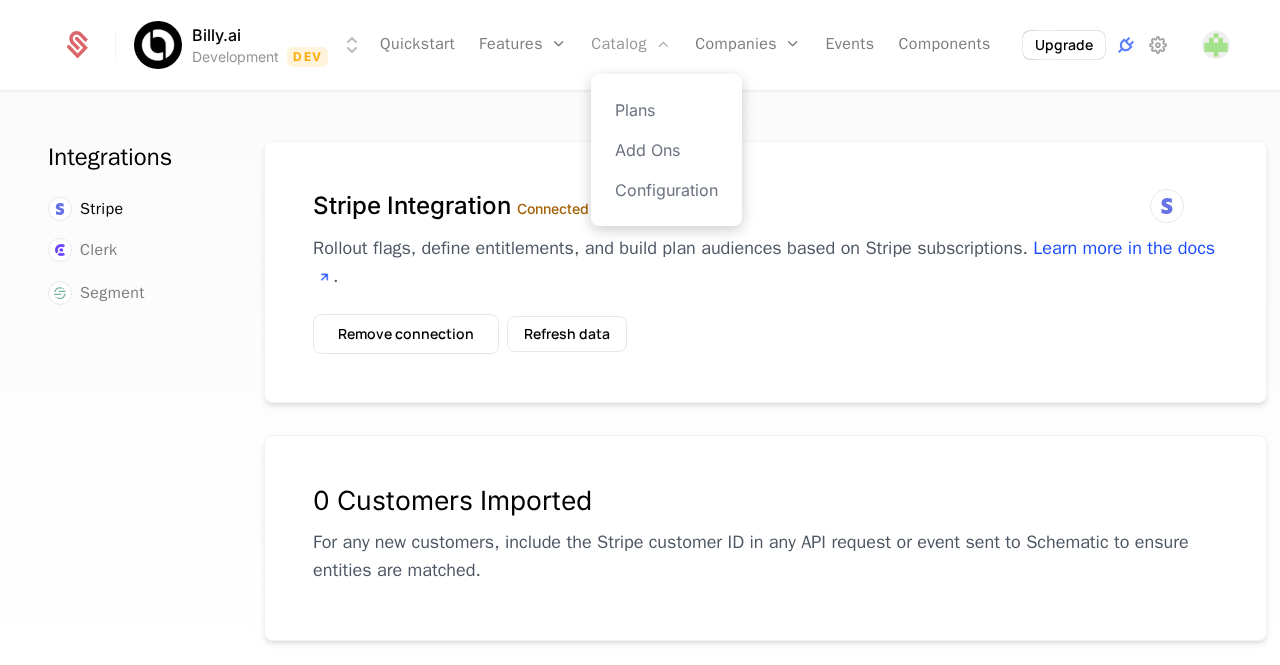 click on "Catalog" at bounding box center (631, 45) 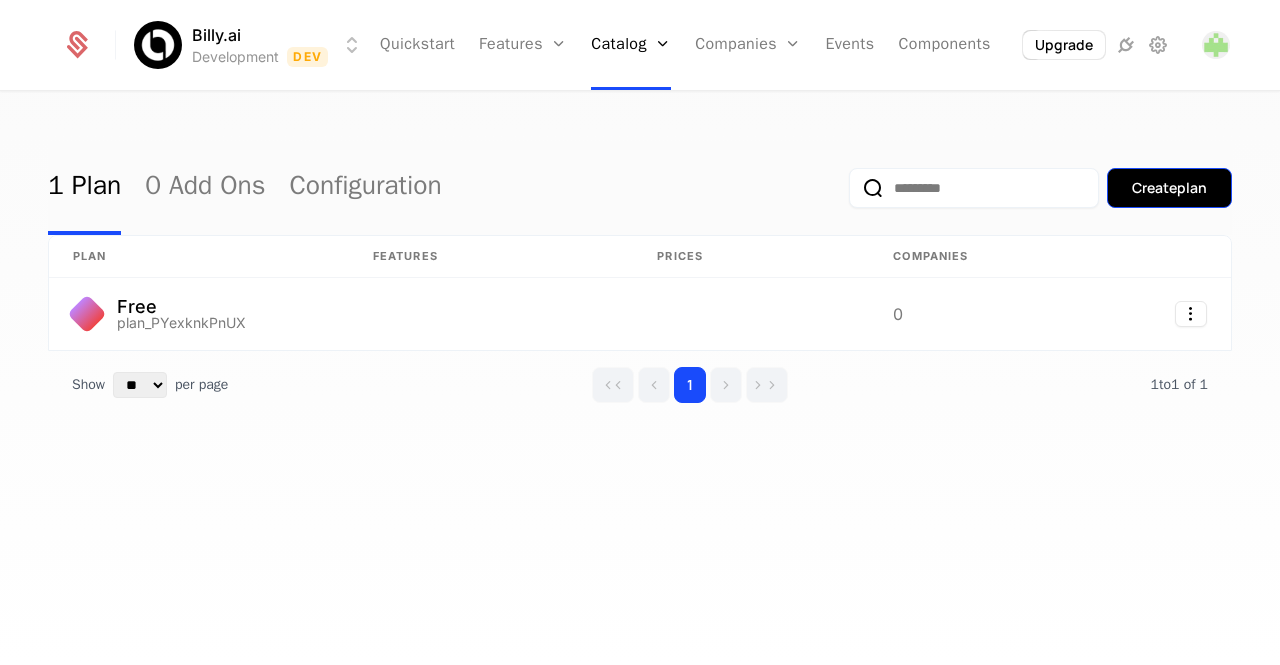 click on "Create  plan" at bounding box center (1169, 188) 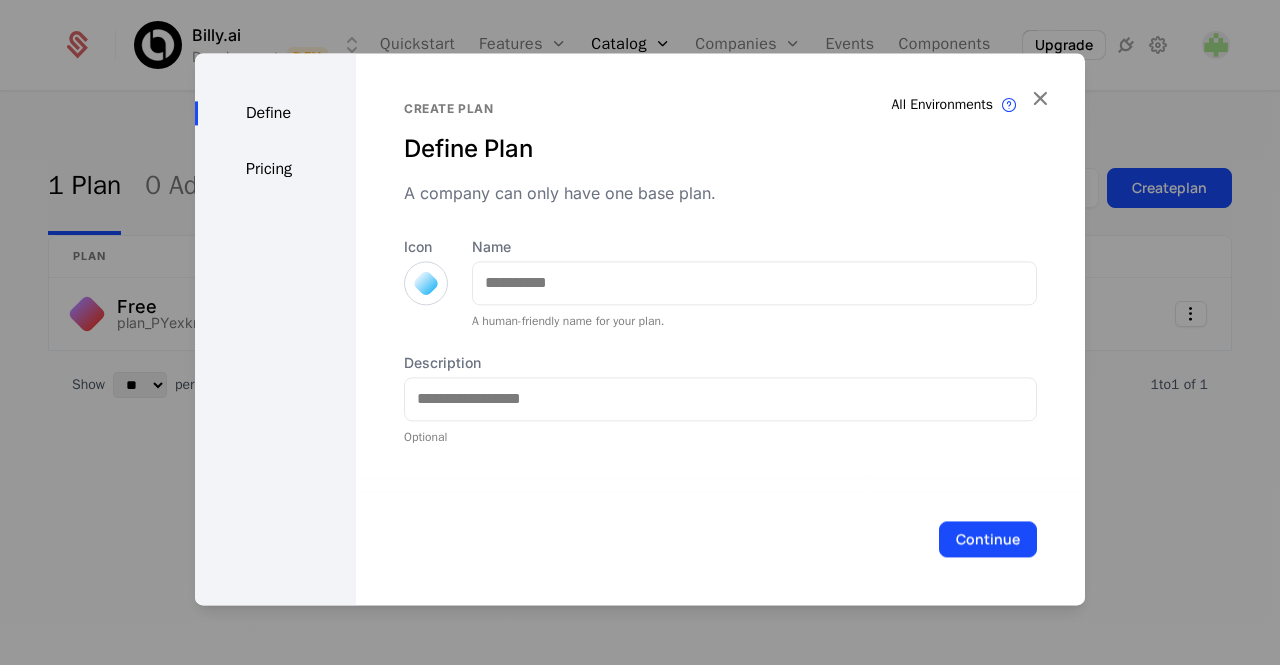 click at bounding box center [426, 283] 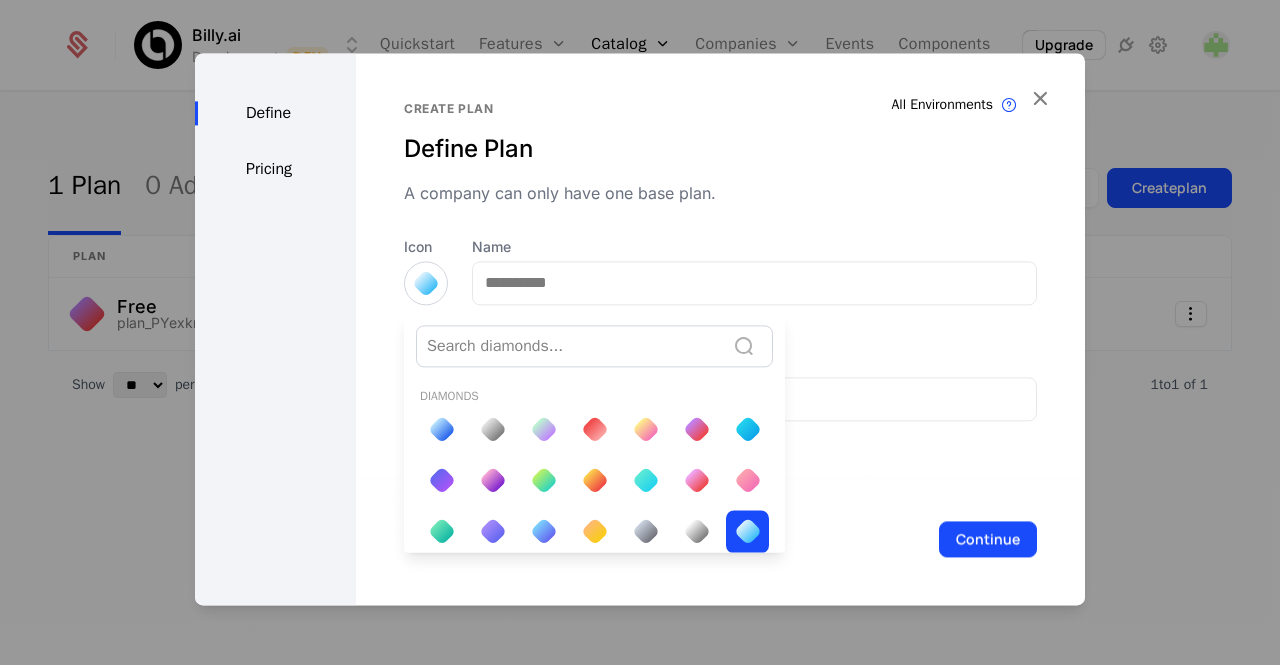 scroll, scrollTop: 0, scrollLeft: 0, axis: both 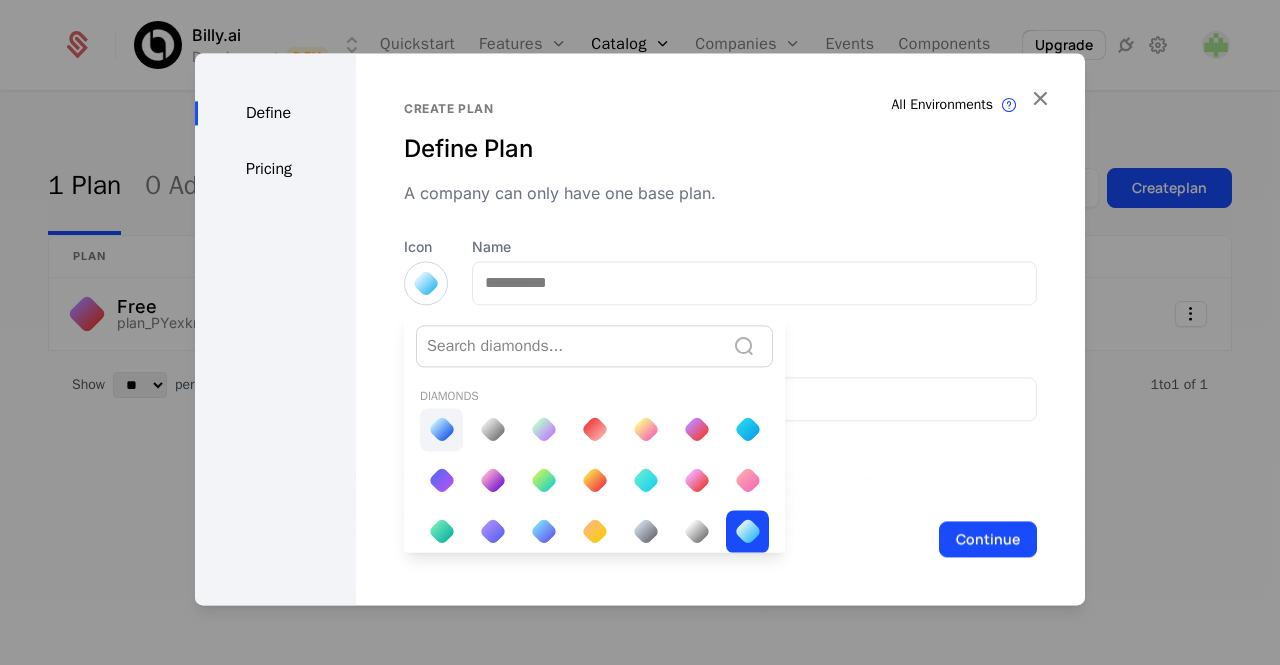 click at bounding box center [441, 429] 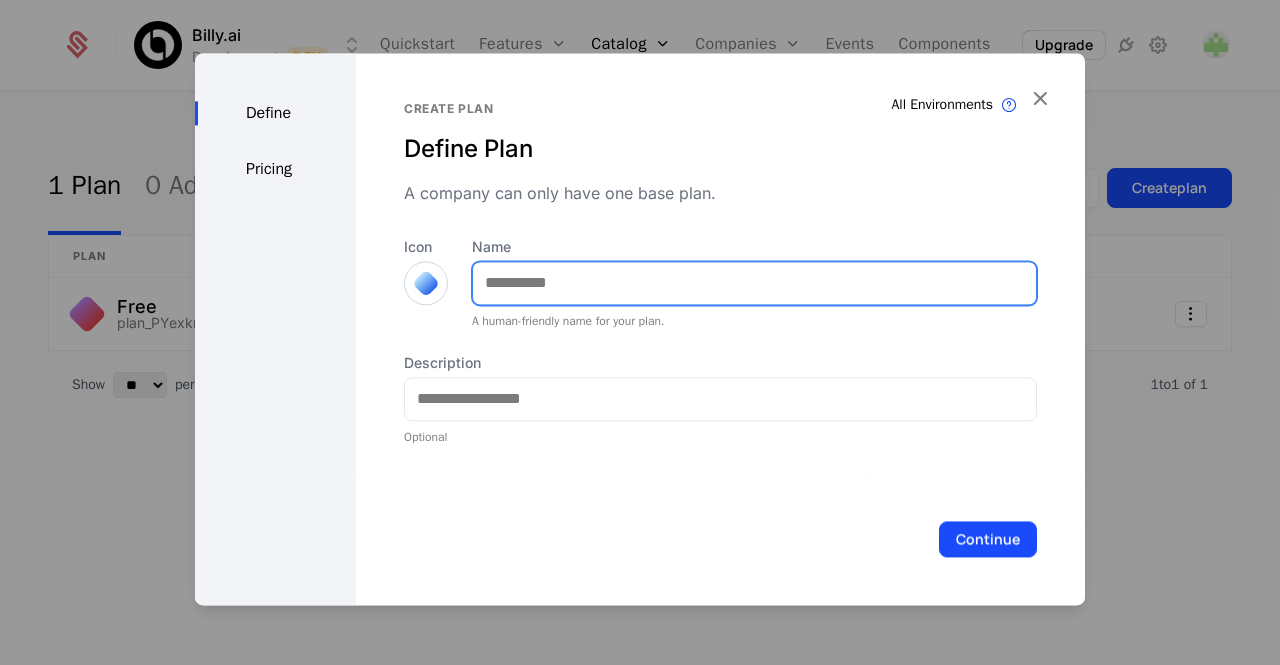 click on "Name" at bounding box center [754, 283] 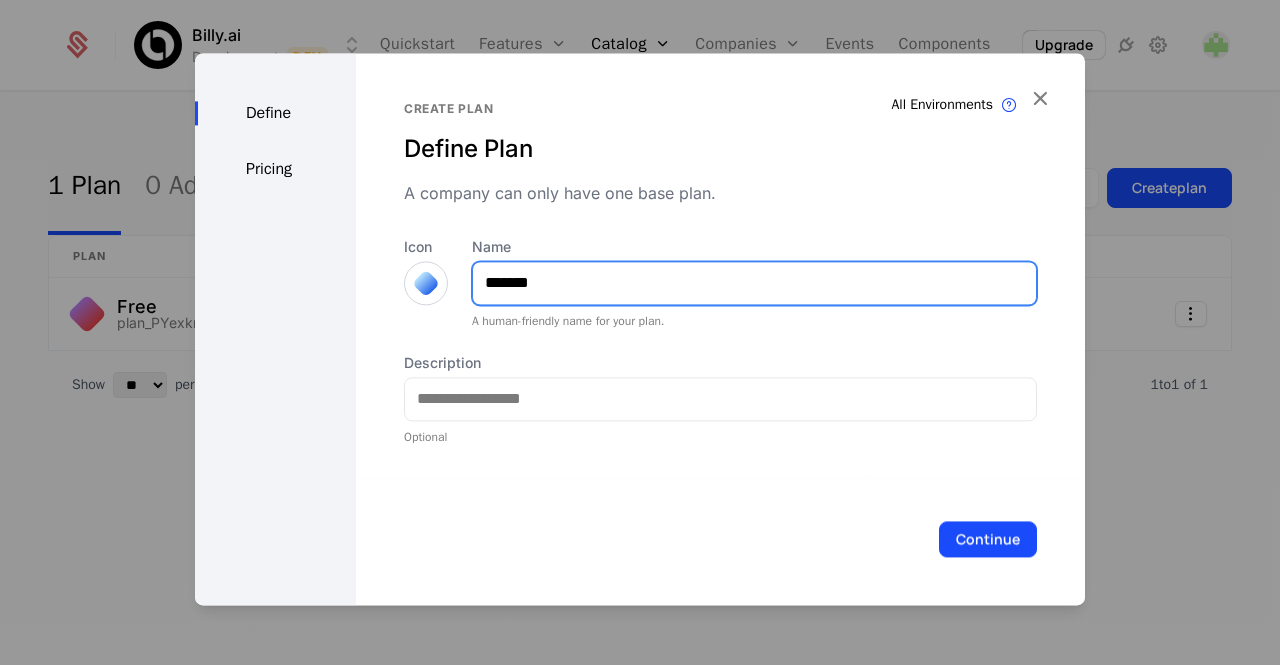 type on "*******" 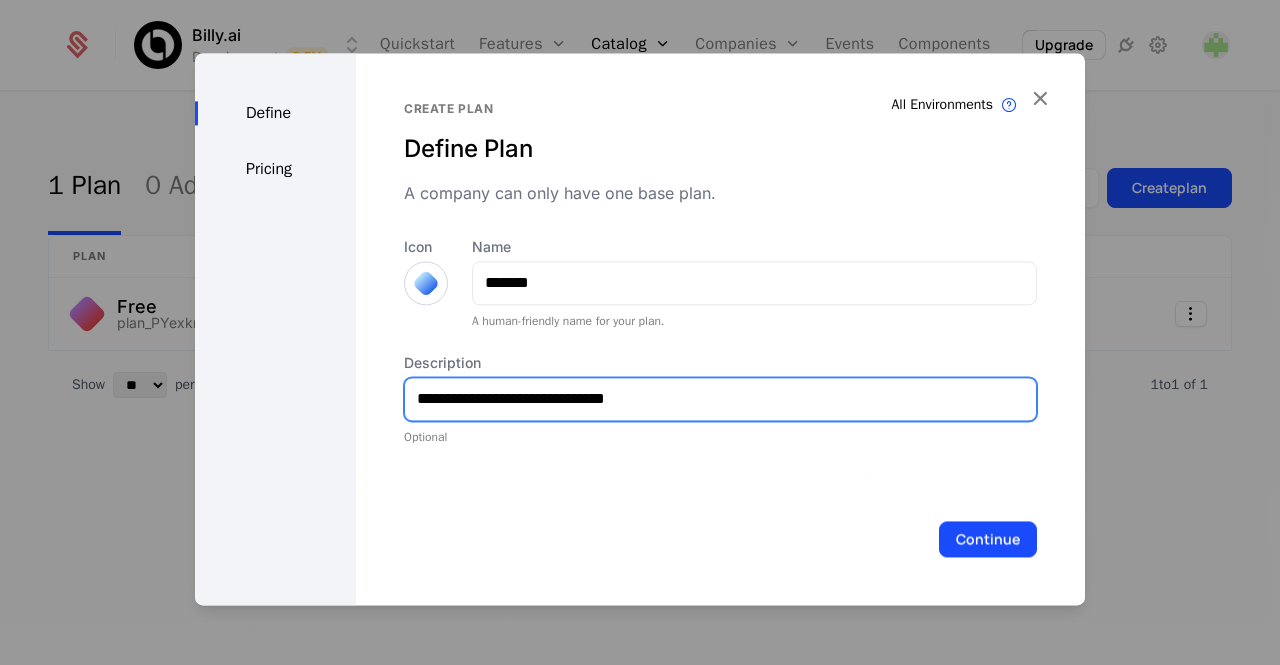 type on "**********" 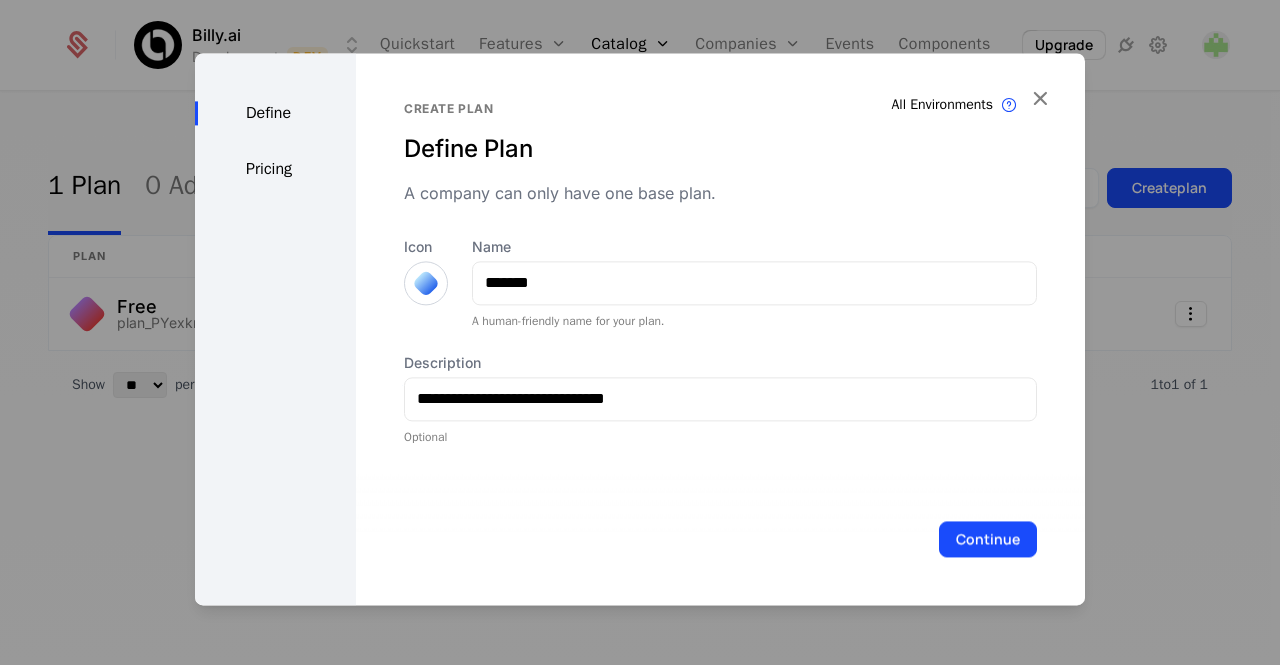 type 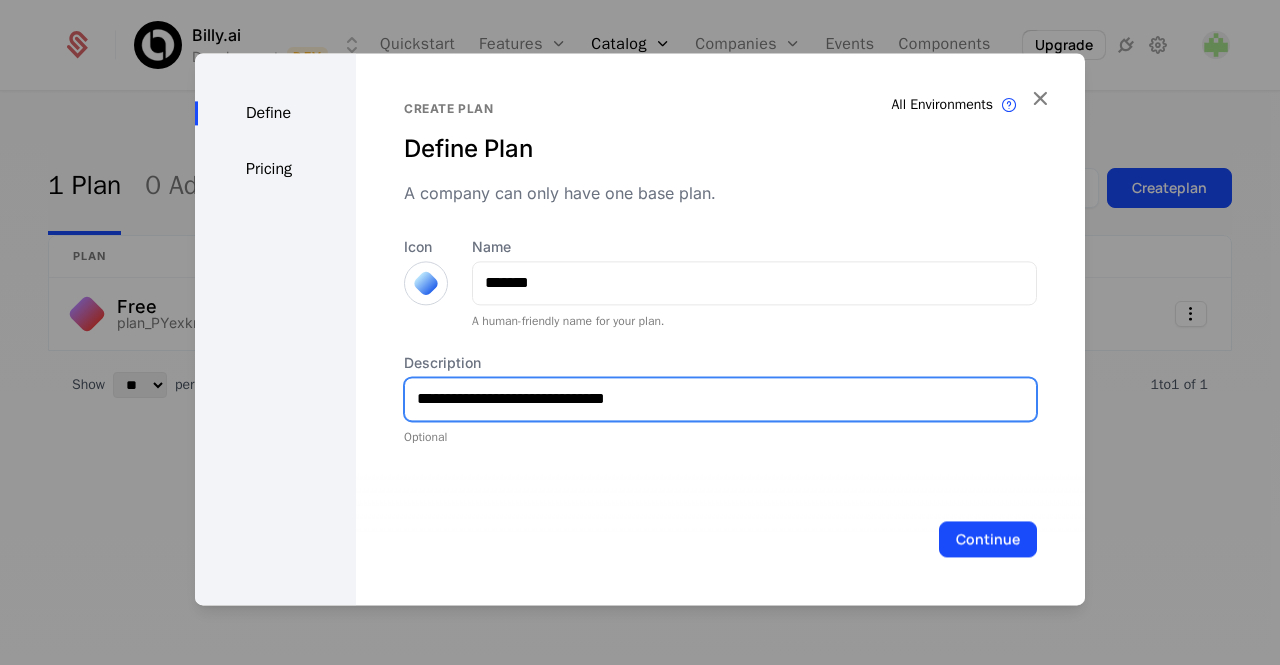 click on "**********" at bounding box center [720, 399] 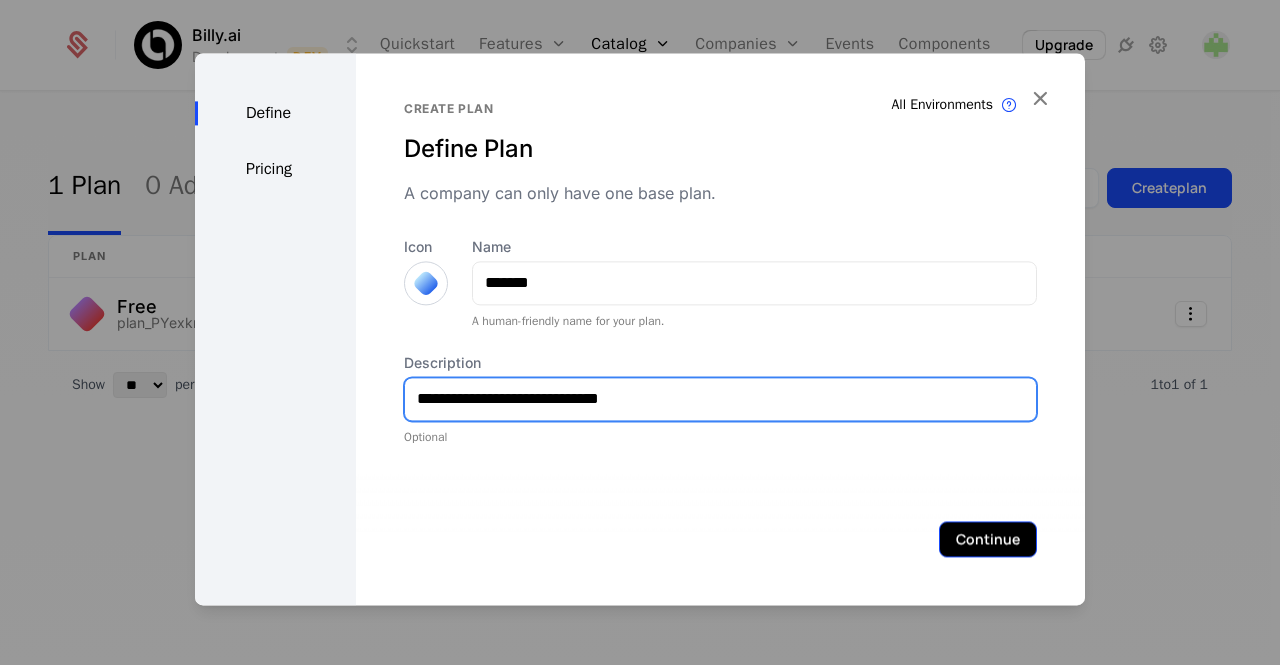 type on "**********" 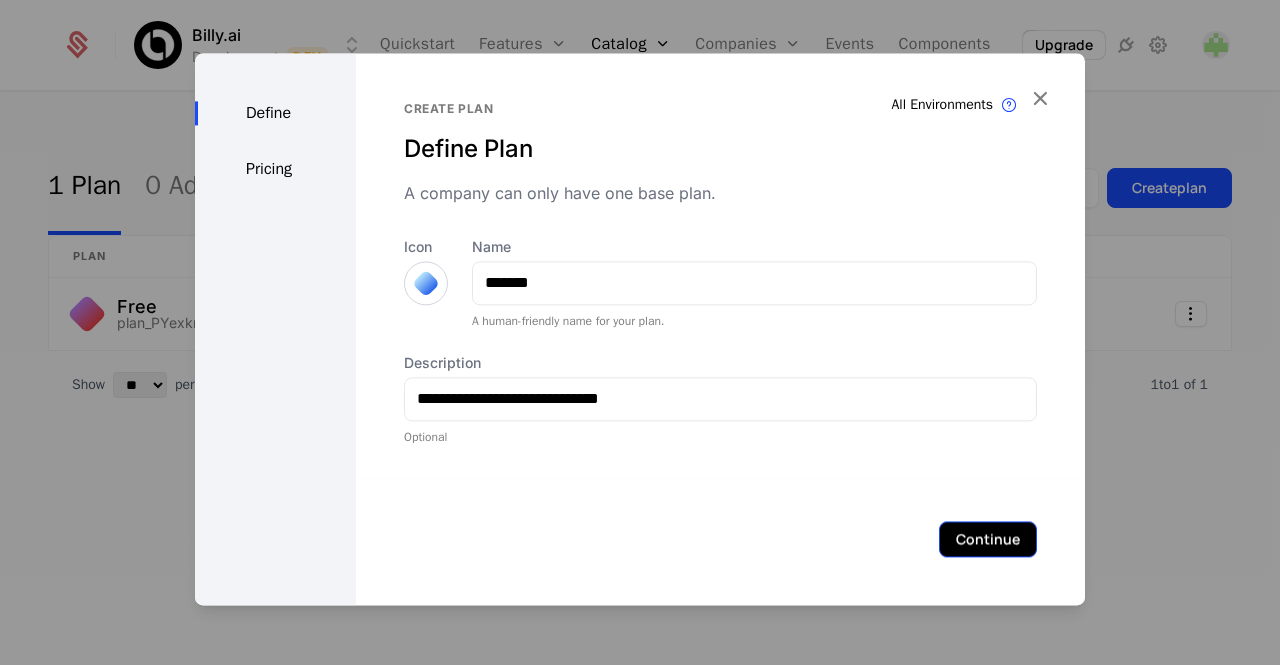 click on "Continue" at bounding box center (988, 539) 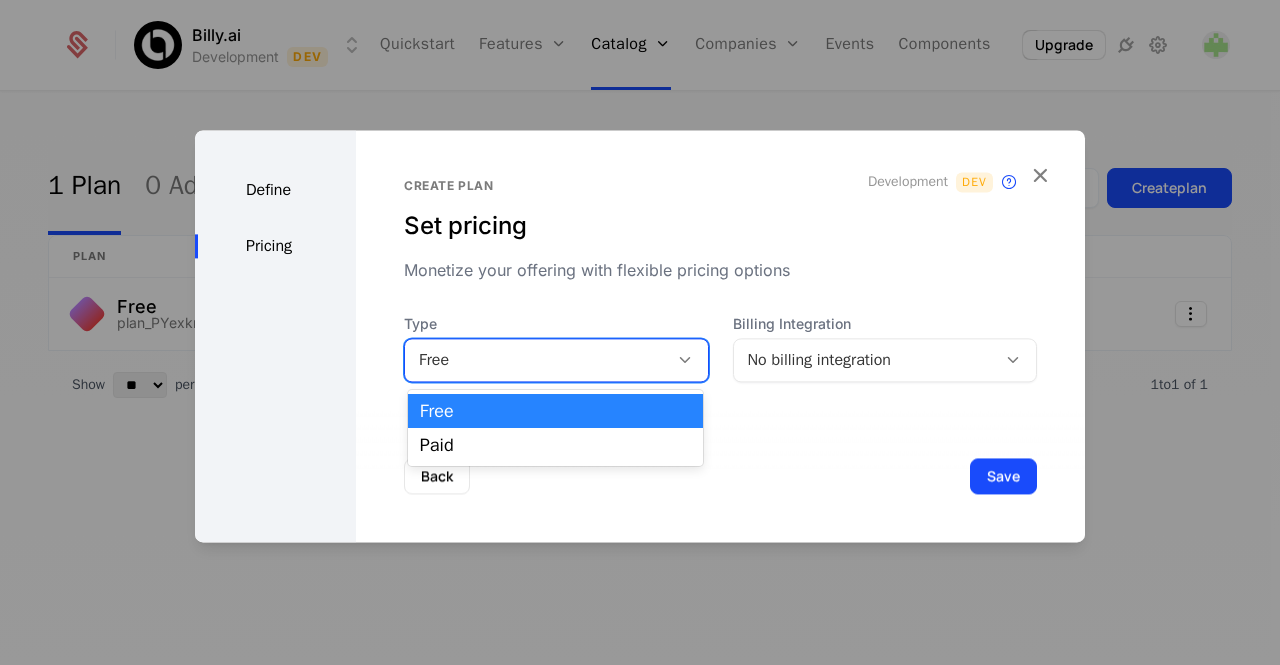 click on "Free" at bounding box center [536, 360] 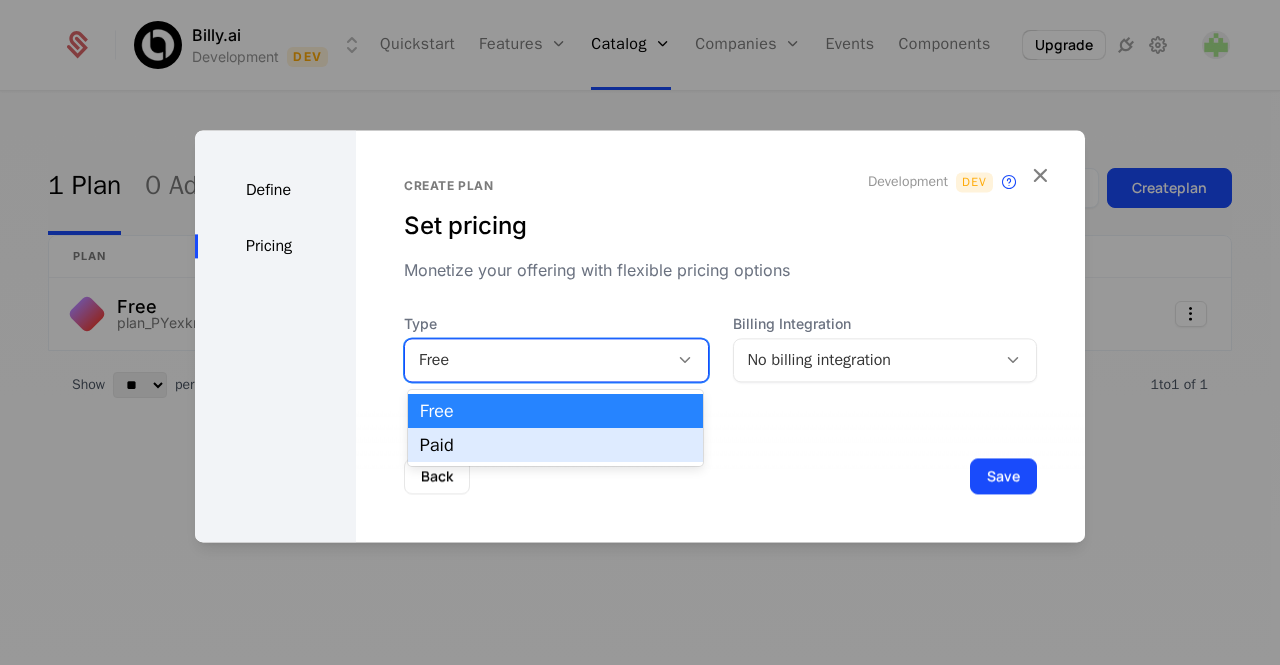 click on "Paid" at bounding box center (555, 445) 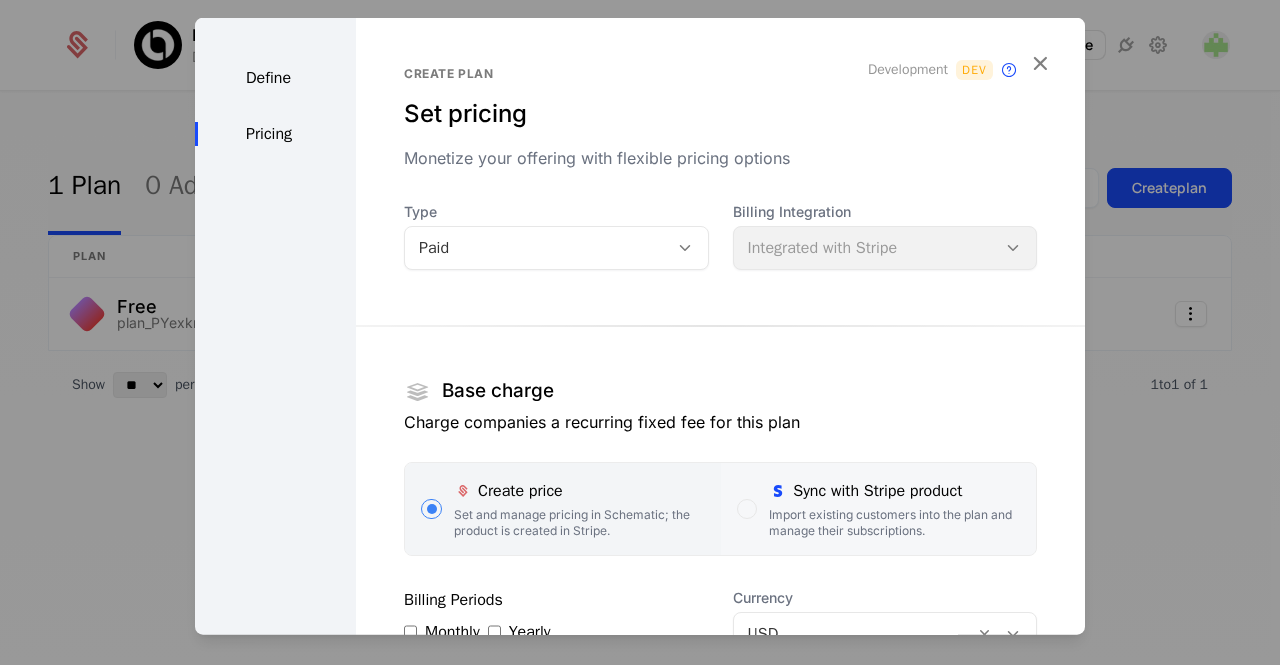 click on "Sync with Stripe product" at bounding box center (894, 490) 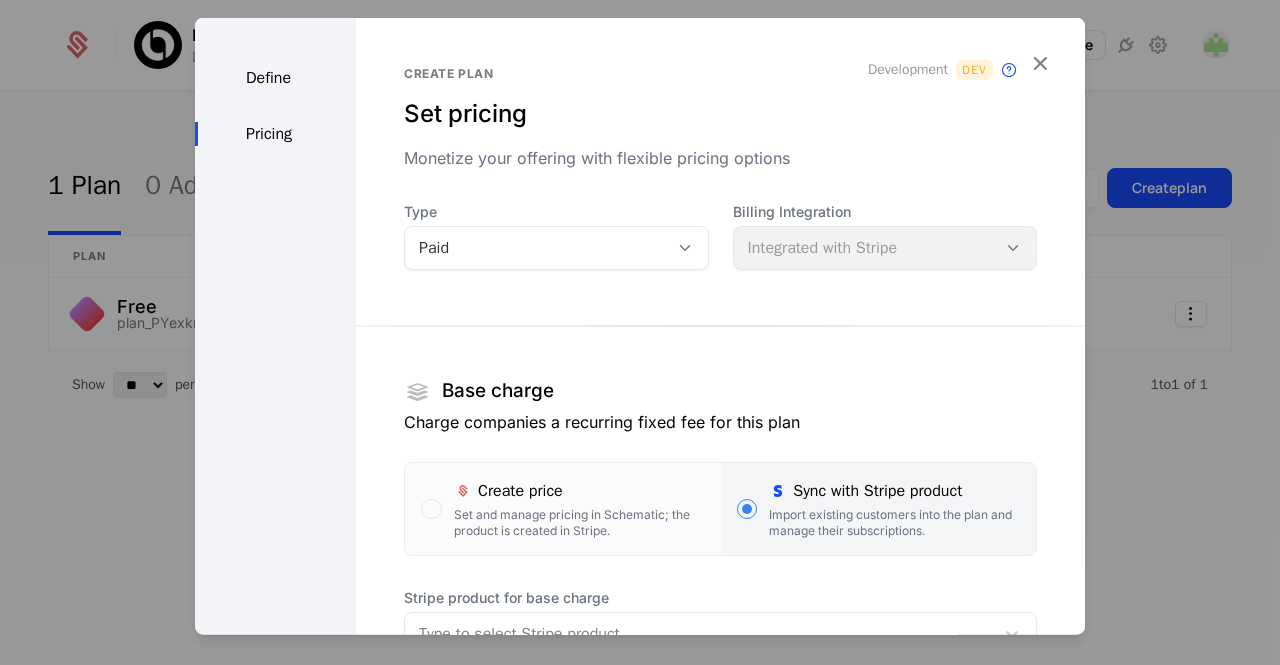 scroll, scrollTop: 234, scrollLeft: 0, axis: vertical 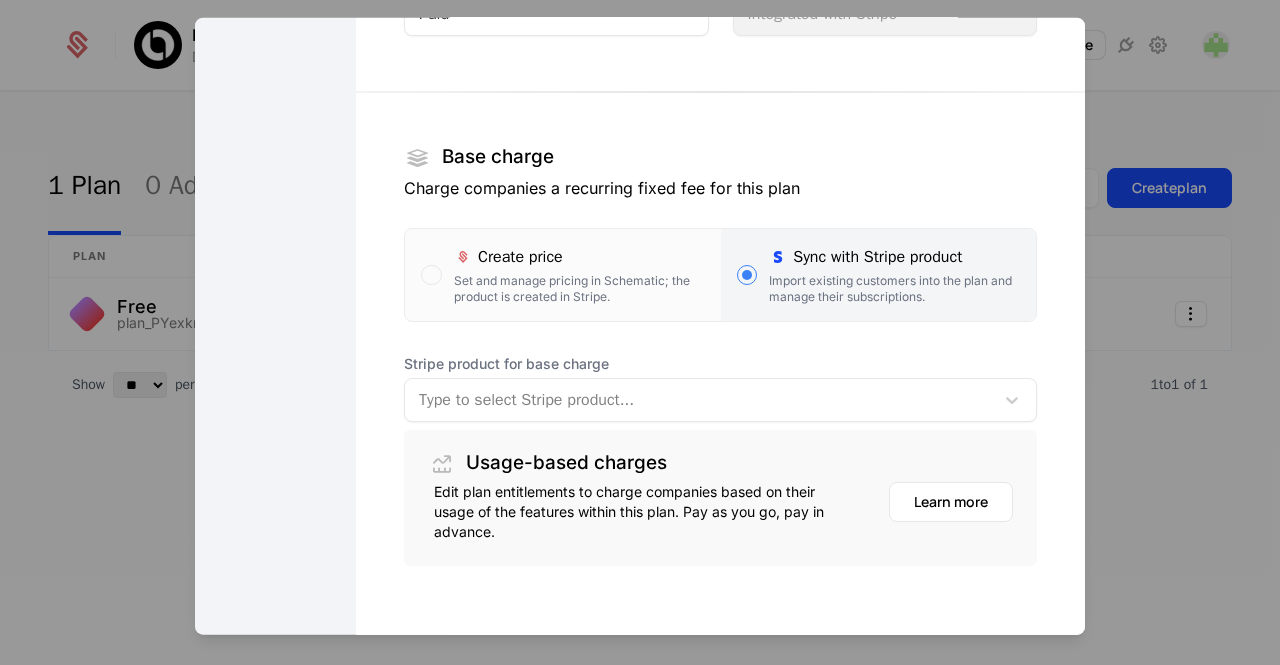 click at bounding box center [699, 399] 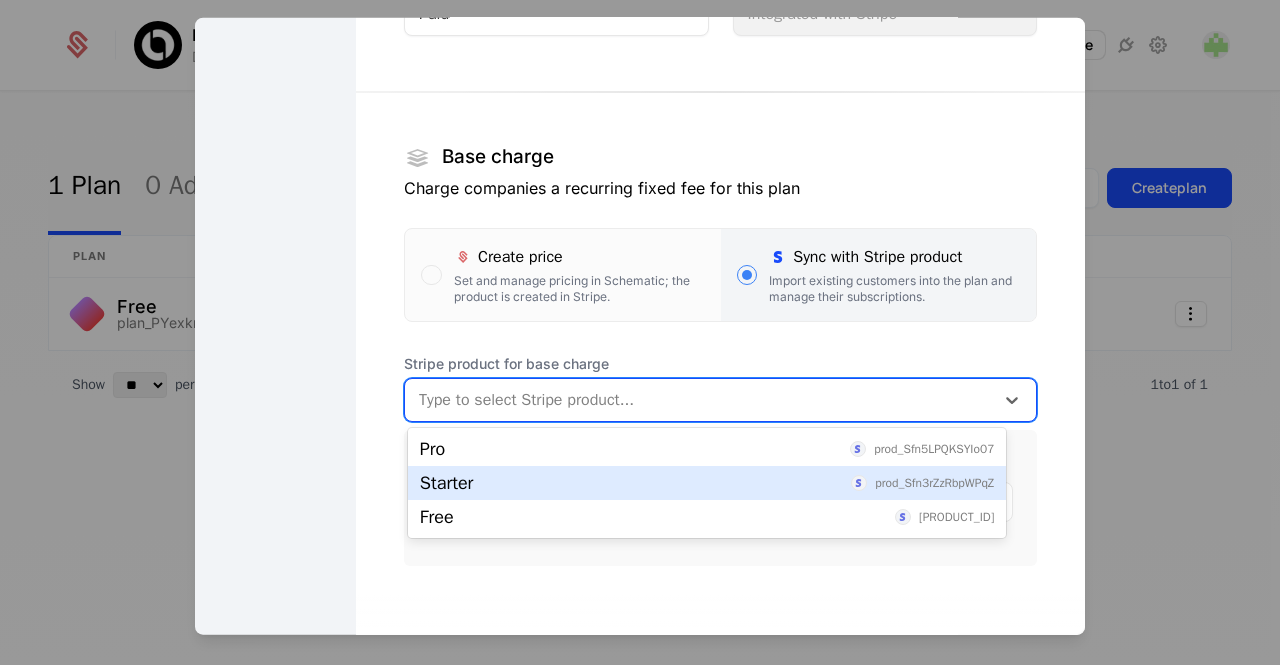 click on "Starter prod_Sfn3rZzRbpWPqZ" at bounding box center (707, 483) 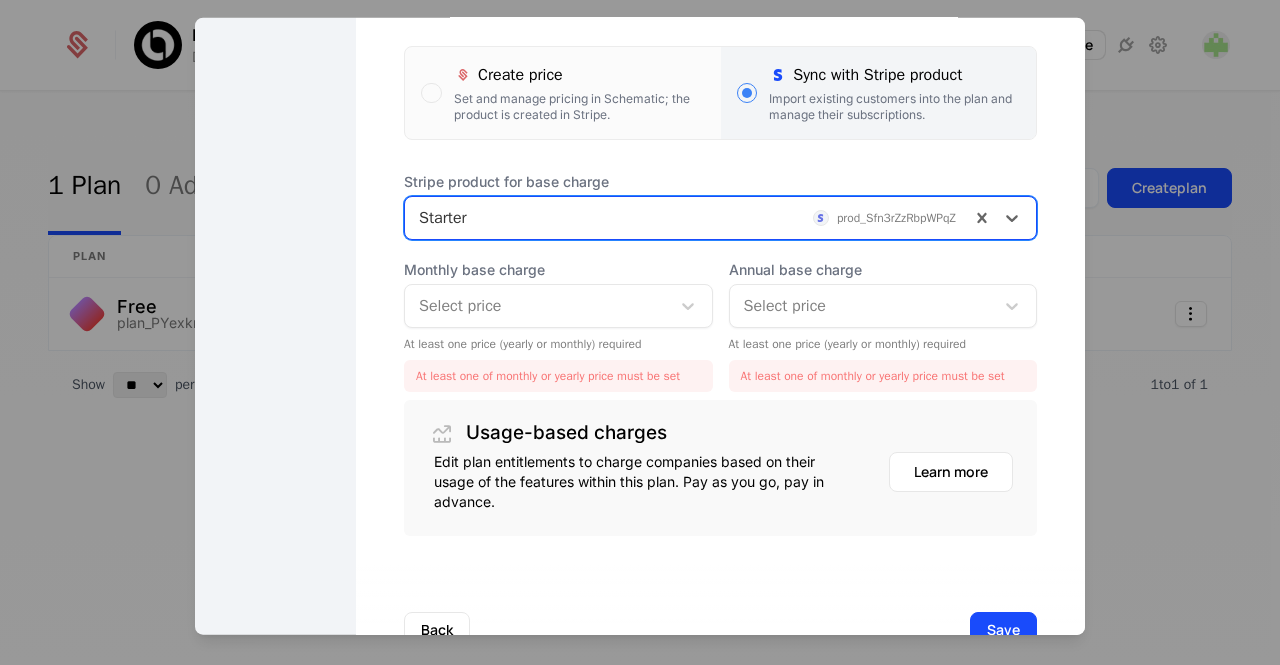 scroll, scrollTop: 234, scrollLeft: 0, axis: vertical 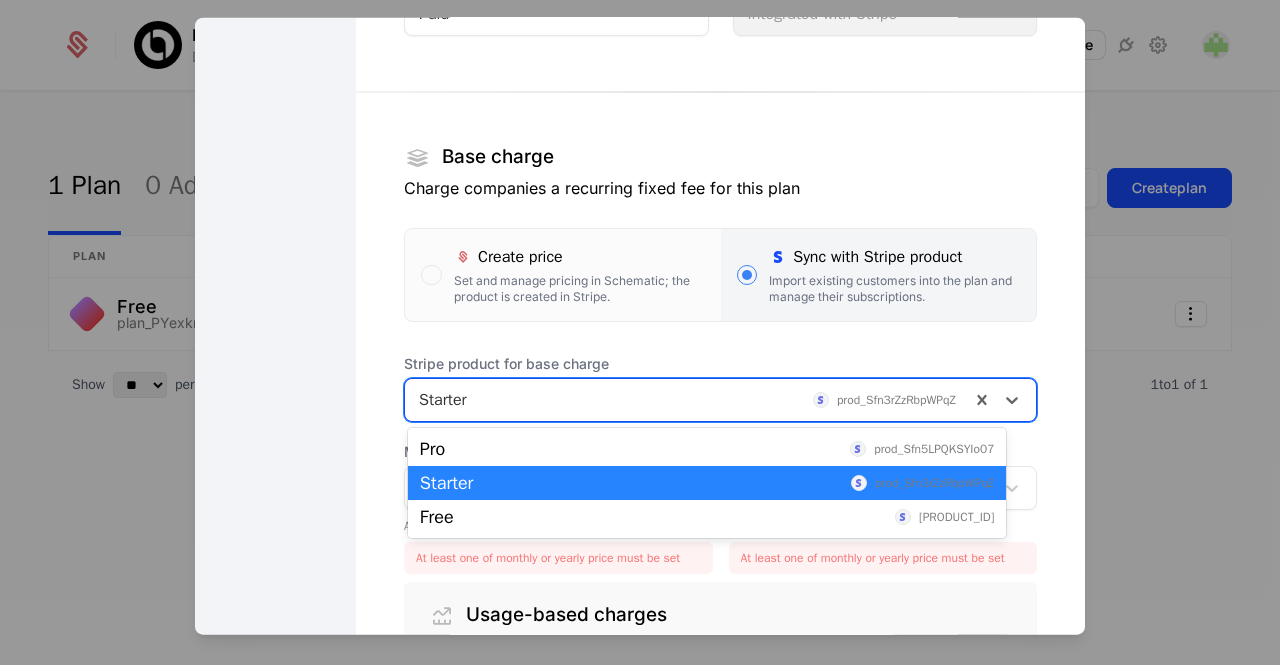 click at bounding box center [687, 399] 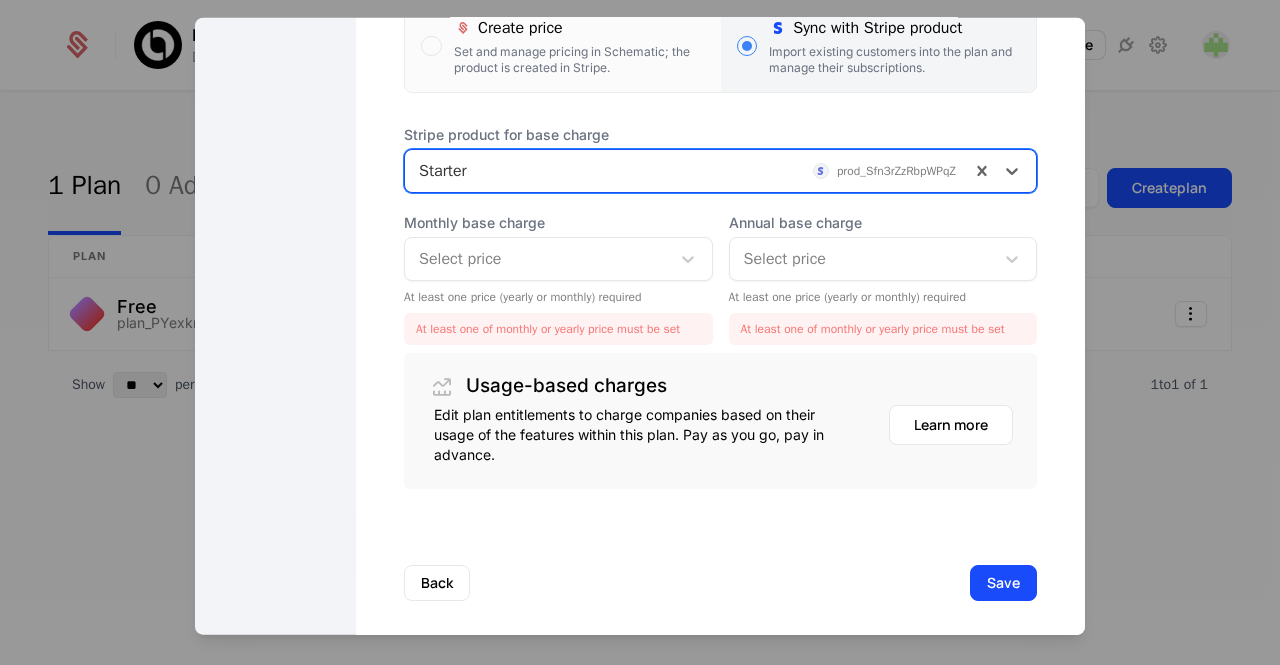 scroll, scrollTop: 476, scrollLeft: 0, axis: vertical 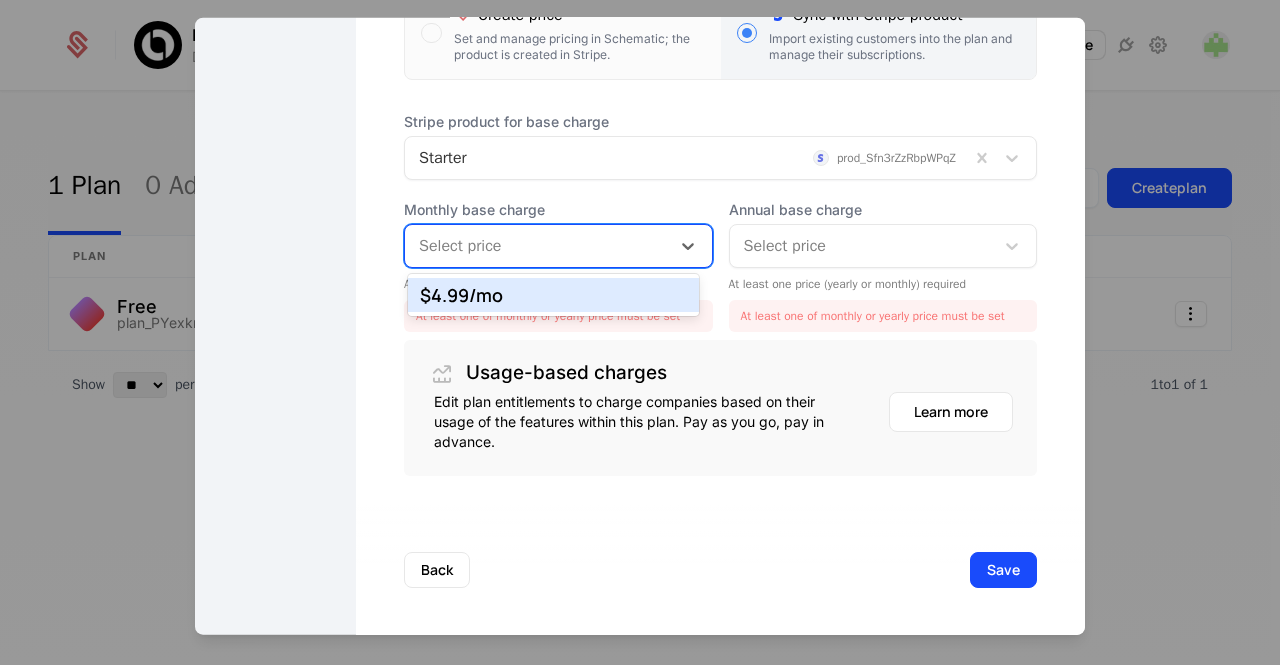 click at bounding box center [537, 245] 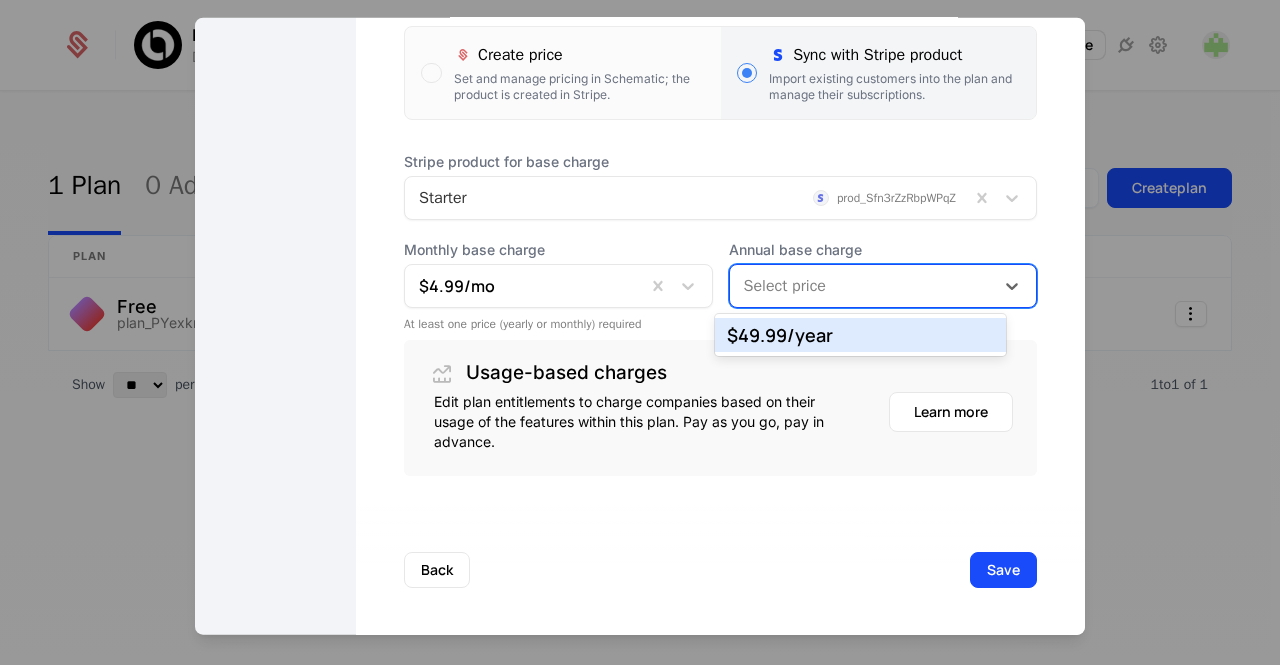 click at bounding box center (862, 285) 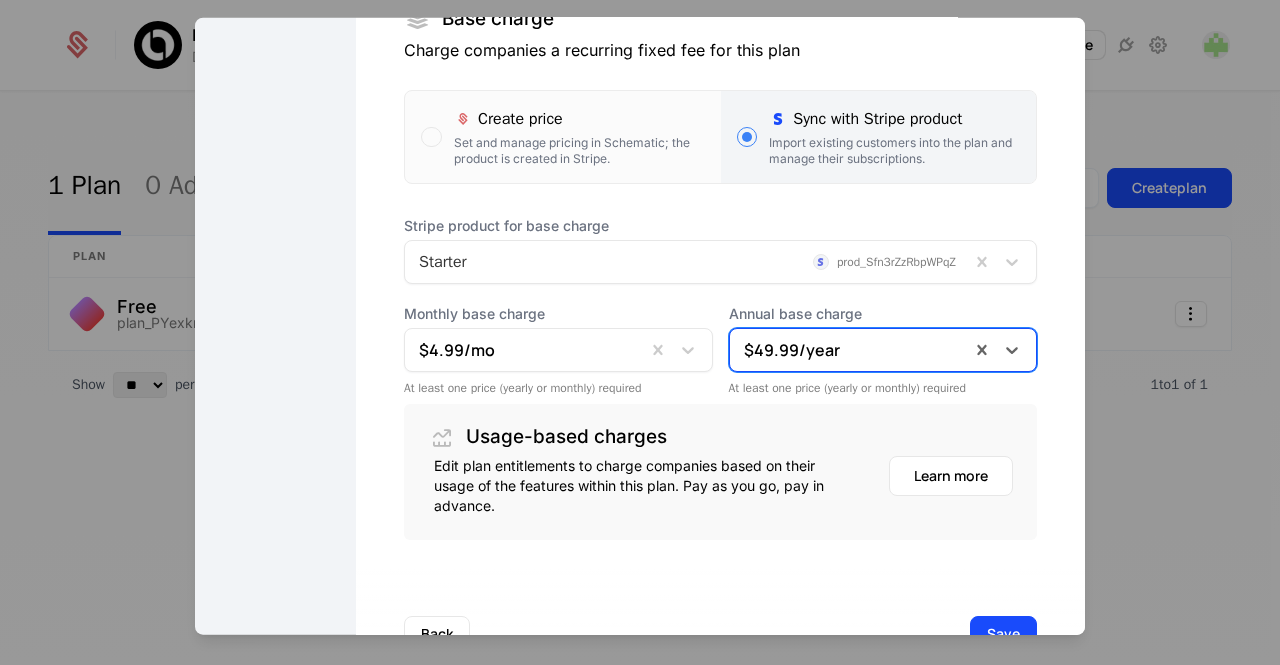 scroll, scrollTop: 436, scrollLeft: 0, axis: vertical 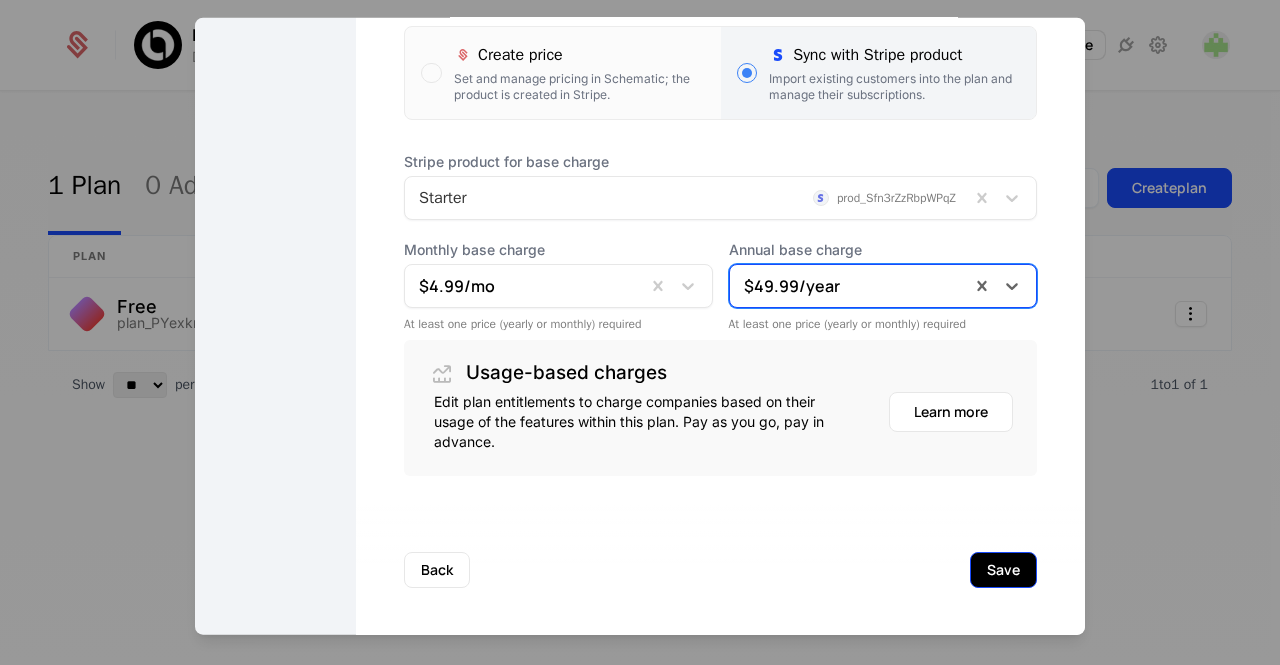 click on "Save" at bounding box center [1003, 569] 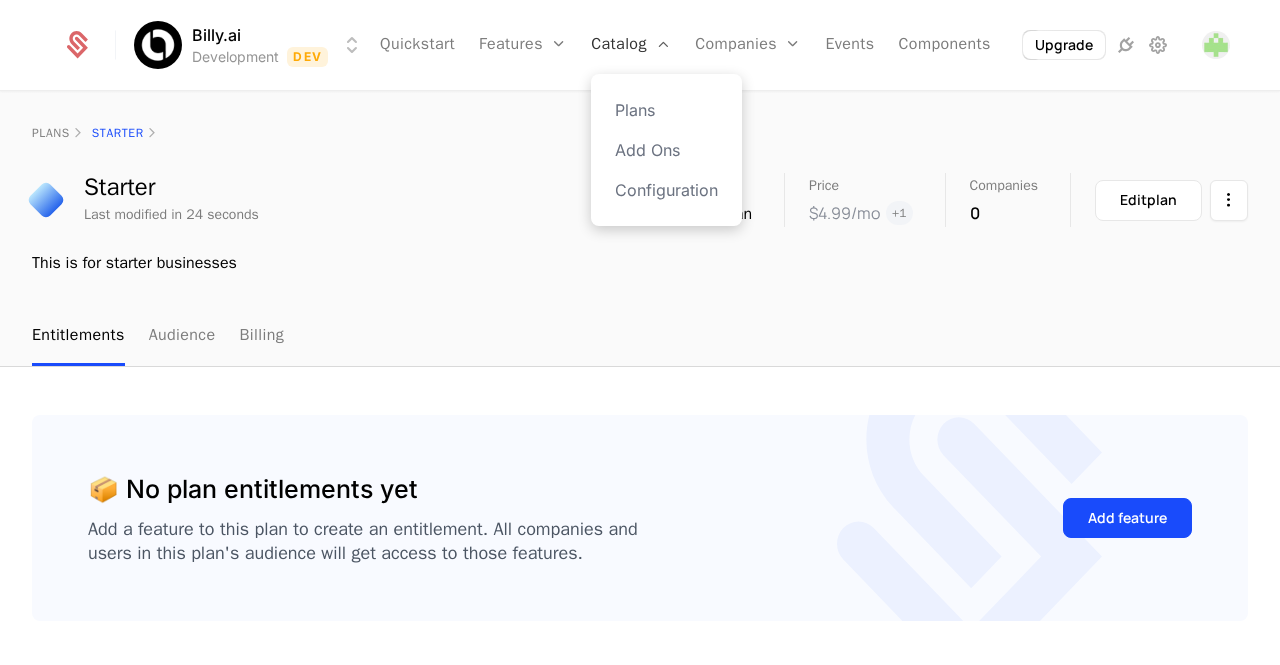 click on "Catalog" at bounding box center [631, 45] 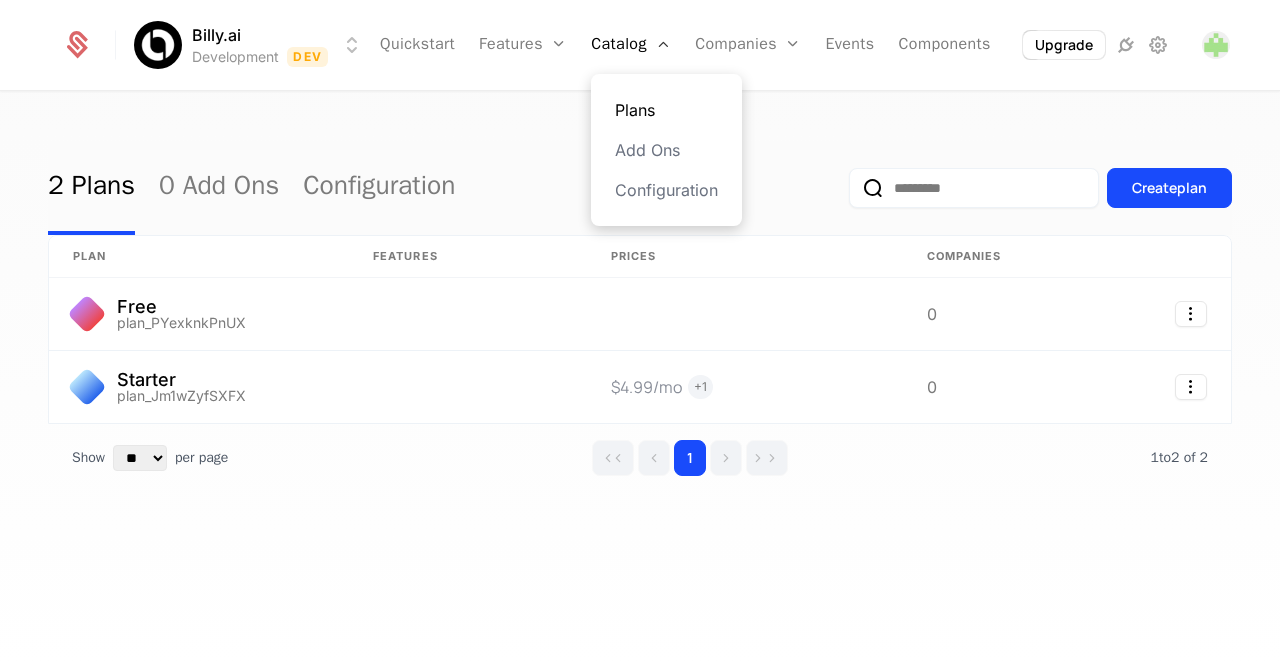 click on "Plans" at bounding box center (666, 110) 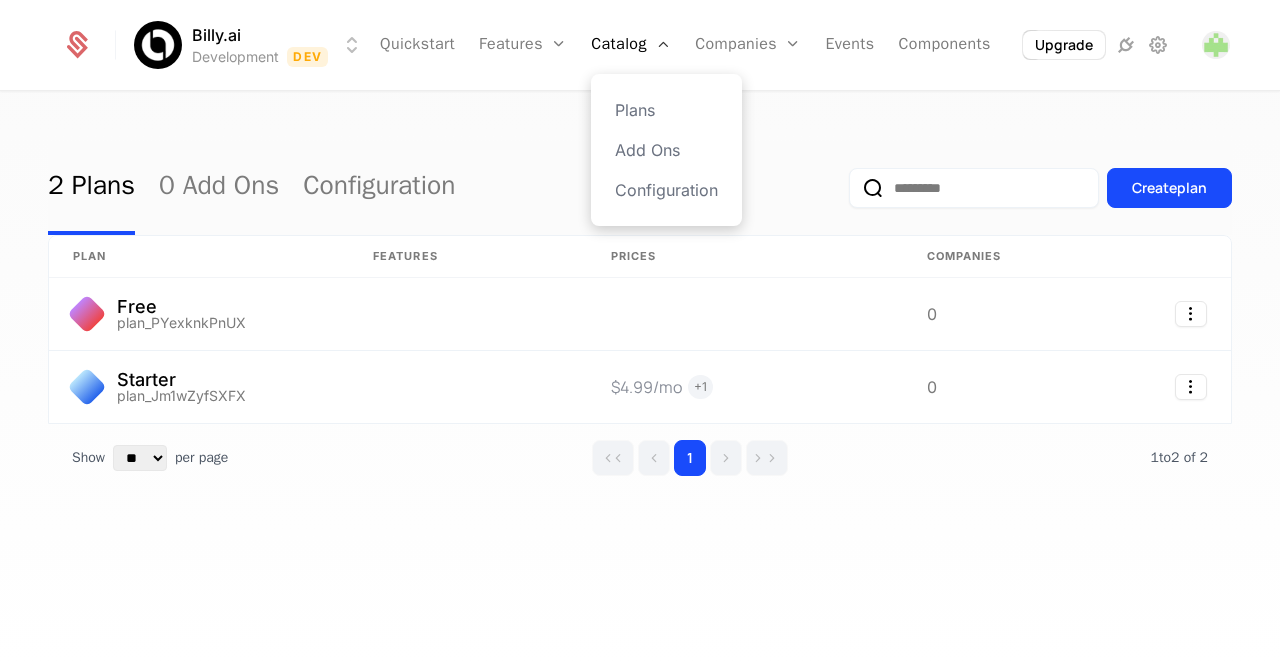 click on "Plans Add Ons Configuration" at bounding box center [666, 150] 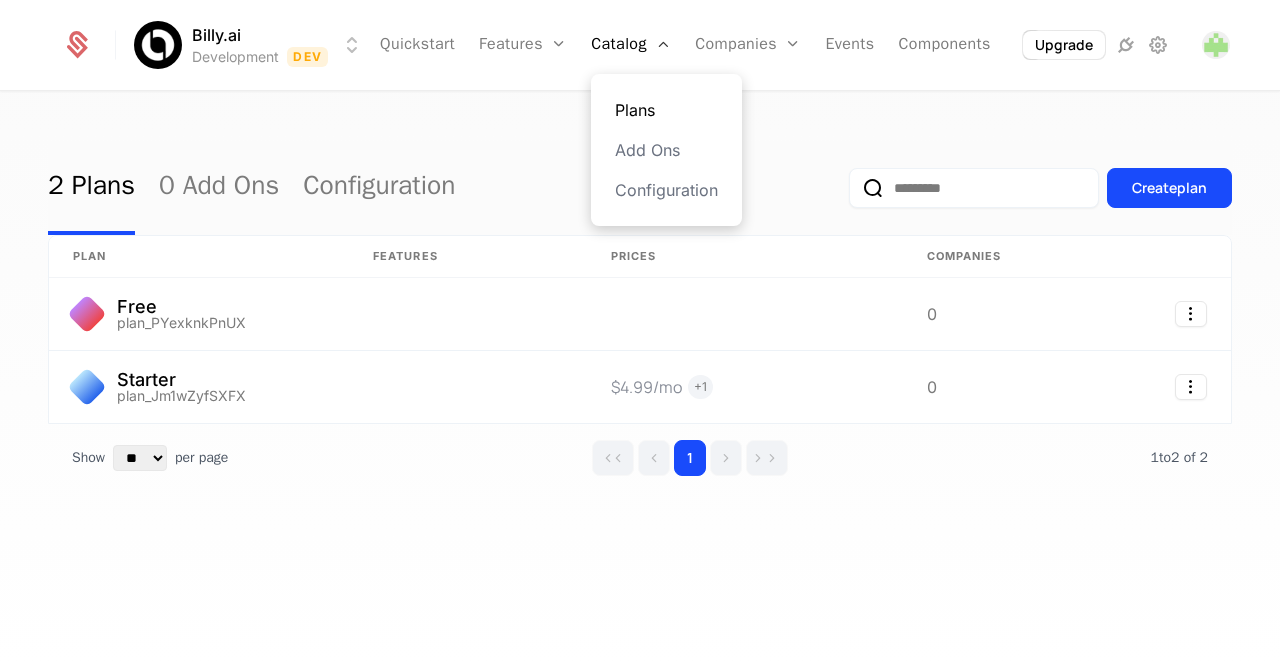 click on "Plans" at bounding box center [666, 110] 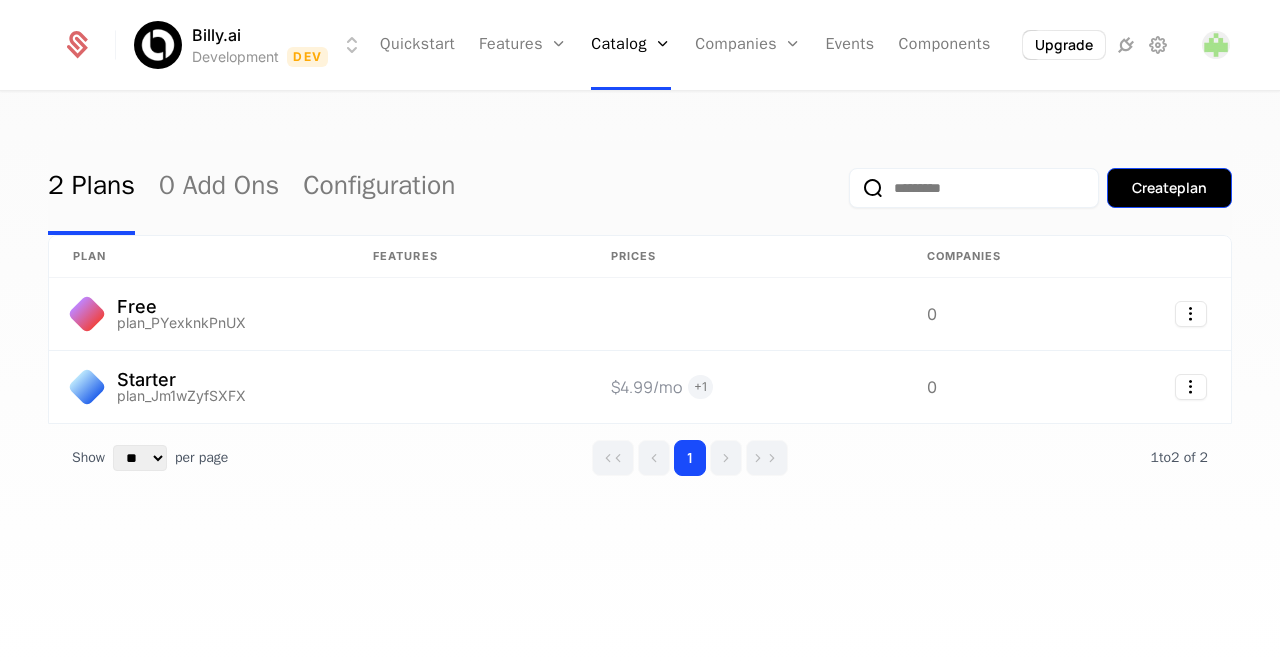click on "Create  plan" at bounding box center [1169, 188] 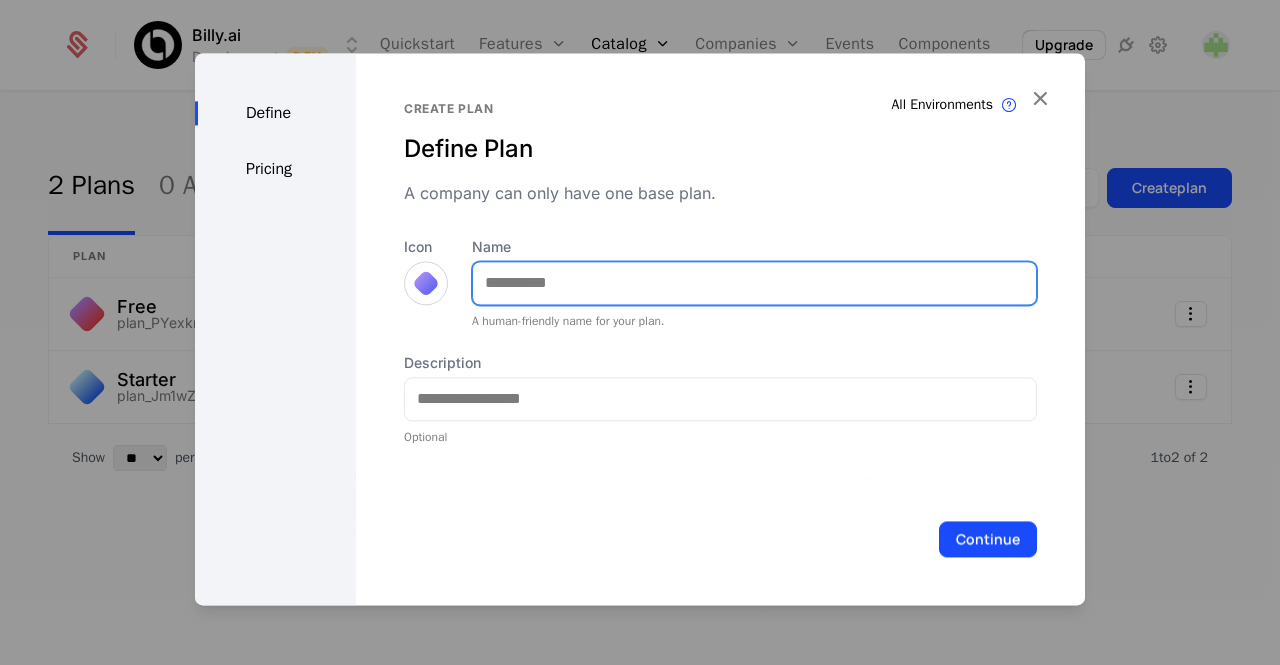 click on "Name" at bounding box center (754, 283) 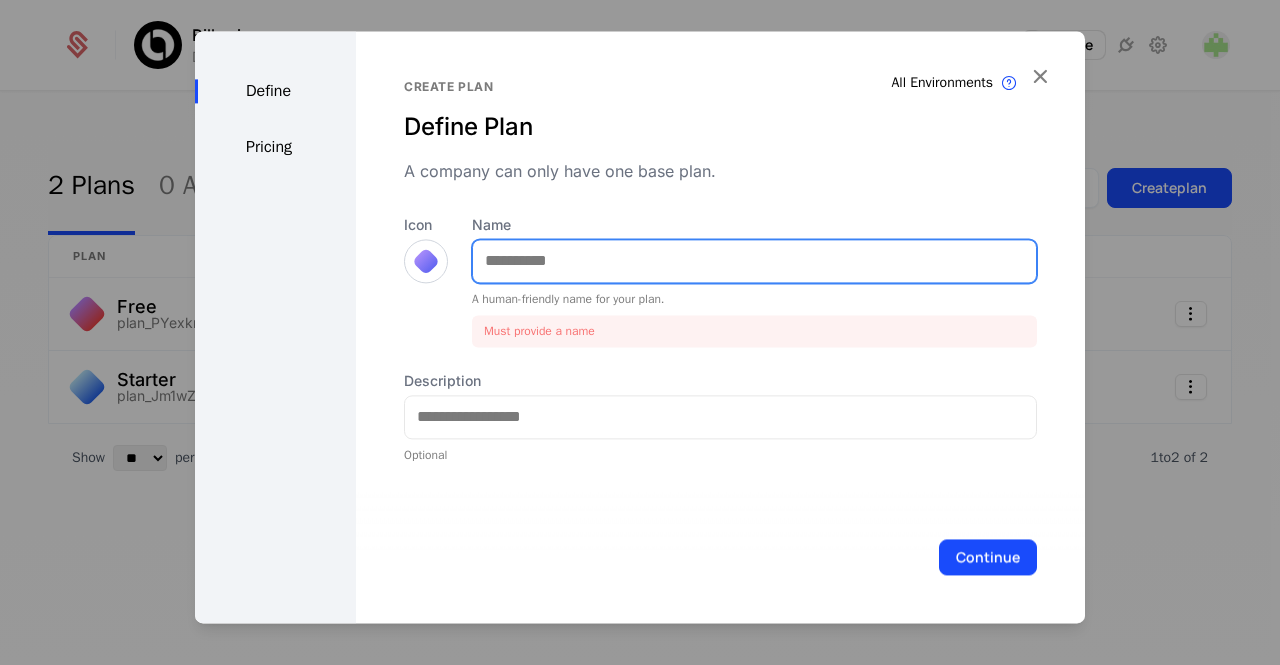 click on "Name" at bounding box center [754, 261] 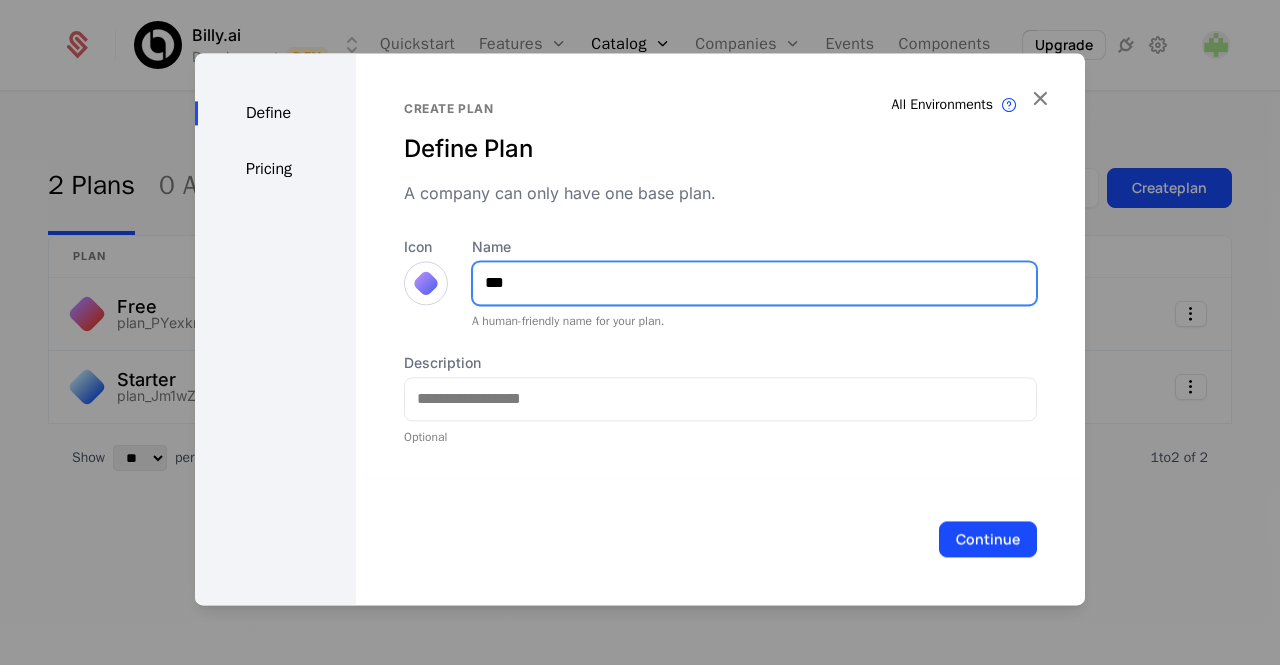 type on "***" 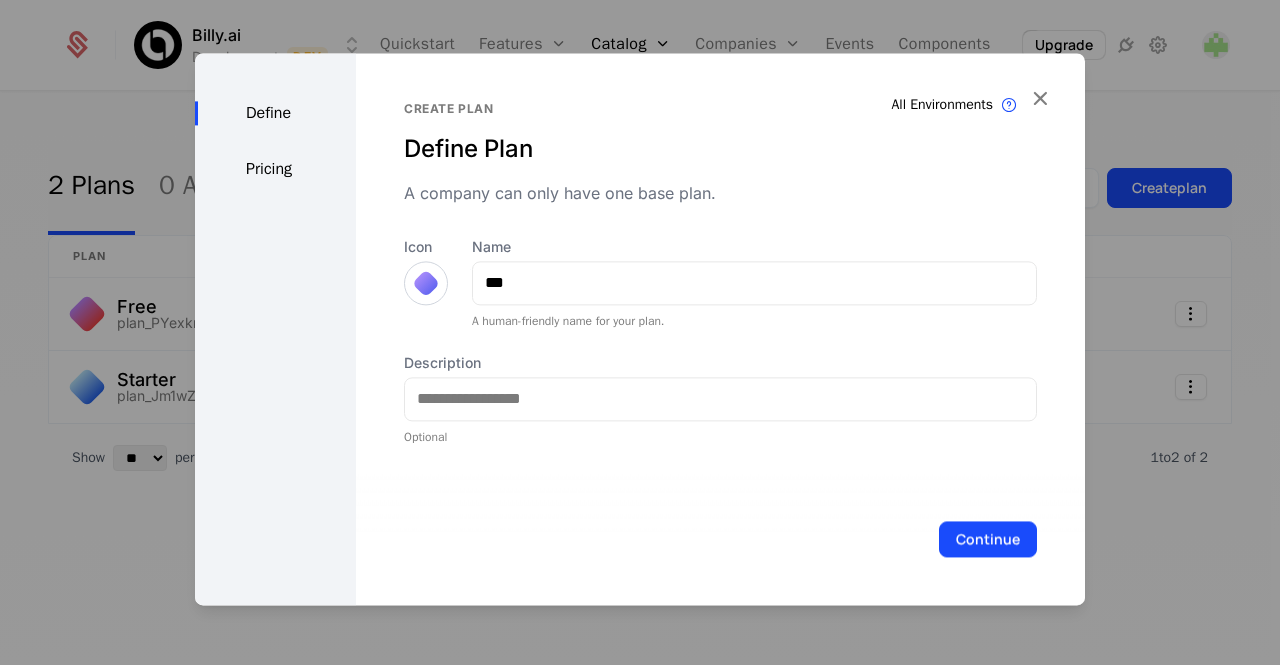 click at bounding box center [426, 283] 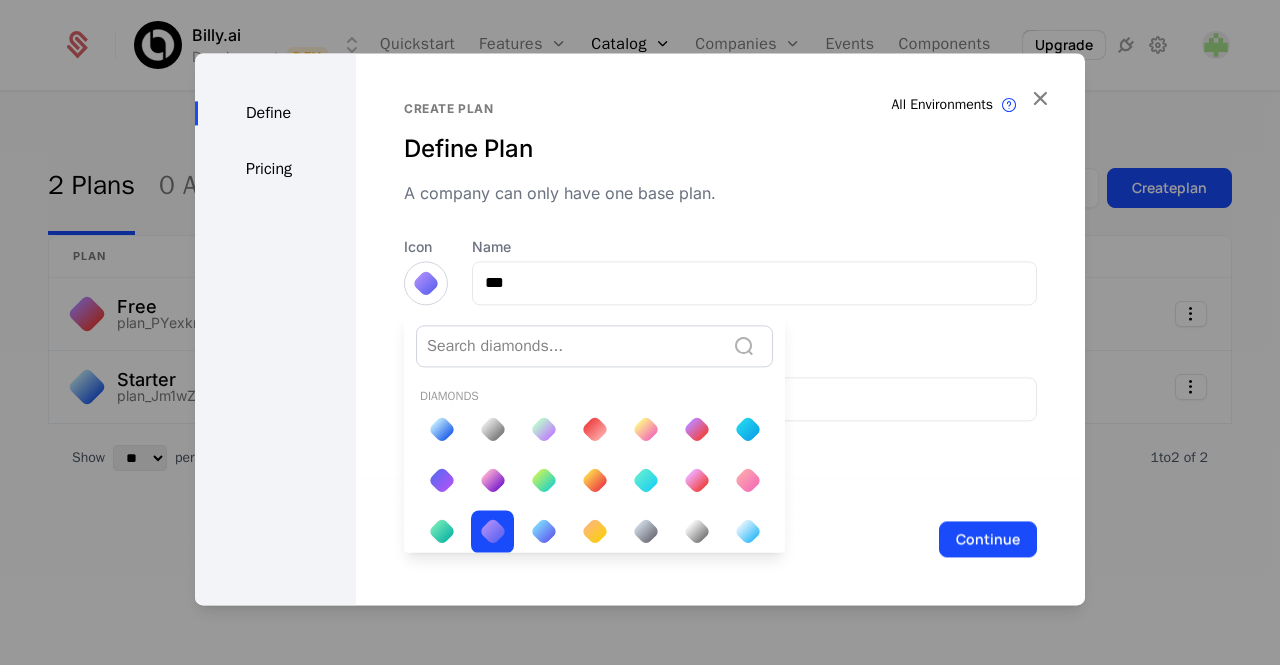 scroll, scrollTop: 0, scrollLeft: 0, axis: both 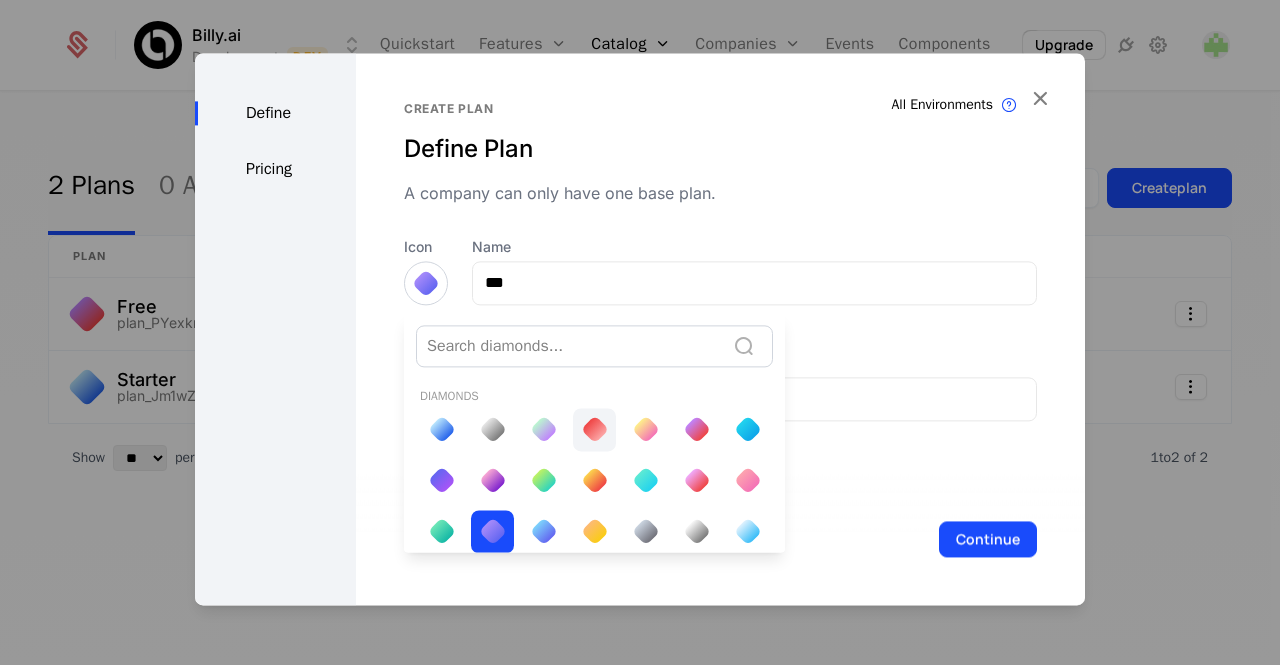 click at bounding box center (594, 429) 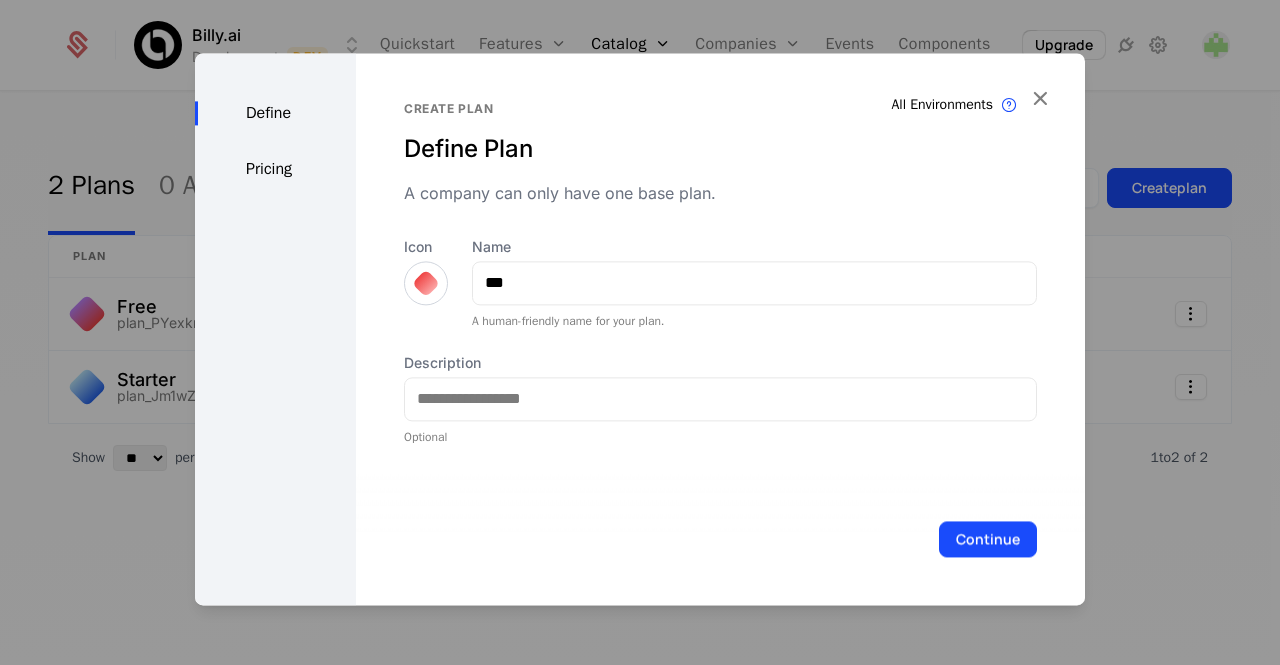 click on "Name" at bounding box center [754, 247] 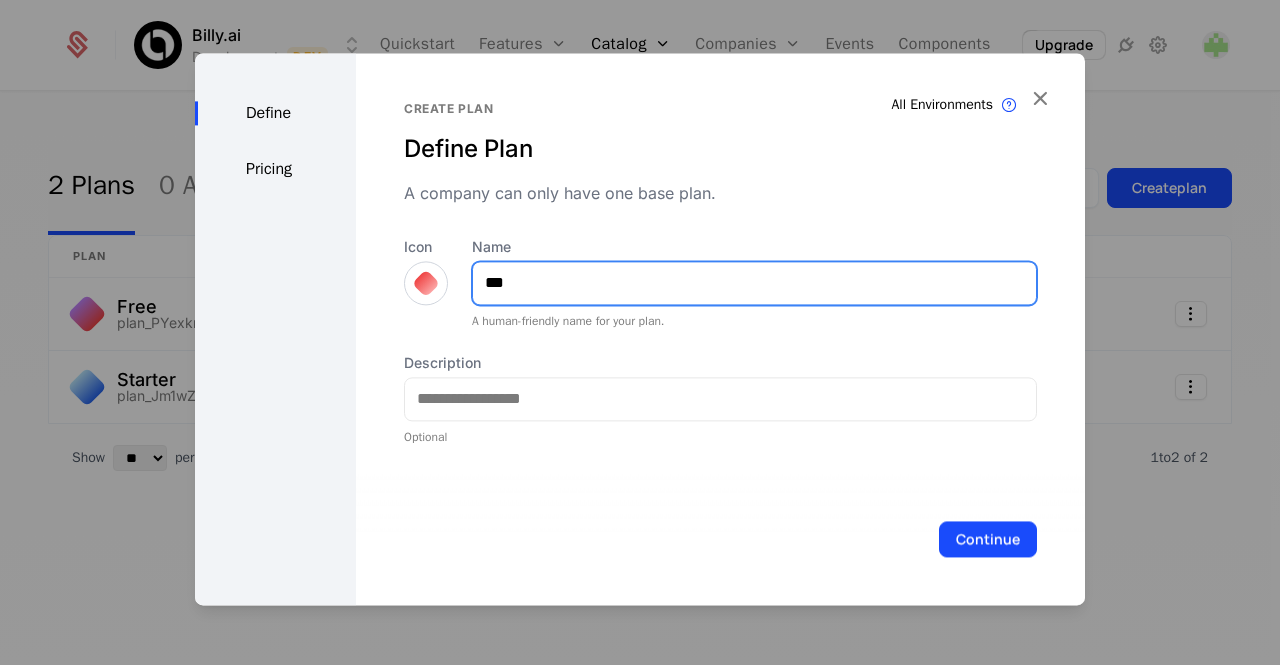 click on "***" at bounding box center (754, 283) 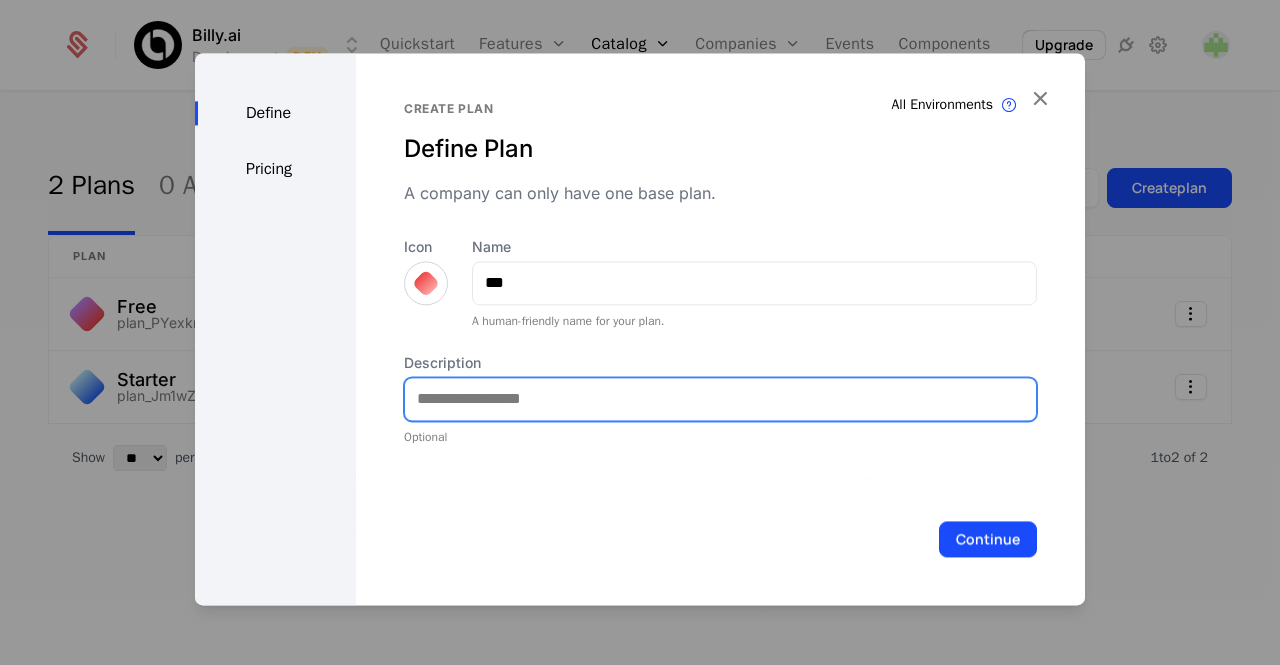 click on "Description" at bounding box center (720, 399) 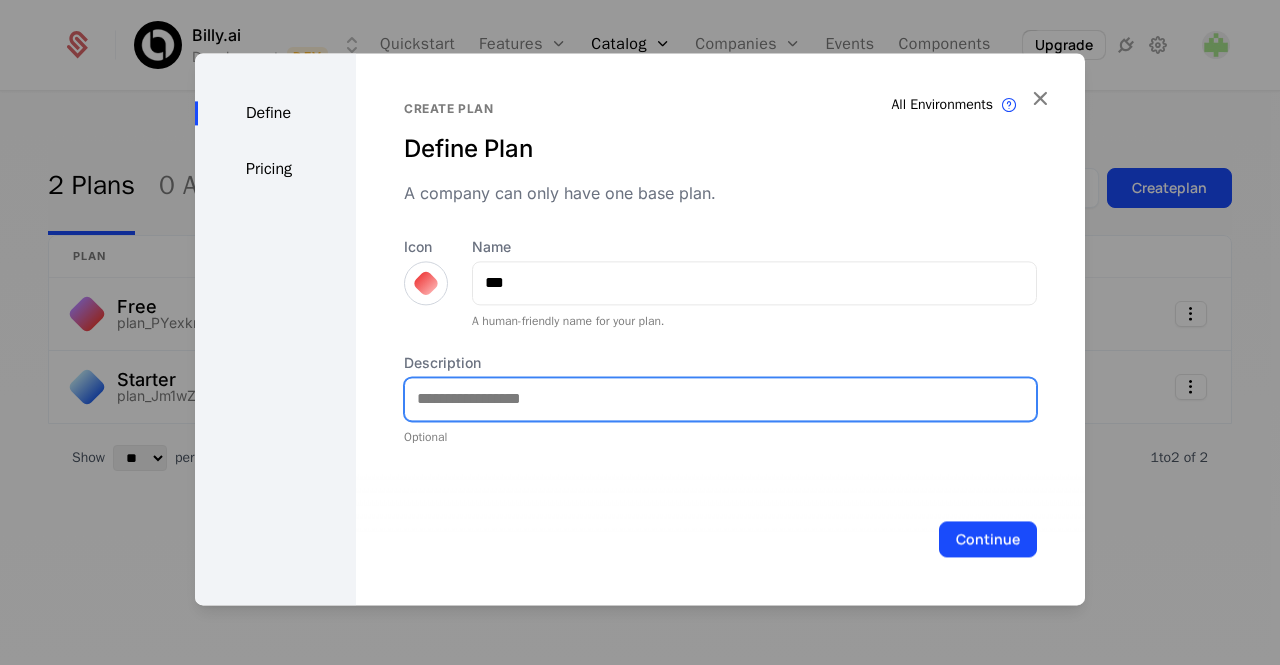 click on "Description" at bounding box center (720, 399) 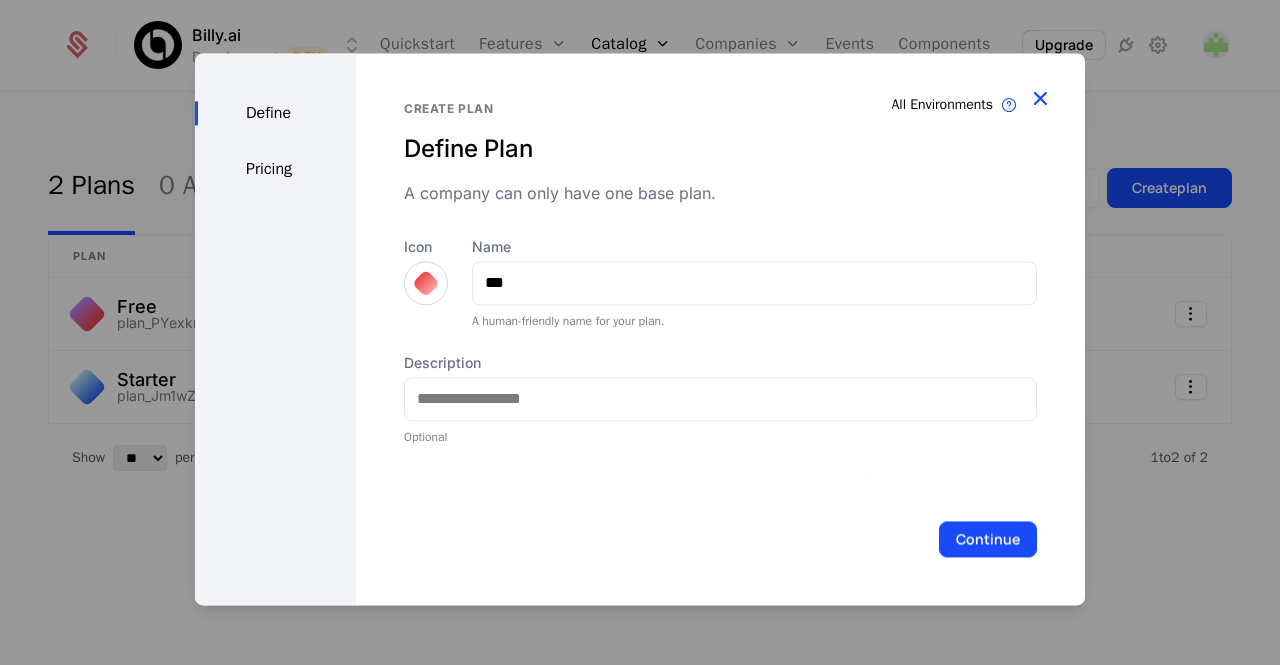 click at bounding box center [1040, 98] 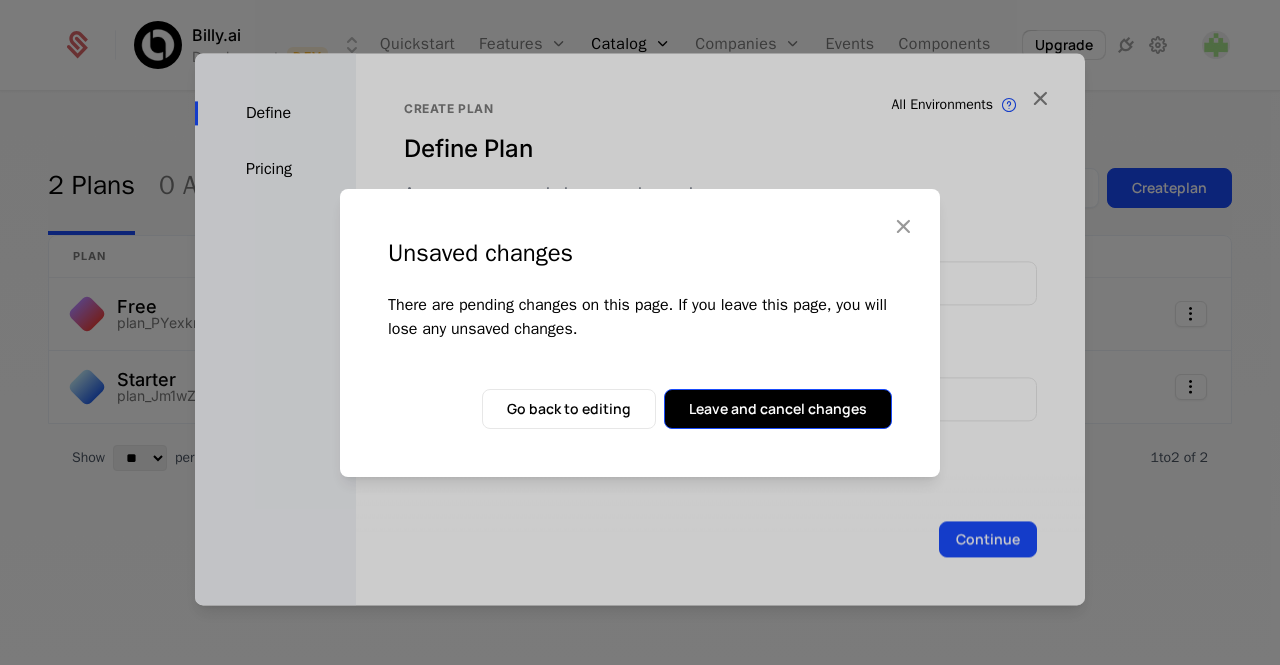 click on "Leave and cancel changes" at bounding box center [778, 409] 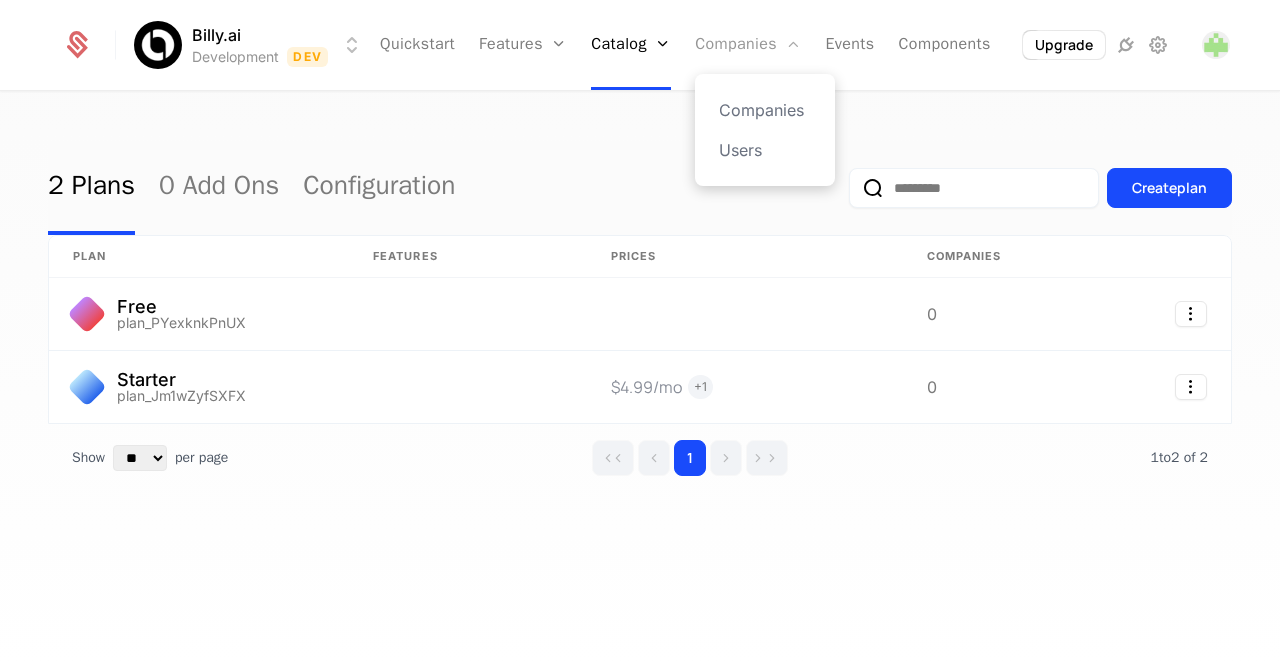 click on "Companies" at bounding box center (748, 45) 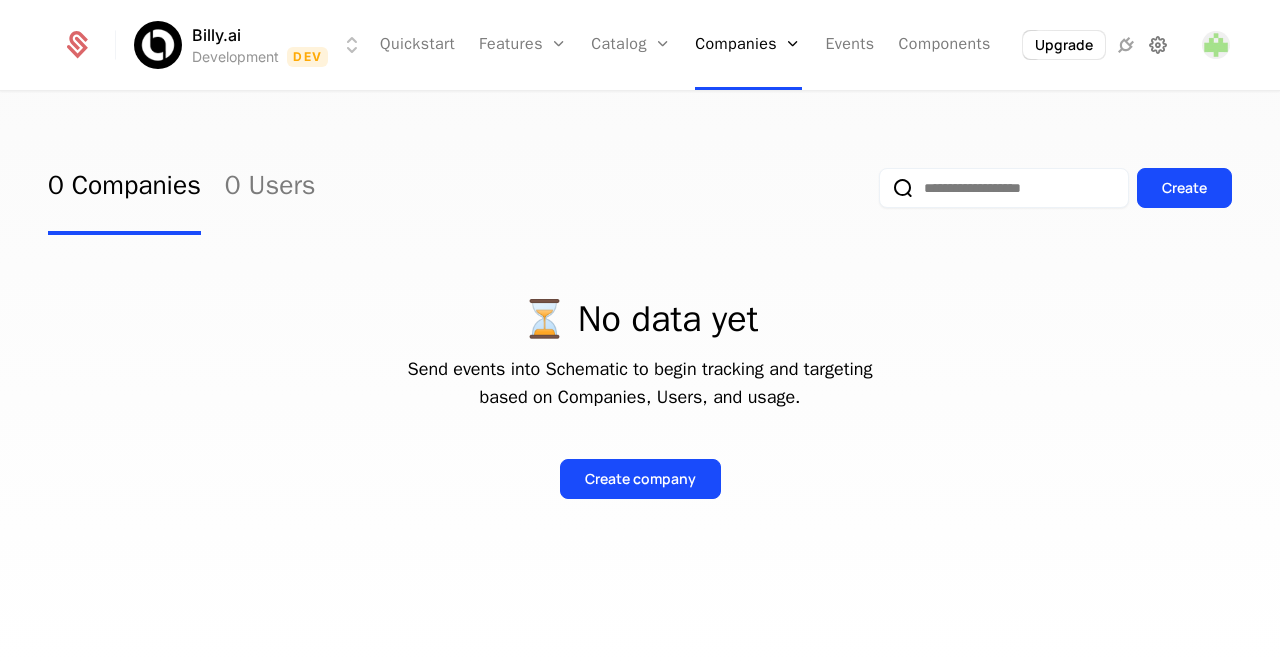 click at bounding box center (1158, 45) 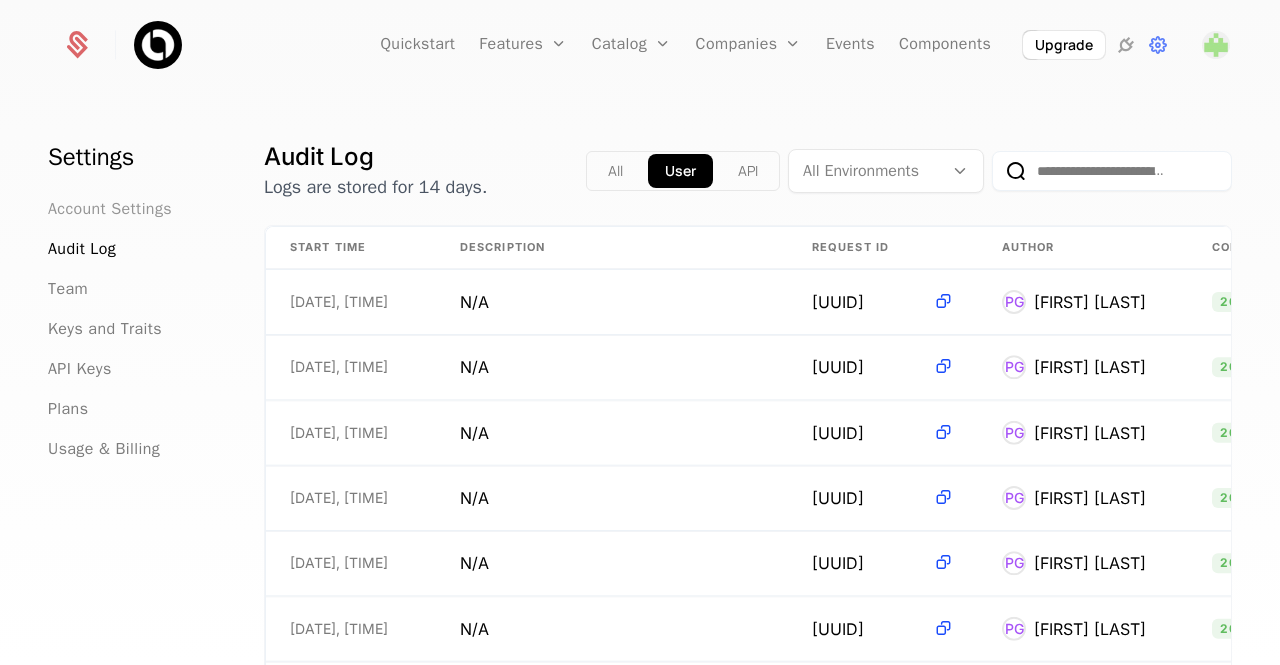 click on "Account Settings" at bounding box center (110, 209) 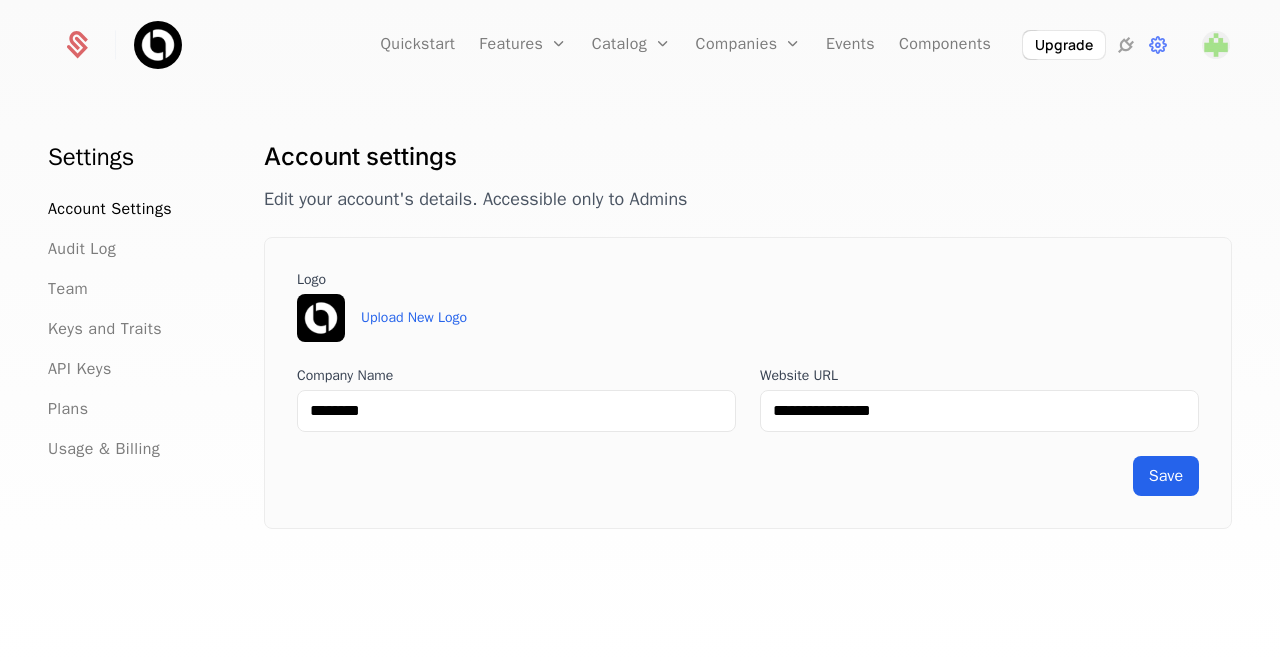 click on "Account Settings Audit Log Team Keys and Traits API Keys Plans Usage & Billing" at bounding box center [132, 329] 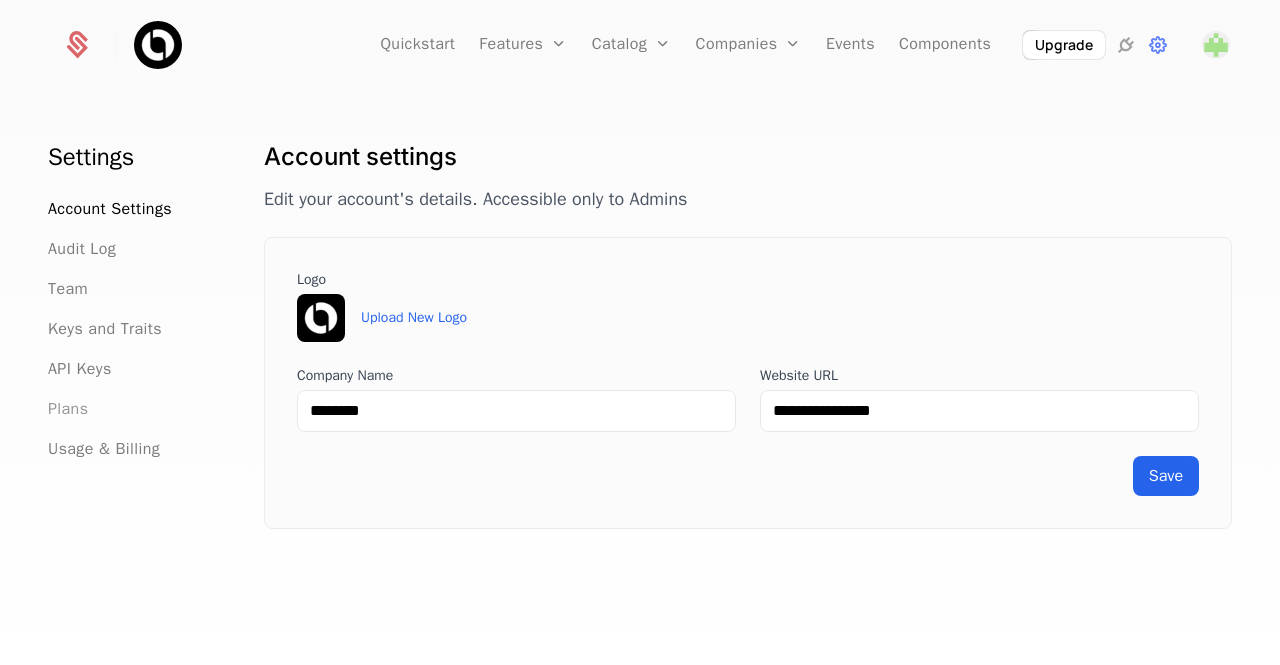 click on "Plans" at bounding box center [68, 409] 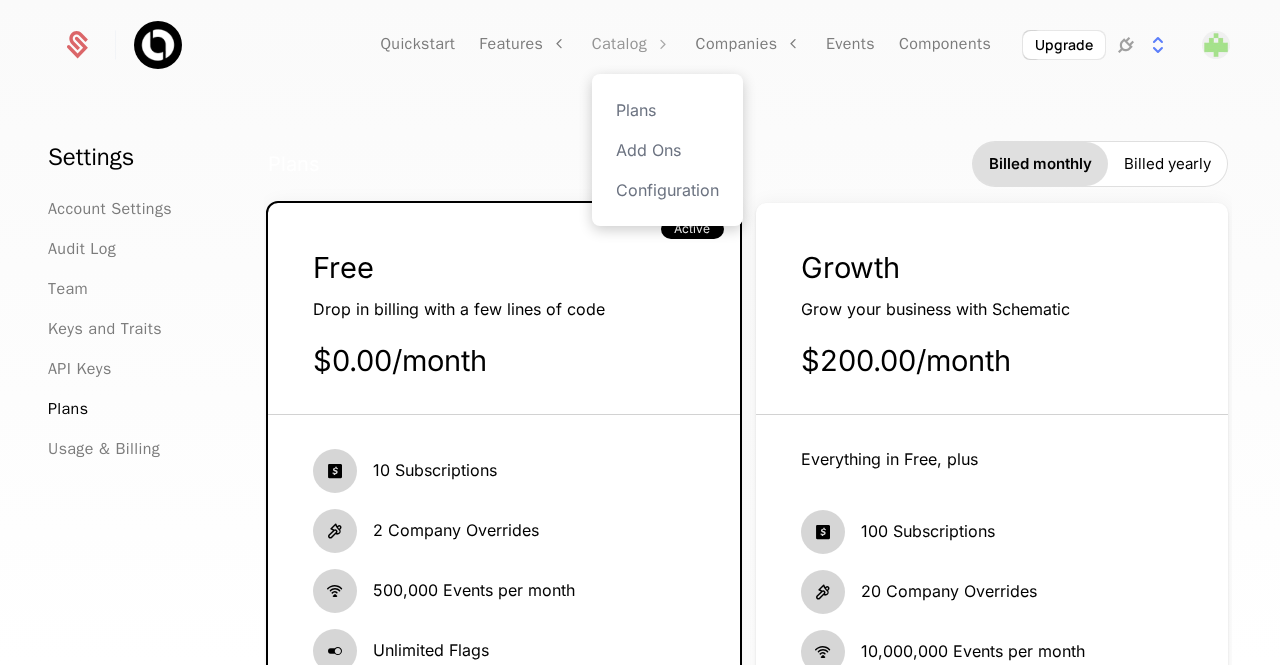 click on "Catalog" at bounding box center (632, 45) 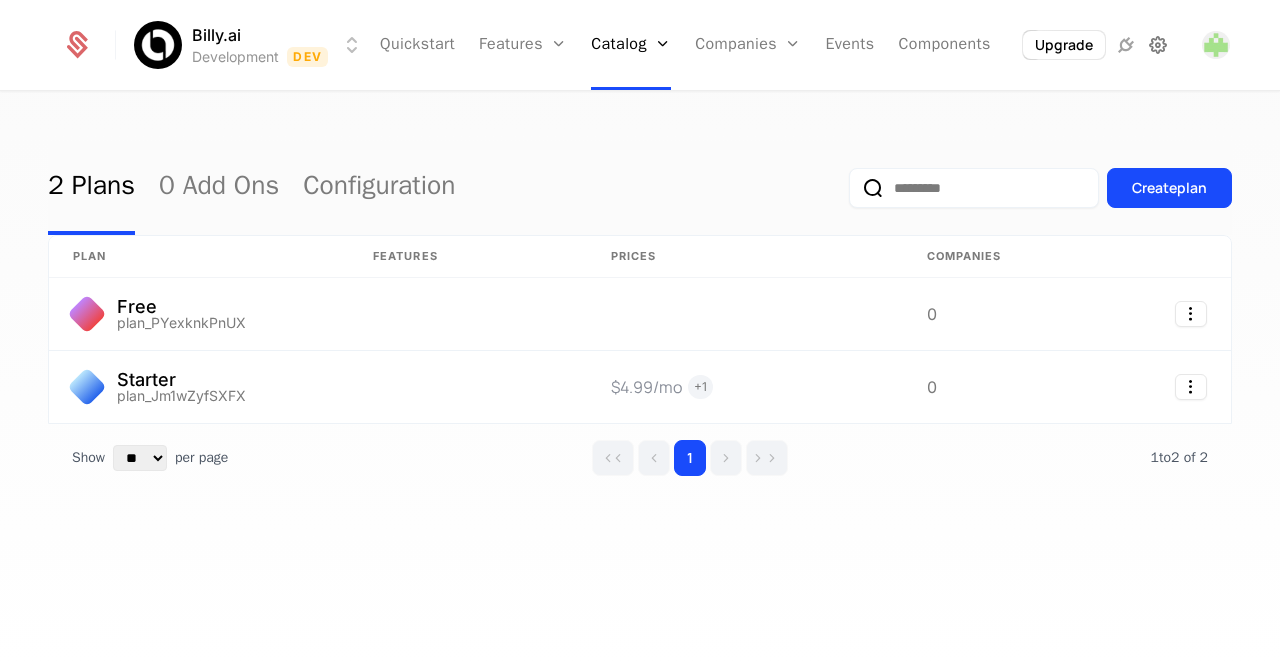 click at bounding box center (1158, 45) 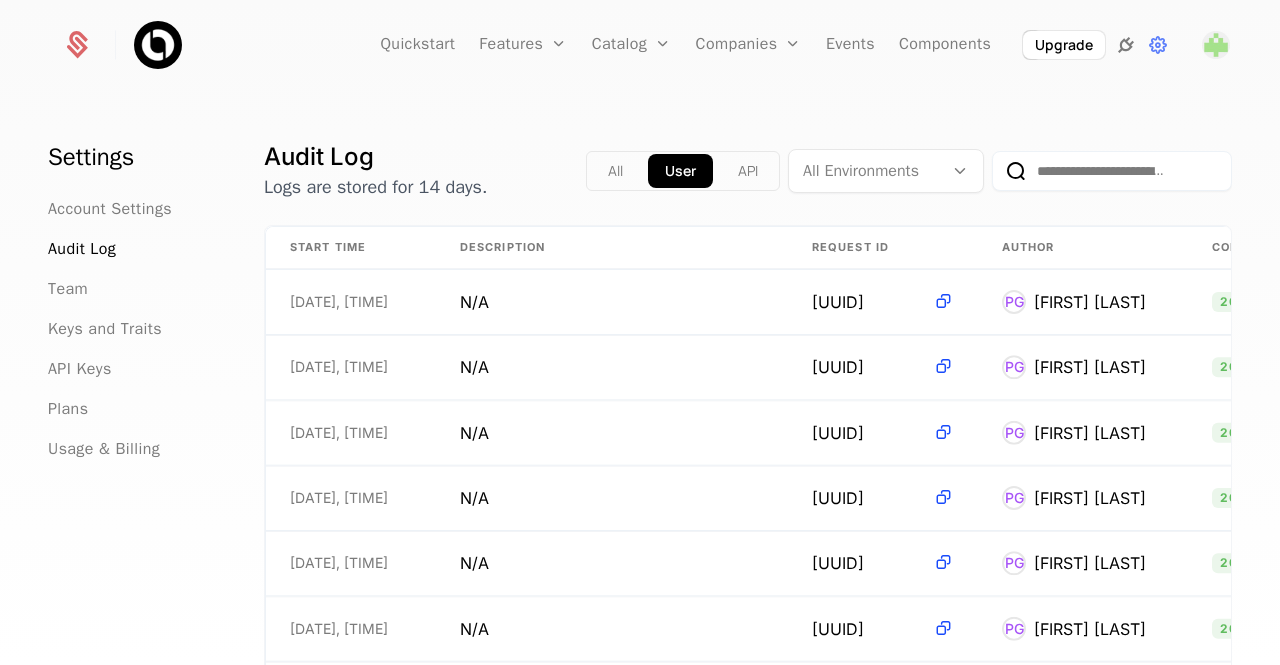click at bounding box center [1126, 45] 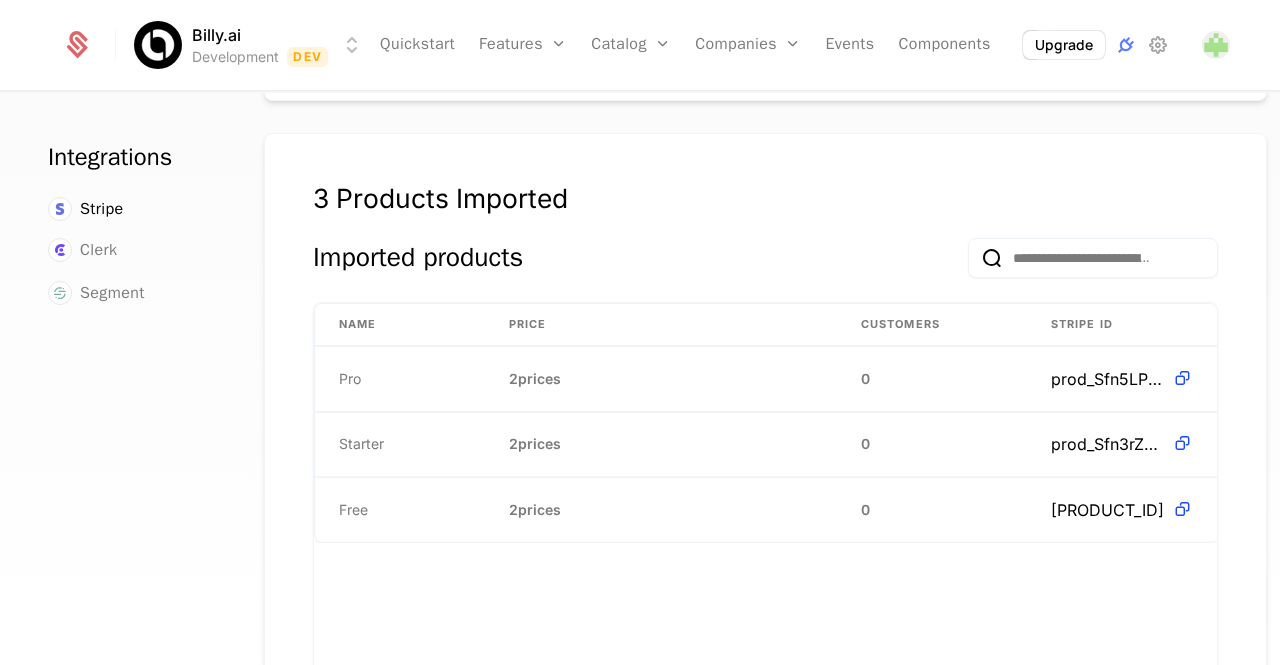 scroll, scrollTop: 544, scrollLeft: 0, axis: vertical 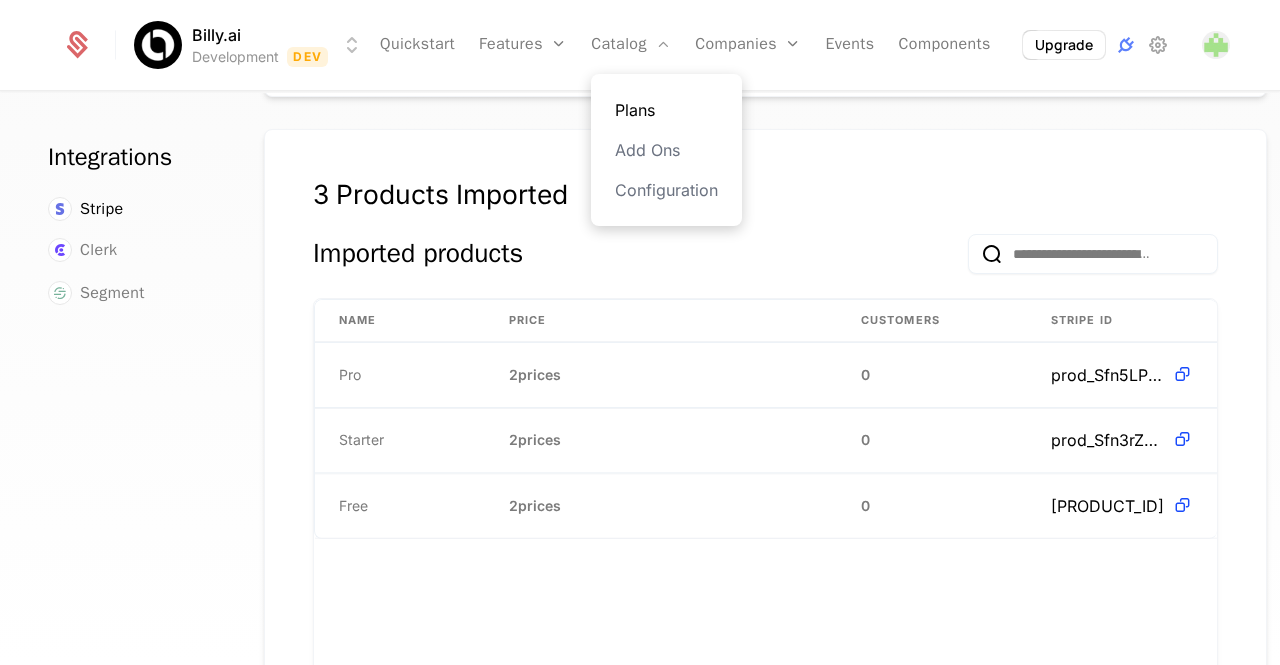 click on "Plans" at bounding box center (666, 110) 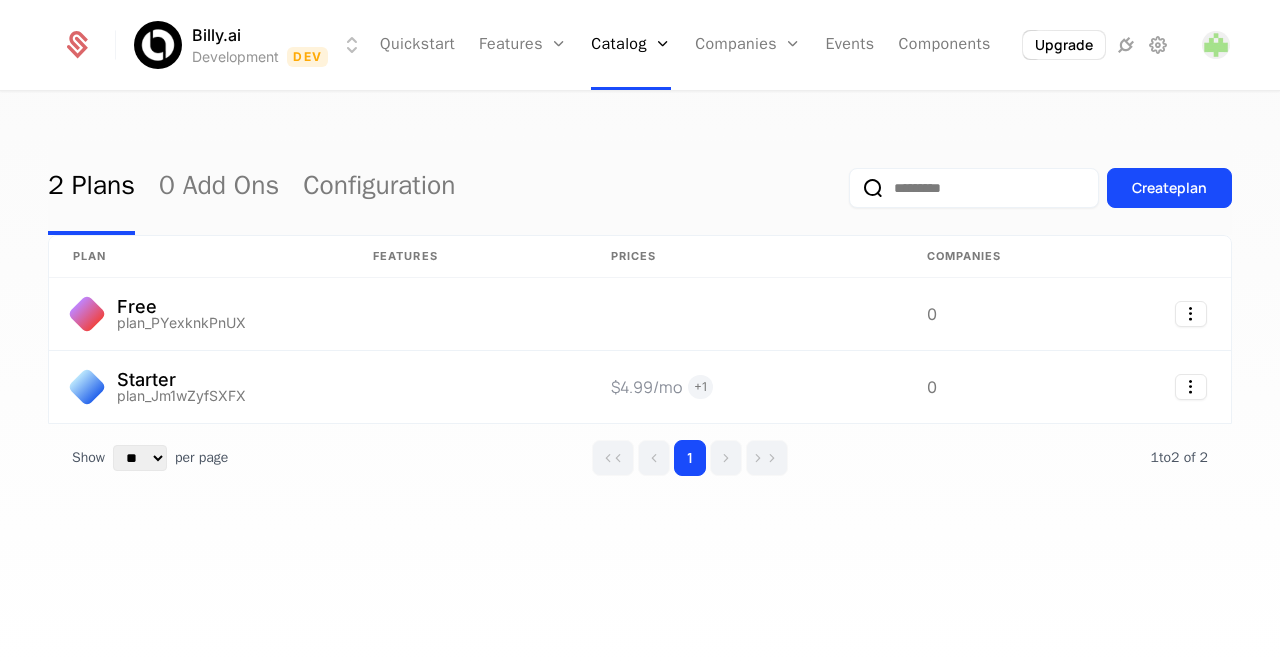 click on "Show ** ** ** *** *** per page per page 1 1  to  2   of   2  of   2" at bounding box center [640, 458] 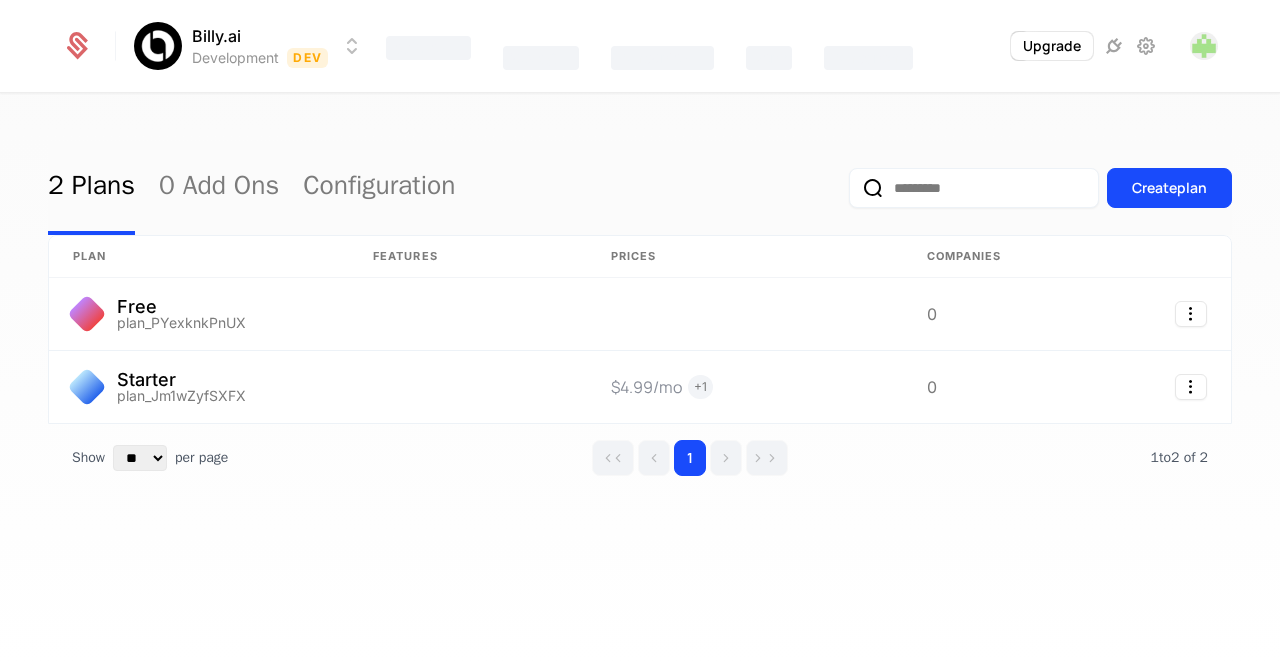 click on "2 Plans 0 Add Ons Configuration Create  plan" at bounding box center [640, 188] 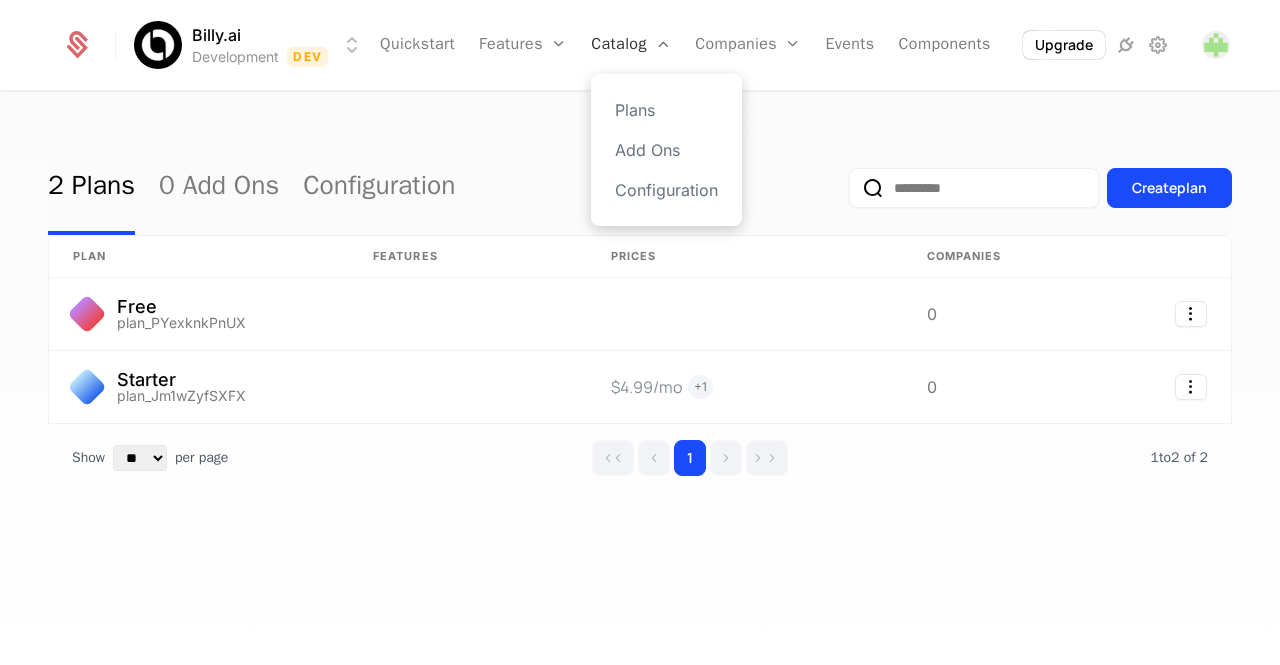 click on "Catalog" at bounding box center (631, 45) 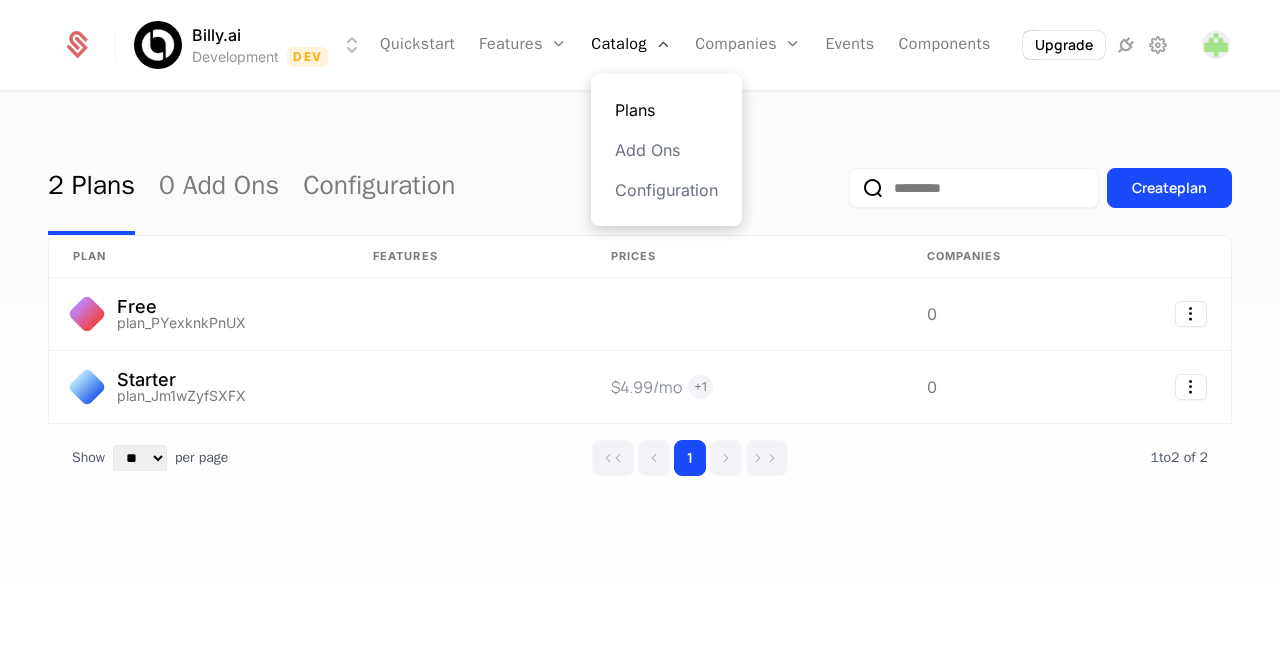 click on "Plans" at bounding box center [666, 110] 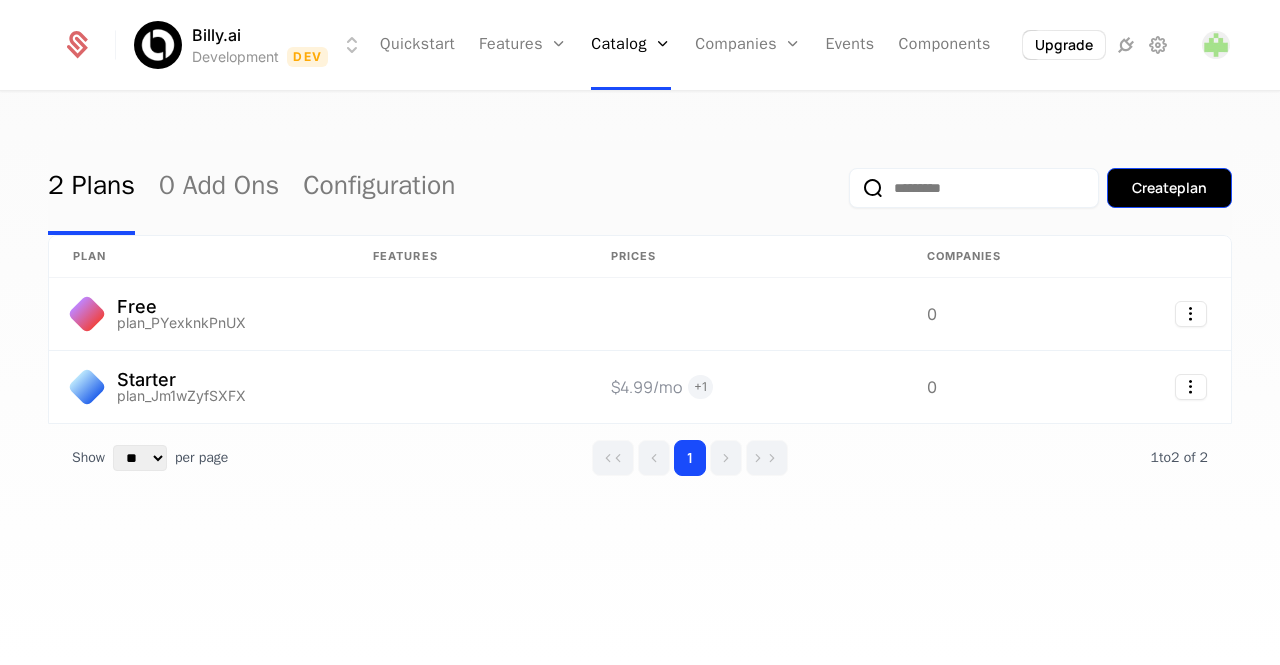 click on "Create  plan" at bounding box center (1169, 188) 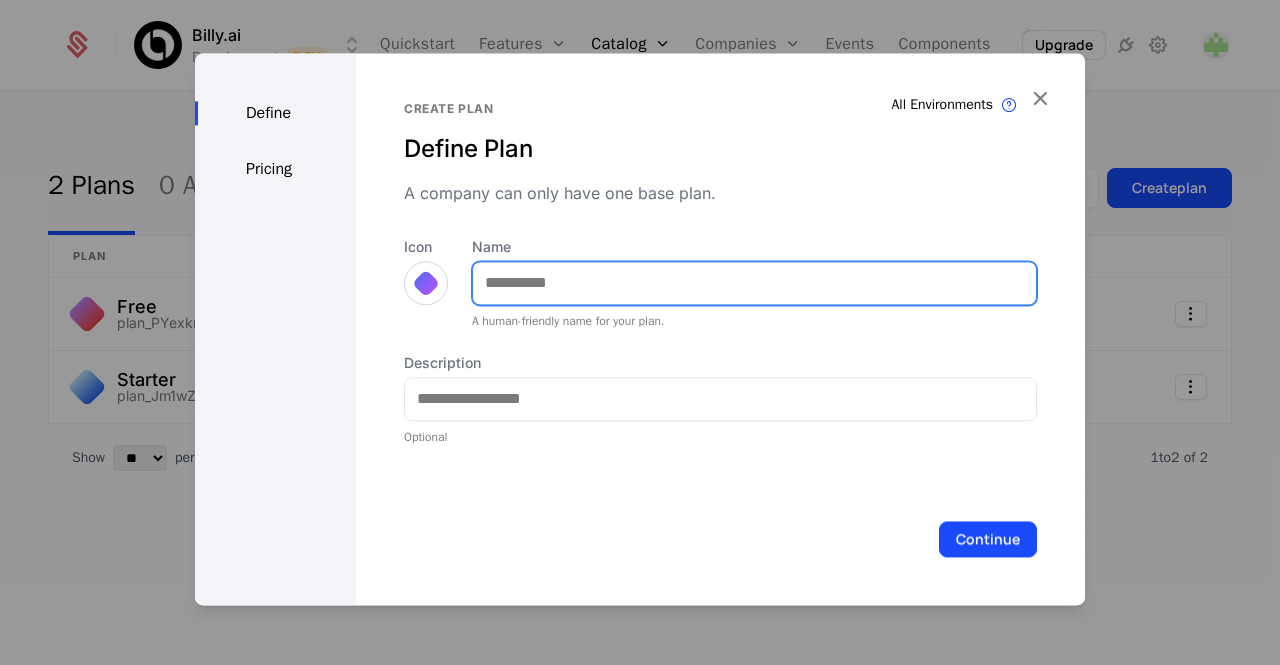 click on "Name" at bounding box center (754, 283) 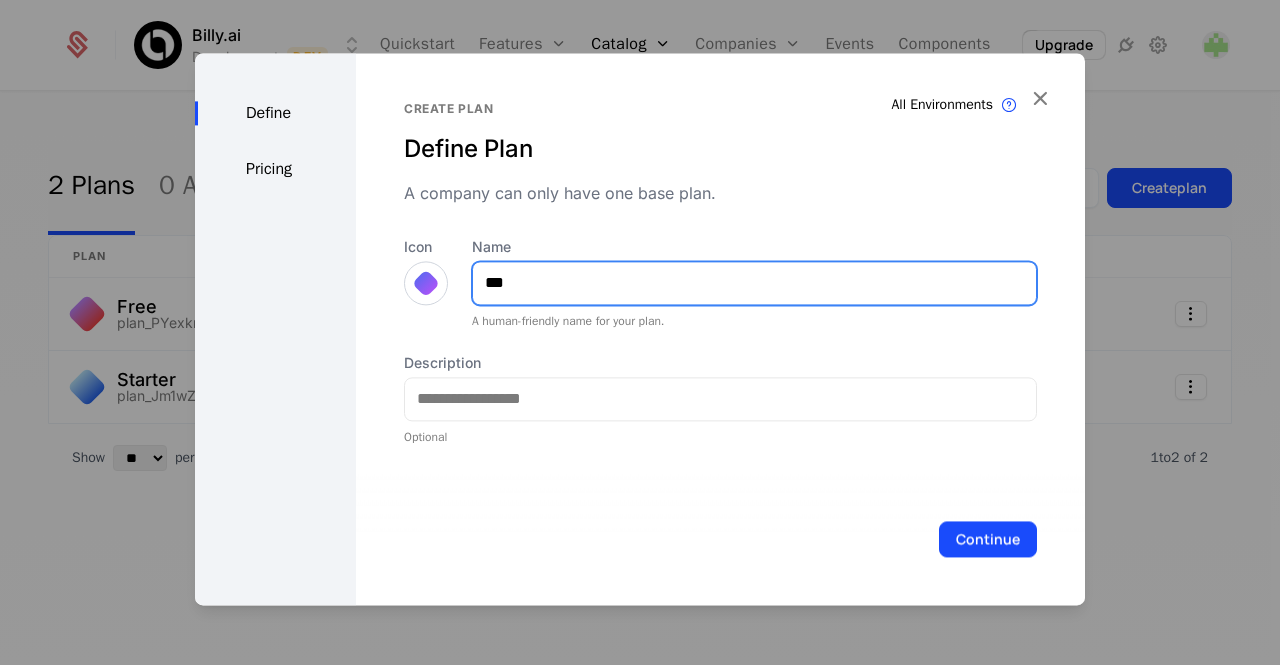 type on "***" 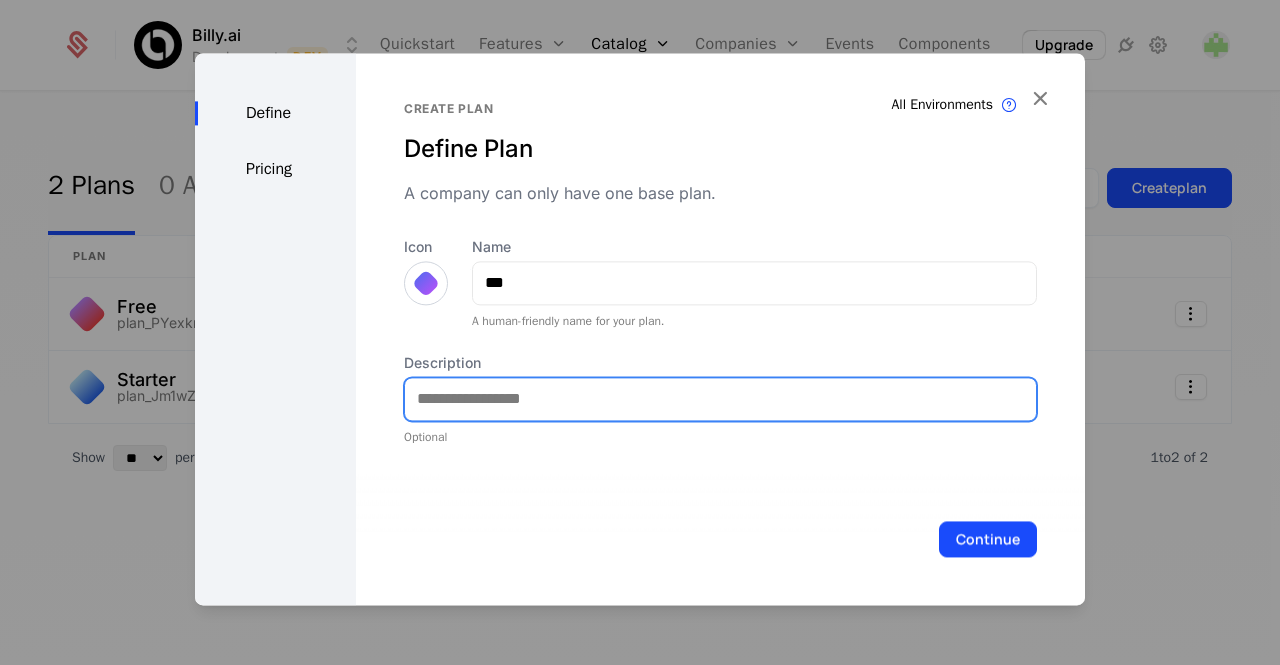 click on "Description" at bounding box center [720, 399] 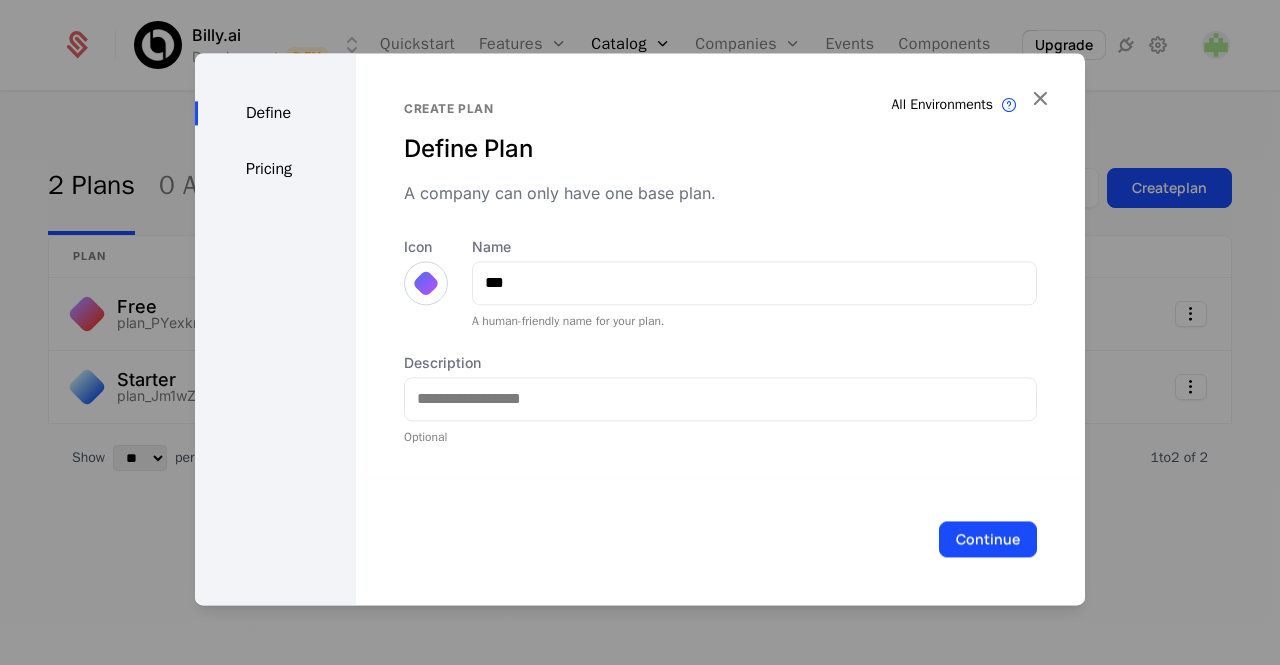 click at bounding box center [426, 283] 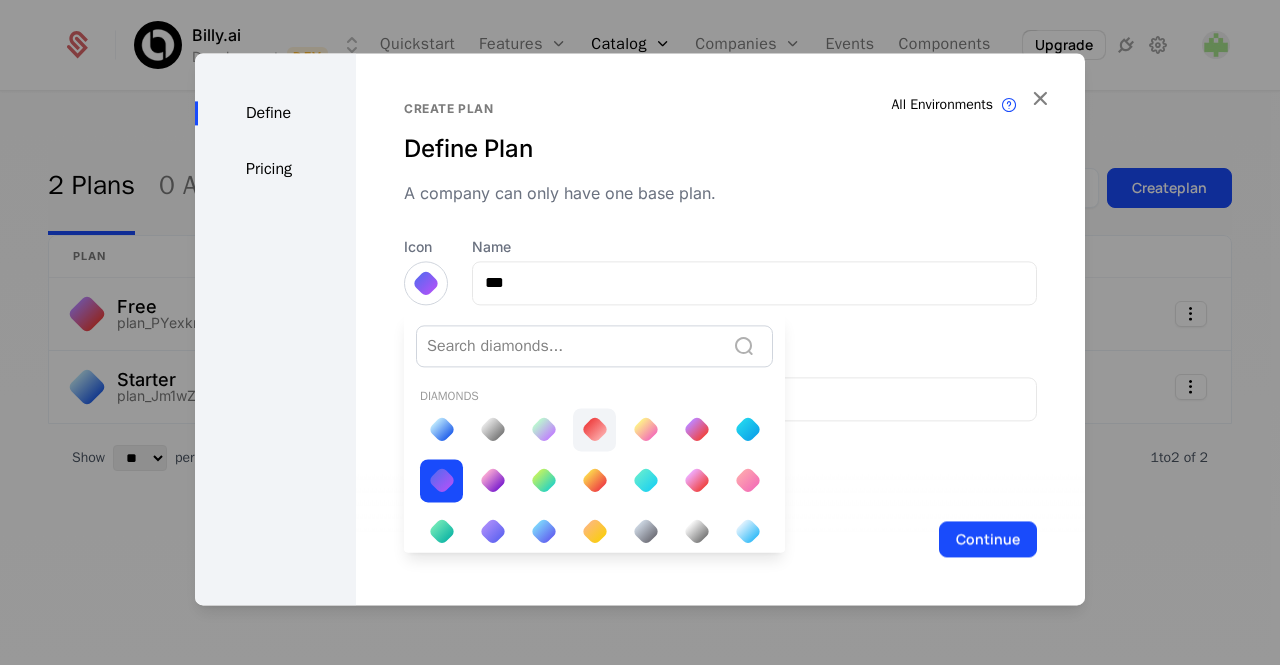 click at bounding box center (594, 429) 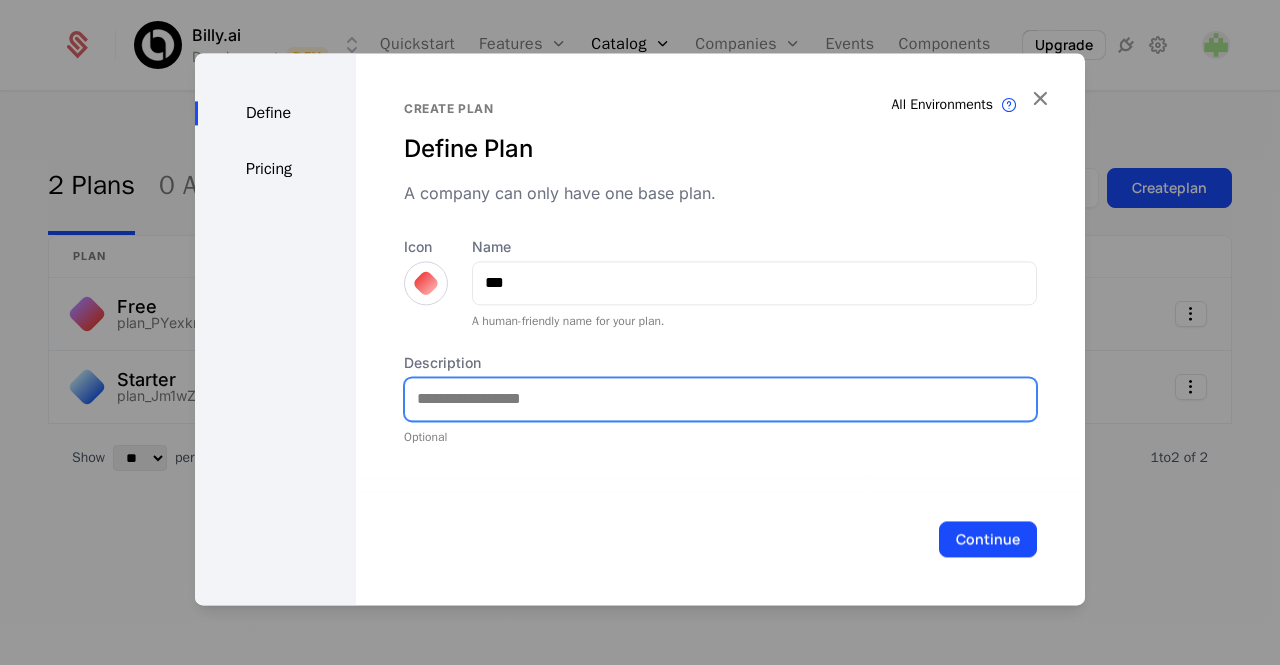 click on "Description" at bounding box center (720, 399) 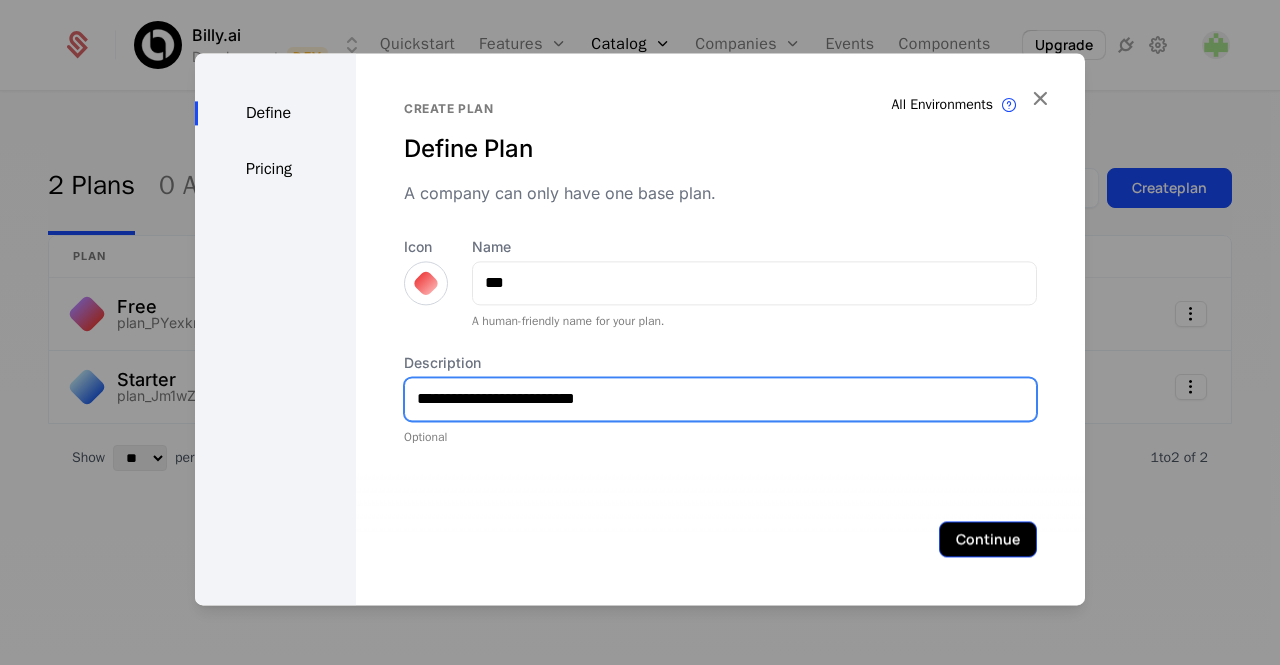 type on "**********" 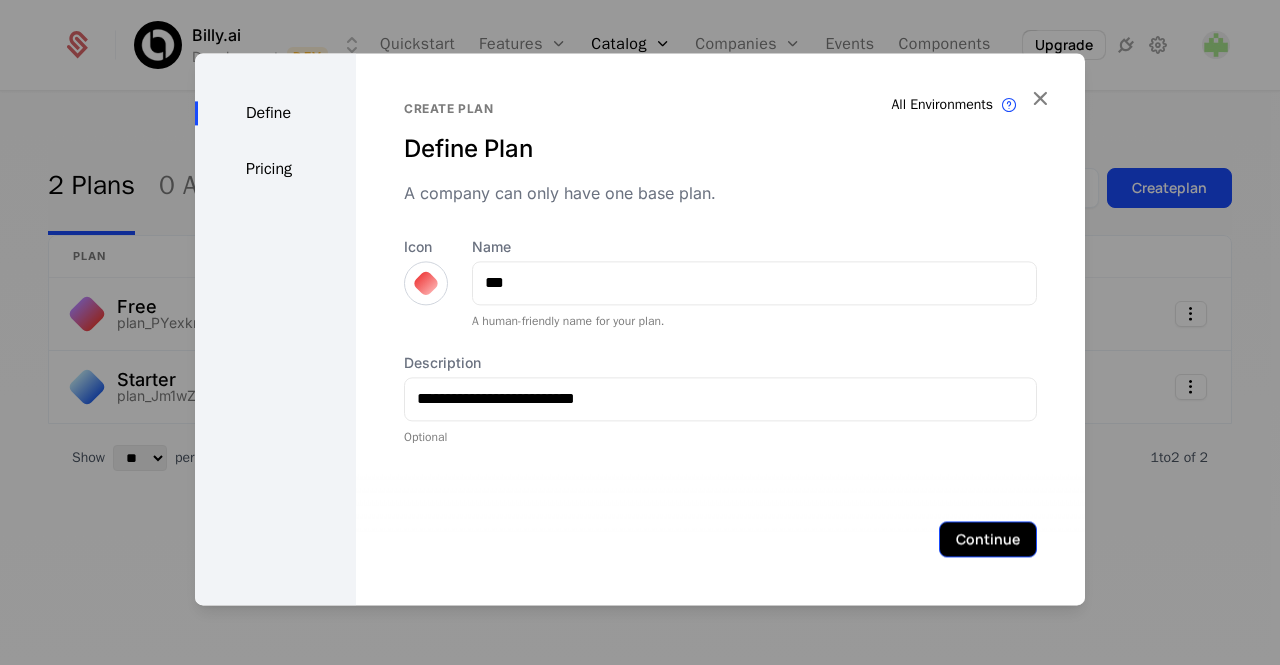 click on "Continue" at bounding box center (988, 539) 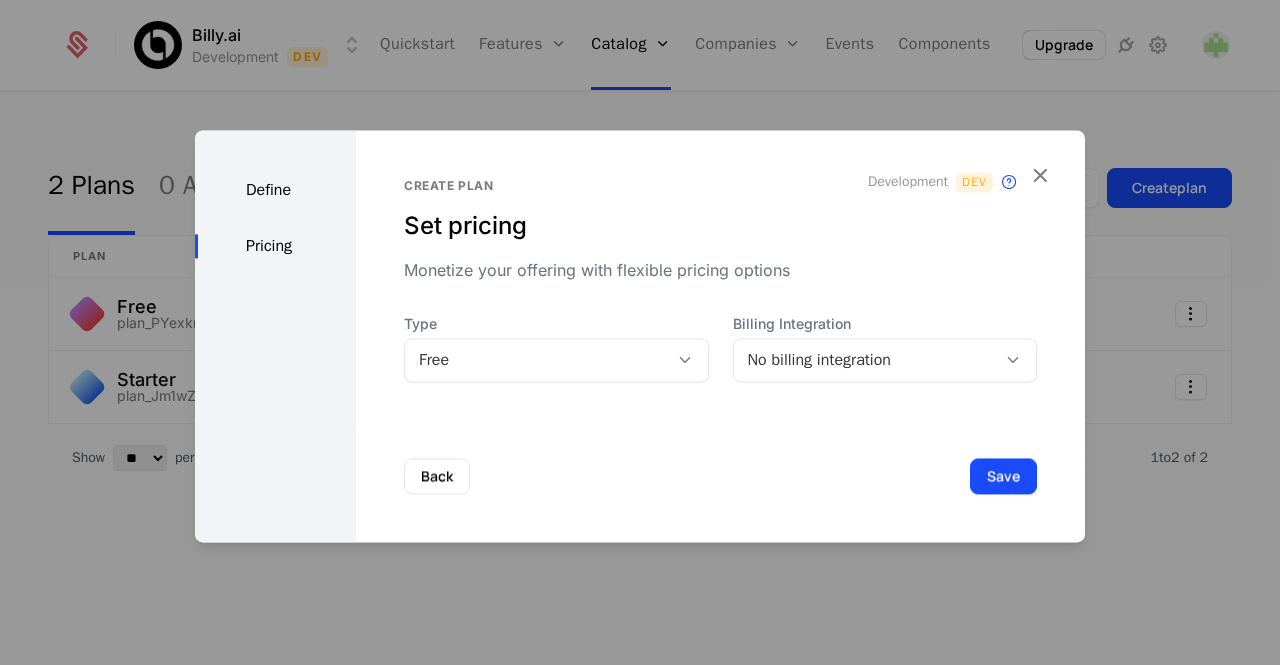 click at bounding box center [685, 360] 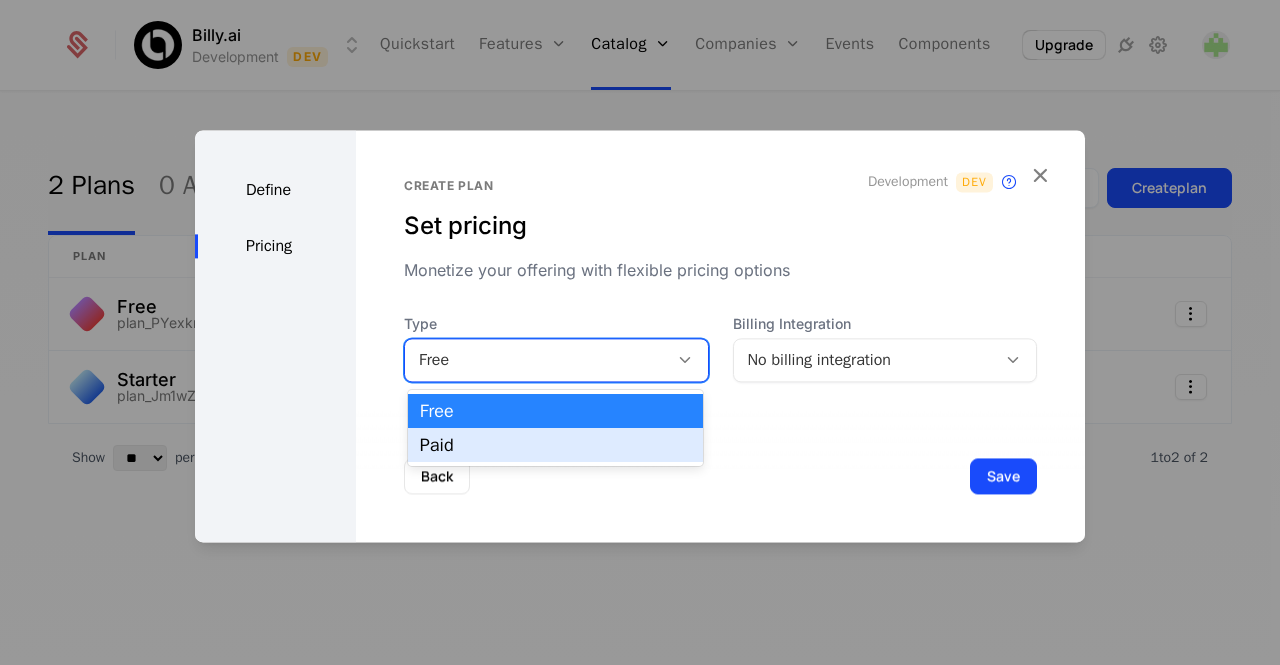 click on "Paid" at bounding box center [555, 445] 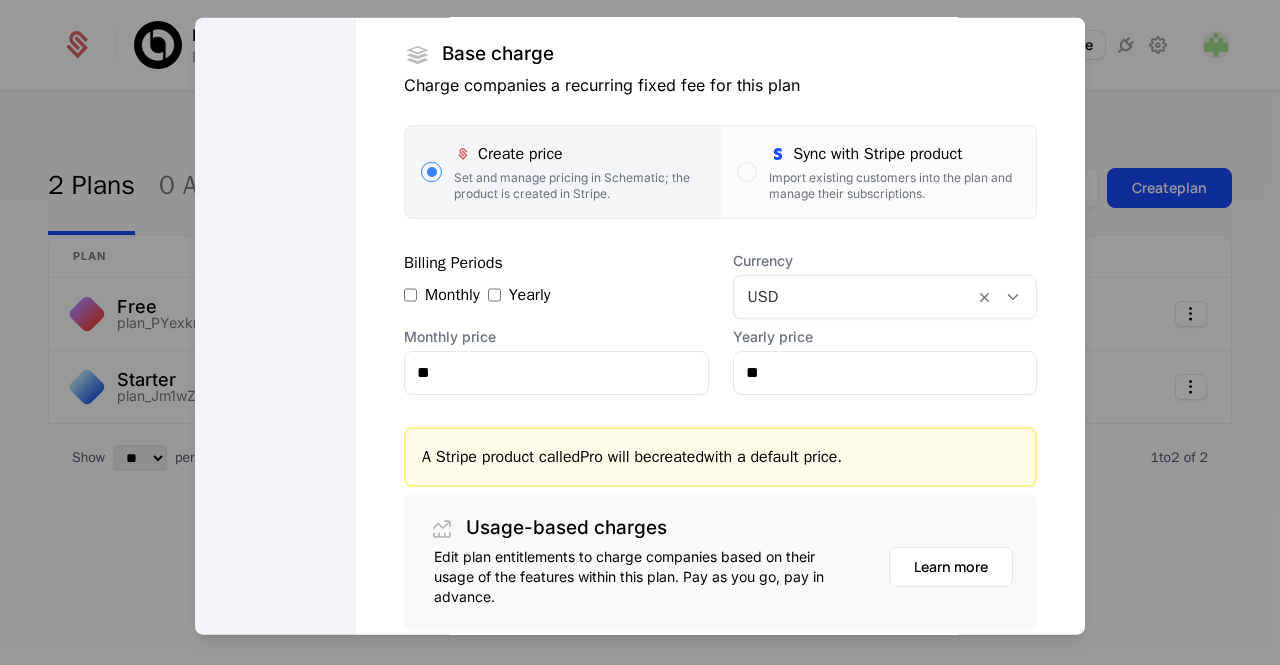 scroll, scrollTop: 344, scrollLeft: 0, axis: vertical 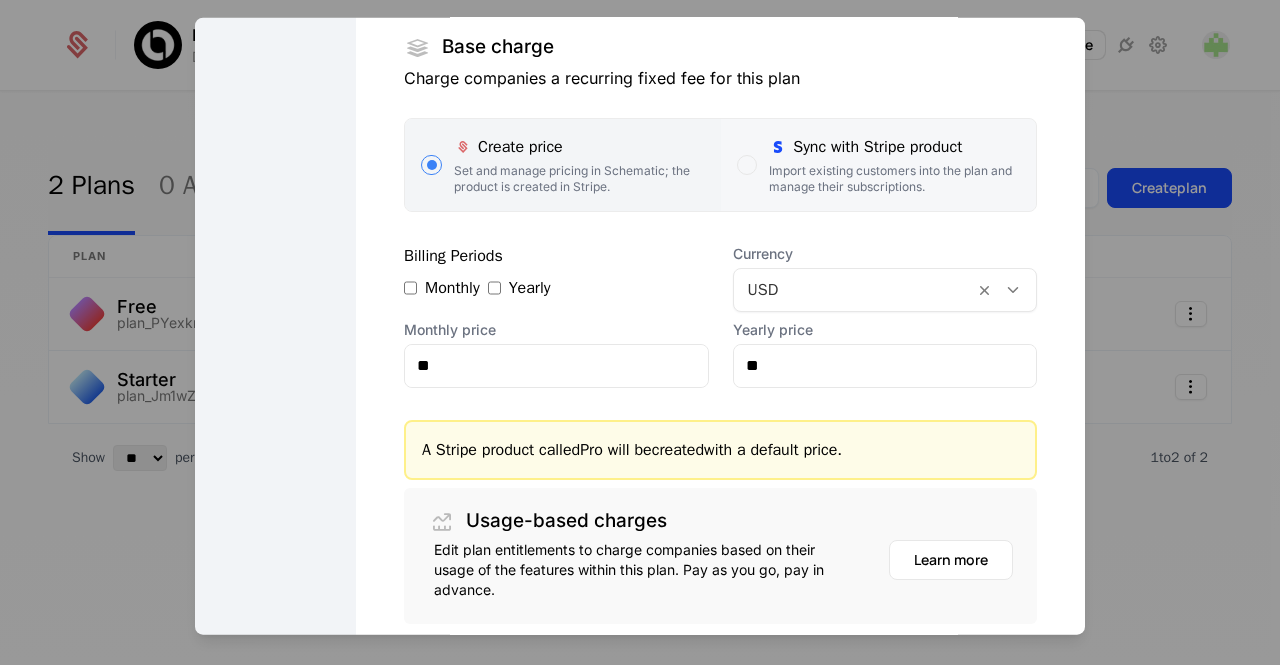 click on "Import existing customers into the plan and manage their subscriptions." at bounding box center (894, 178) 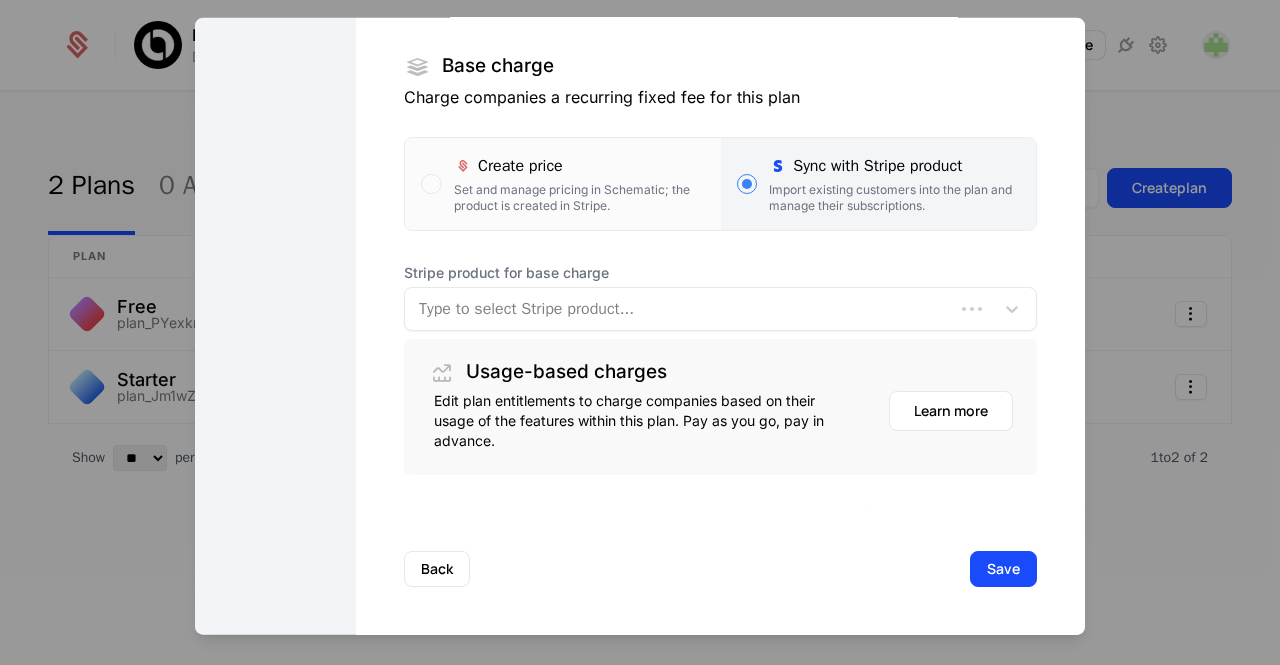 scroll, scrollTop: 324, scrollLeft: 0, axis: vertical 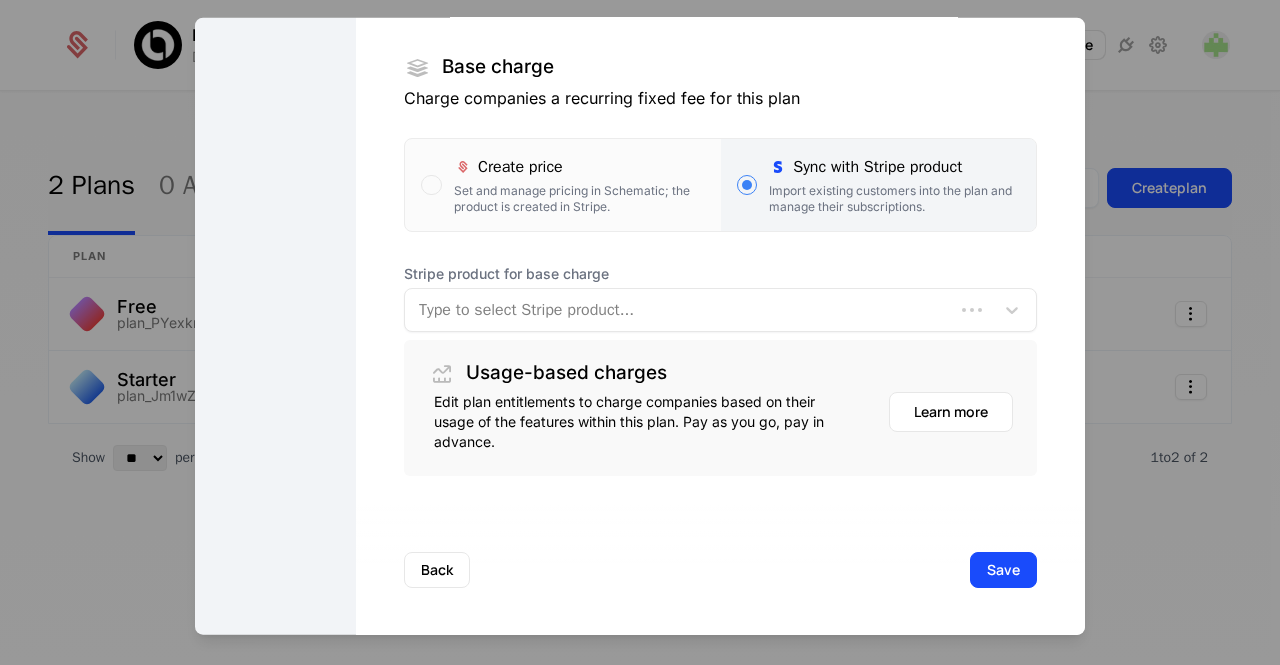 click on "Type to select Stripe product..." at bounding box center [679, 309] 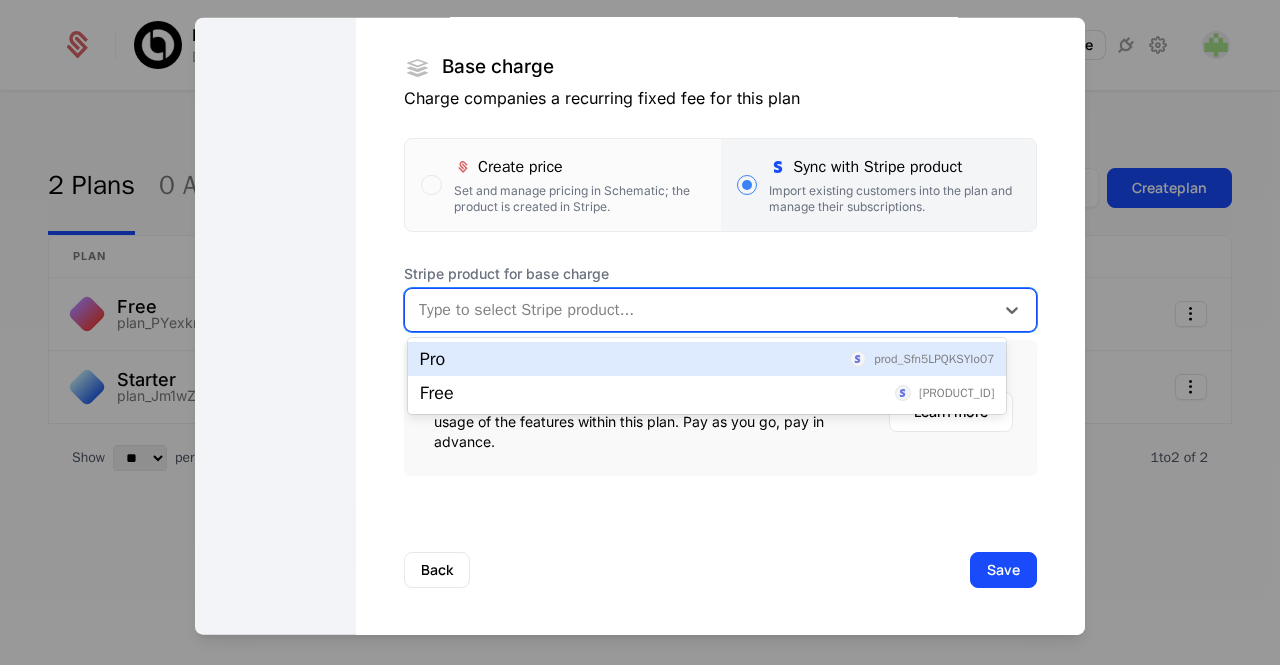 click on "Pro prod_Sfn5LPQKSYIo07" at bounding box center [707, 359] 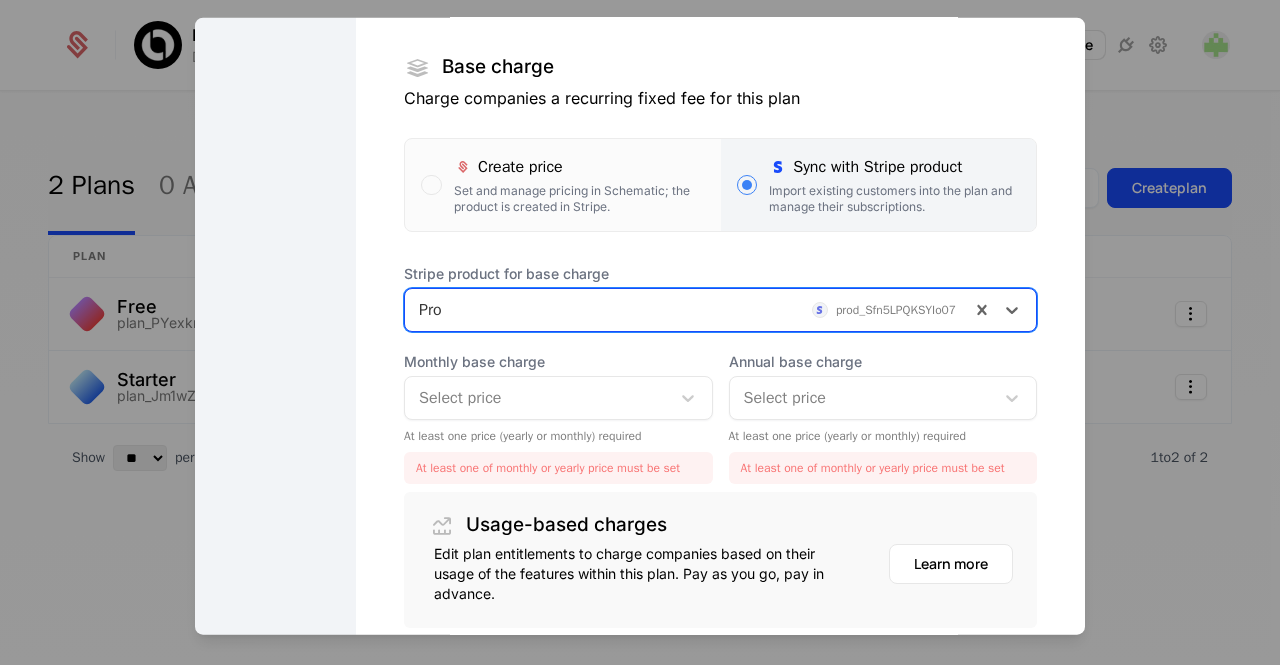 click at bounding box center (537, 397) 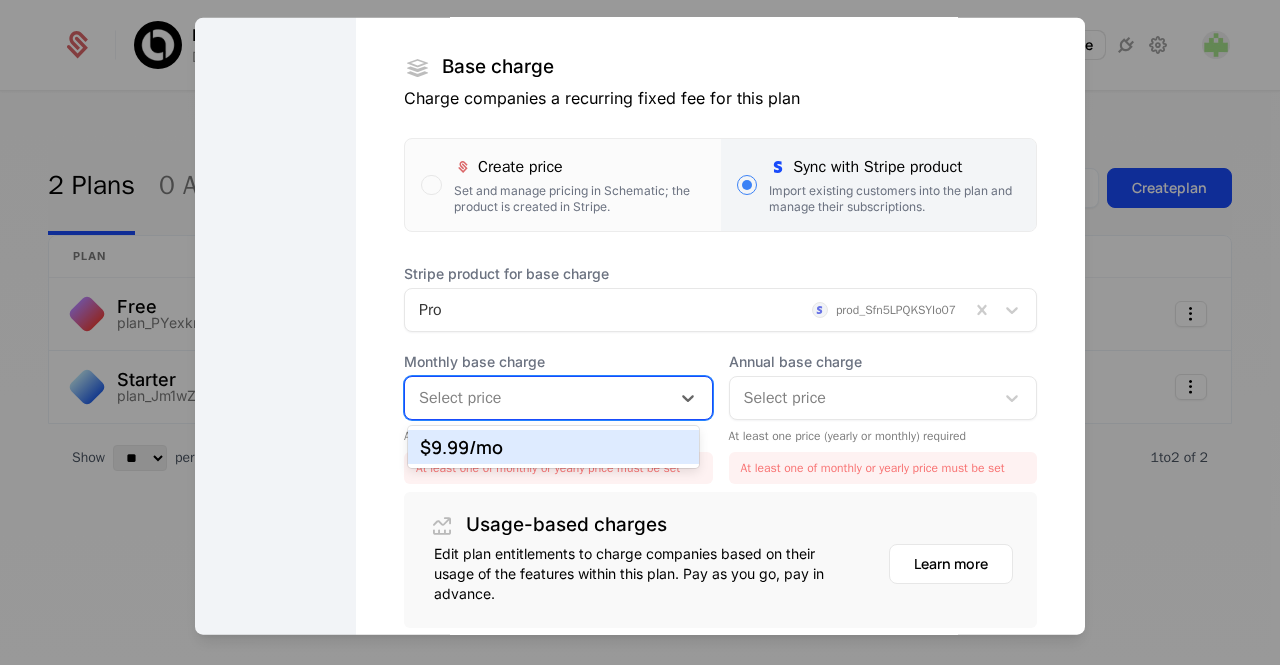 click on "$9.99 /mo" at bounding box center (553, 447) 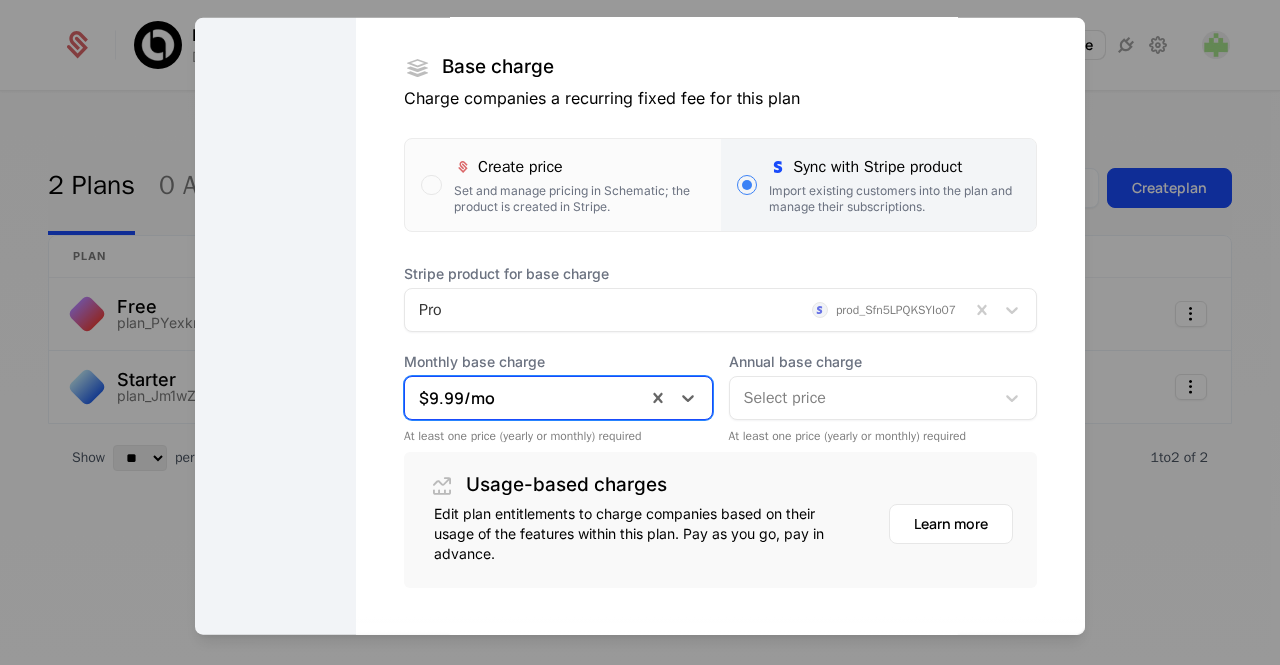 click at bounding box center [862, 397] 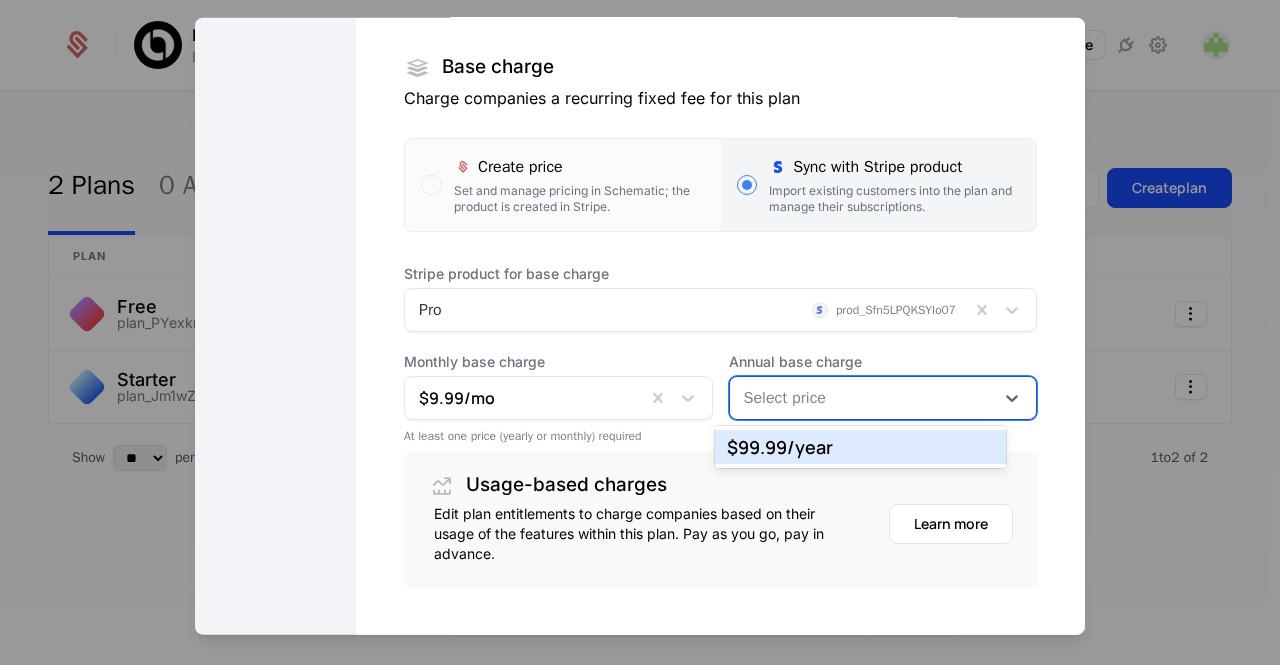 click on "$99.99 /year" at bounding box center (860, 447) 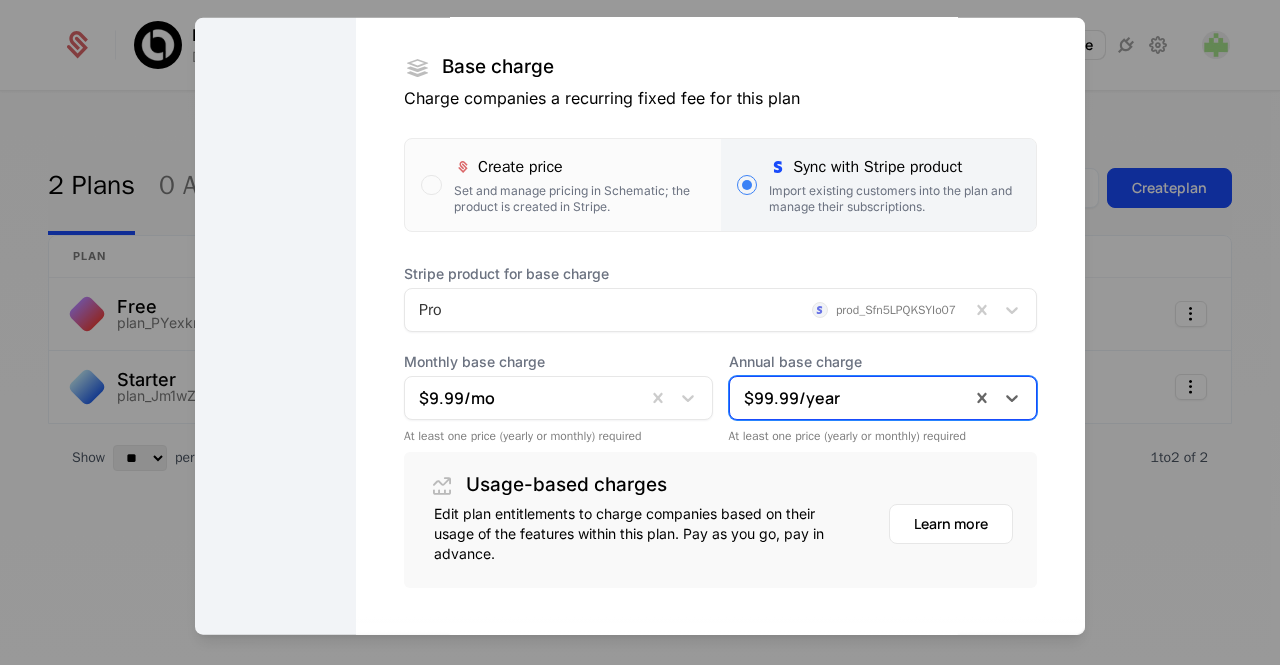 scroll, scrollTop: 436, scrollLeft: 0, axis: vertical 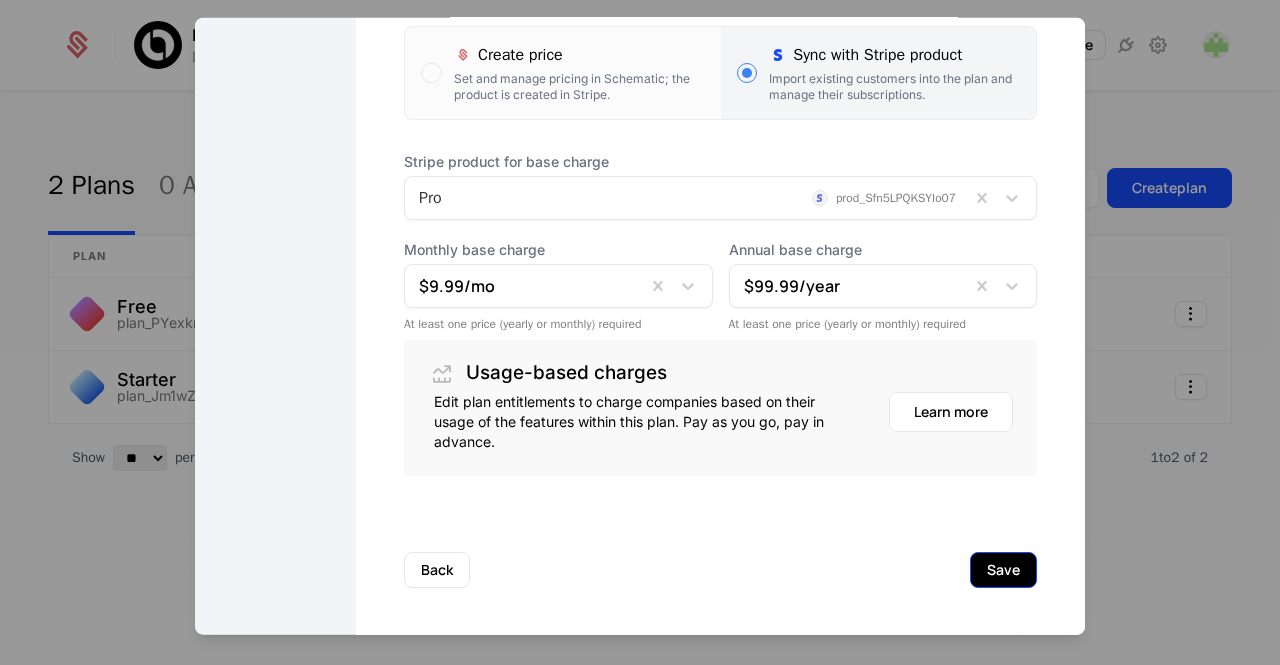 click on "Save" at bounding box center [1003, 569] 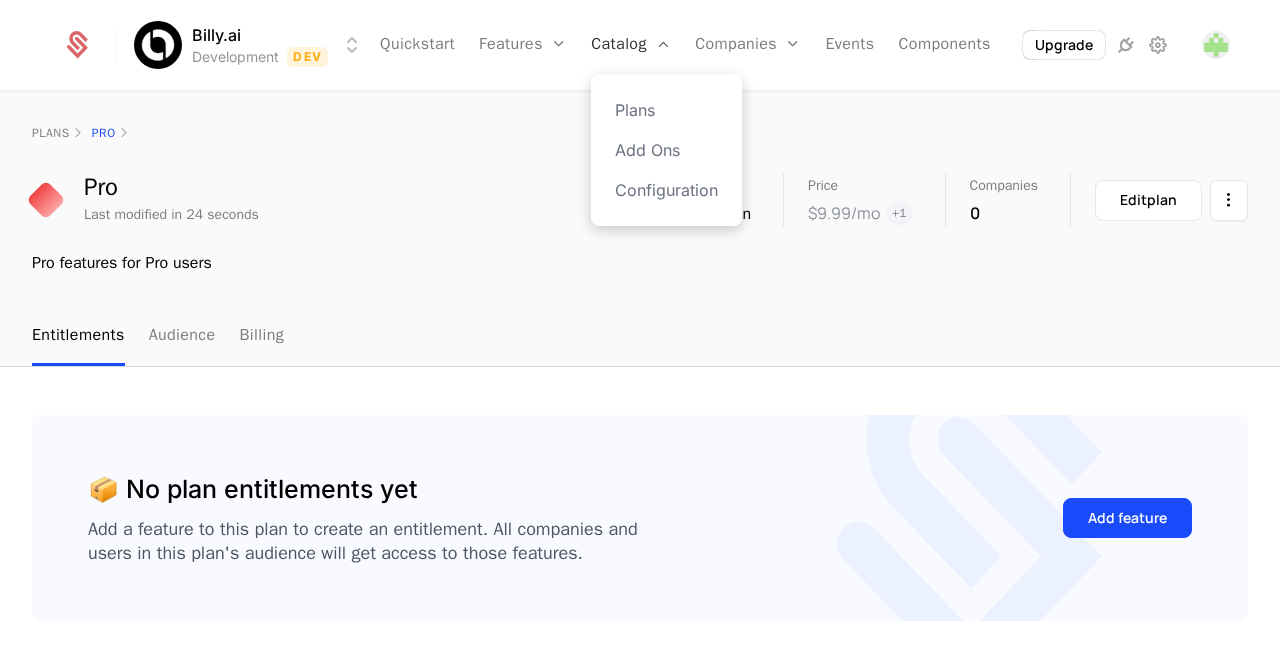 click on "Catalog" at bounding box center [631, 45] 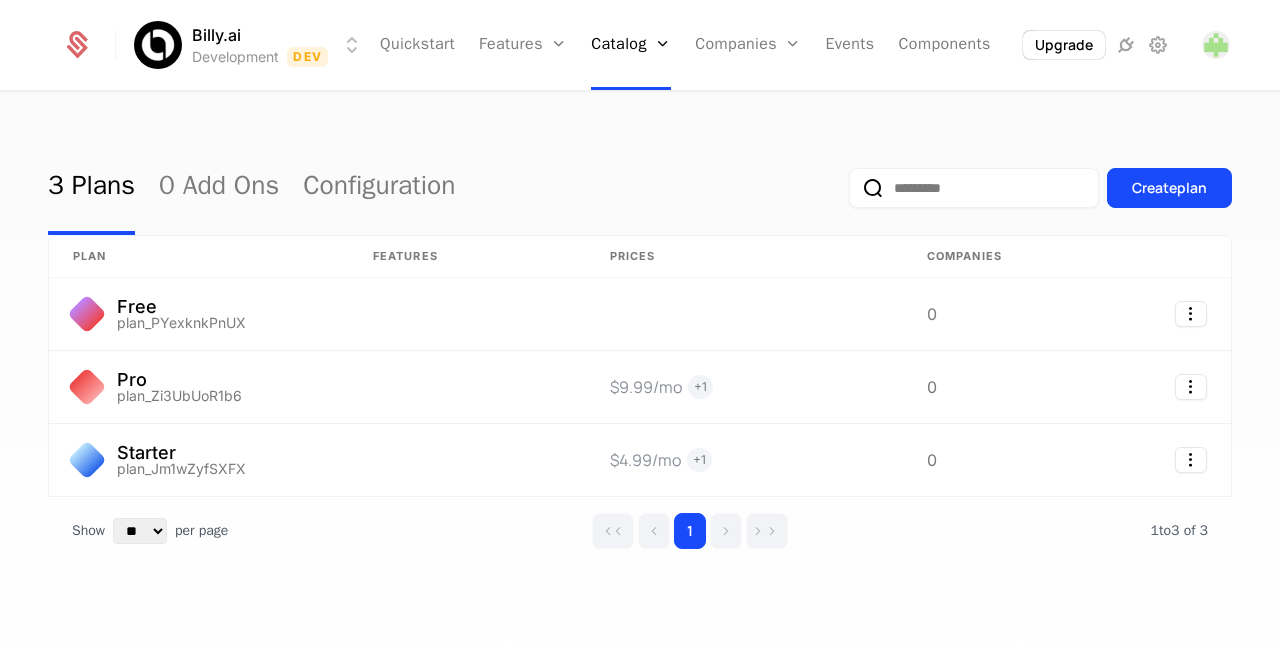 click on "3 Plans 0 Add Ons Configuration Create  plan plan Features Prices Companies Free plan_PYexknkPnUX 0 Pro plan_Zi3UbUoR1b6 $9.99 /mo + 1 0 Starter plan_Jm1wZyfSXFX $4.99 /mo + 1 0 Show ** ** ** *** *** per page per page 1 1  to  3   of   3  of   3" at bounding box center (640, 385) 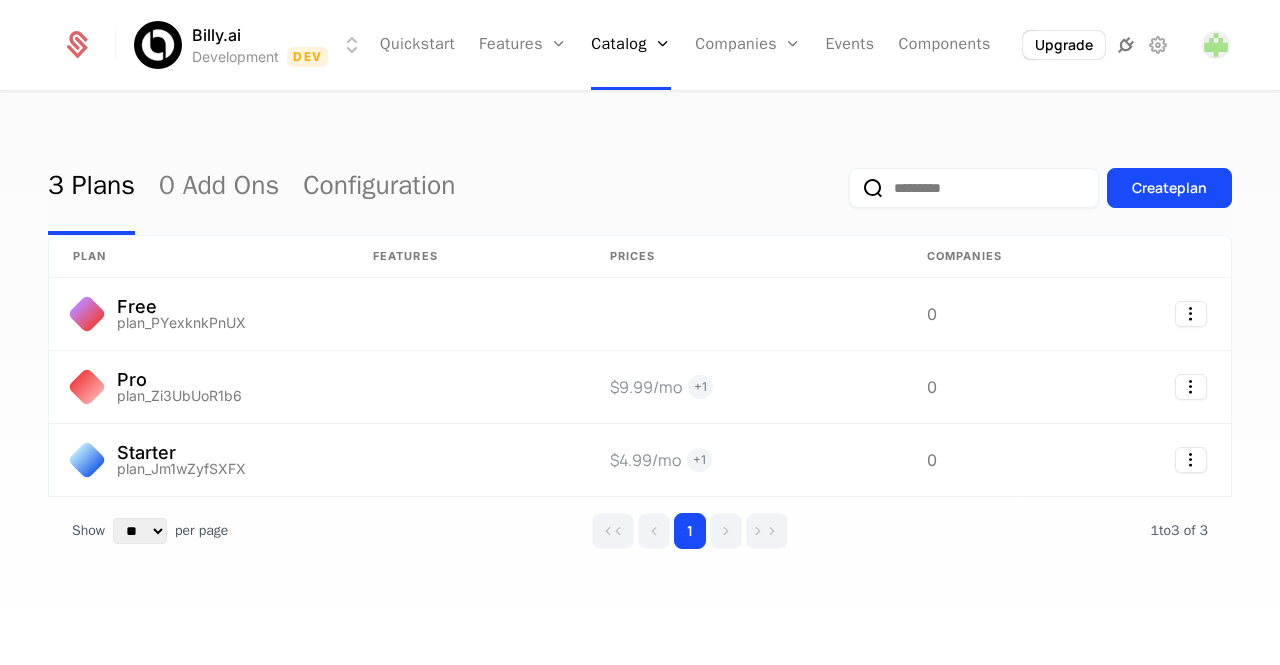 click at bounding box center (1126, 45) 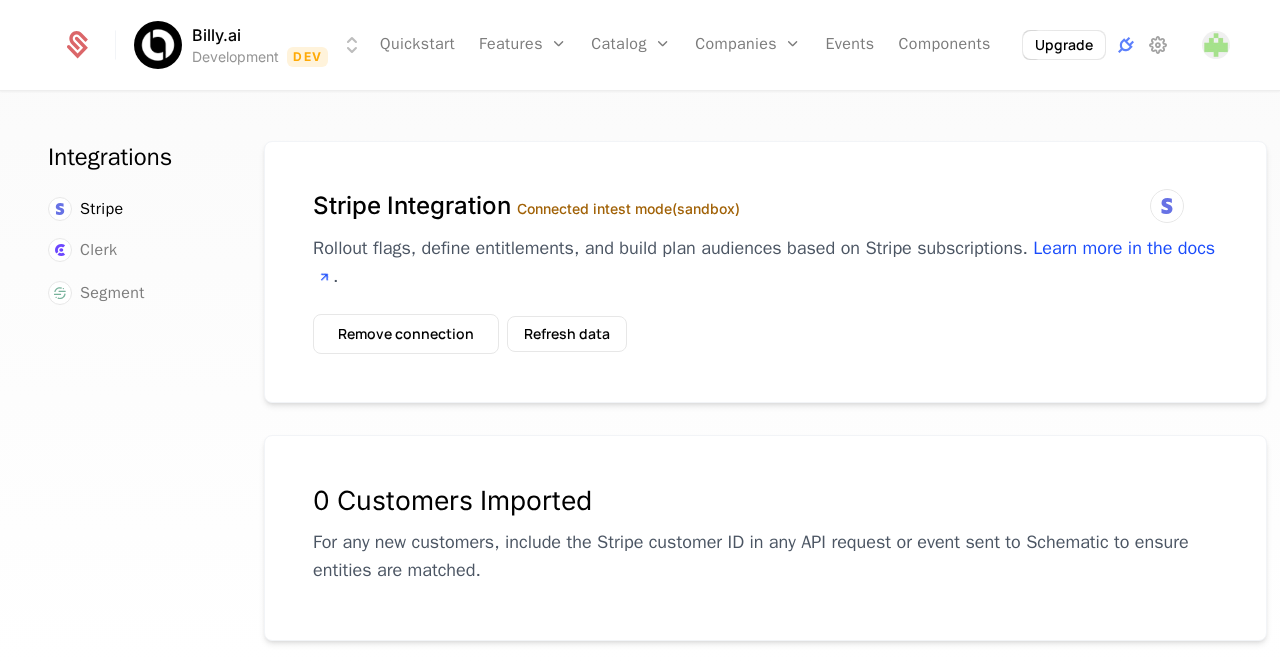 click on "Stripe Integration   Connected in   test mode  (sandbox)   Rollout flags, define entitlements, and build plan audiences based on Stripe subscriptions.   Learn more in the docs . Remove connection Refresh data" at bounding box center (765, 272) 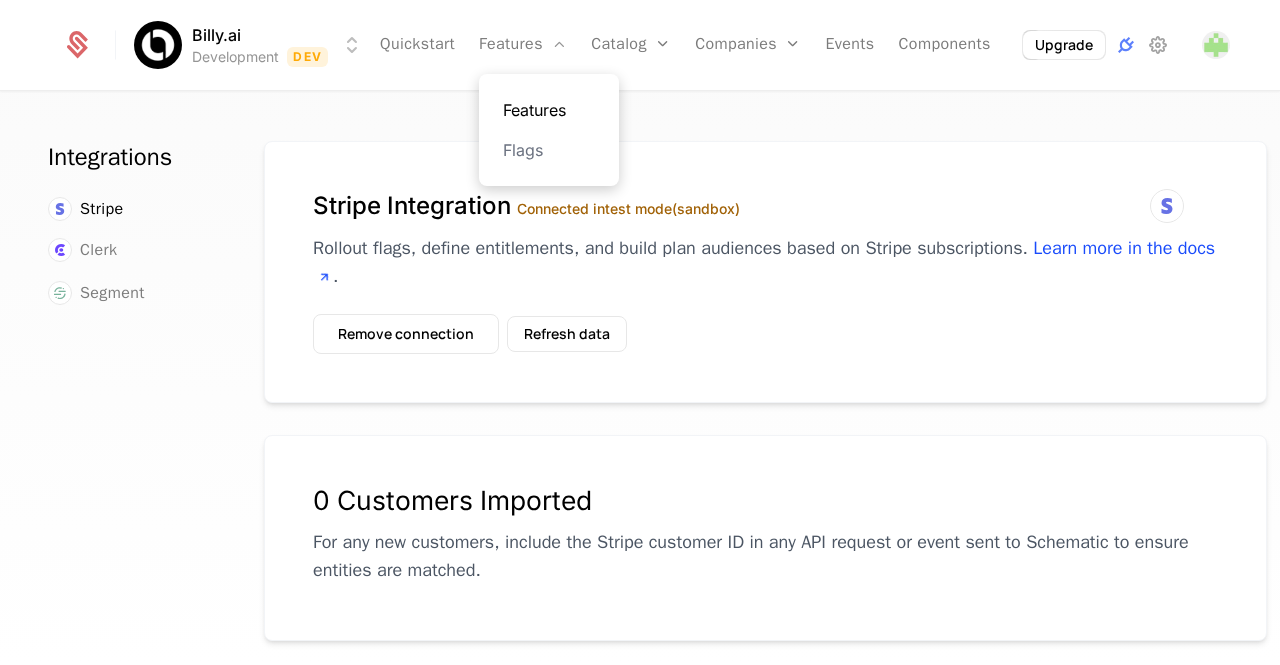 click on "Features" at bounding box center [549, 110] 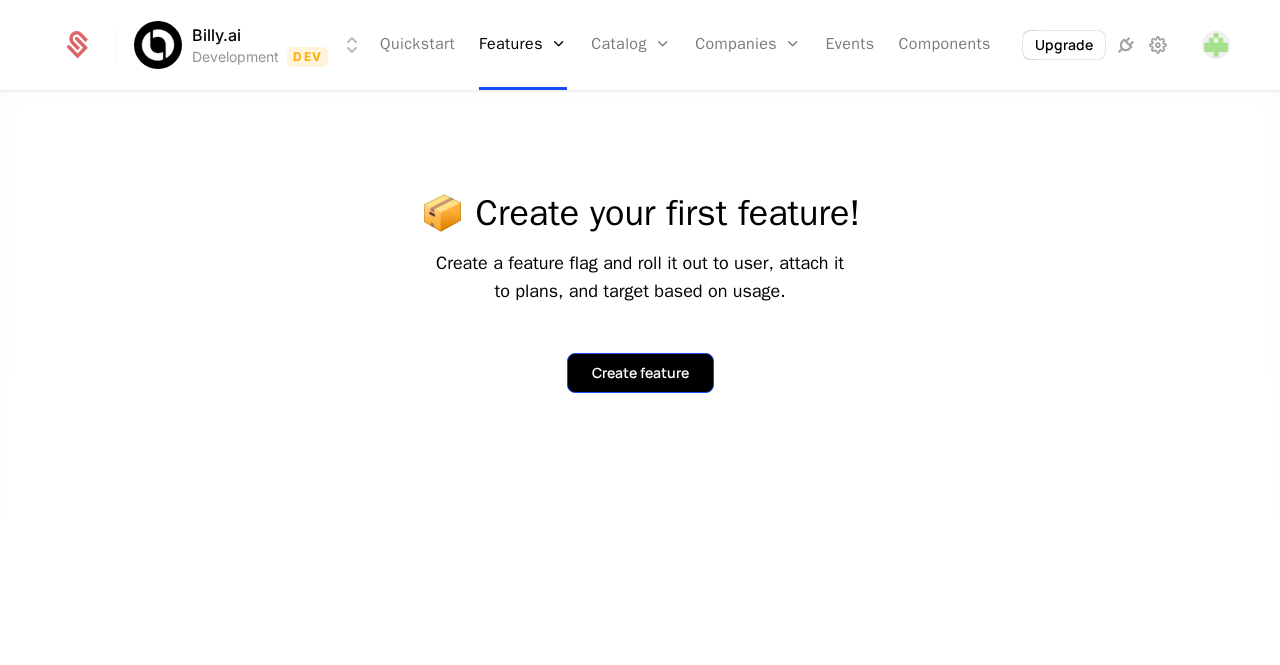 click on "Create feature" at bounding box center [640, 373] 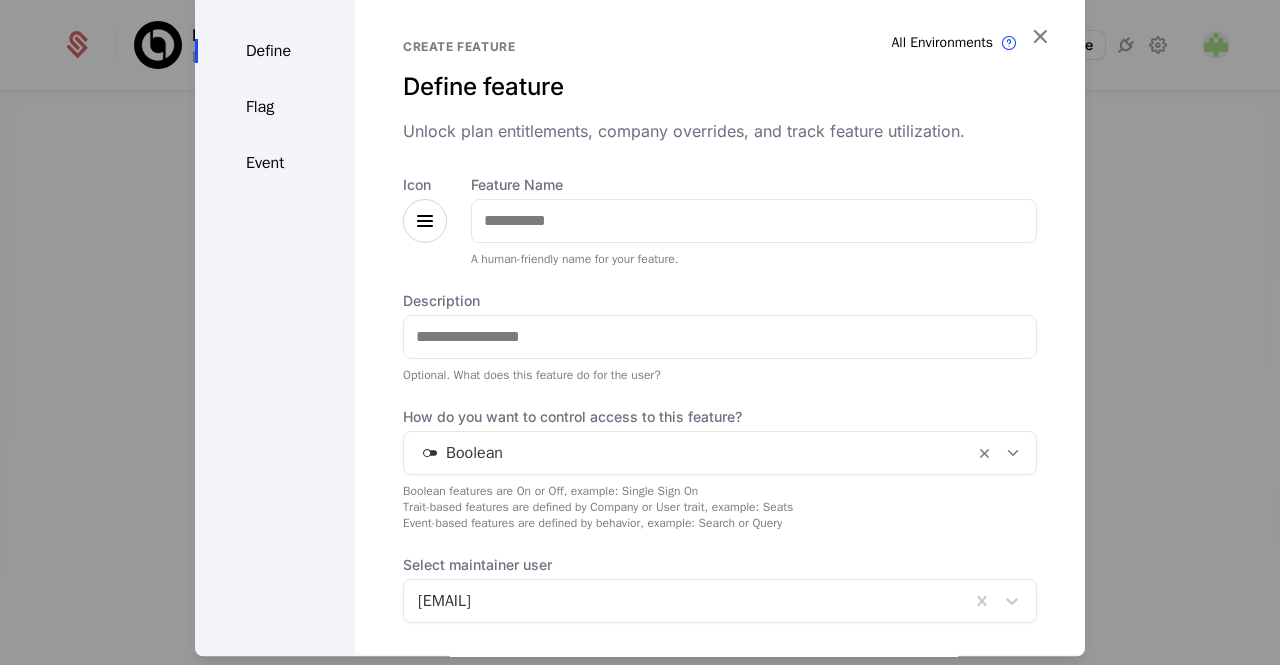 click at bounding box center [425, 221] 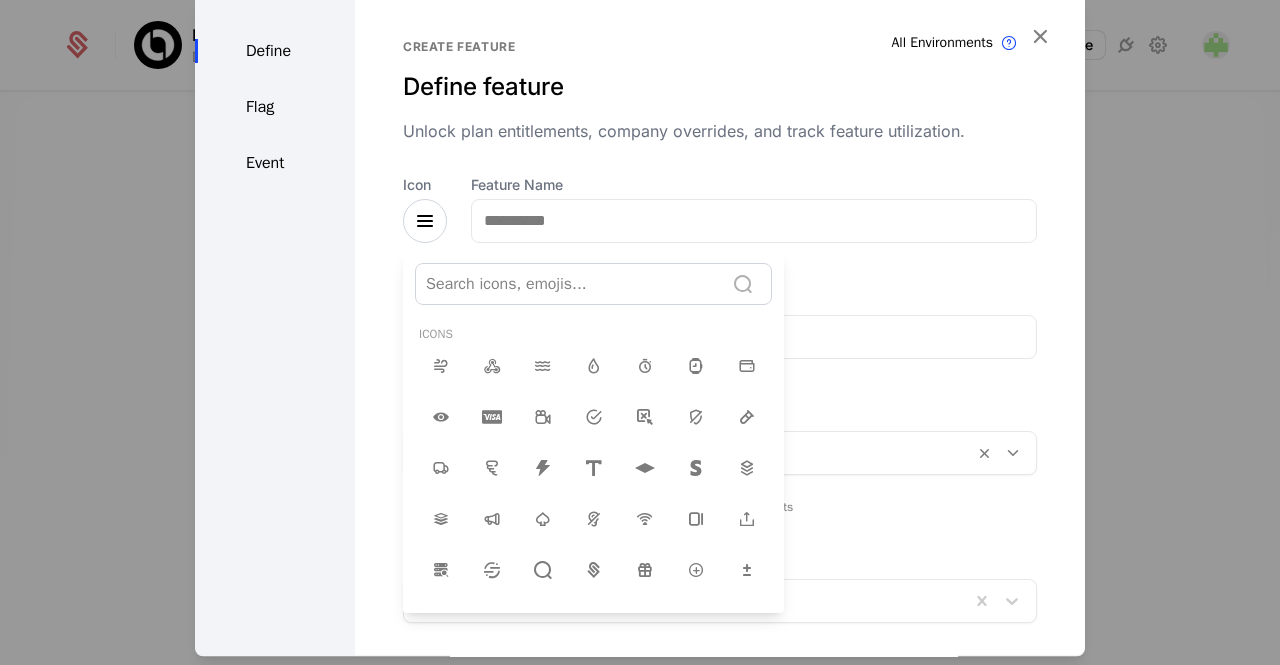 click at bounding box center (640, 323) 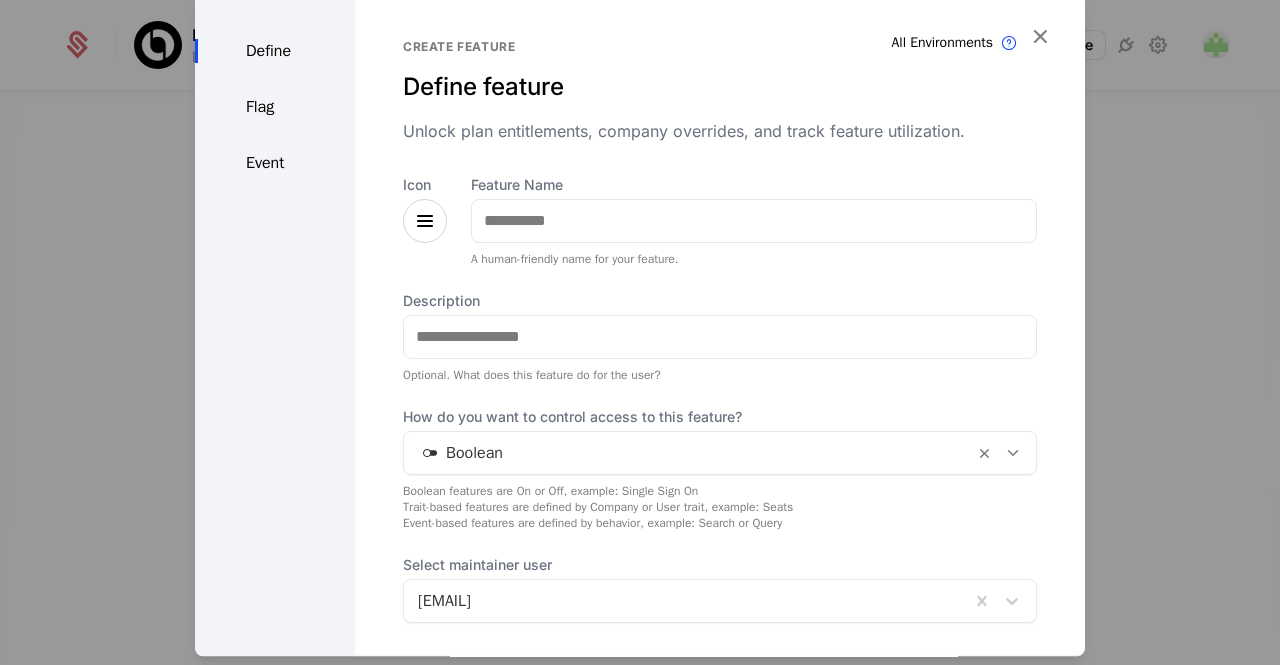 click at bounding box center (425, 221) 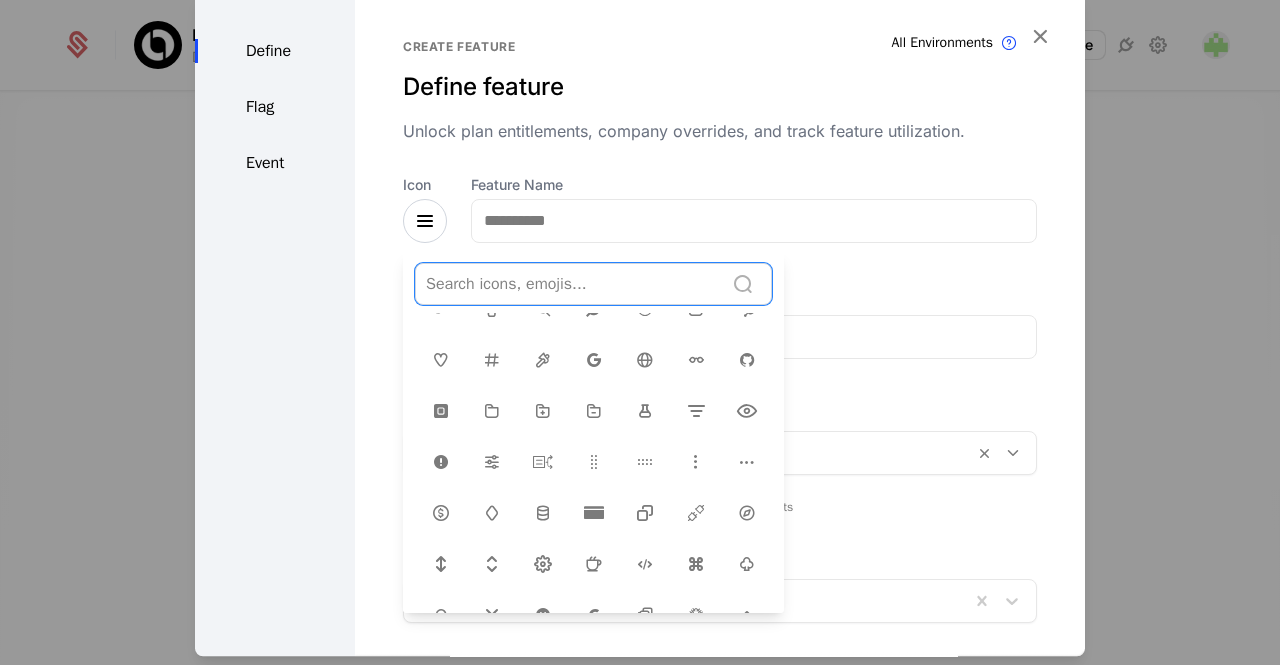 scroll, scrollTop: 486, scrollLeft: 0, axis: vertical 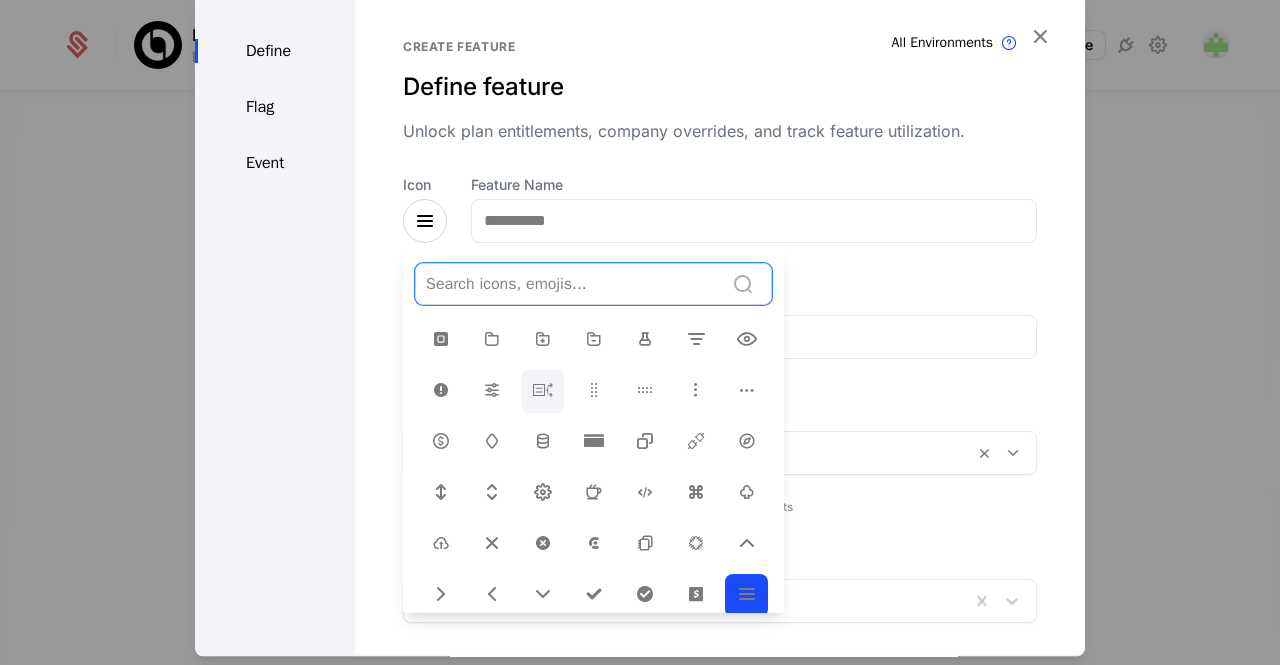 click at bounding box center [543, 390] 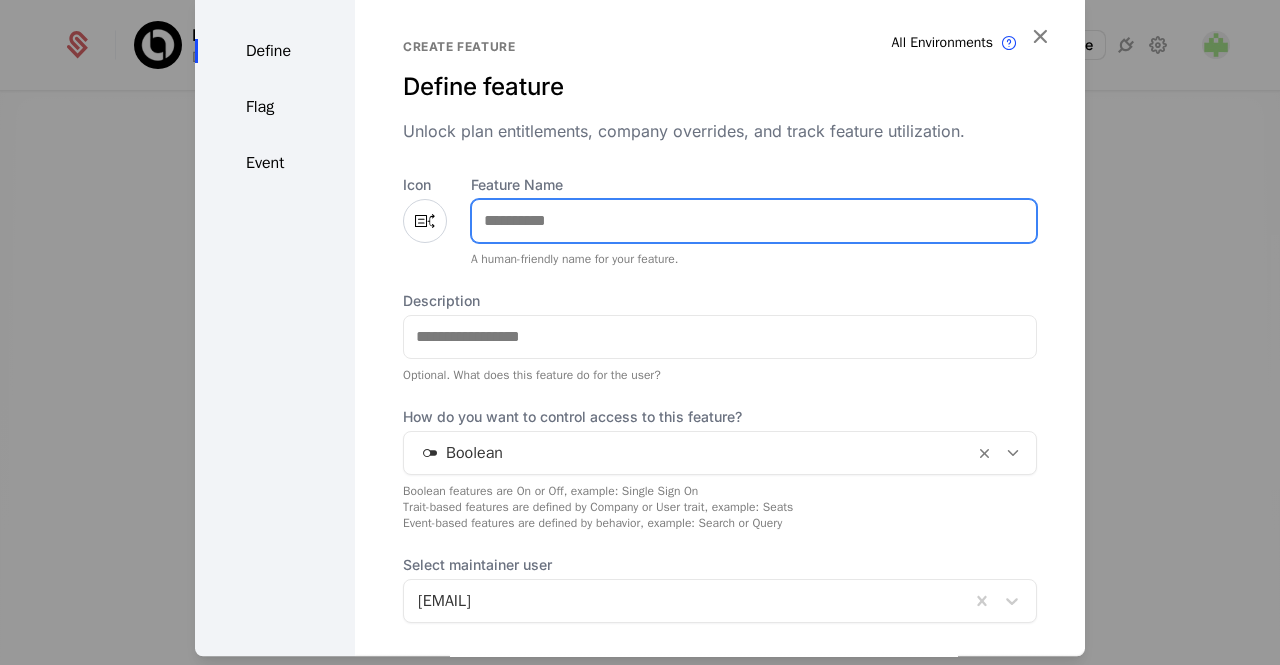 click on "Feature Name" at bounding box center (754, 221) 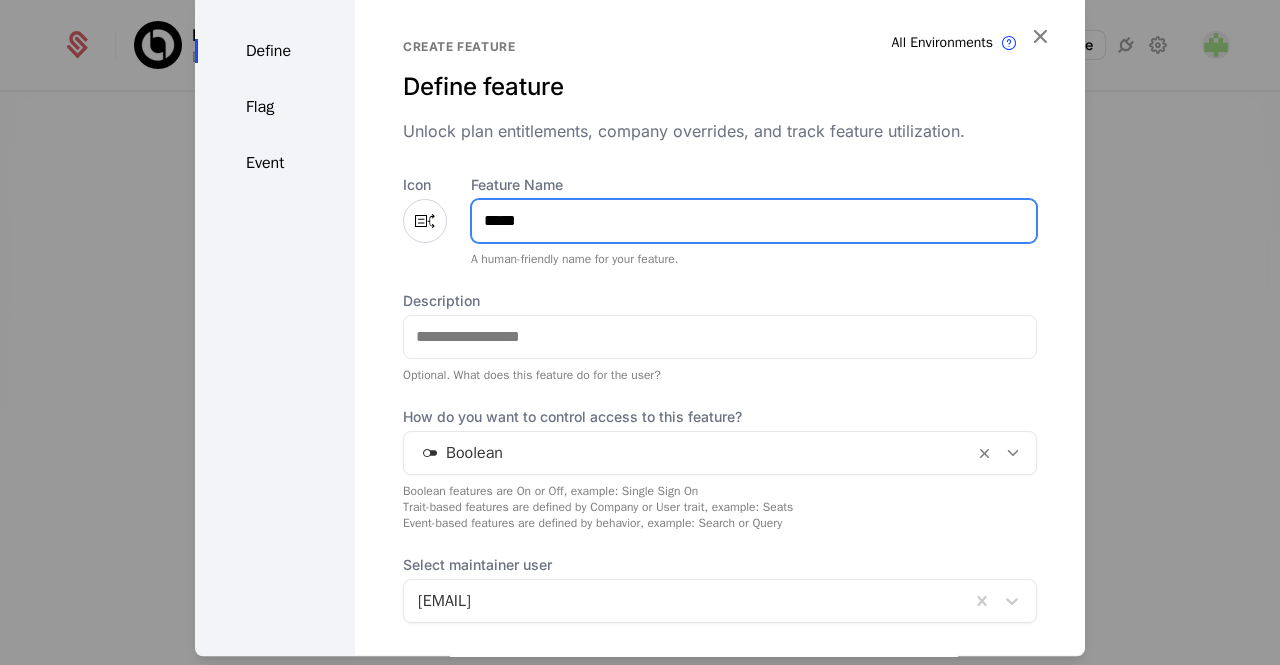 type on "*****" 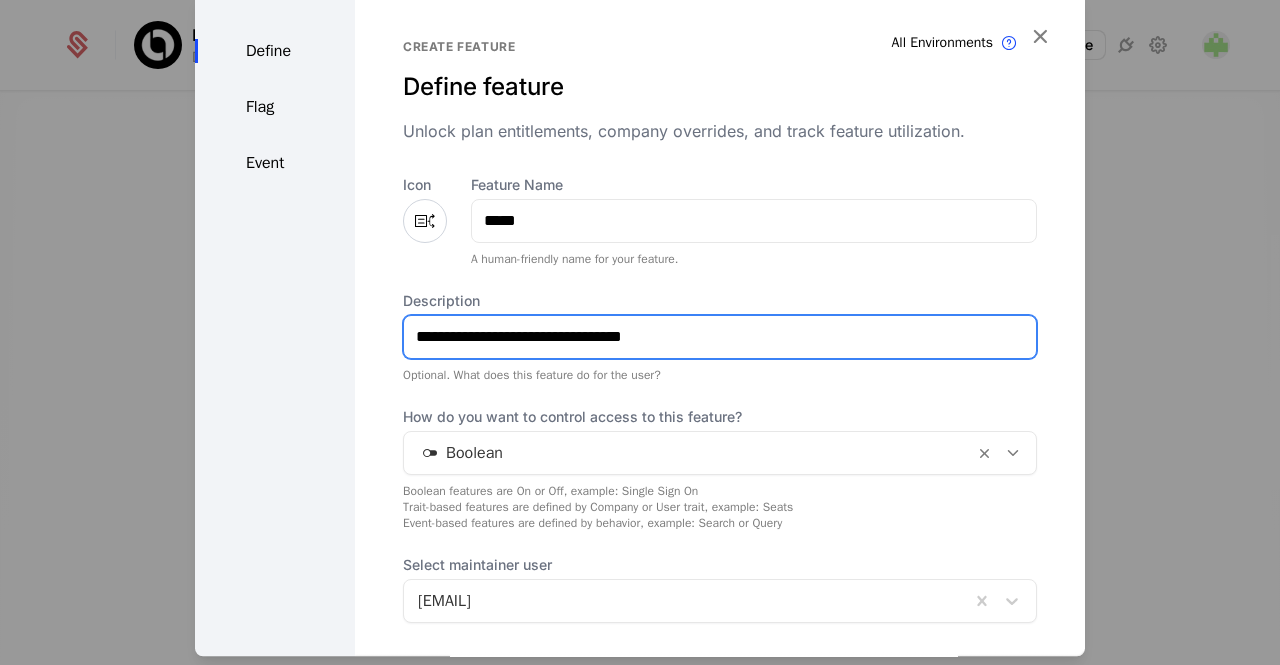 type on "**********" 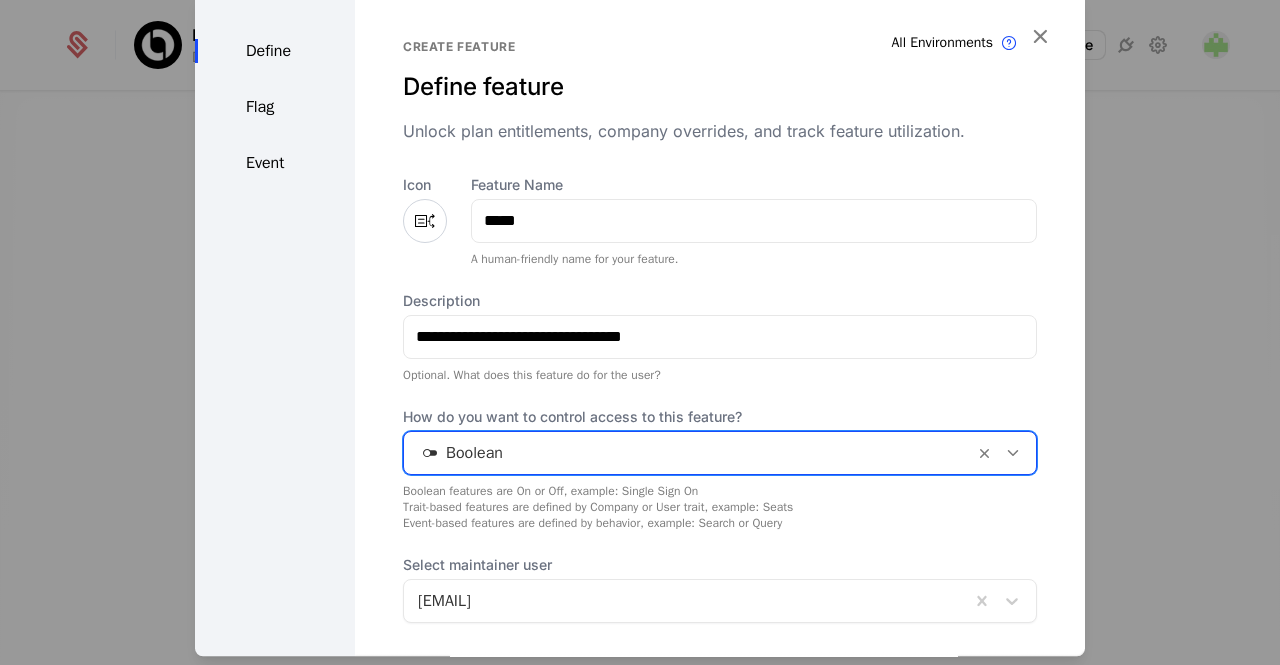 click at bounding box center (689, 453) 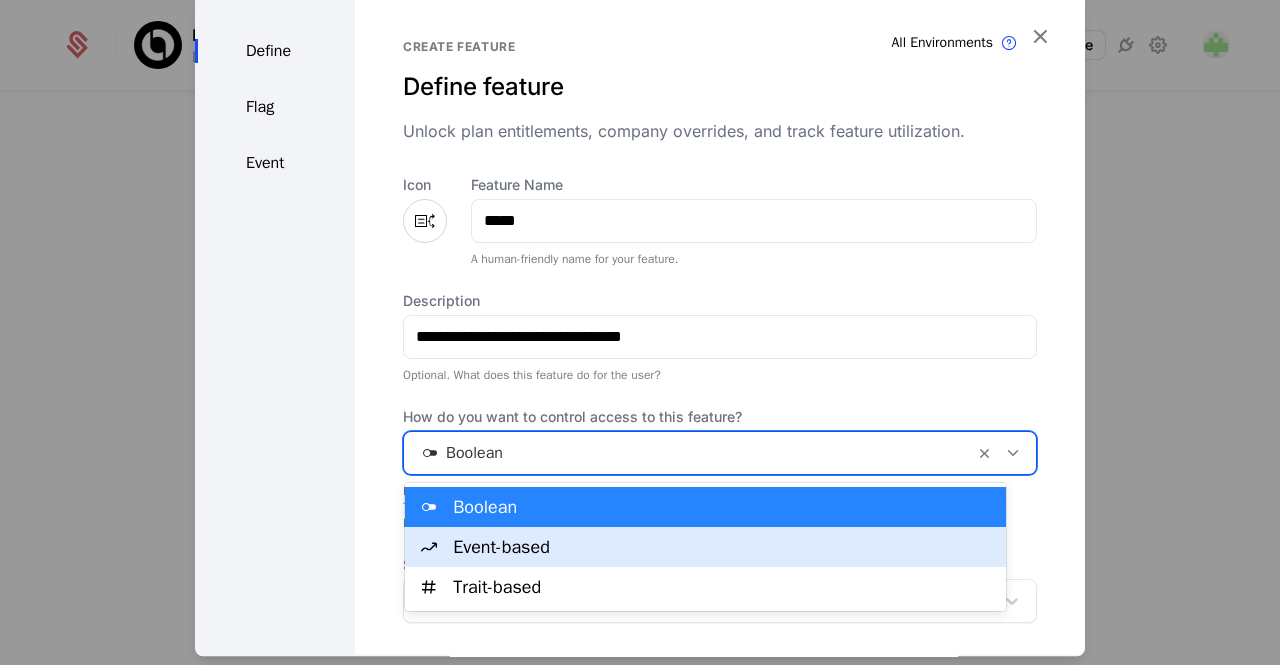 click on "Event-based" at bounding box center (723, 547) 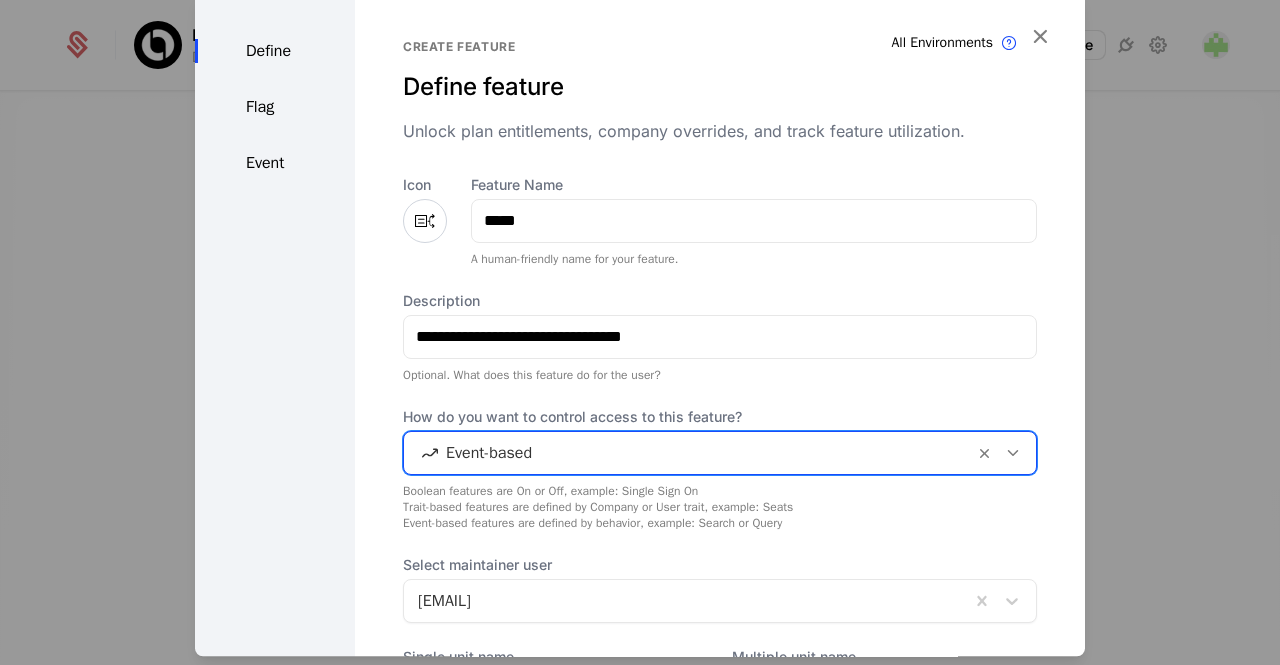 scroll, scrollTop: 218, scrollLeft: 0, axis: vertical 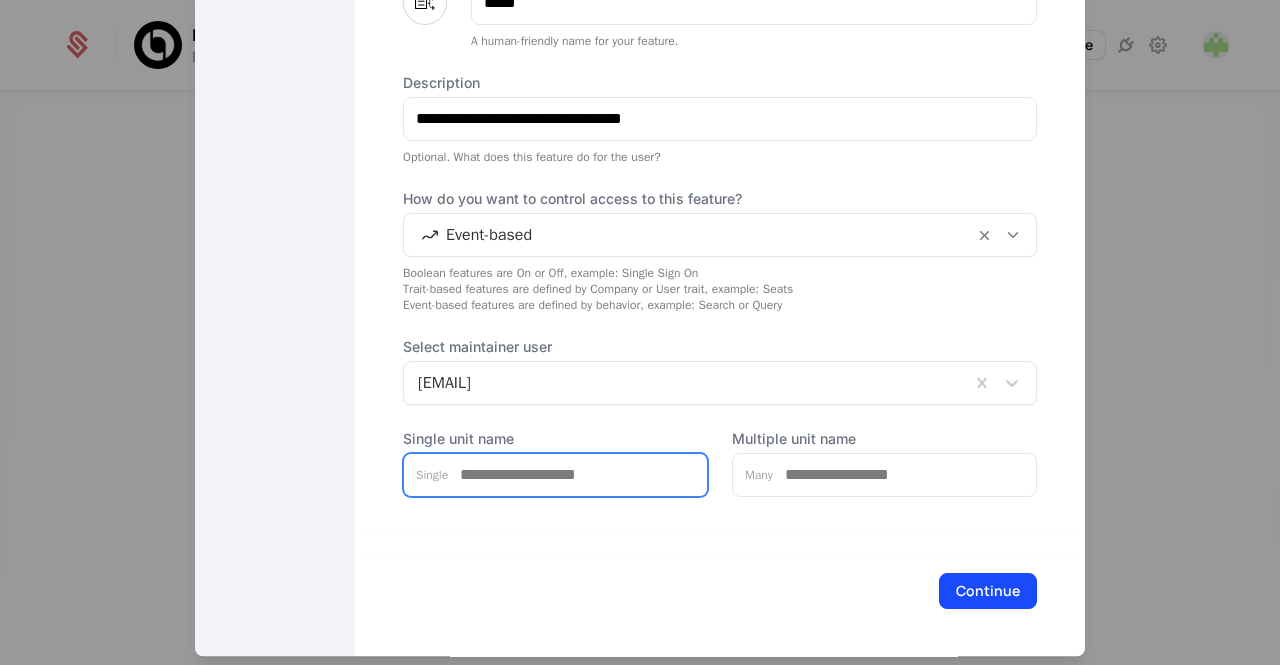 click on "Single unit name" at bounding box center (577, 475) 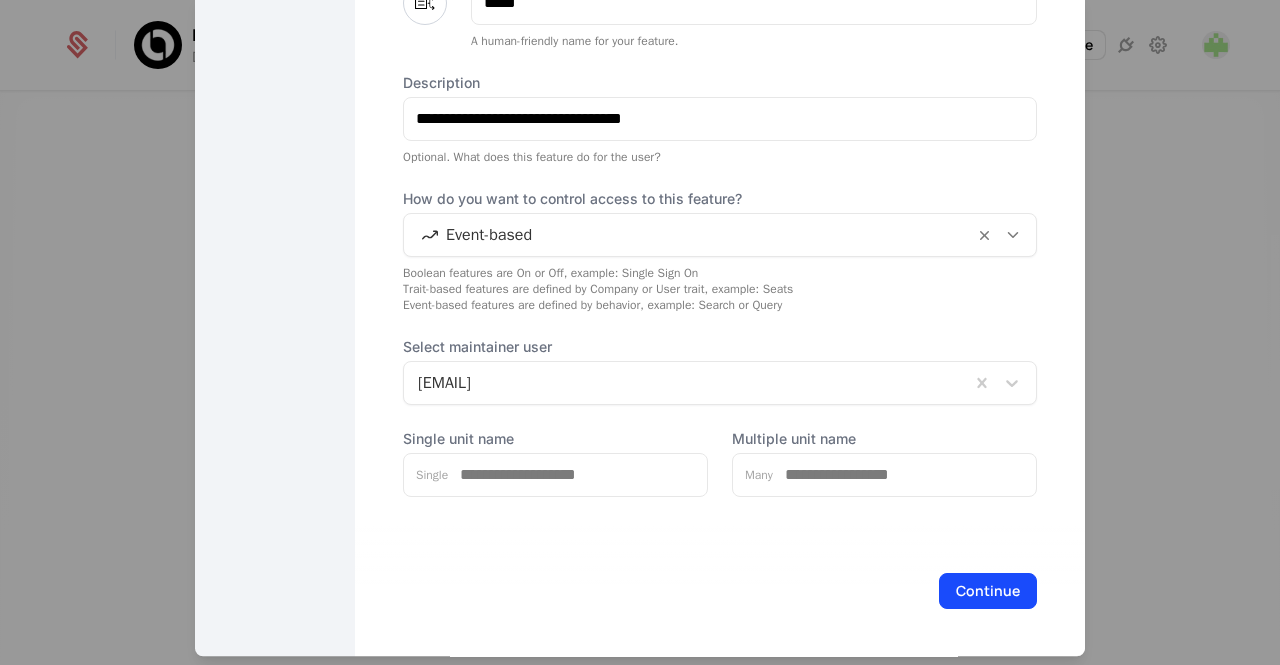 click on "Continue" at bounding box center [720, 591] 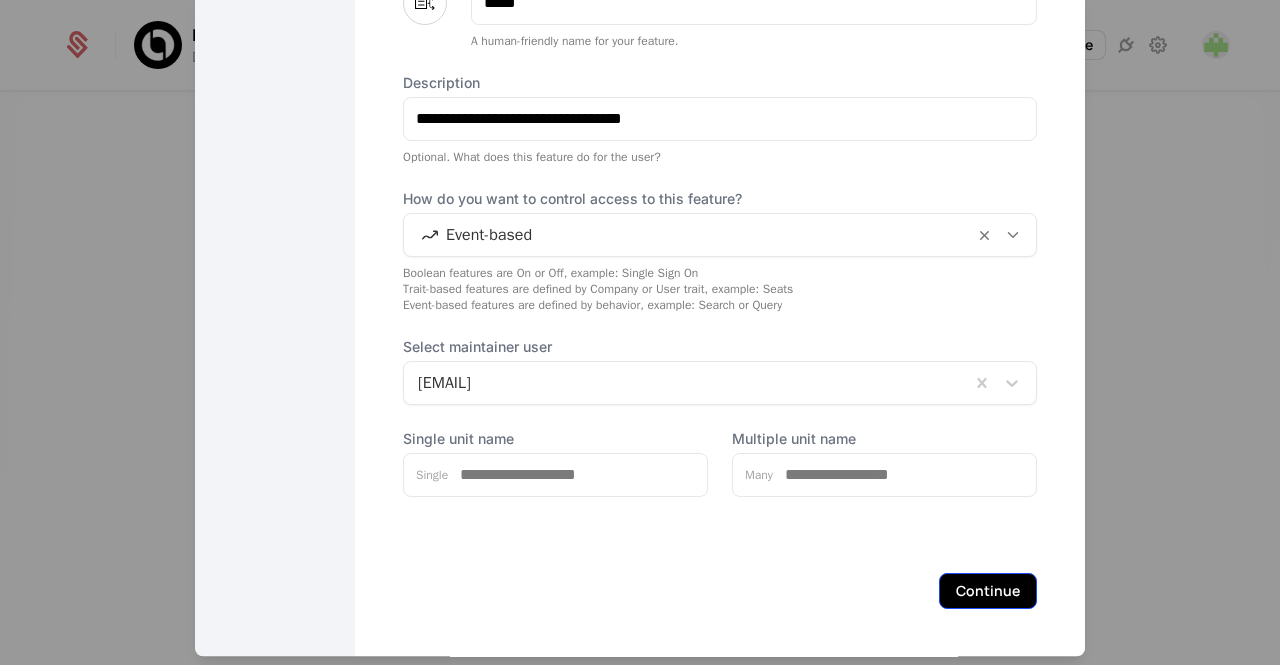 click on "Continue" at bounding box center (988, 591) 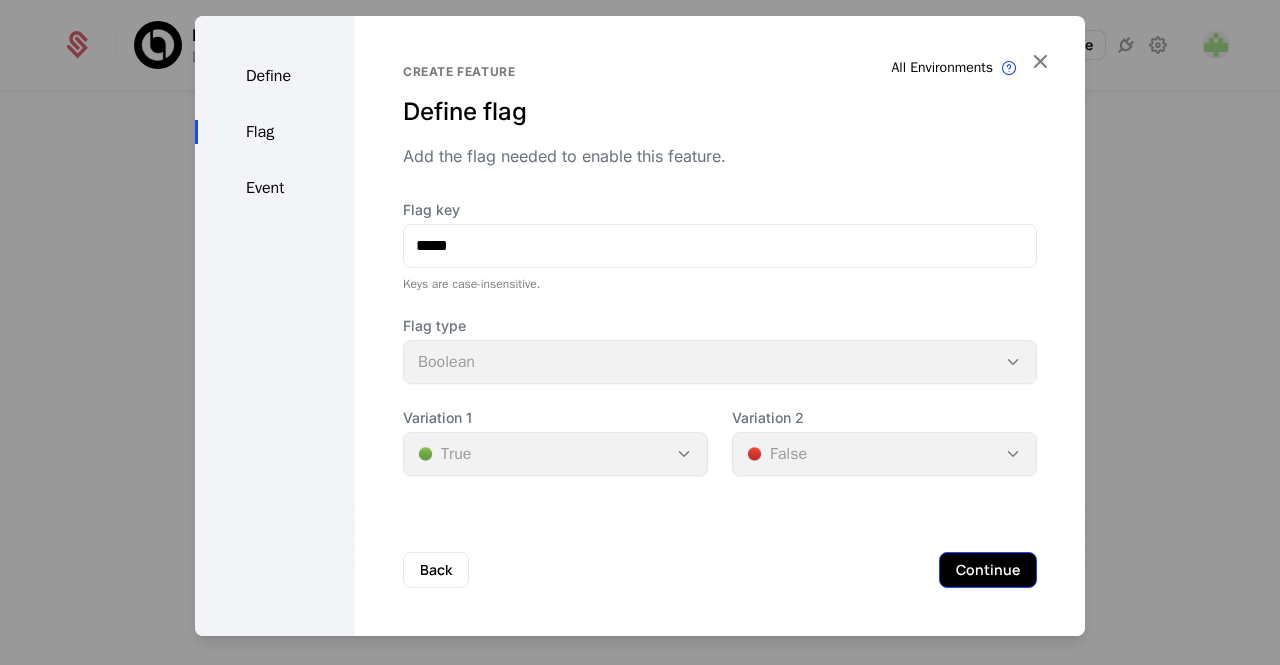 scroll, scrollTop: 0, scrollLeft: 0, axis: both 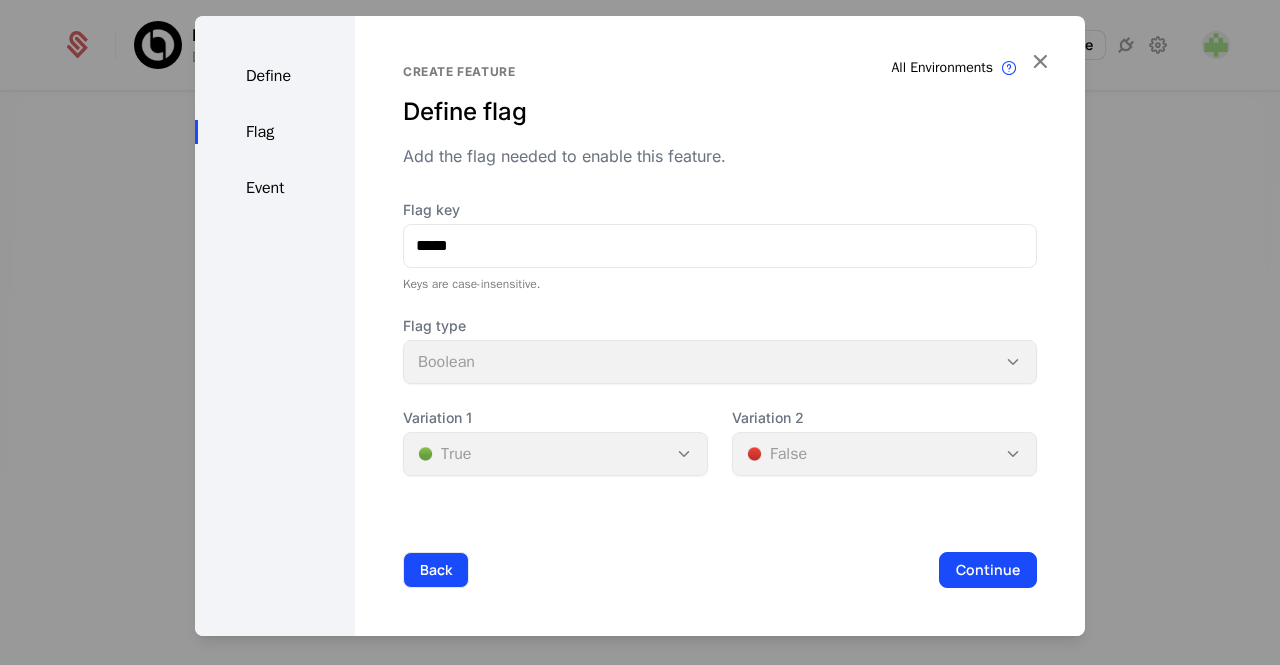 click on "Back" at bounding box center (436, 570) 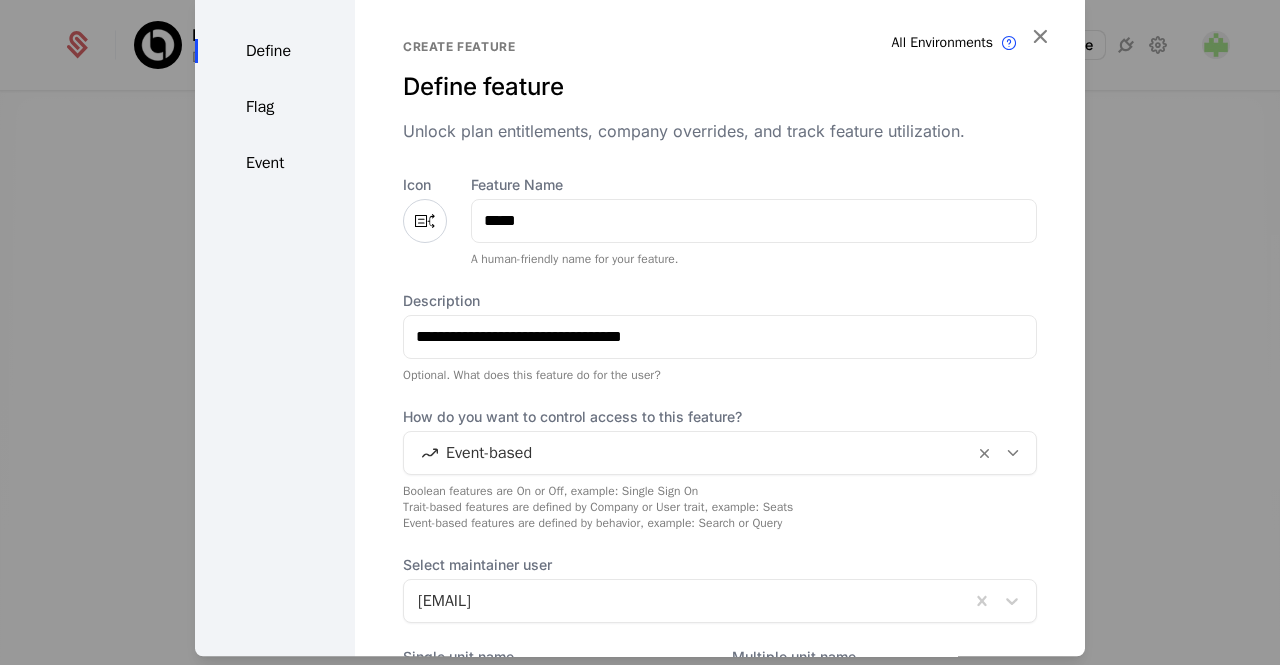 scroll, scrollTop: 218, scrollLeft: 0, axis: vertical 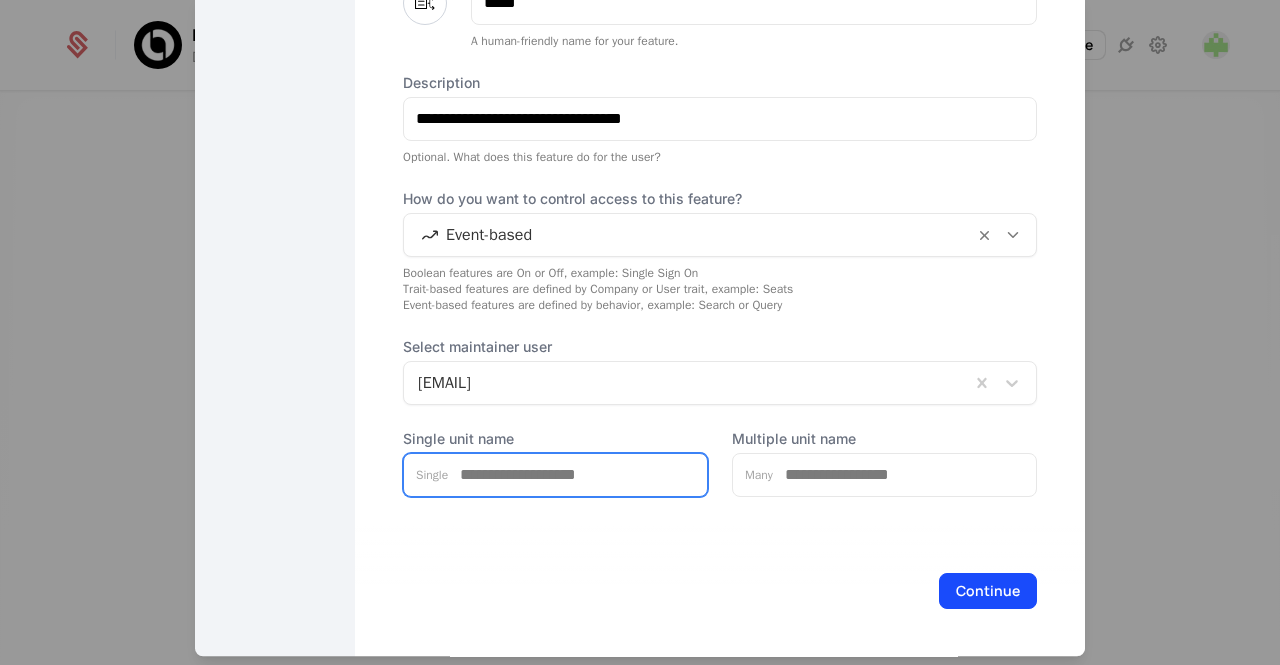 click on "Single unit name" at bounding box center [577, 475] 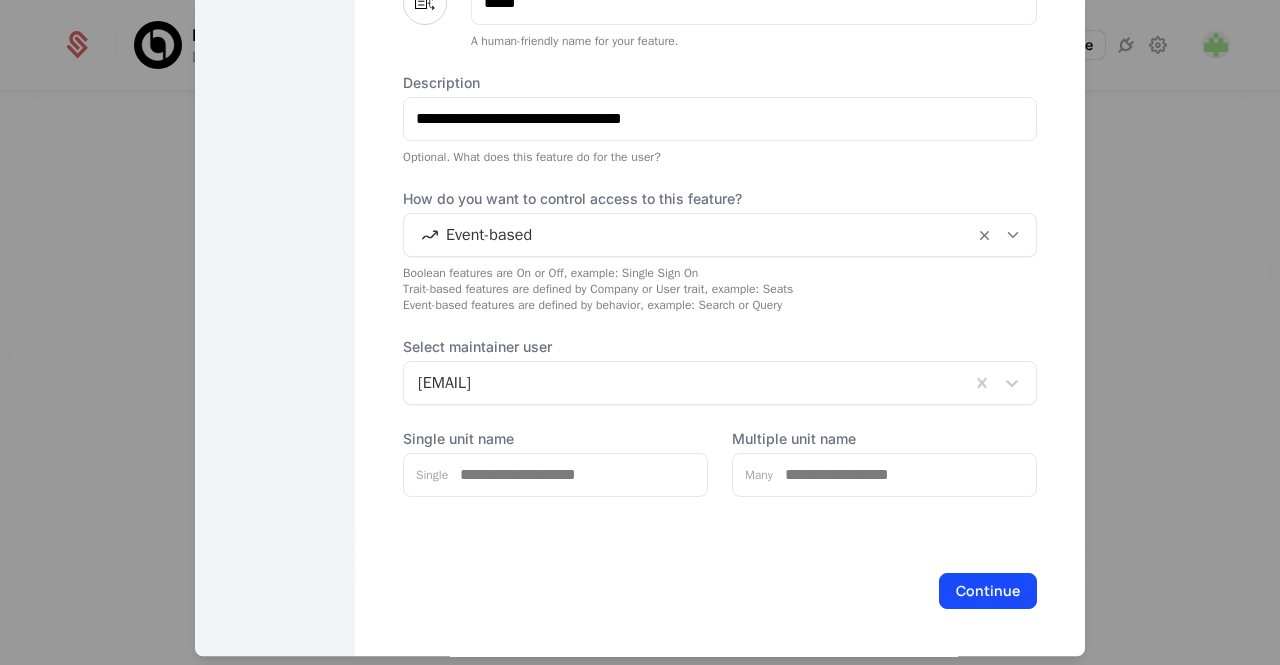 click on "Continue" at bounding box center (720, 591) 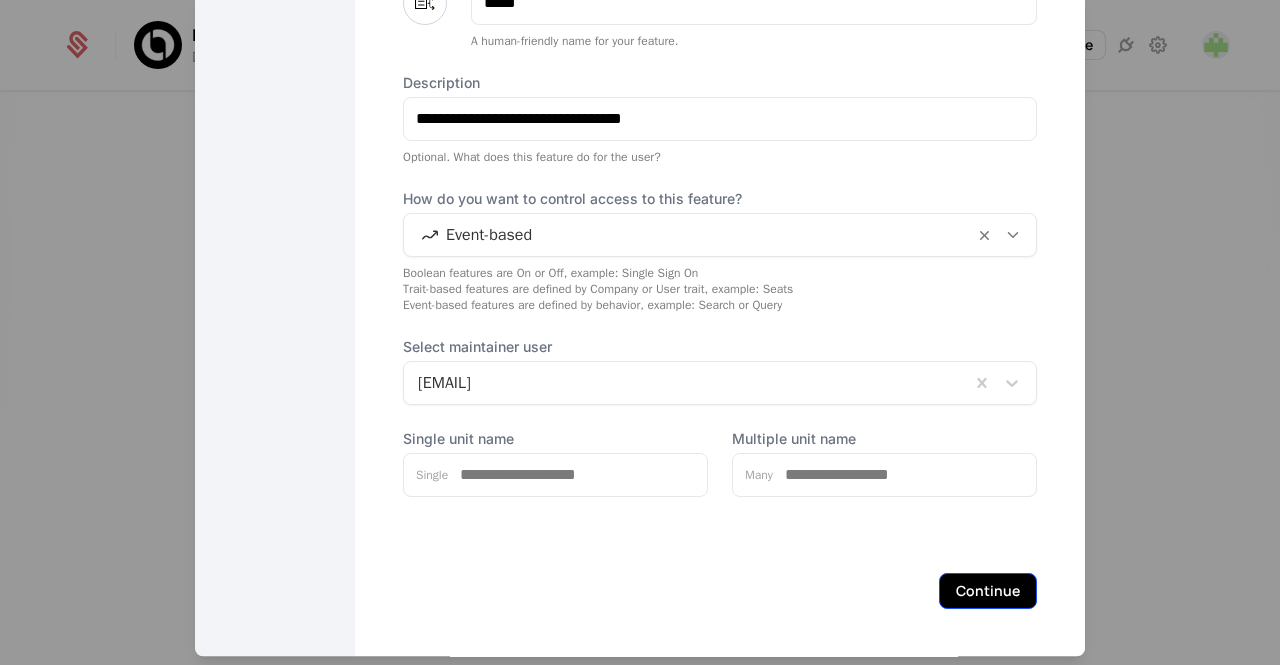 click on "Continue" at bounding box center (988, 591) 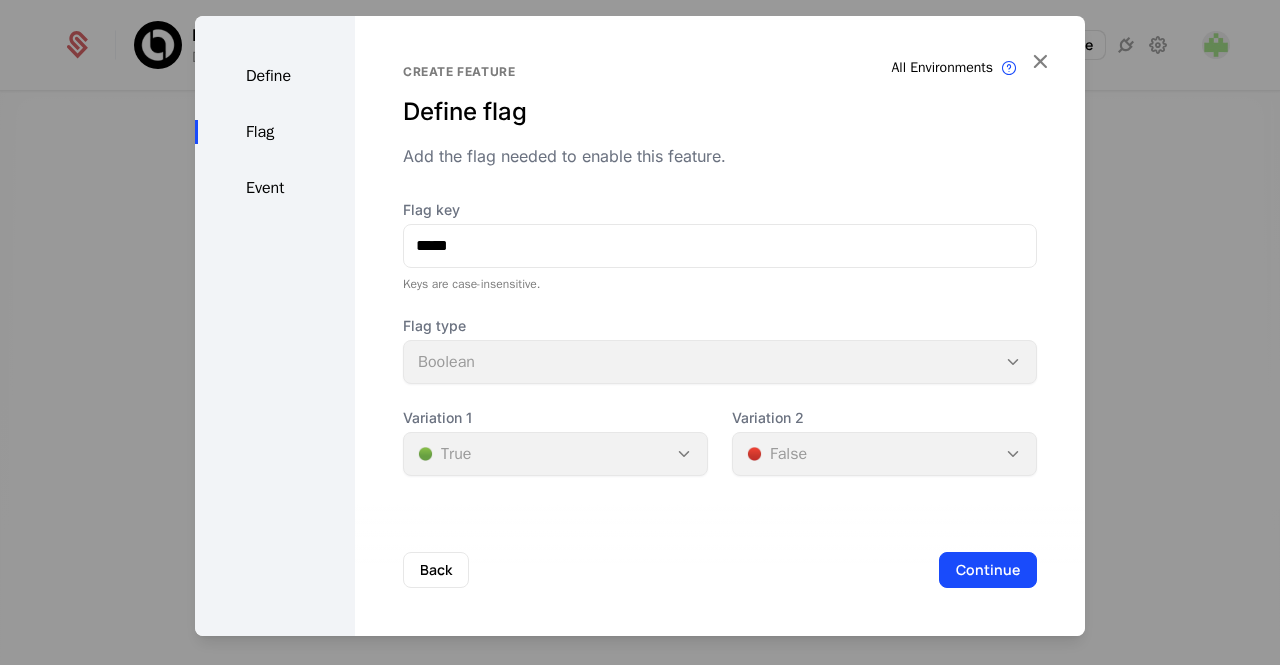 click on "Flag type Boolean" at bounding box center [720, 350] 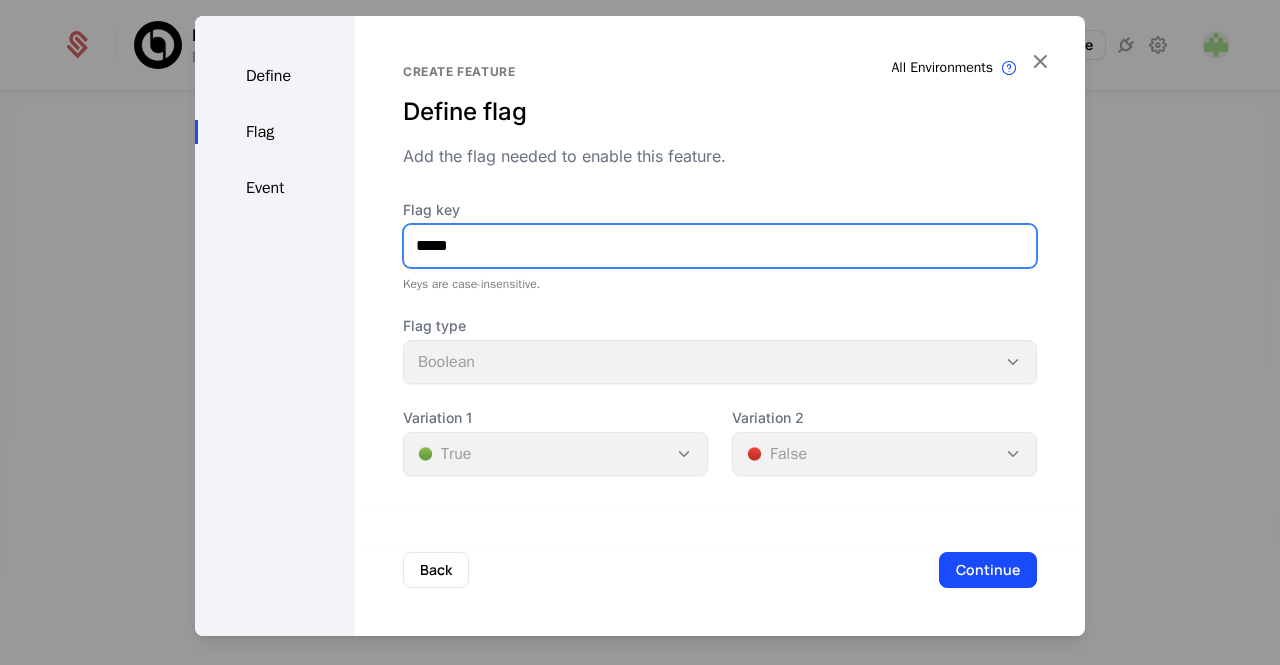 click on "*****" at bounding box center (720, 246) 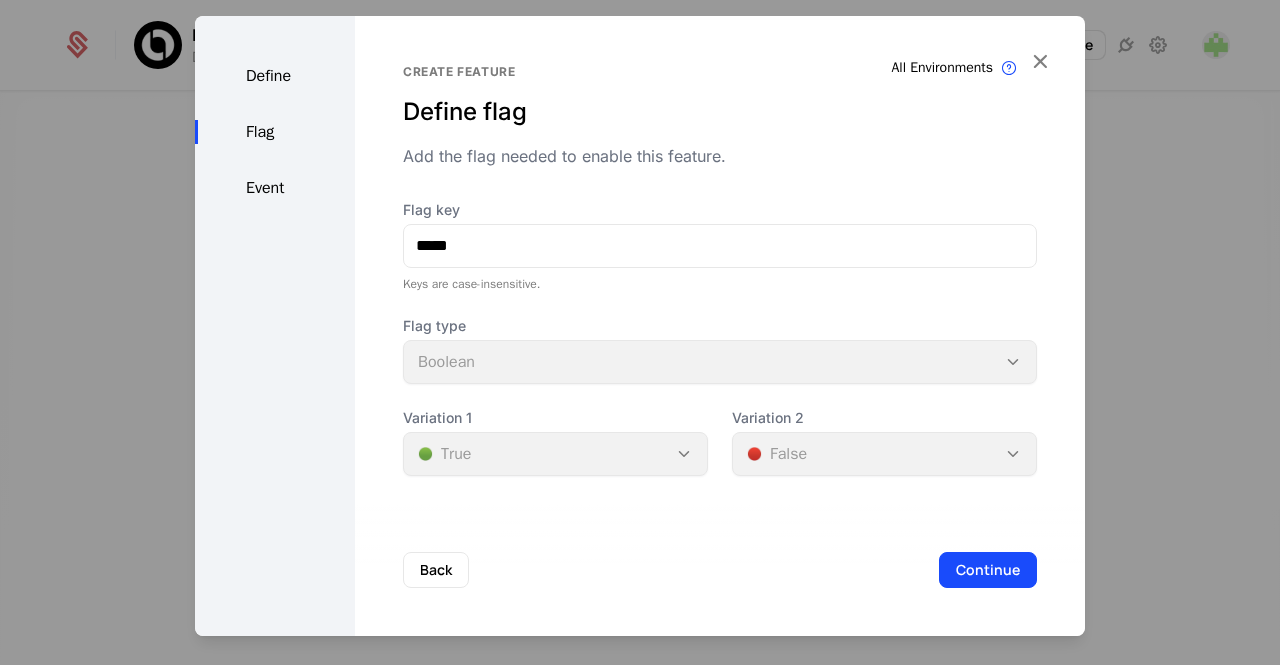 click on "Flag type Boolean" at bounding box center (720, 350) 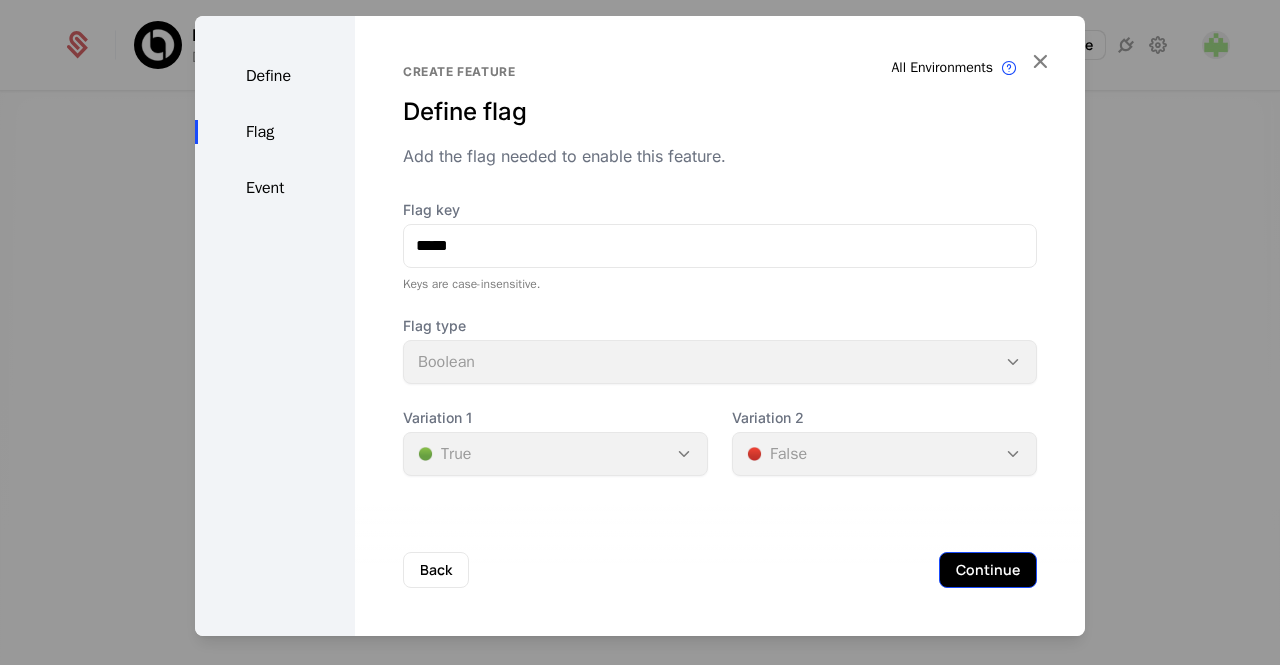 click on "Continue" at bounding box center [988, 570] 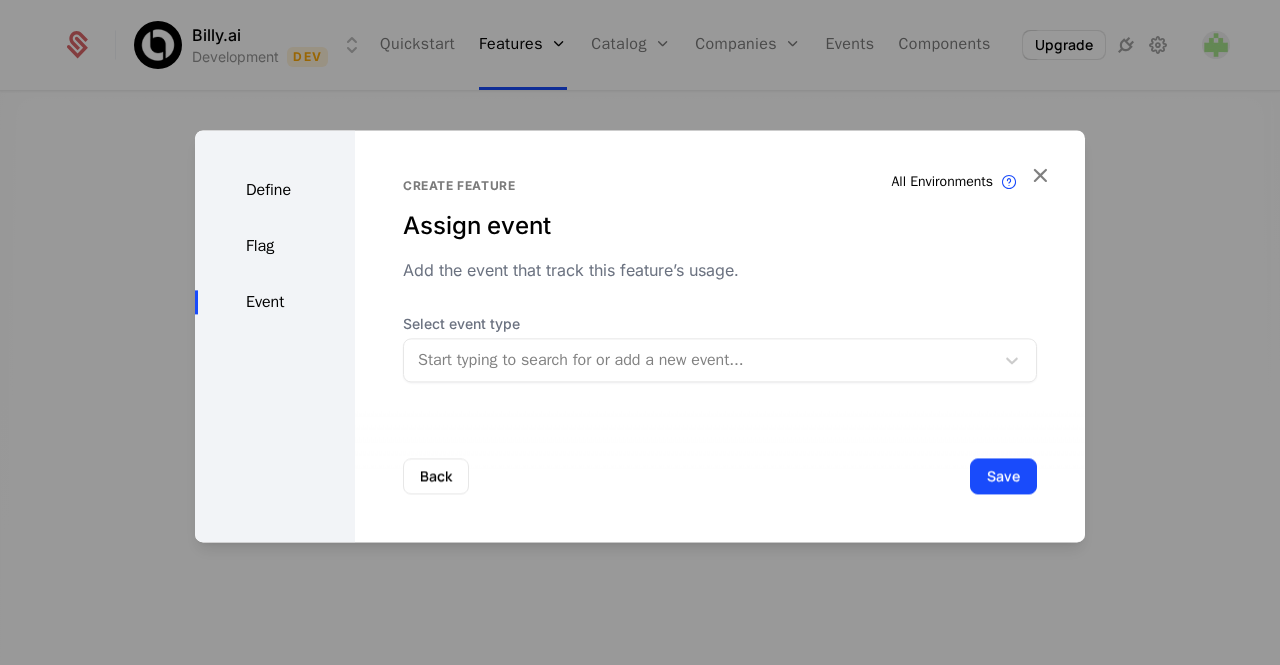 click on "Start typing to search for or add a new event..." at bounding box center [699, 360] 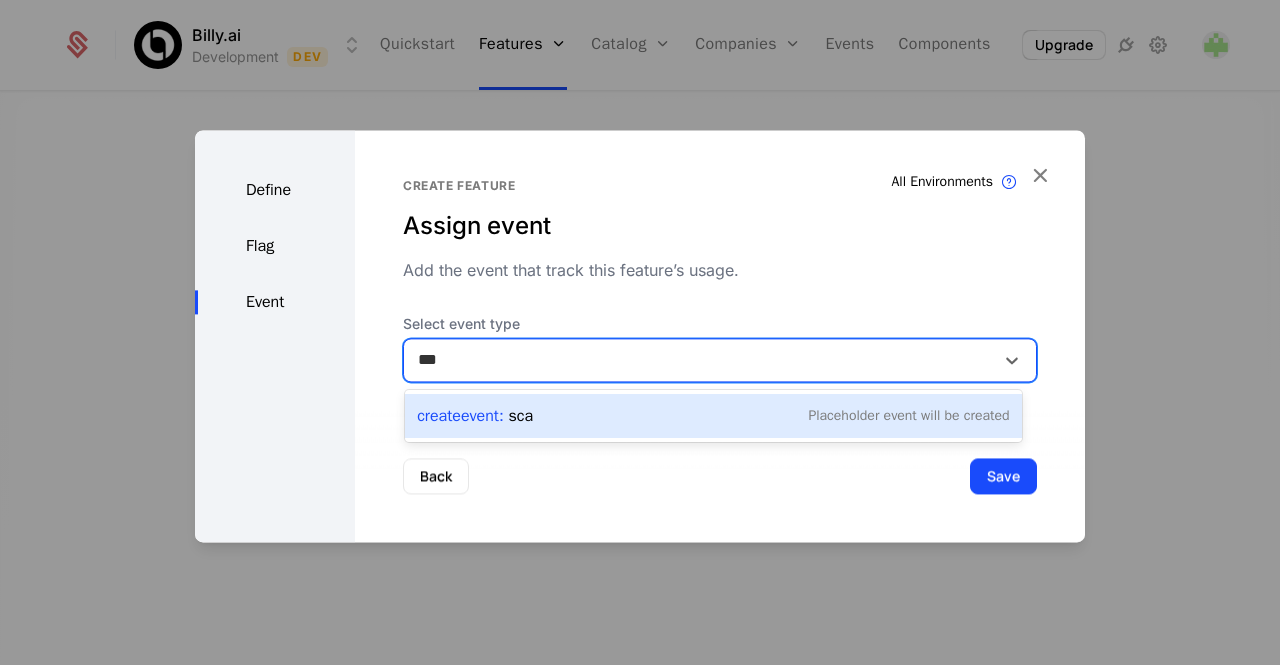 type on "****" 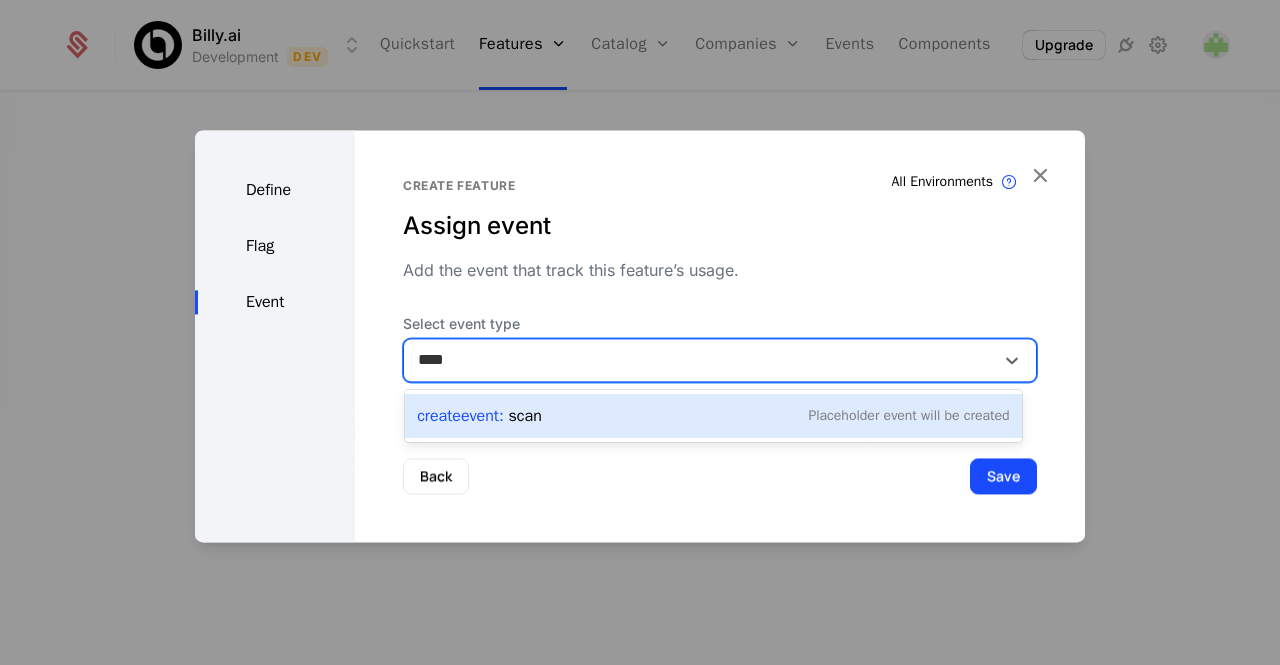 click on "Create  Event :   scan Placeholder   Event   will be created" at bounding box center (713, 416) 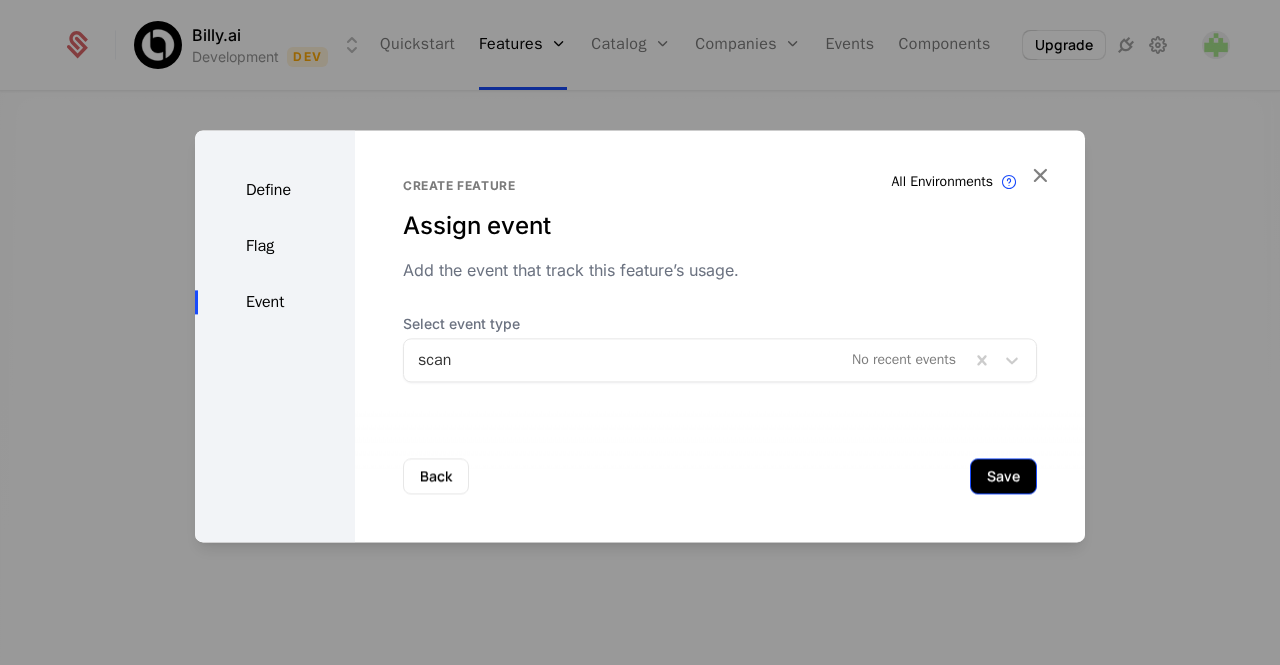 click on "Save" at bounding box center [1003, 476] 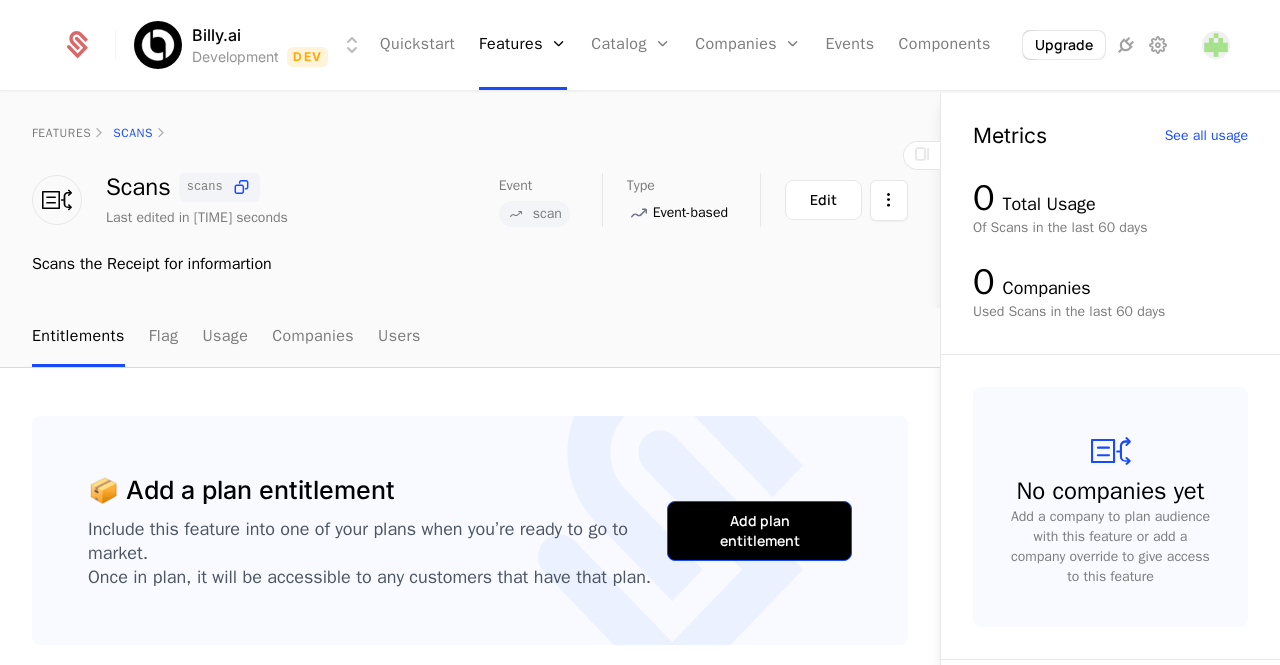 click on "Add plan entitlement" at bounding box center [759, 531] 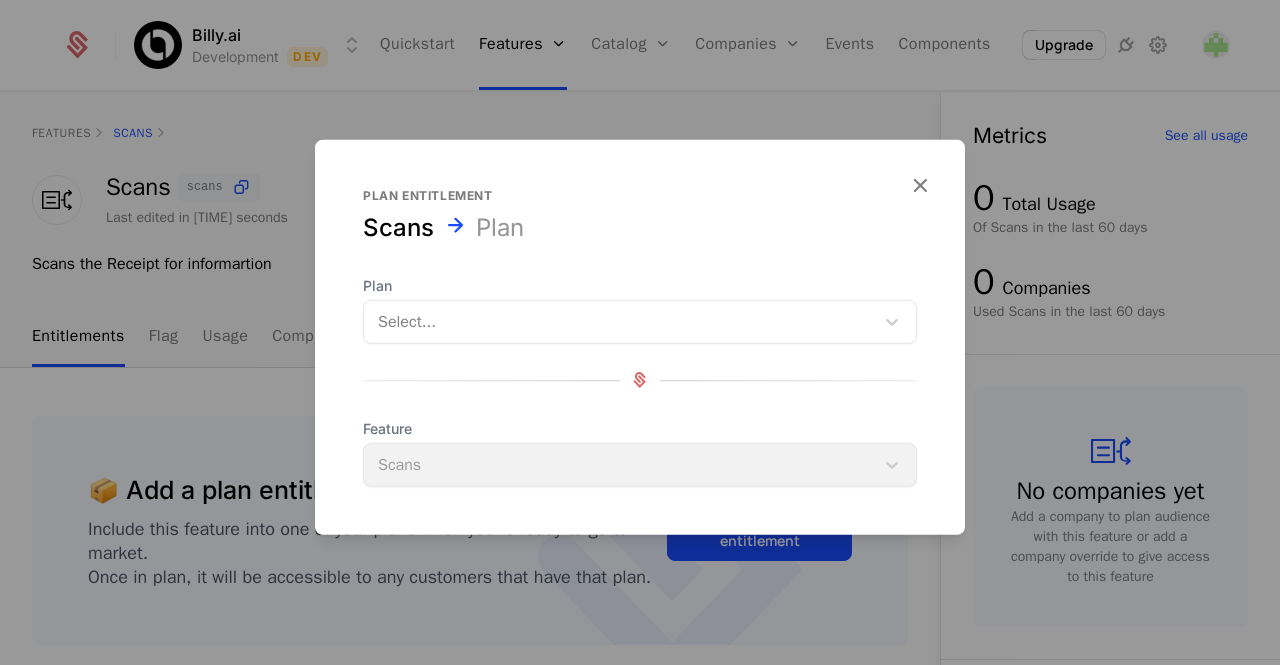click at bounding box center (619, 321) 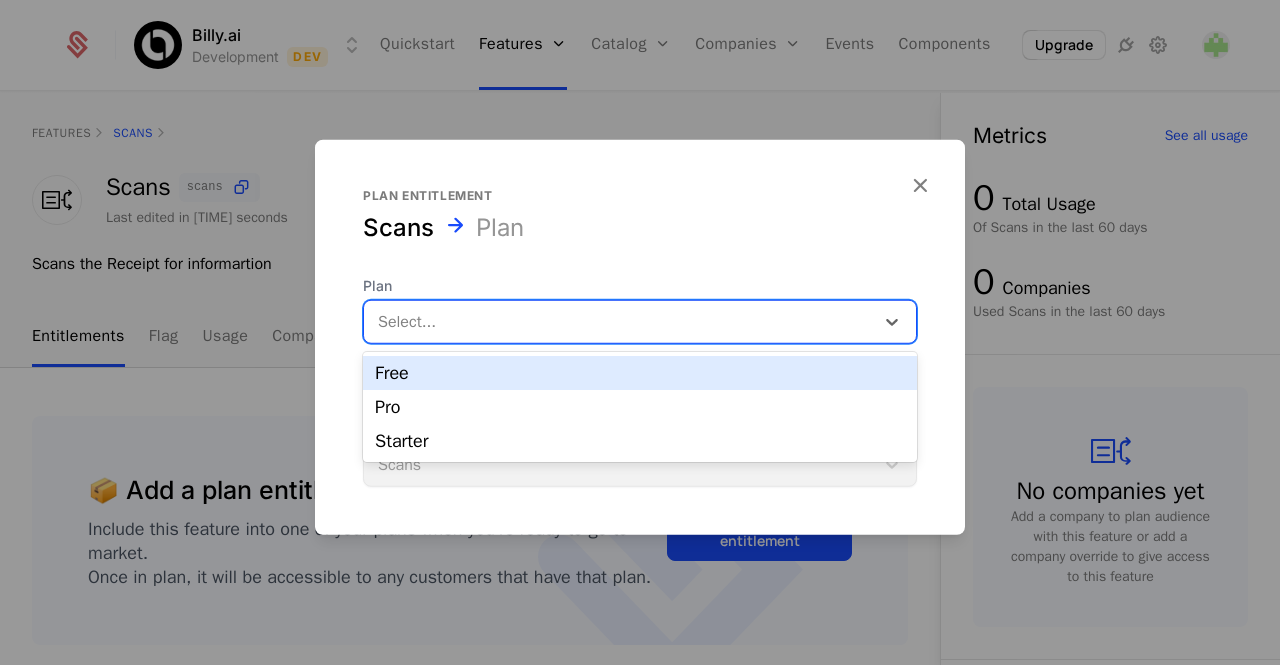 click on "Free" at bounding box center [640, 373] 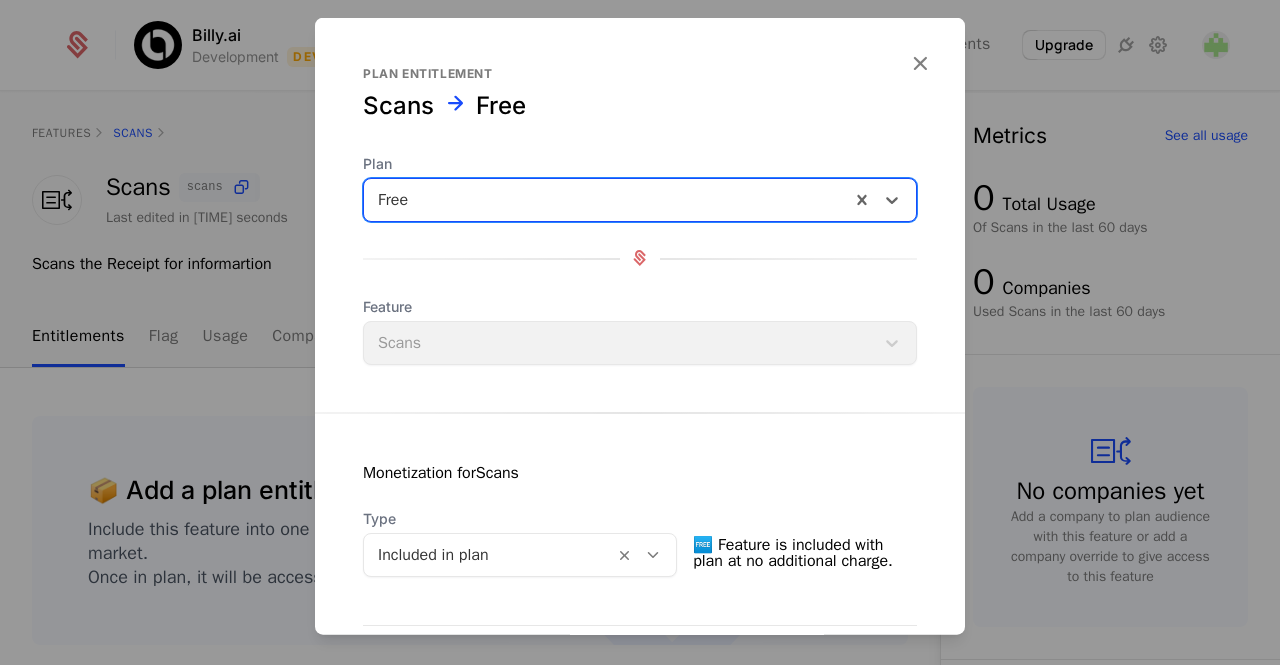 click on "Feature Scans" at bounding box center [640, 330] 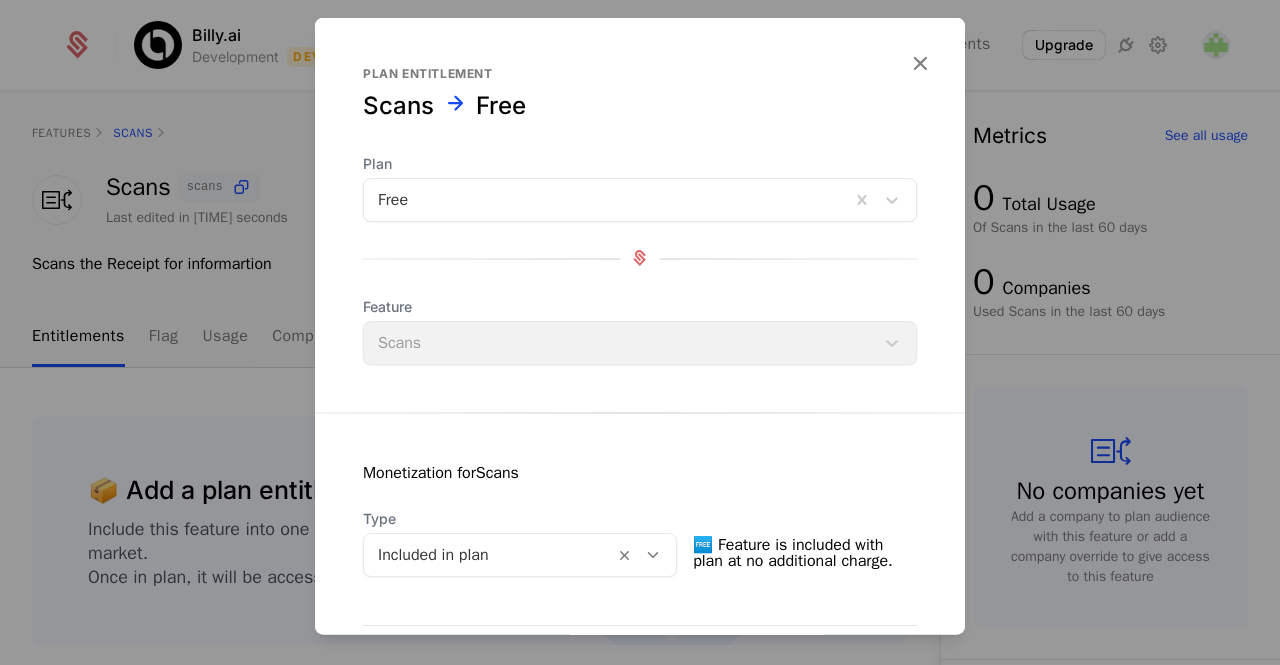 click on "Feature Scans" at bounding box center [640, 330] 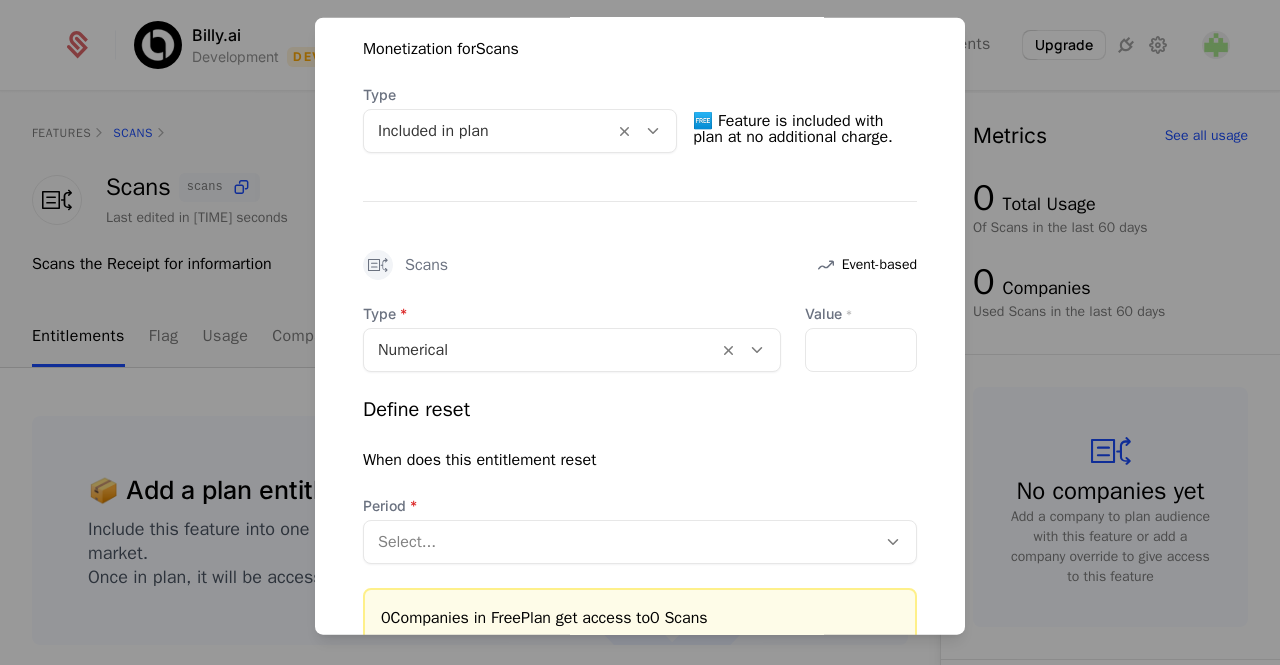 scroll, scrollTop: 443, scrollLeft: 0, axis: vertical 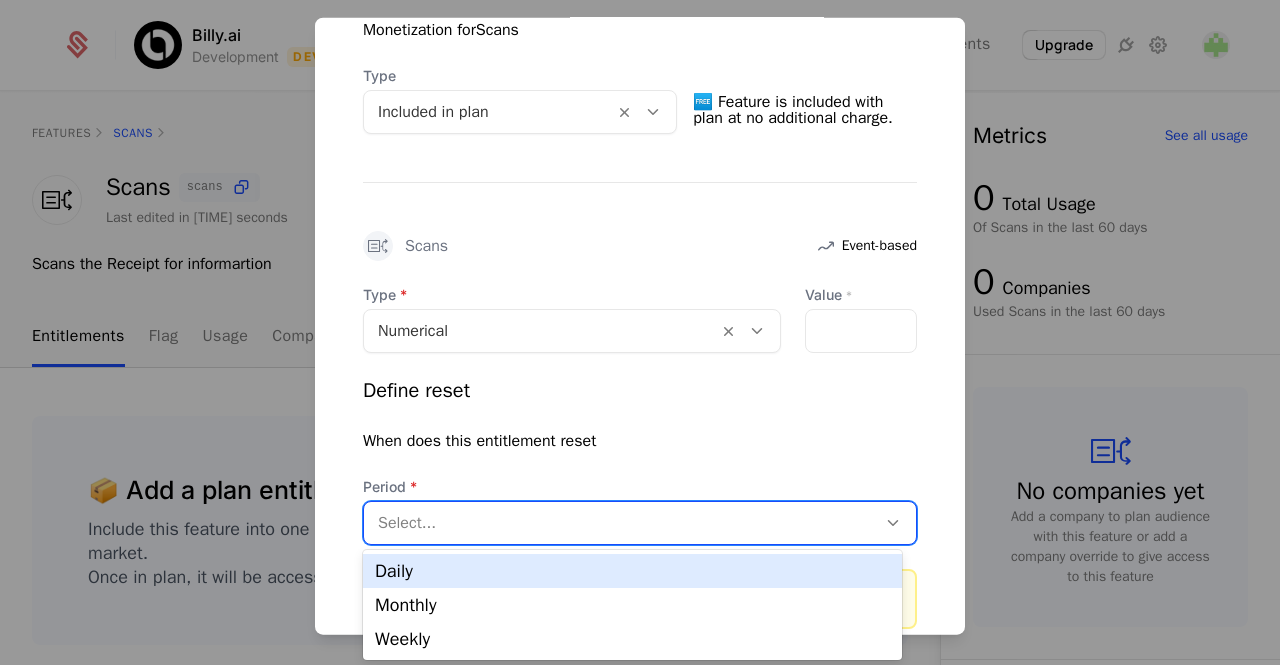 click at bounding box center (620, 522) 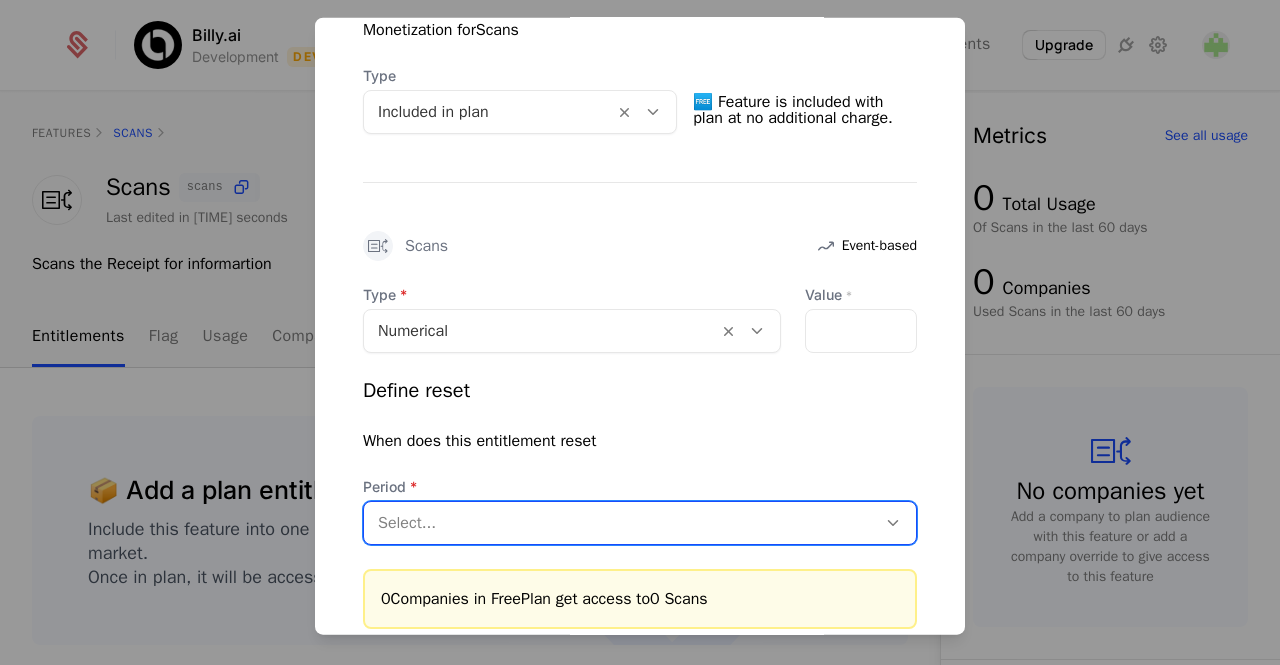 click at bounding box center [620, 522] 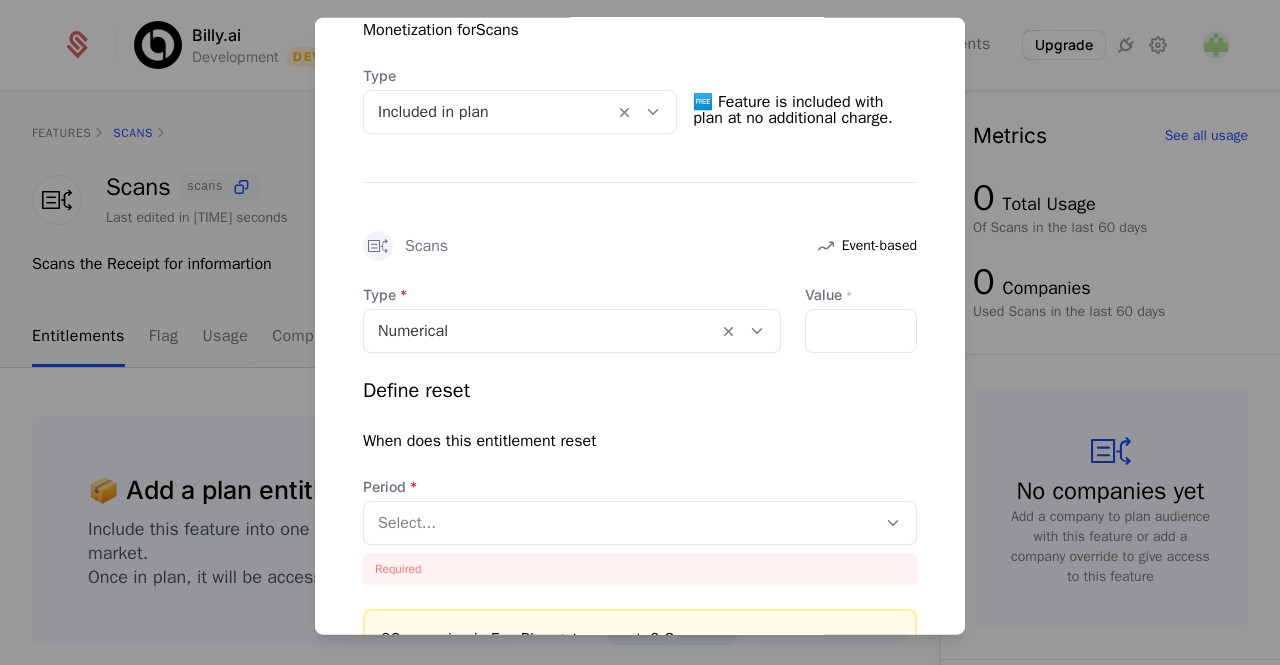 click on "Type Numerical Value * Define reset When does this entitlement reset Period Select... Required" at bounding box center [640, 434] 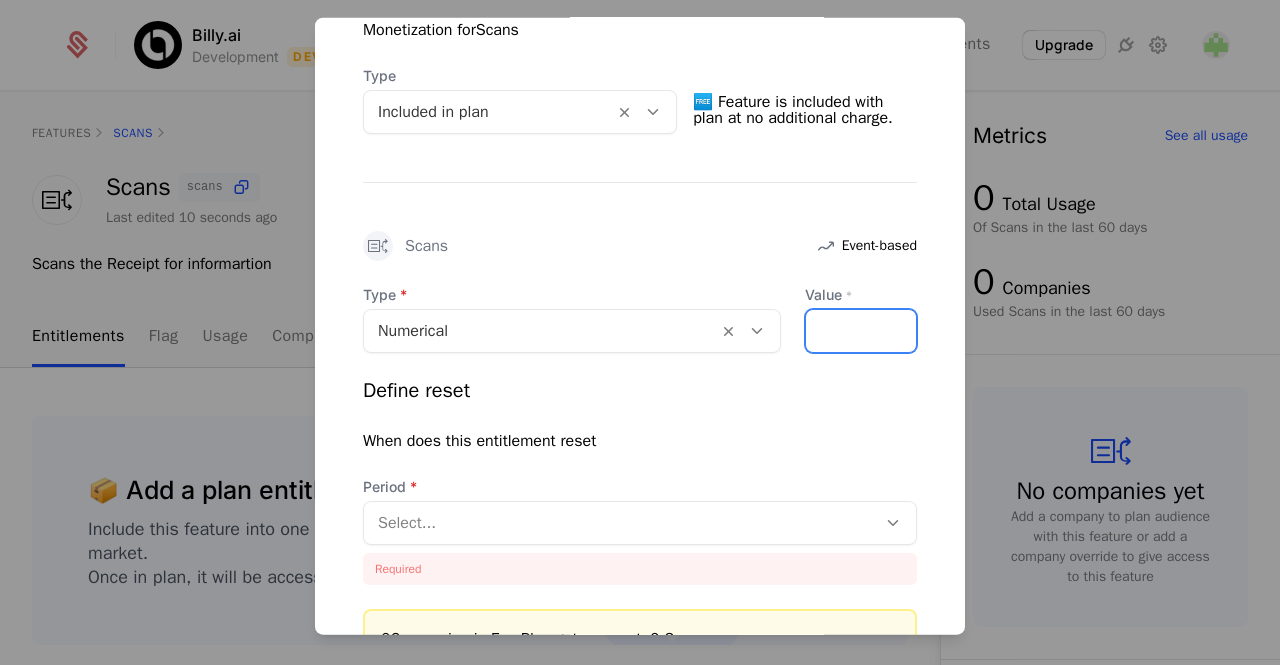 click on "Value *" at bounding box center (861, 330) 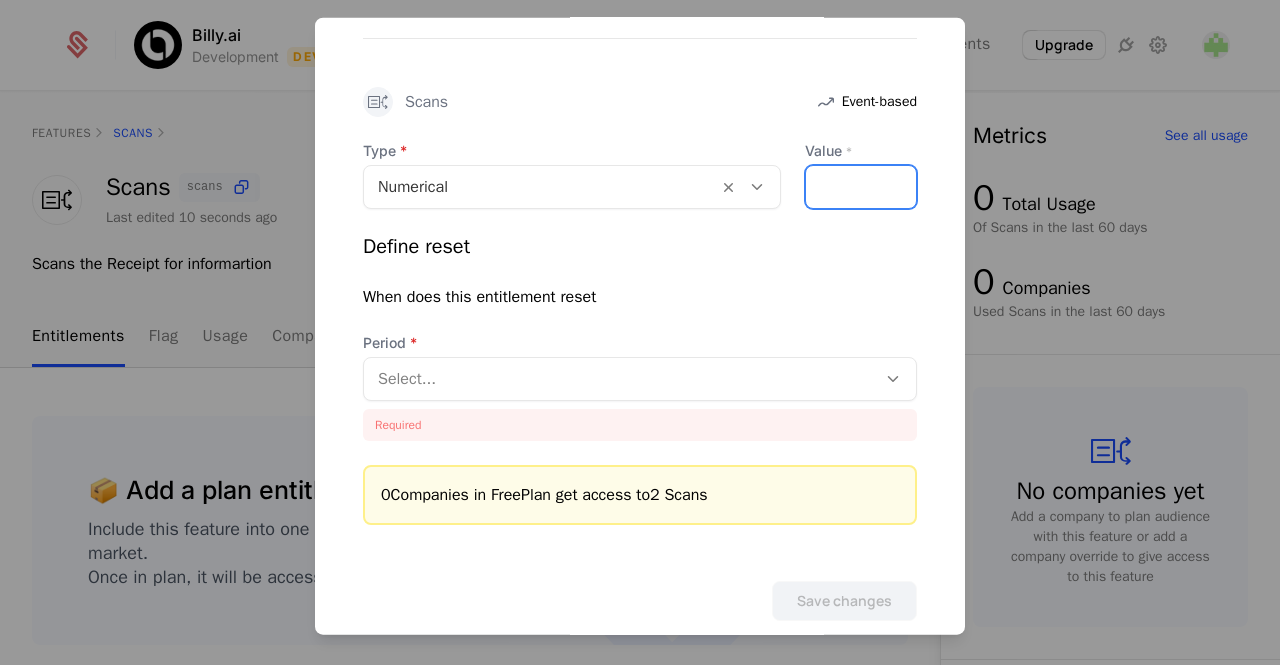 scroll, scrollTop: 590, scrollLeft: 0, axis: vertical 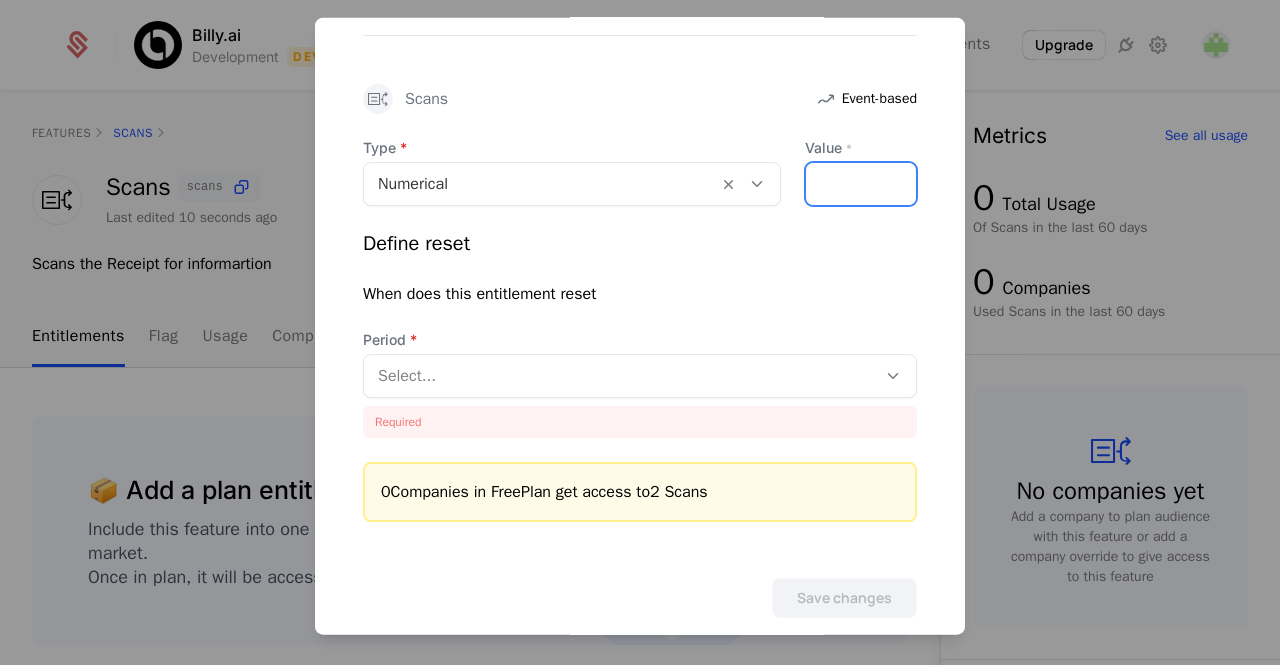 type on "*" 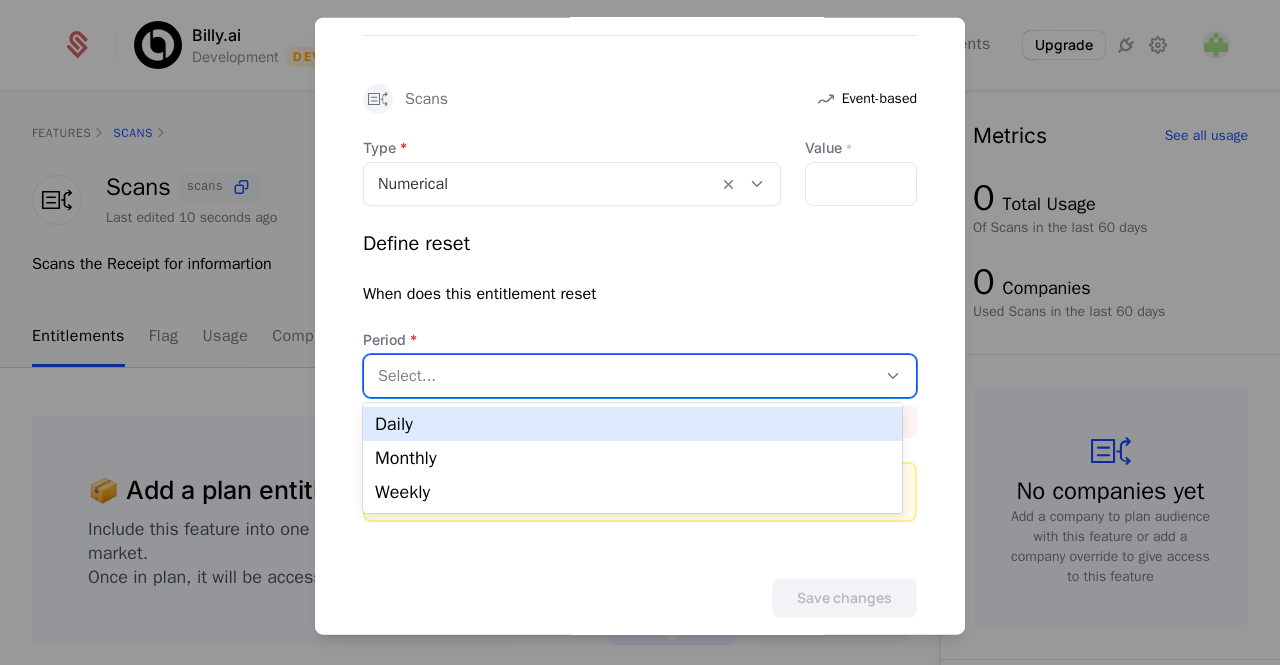 click at bounding box center [620, 375] 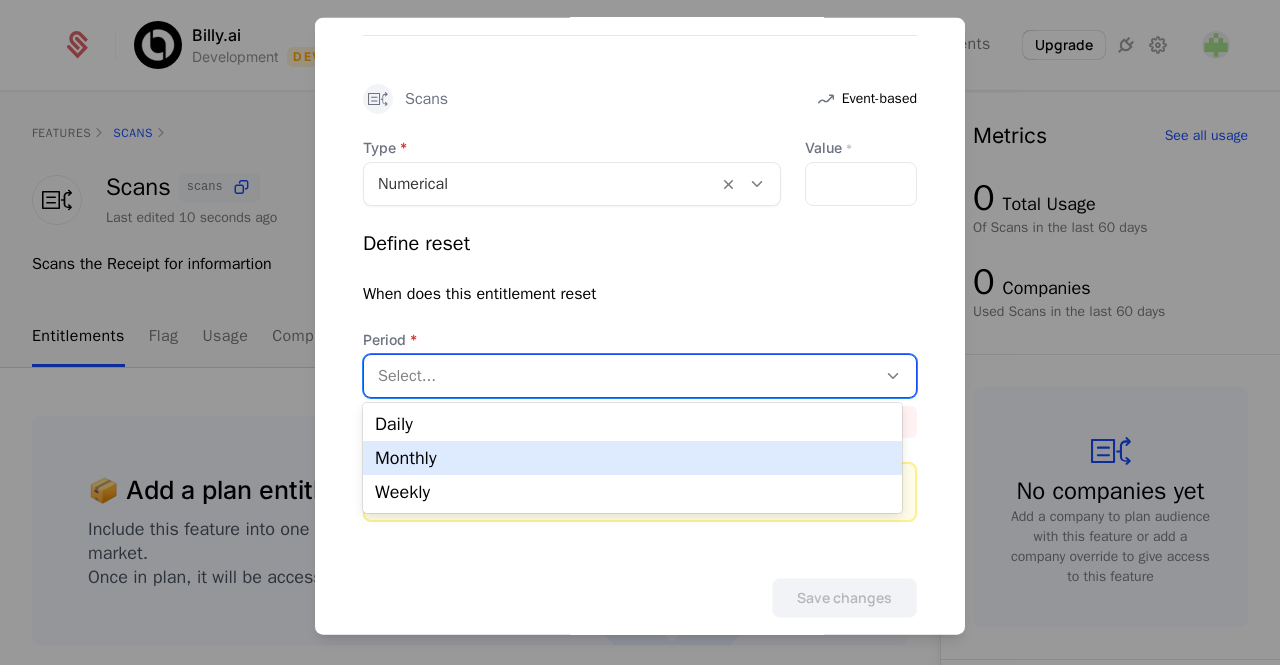 click on "Monthly" at bounding box center (632, 458) 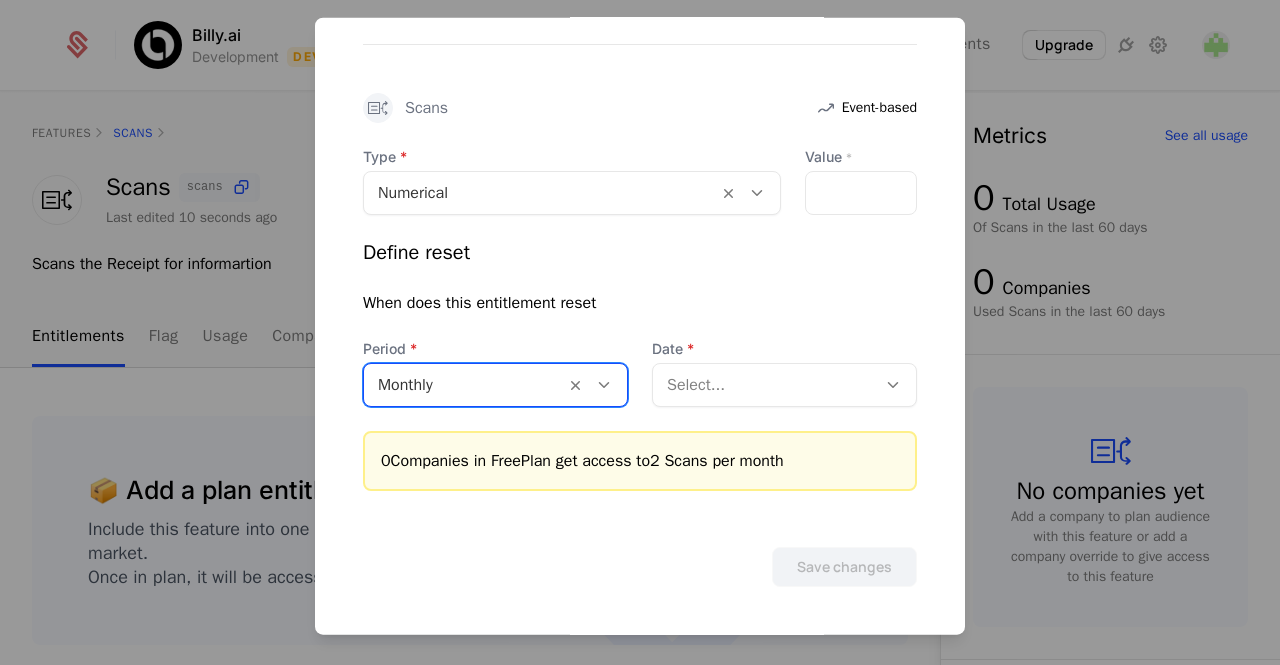 scroll, scrollTop: 578, scrollLeft: 0, axis: vertical 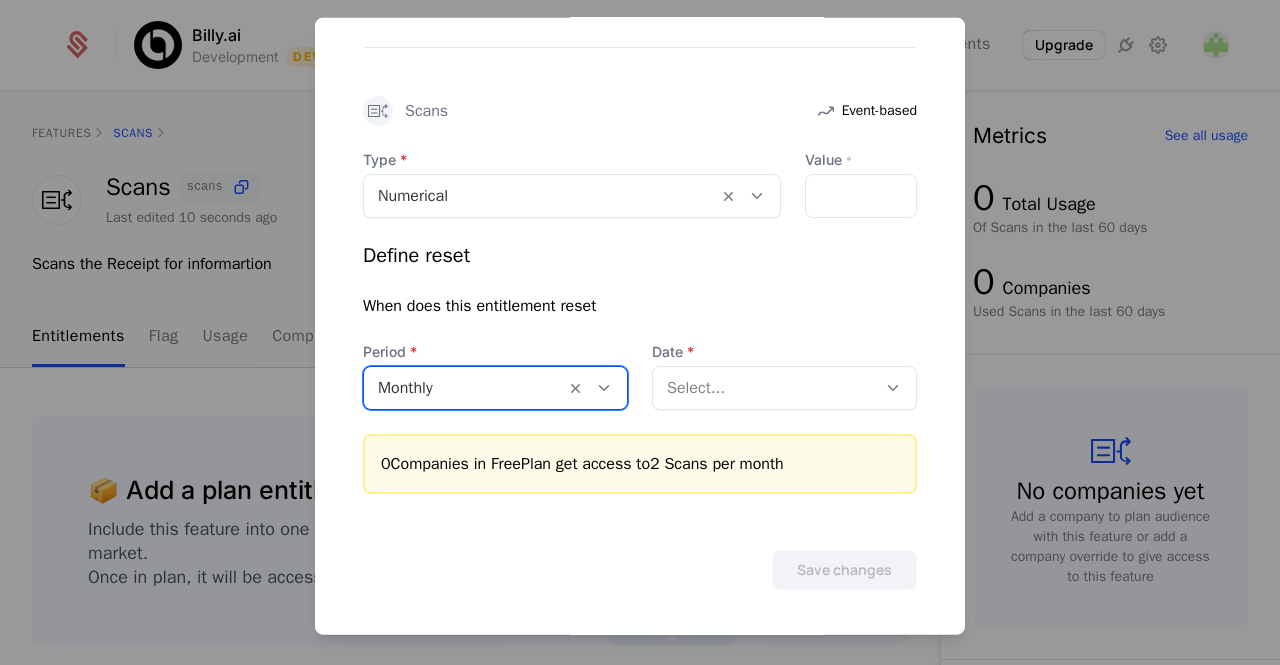 click at bounding box center [764, 387] 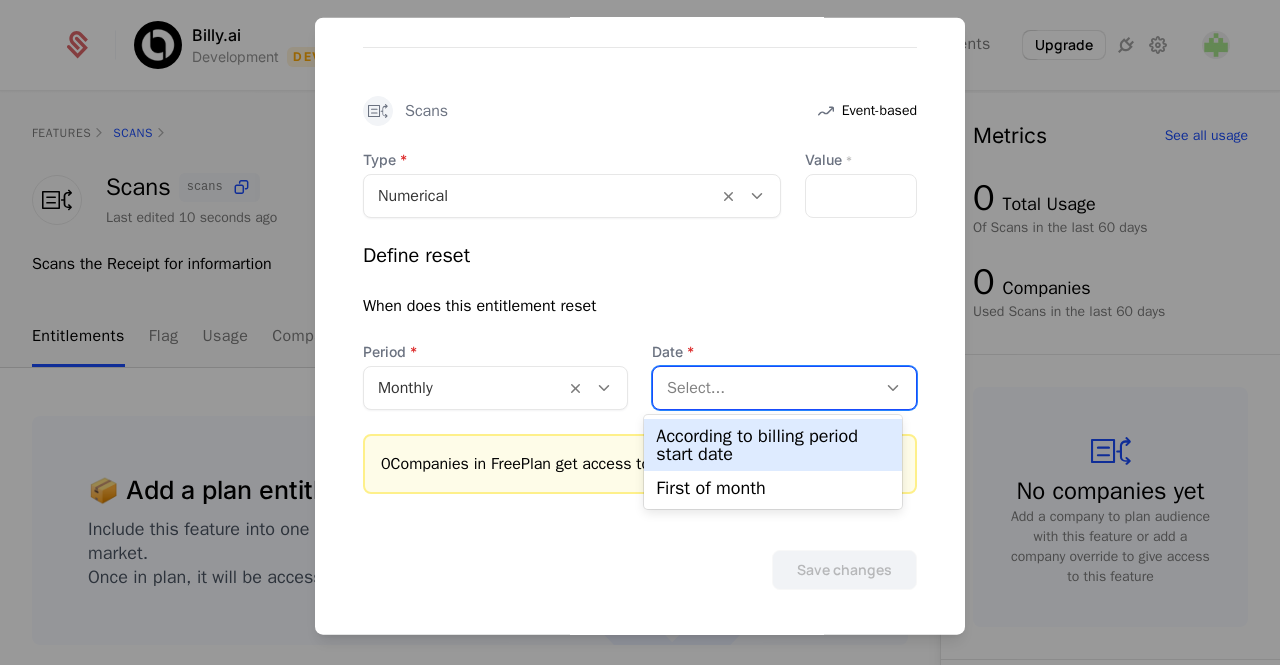 click at bounding box center (764, 387) 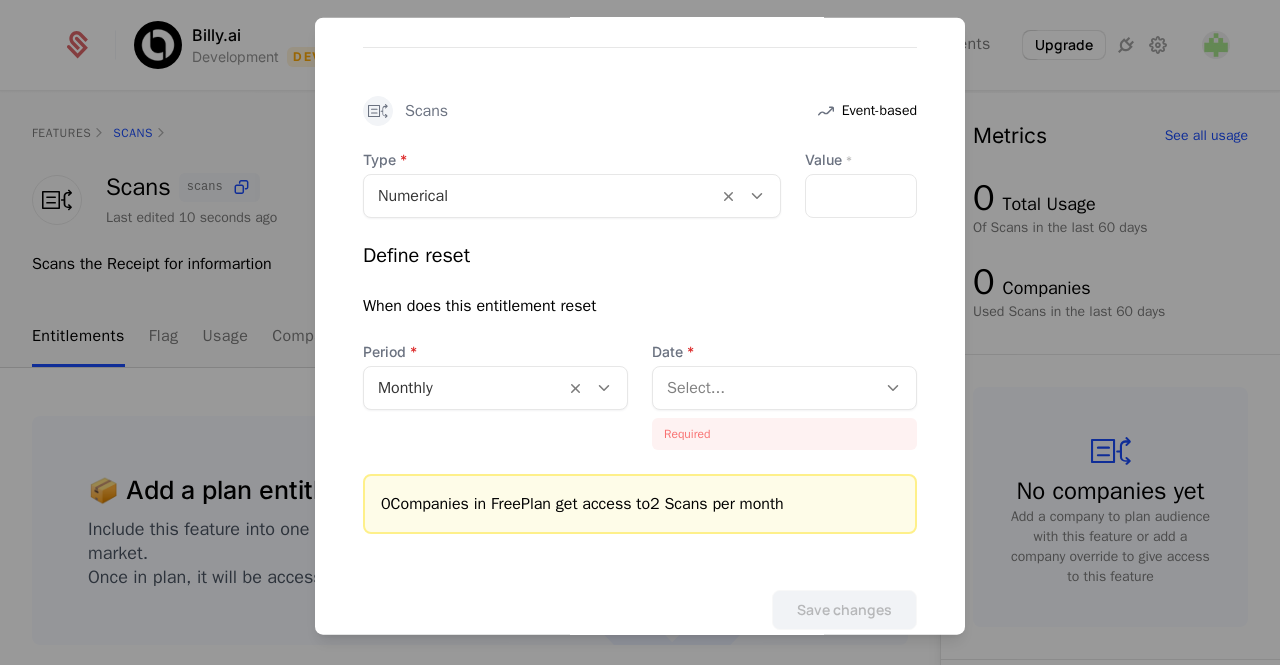 click at bounding box center [764, 387] 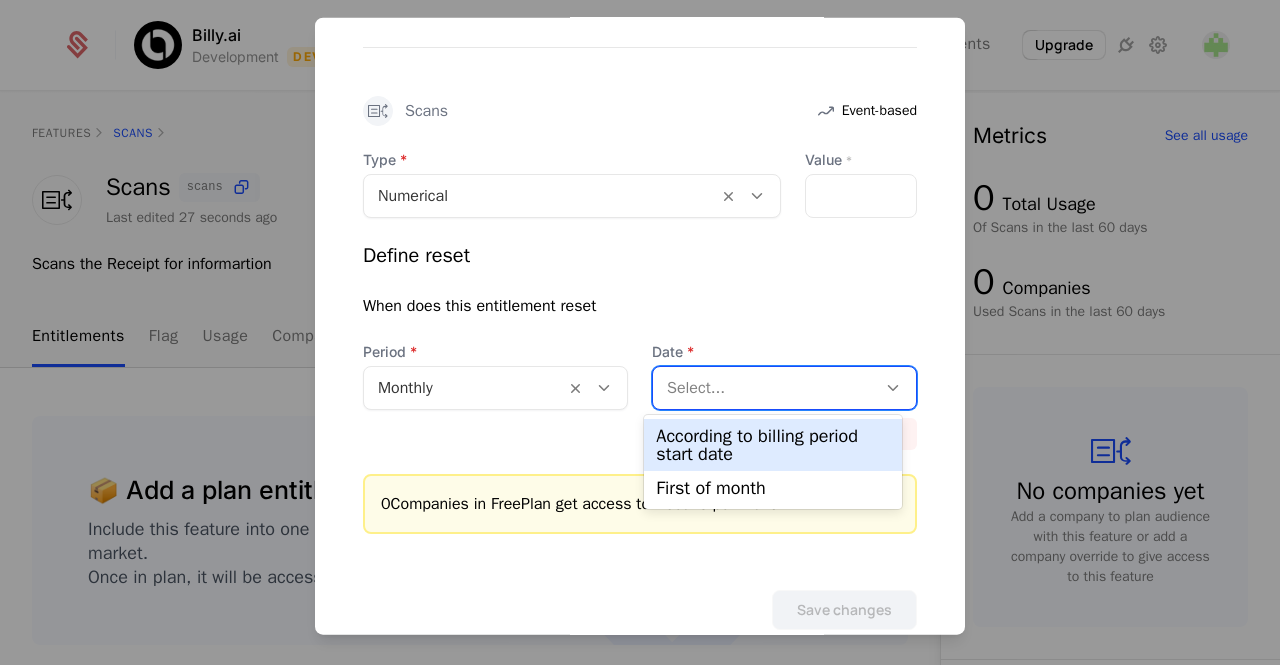 click on "According to billing period start date" at bounding box center (772, 445) 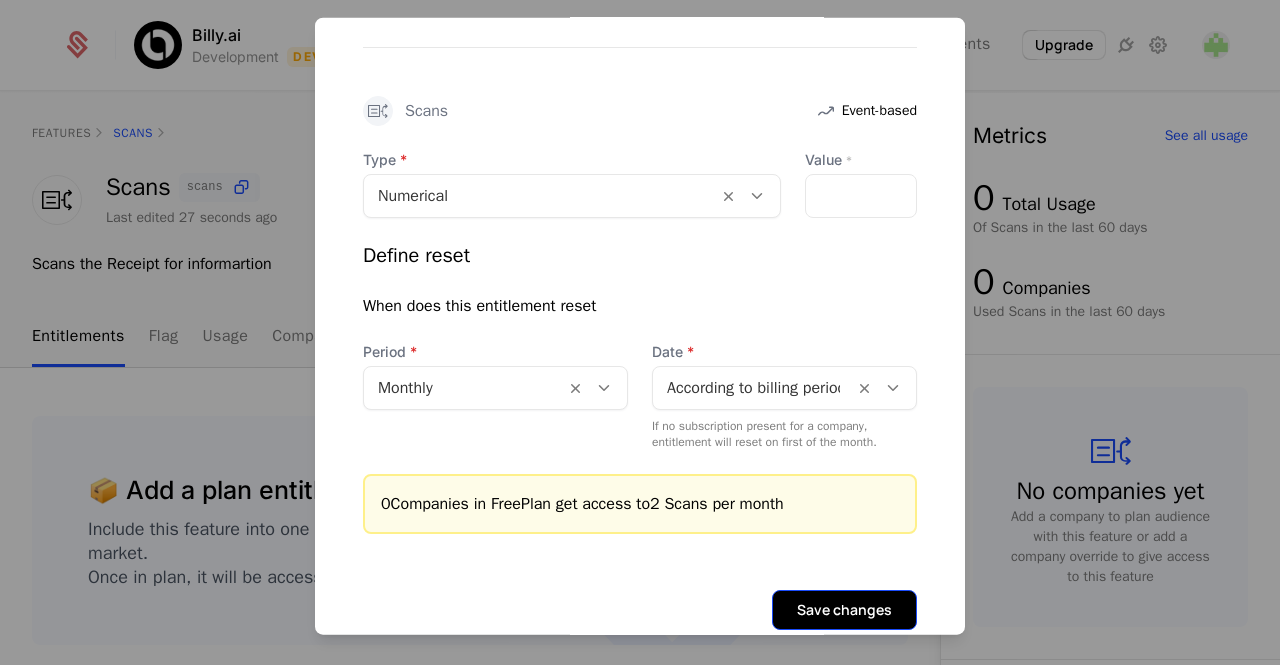 click on "Save changes" at bounding box center (844, 609) 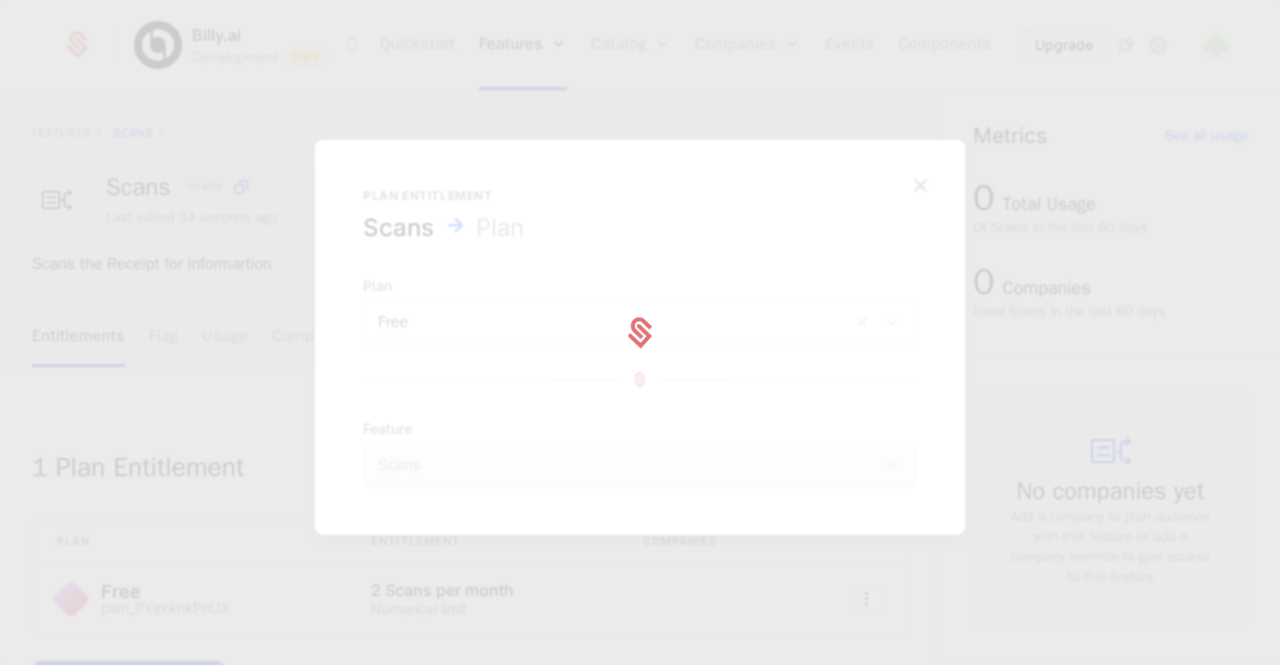 scroll, scrollTop: 0, scrollLeft: 0, axis: both 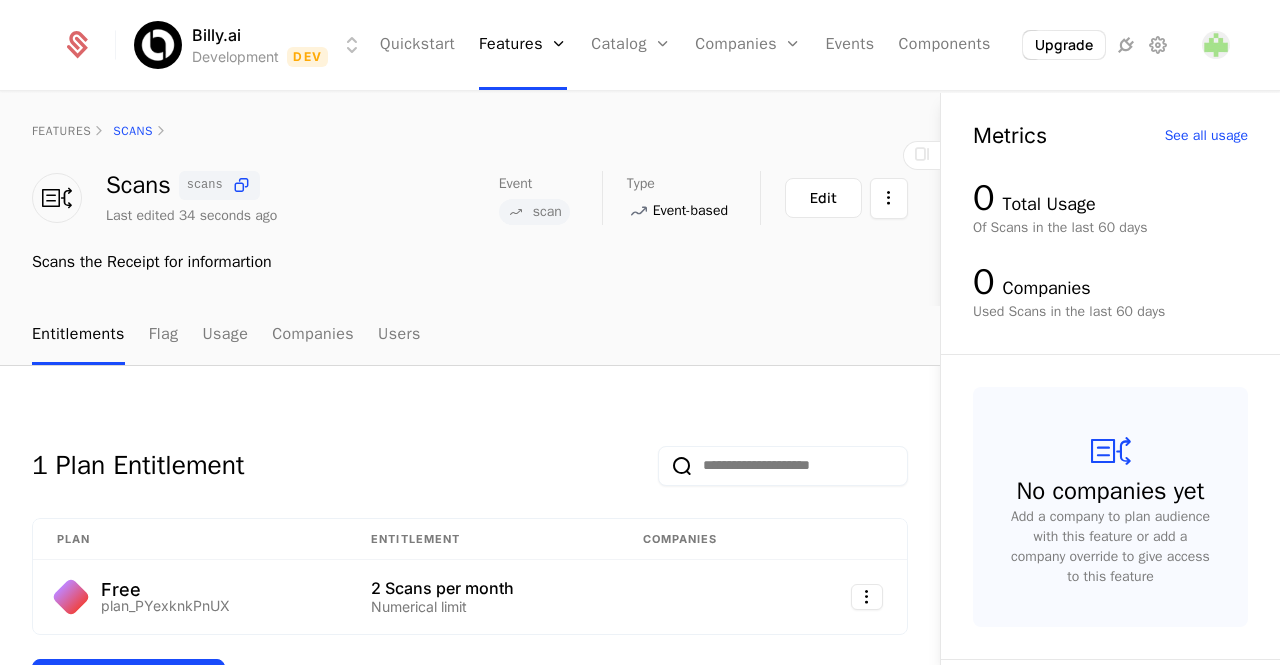 click on "No companies yet Add a company to plan audience with this feature or add a company override to give access to this feature" at bounding box center [1110, 507] 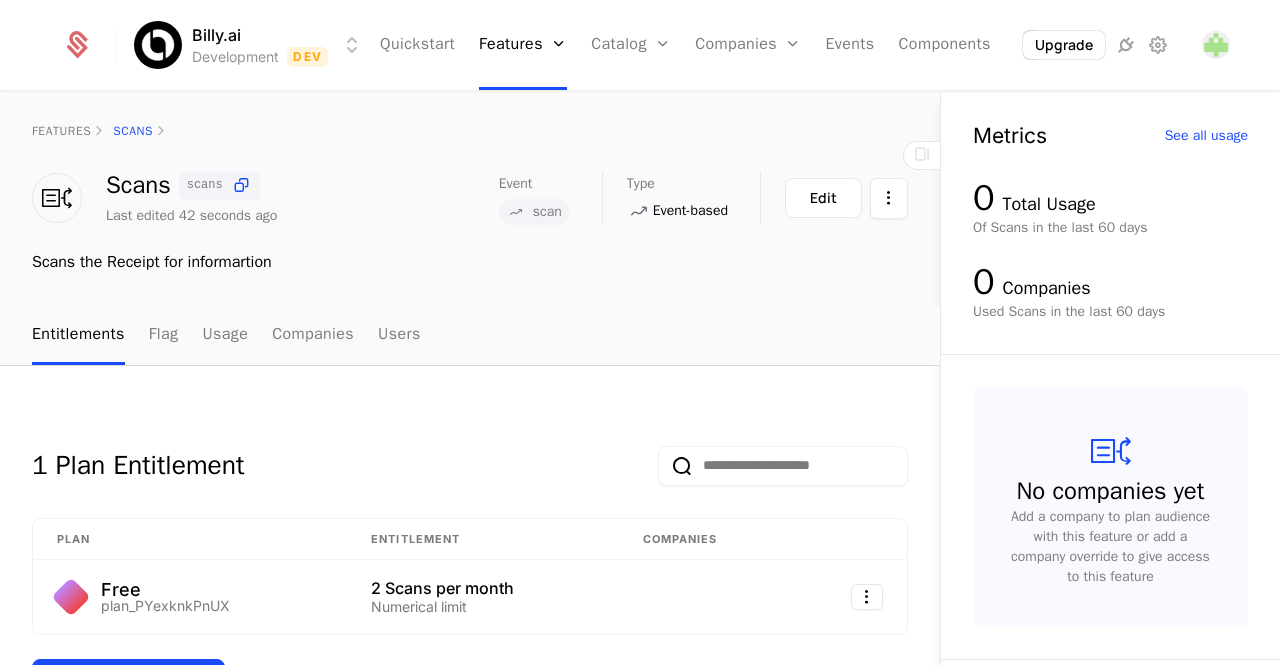 scroll, scrollTop: 325, scrollLeft: 0, axis: vertical 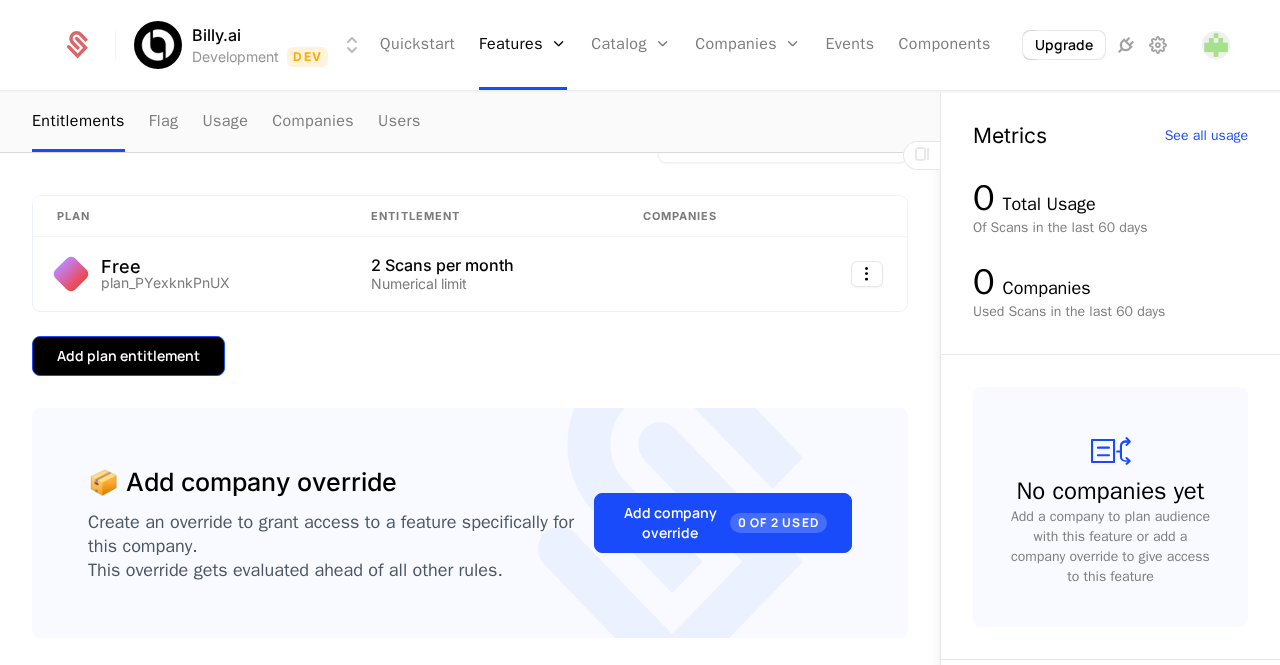 click on "Add plan entitlement" at bounding box center (128, 356) 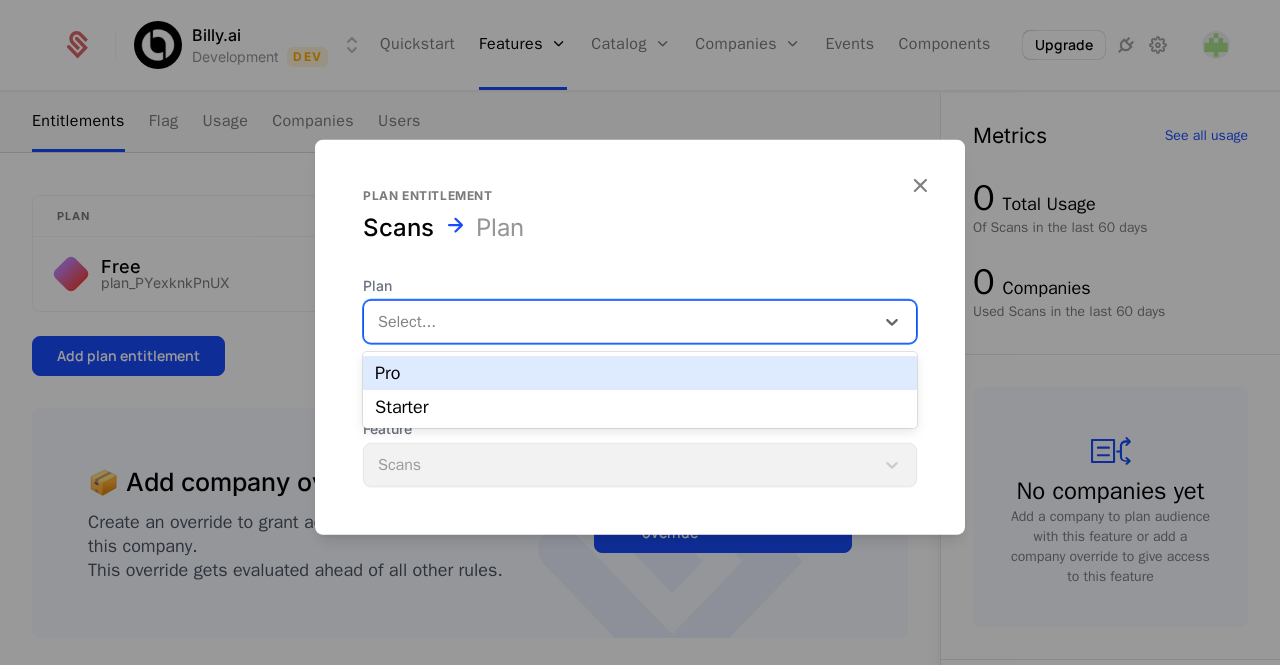 click at bounding box center (619, 321) 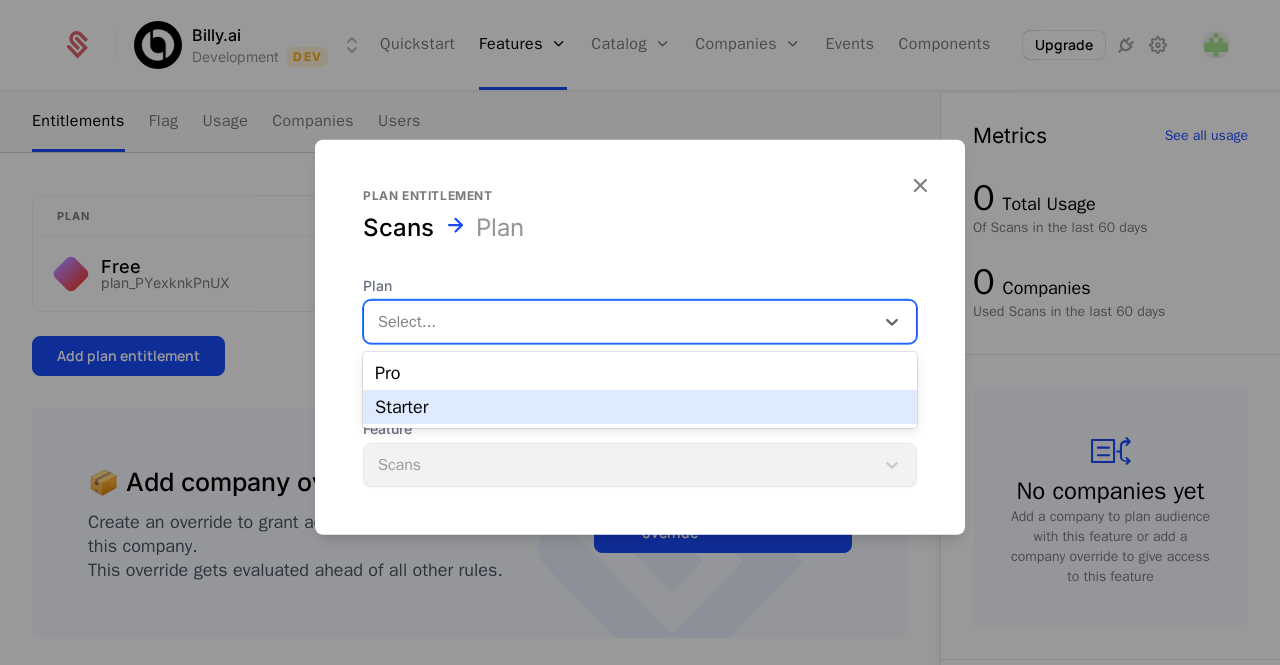 click on "Starter" at bounding box center (640, 407) 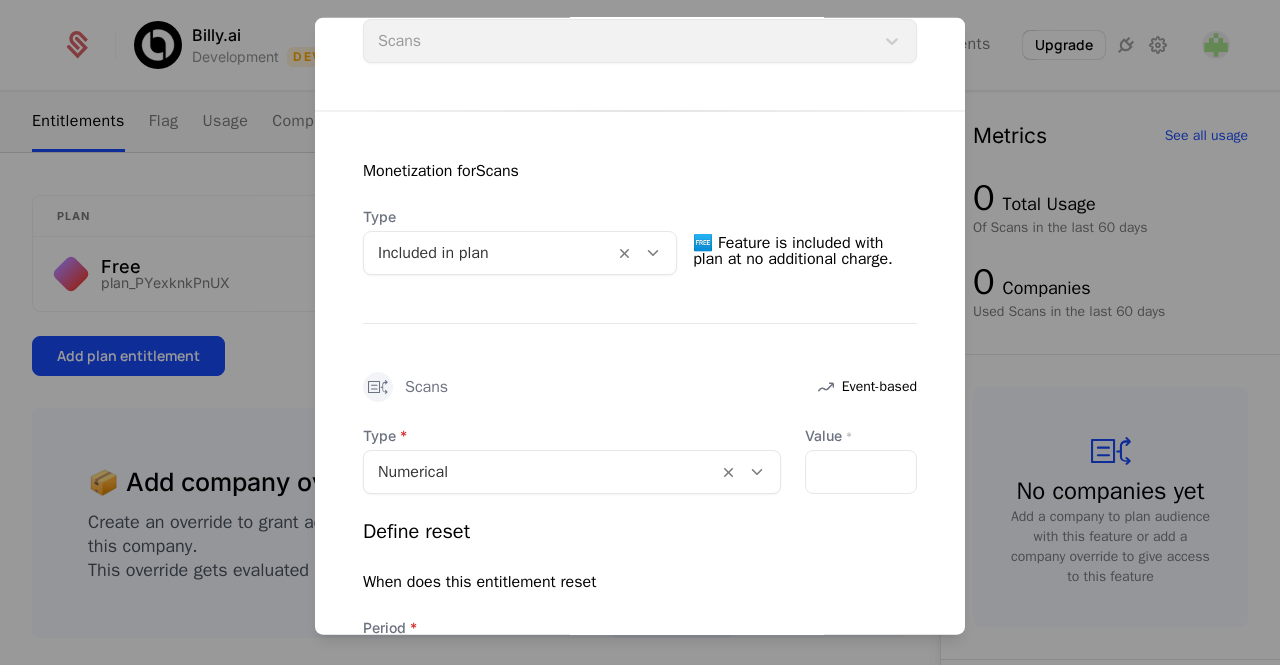 scroll, scrollTop: 358, scrollLeft: 0, axis: vertical 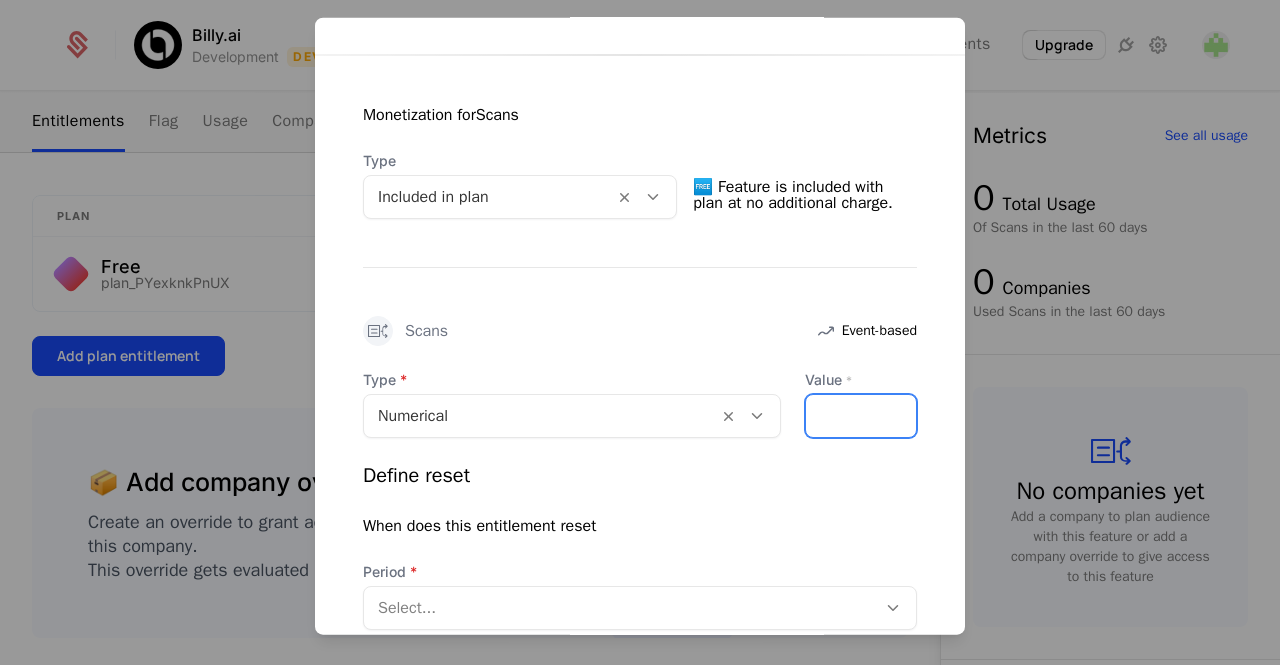 click on "Value *" at bounding box center (861, 415) 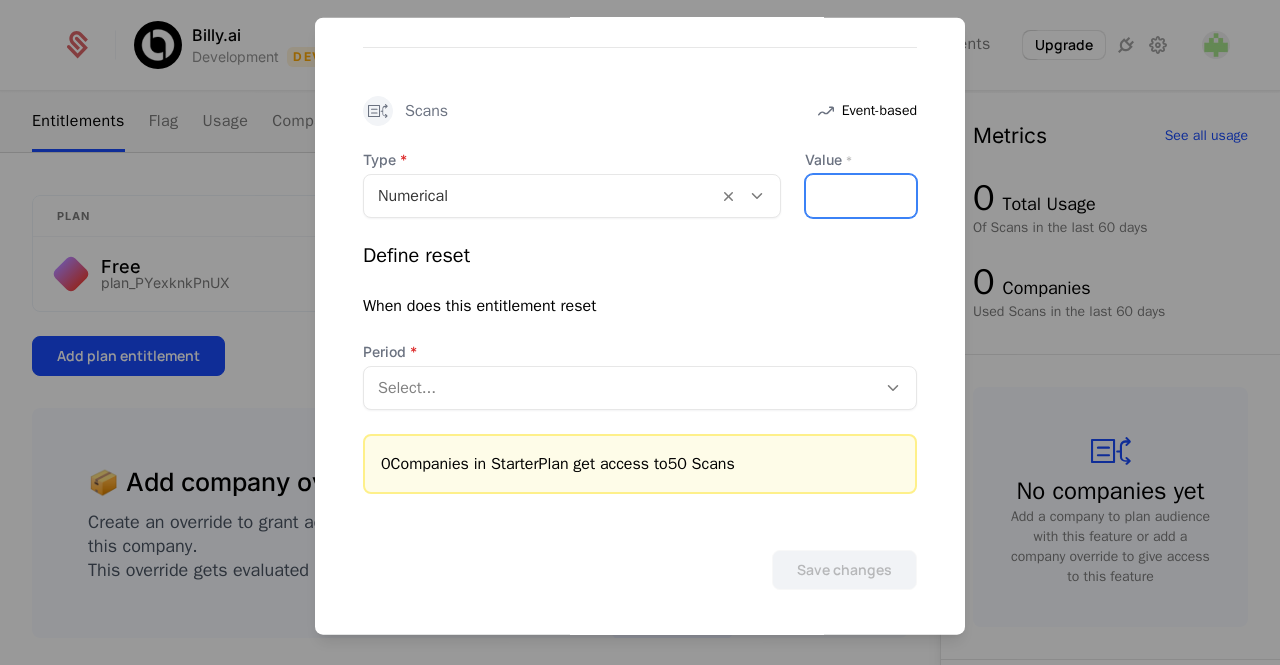 type on "**" 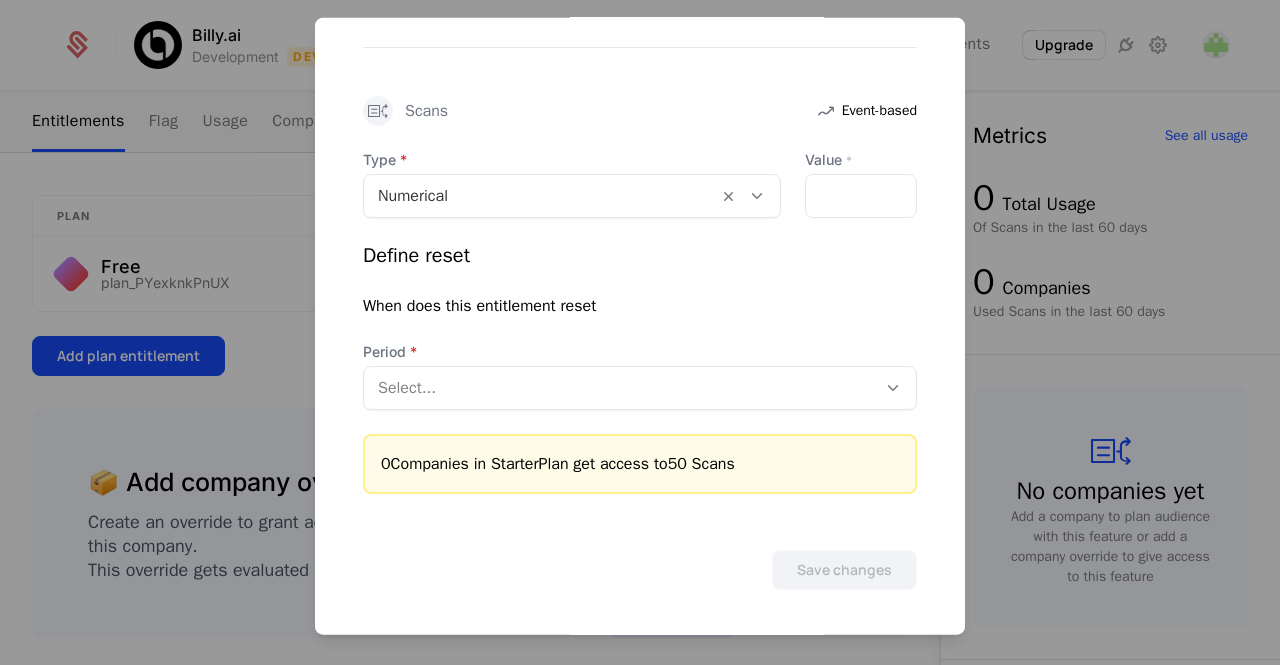 click at bounding box center [620, 387] 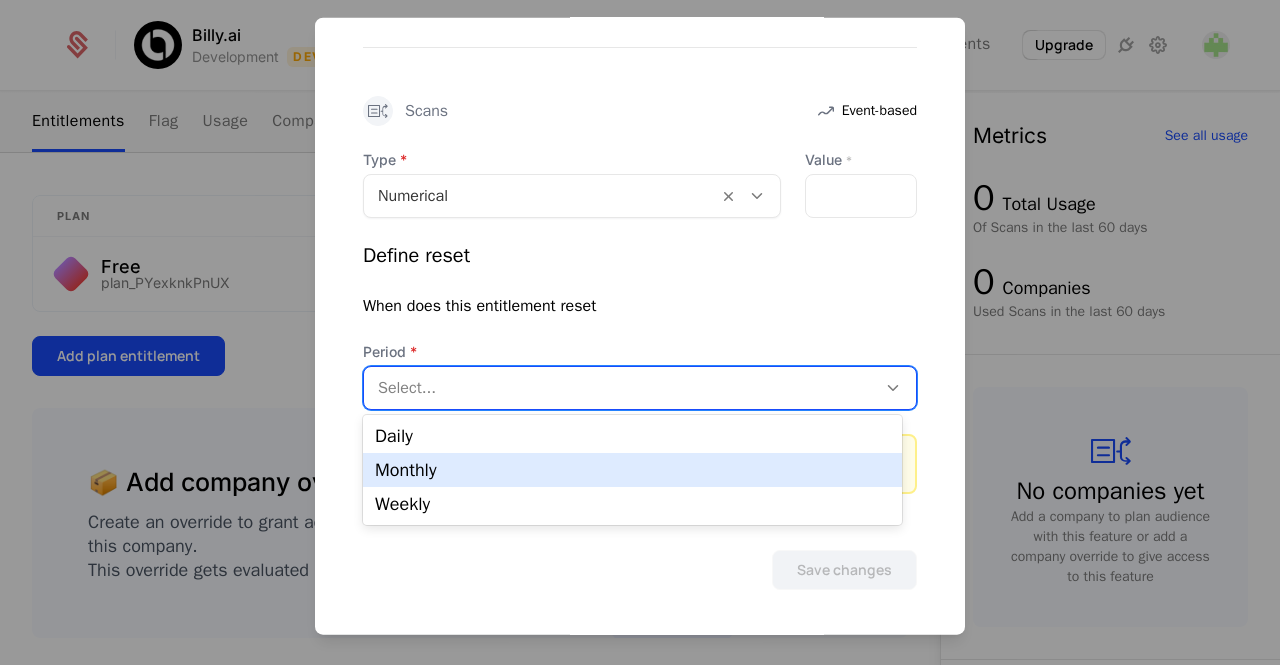 click on "Monthly" at bounding box center (632, 470) 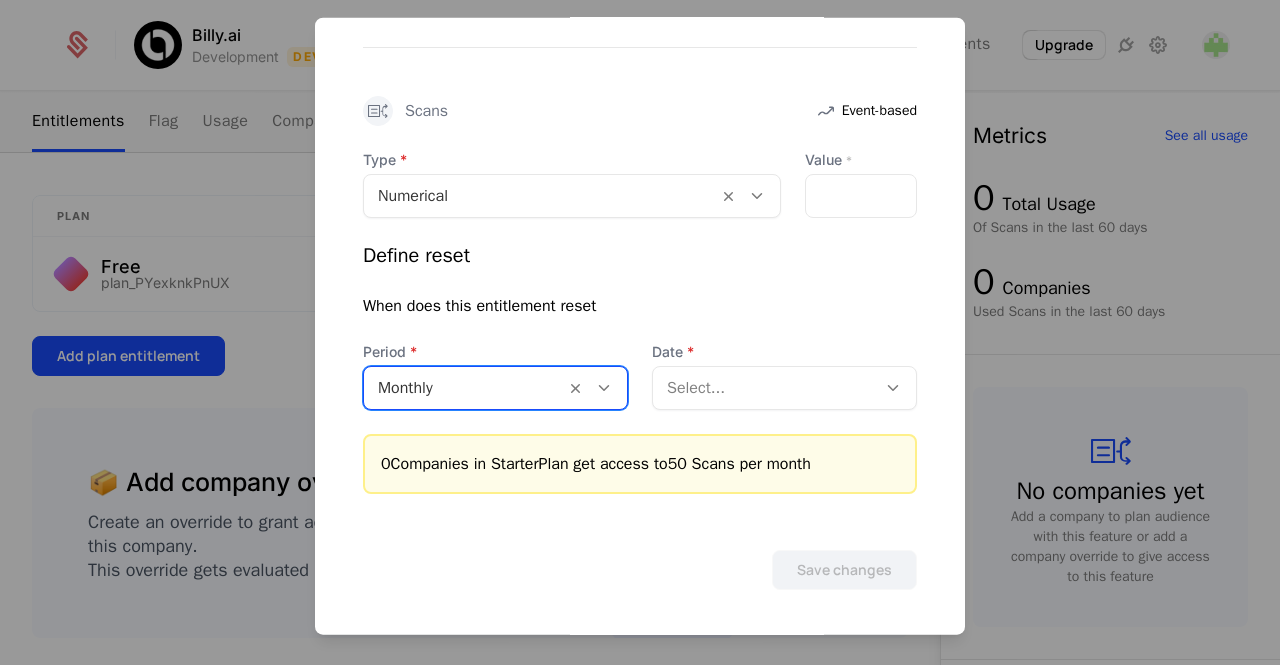 click at bounding box center [764, 387] 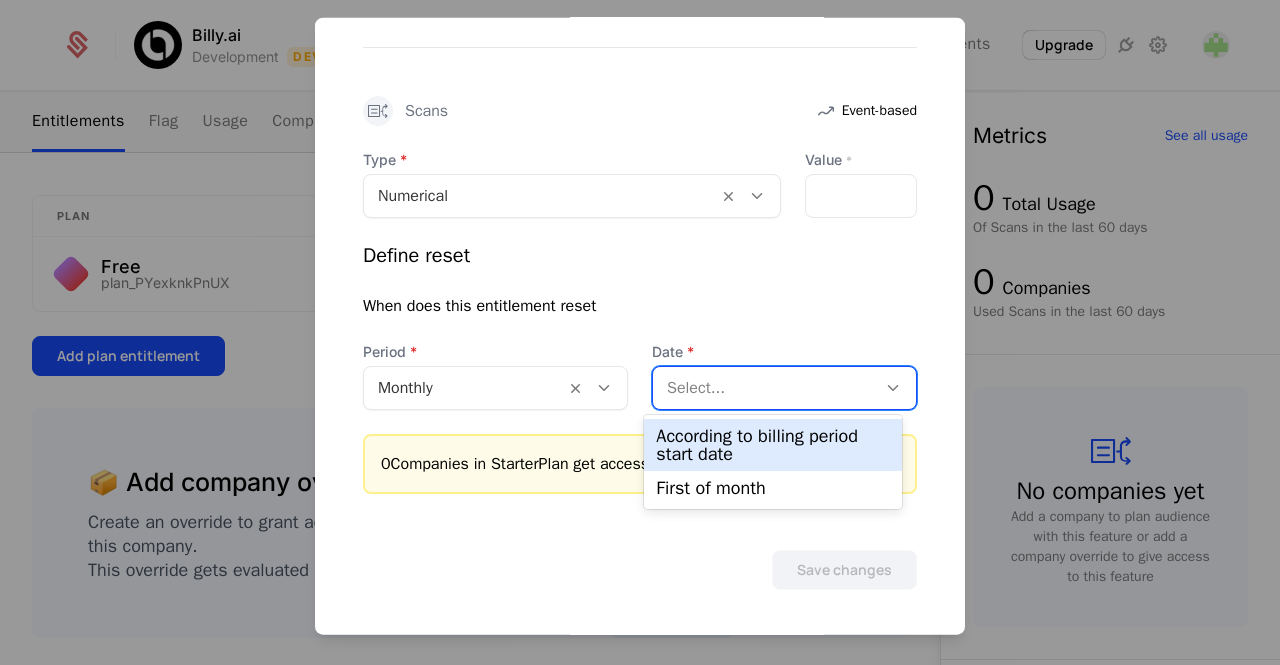 click on "According to billing period start date" at bounding box center (772, 445) 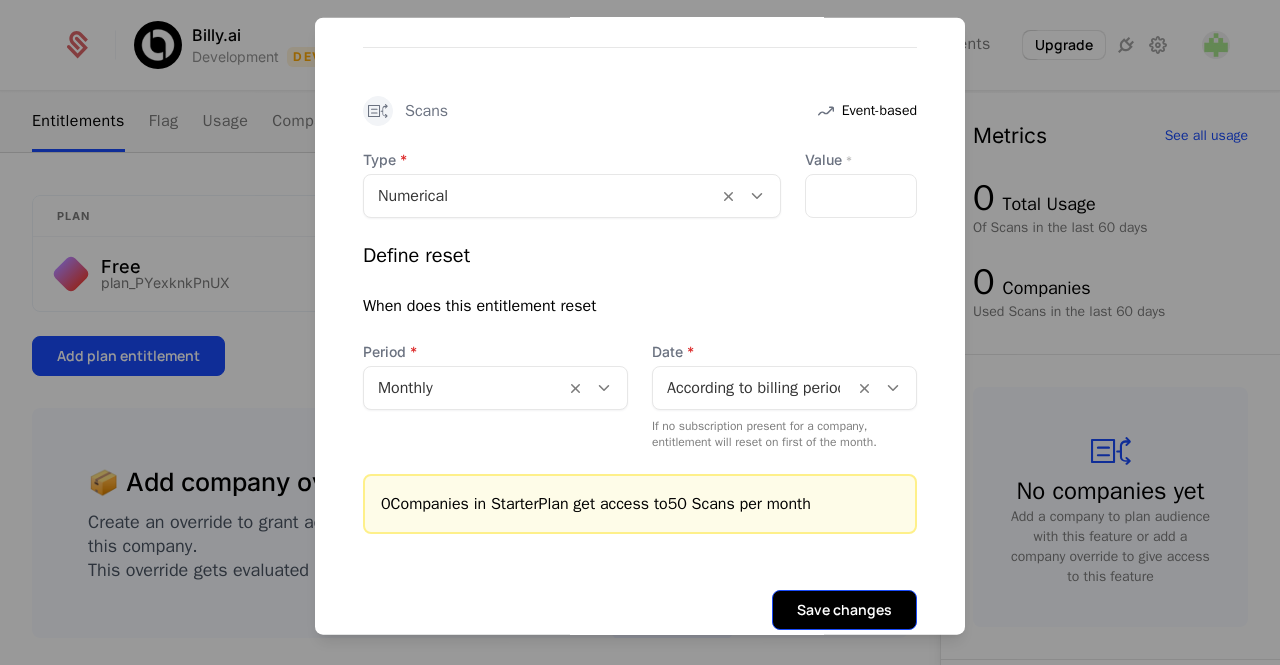 click on "Save changes" at bounding box center [844, 609] 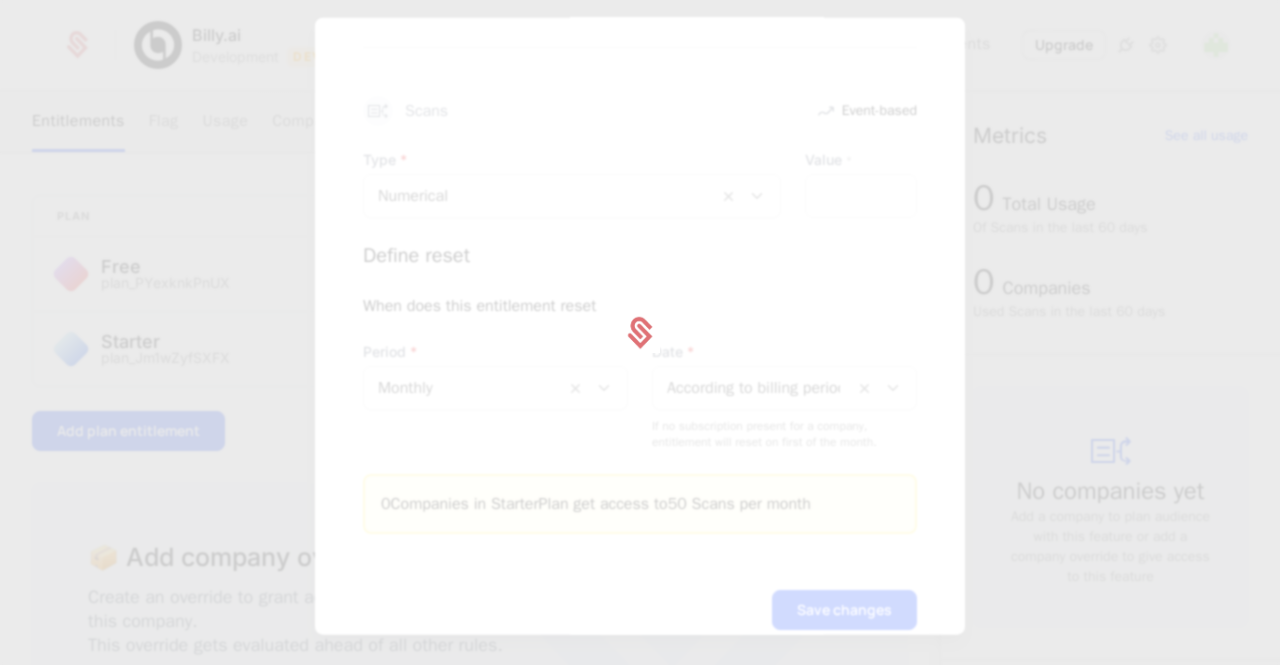 scroll, scrollTop: 0, scrollLeft: 0, axis: both 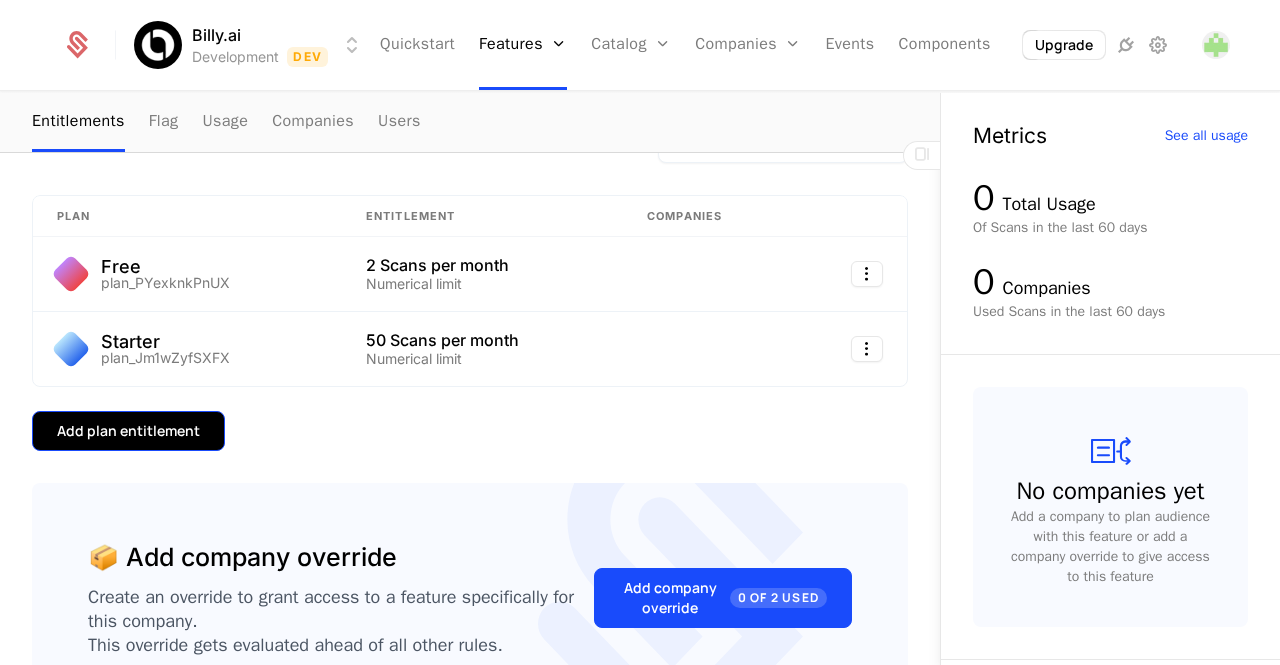 click on "Add plan entitlement" at bounding box center [128, 431] 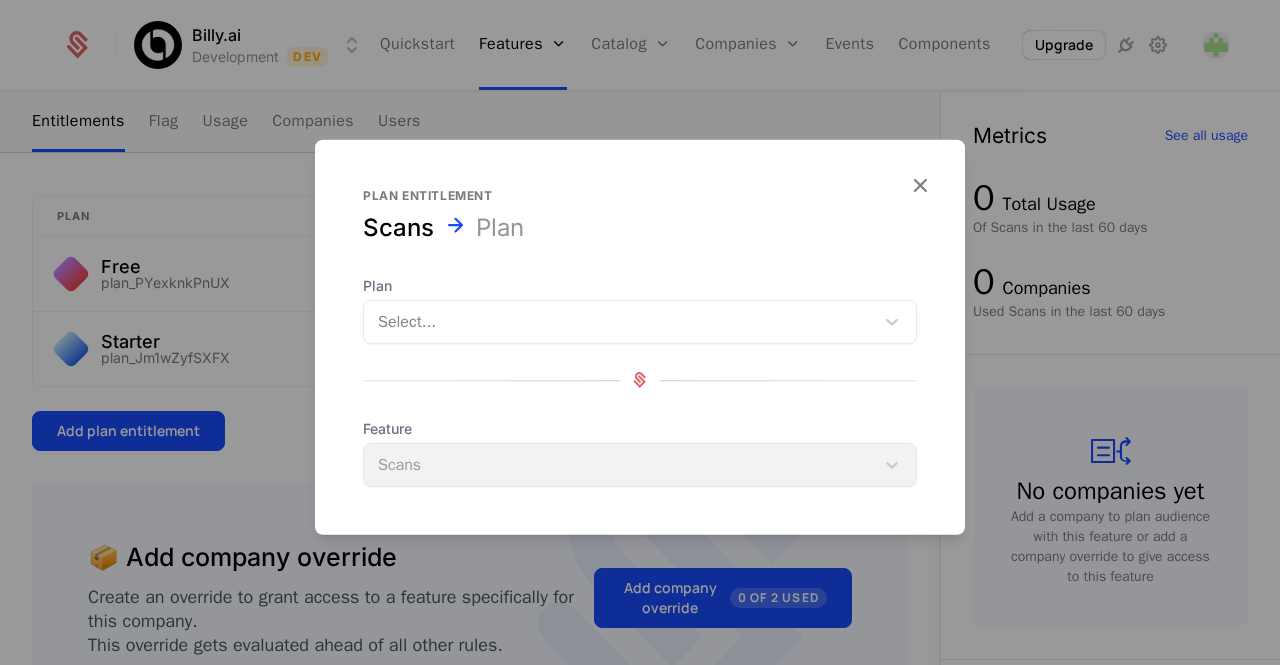 click at bounding box center [619, 321] 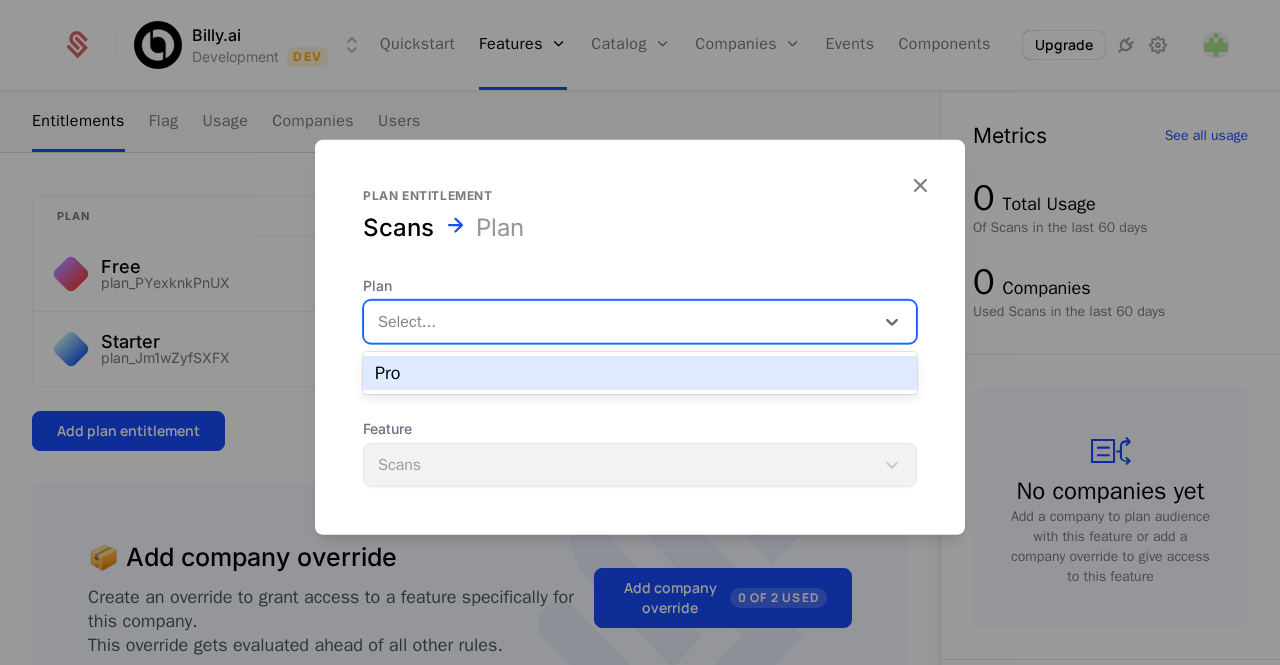 click on "Pro" at bounding box center [640, 373] 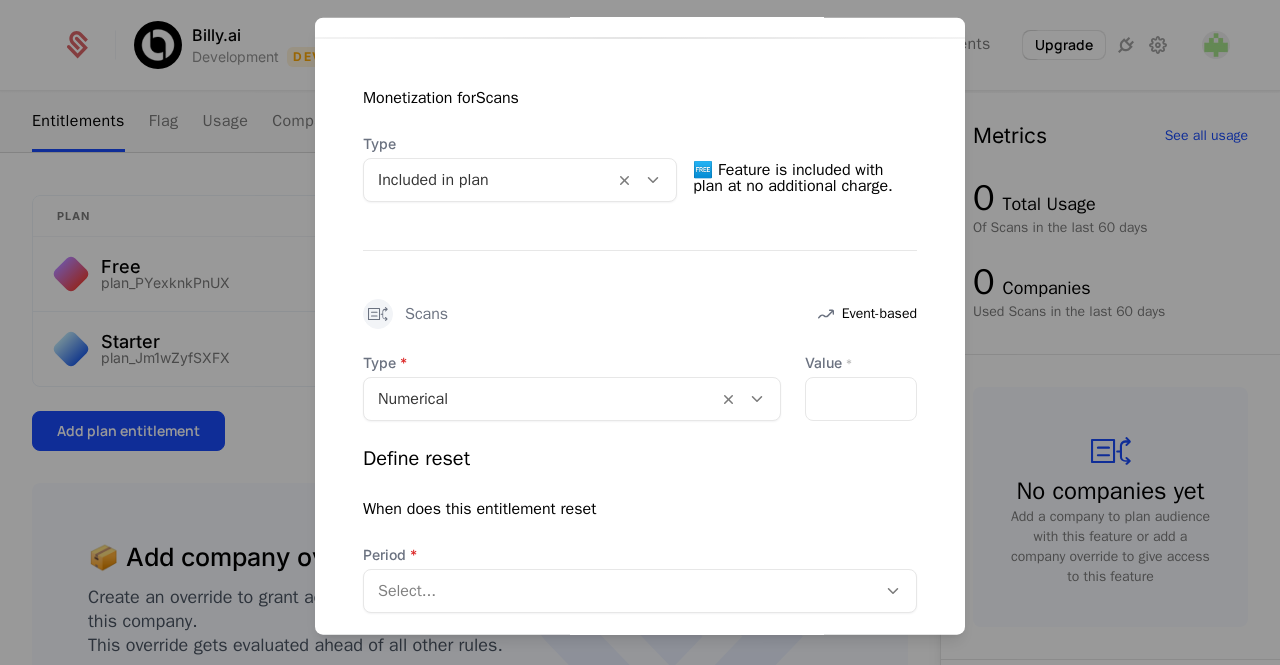 scroll, scrollTop: 395, scrollLeft: 0, axis: vertical 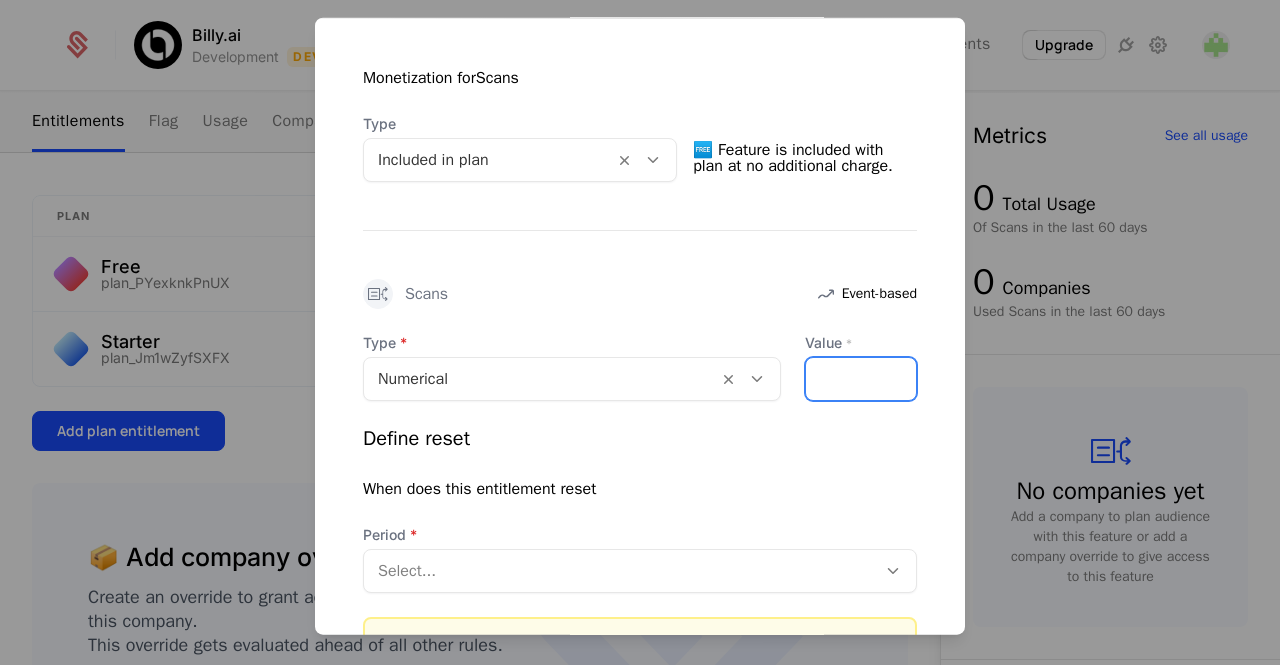 click on "Value *" at bounding box center [861, 378] 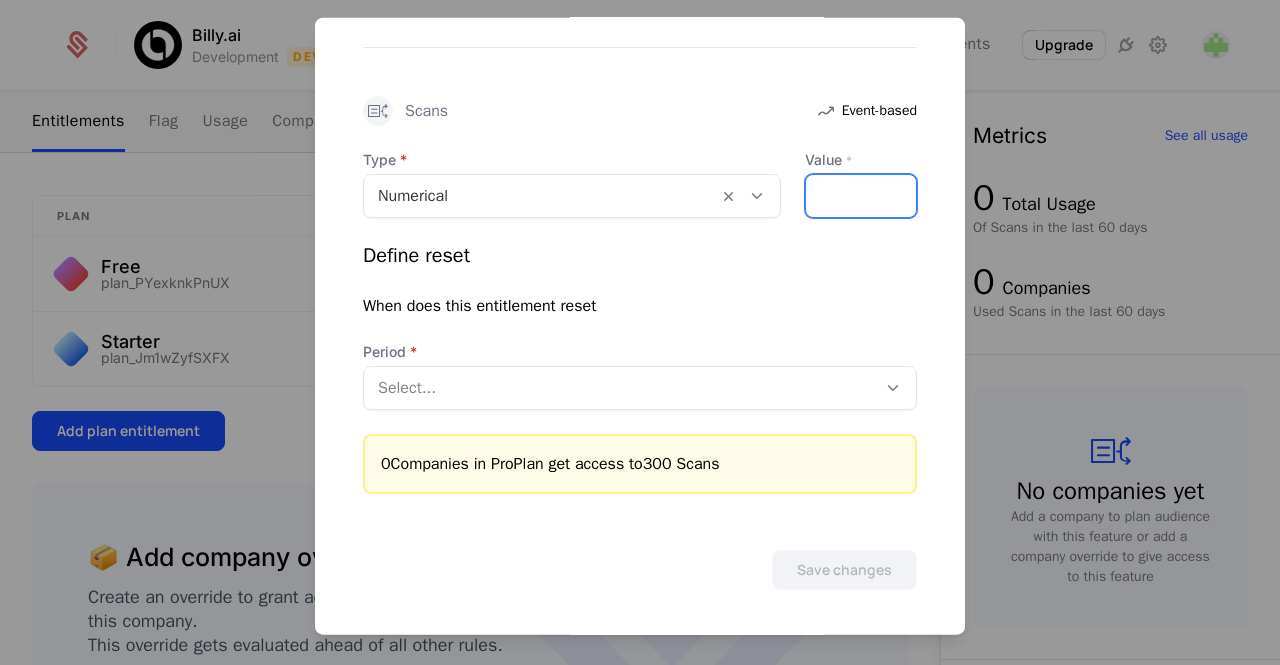 type on "***" 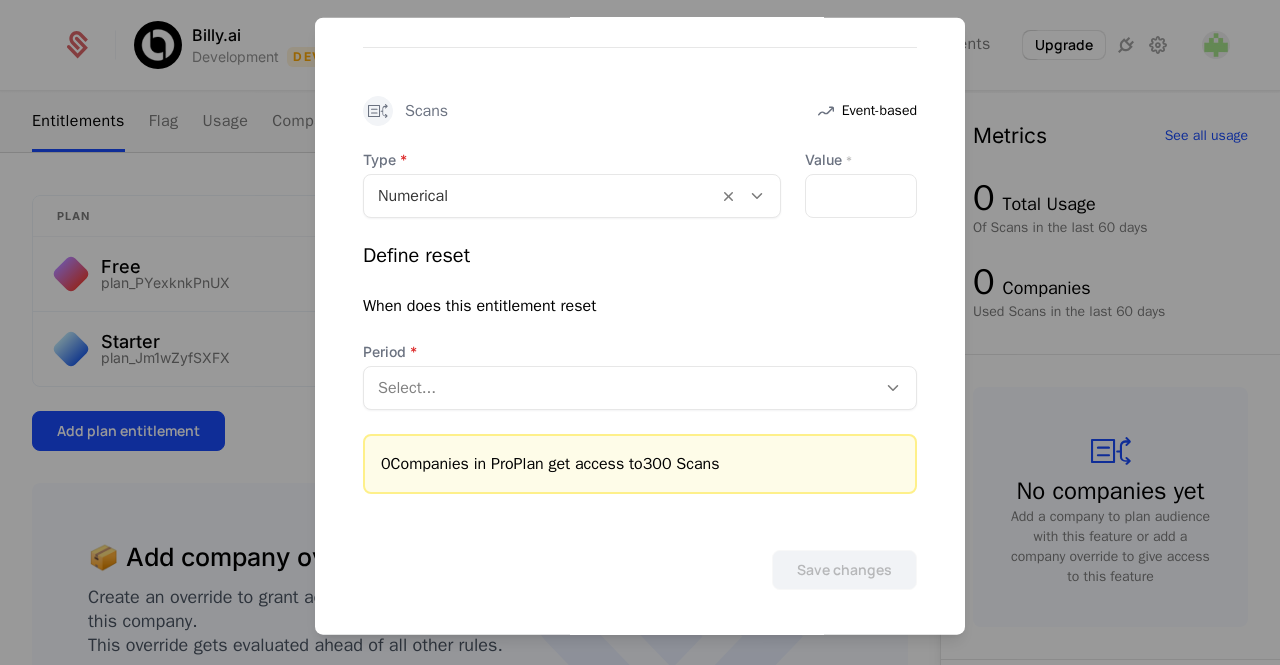 click at bounding box center [620, 387] 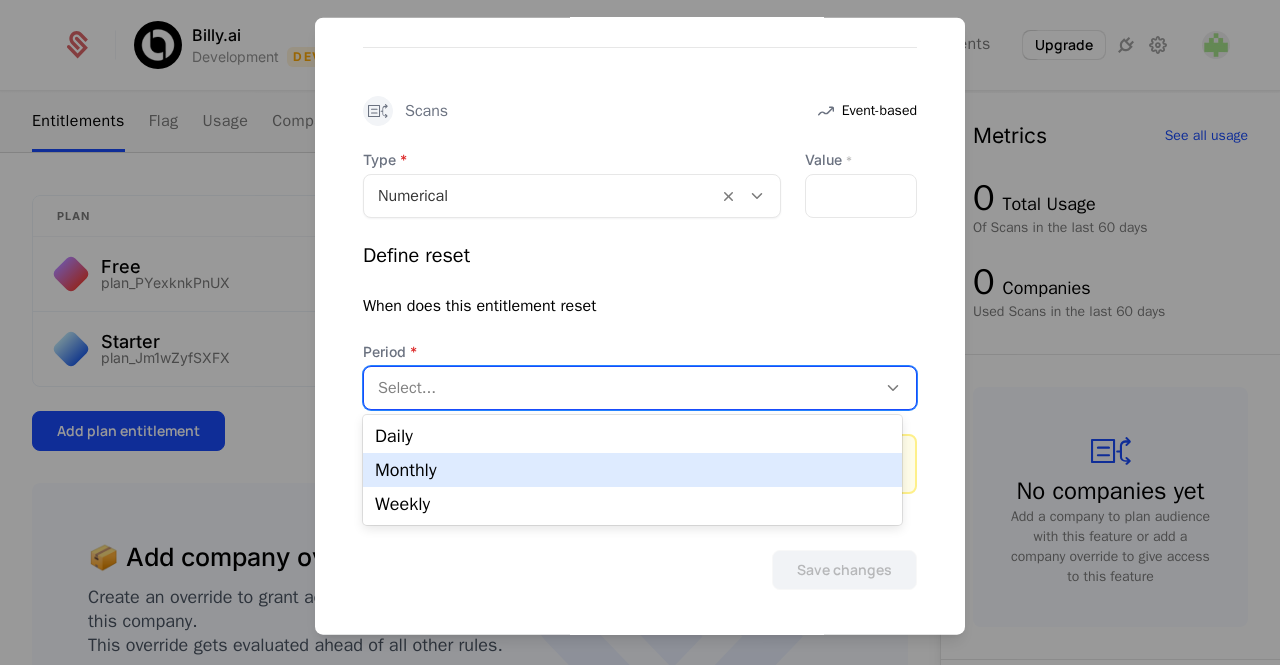 click on "Monthly" at bounding box center (632, 470) 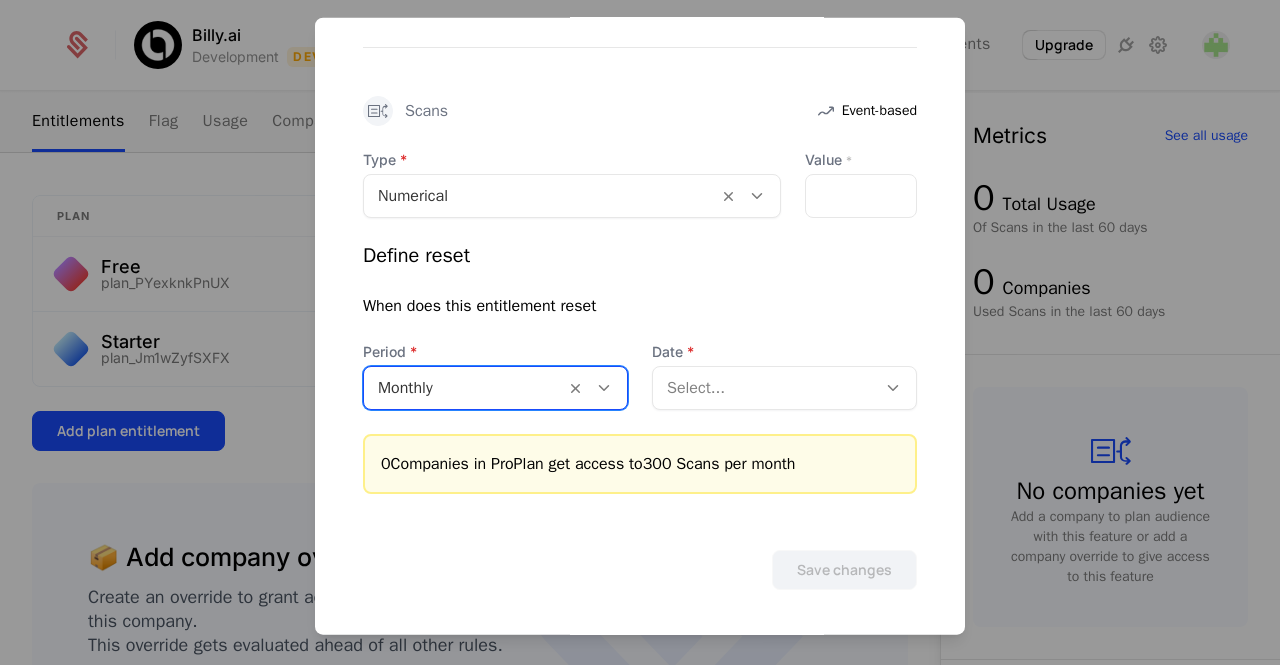 click at bounding box center (764, 387) 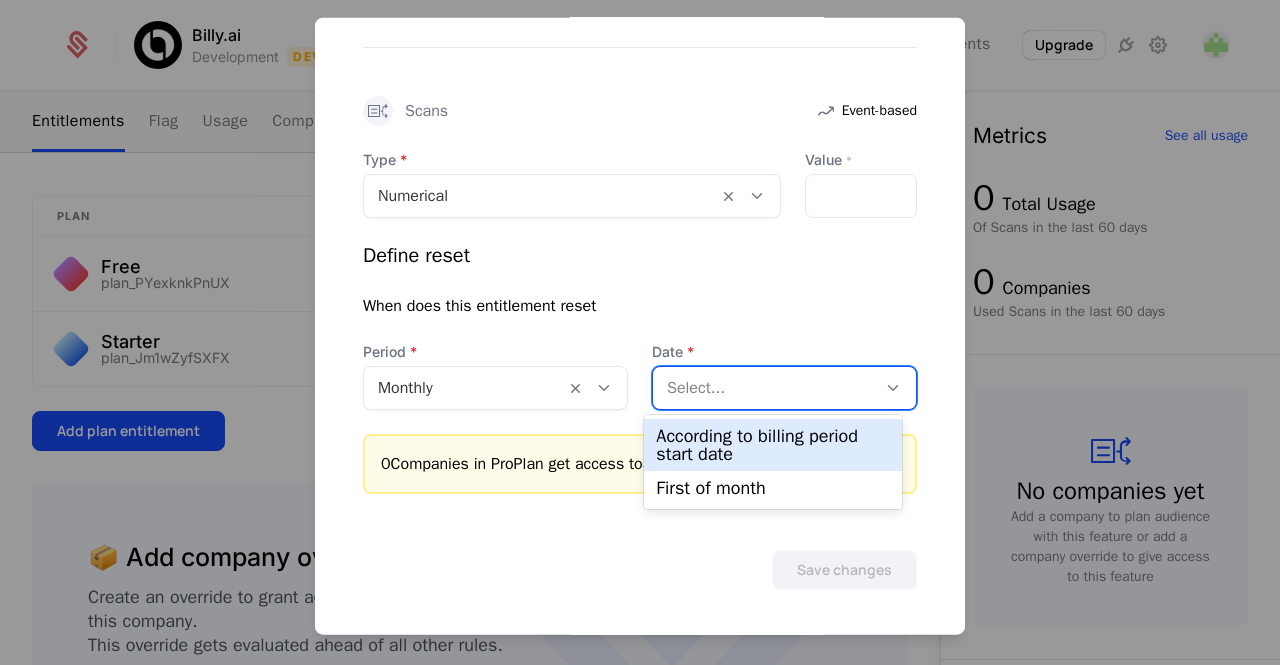 click on "According to billing period start date" at bounding box center (772, 445) 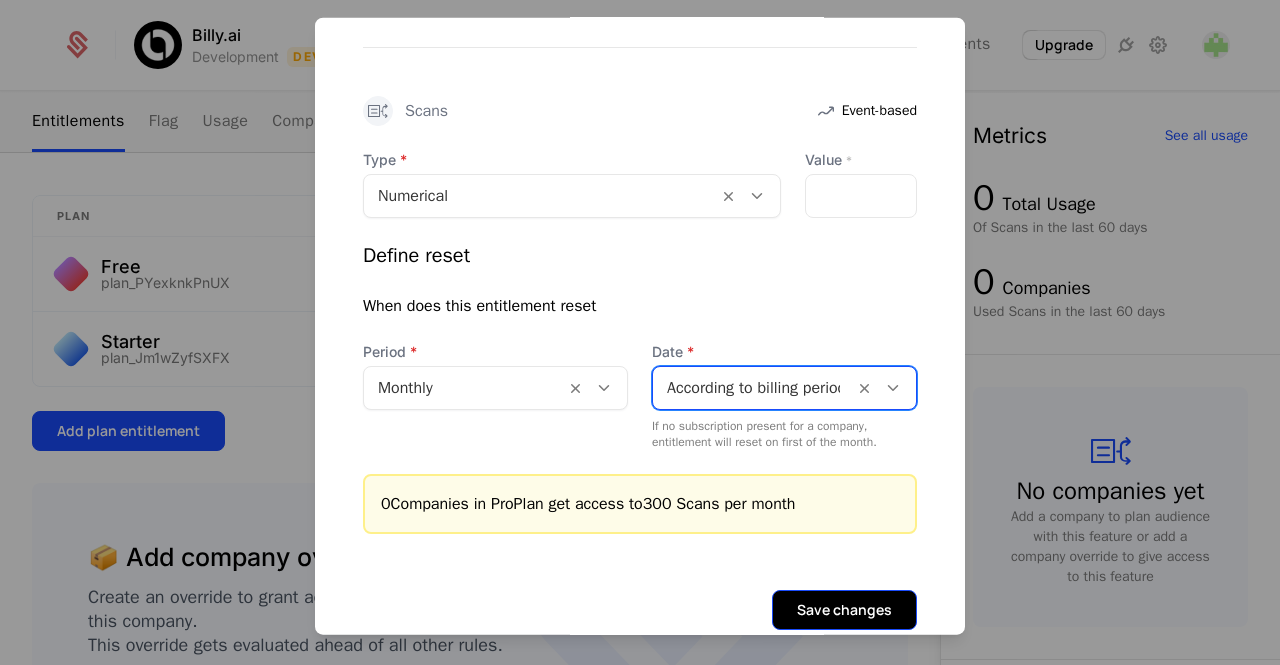 click on "Save changes" at bounding box center [844, 609] 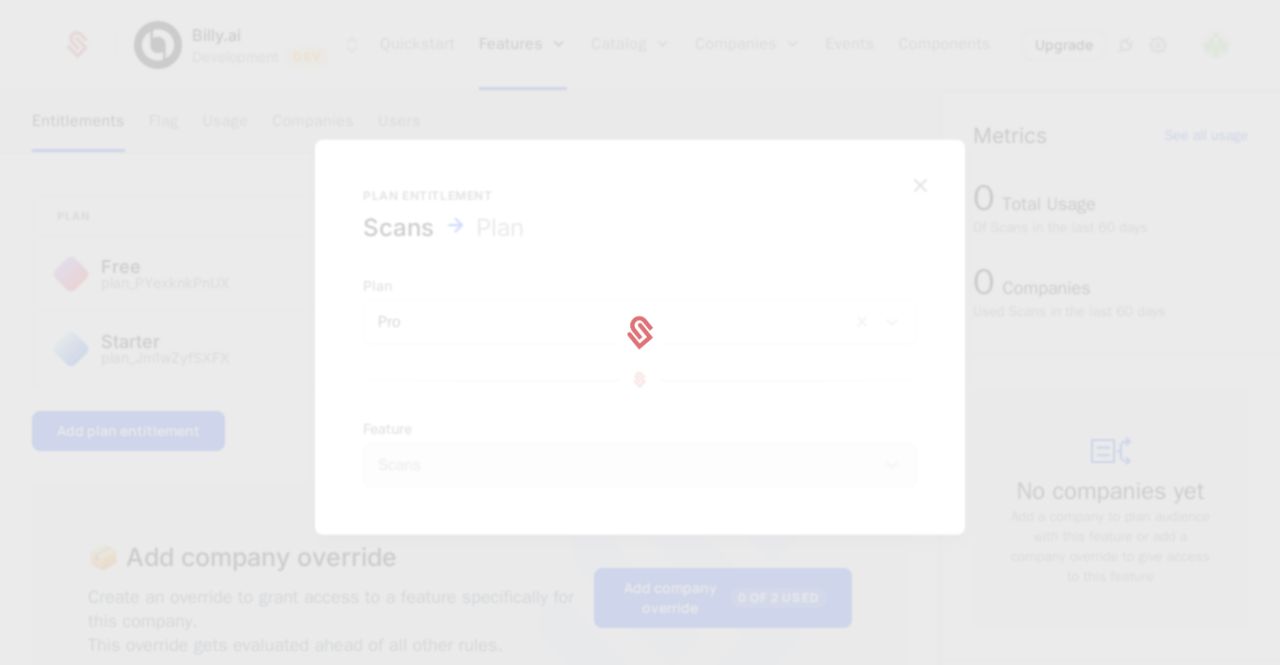 scroll, scrollTop: 0, scrollLeft: 0, axis: both 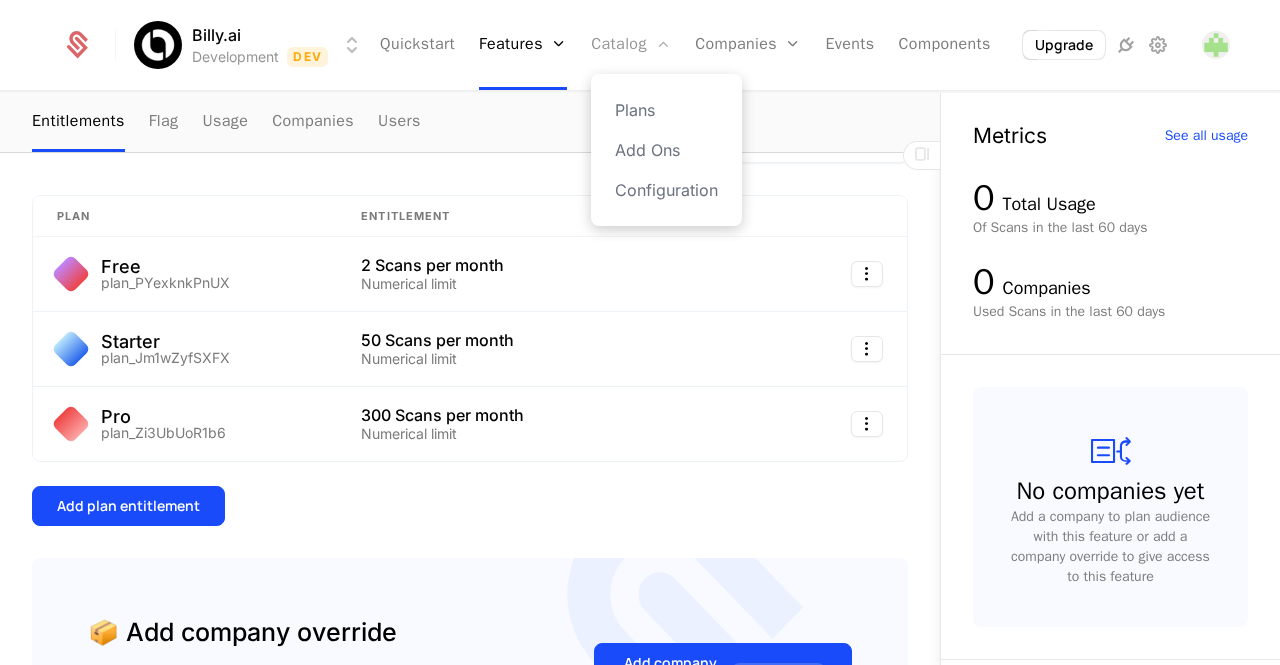 click on "Catalog" at bounding box center [631, 45] 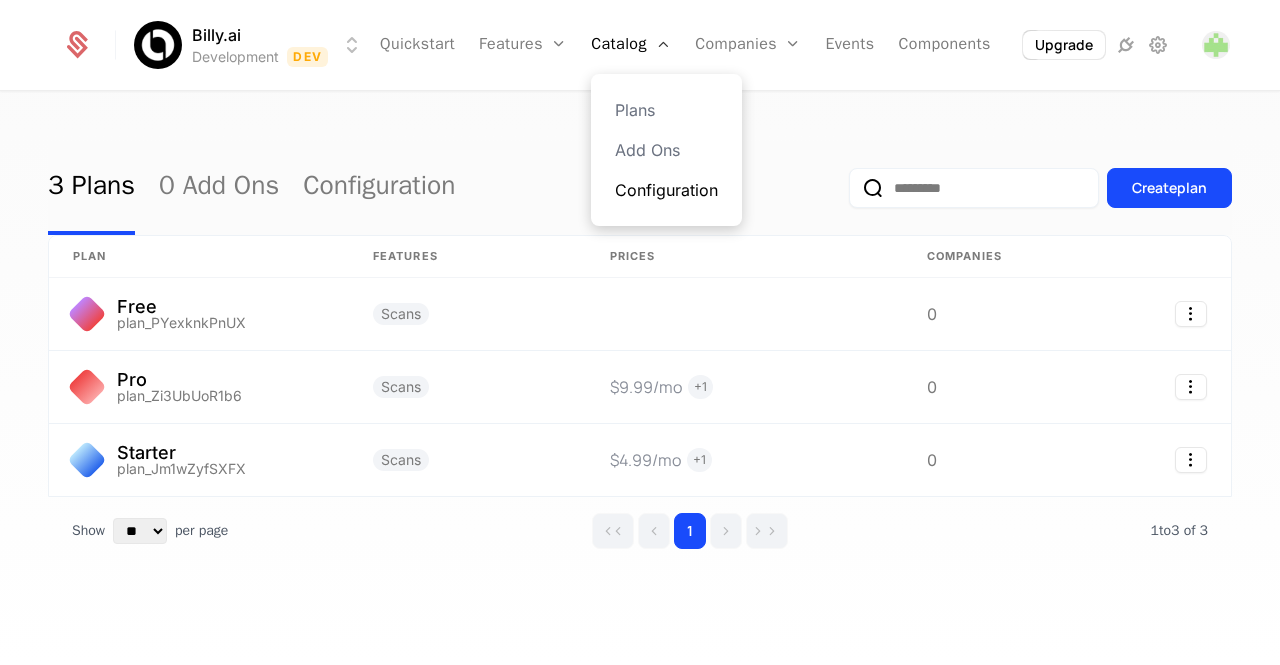 click on "Configuration" at bounding box center (666, 190) 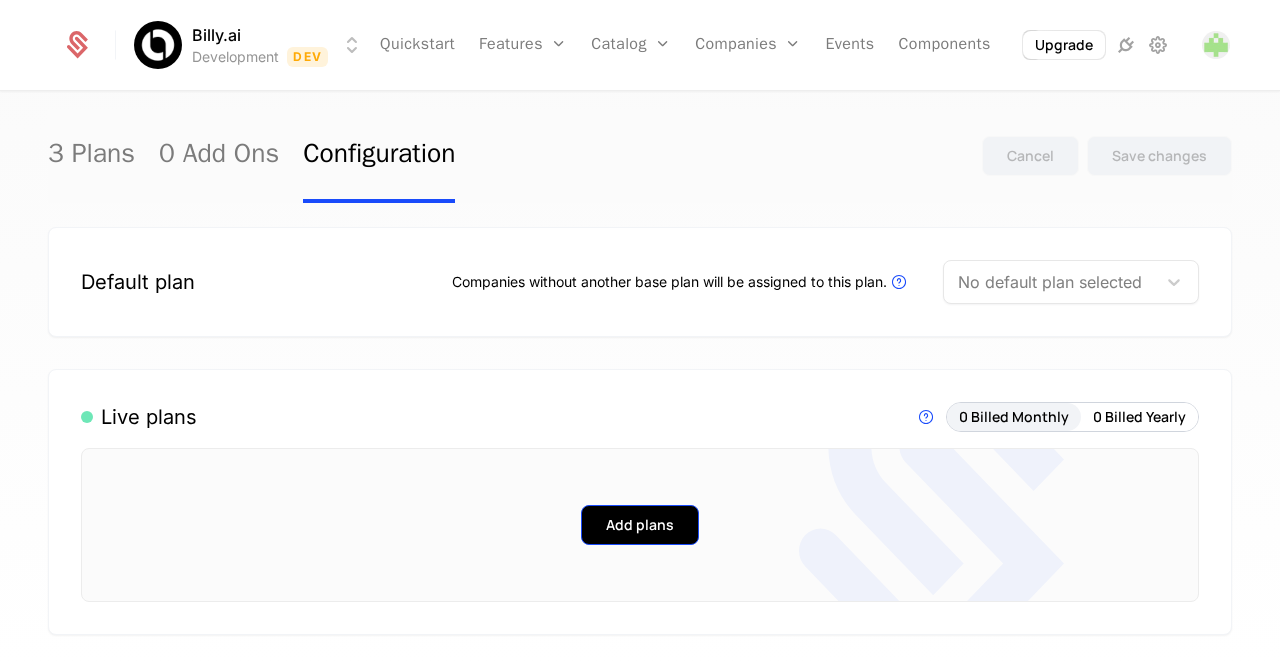 click on "Add plans" at bounding box center [640, 525] 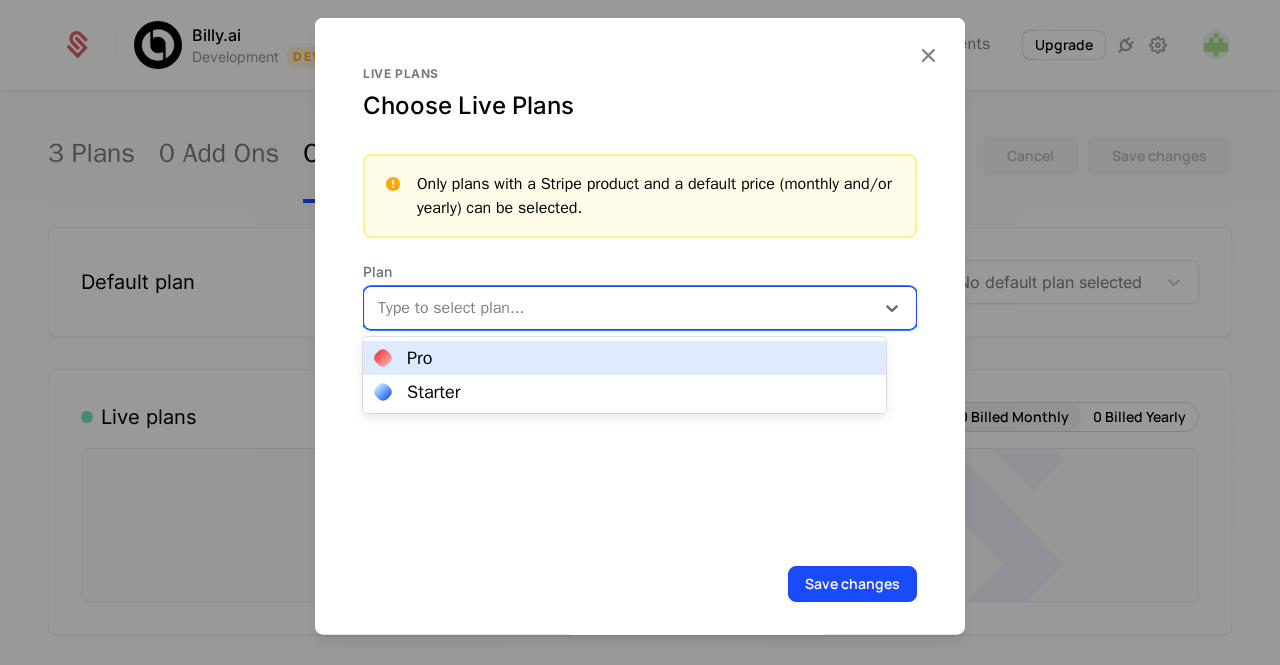 click at bounding box center [621, 307] 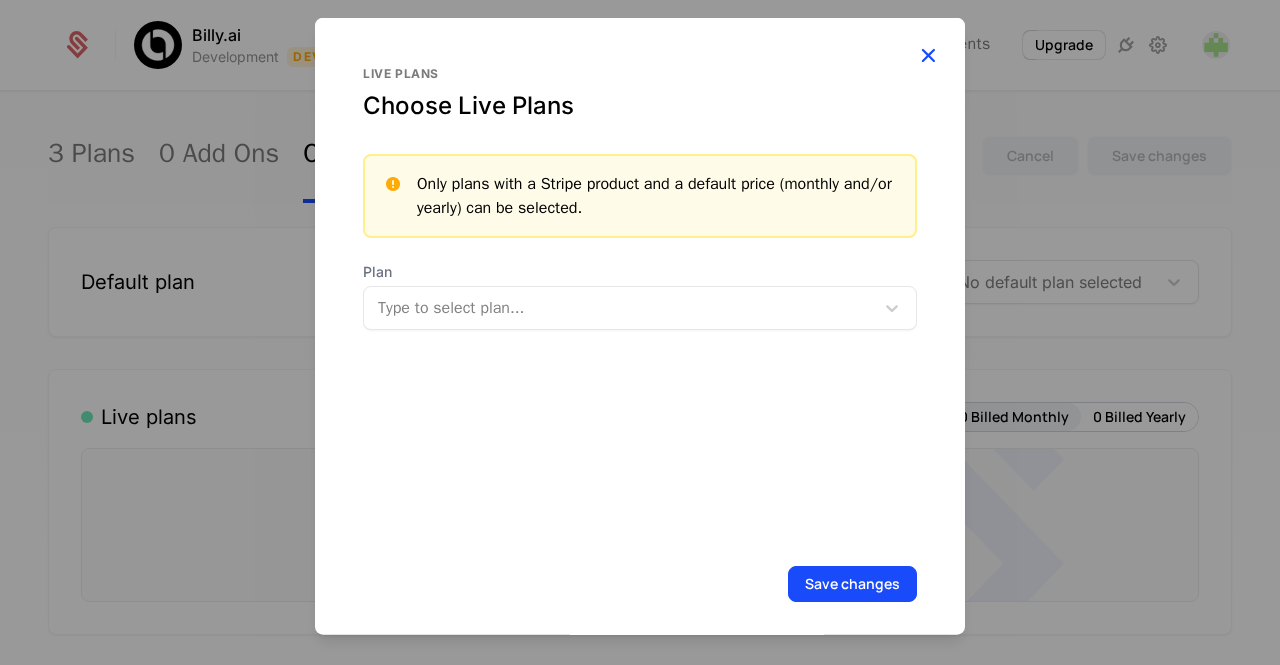 click at bounding box center [928, 54] 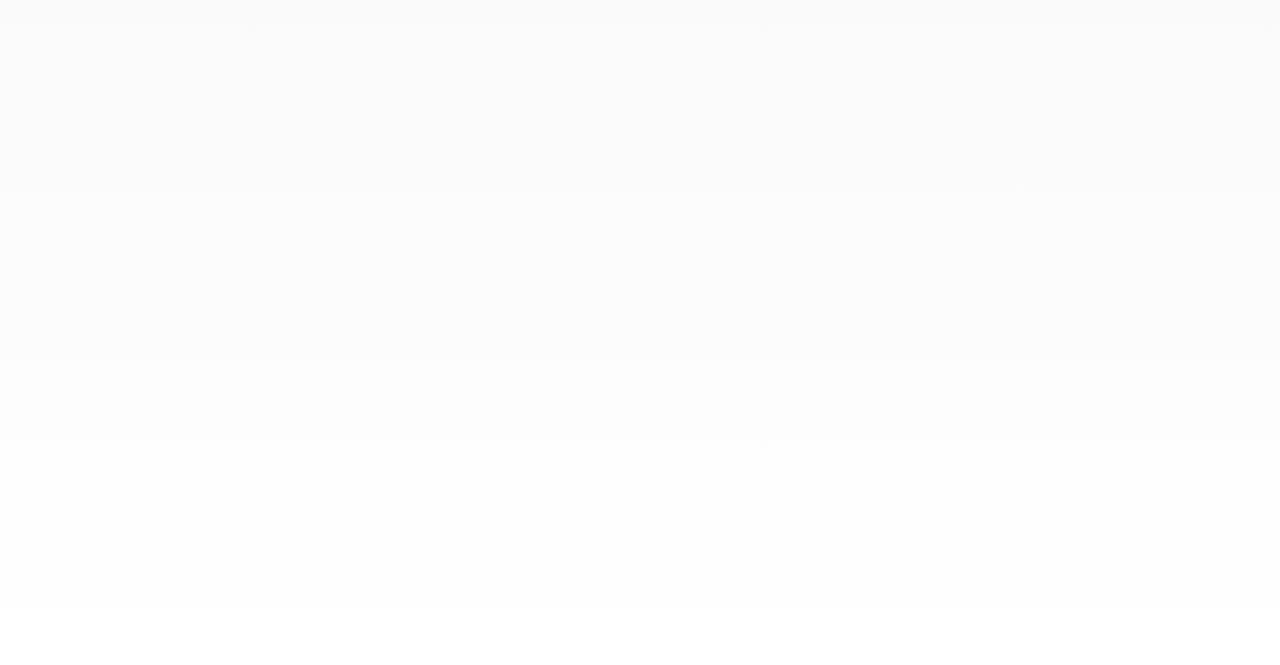 scroll, scrollTop: 0, scrollLeft: 0, axis: both 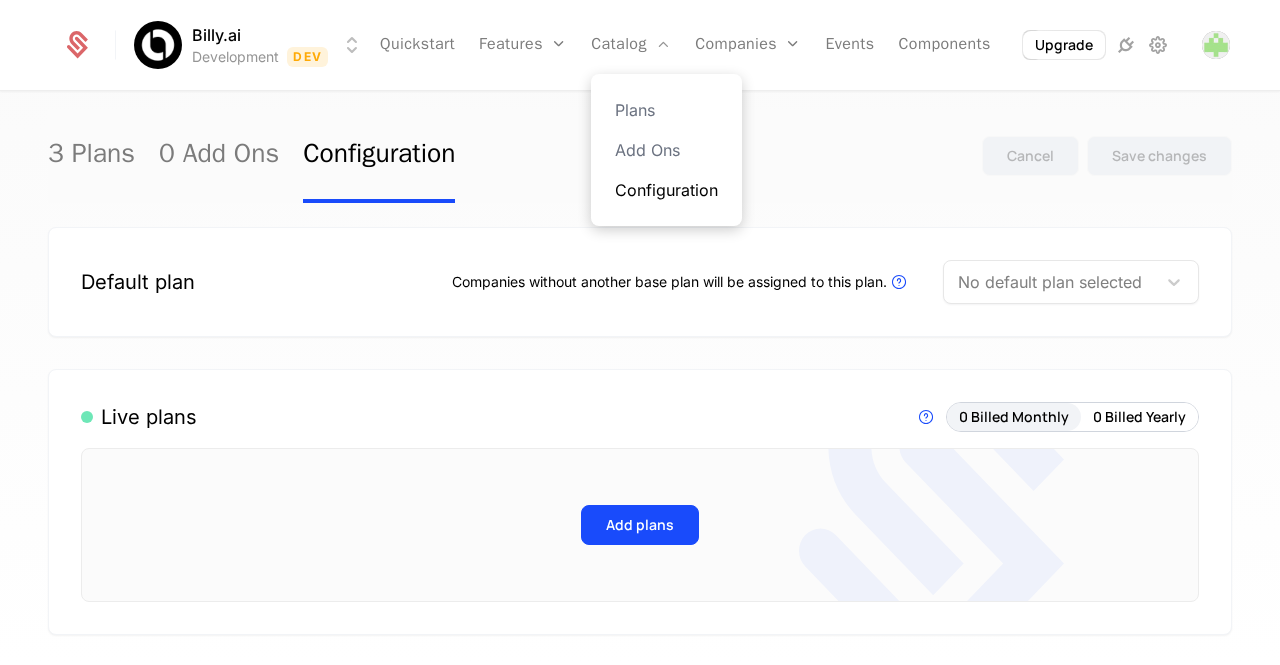 click on "Configuration" at bounding box center (666, 190) 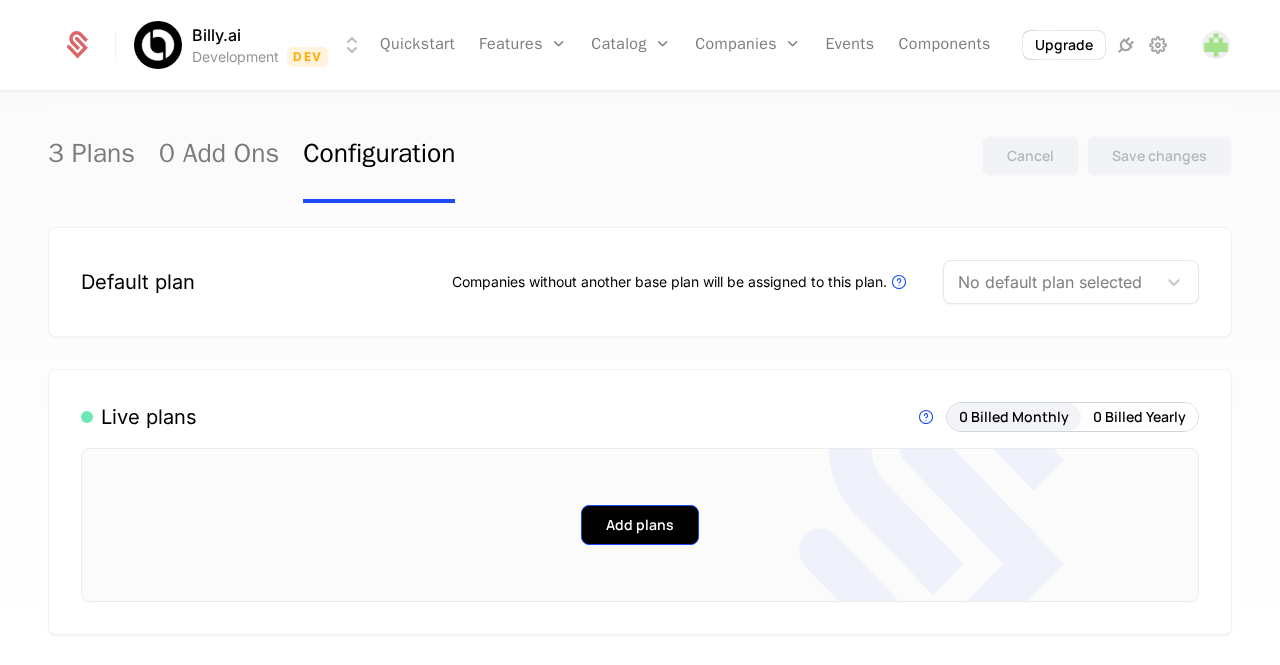 click on "Add plans" at bounding box center [640, 525] 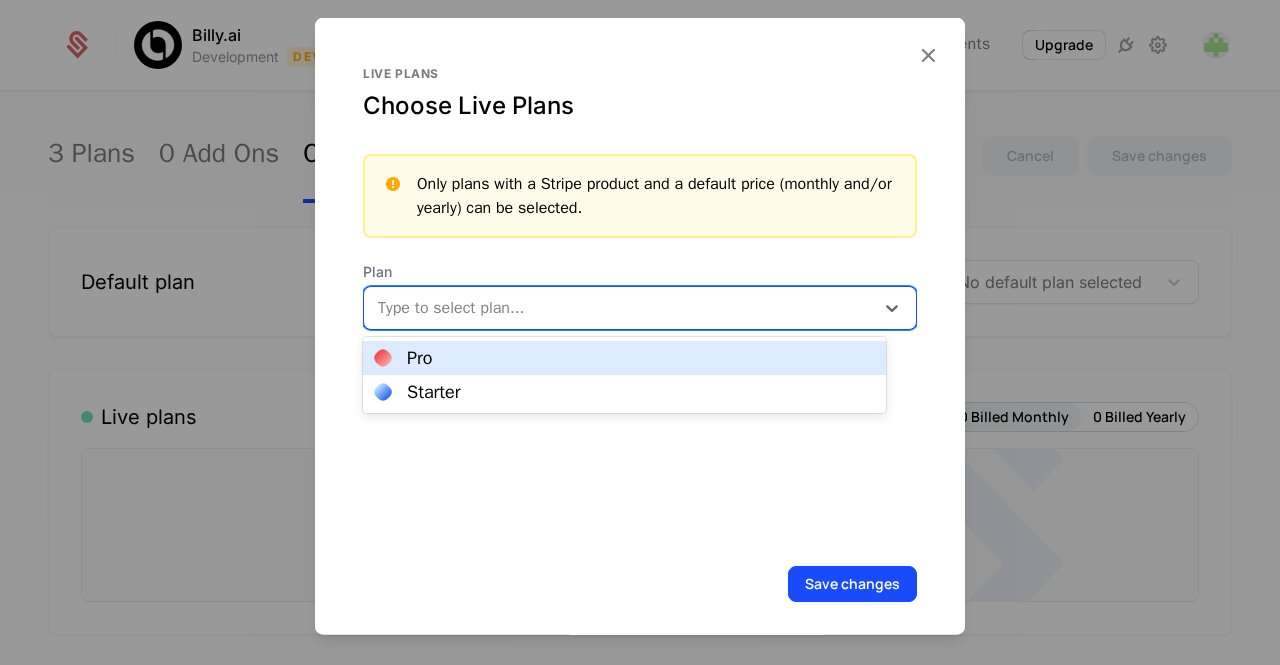 click at bounding box center [621, 307] 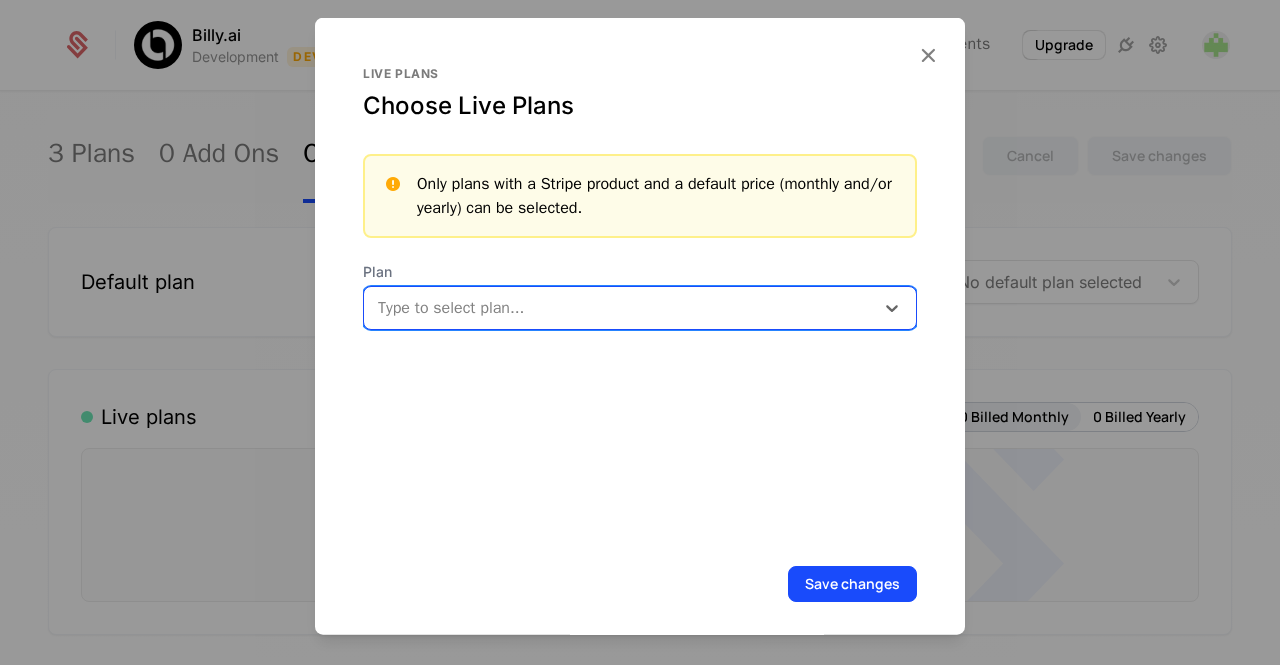 click at bounding box center (621, 307) 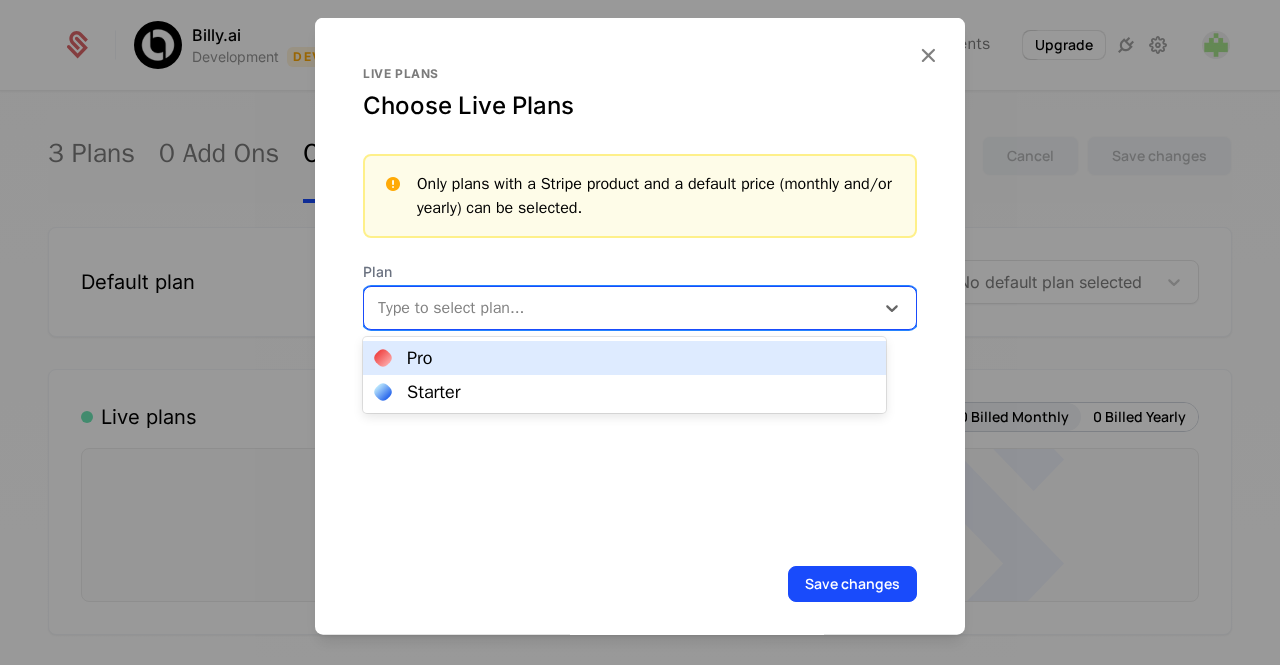 click at bounding box center (621, 307) 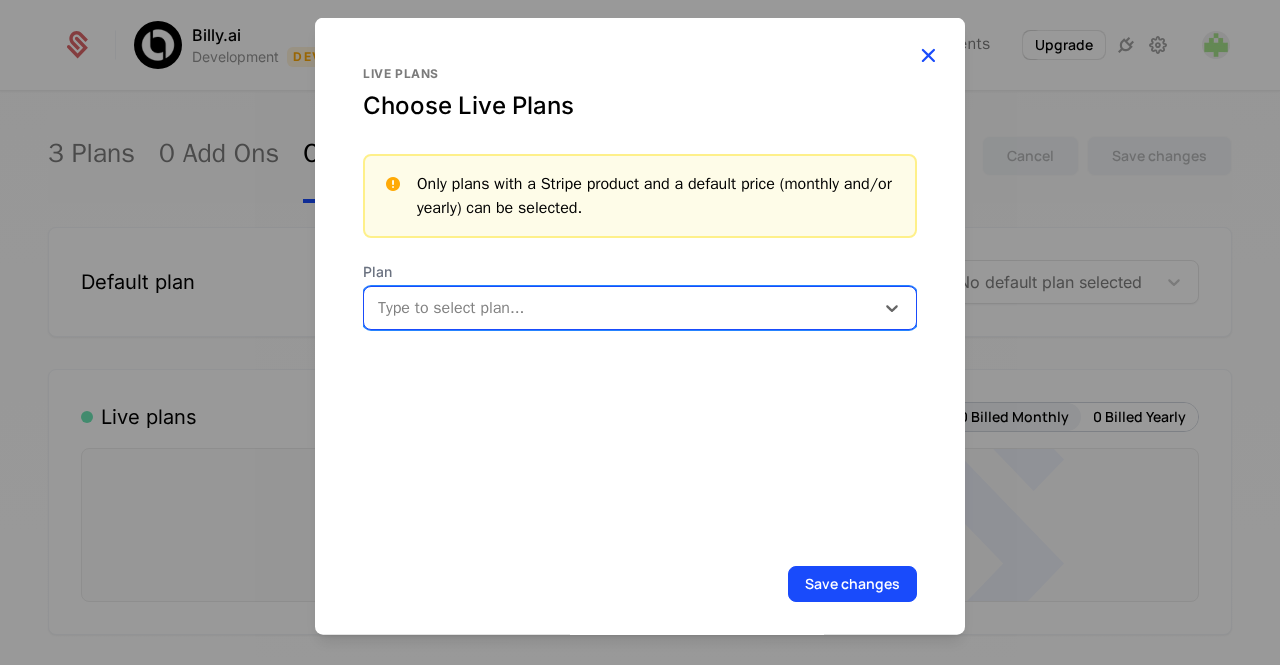 click at bounding box center [928, 54] 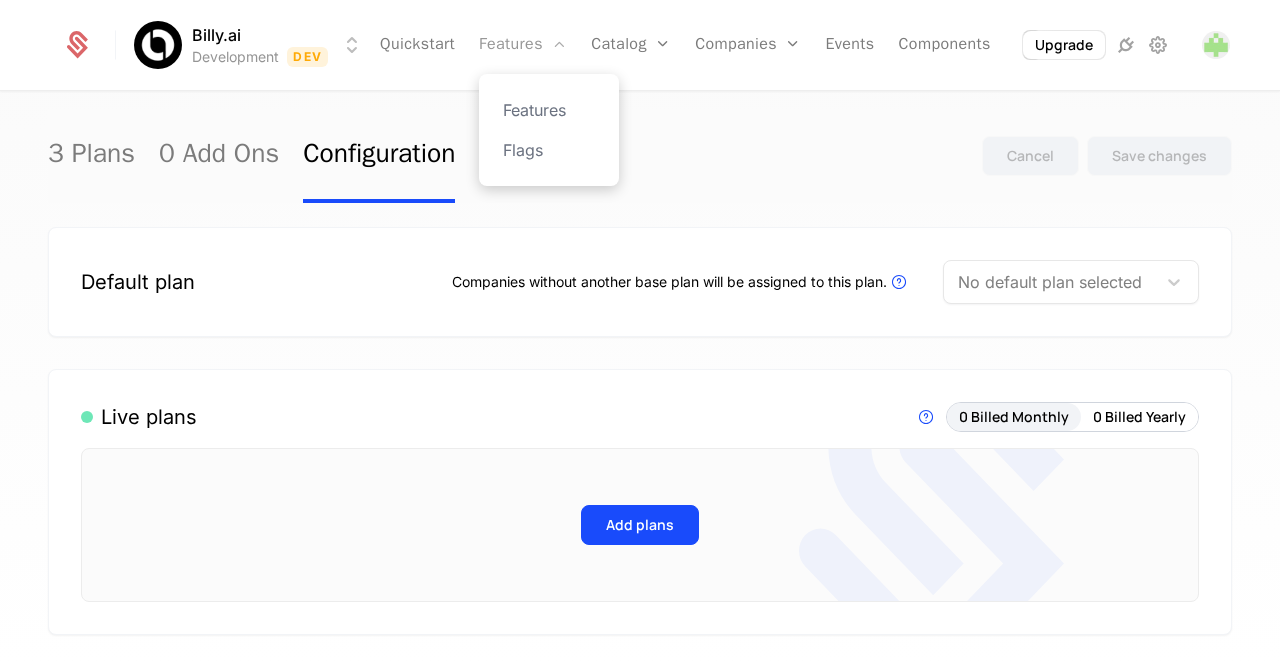 click on "Features" at bounding box center [523, 45] 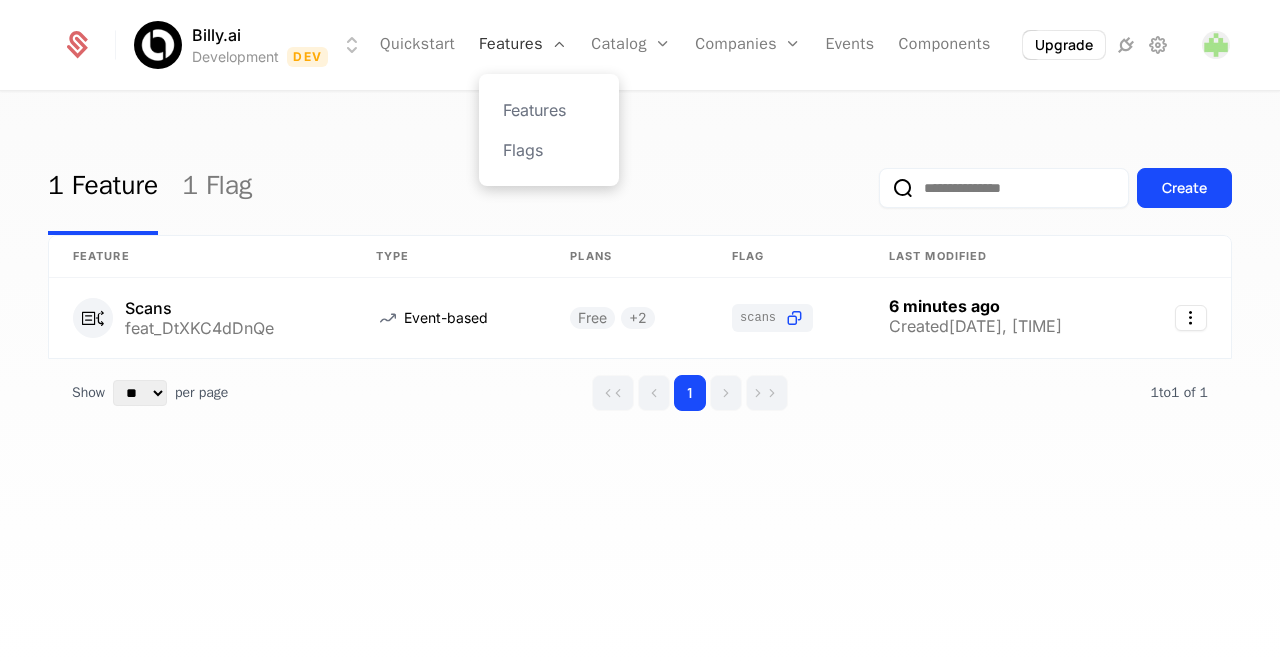 click on "Features" at bounding box center [523, 45] 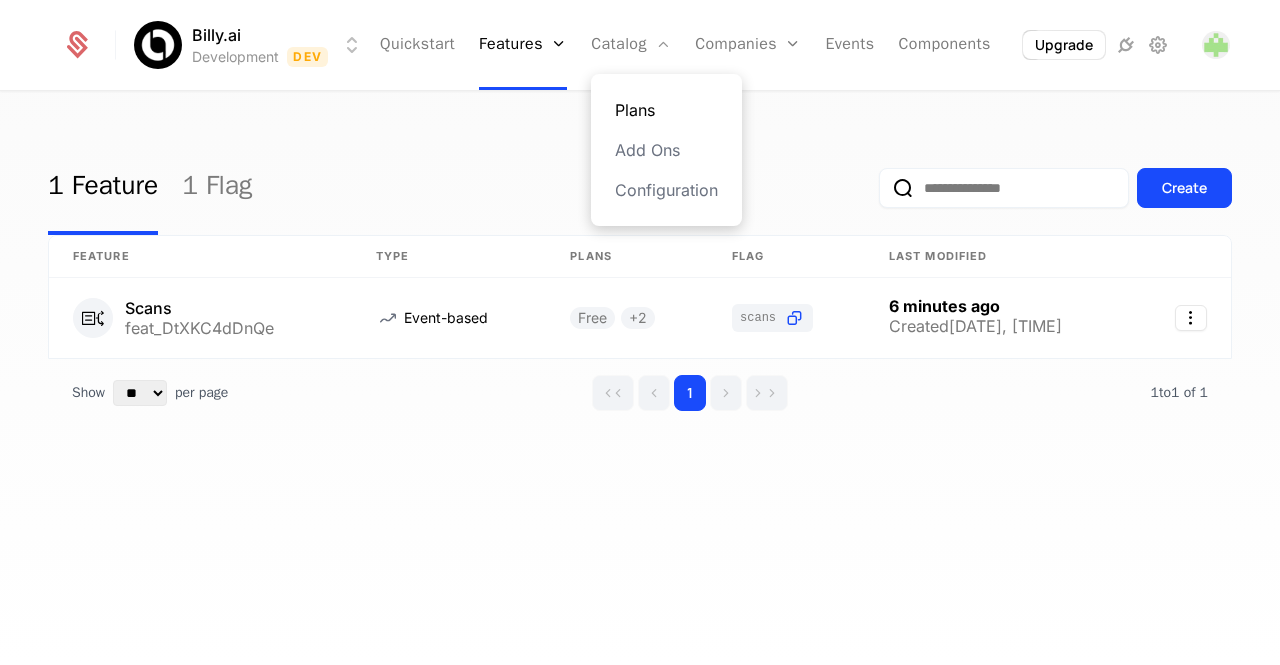 click on "Plans" at bounding box center (666, 110) 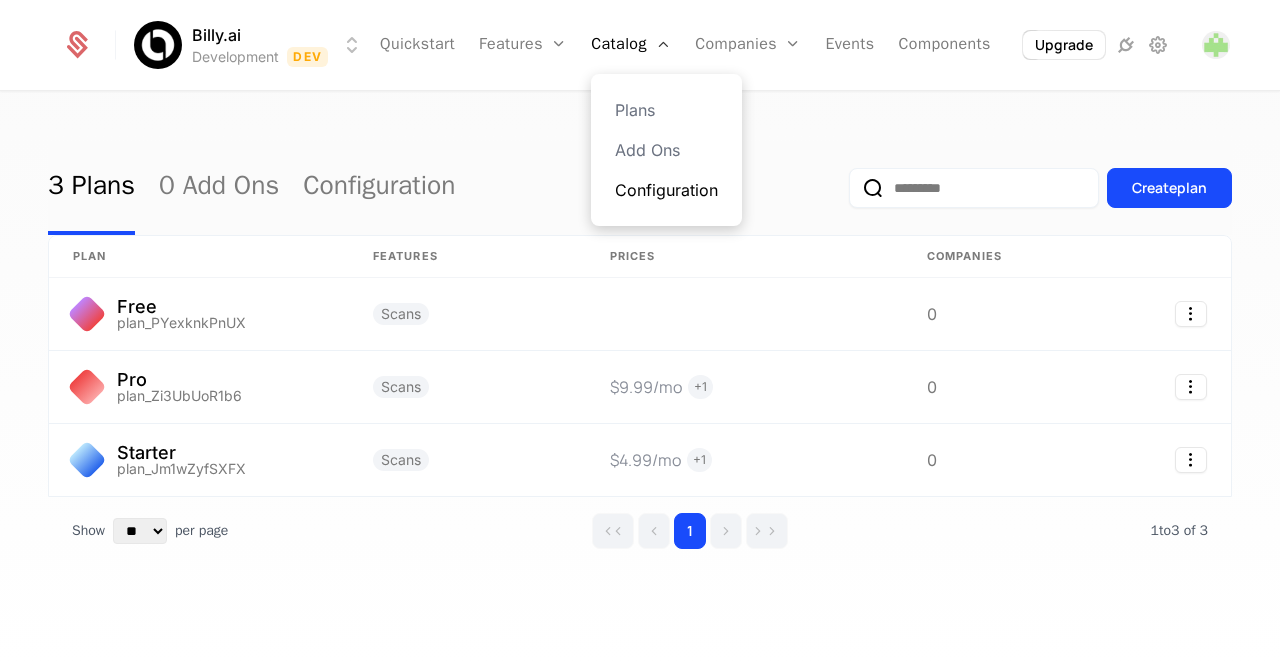 click on "Configuration" at bounding box center [666, 190] 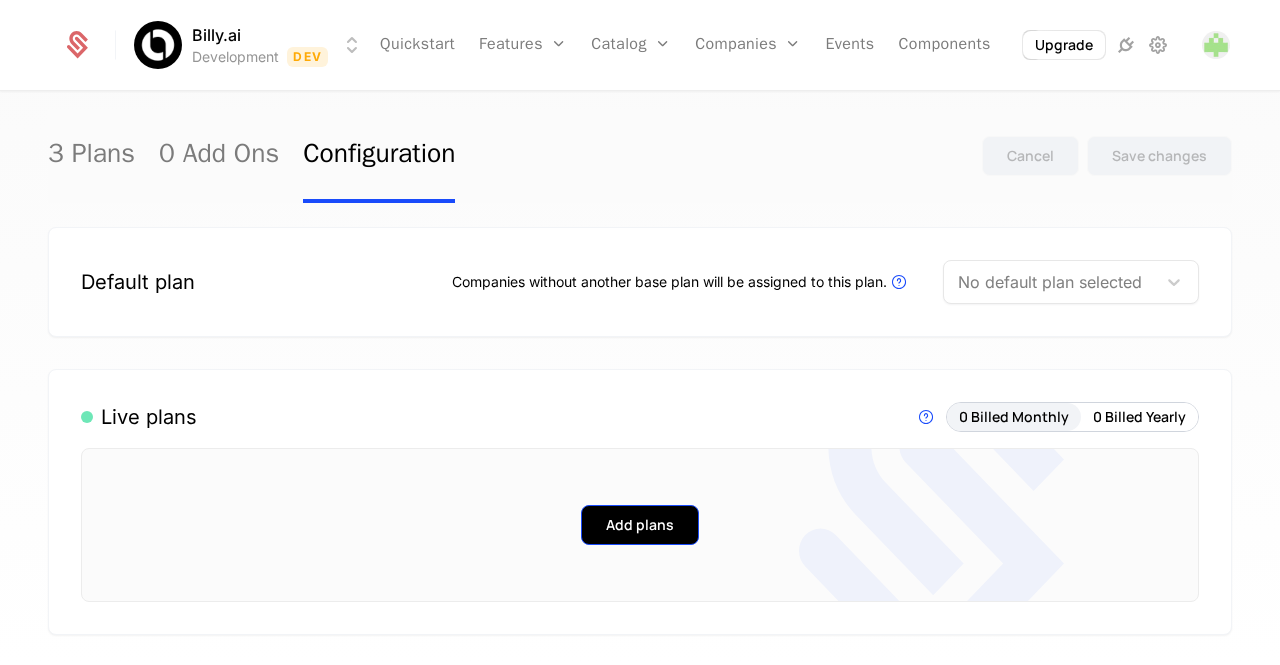 click on "Add plans" at bounding box center [640, 525] 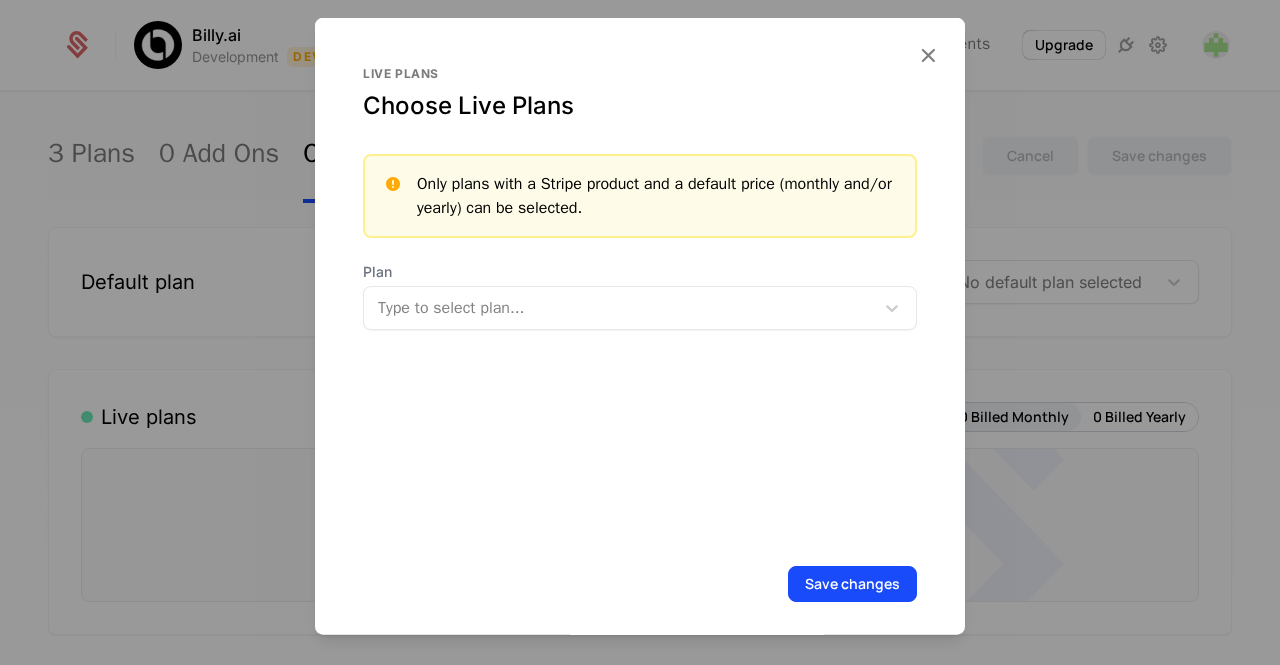 click at bounding box center (621, 307) 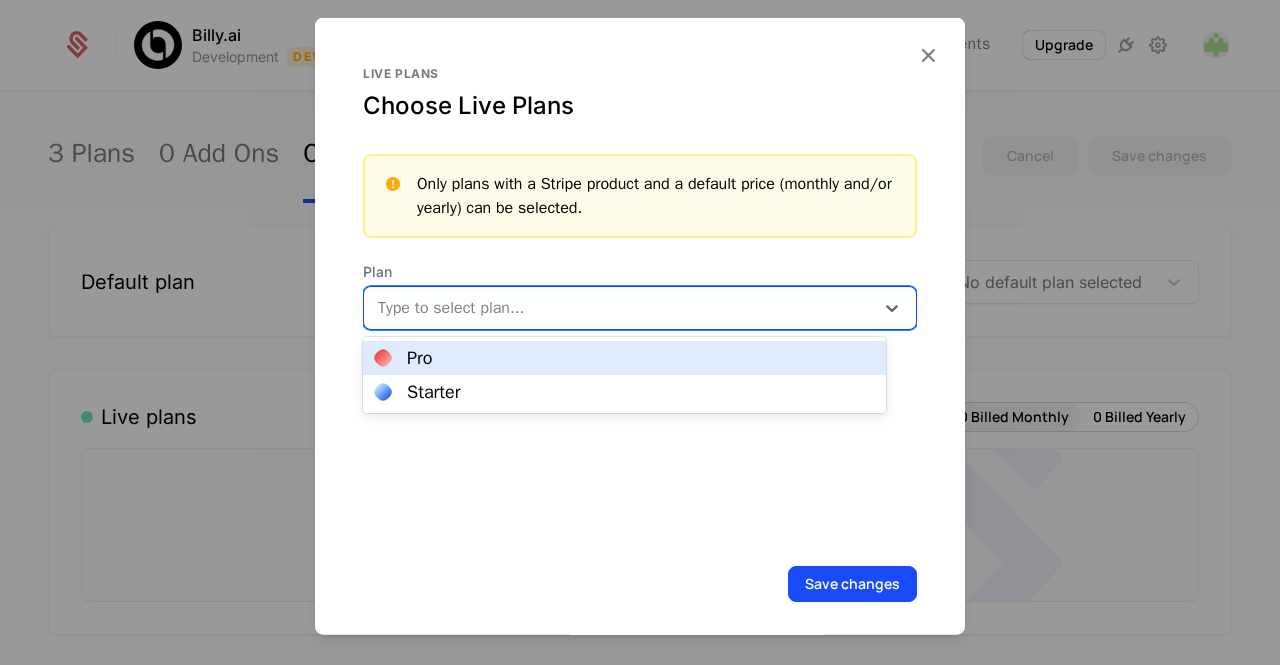 click on "Pro" at bounding box center [624, 358] 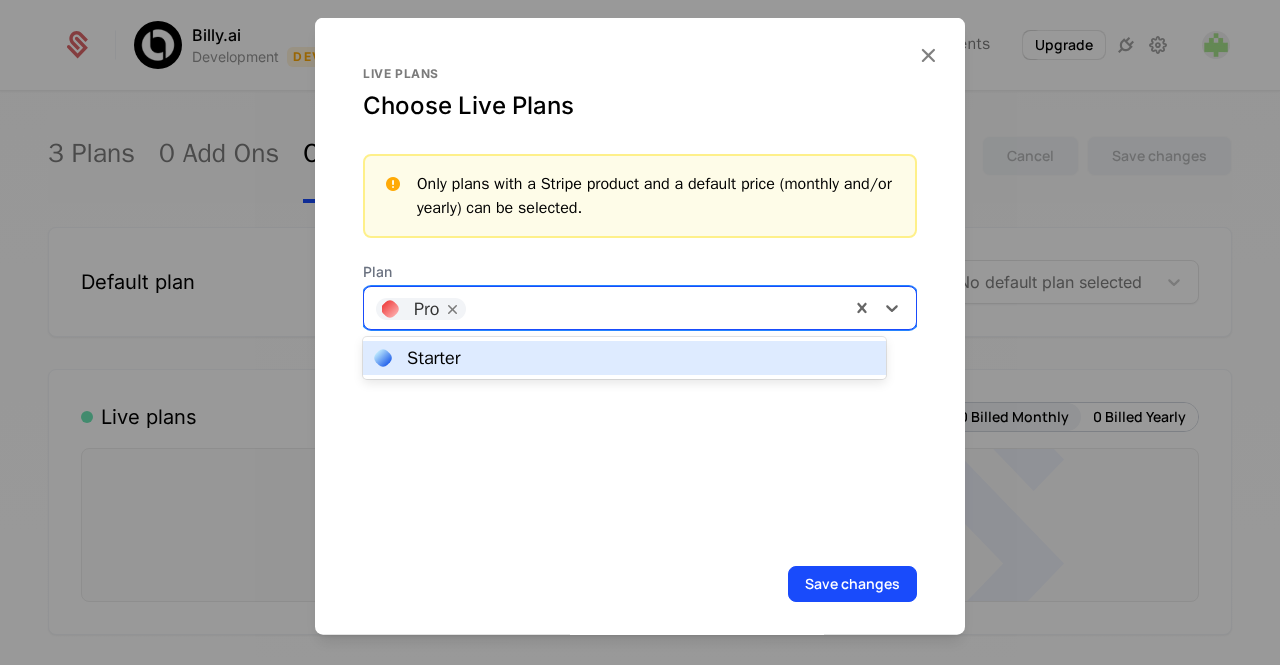 click at bounding box center [657, 305] 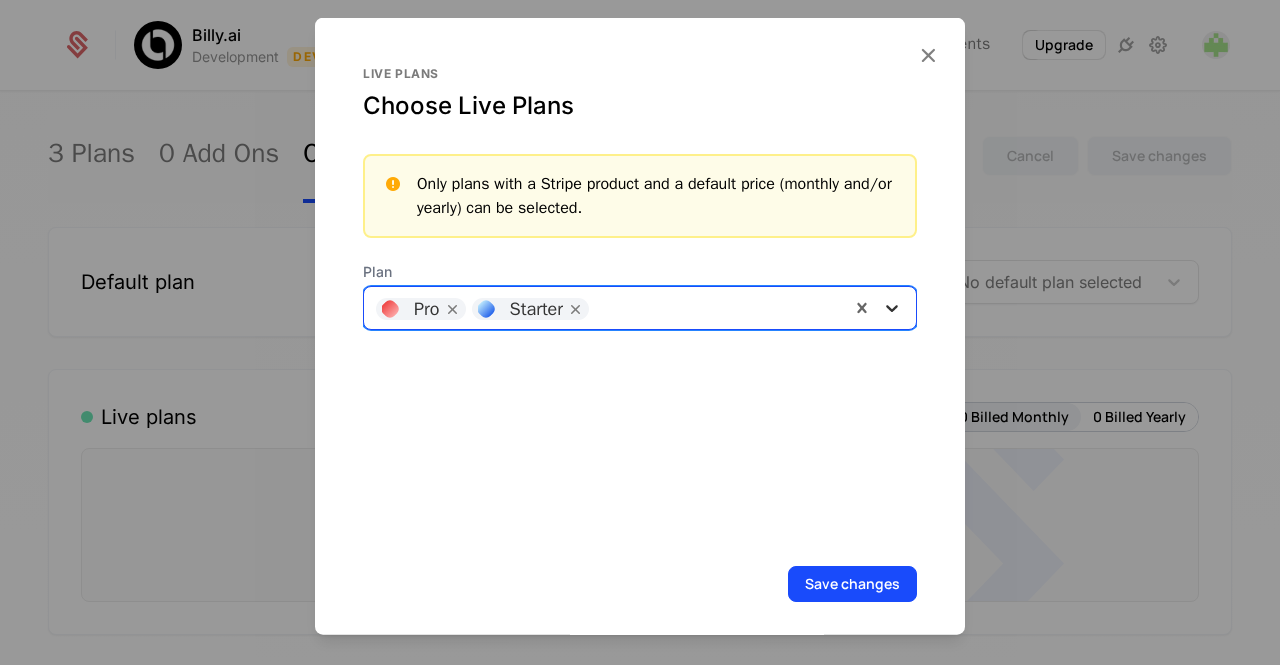 click at bounding box center [892, 307] 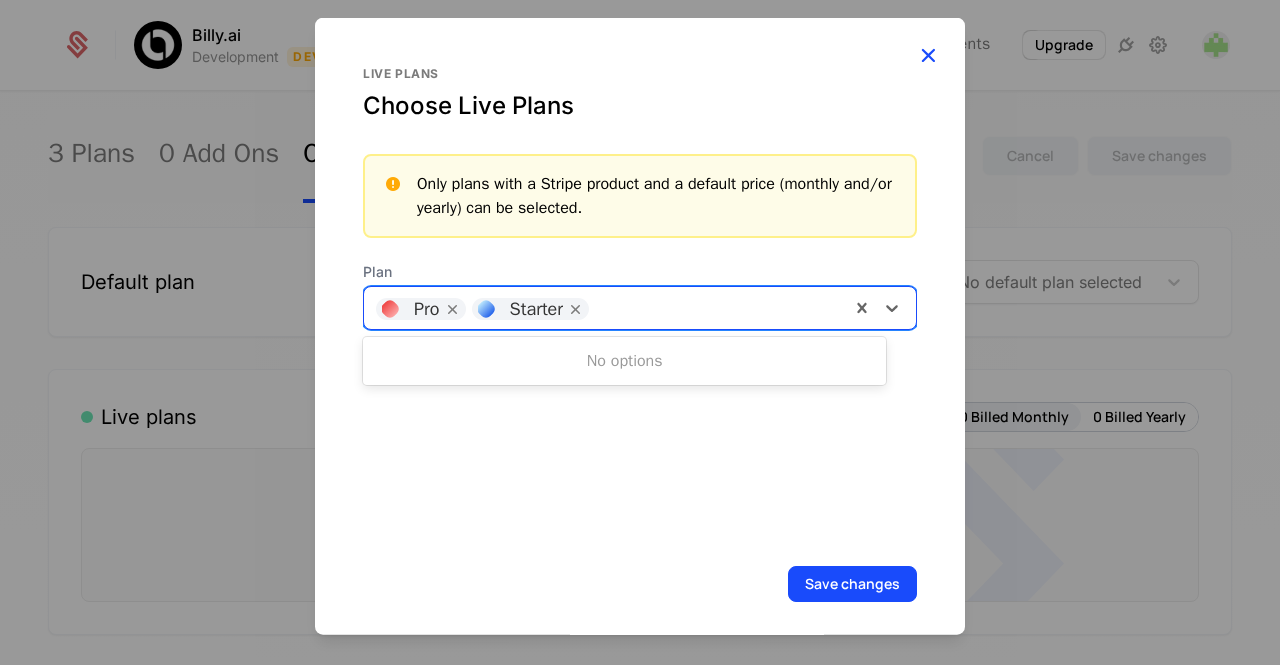 click at bounding box center (928, 54) 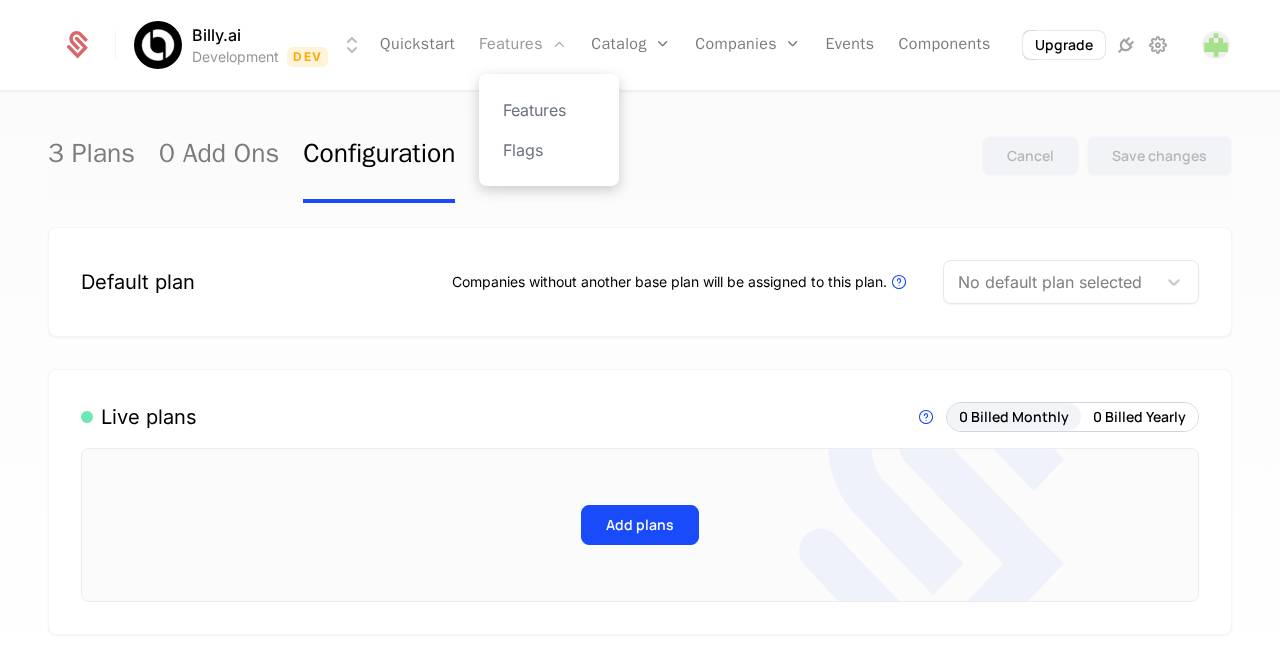 click on "Features" at bounding box center [523, 45] 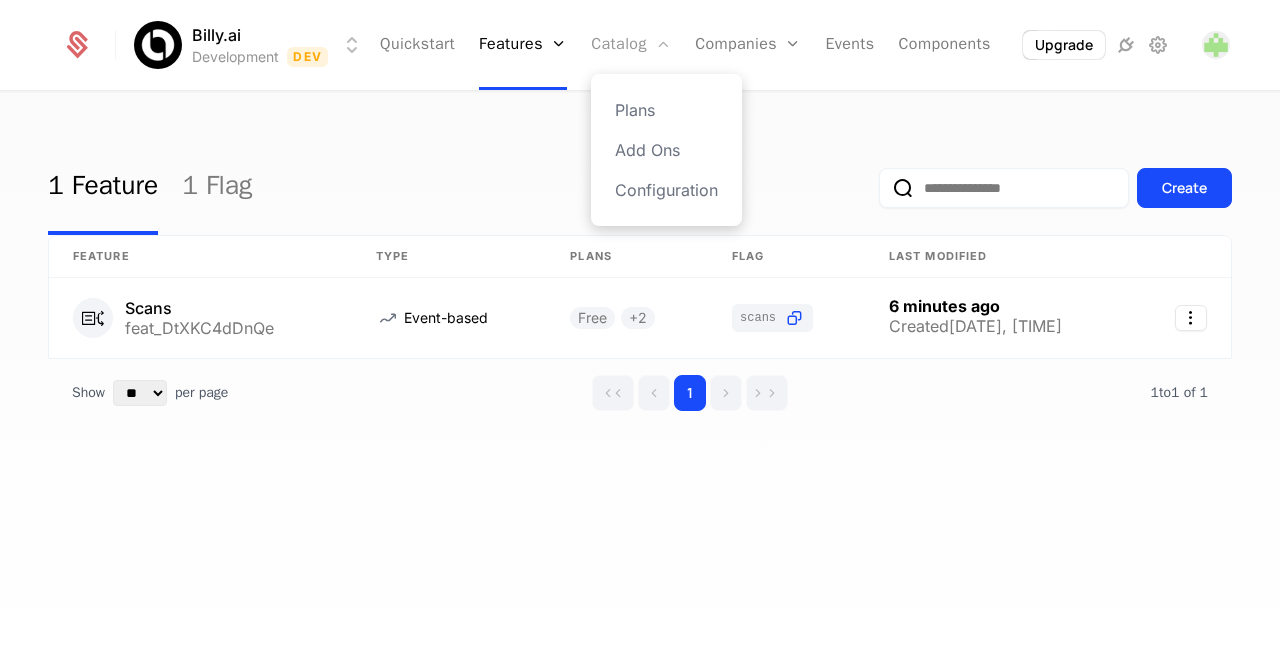 drag, startPoint x: 521, startPoint y: 109, endPoint x: 610, endPoint y: 47, distance: 108.46658 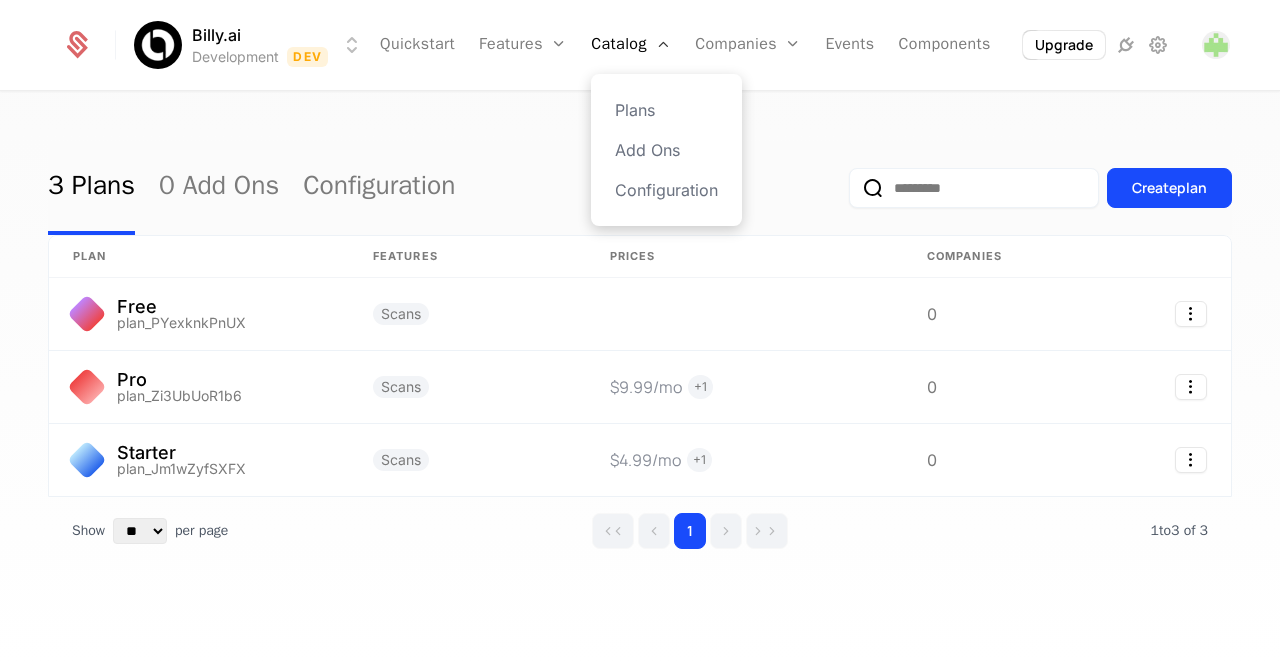 click on "Plans" at bounding box center [666, 110] 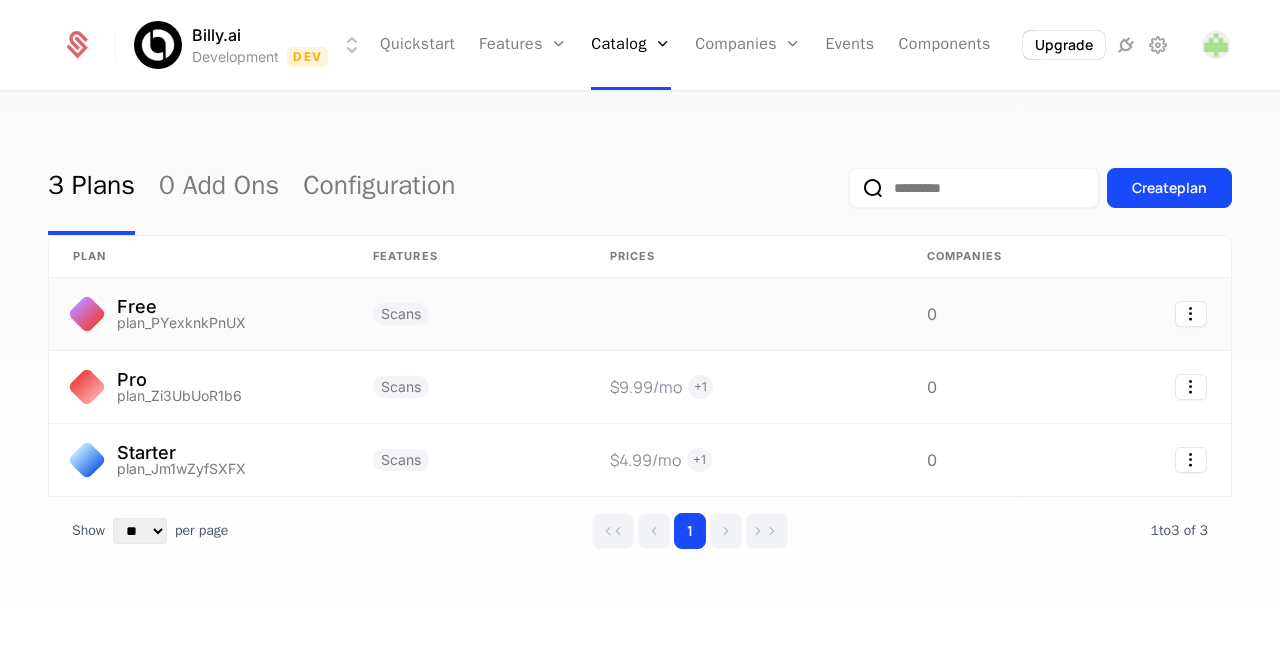 click at bounding box center [744, 314] 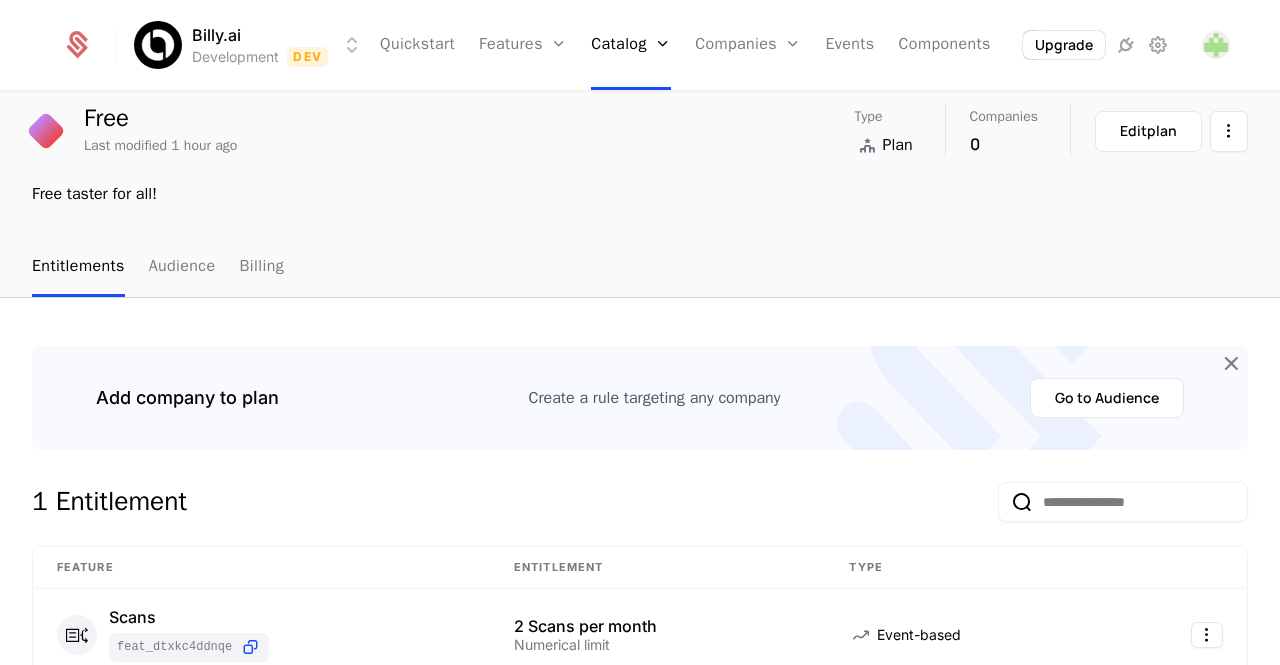 scroll, scrollTop: 0, scrollLeft: 0, axis: both 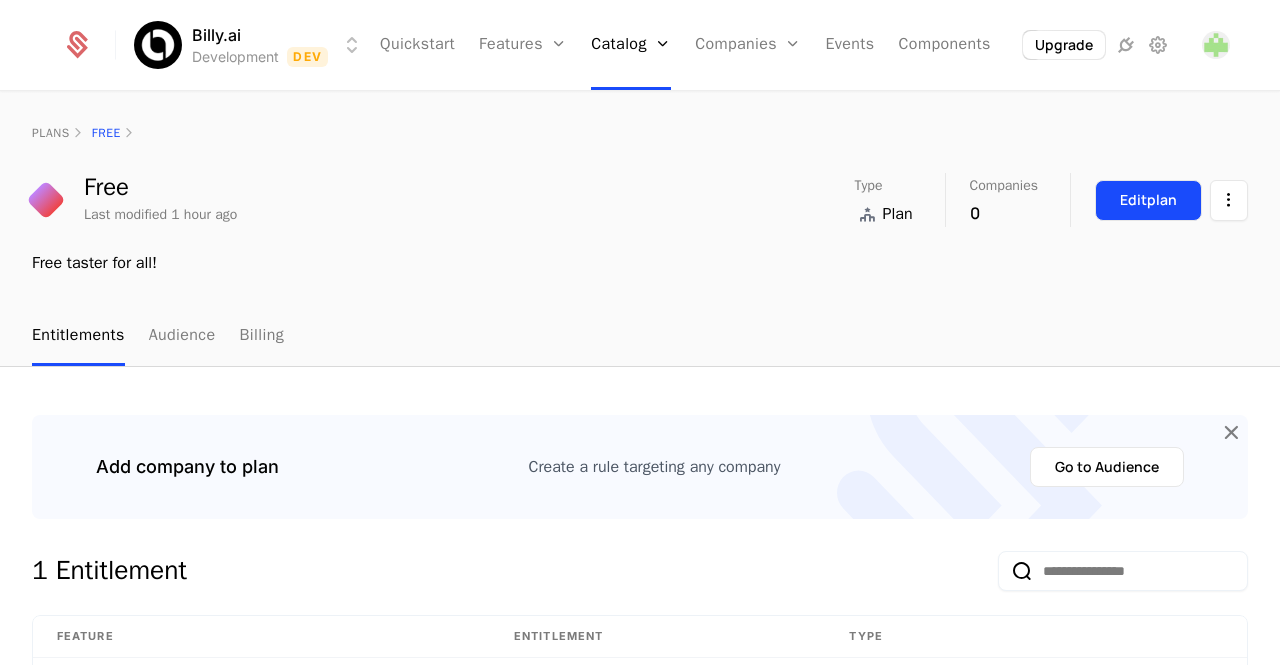 click on "Edit  plan" at bounding box center [1148, 200] 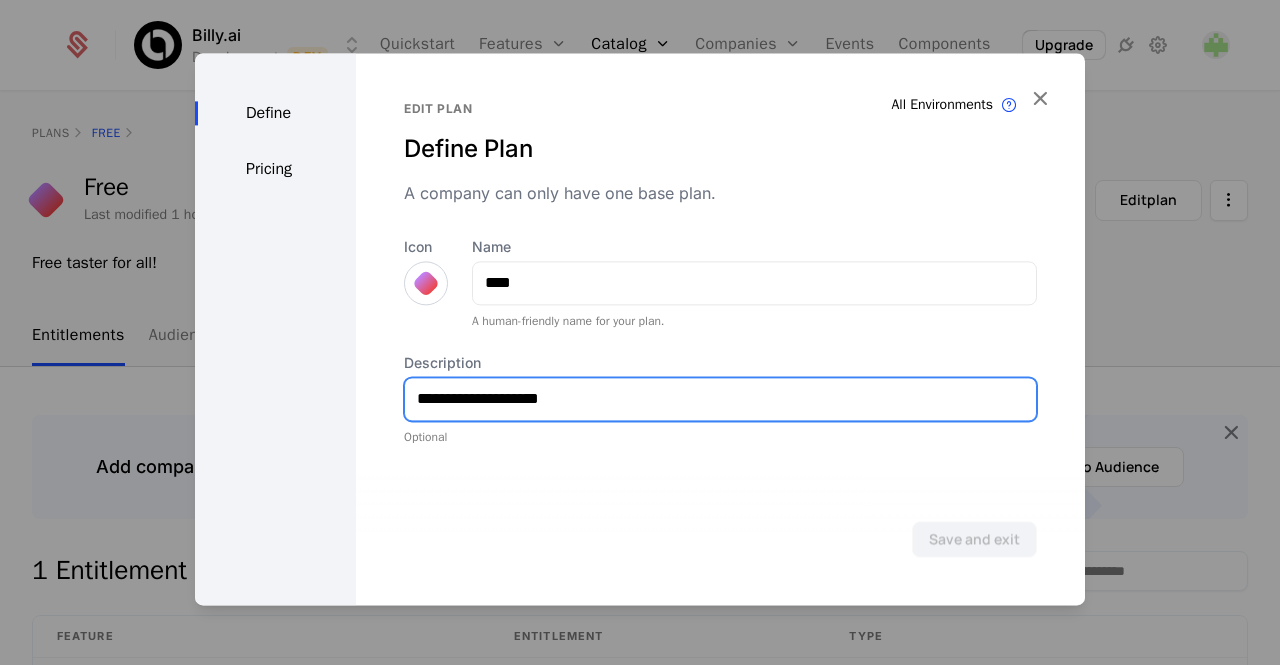 click on "**********" at bounding box center [720, 399] 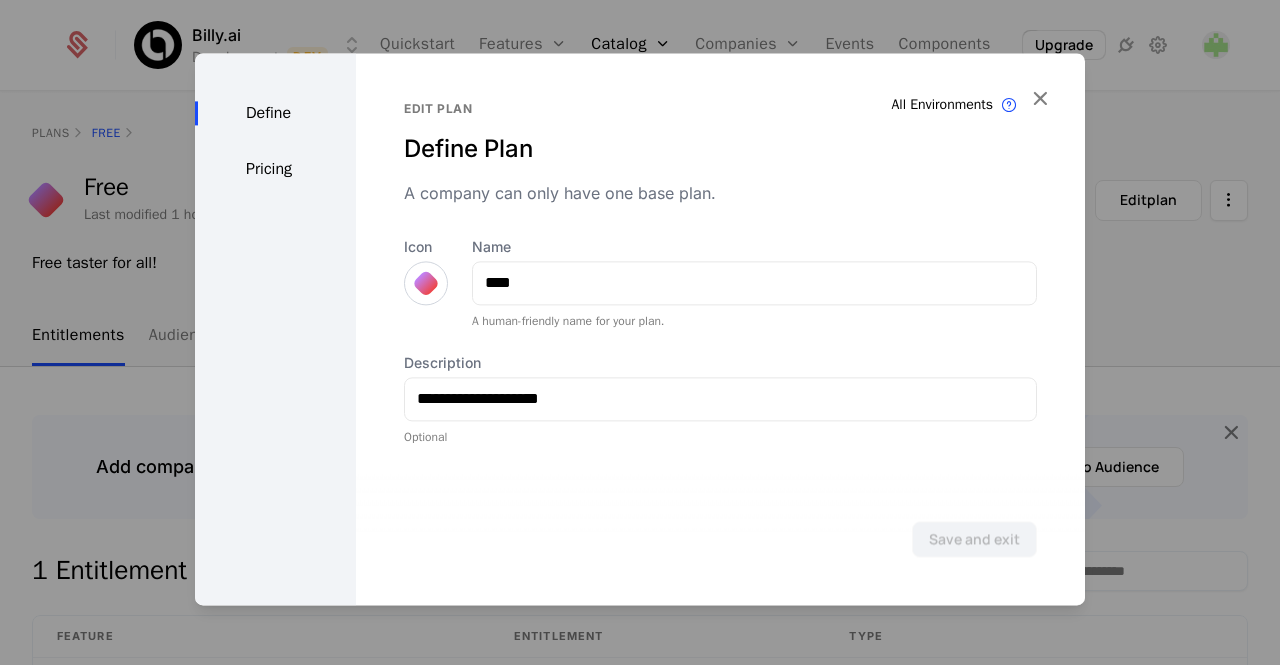 click on "Pricing" at bounding box center (275, 169) 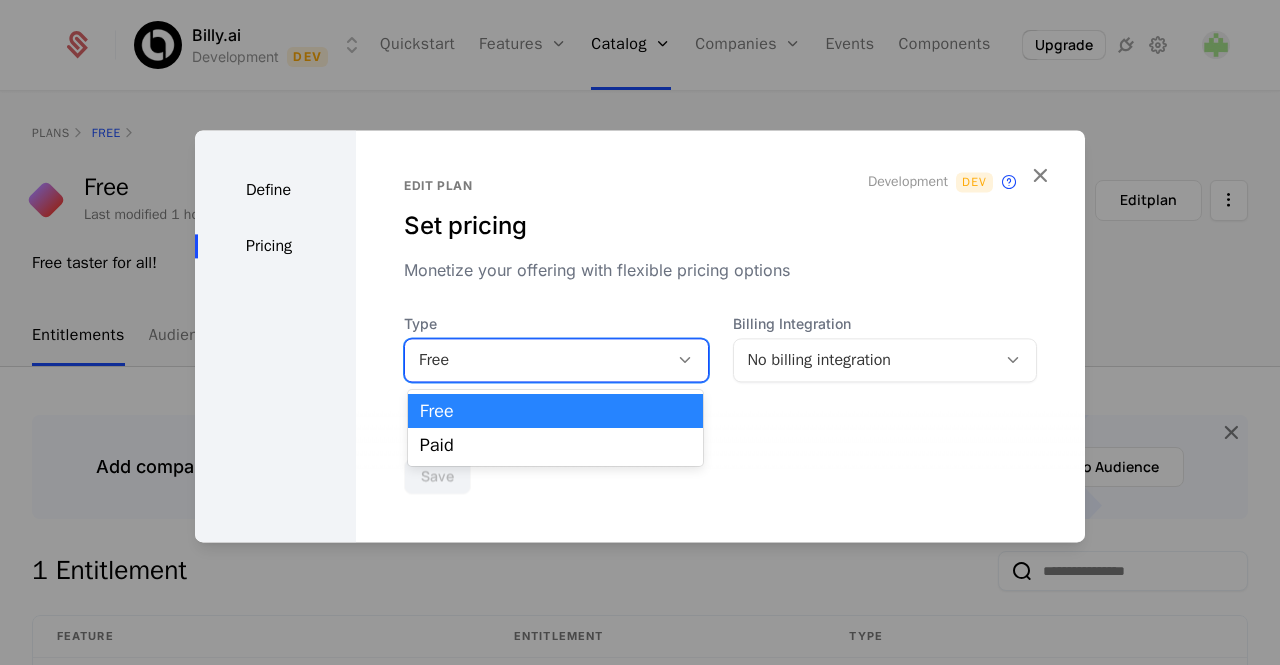 click on "Free" at bounding box center (536, 360) 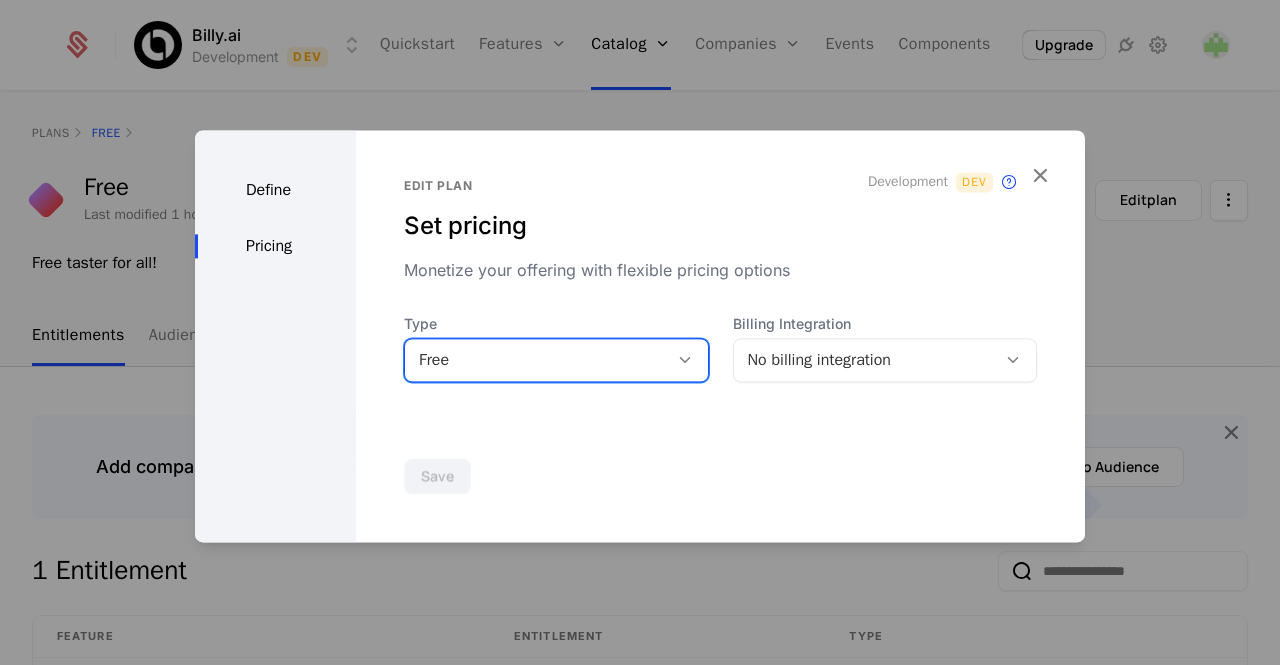 click on "No billing integration" at bounding box center (865, 360) 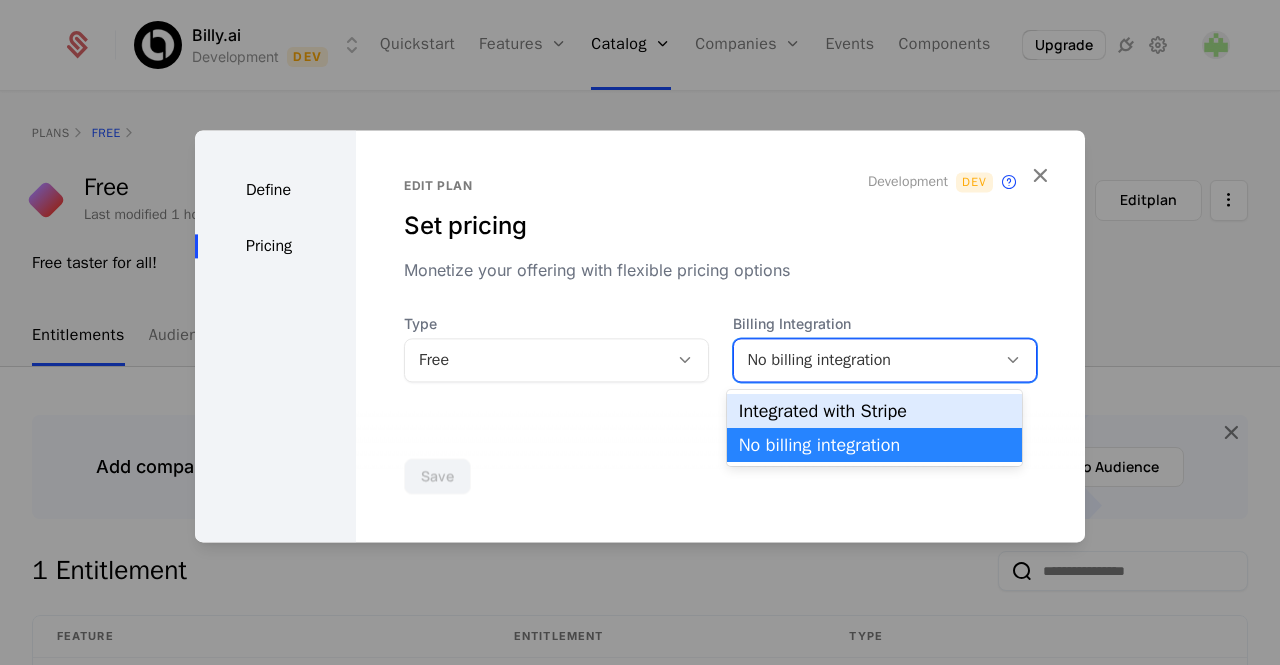 click on "Integrated with Stripe" at bounding box center [874, 411] 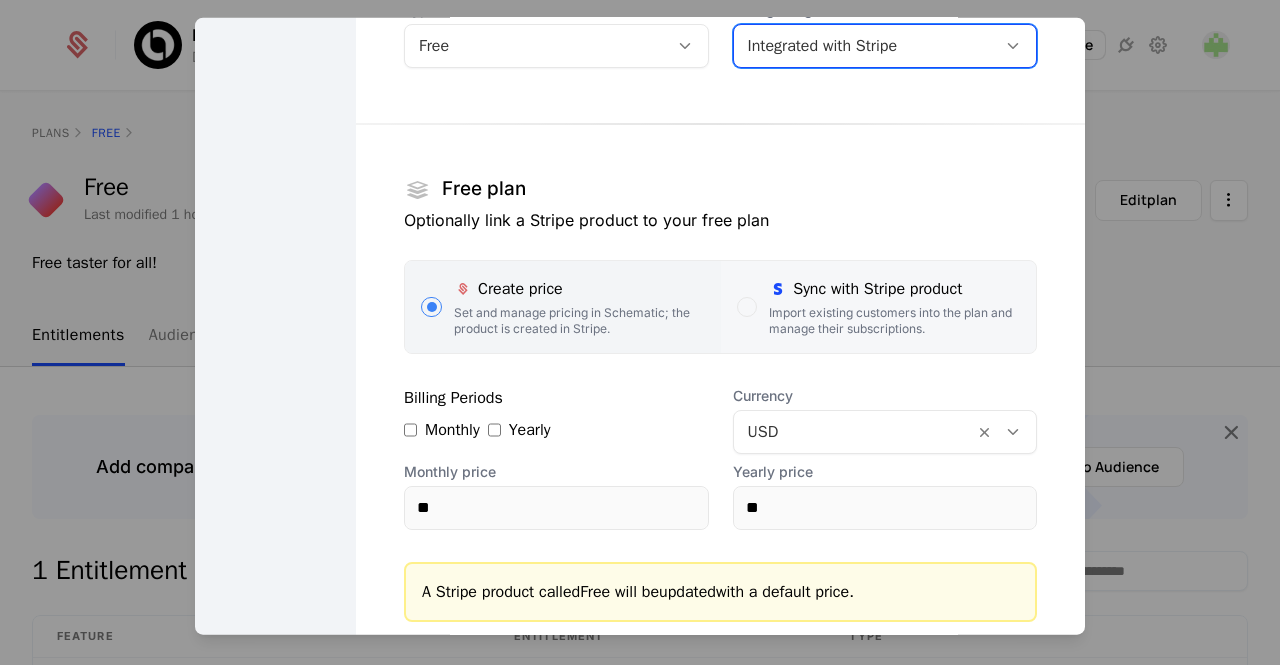click on "Sync with Stripe product" at bounding box center [894, 288] 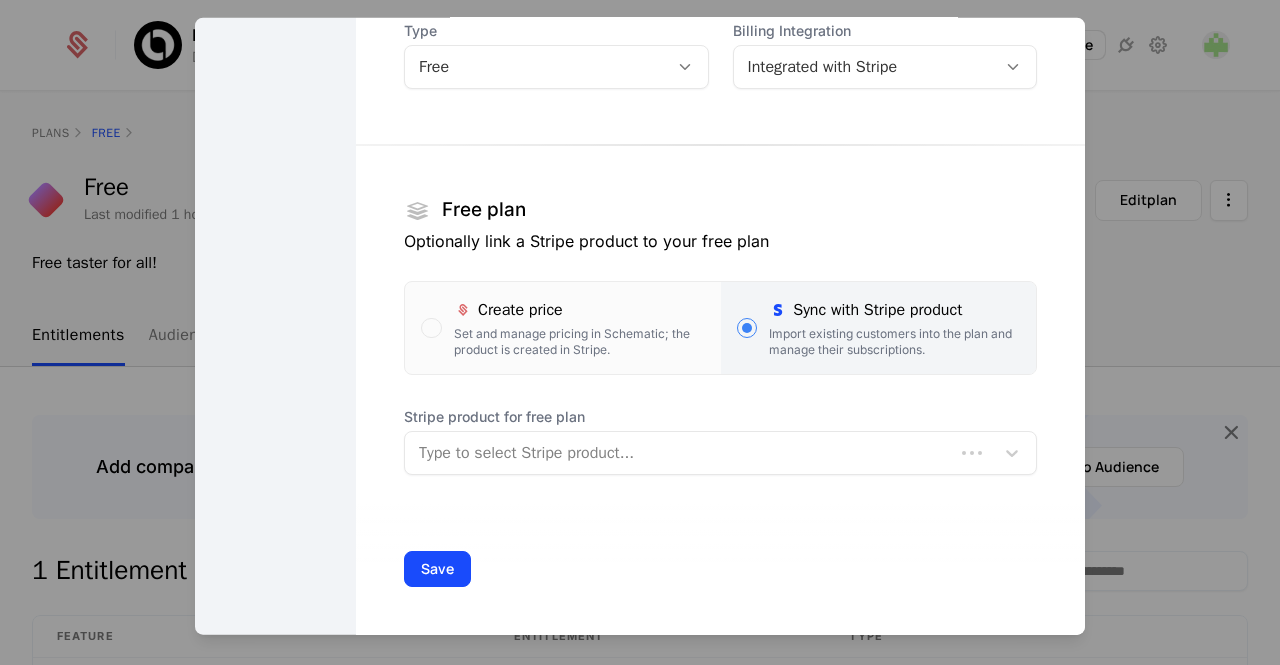 scroll, scrollTop: 180, scrollLeft: 0, axis: vertical 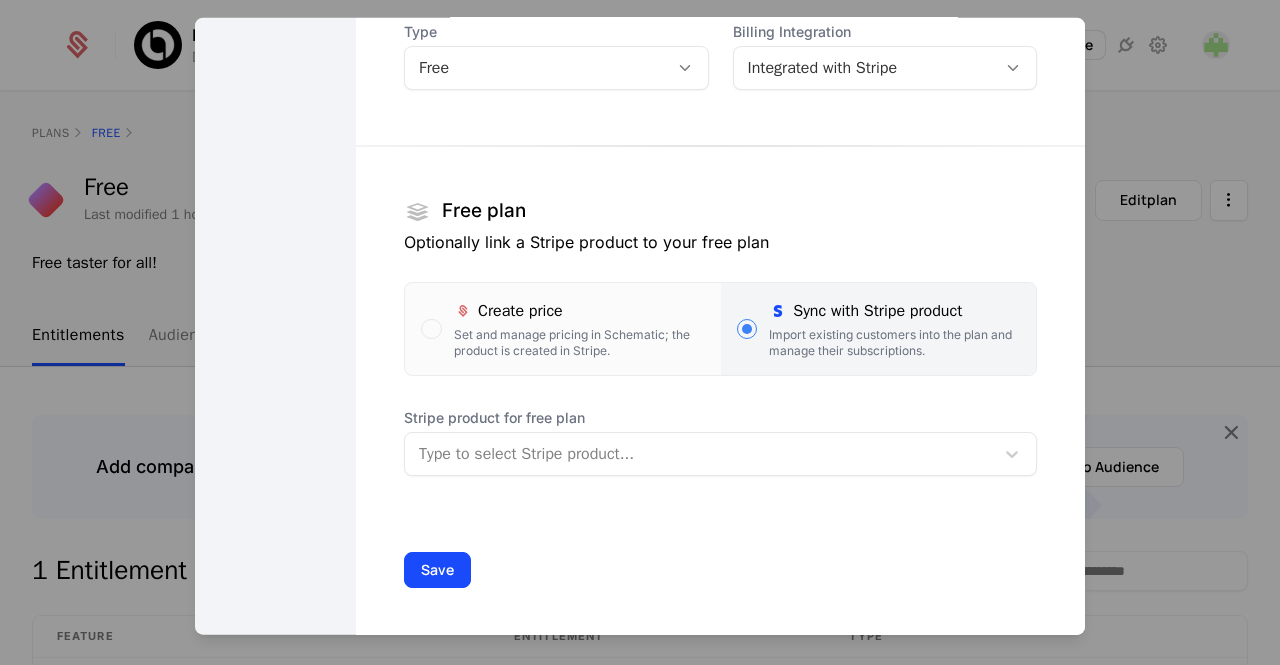 click on "Type to select Stripe product..." at bounding box center (699, 453) 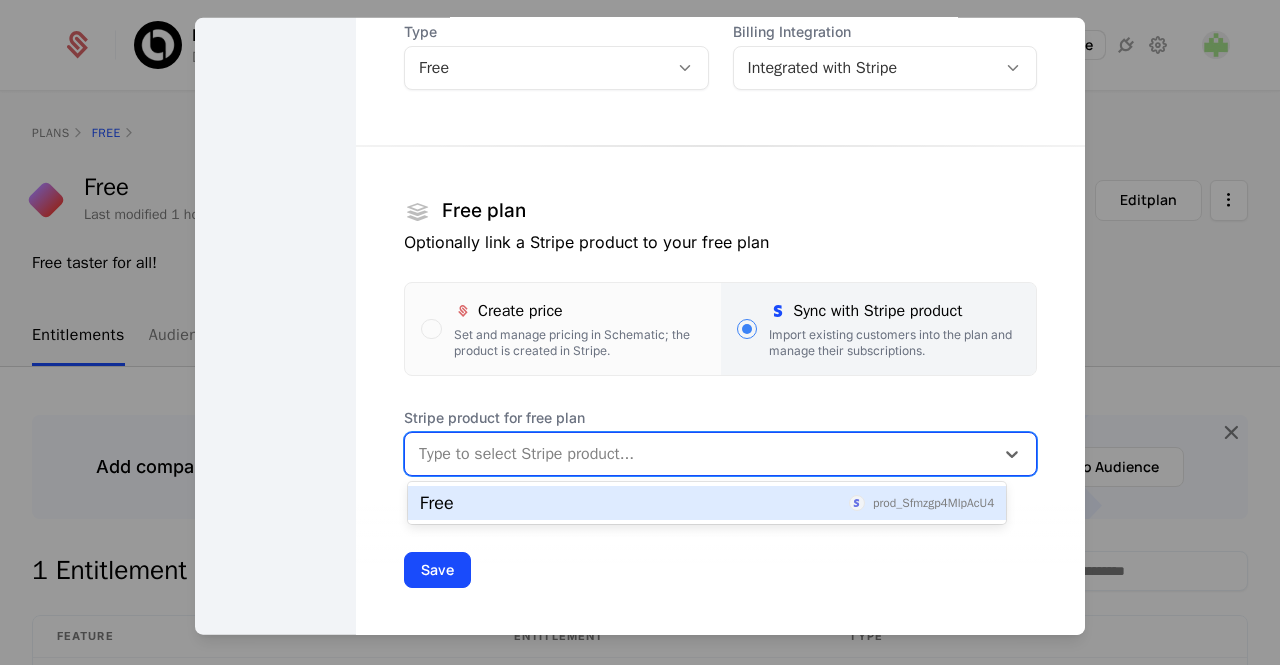 click on "Free prod_[REDACTED]" at bounding box center [707, 503] 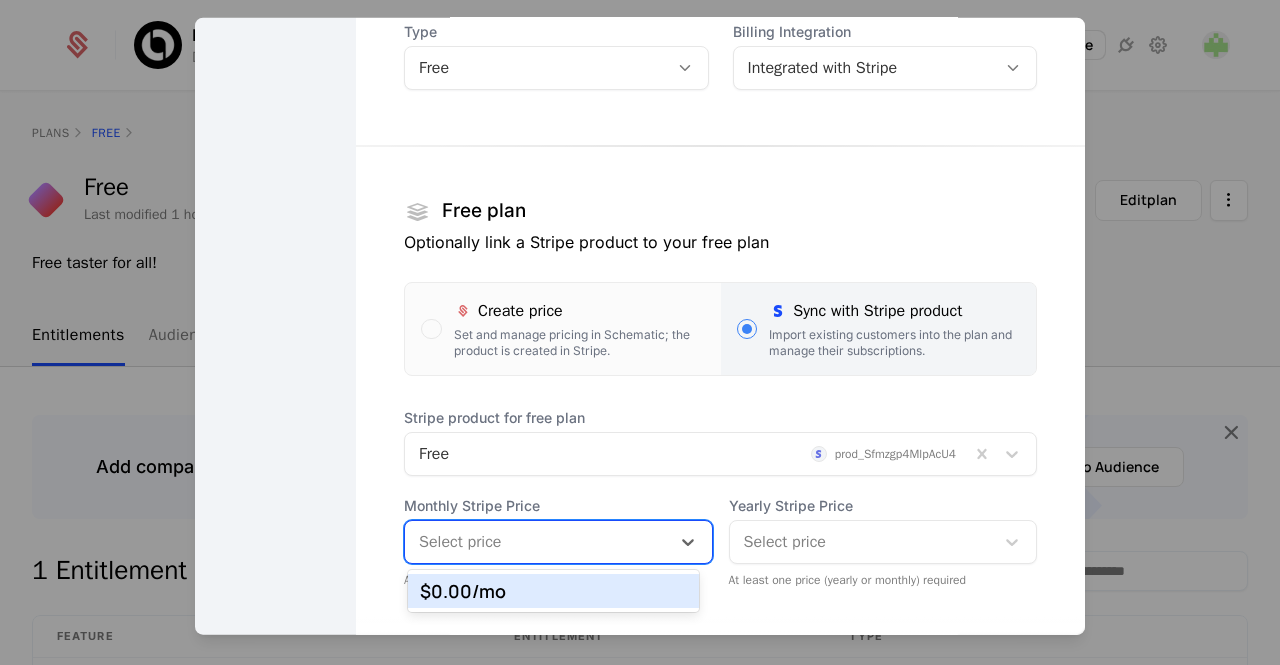 click at bounding box center [537, 541] 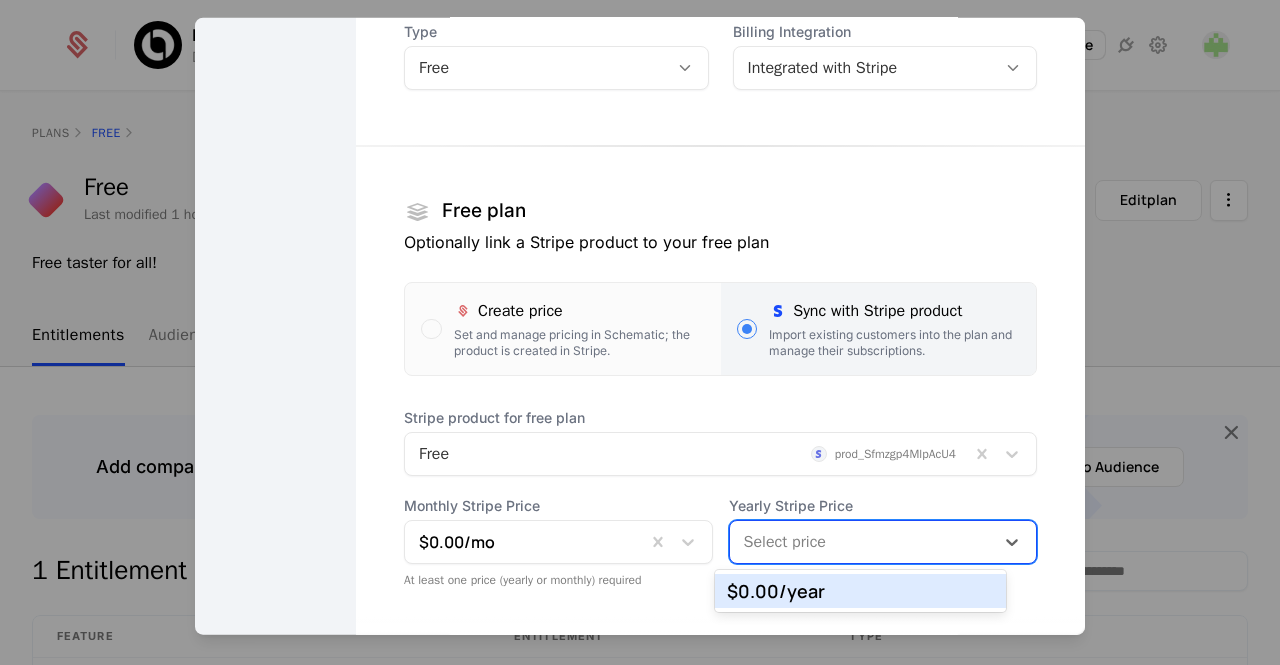 click on "Select price" at bounding box center [862, 541] 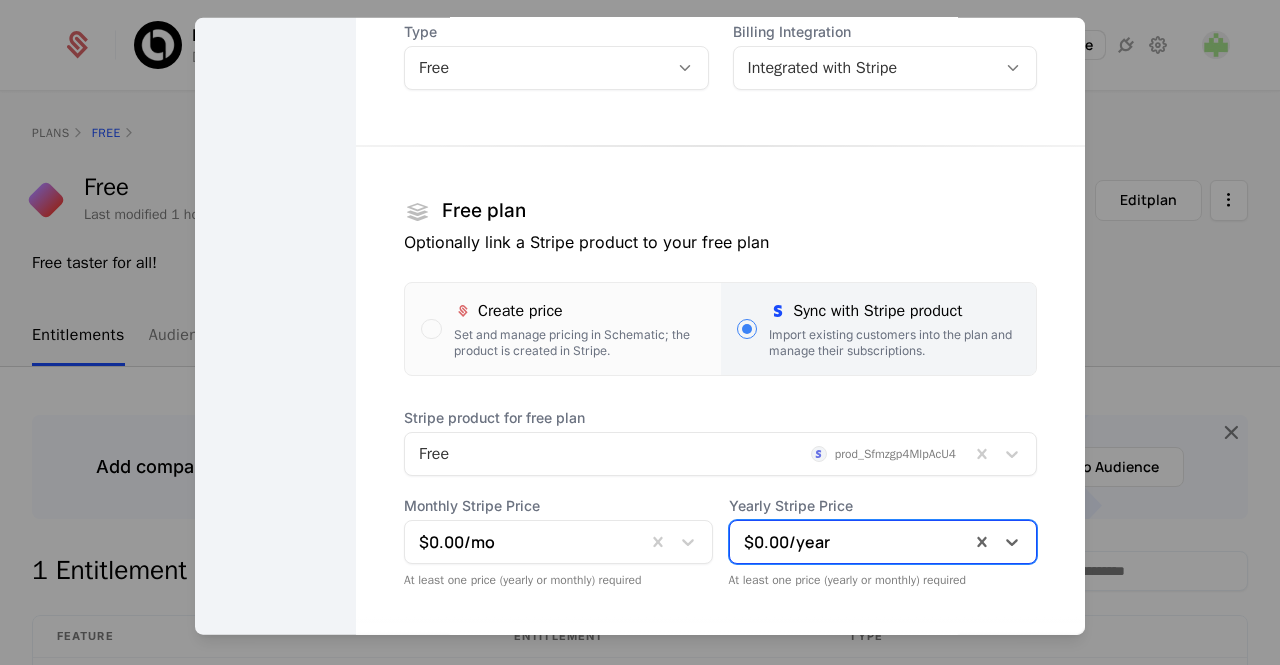 scroll, scrollTop: 292, scrollLeft: 0, axis: vertical 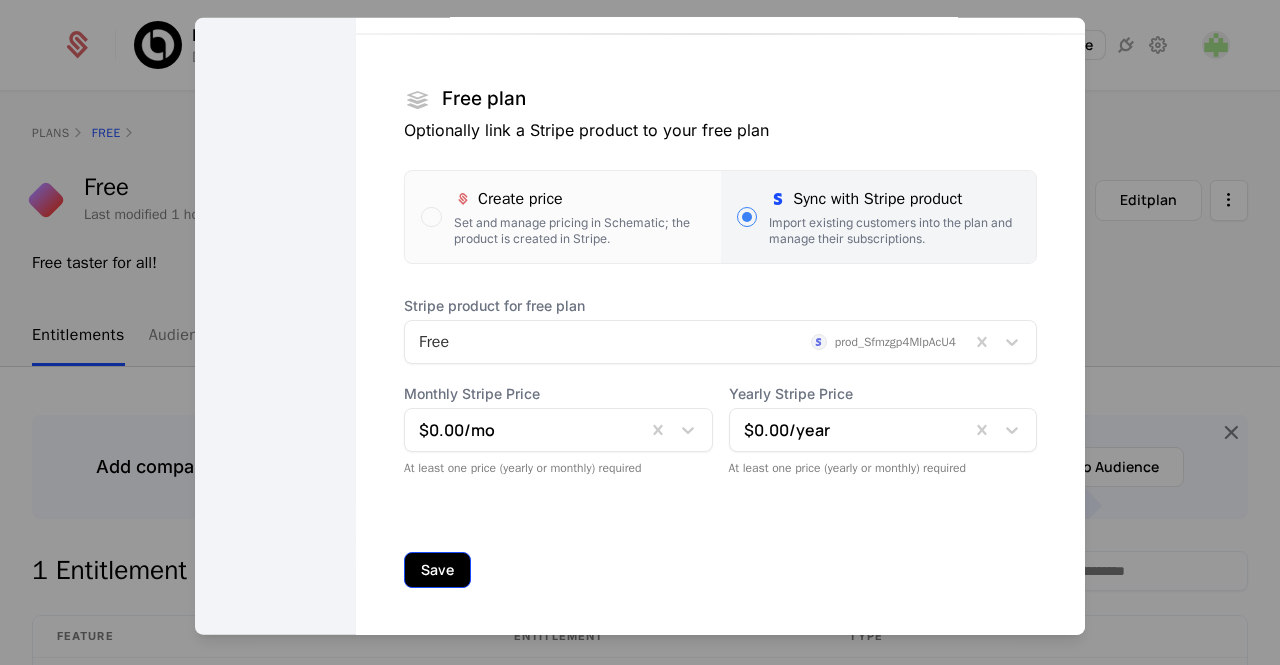 click on "Save" at bounding box center (437, 569) 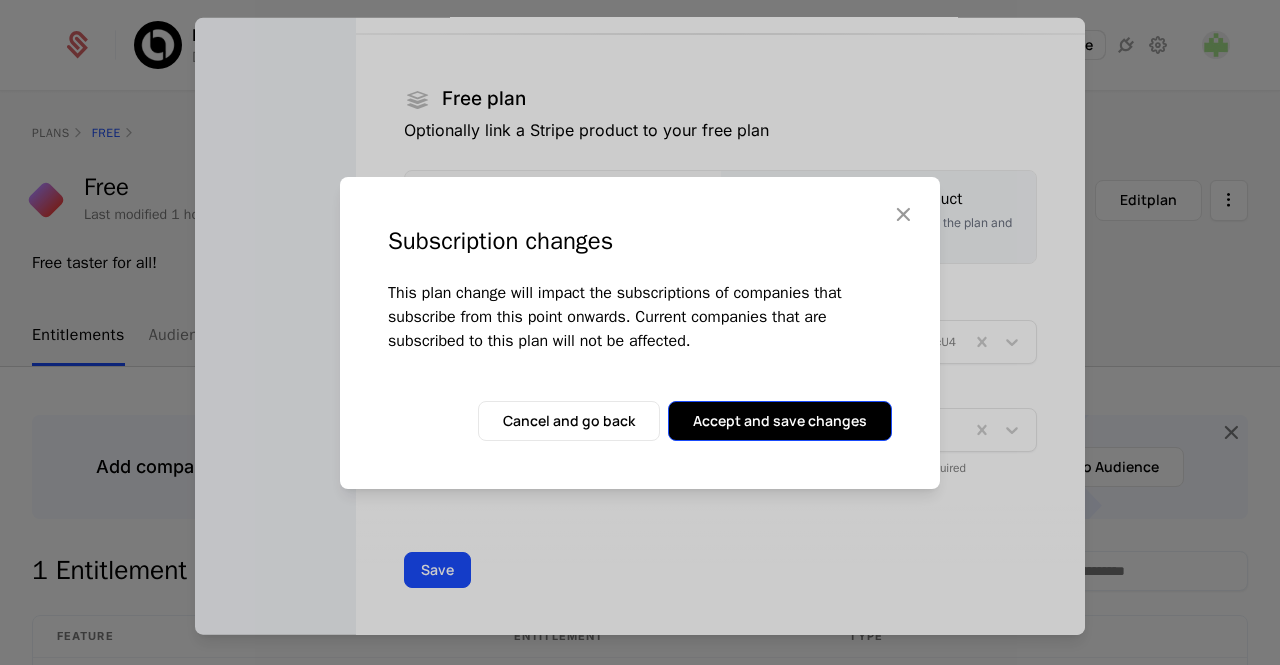 click on "Accept and save changes" at bounding box center (780, 421) 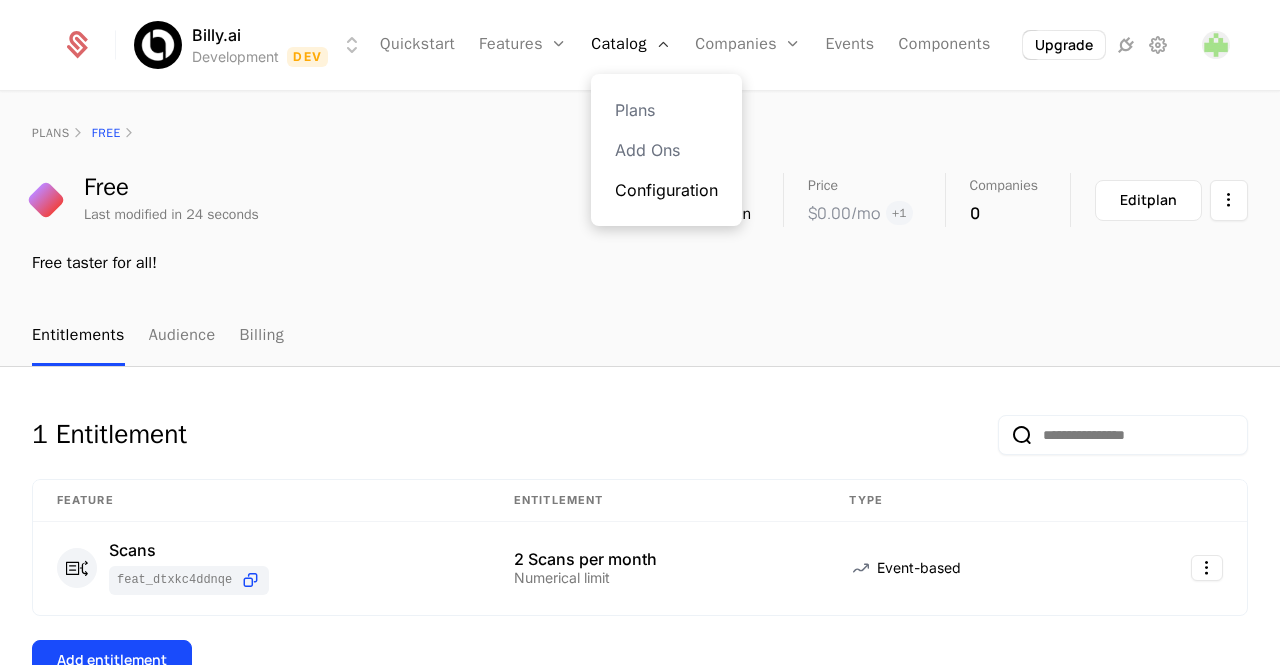 click on "Configuration" at bounding box center [666, 190] 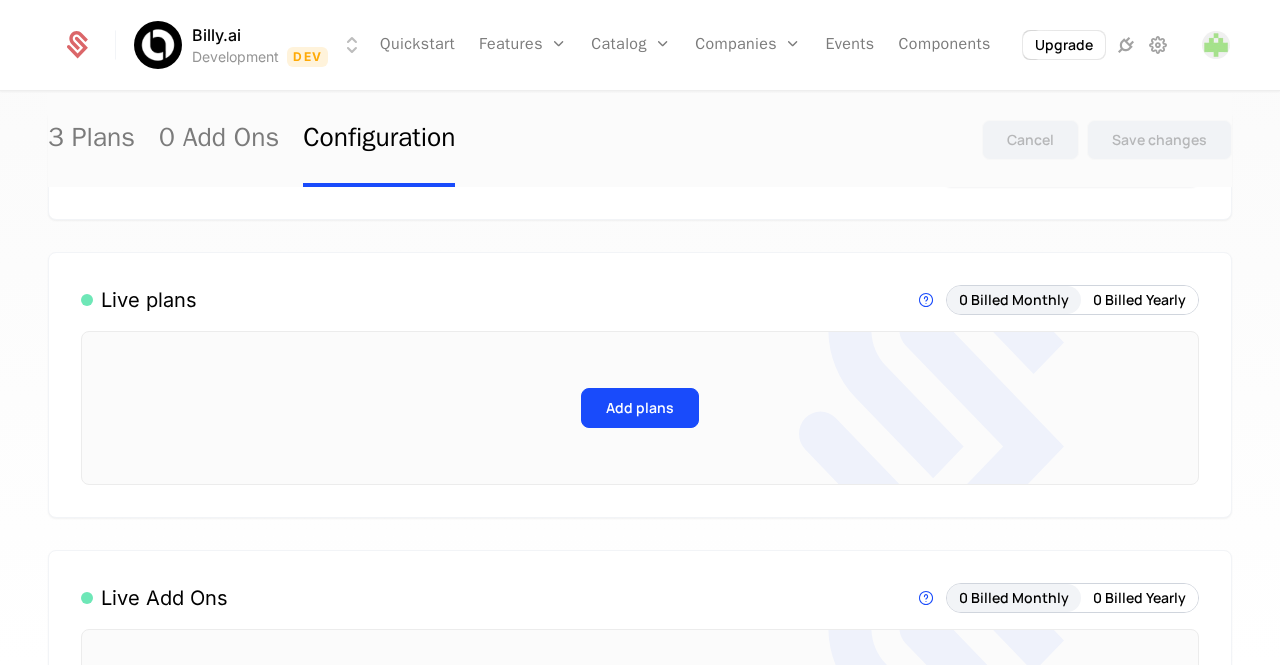 scroll, scrollTop: 94, scrollLeft: 0, axis: vertical 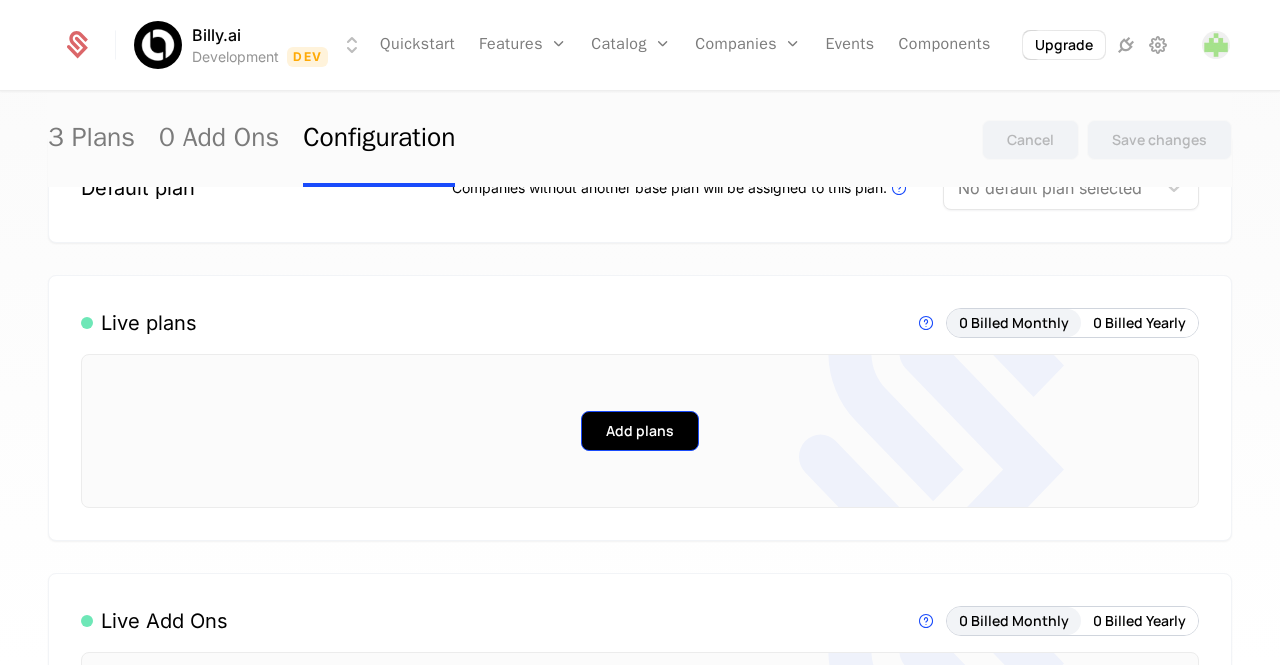 click on "Add plans" at bounding box center [640, 431] 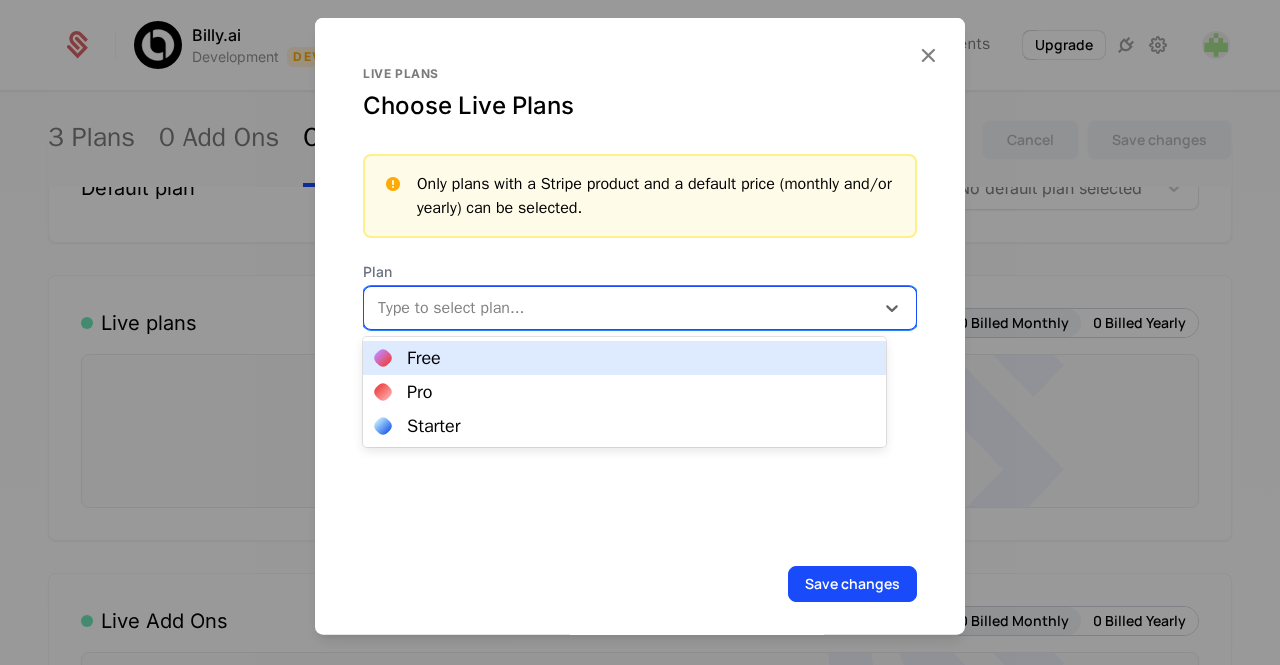 click at bounding box center (621, 307) 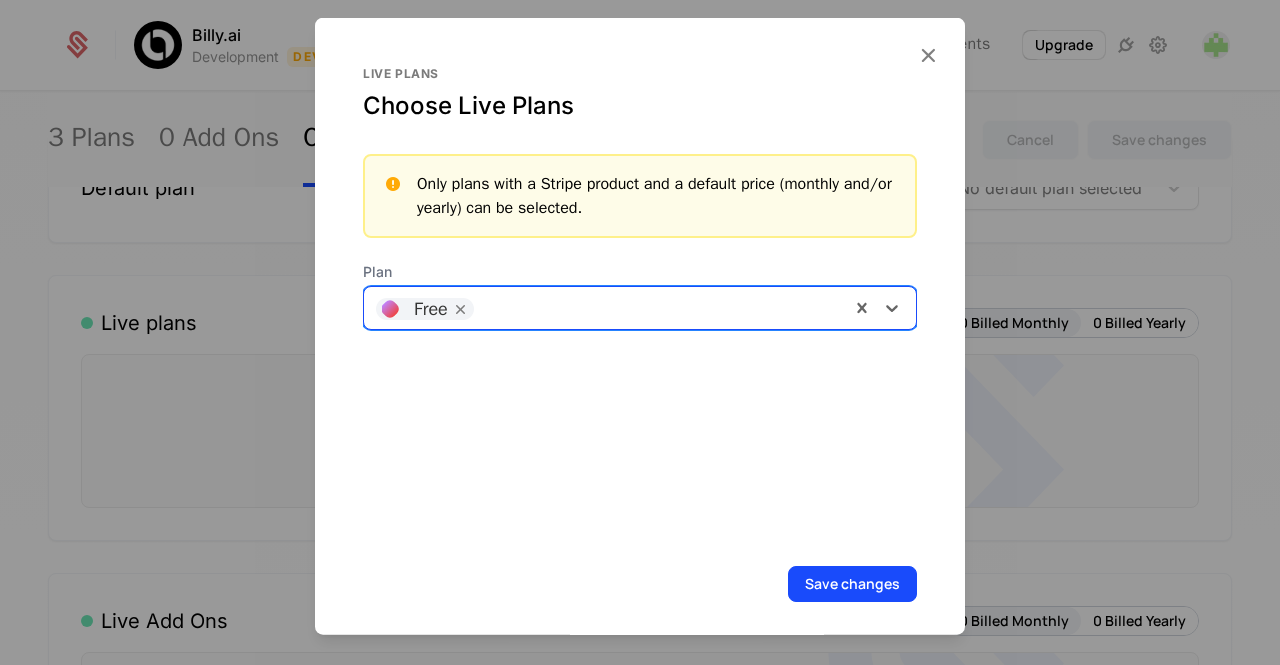click on "Free" at bounding box center (607, 307) 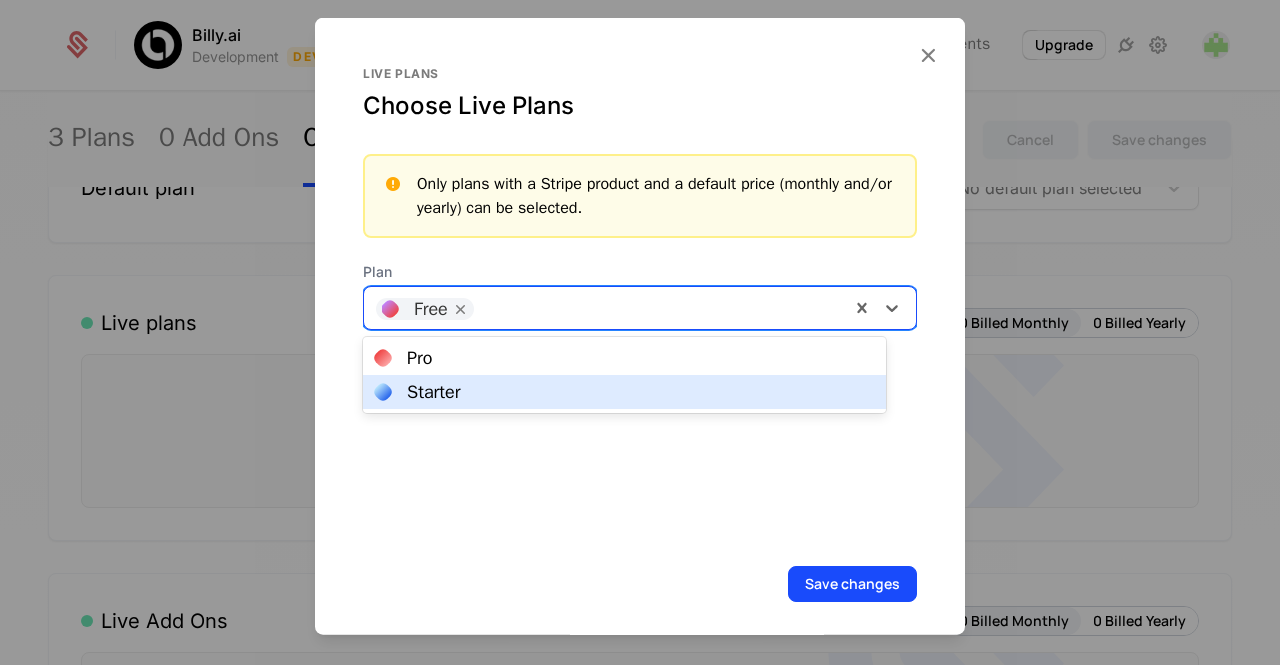 click on "Starter" at bounding box center [624, 392] 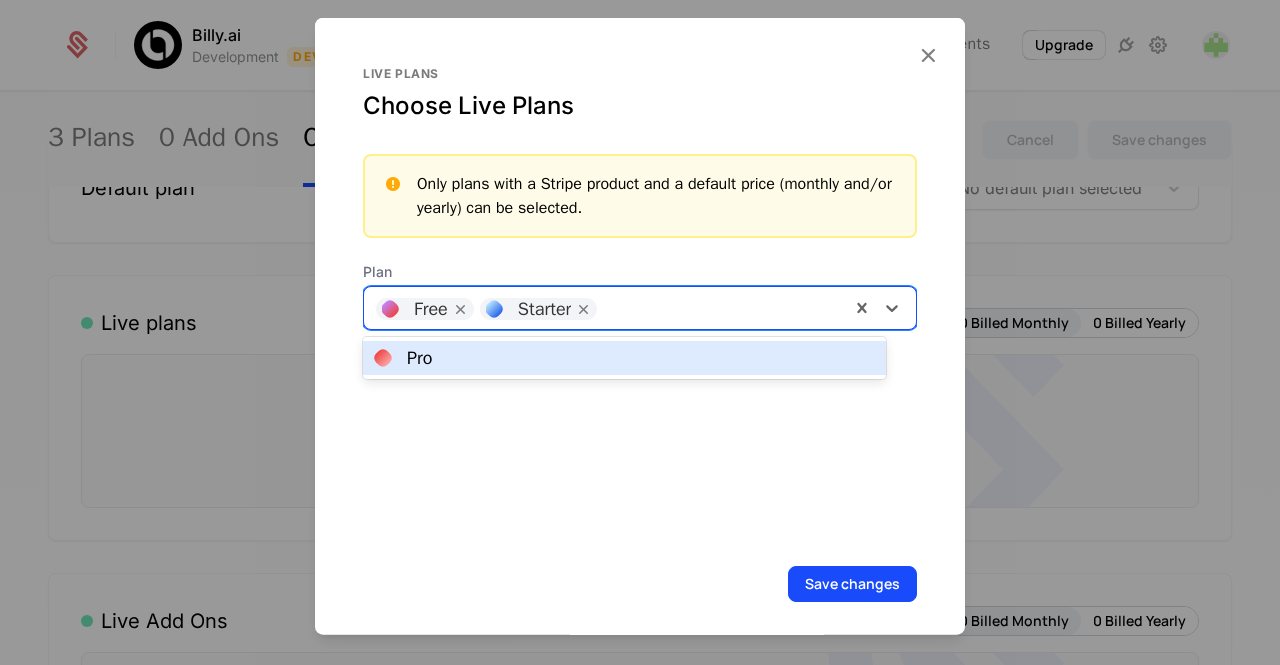 click at bounding box center (722, 305) 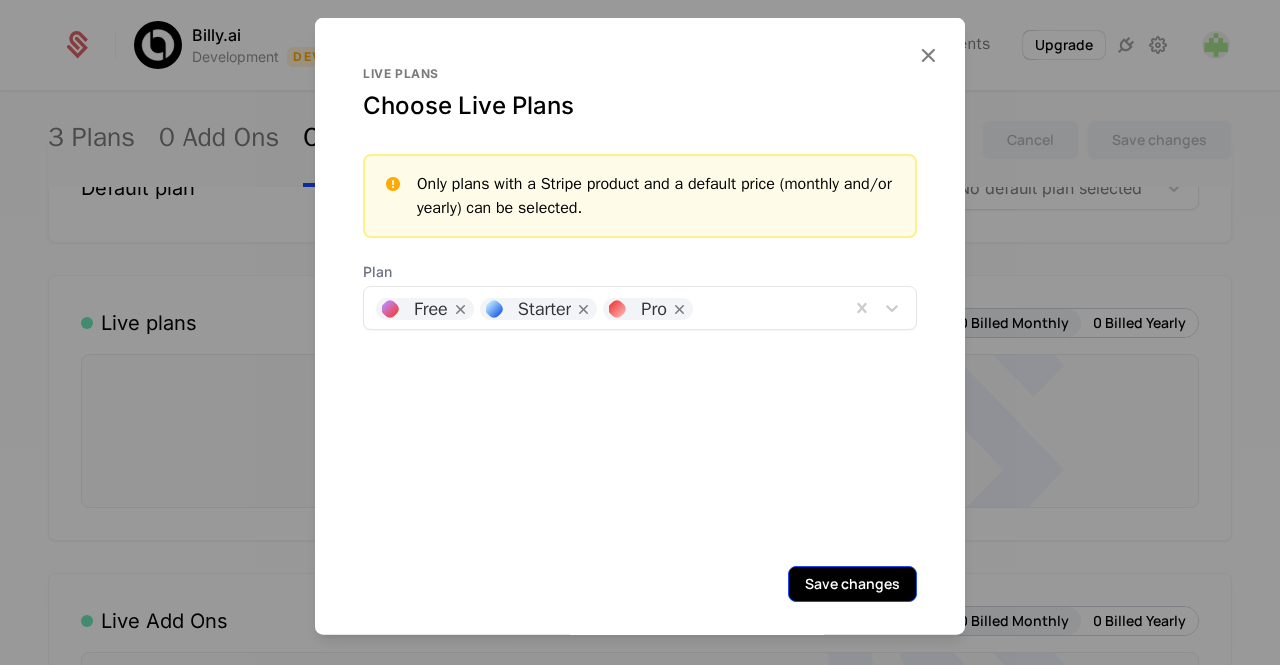 click on "Save changes" at bounding box center [852, 583] 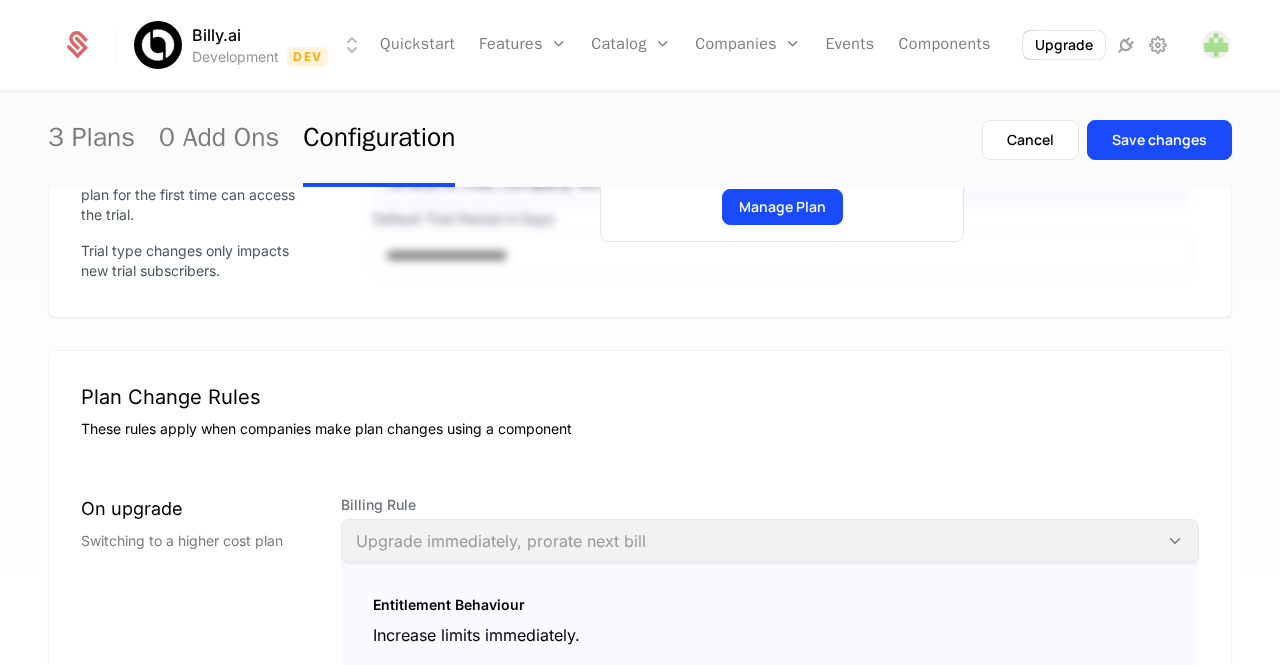 scroll, scrollTop: 0, scrollLeft: 0, axis: both 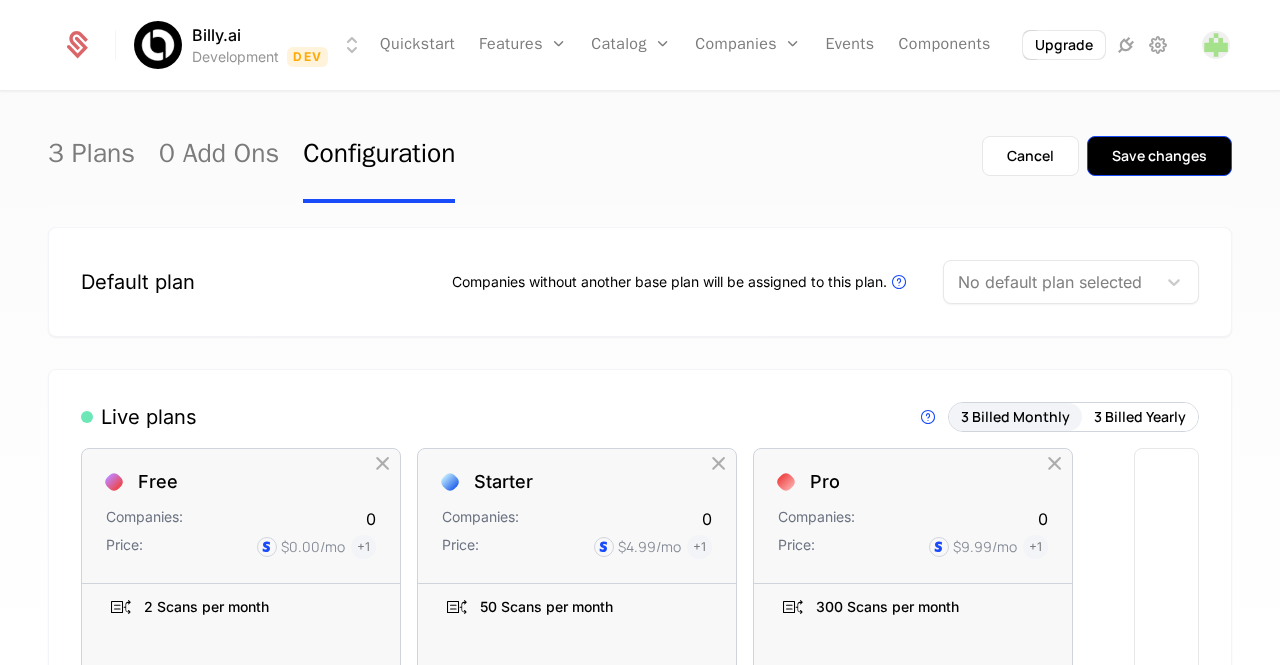 click on "Save changes" at bounding box center (1159, 156) 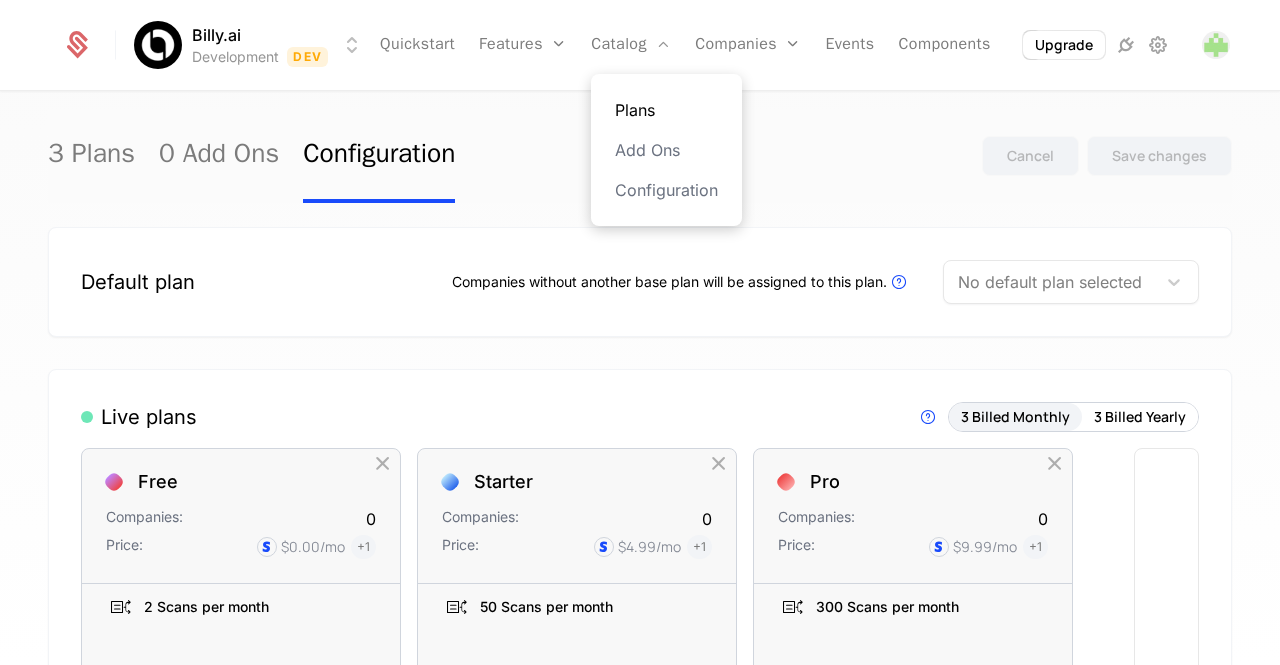 click on "Plans" at bounding box center [666, 110] 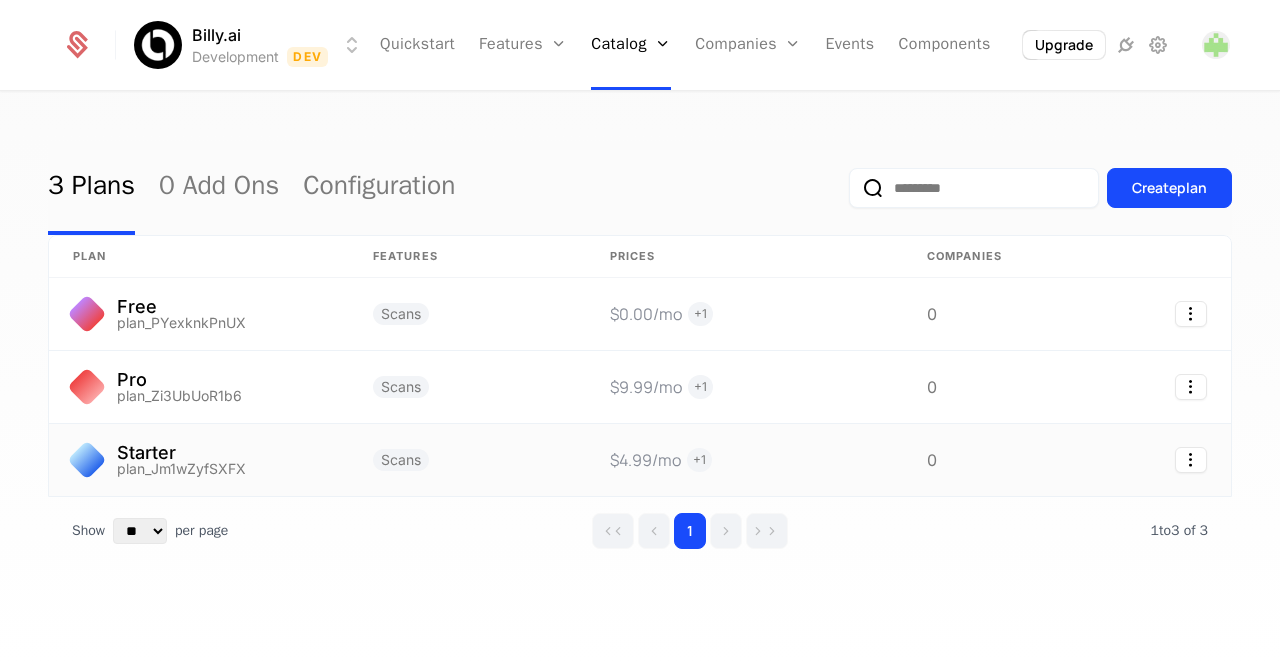 click at bounding box center (1147, 460) 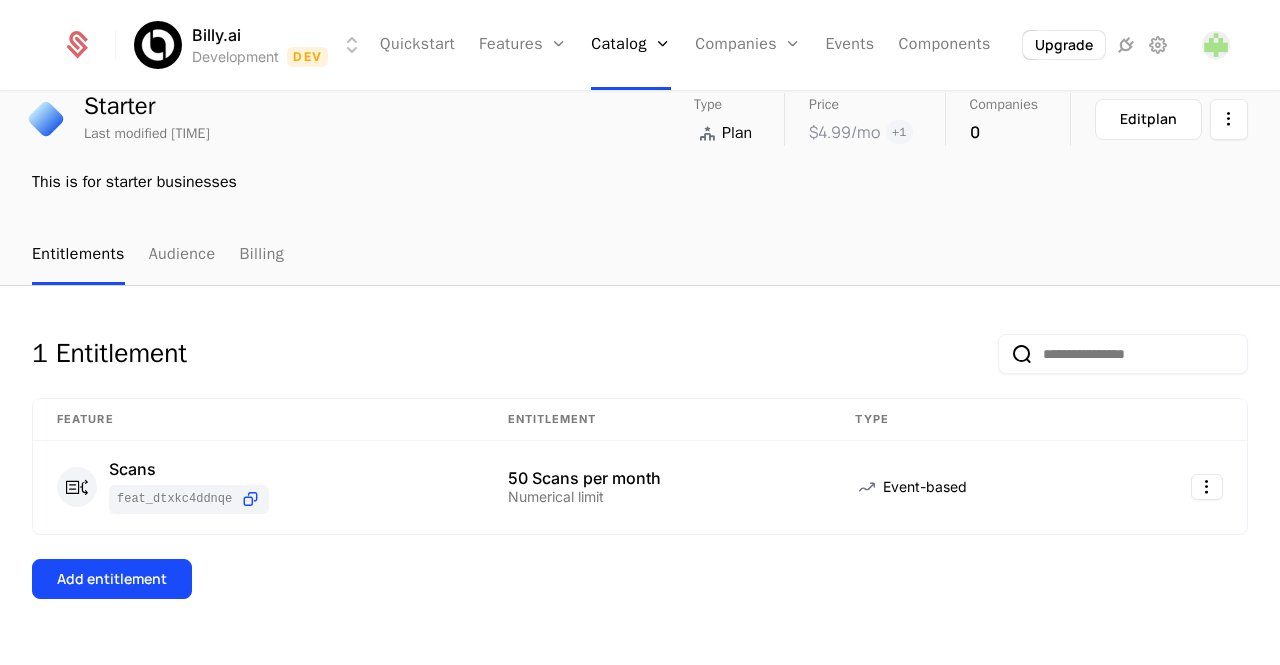 scroll, scrollTop: 0, scrollLeft: 0, axis: both 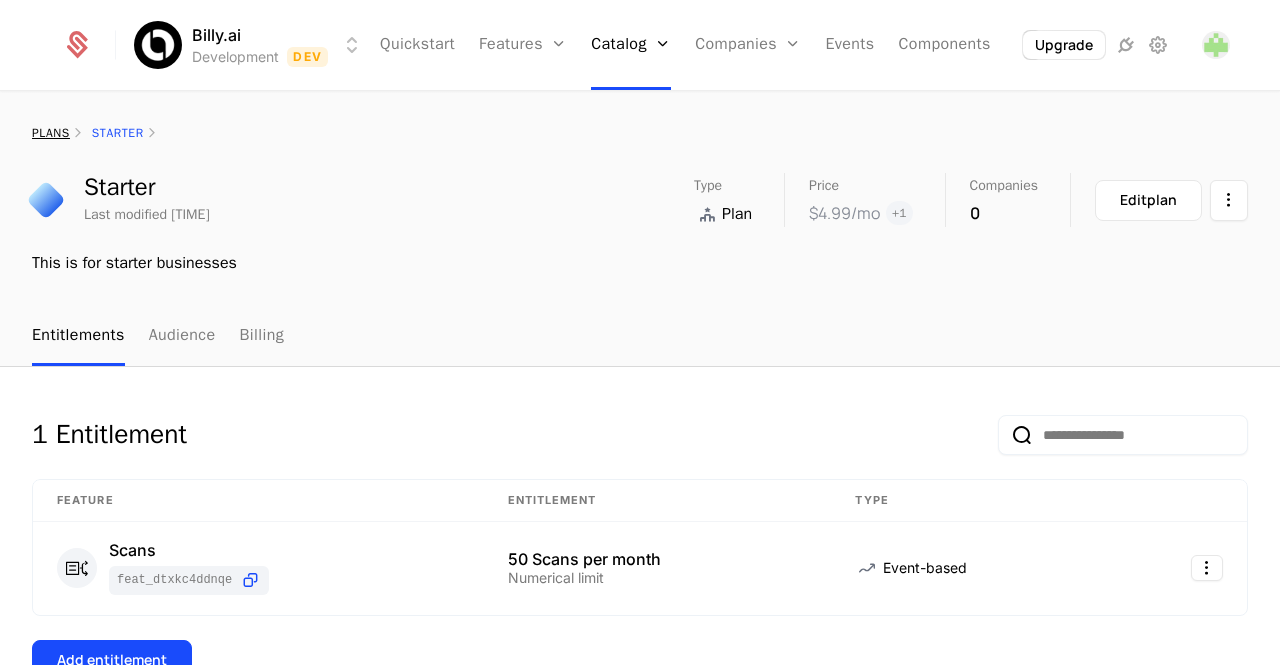 click on "plans" at bounding box center [51, 133] 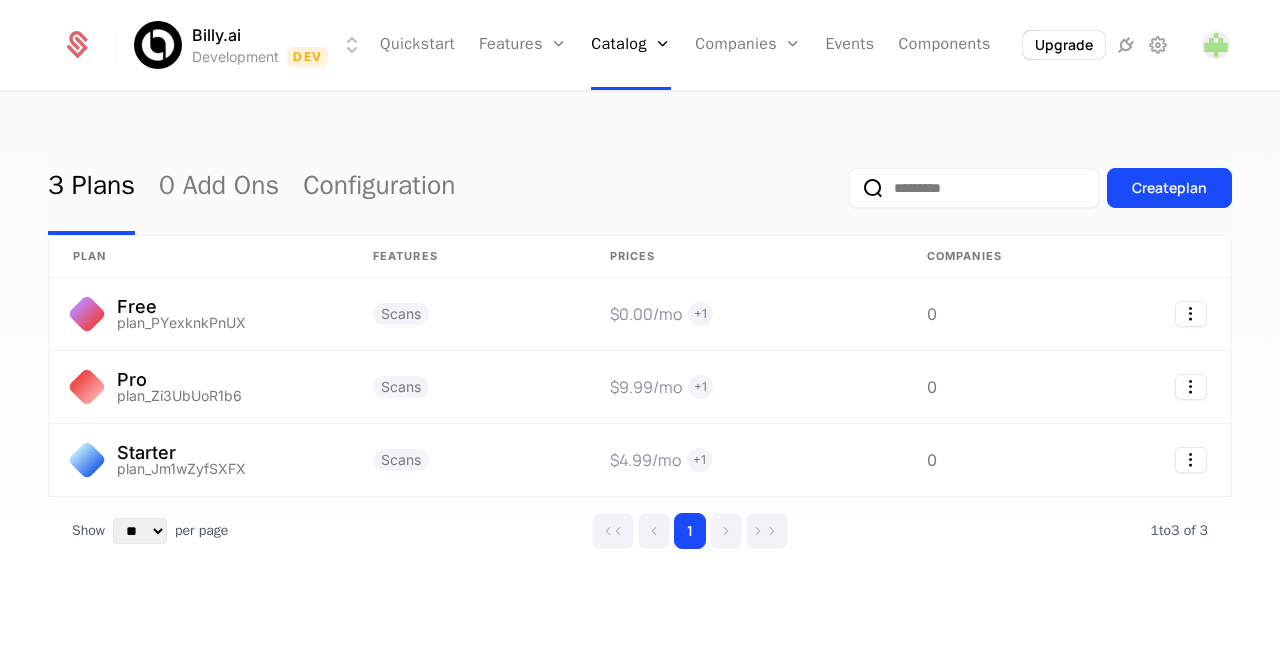 click on "Plans AddOns Configuration Create plan plan Features Prices Companies Free plan_PYexknkPnUX Scans $[PRICE] /mo + [NUM] [NUM] Pro plan_Zi3UbUoR1b6 Scans $[PRICE] /mo + [NUM] [NUM] Starter plan_Jm1wZyfSXFX Scans $[PRICE] /mo + [NUM] [NUM] Show ** ** ** *** *** per page per page [NUM] [NUM] to [NUM] of [NUM] of [NUM]" at bounding box center [640, 385] 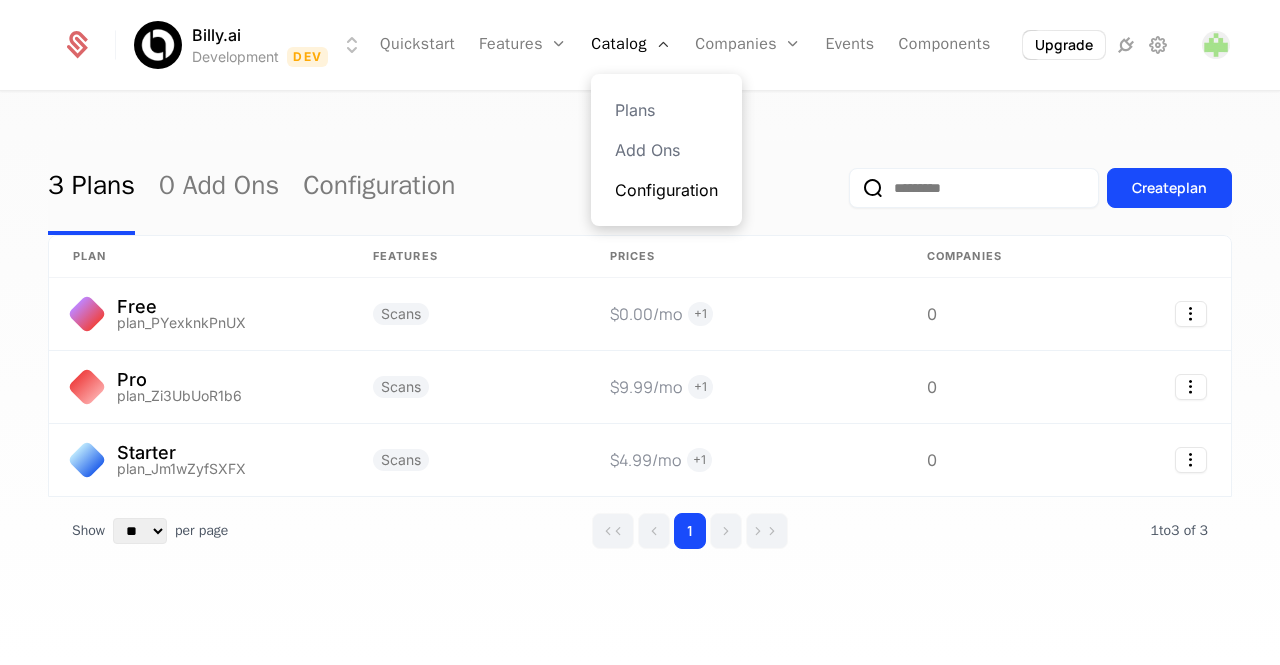 click on "Configuration" at bounding box center [666, 190] 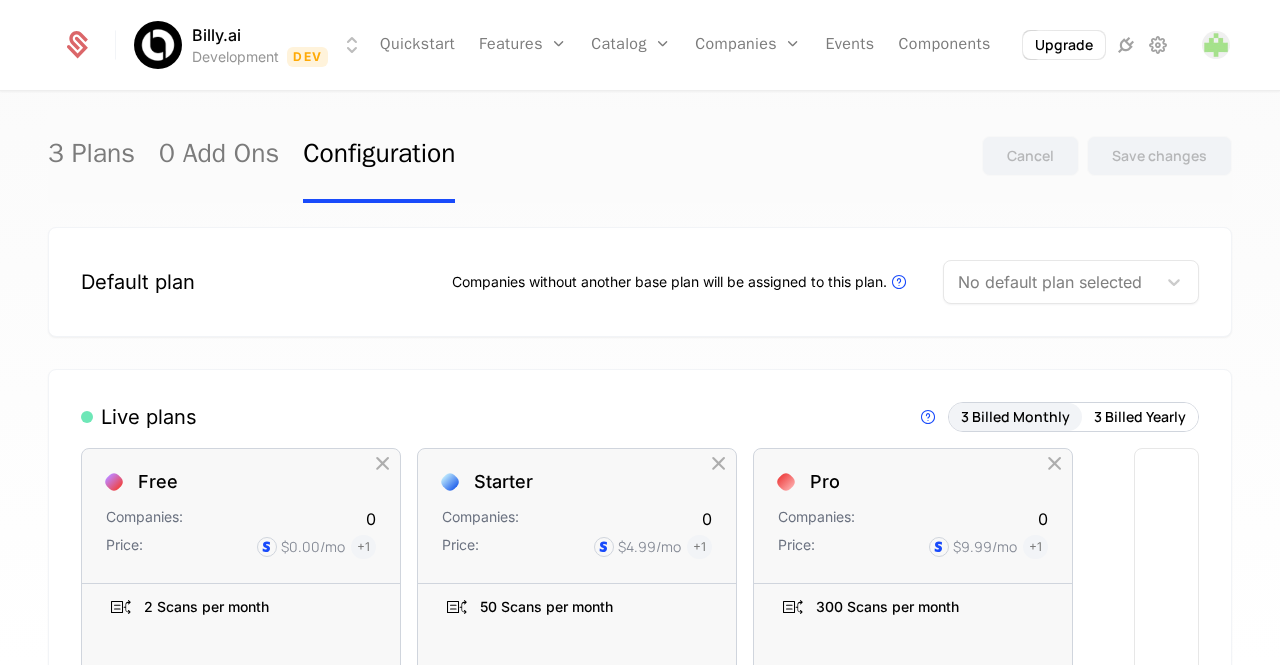 click on "Live plans Live plans are visible in components and available for purchase. 3 Billed Monthly 3 Billed Yearly Free Companies: 0 Price: $0.00 /mo + 1 2
Scans per month
To pick up a draggable item, press the space bar.
While dragging, use the arrow keys to move the item.
Press space again to drop the item in its new position, or press escape to cancel.
Old List: 2
Scans per month Custom Add Entitlements Starter Companies: 0 Price: $4.99 /mo + 1 50
Scans per month
To pick up a draggable item, press the space bar.
While dragging, use the arrow keys to move the item.
Press space again to drop the item in its new position, or press escape to cancel.
Old List: 50
Scans per month Custom Add Entitlements Pro Companies: 0 Price: $9.99 /mo + 1 300
Scans per month Old List: 300
Scans per month Custom Add Entitlements +" at bounding box center (640, 649) 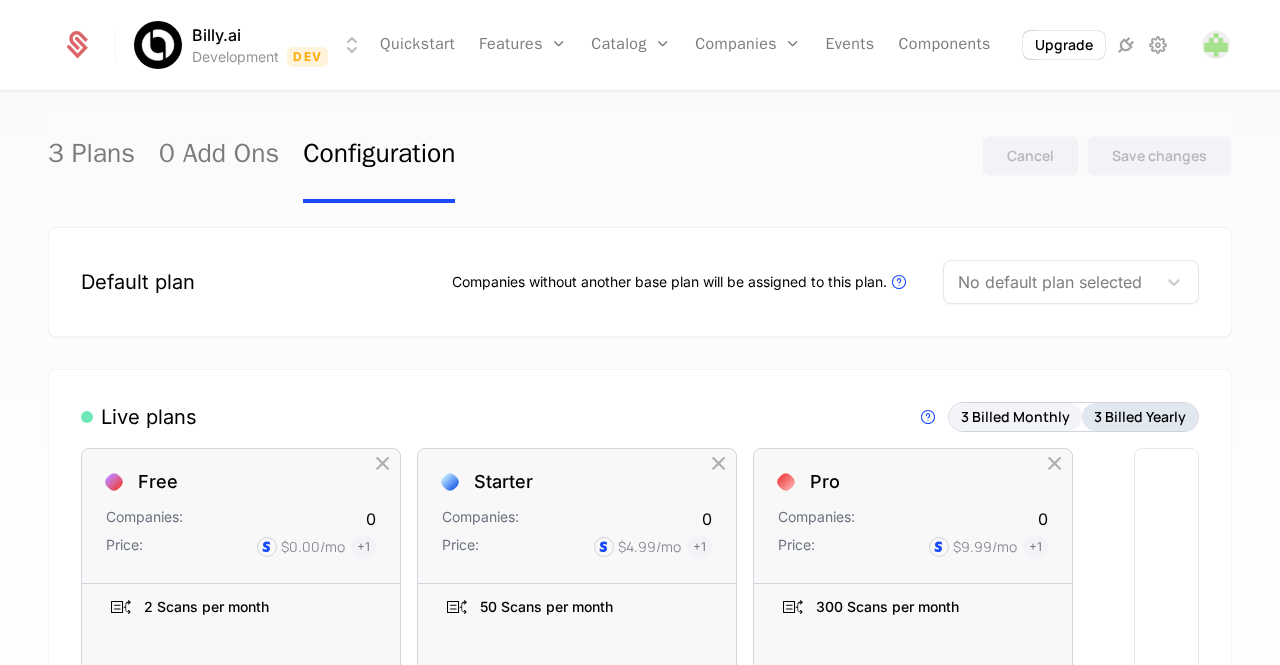 click on "3 Billed Yearly" at bounding box center [1140, 417] 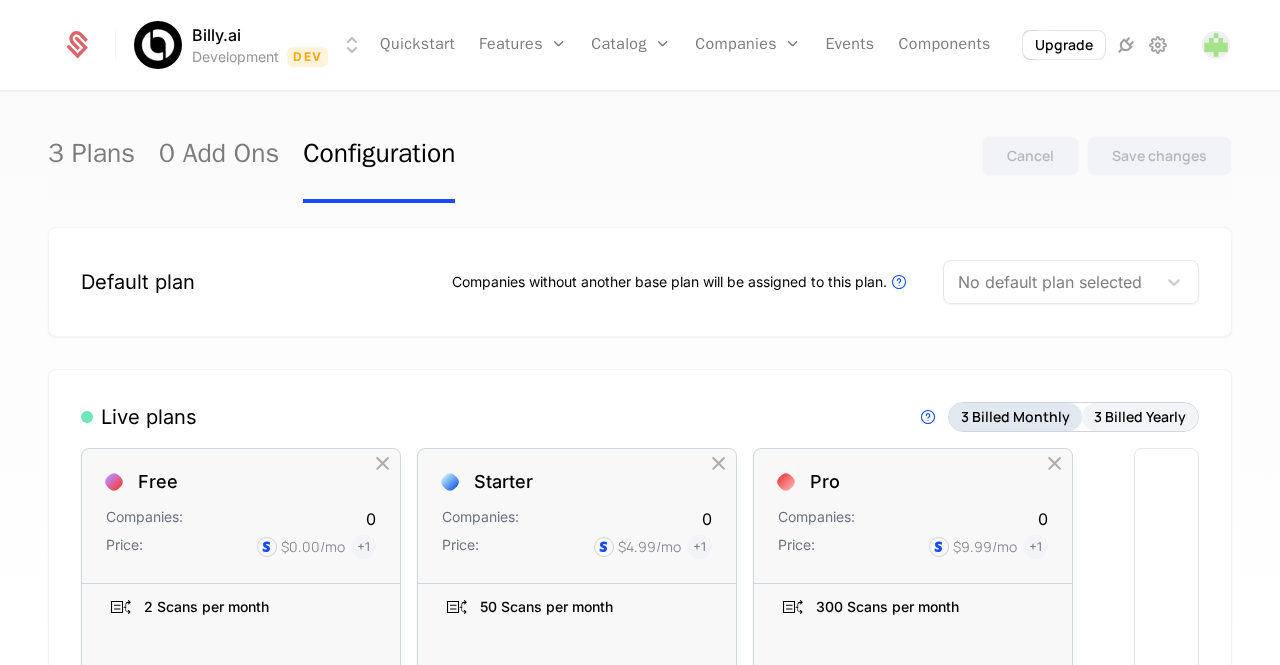 click on "3 Billed Monthly" at bounding box center [1015, 417] 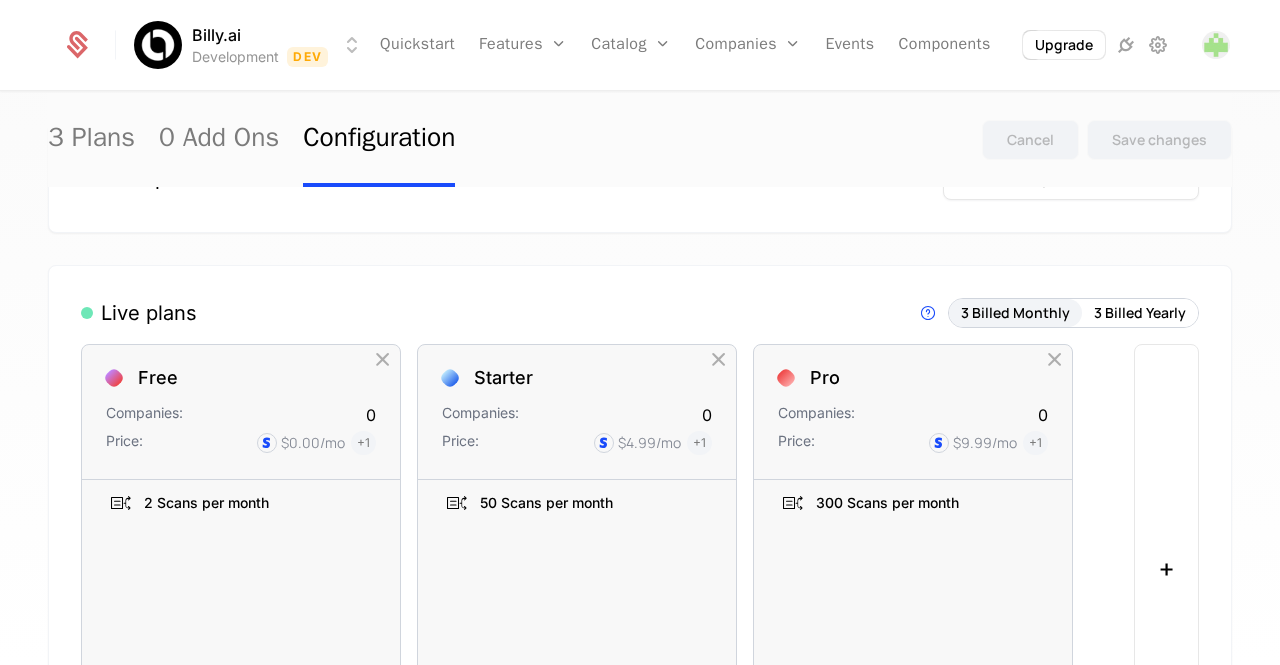 scroll, scrollTop: 109, scrollLeft: 0, axis: vertical 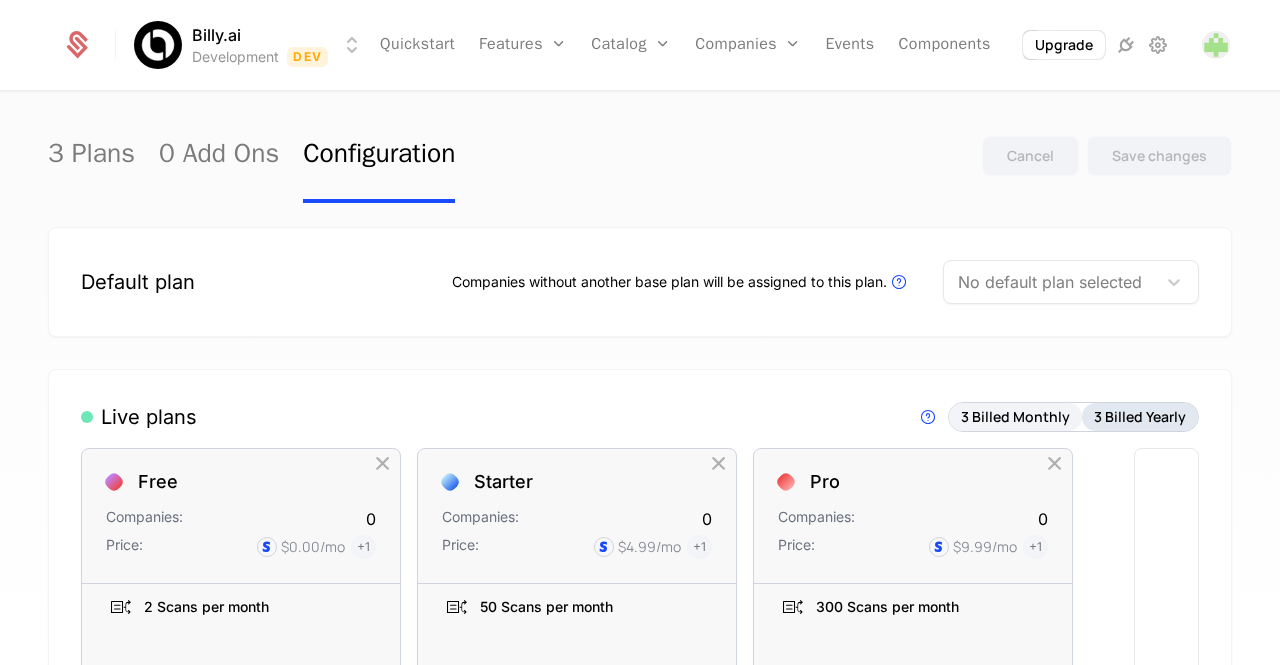 click on "3 Billed Yearly" at bounding box center (1140, 417) 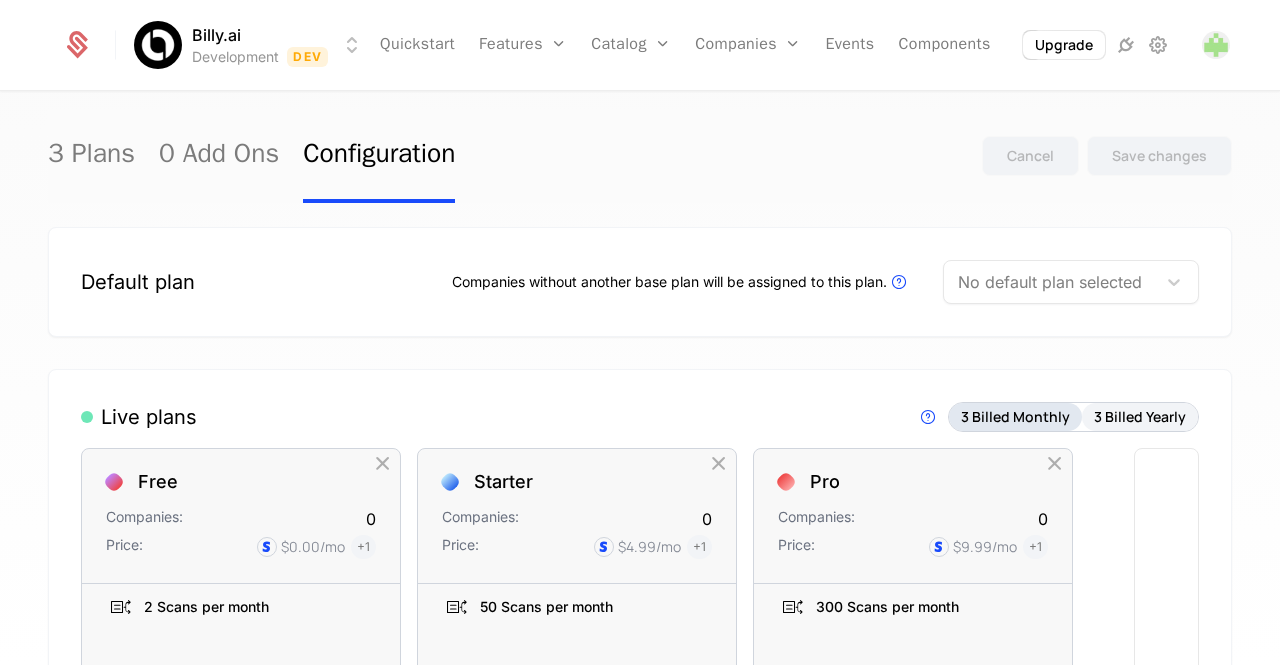 click on "3 Billed Monthly" at bounding box center [1015, 417] 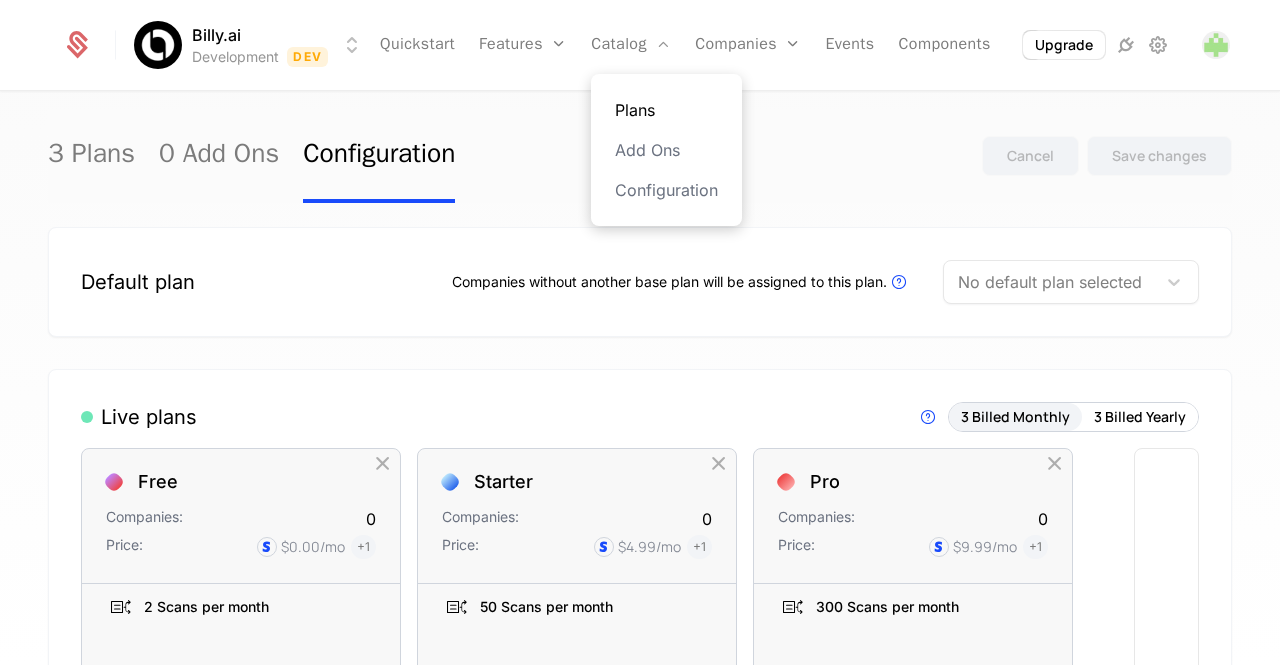 click on "Plans" at bounding box center [666, 110] 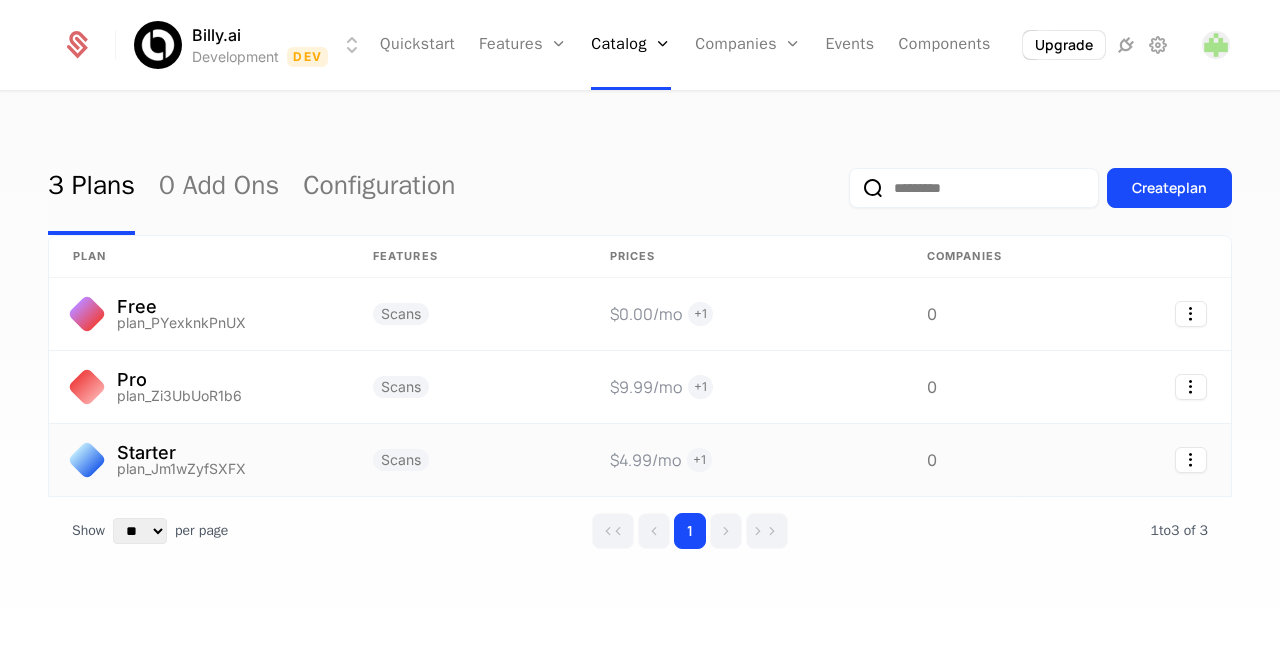 click on "Starter" at bounding box center [181, 453] 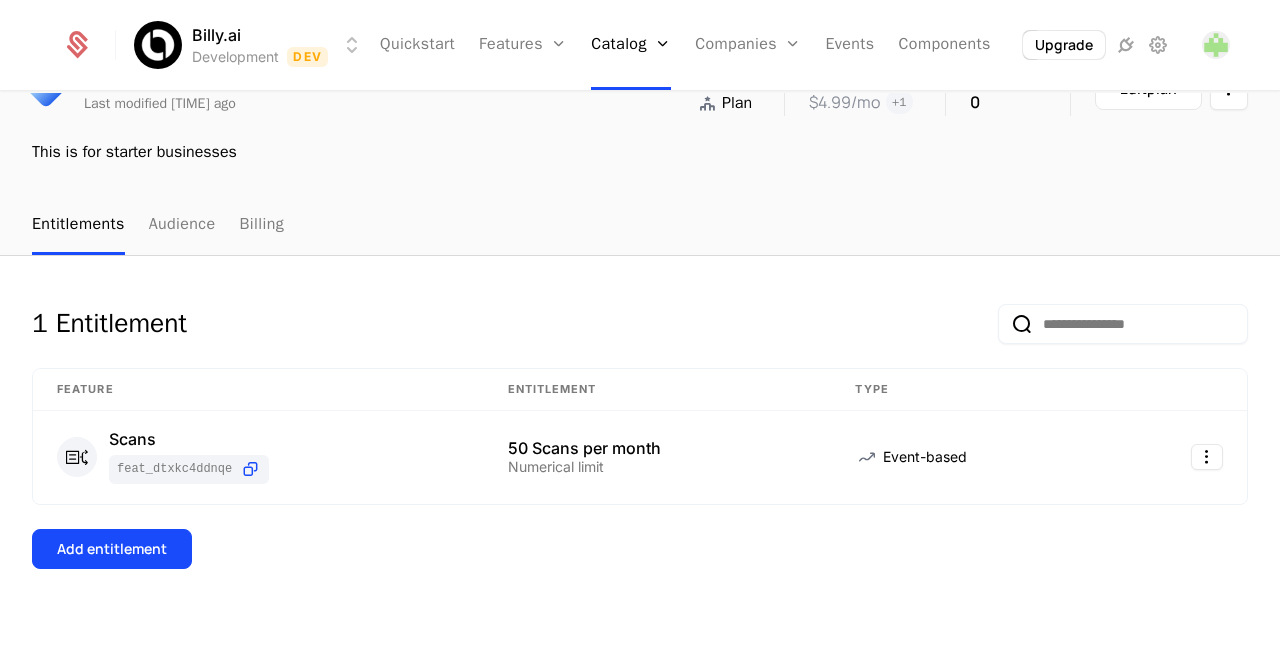 scroll, scrollTop: 122, scrollLeft: 0, axis: vertical 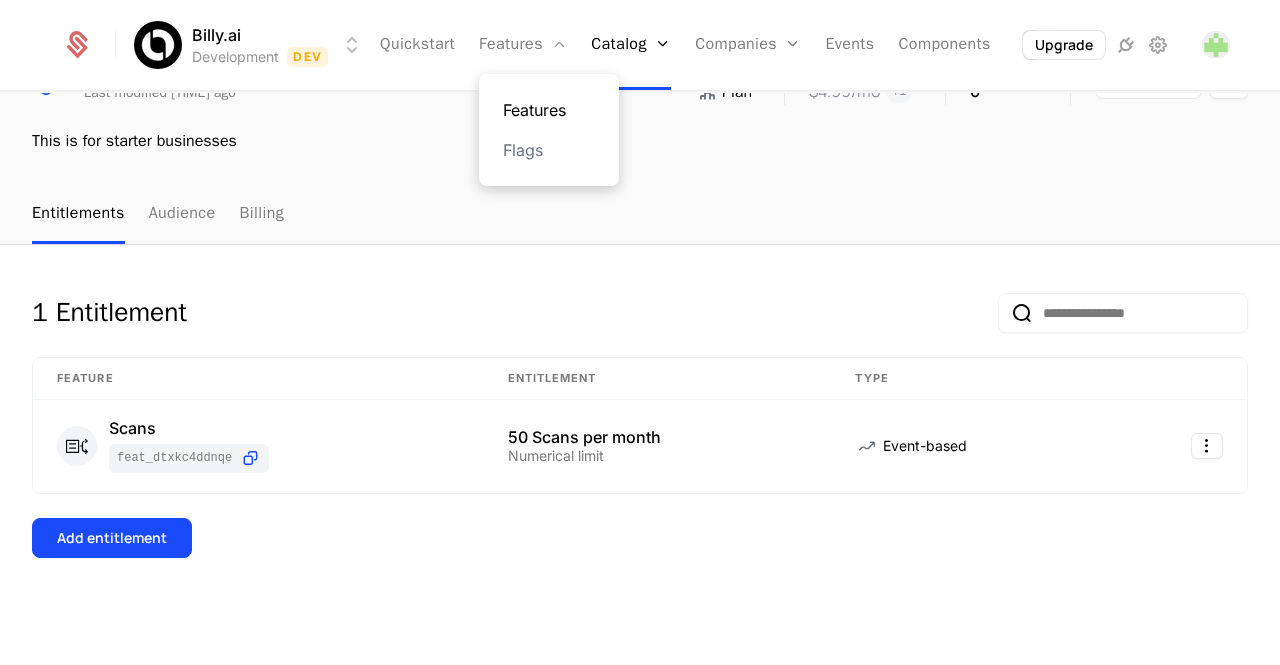 click on "Features" at bounding box center [549, 110] 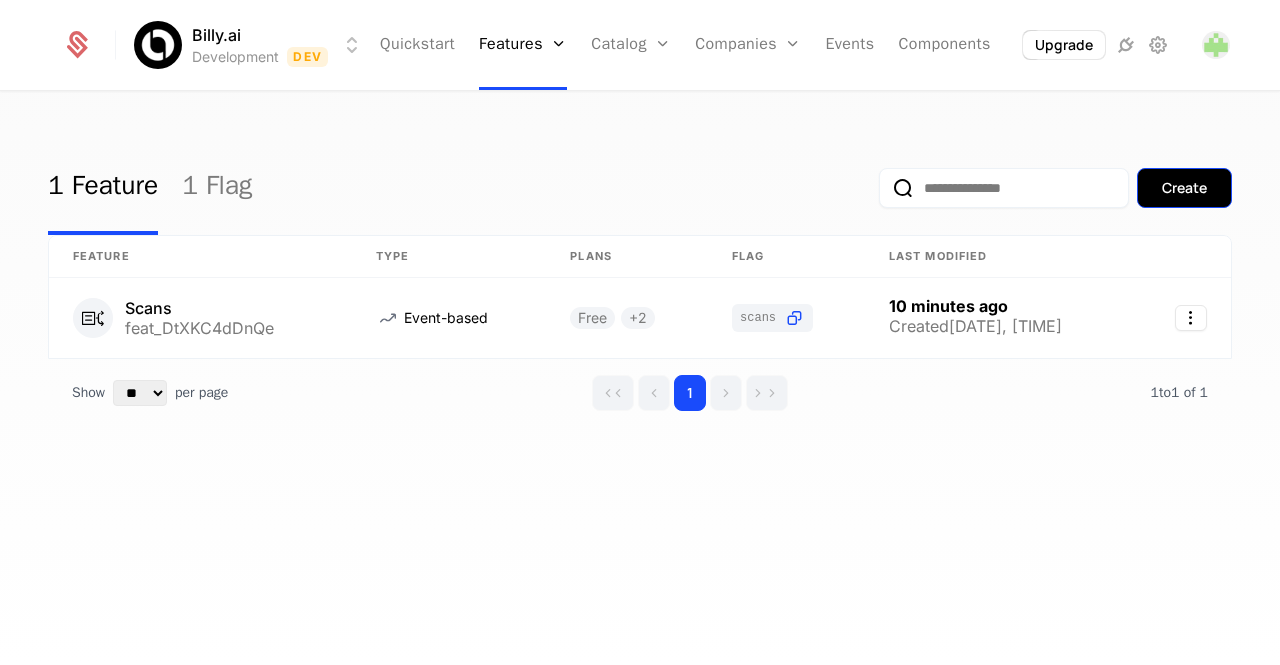 click on "Create" at bounding box center (1184, 188) 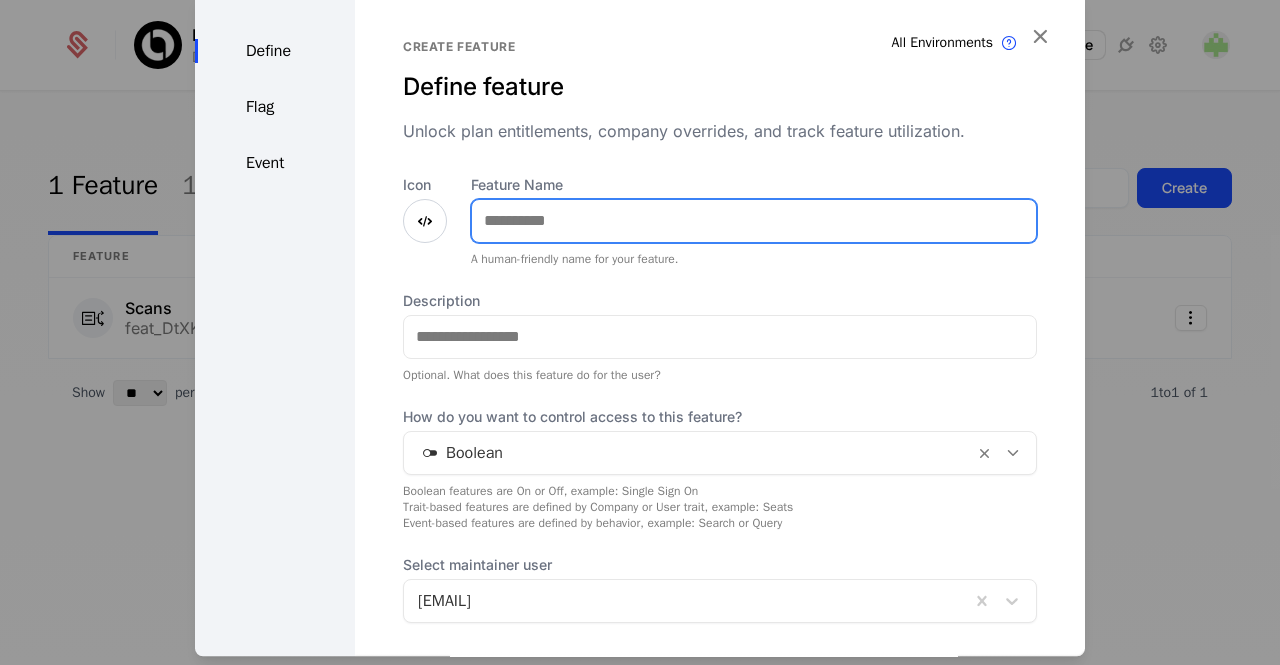 click on "Feature Name" at bounding box center (754, 221) 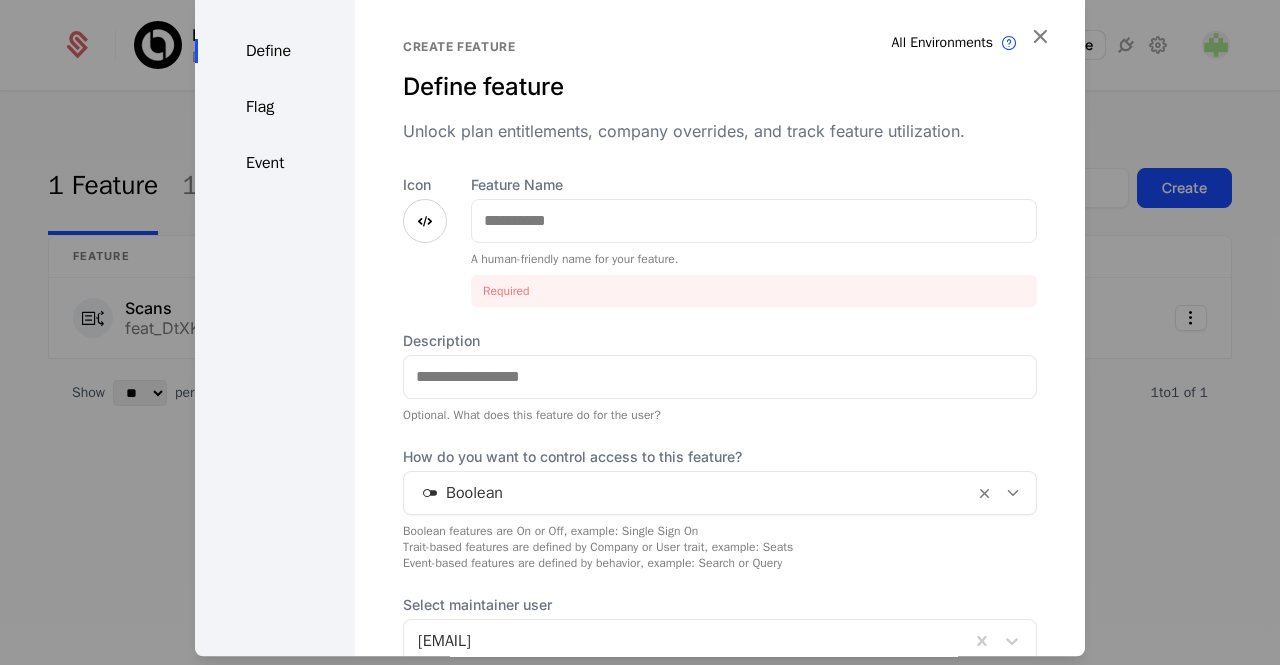 click at bounding box center (425, 221) 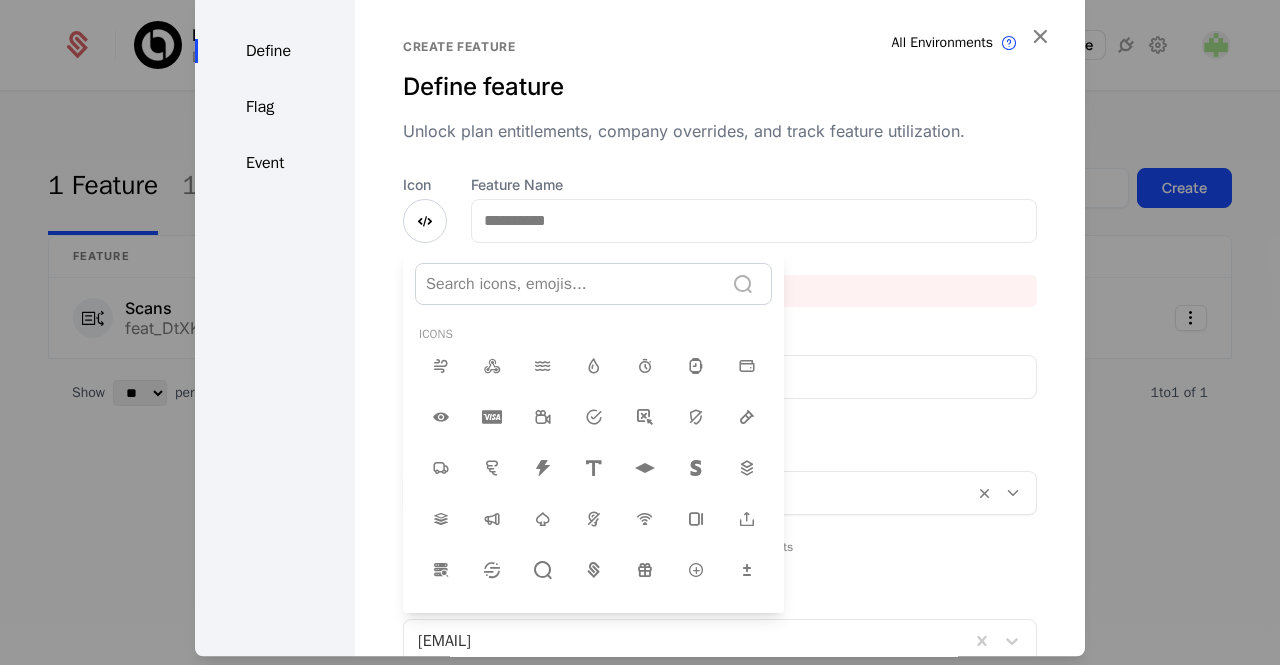 click at bounding box center (640, 323) 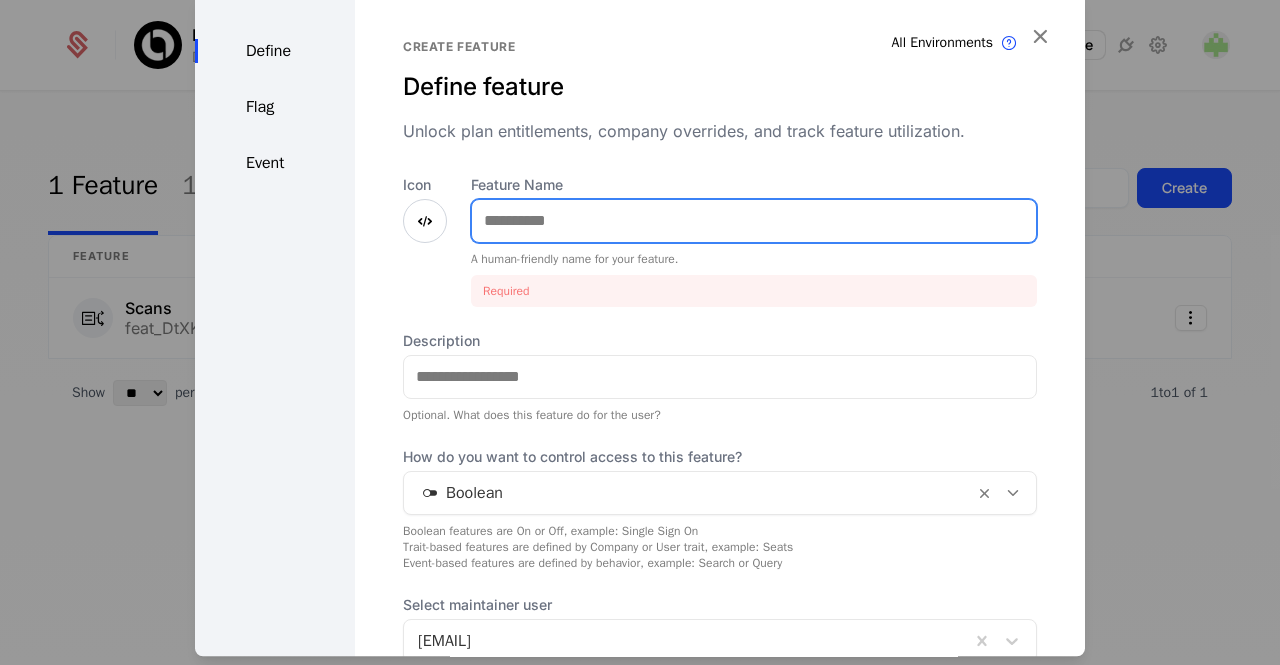 click on "Feature Name" at bounding box center (754, 221) 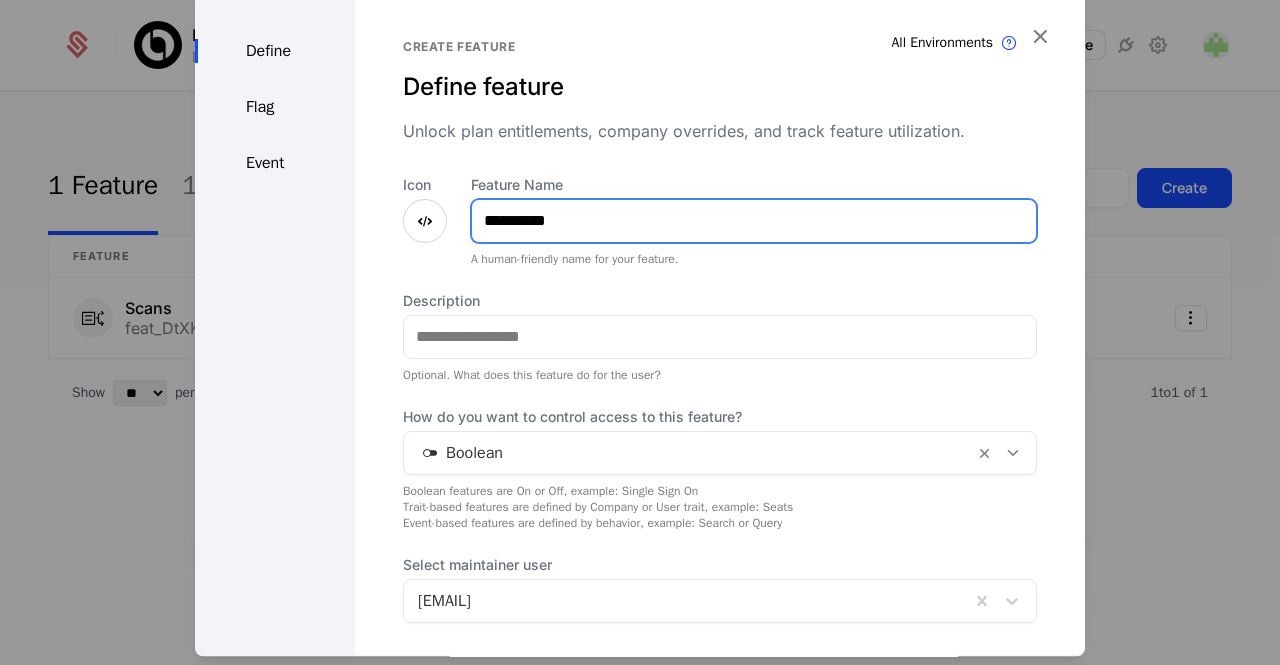 type on "**********" 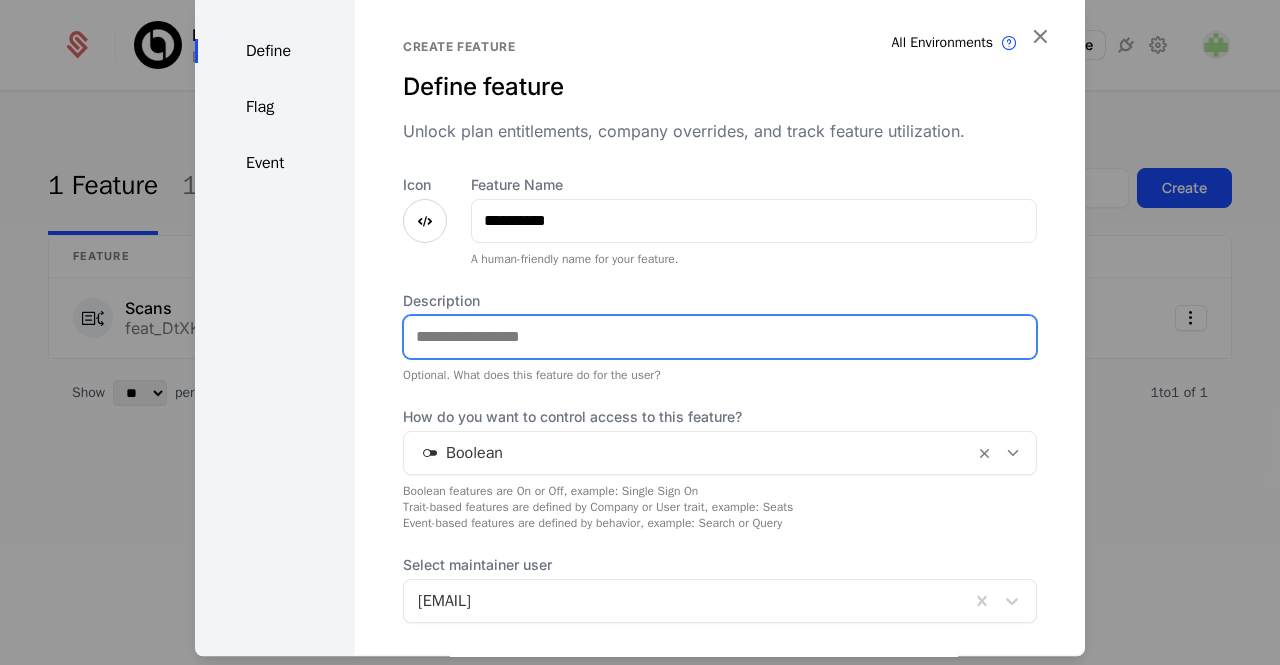 click on "Description" at bounding box center (720, 337) 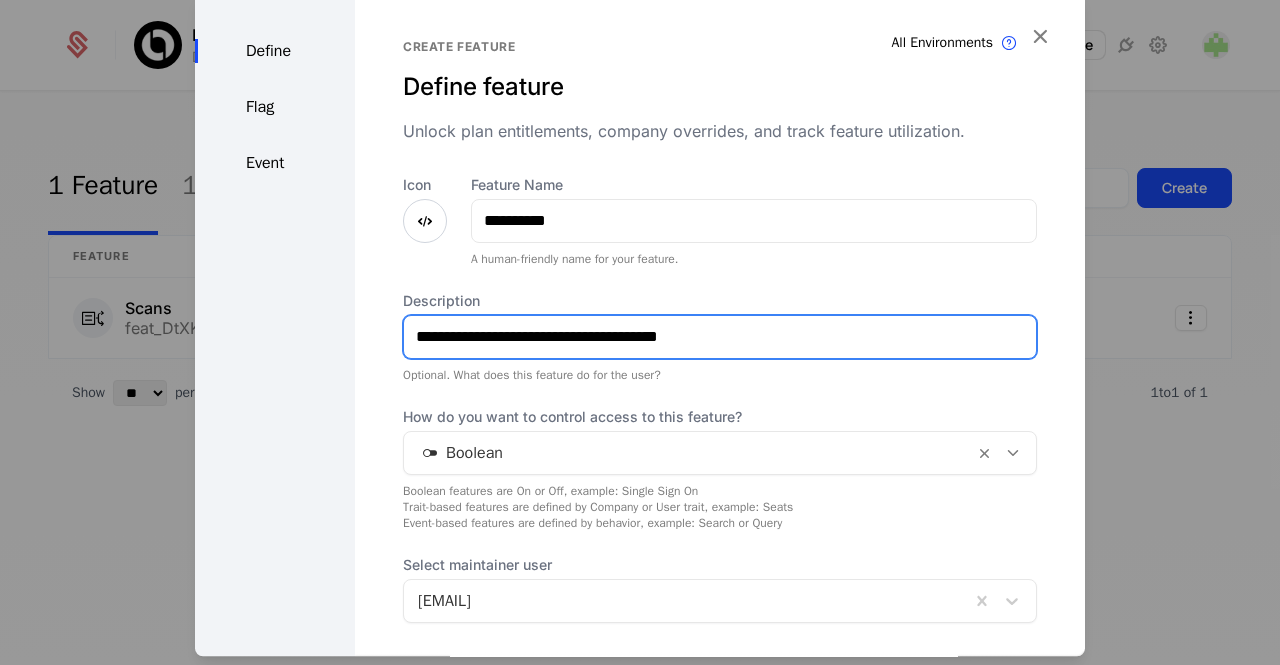 type on "**********" 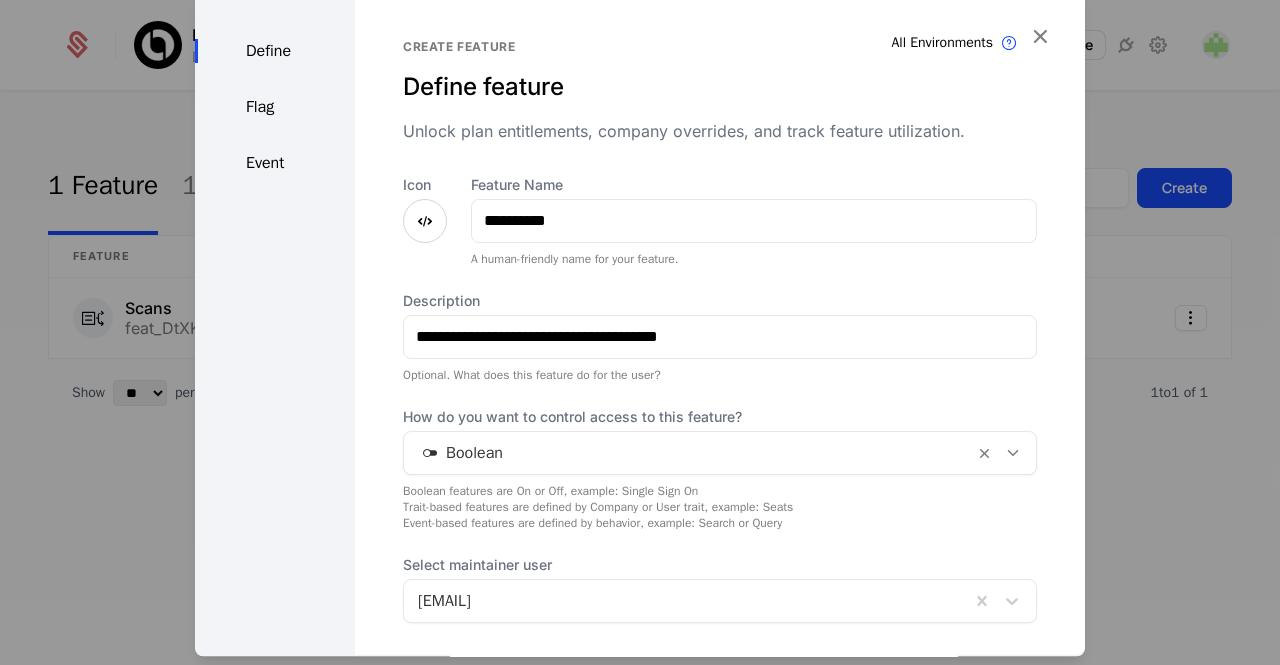 click at bounding box center (689, 453) 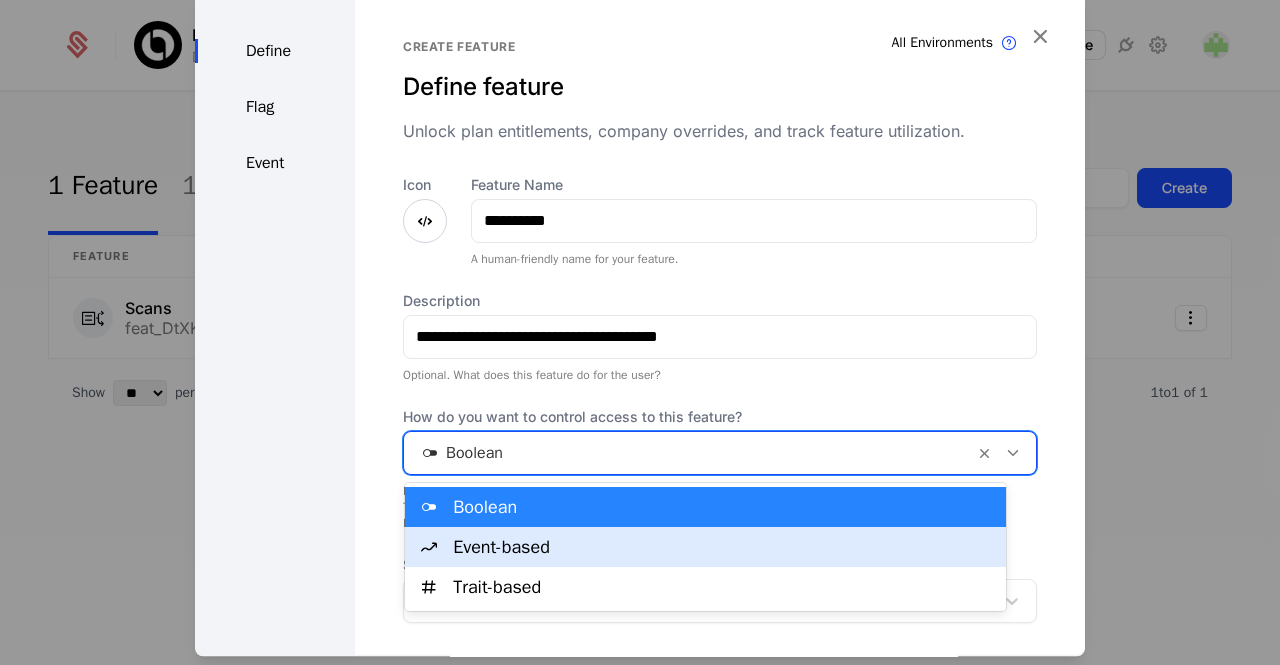 click on "Event-based" at bounding box center [723, 547] 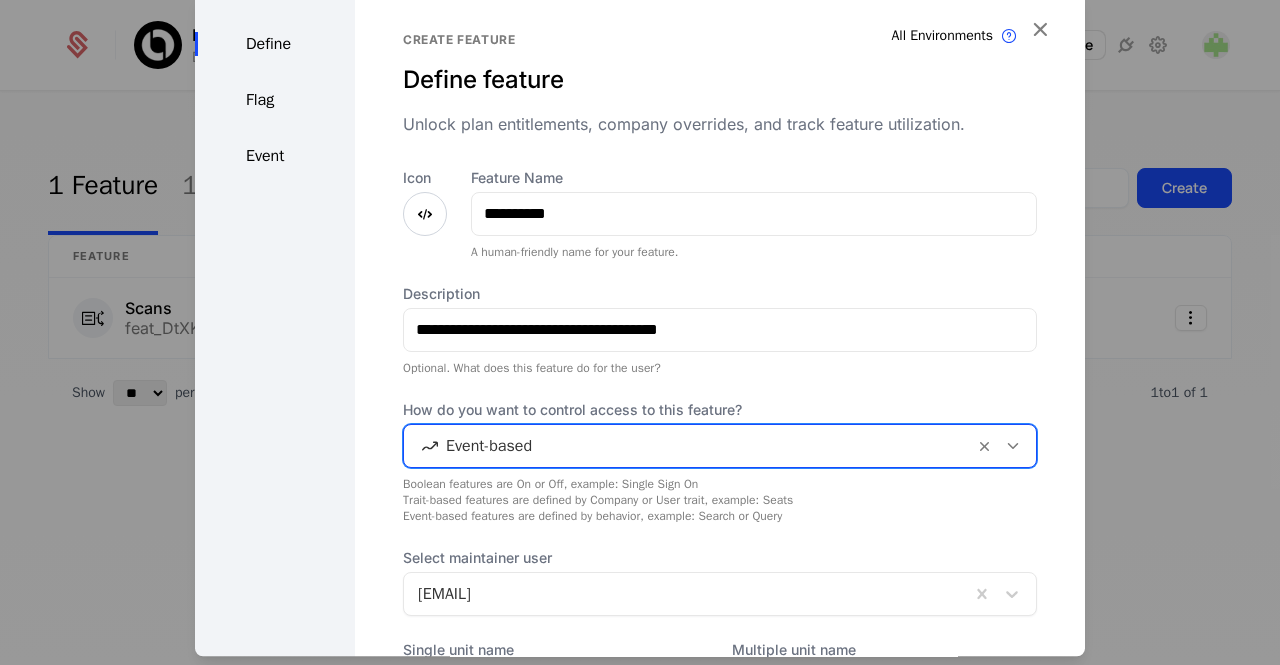 scroll, scrollTop: 6, scrollLeft: 0, axis: vertical 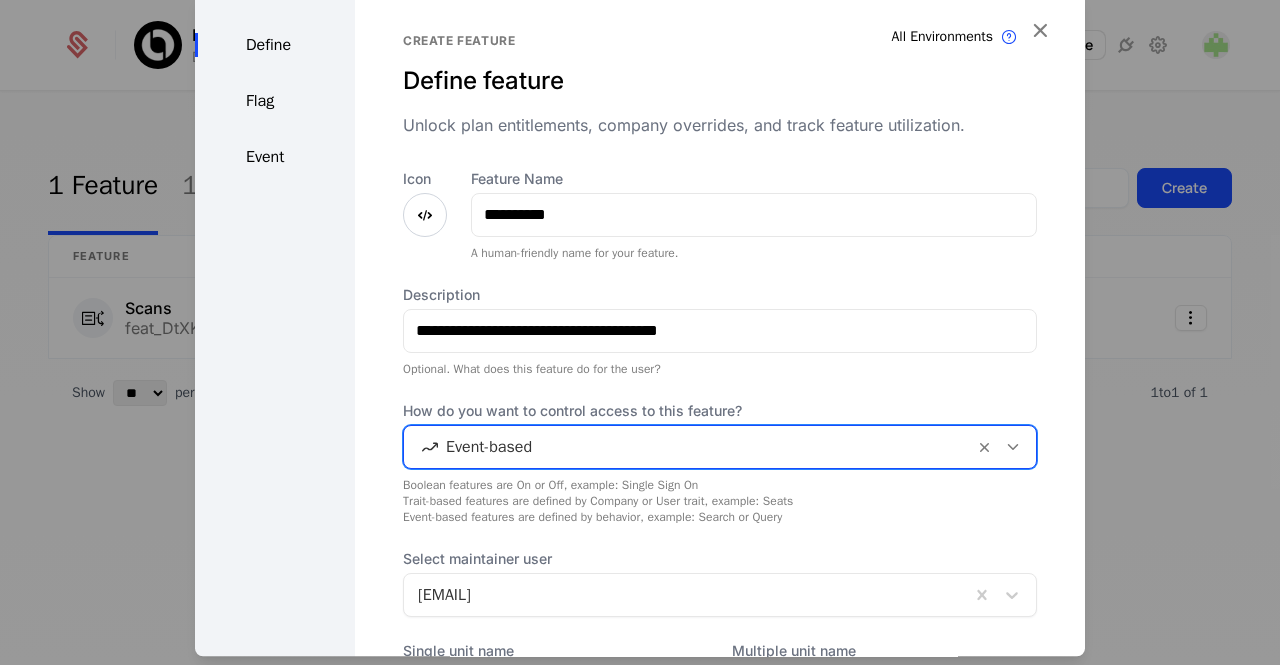 click at bounding box center [425, 215] 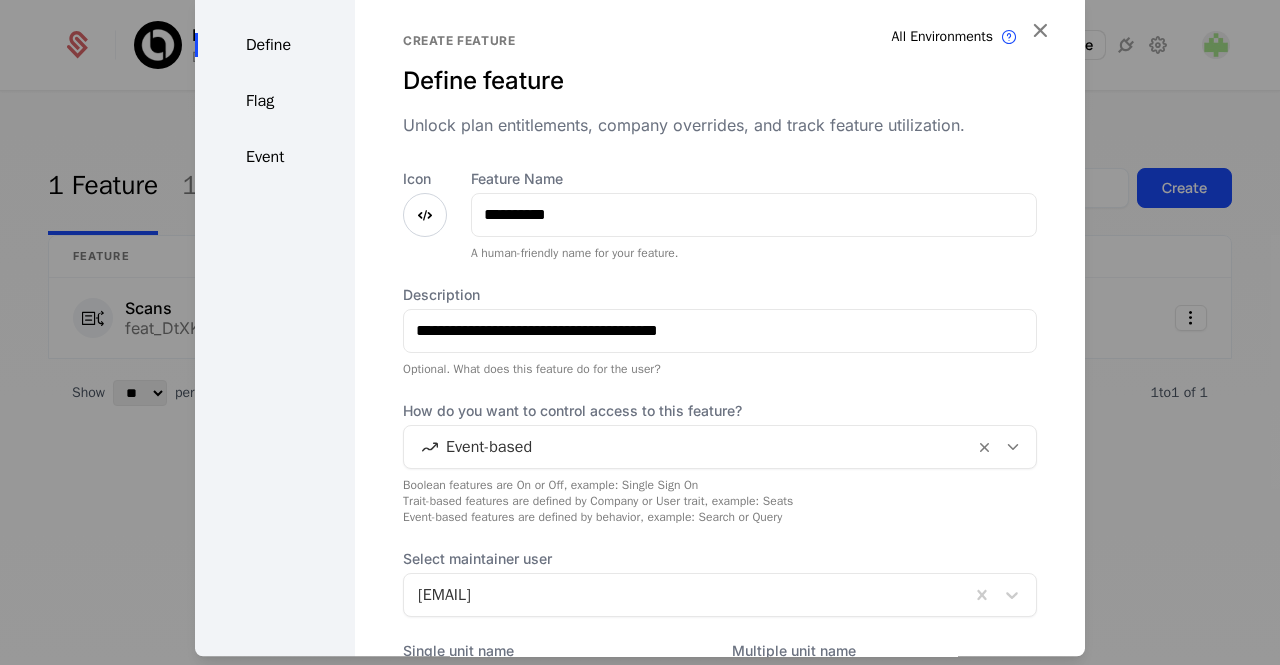 click at bounding box center [425, 215] 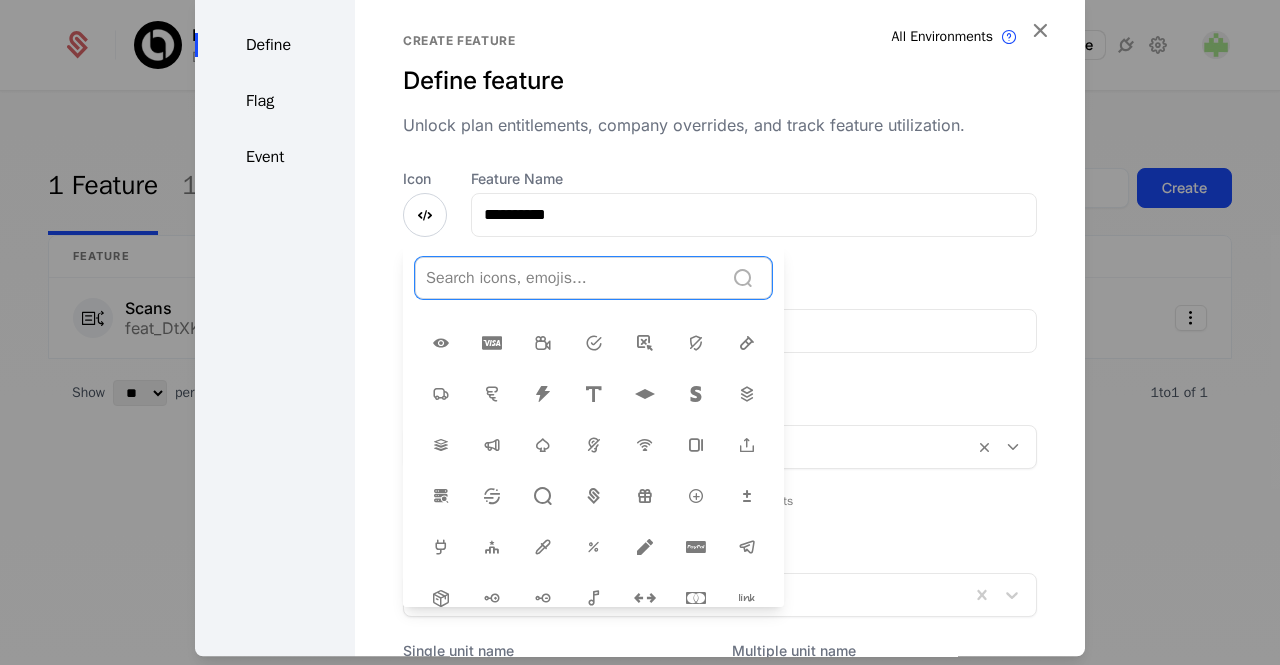 scroll, scrollTop: 80, scrollLeft: 0, axis: vertical 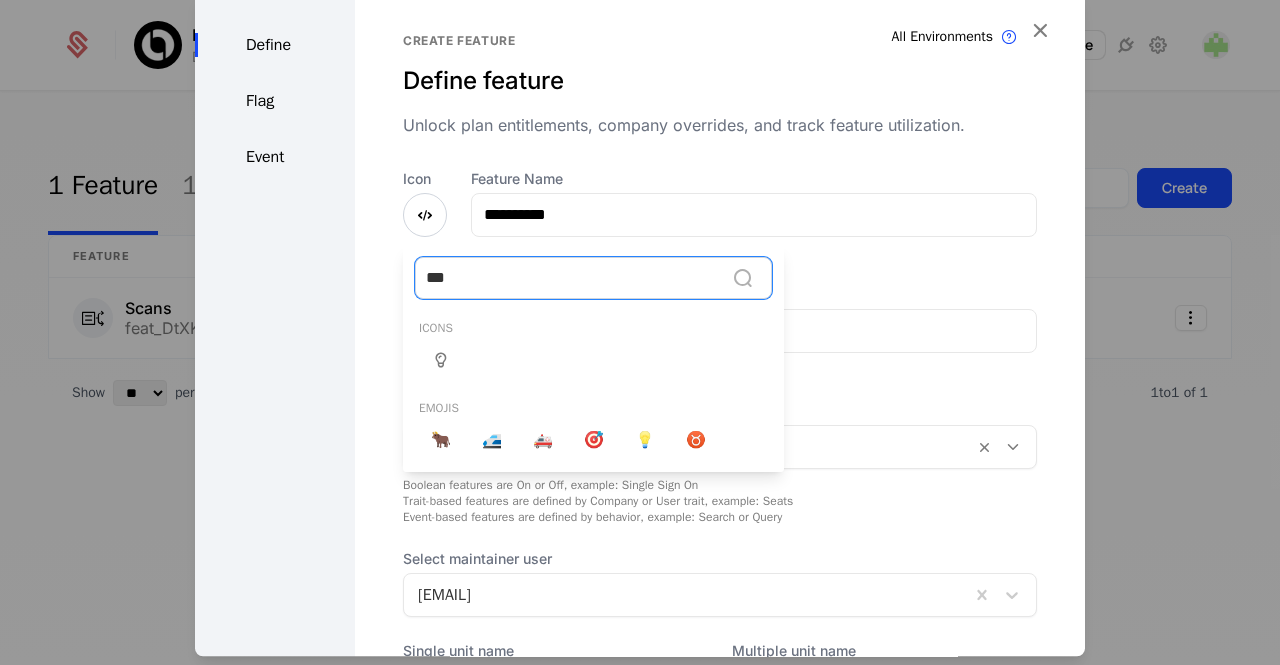 type on "****" 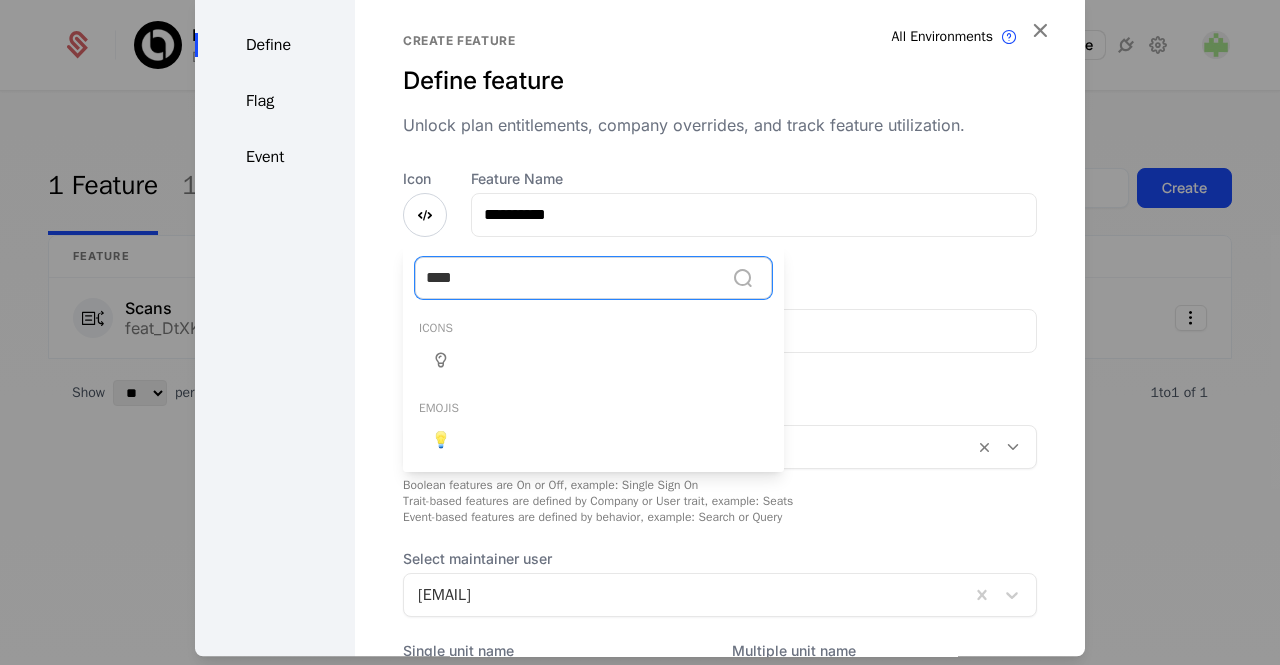 click at bounding box center [440, 361] 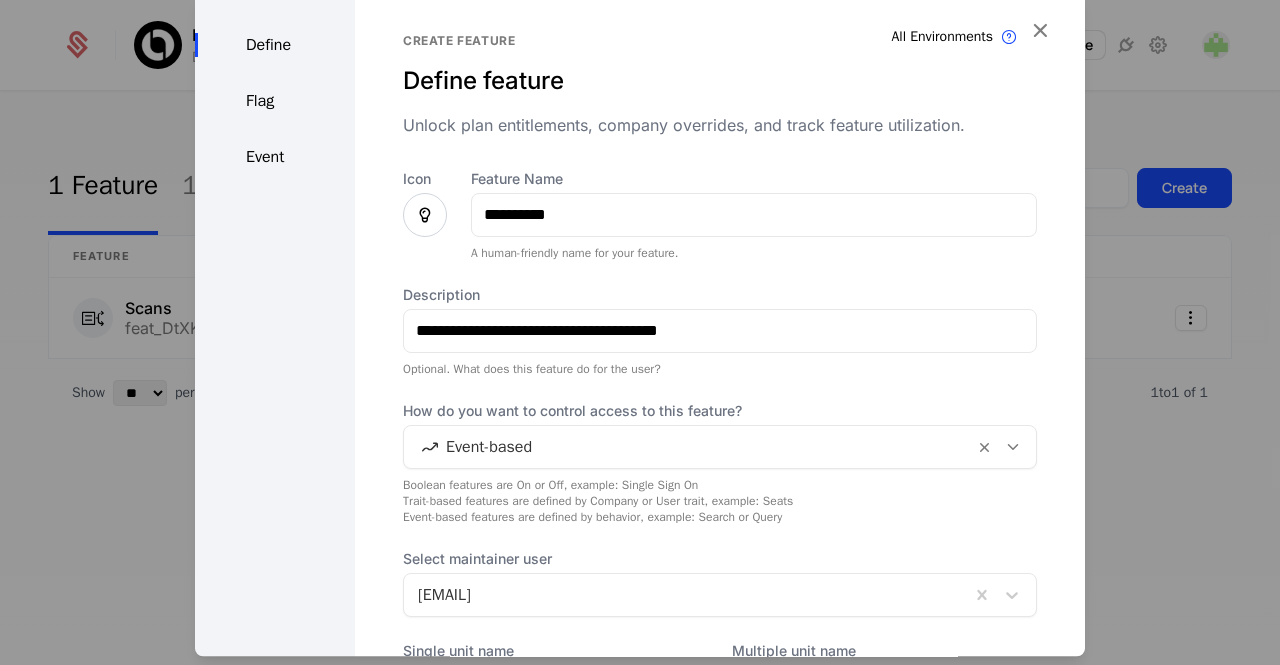 scroll, scrollTop: 218, scrollLeft: 0, axis: vertical 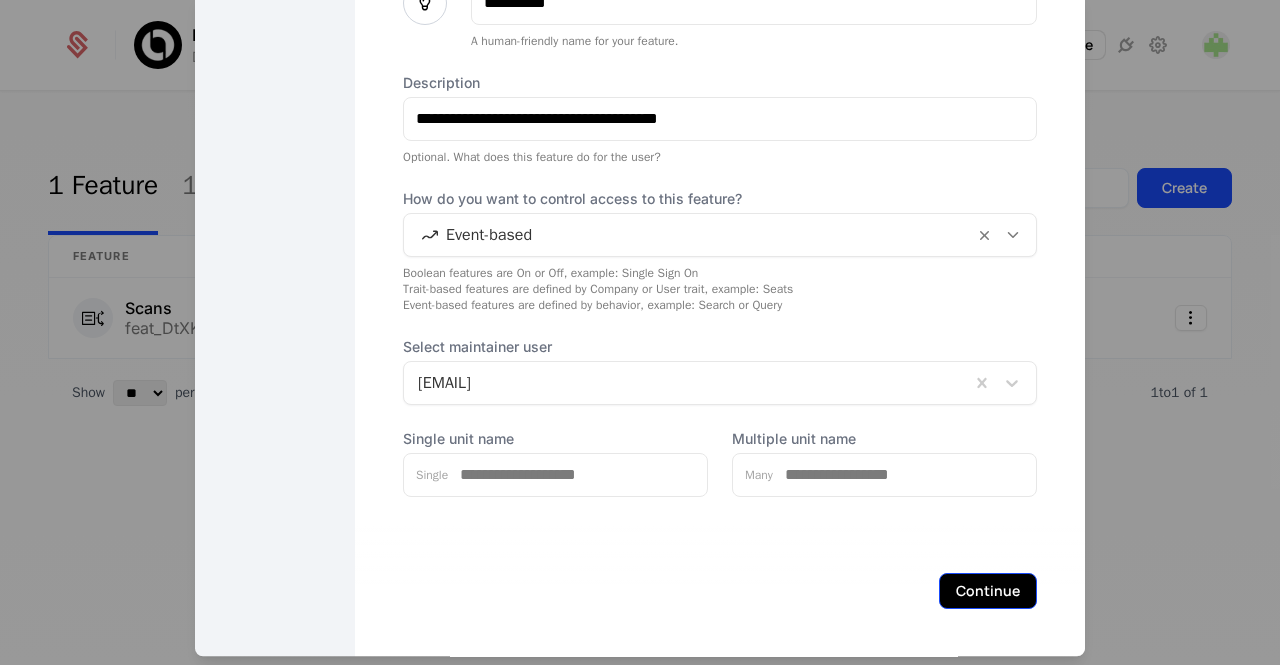 click on "Continue" at bounding box center [988, 591] 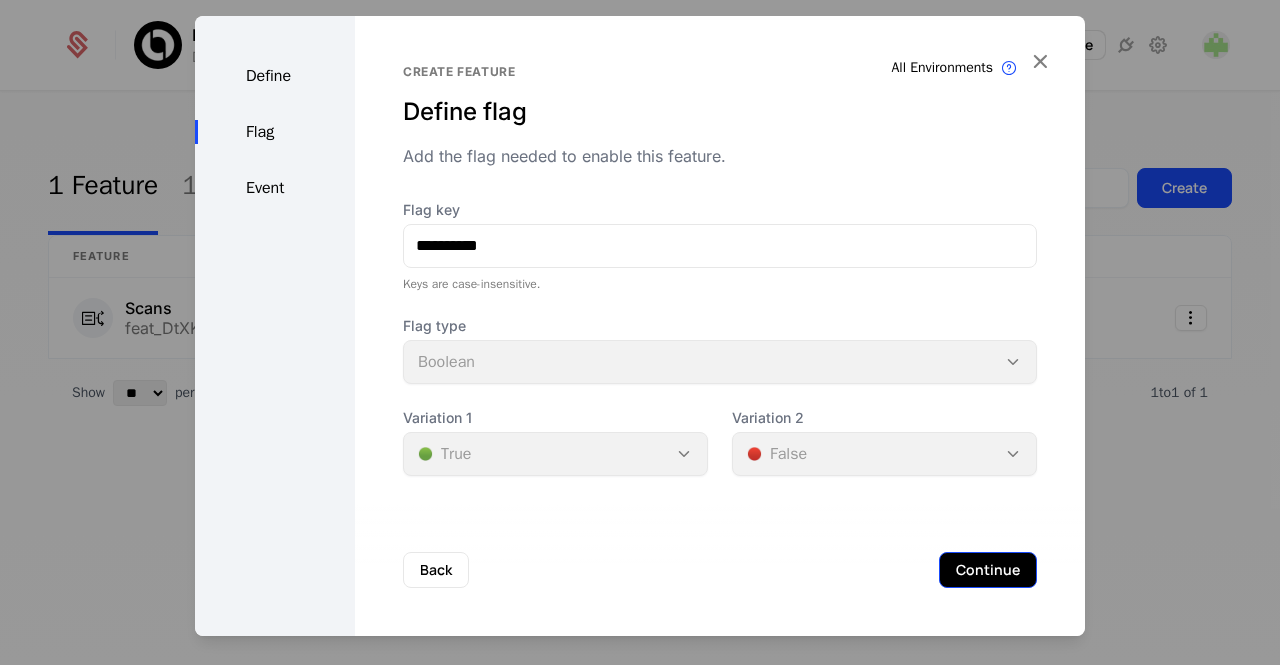 click on "Continue" at bounding box center [988, 570] 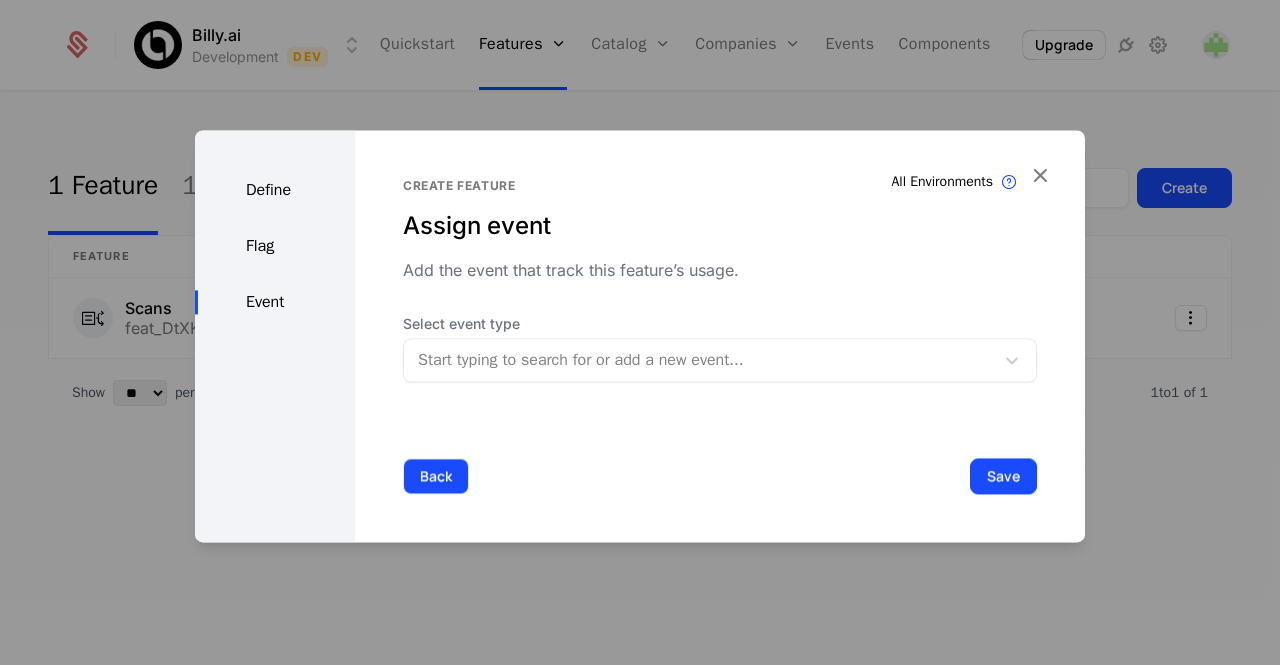 click on "Back" at bounding box center (436, 476) 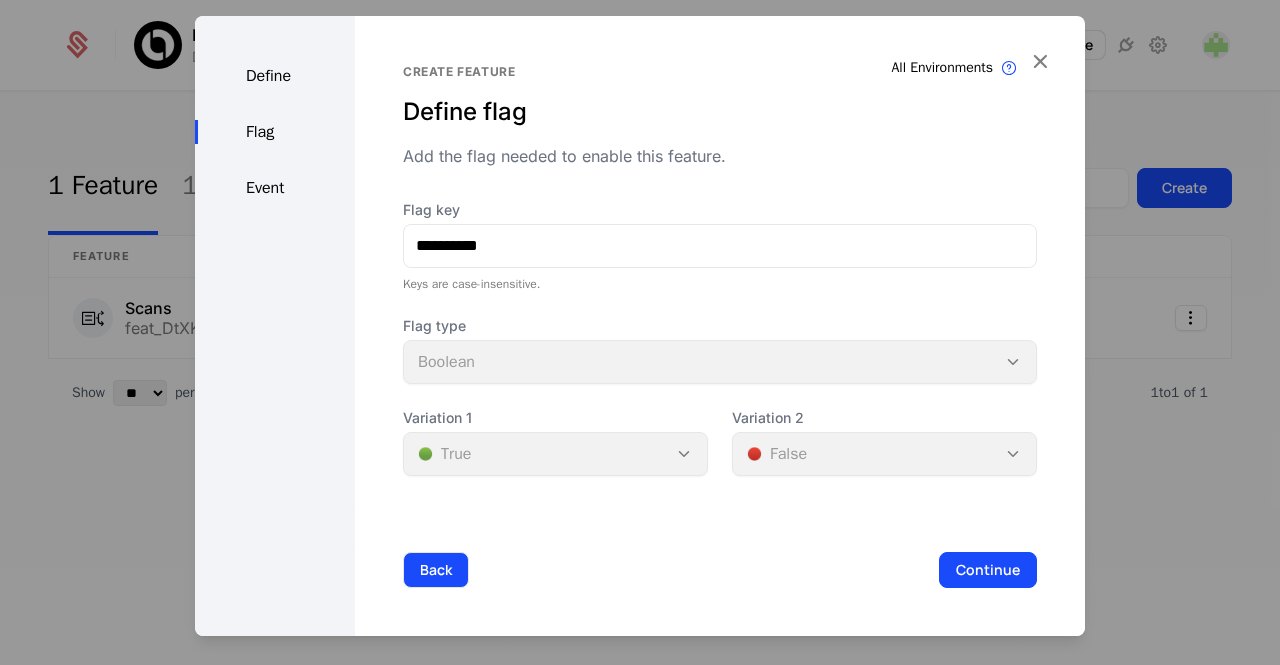 click on "Back" at bounding box center [436, 570] 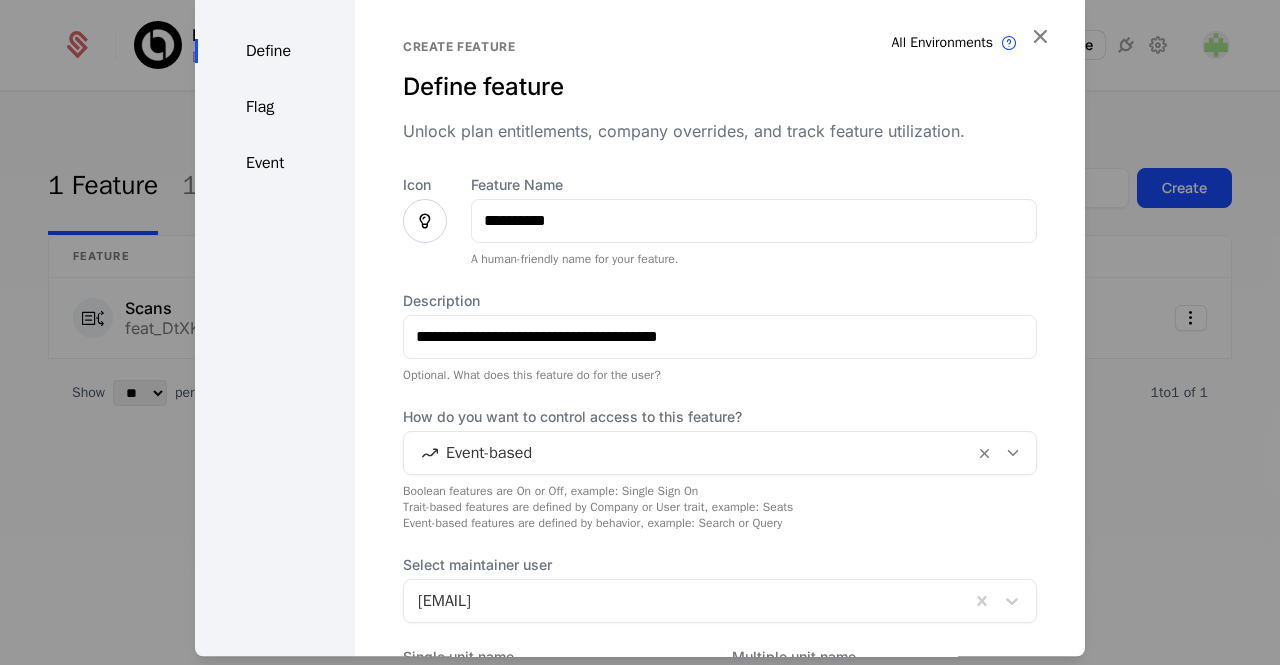 click at bounding box center (689, 453) 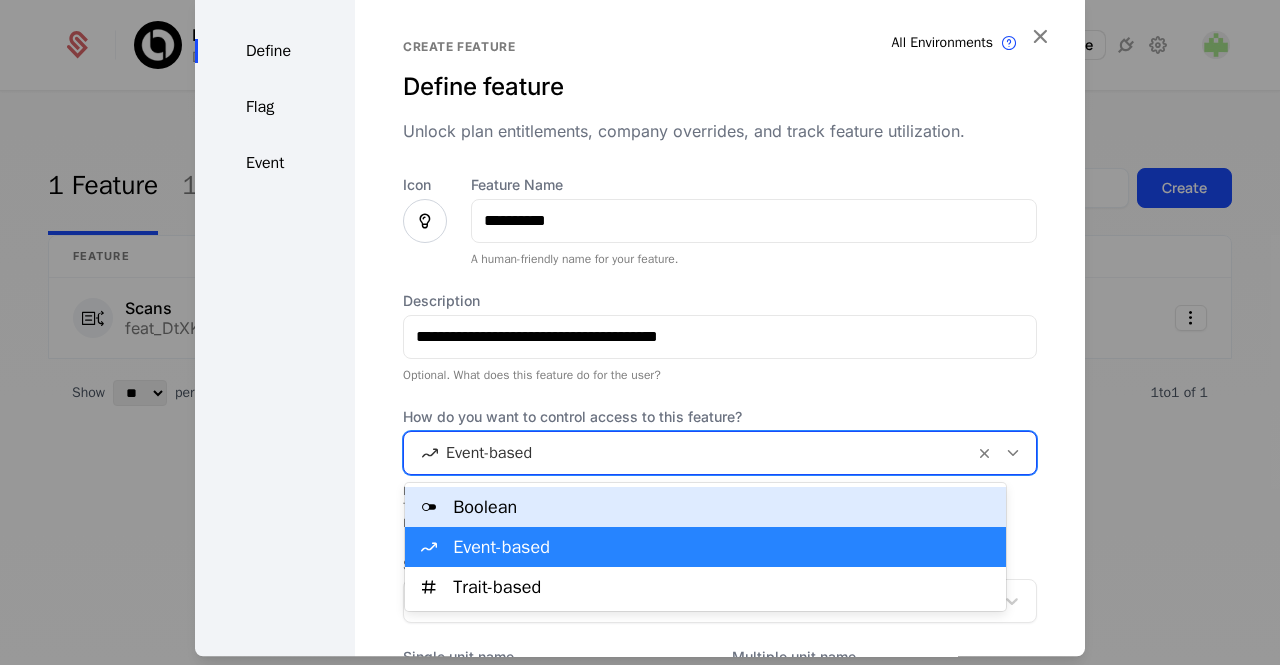 click on "Boolean" at bounding box center [723, 507] 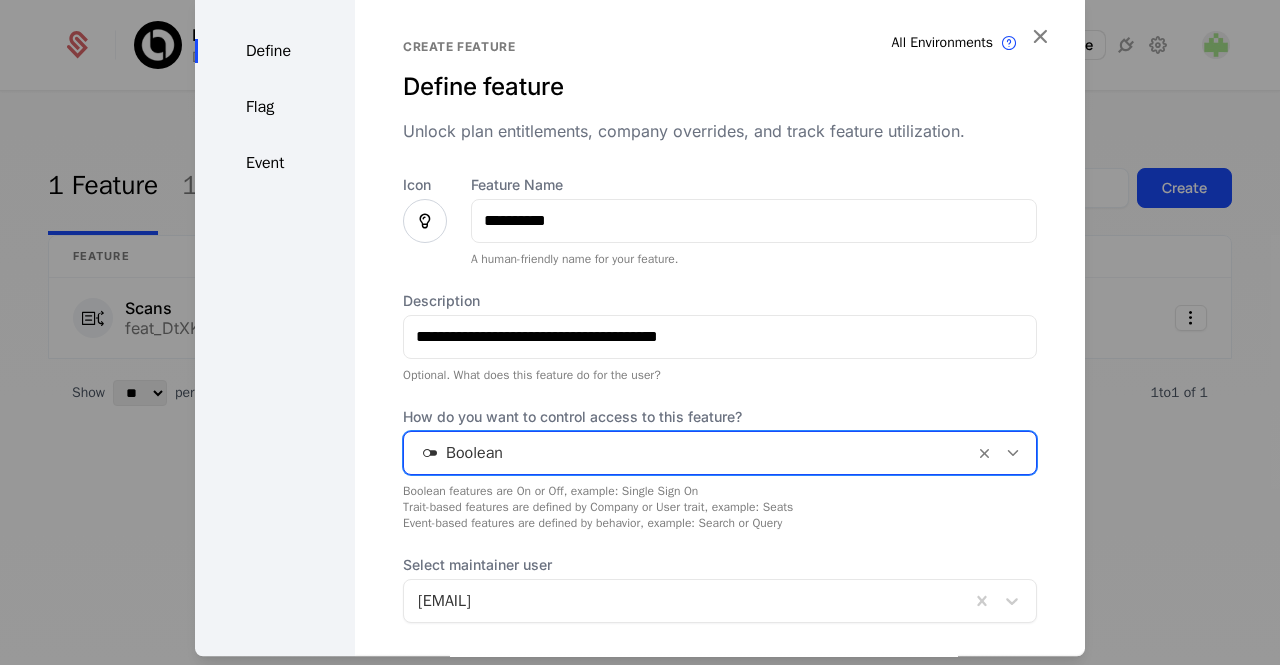 scroll, scrollTop: 126, scrollLeft: 0, axis: vertical 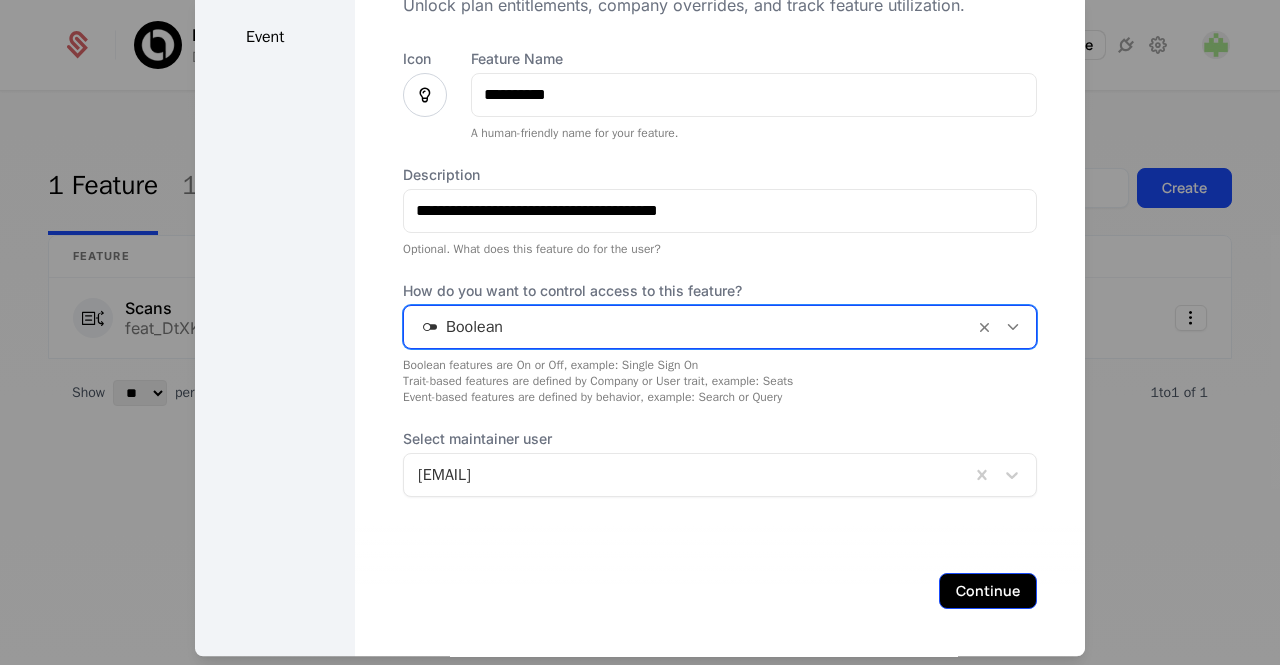 click on "Continue" at bounding box center [988, 591] 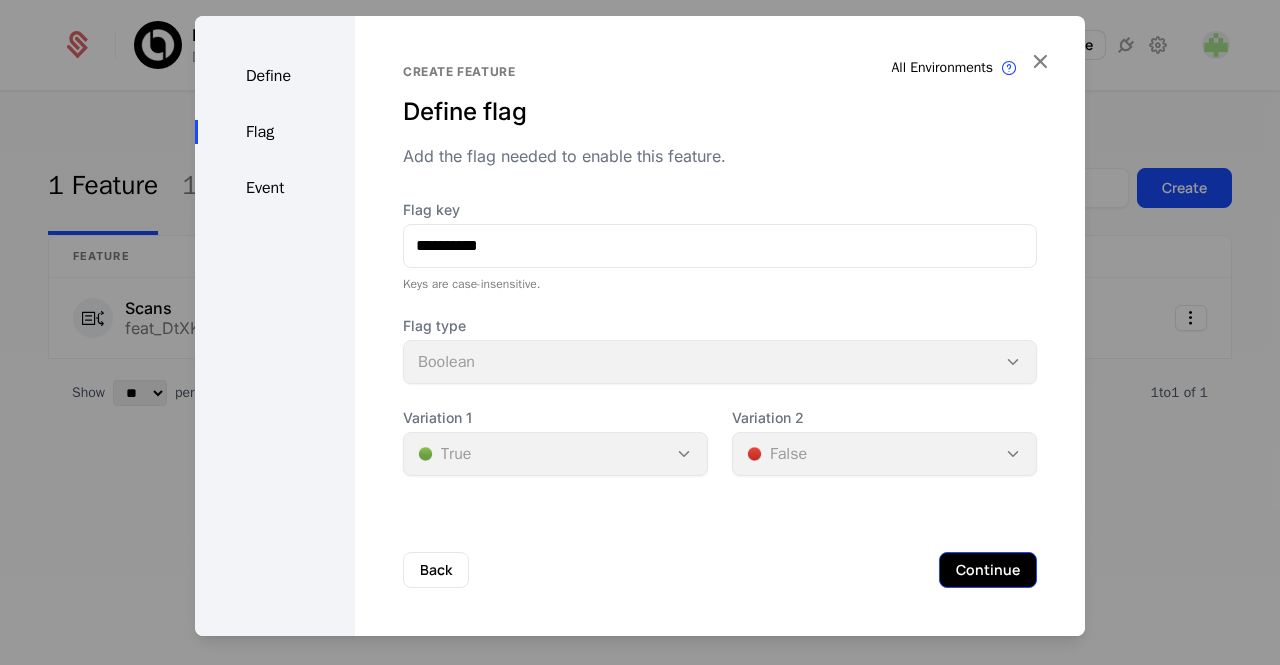scroll, scrollTop: 0, scrollLeft: 0, axis: both 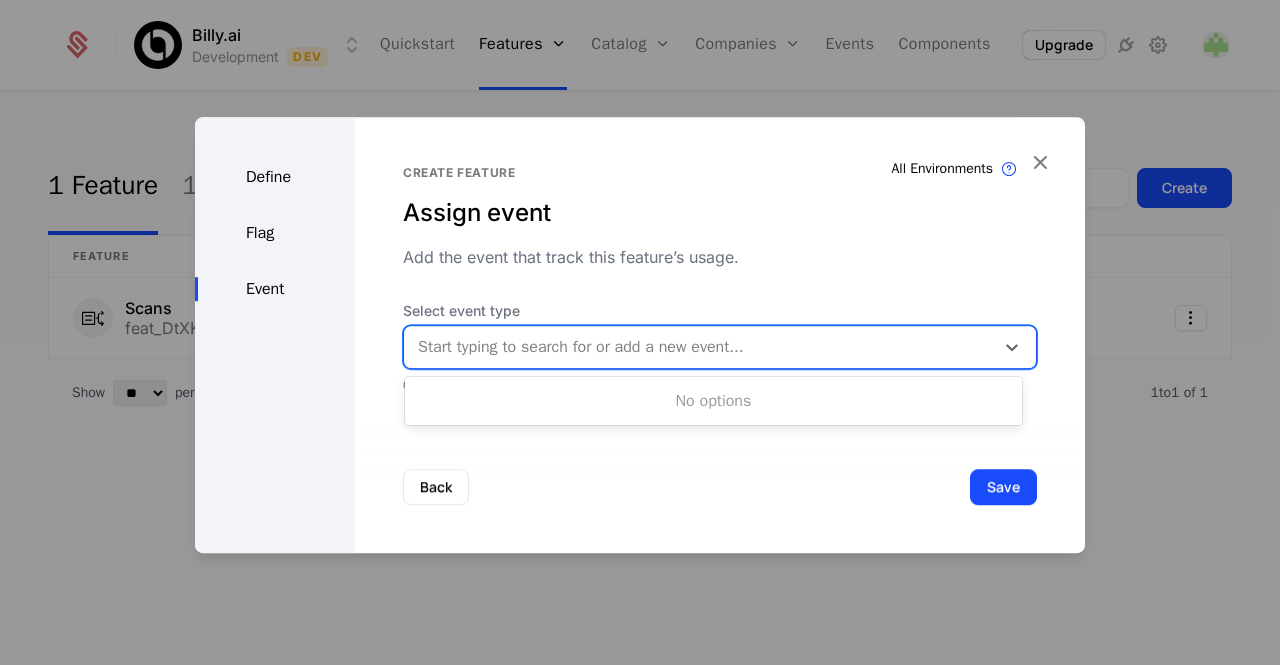 click at bounding box center (699, 347) 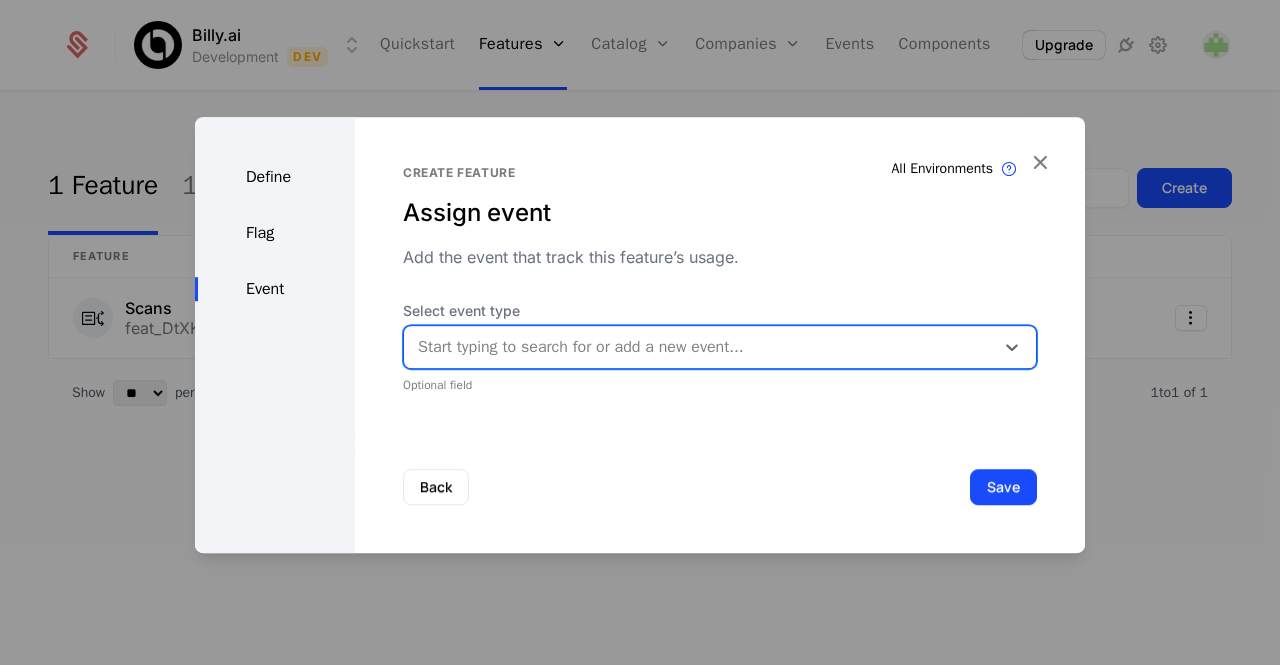 click at bounding box center [699, 347] 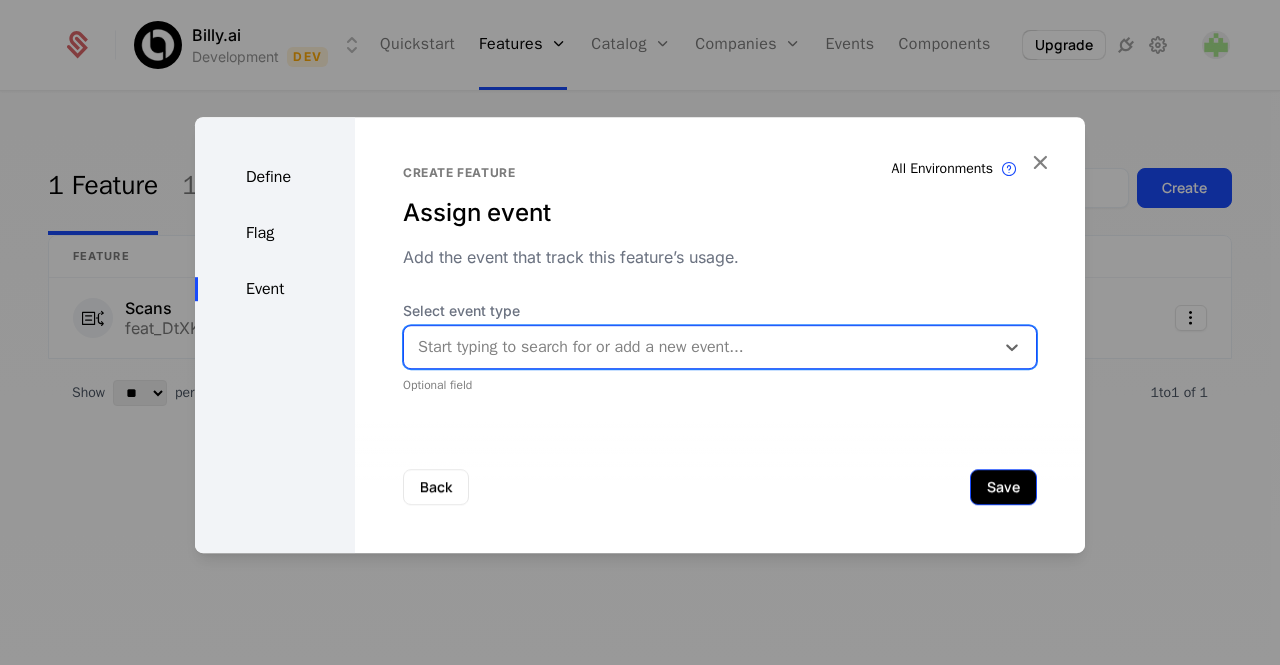 click on "Save" at bounding box center (1003, 487) 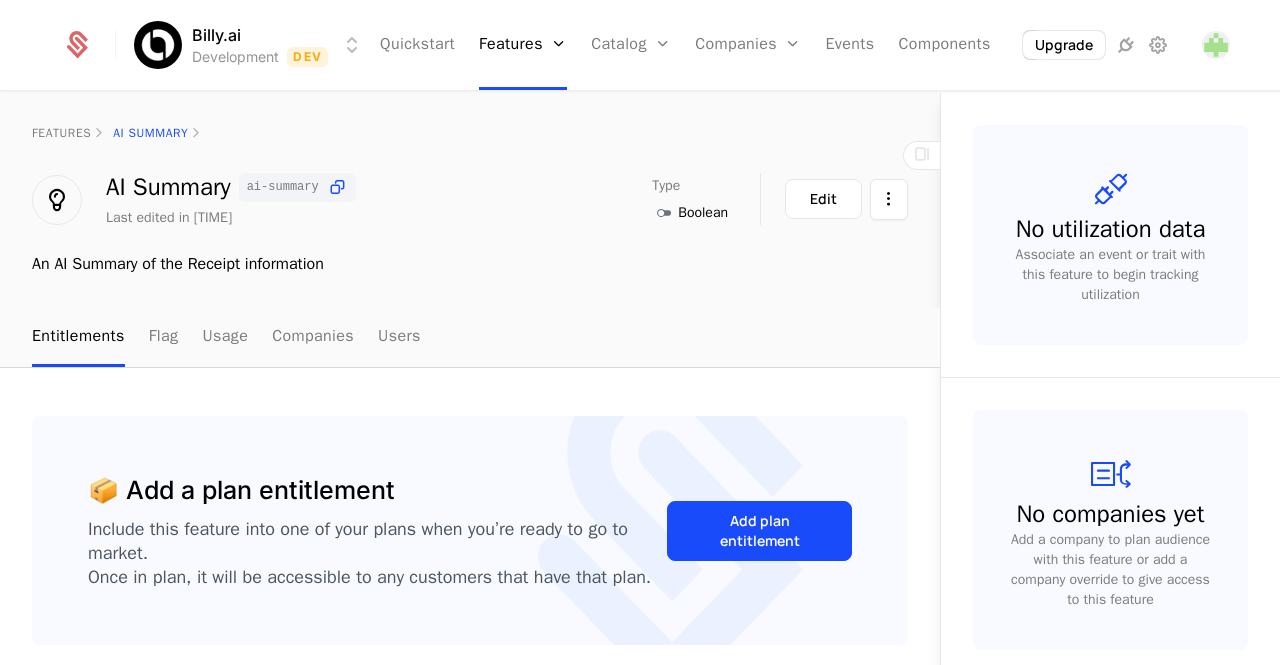 scroll, scrollTop: 264, scrollLeft: 0, axis: vertical 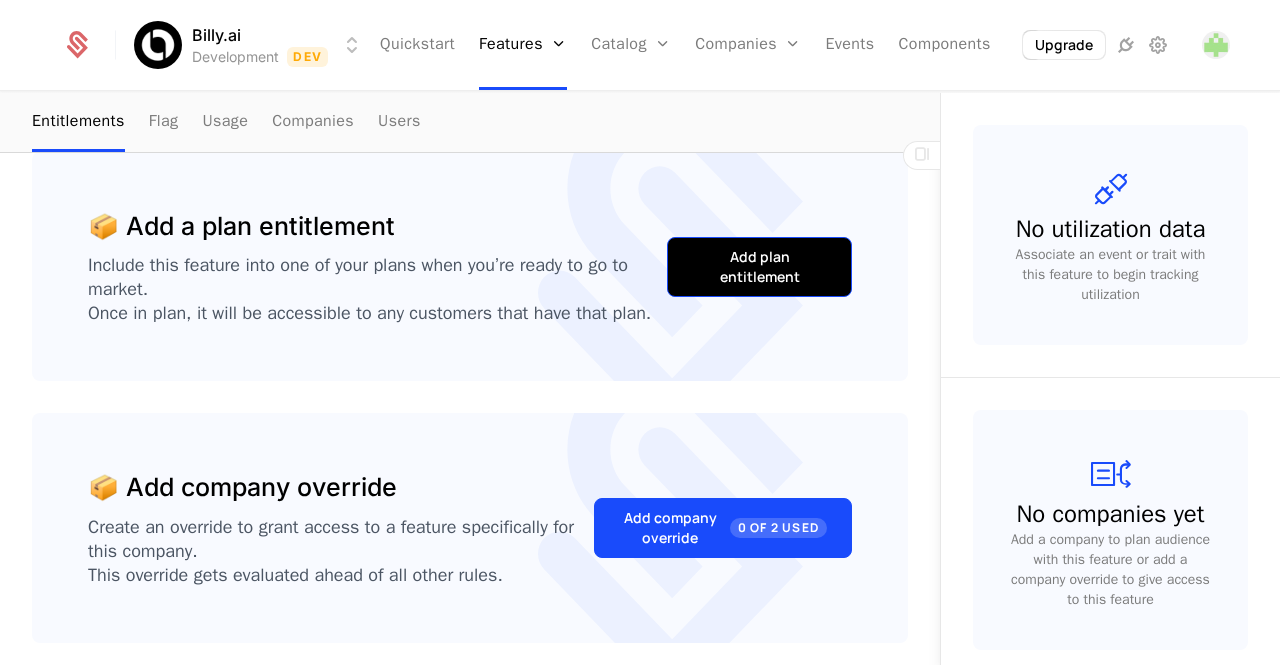 click on "Add plan entitlement" at bounding box center [759, 267] 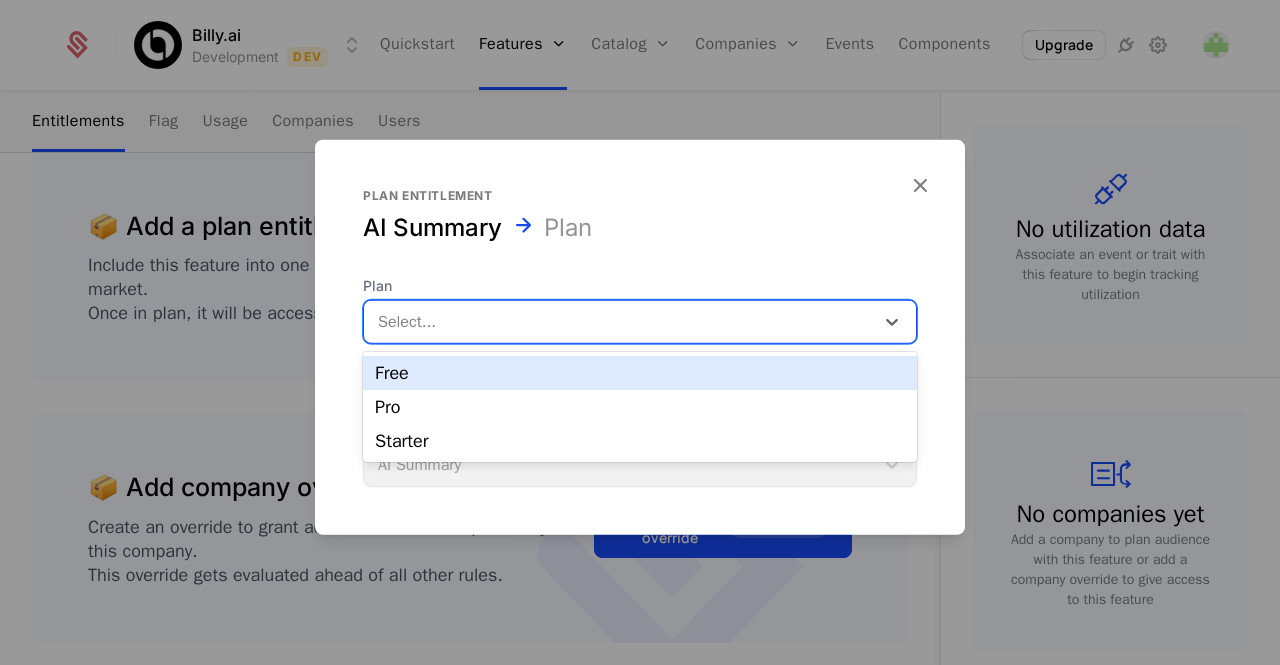 click at bounding box center (619, 321) 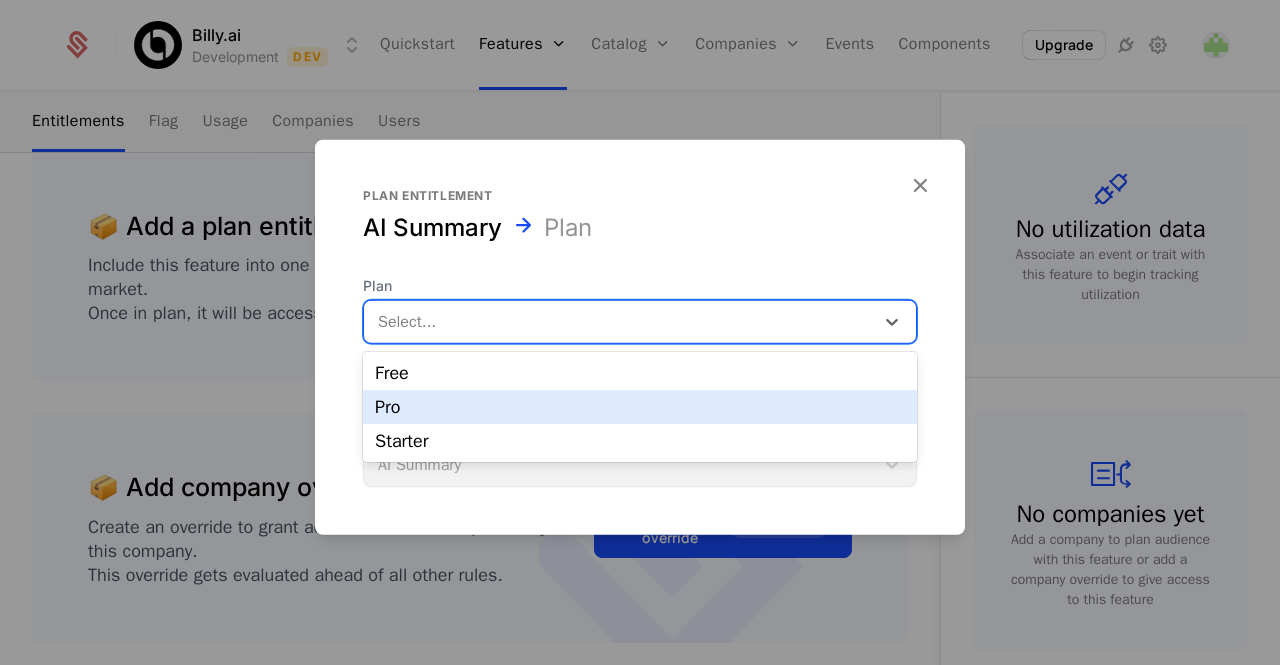 click on "Pro" at bounding box center [640, 407] 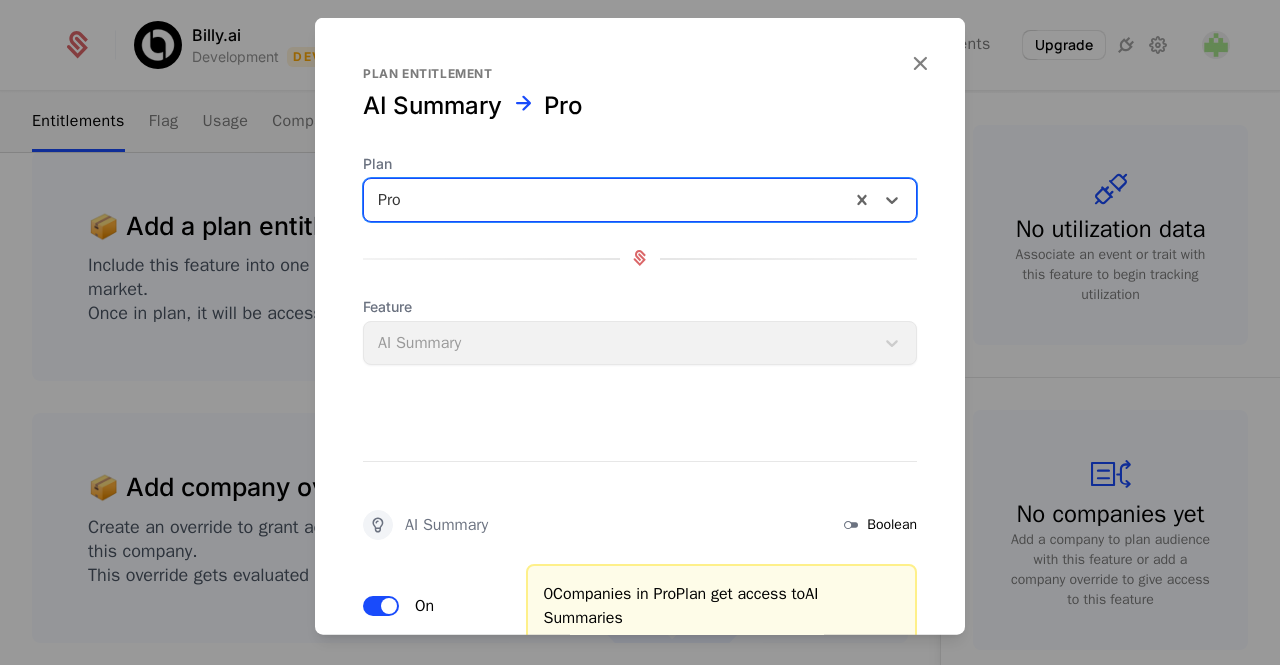 scroll, scrollTop: 154, scrollLeft: 0, axis: vertical 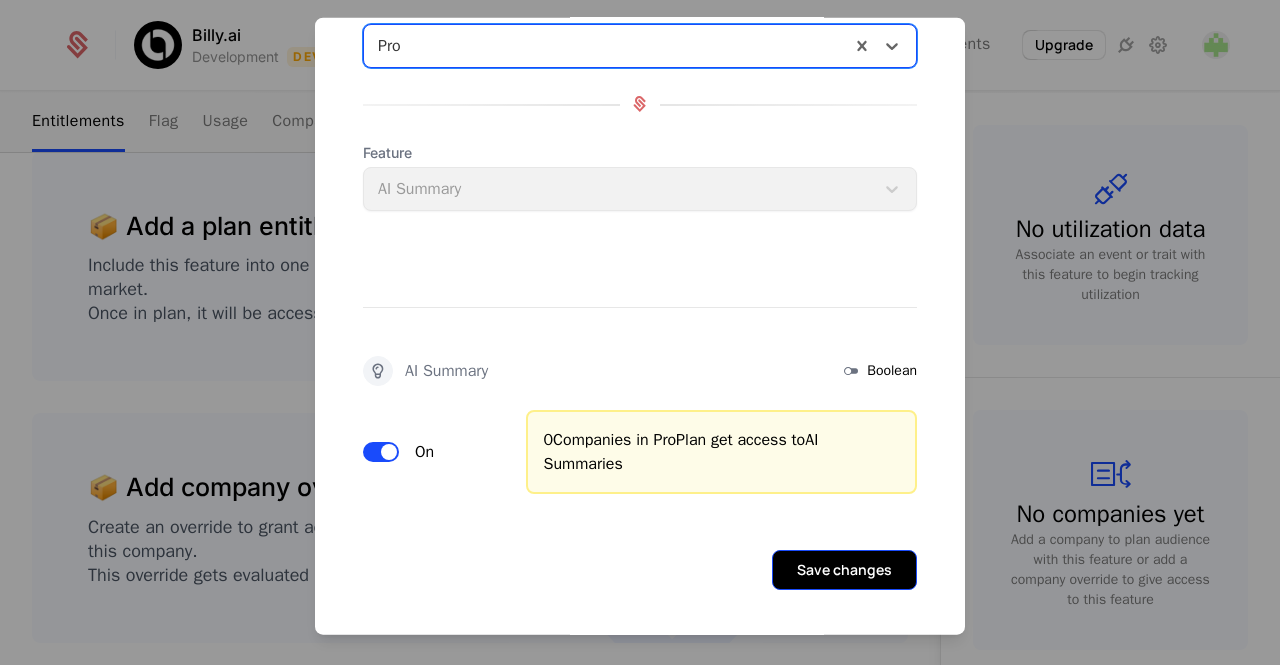 click on "Save changes" at bounding box center [844, 569] 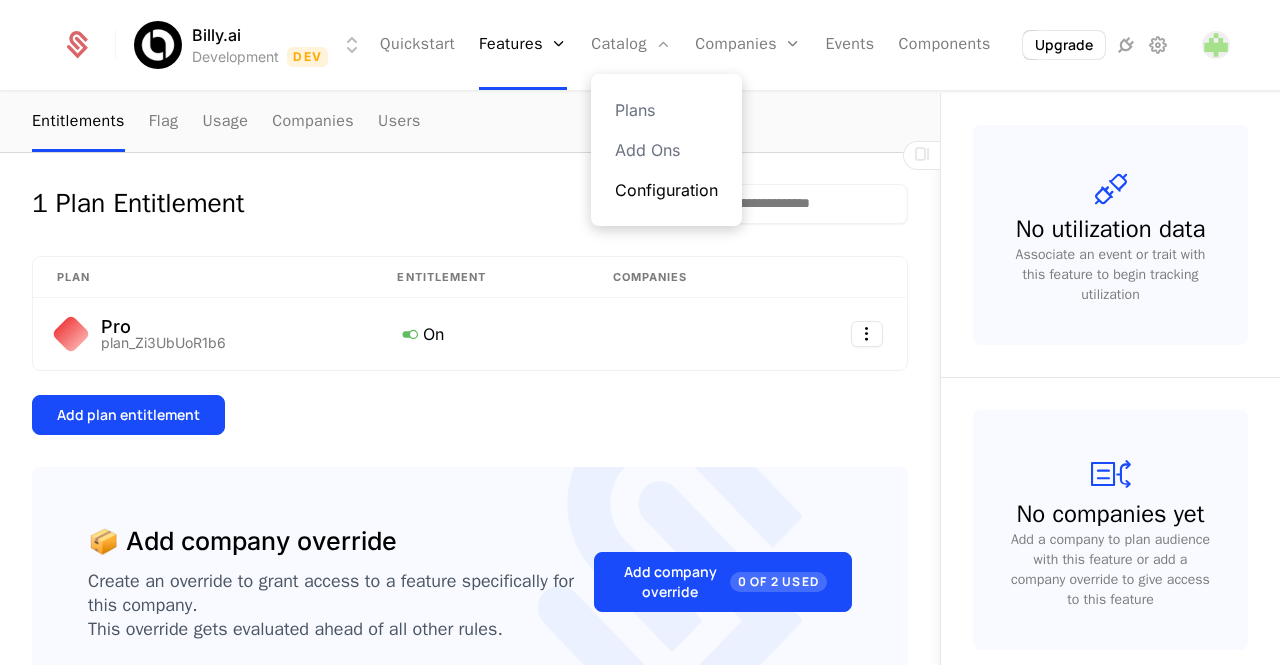 click on "Configuration" at bounding box center [666, 190] 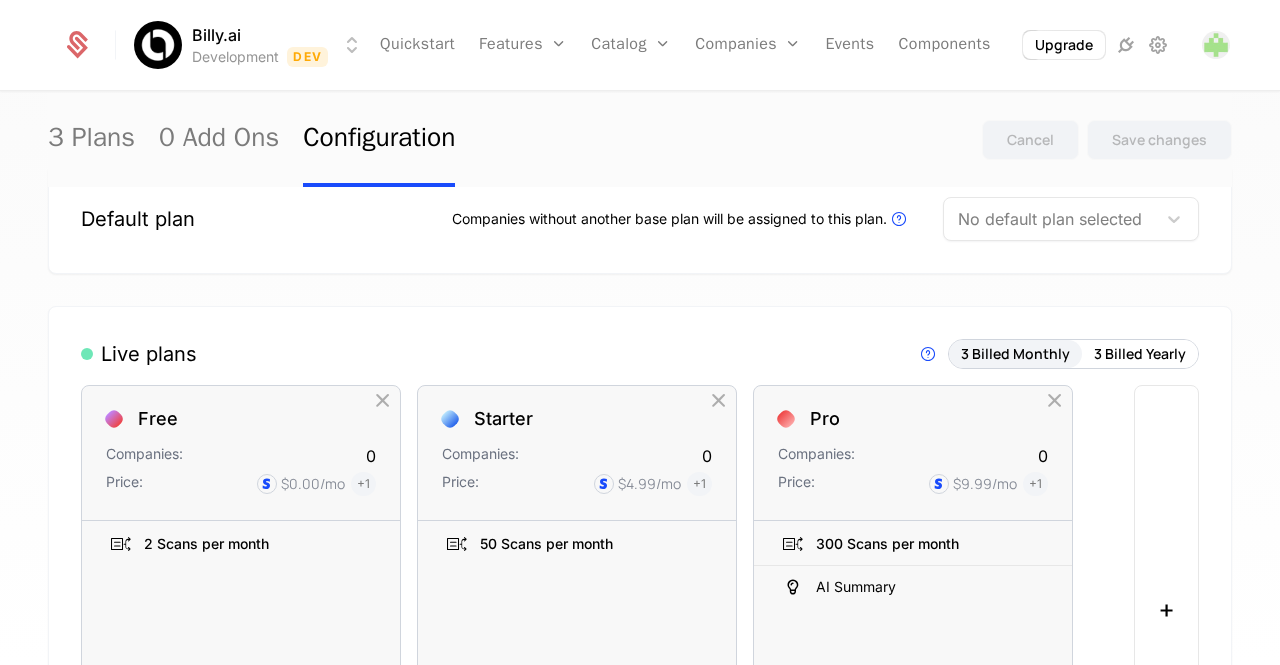 scroll, scrollTop: 0, scrollLeft: 0, axis: both 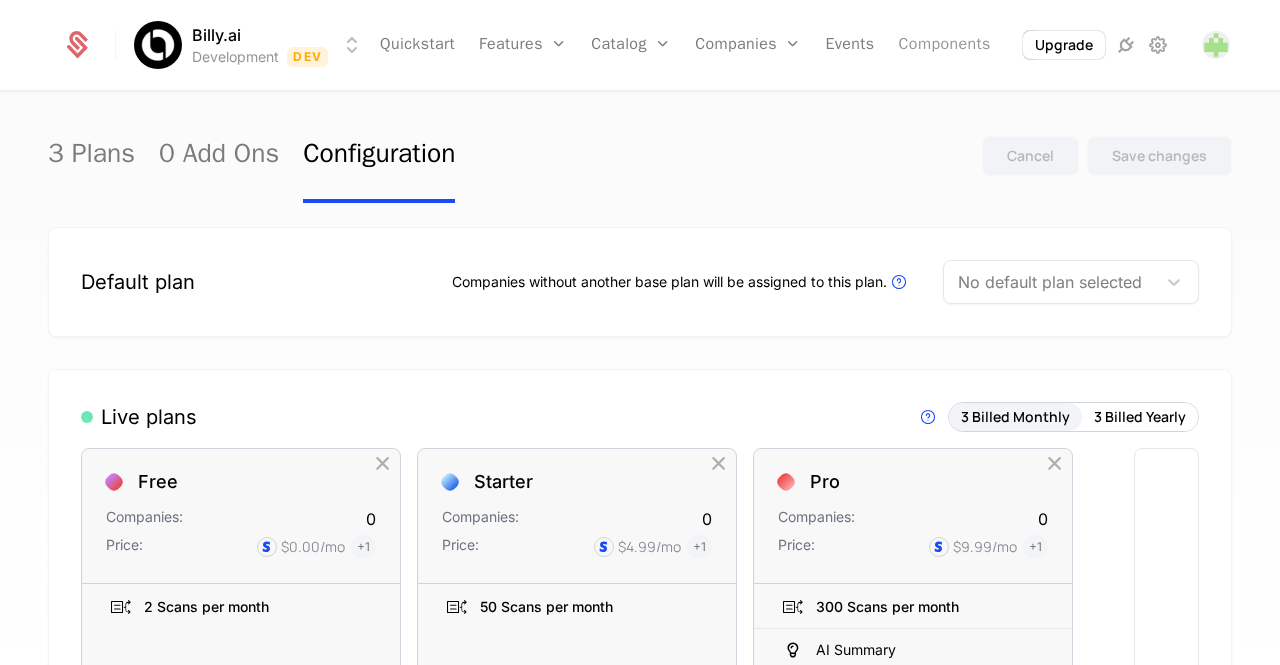 click on "Components" at bounding box center (945, 45) 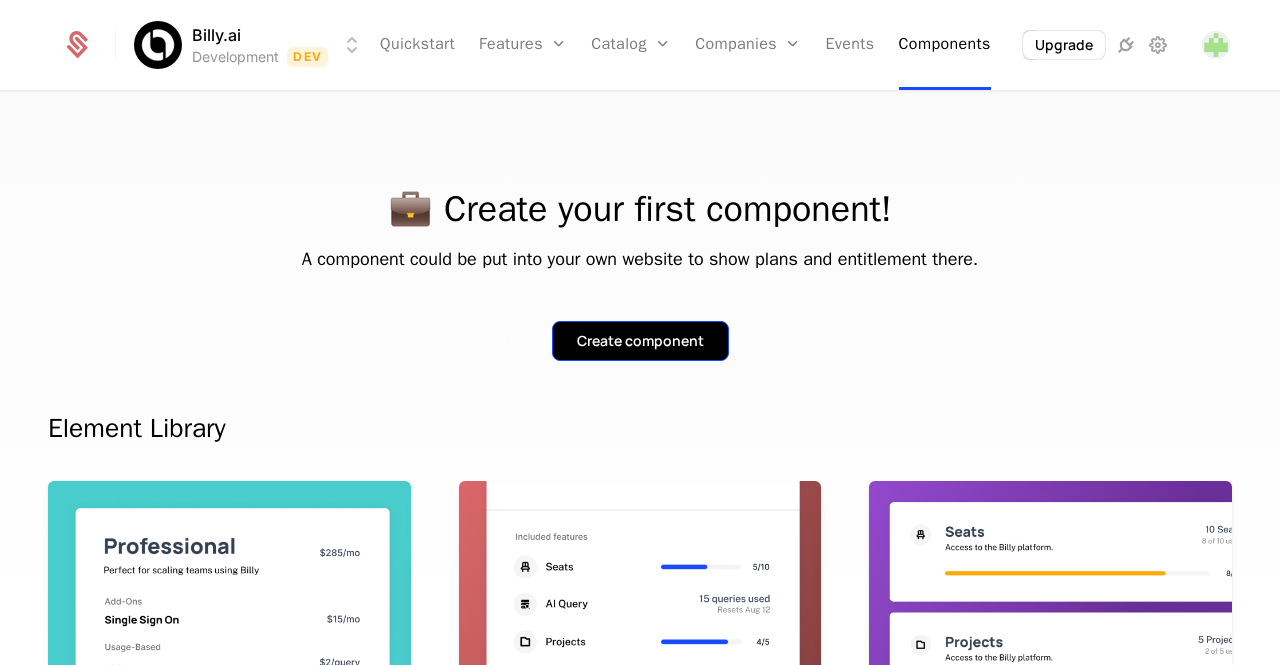 click on "Create component" at bounding box center (640, 341) 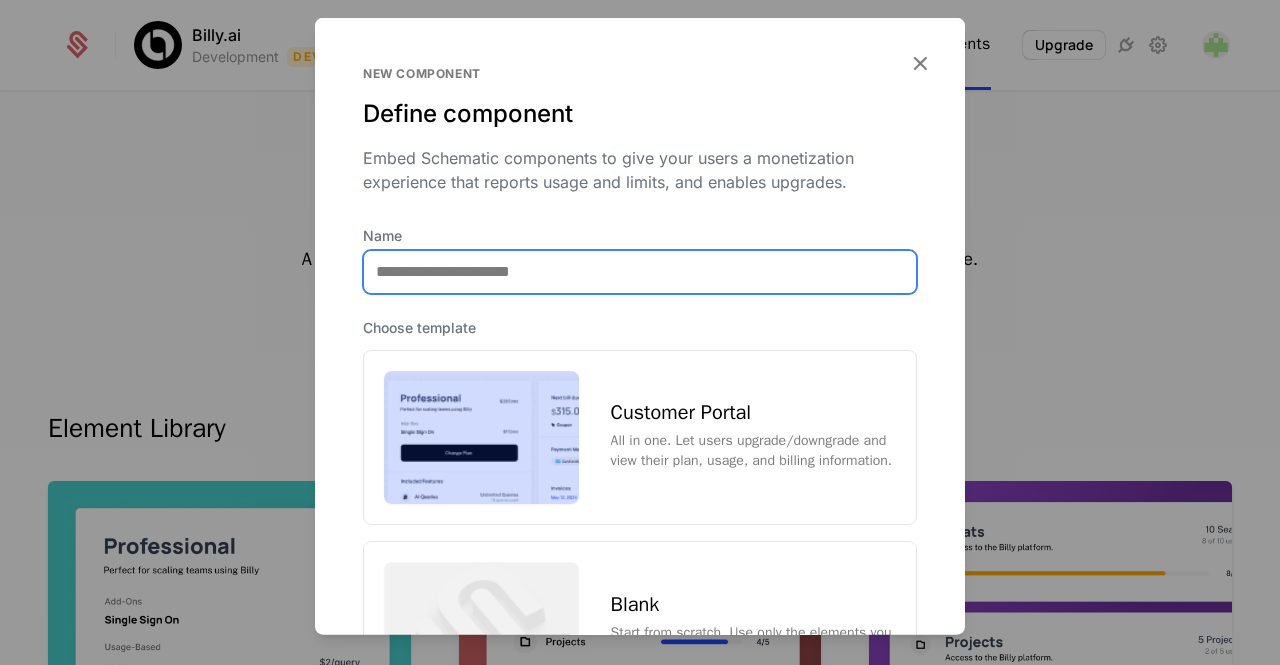 click on "Name" at bounding box center [640, 271] 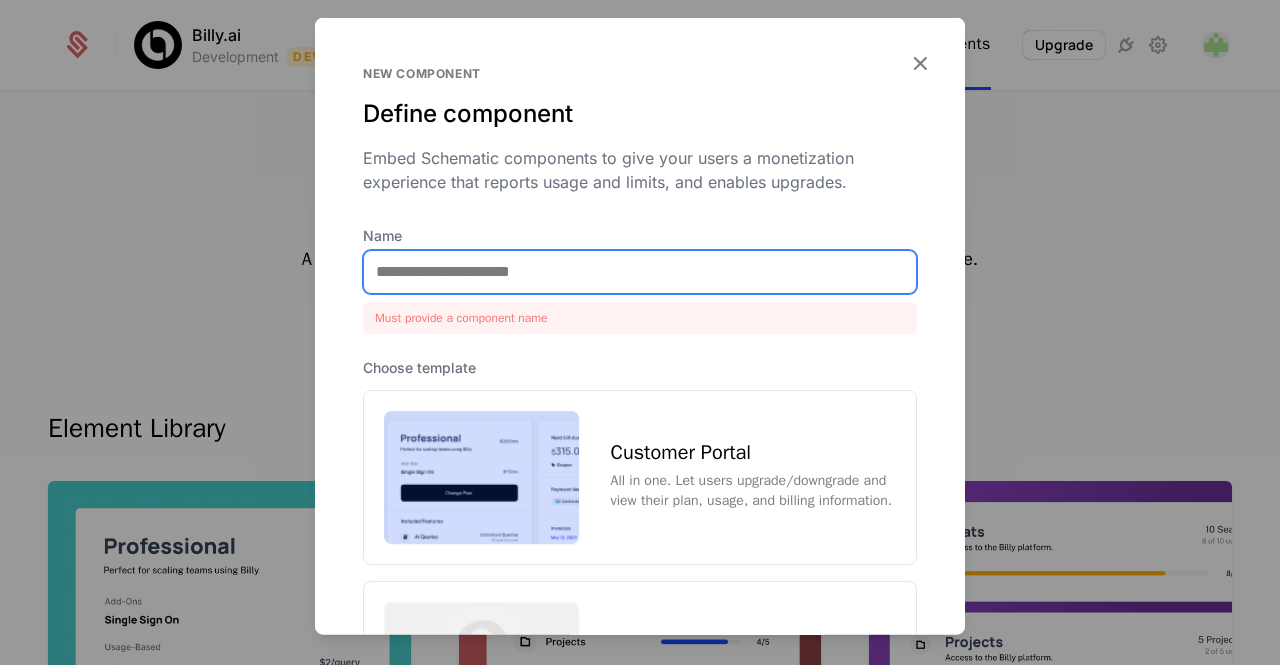 click on "Name" at bounding box center (640, 271) 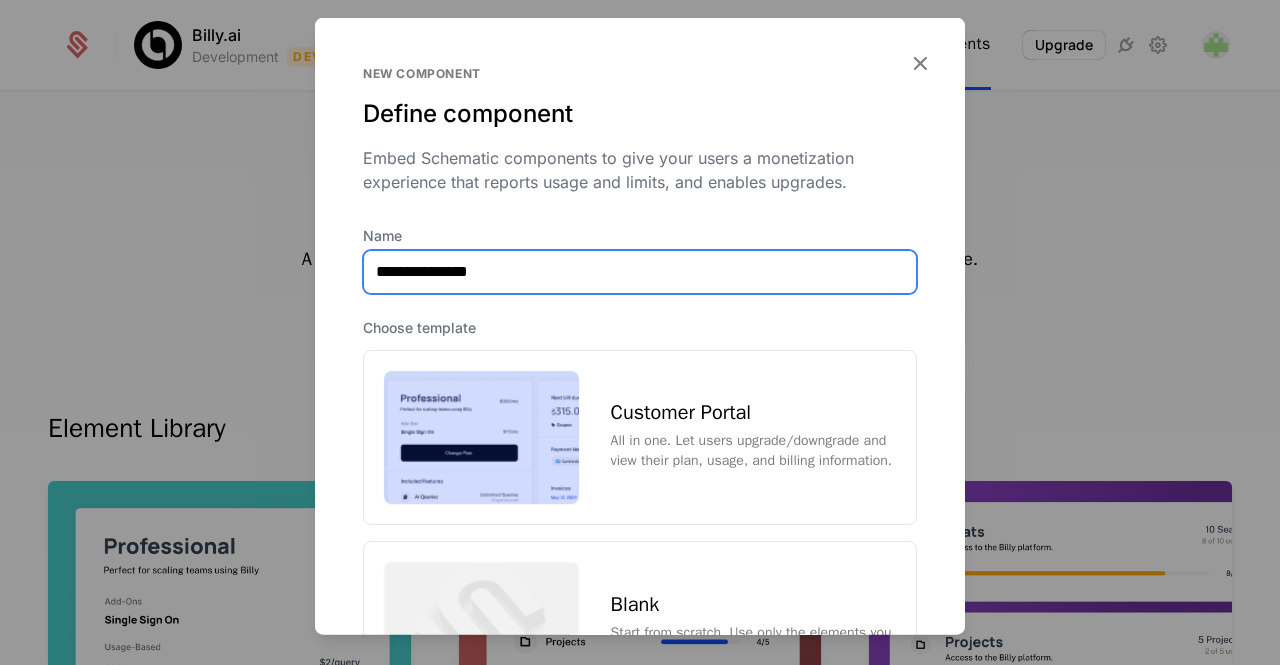 type on "**********" 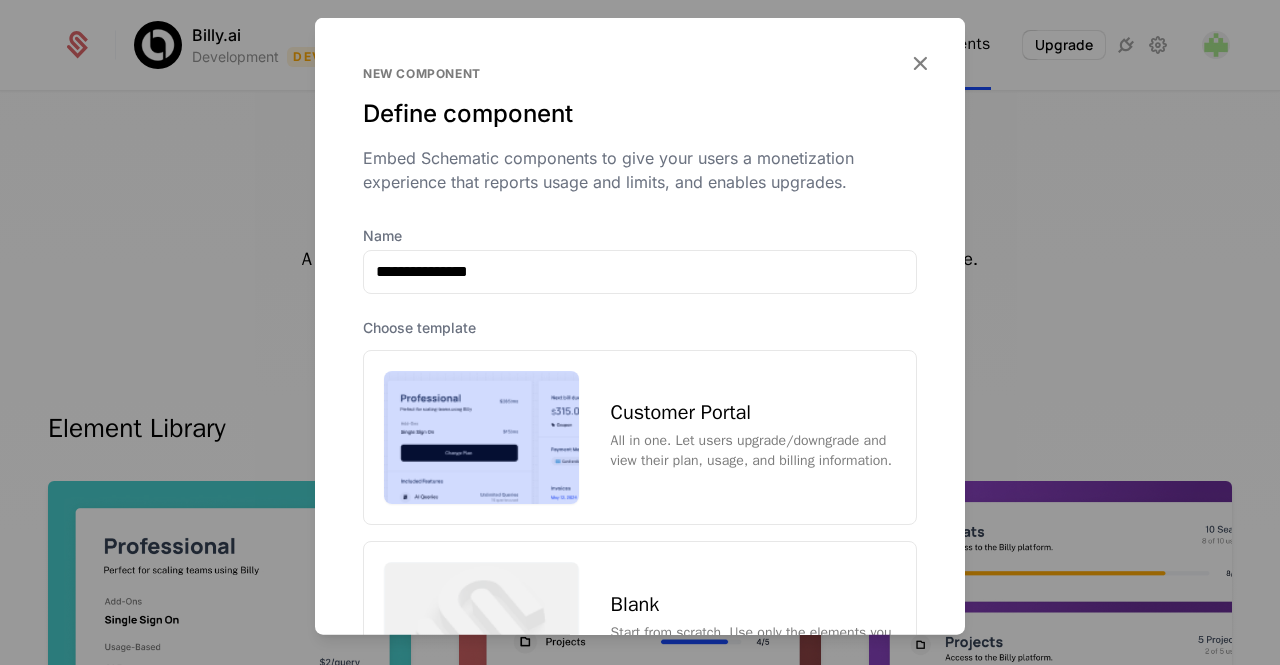 click on "Customer Portal  All in one. Let users upgrade/downgrade and view their plan, usage, and billing information." at bounding box center (640, 437) 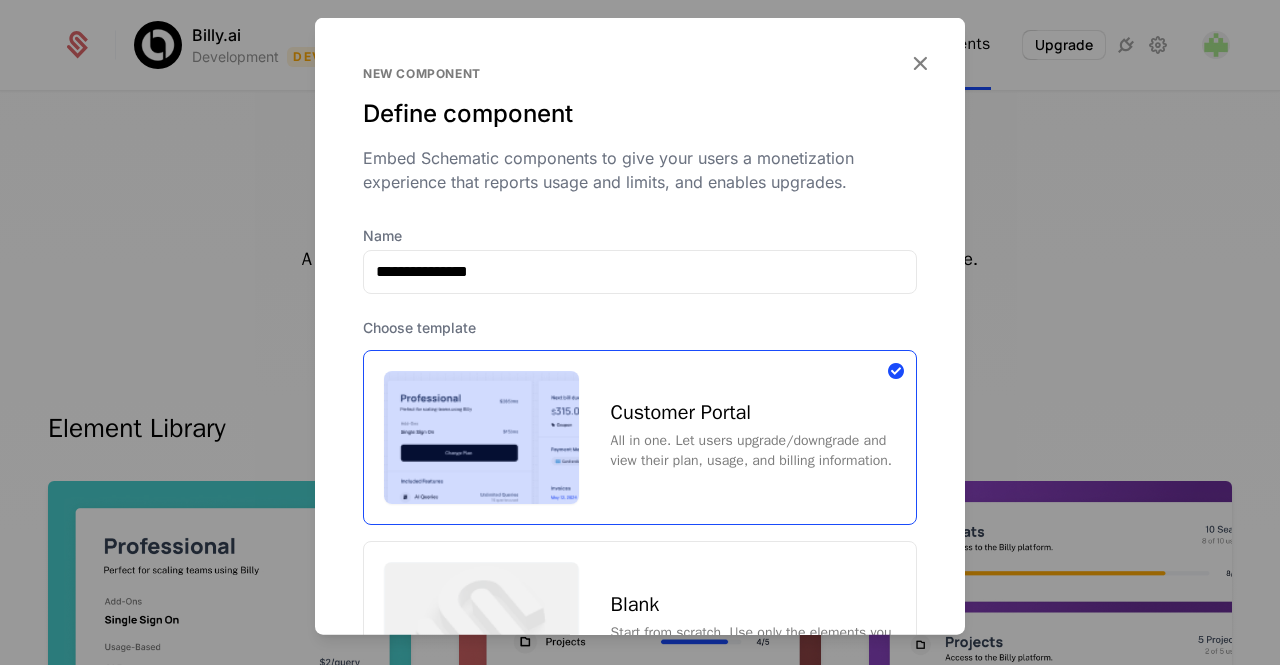 scroll, scrollTop: 208, scrollLeft: 0, axis: vertical 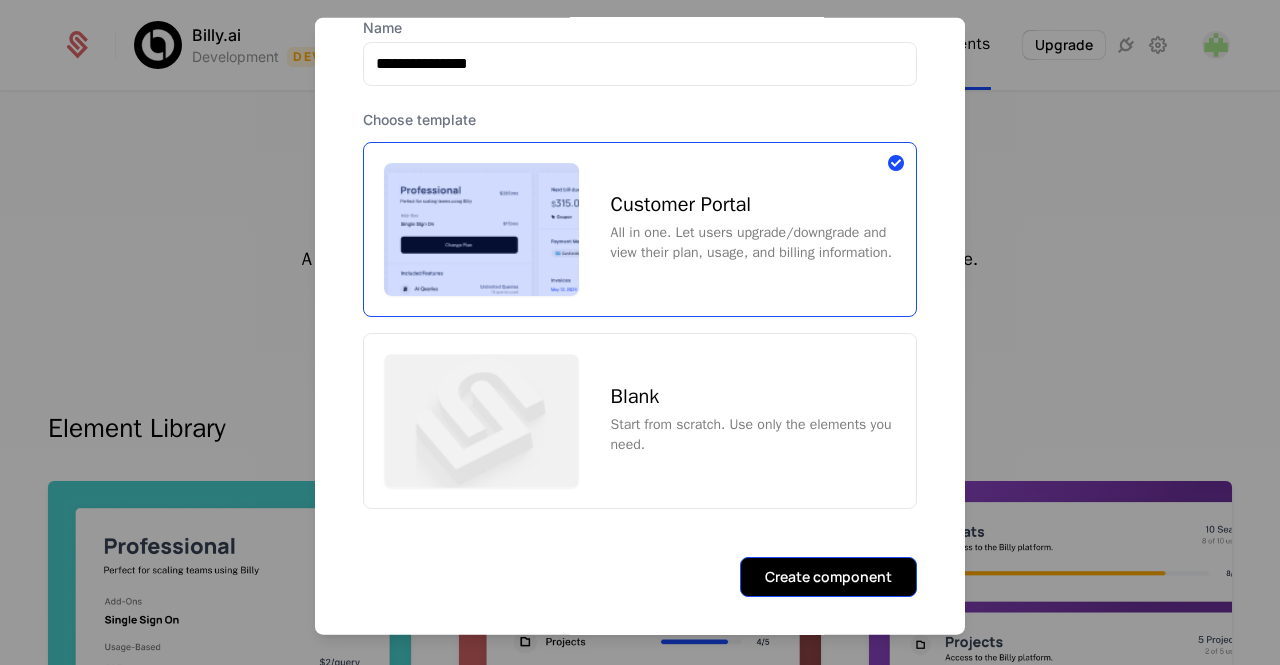 click on "Create component" at bounding box center (828, 577) 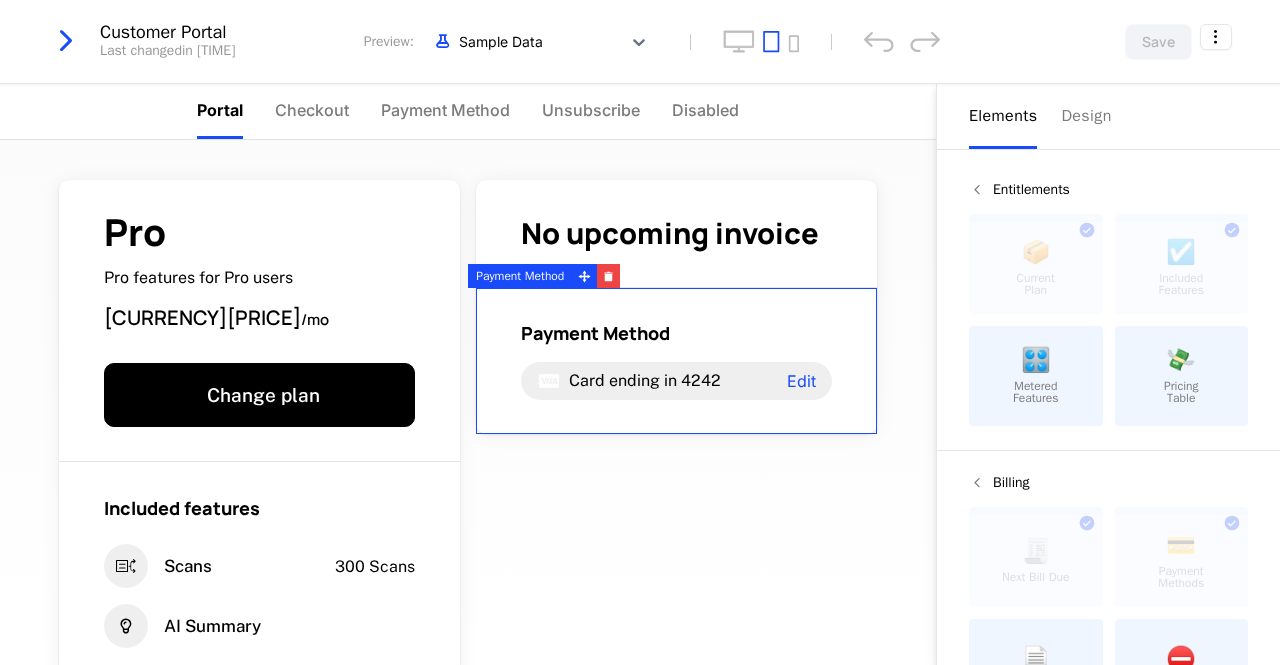 scroll, scrollTop: 128, scrollLeft: 0, axis: vertical 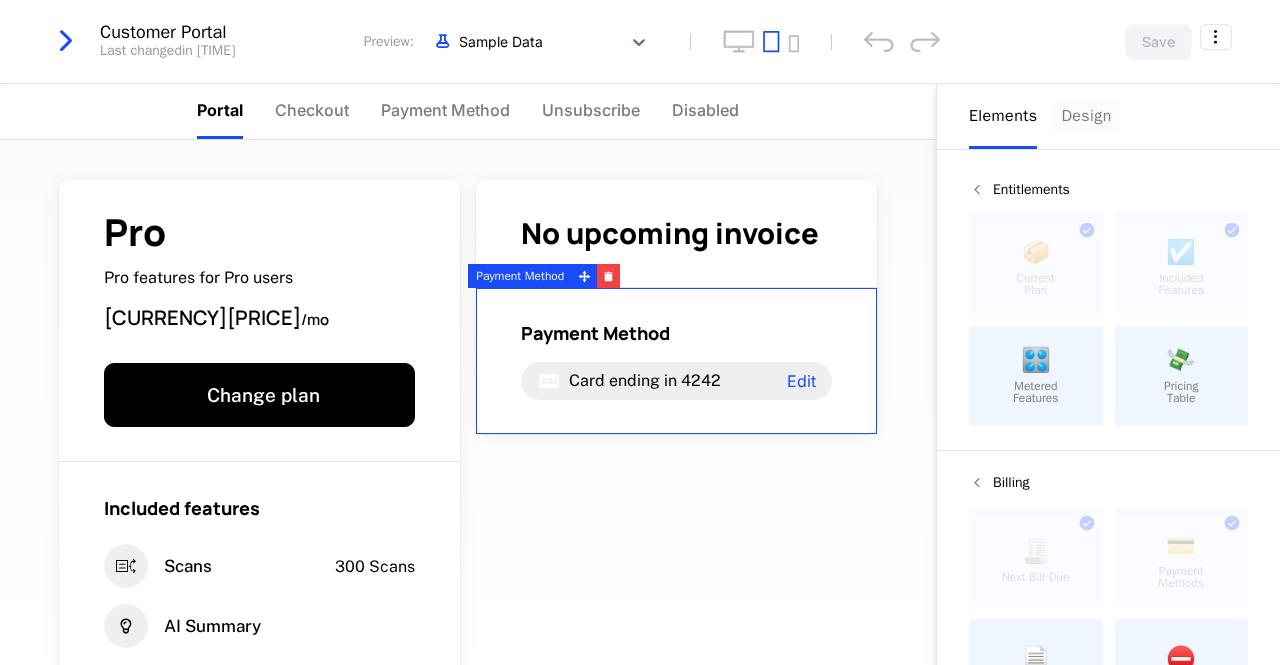 click on "Design" at bounding box center [1086, 116] 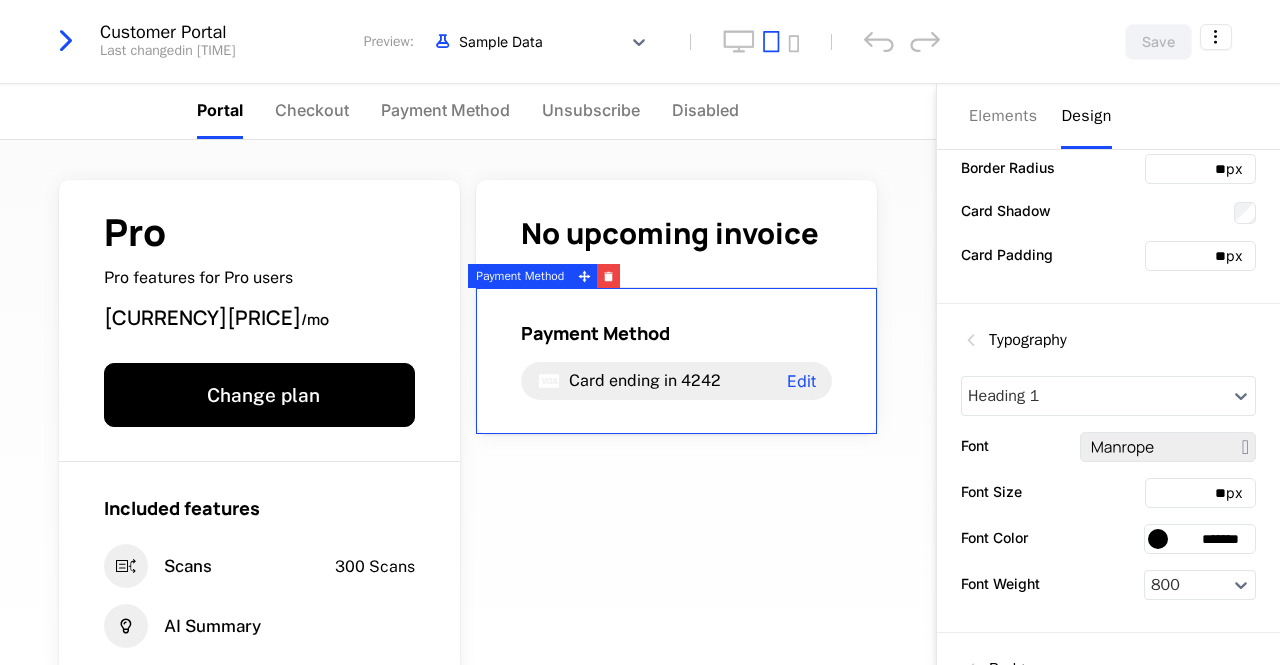 scroll, scrollTop: 545, scrollLeft: 0, axis: vertical 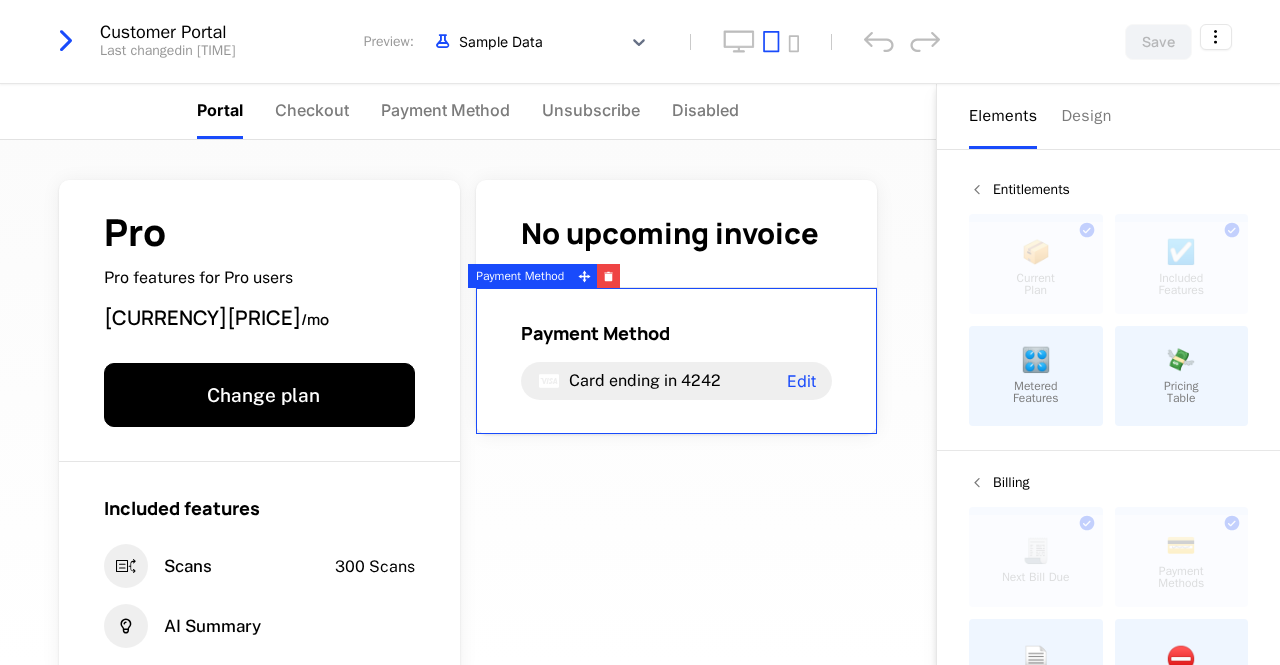 click on "Elements" at bounding box center [1003, 116] 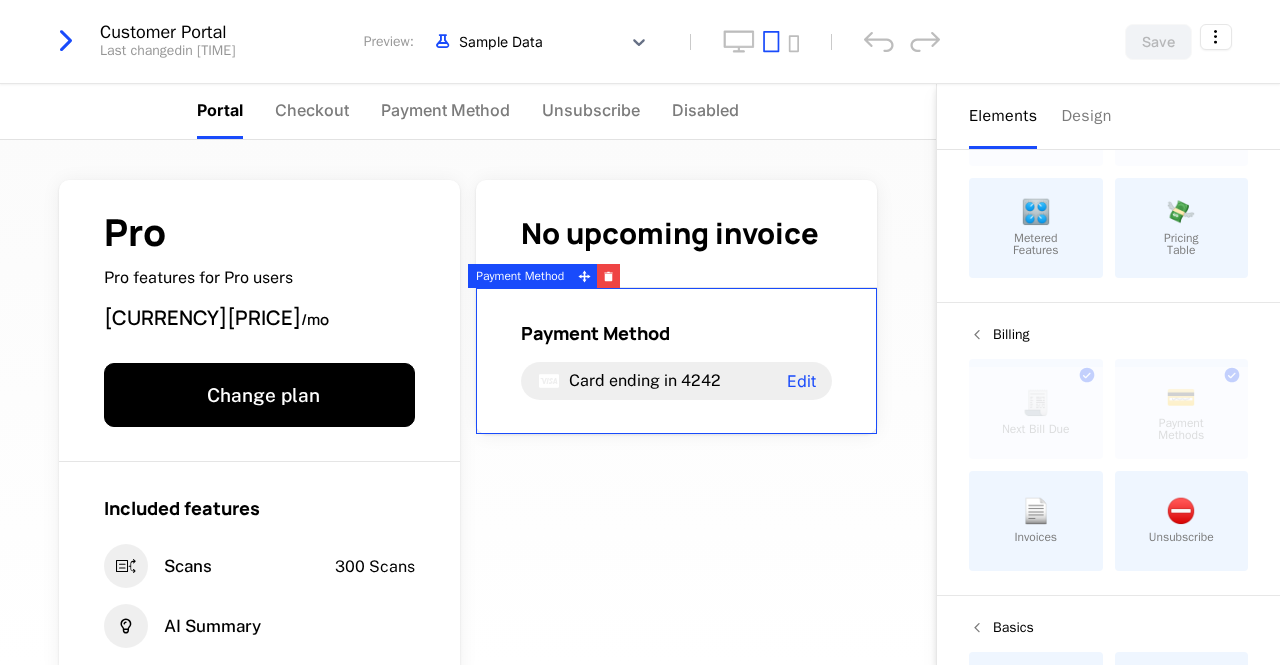 scroll, scrollTop: 148, scrollLeft: 0, axis: vertical 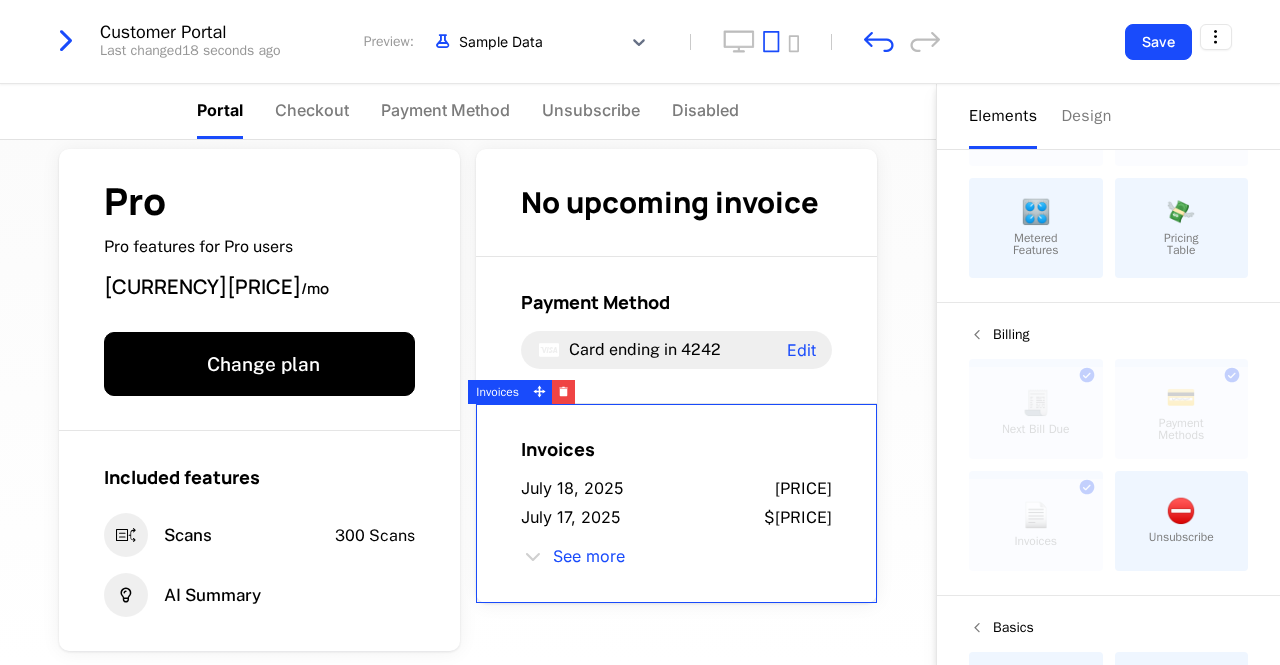 click at bounding box center [533, 557] 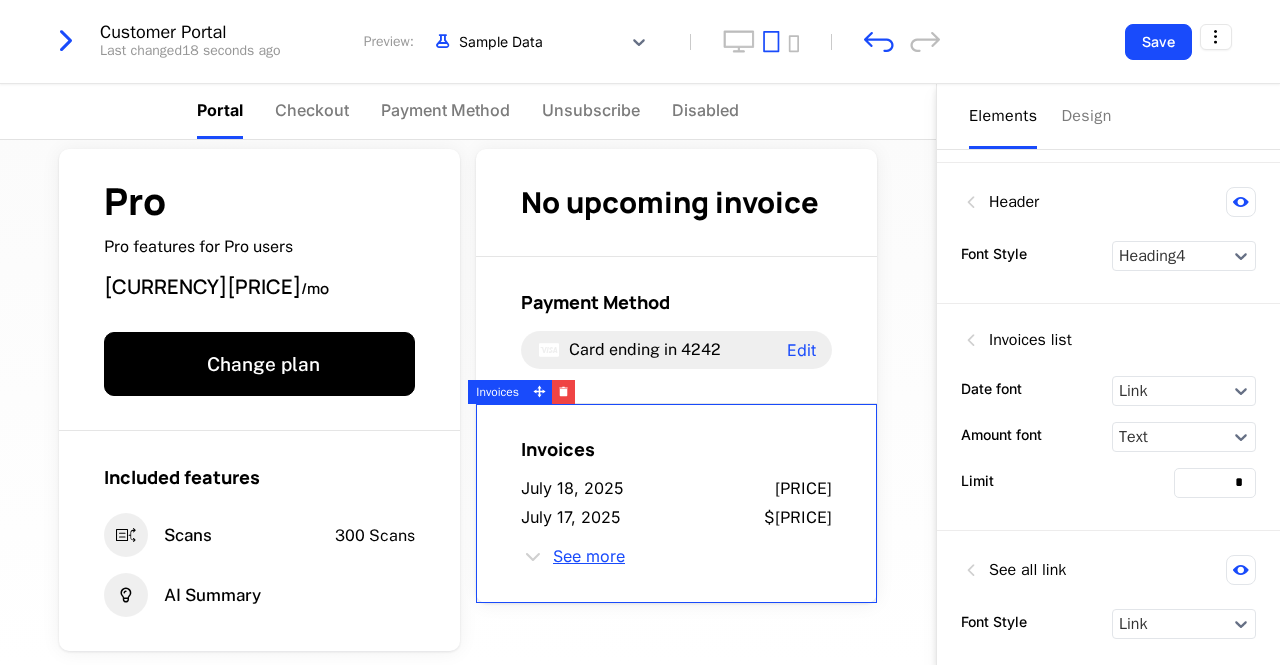 click on "See more" at bounding box center (589, 557) 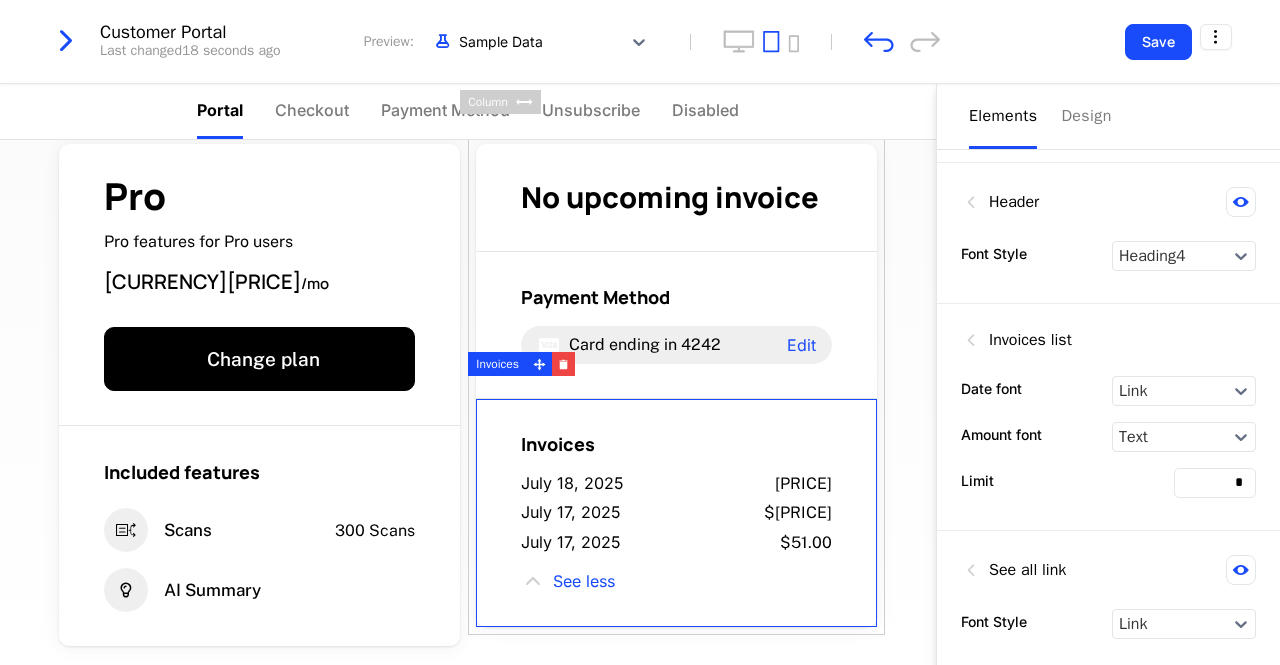 scroll, scrollTop: 118, scrollLeft: 0, axis: vertical 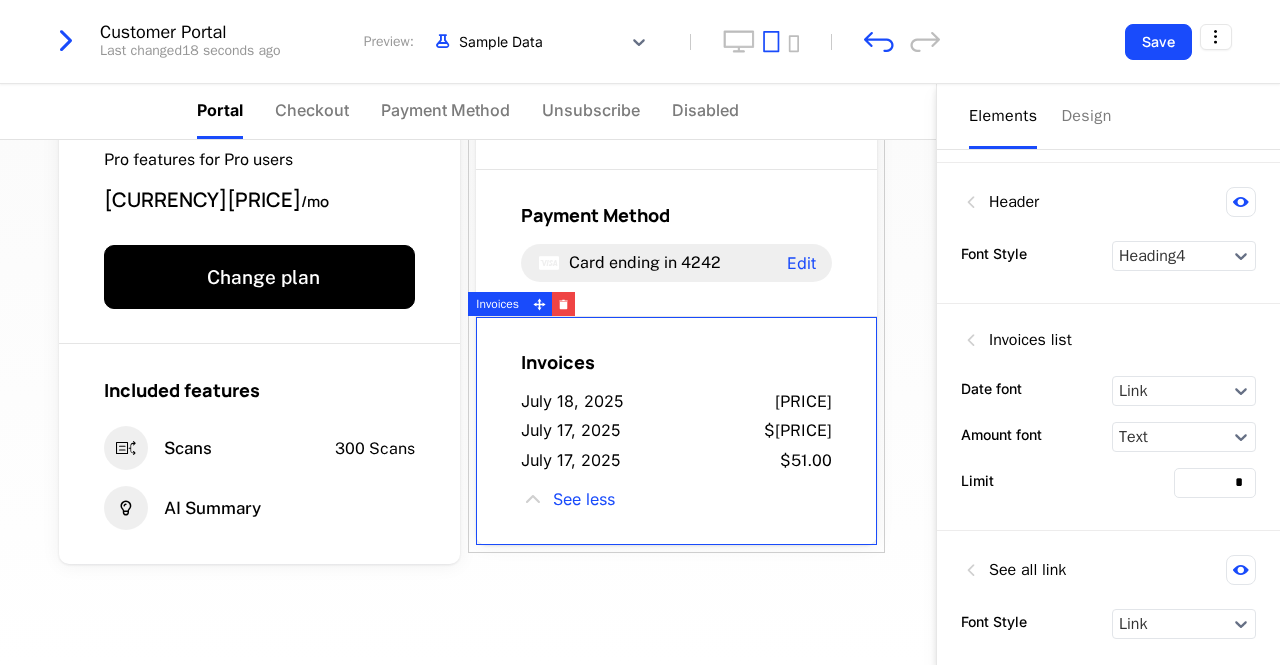 click on "Elements" at bounding box center (1003, 116) 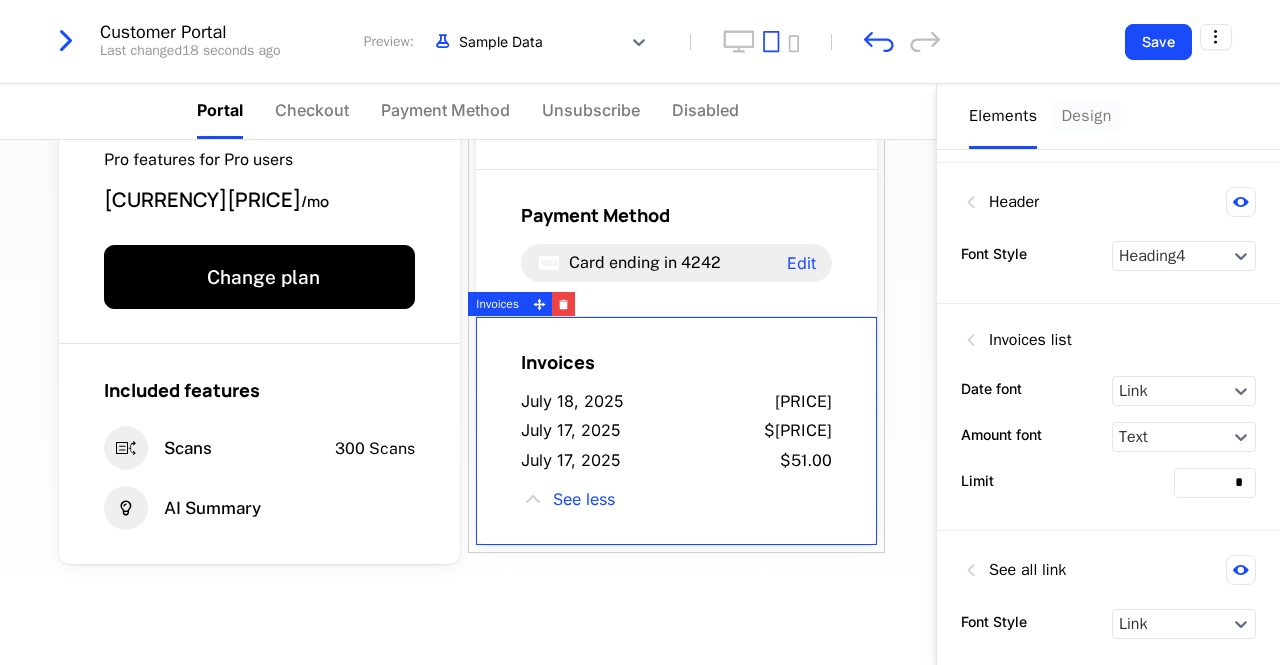 click on "Design" at bounding box center (1086, 116) 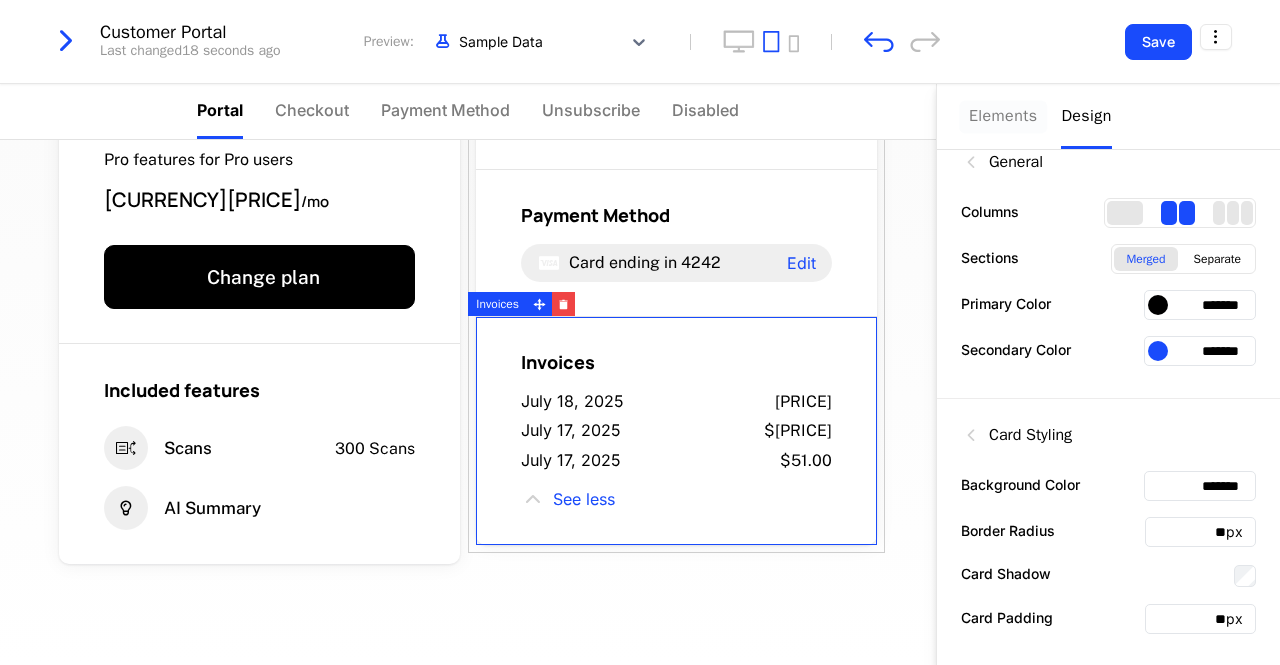 click on "Elements" at bounding box center (1003, 116) 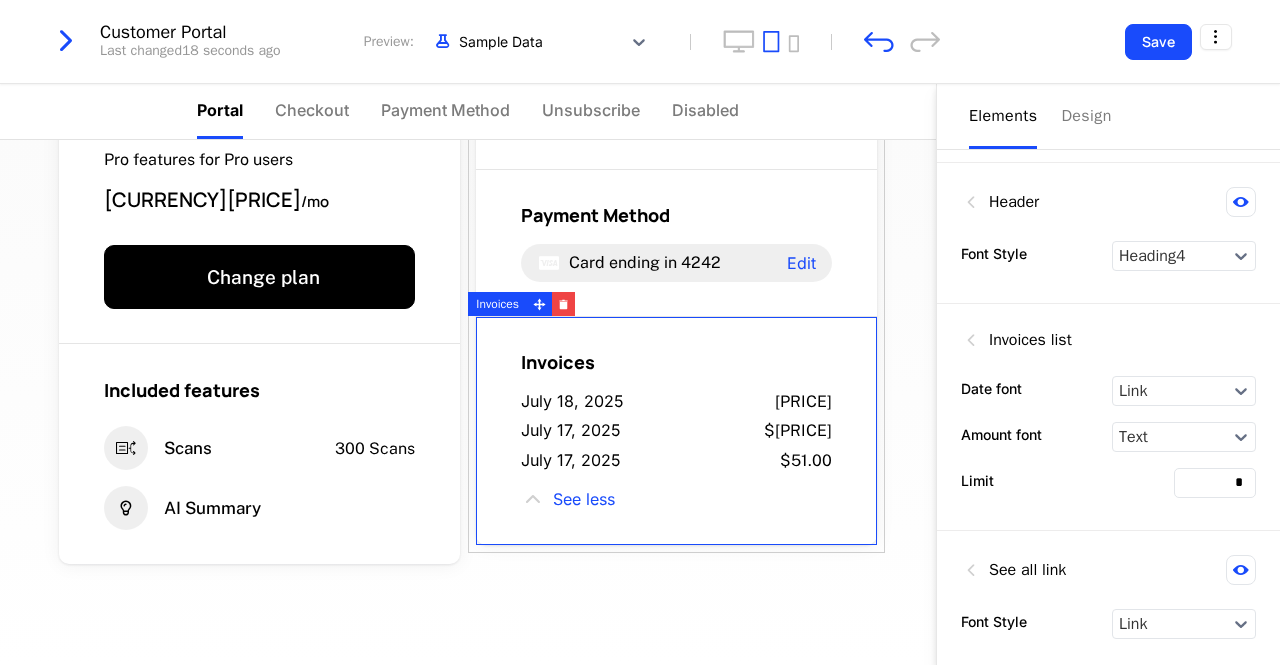 click on "Header" at bounding box center [1000, 202] 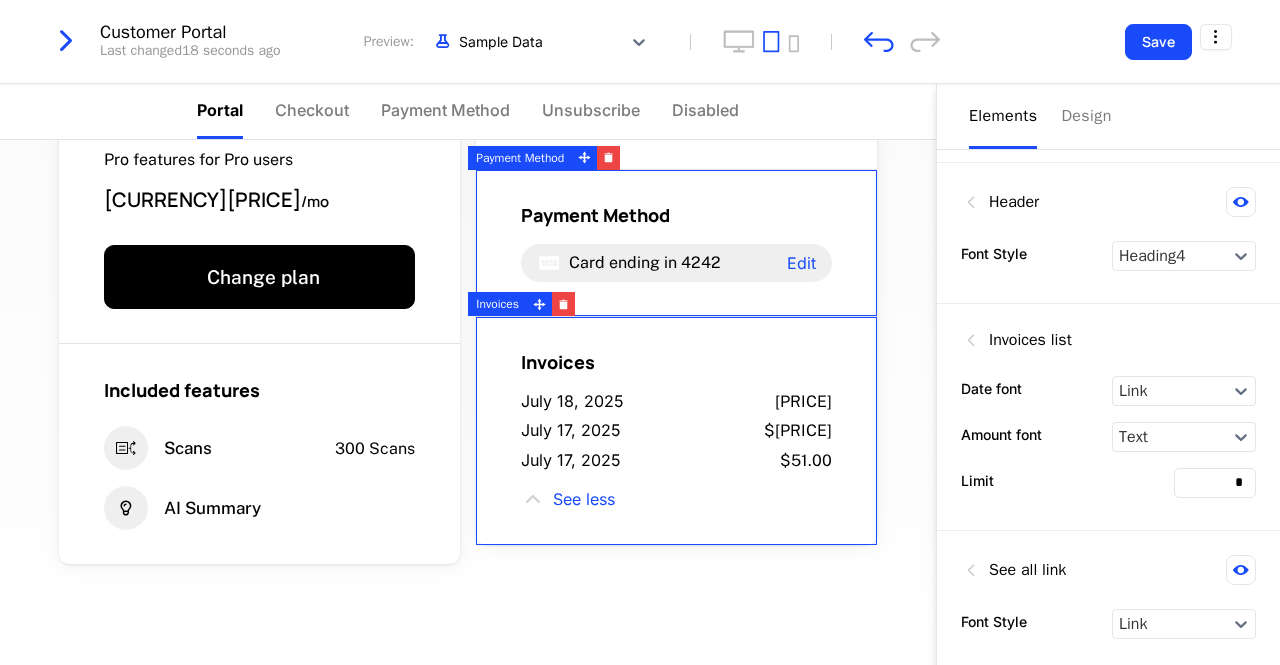 scroll, scrollTop: 2, scrollLeft: 0, axis: vertical 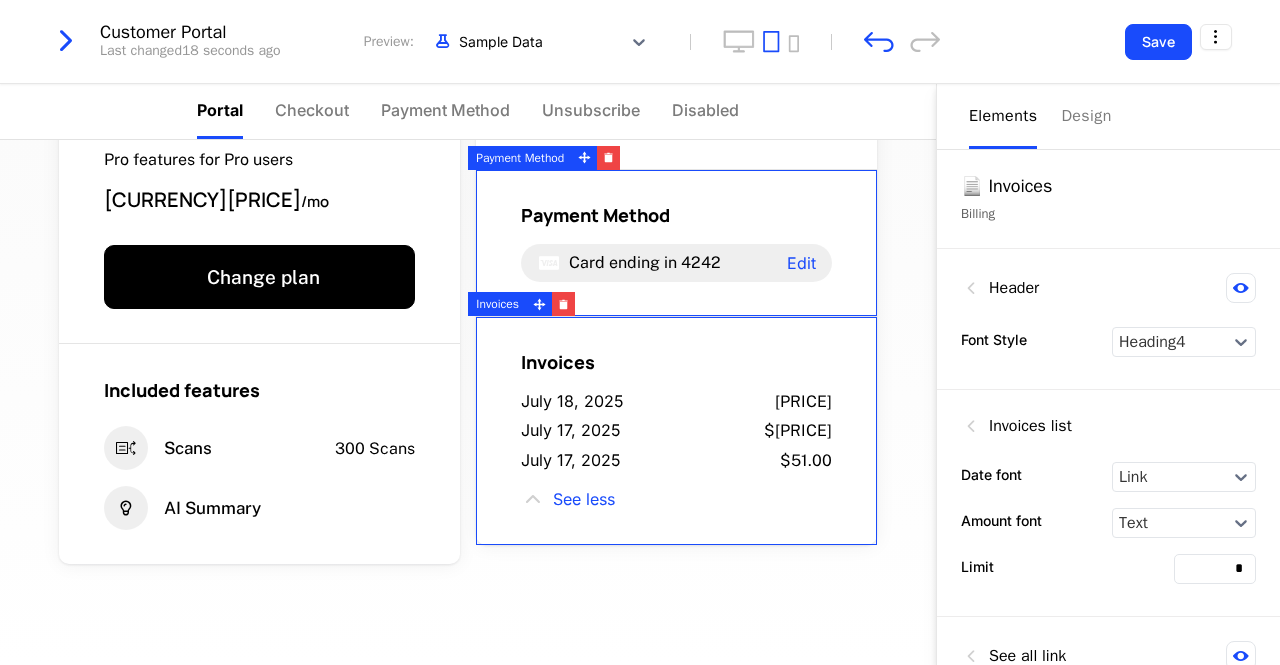 click on "Payment Method Card ending in   4242 Edit" at bounding box center (676, 243) 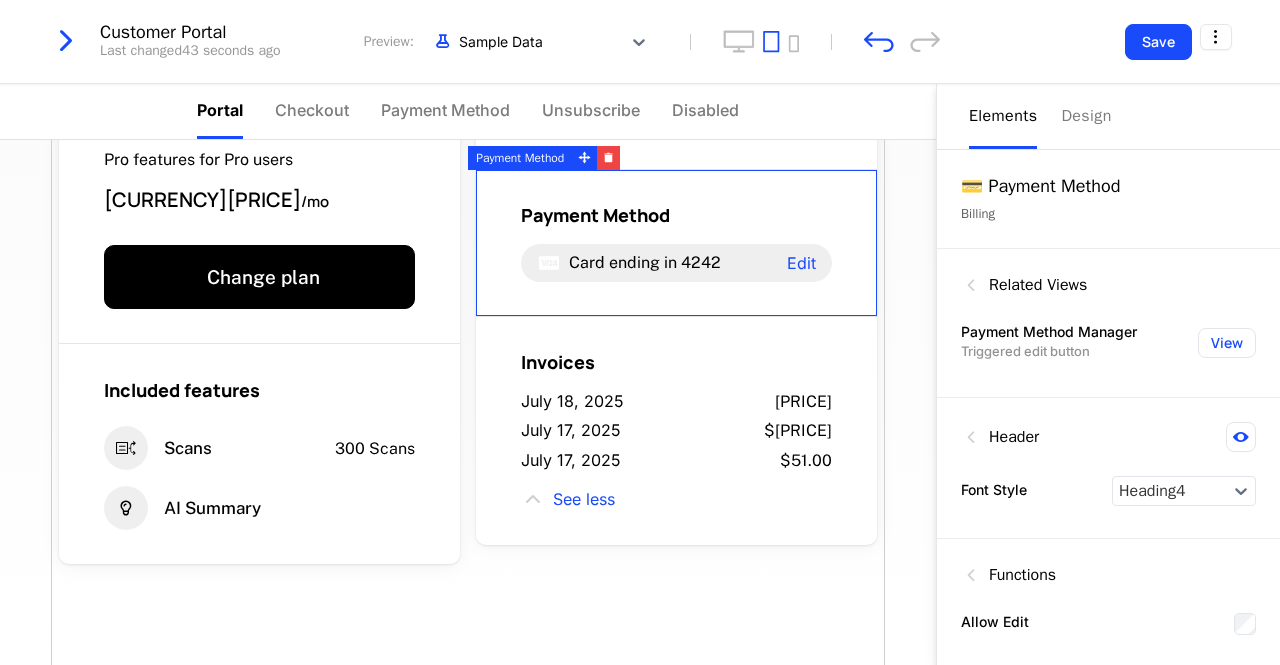 click on "Pro Pro features for Pro users $[PRICE] / mo Change plan Included features Scans 300   Scans AI Summary No upcoming invoice Payment Method Card ending in   [CARD_LAST_FOUR] Edit Invoices [DATE] $[PRICE] [DATE] $[PRICE] [DATE] $[PRICE] See less Powered by" at bounding box center [468, 385] 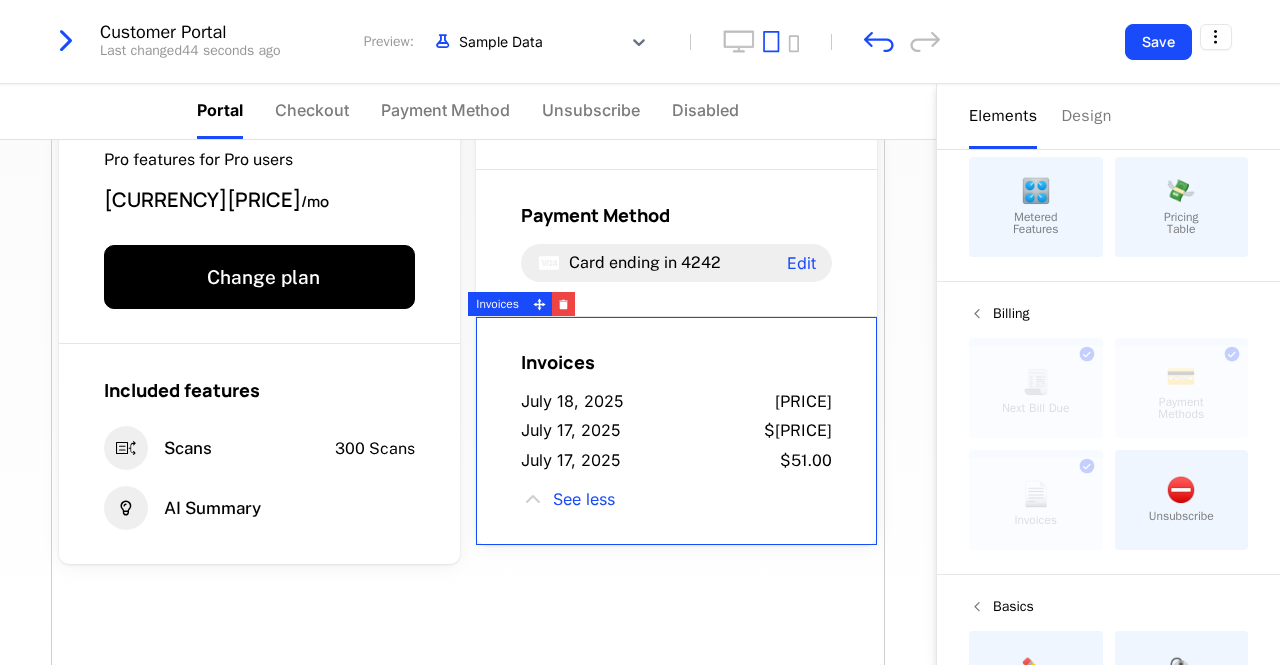 scroll, scrollTop: 170, scrollLeft: 0, axis: vertical 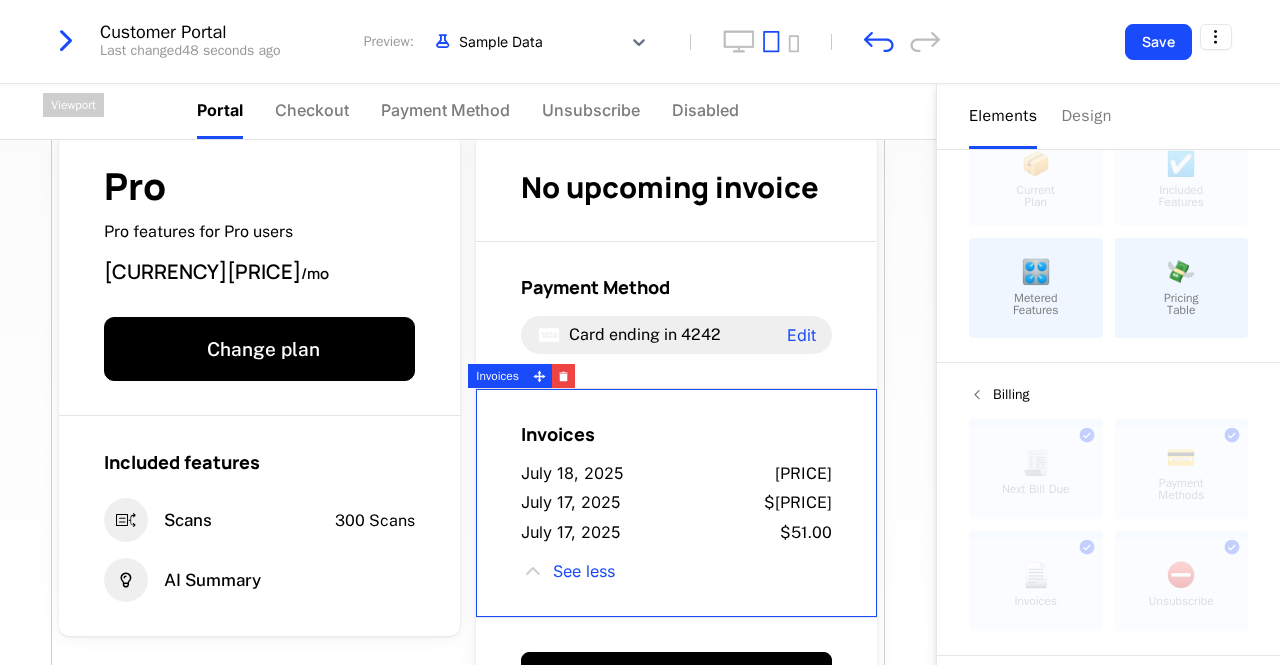 click on "Invoices" at bounding box center [676, 434] 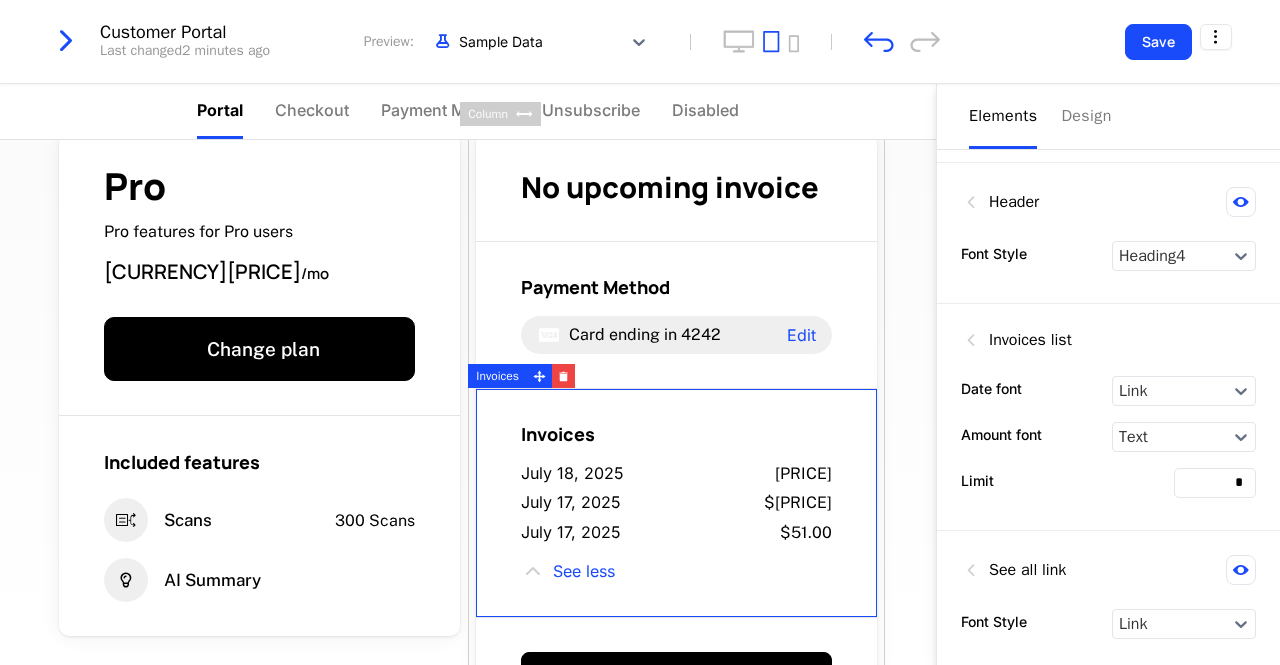 click on "Pro Pro features for Pro users $[PRICE] / mo Change plan Included features Scans 300   Scans AI Summary No upcoming invoice Payment Method Card ending in   [CARD_LAST_FOUR] Edit Invoices [DATE] $[PRICE] [DATE] $[PRICE] [DATE] $[PRICE] See less Unsubscribe Powered by" at bounding box center [468, 402] 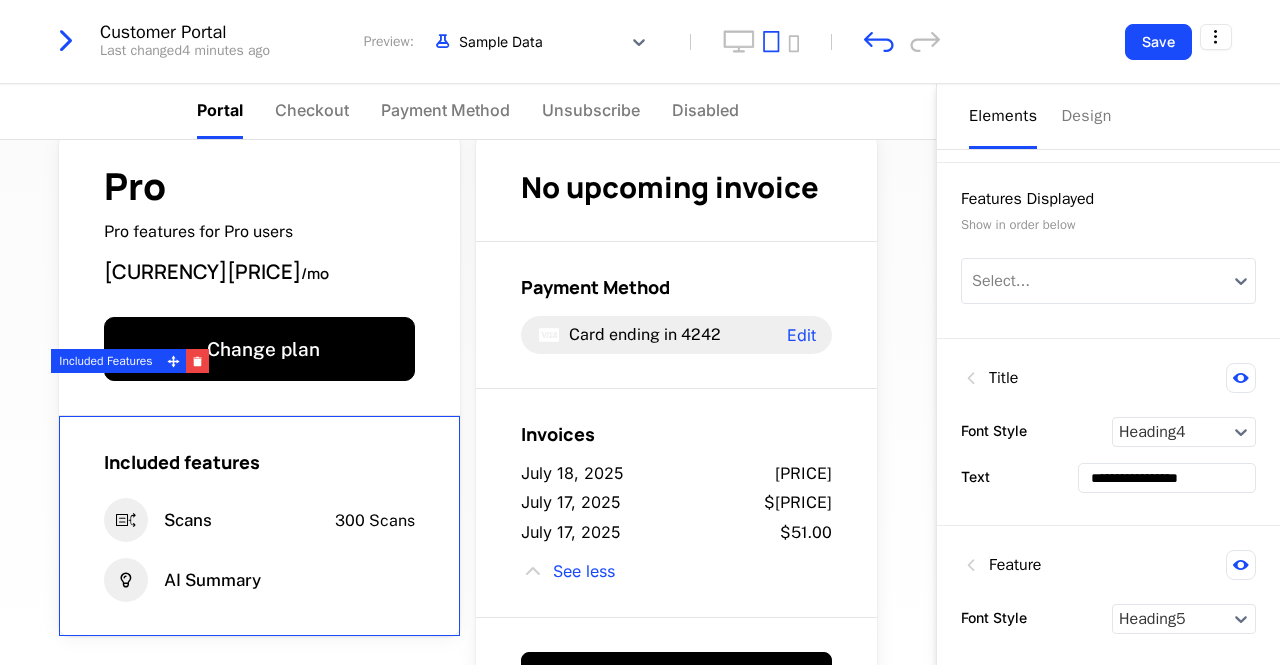 click on "AI Summary" at bounding box center [259, 580] 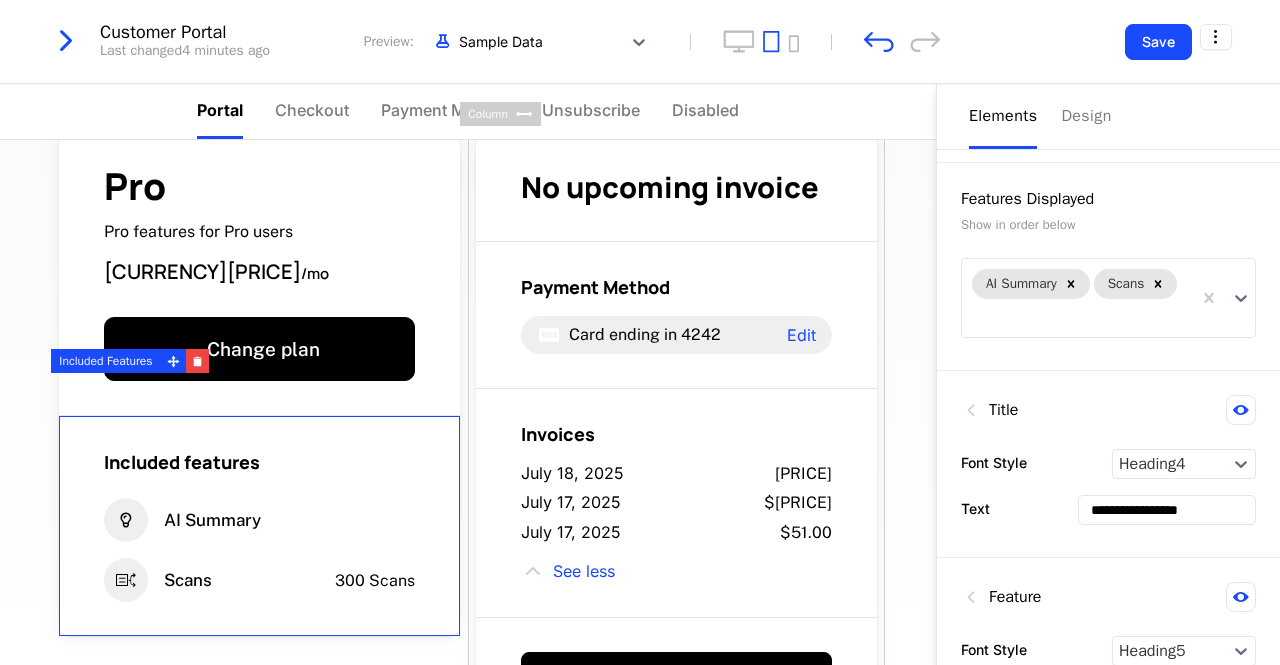 click on "Pro Pro features for Pro users $[PRICE] / mo Change plan Included features AI Summary Scans 300 Scans No upcoming invoice Payment Method Card ending in [CARD_LAST_FOUR] Edit Invoices July 18, 2025 $[PRICE] July 17, 2025 $[PRICE] July 17, 2025 $[PRICE] See less Unsubscribe Powered by" at bounding box center (468, 402) 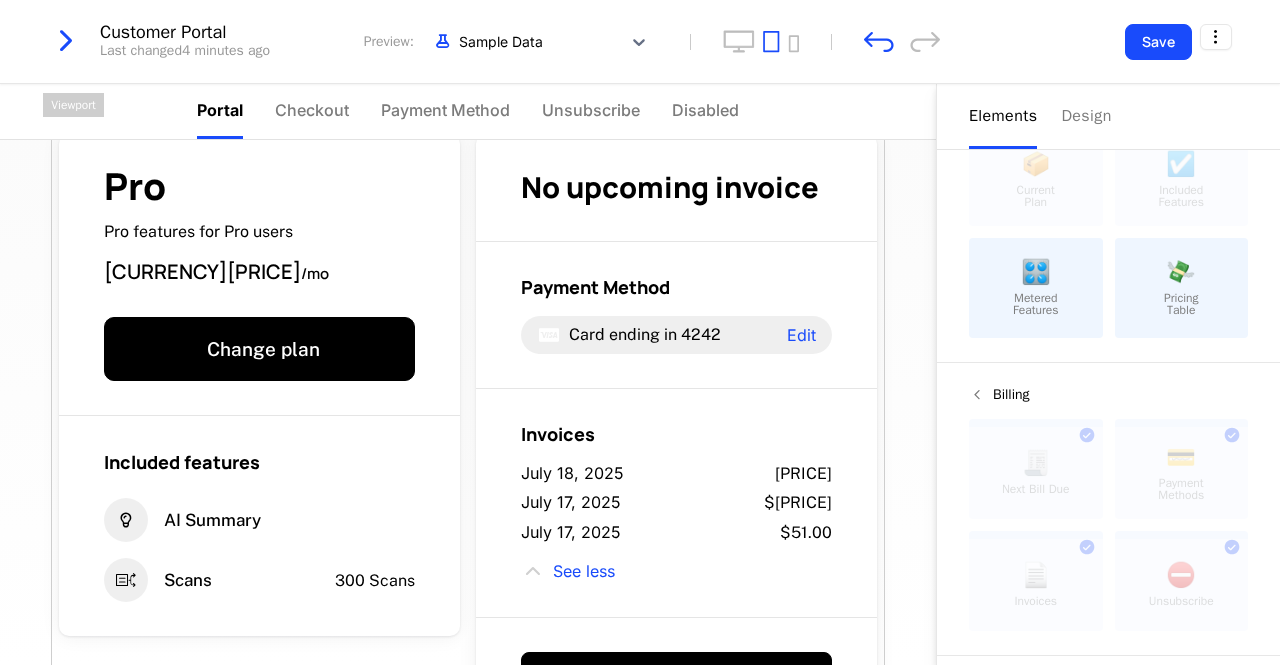click on "Pro Pro features for Pro users $[PRICE] / mo Change plan Included features AI Summary Scans 300 Scans No upcoming invoice Payment Method Card ending in [CARD_LAST_FOUR] Edit Invoices July 18, 2025 $[PRICE] July 17, 2025 $[PRICE] July 17, 2025 $[PRICE] See less Unsubscribe Powered by" at bounding box center (468, 508) 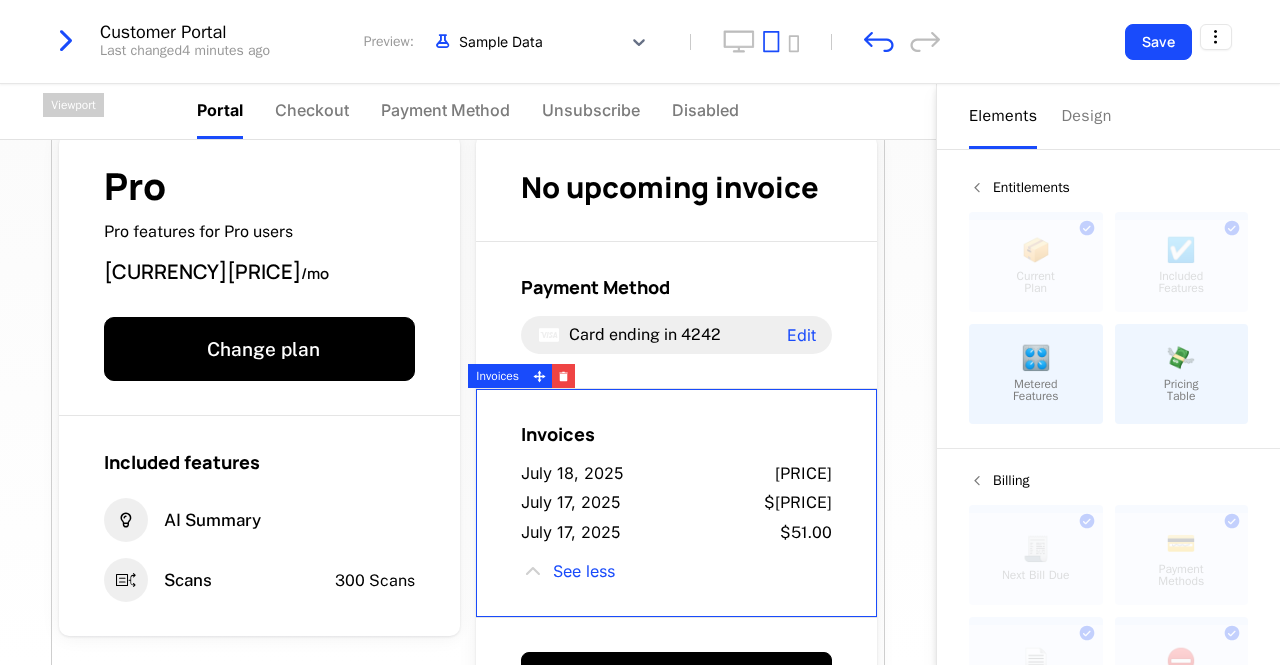 scroll, scrollTop: 0, scrollLeft: 0, axis: both 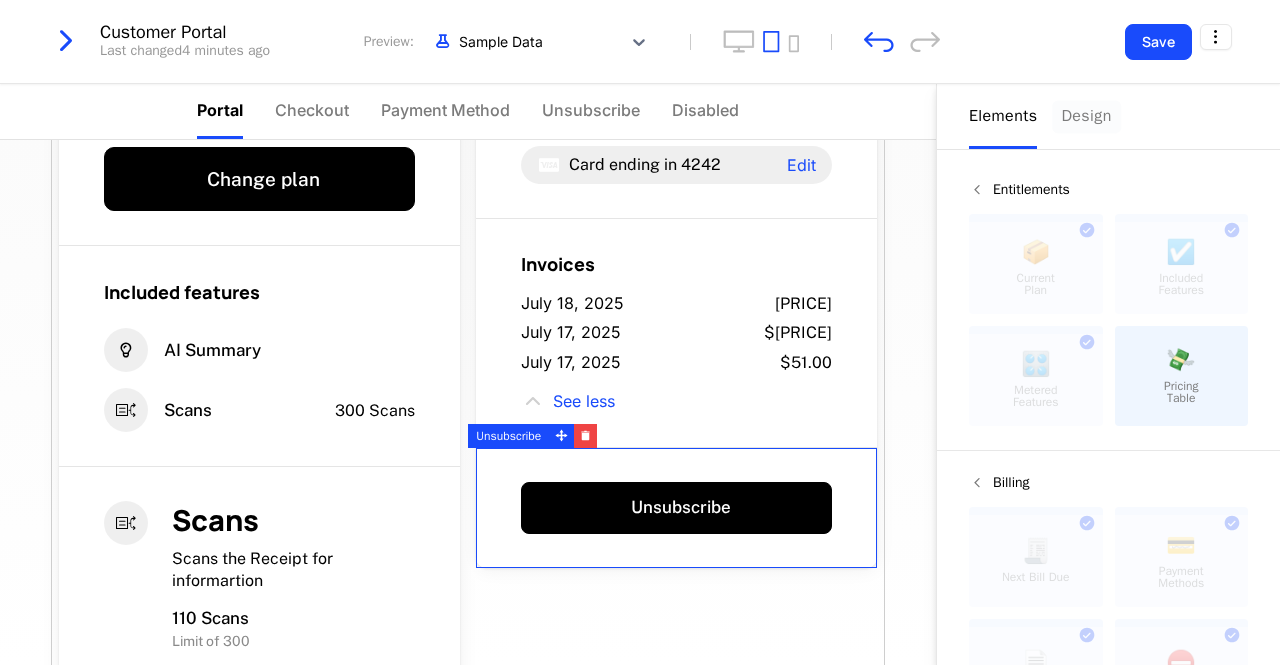 click on "Design" at bounding box center (1086, 116) 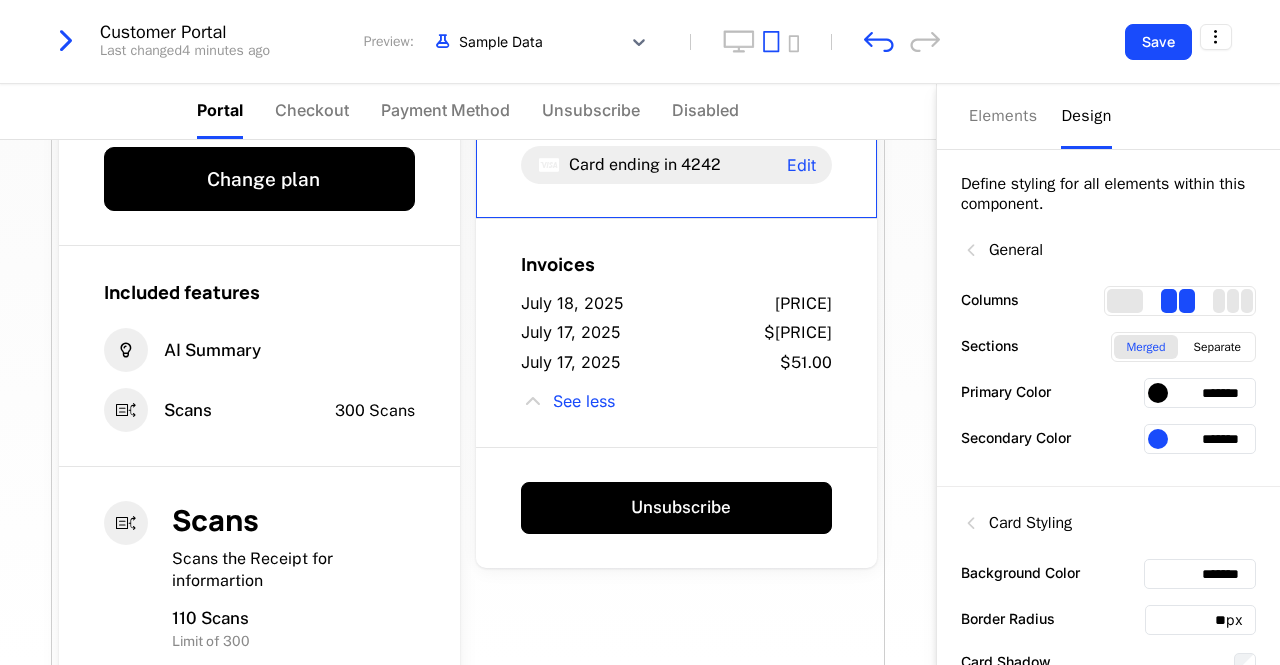 click on "Design" at bounding box center (1086, 116) 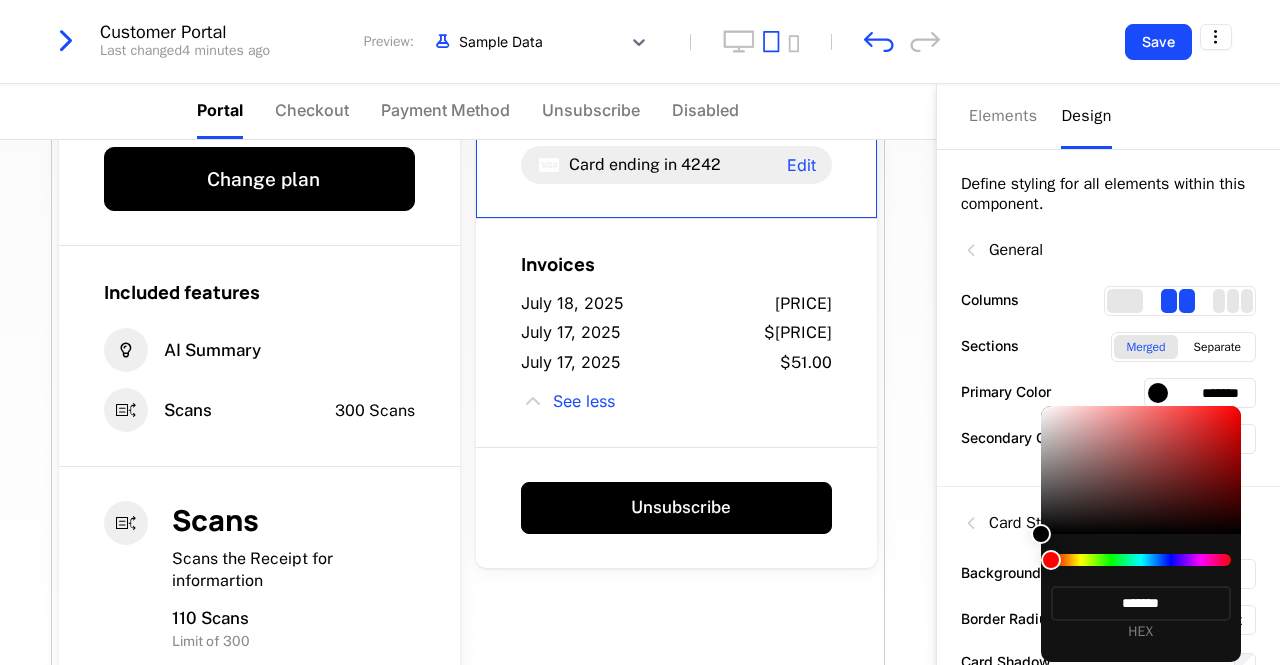 click at bounding box center [1141, 560] 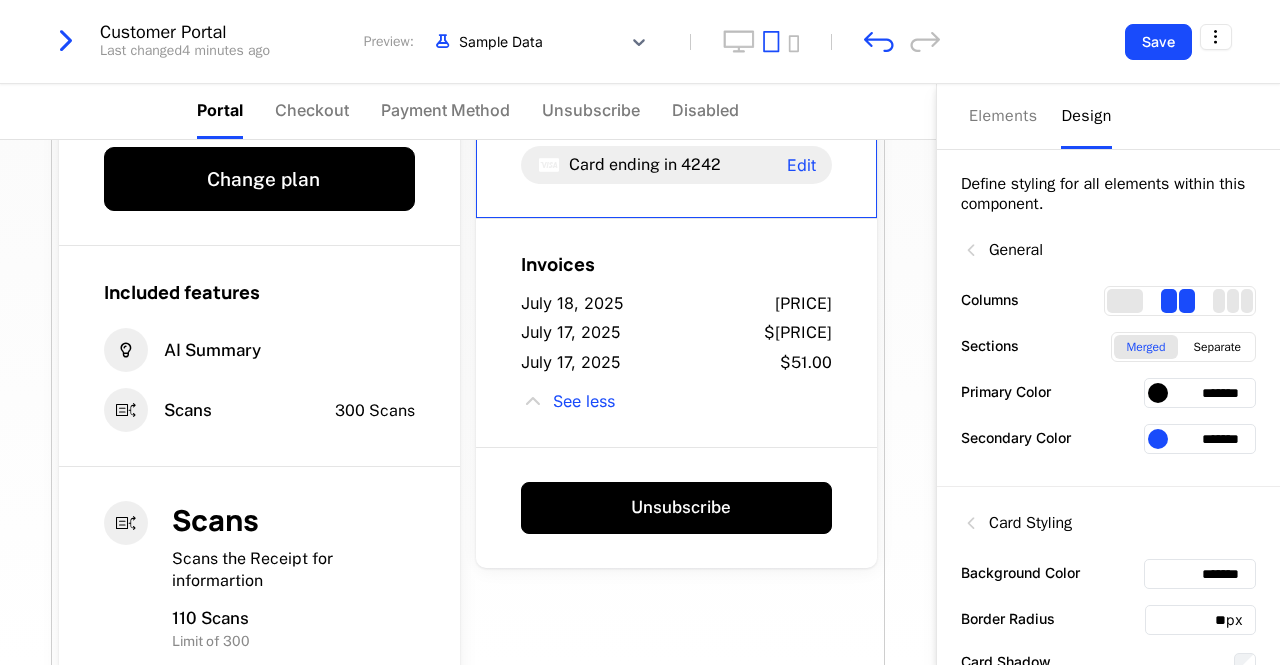click on "*******" at bounding box center (1200, 393) 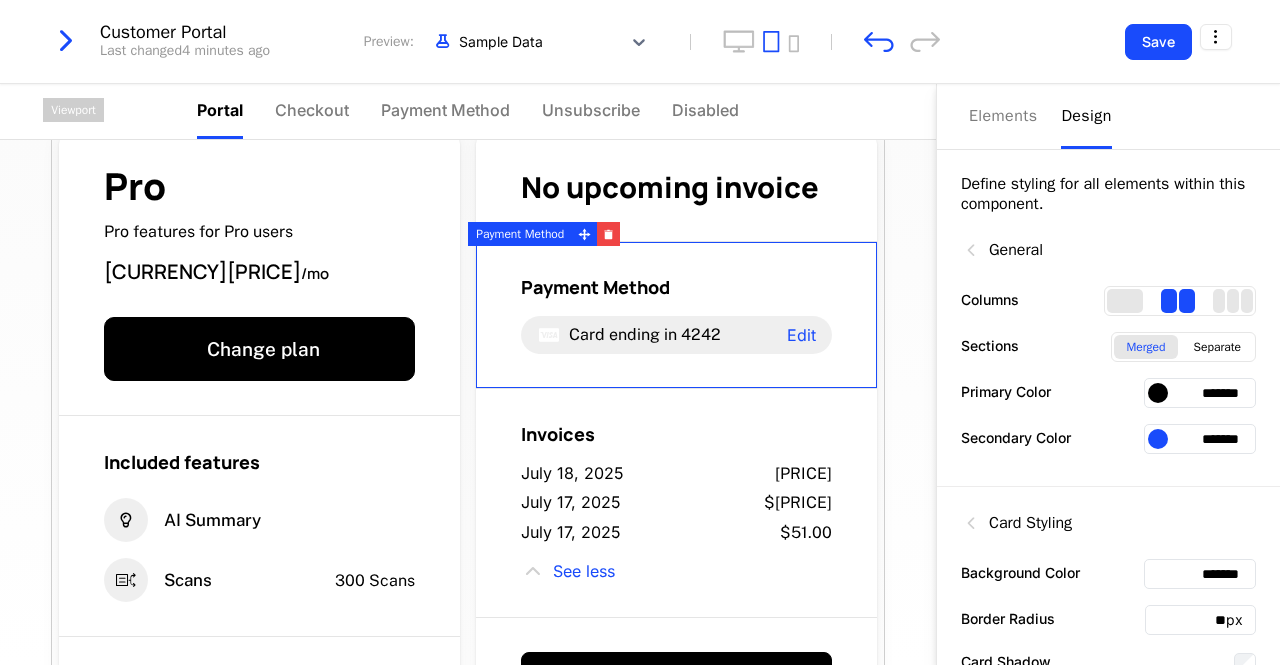 scroll, scrollTop: 40, scrollLeft: 0, axis: vertical 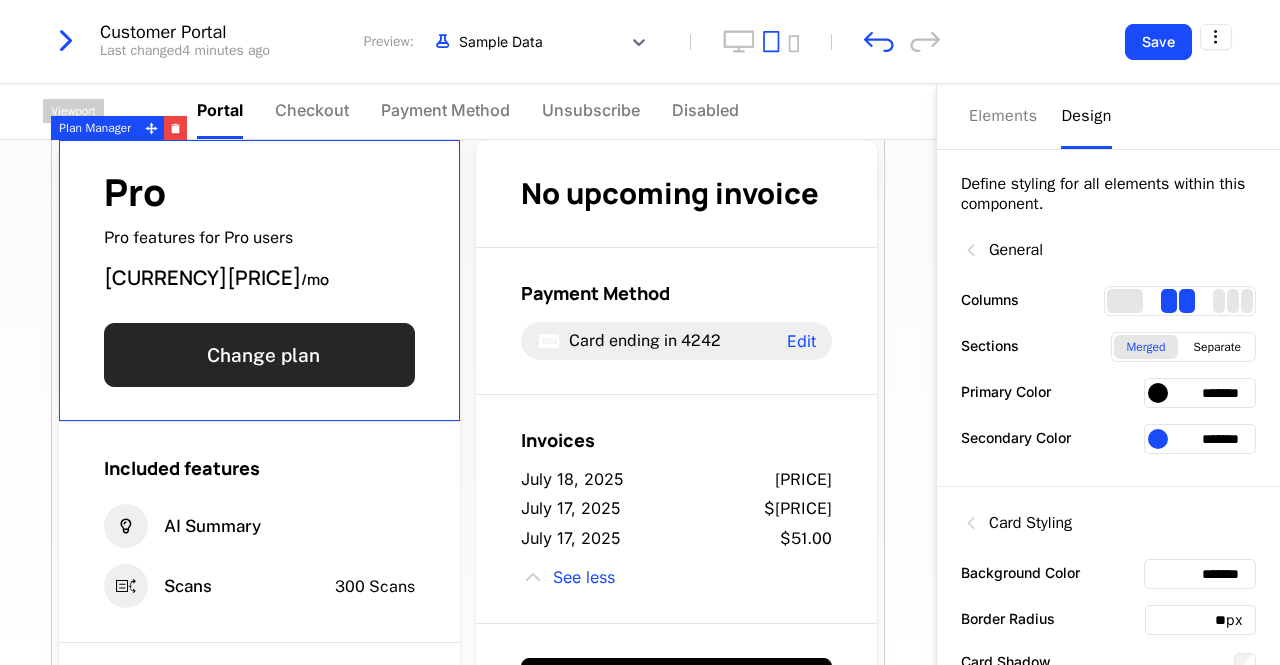 click on "Change plan" at bounding box center [259, 355] 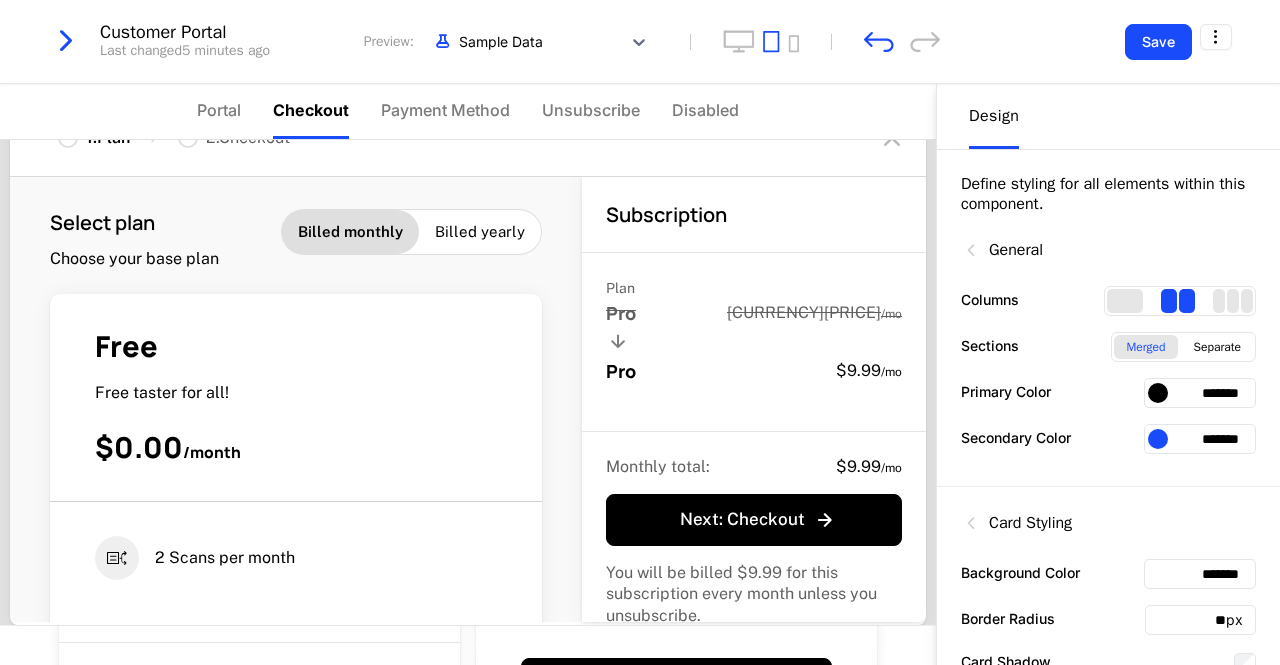 click on "Select plan Choose your base plan Billed monthly Billed yearly Free Free taster for all! $0.00 / month 2 Scans per month Choose plan Starter This is for starter businesses $4.99 / month 50 Scans per month Choose plan Pro Pro features for Pro users $9.99 / month 300 Scans per month AI Summary Current plan" at bounding box center (296, 399) 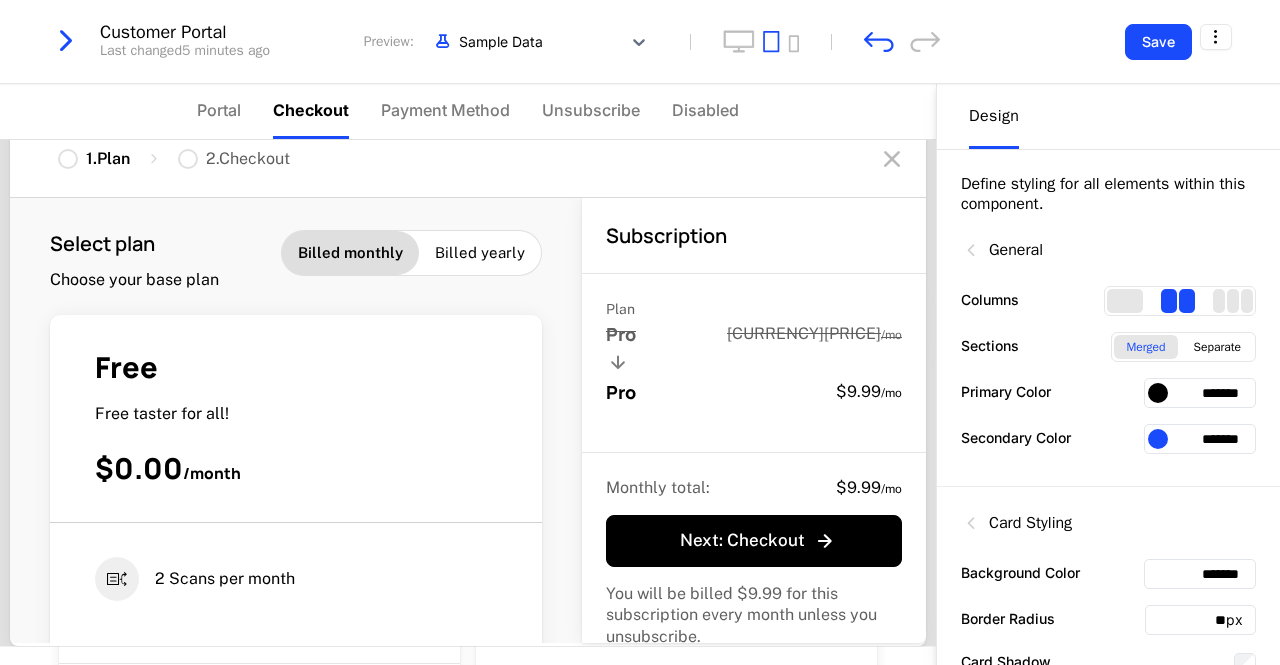 scroll, scrollTop: 9, scrollLeft: 0, axis: vertical 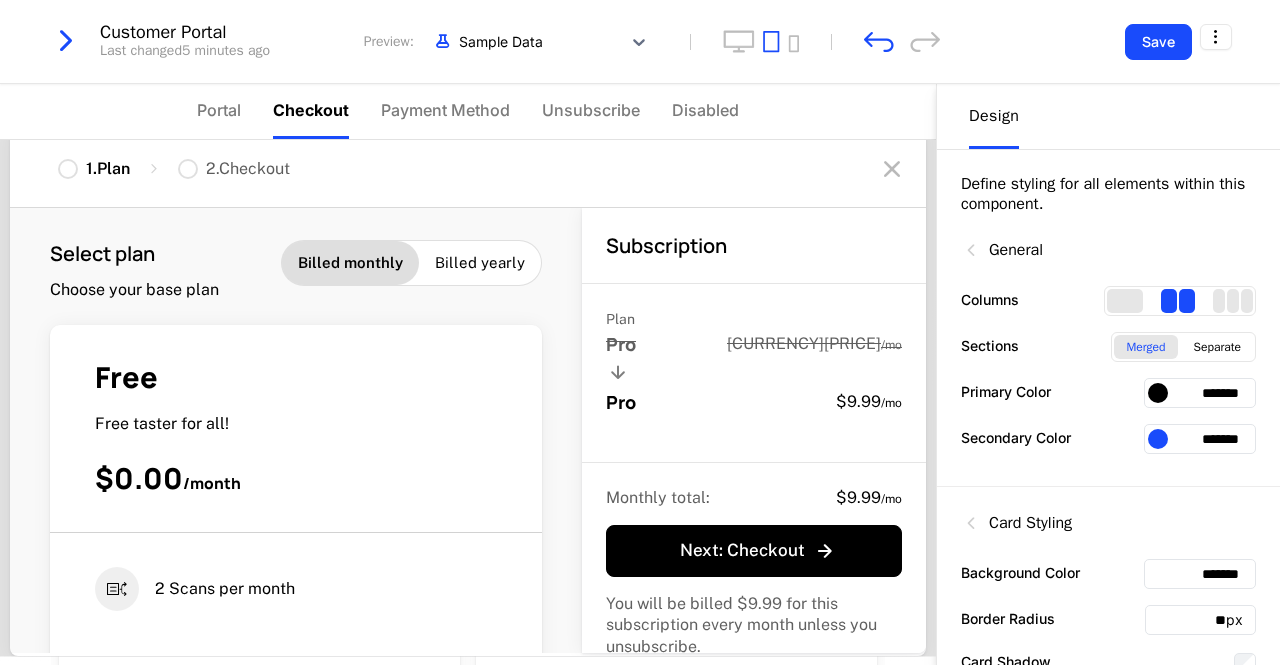click at bounding box center (892, 169) 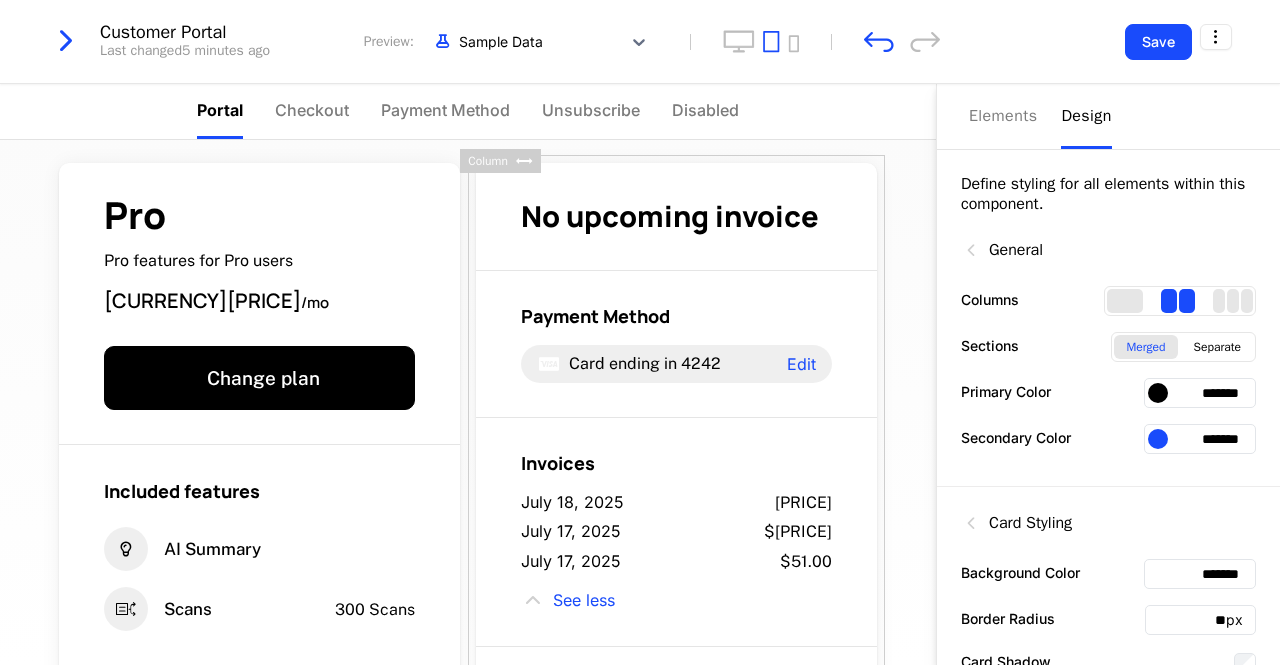 scroll, scrollTop: 0, scrollLeft: 0, axis: both 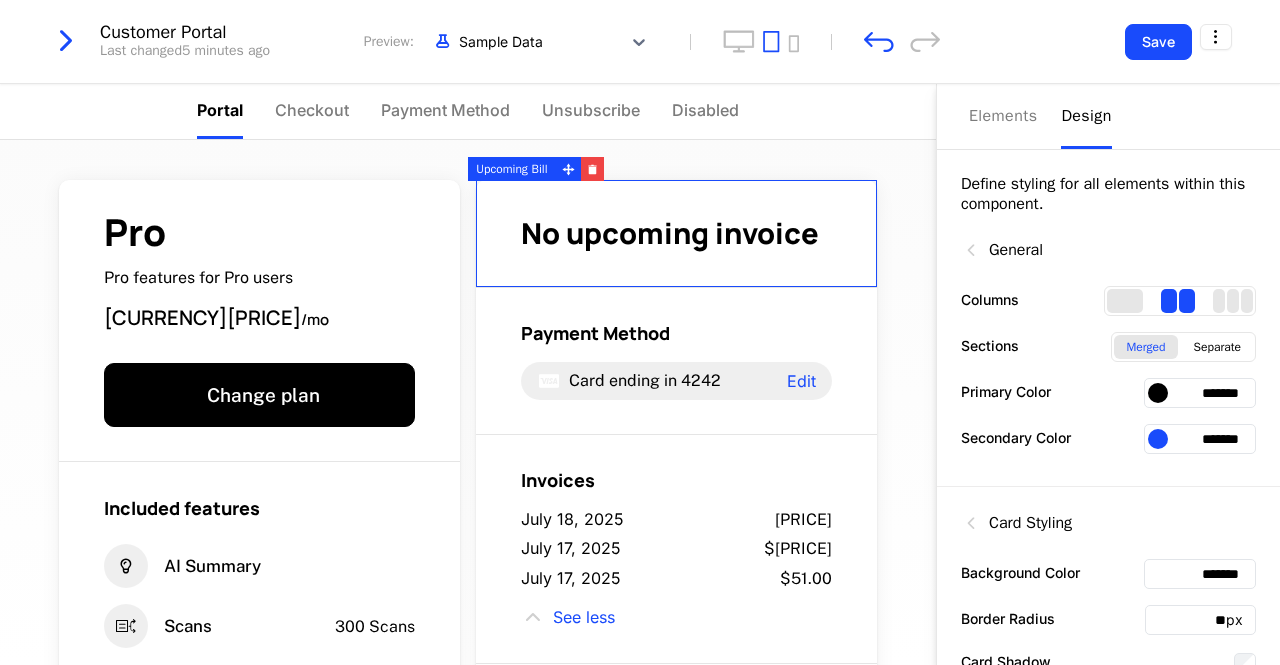 click at bounding box center [1158, 393] 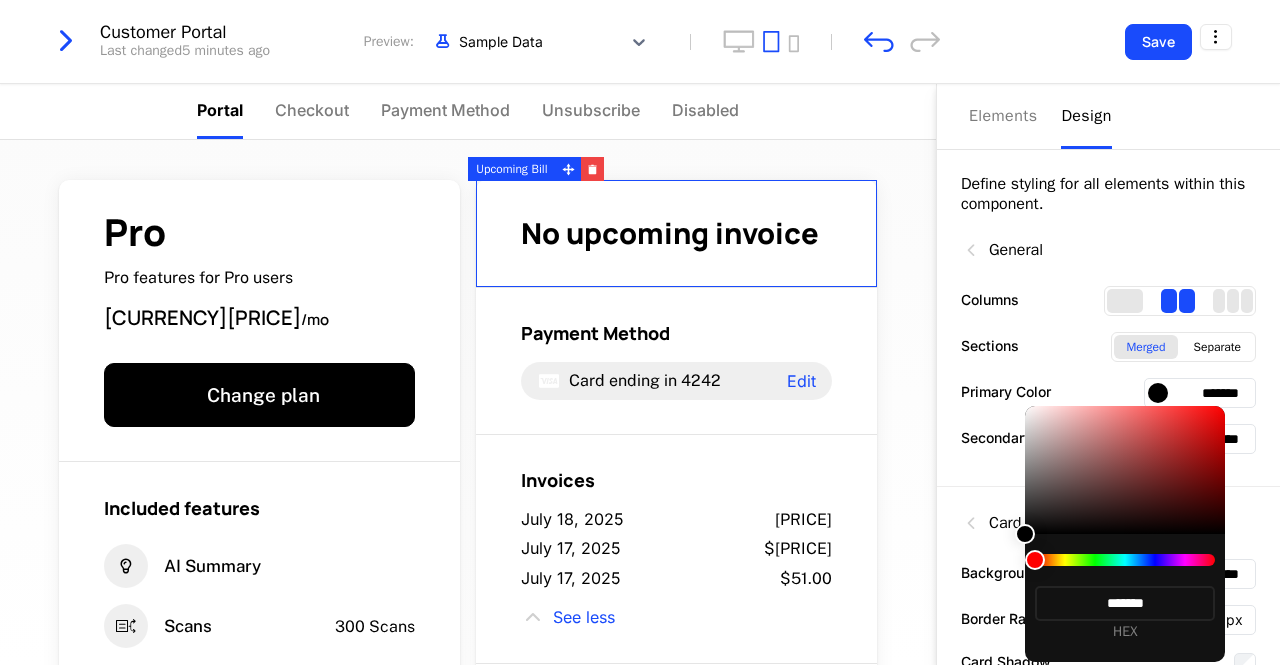 click at bounding box center (1125, 560) 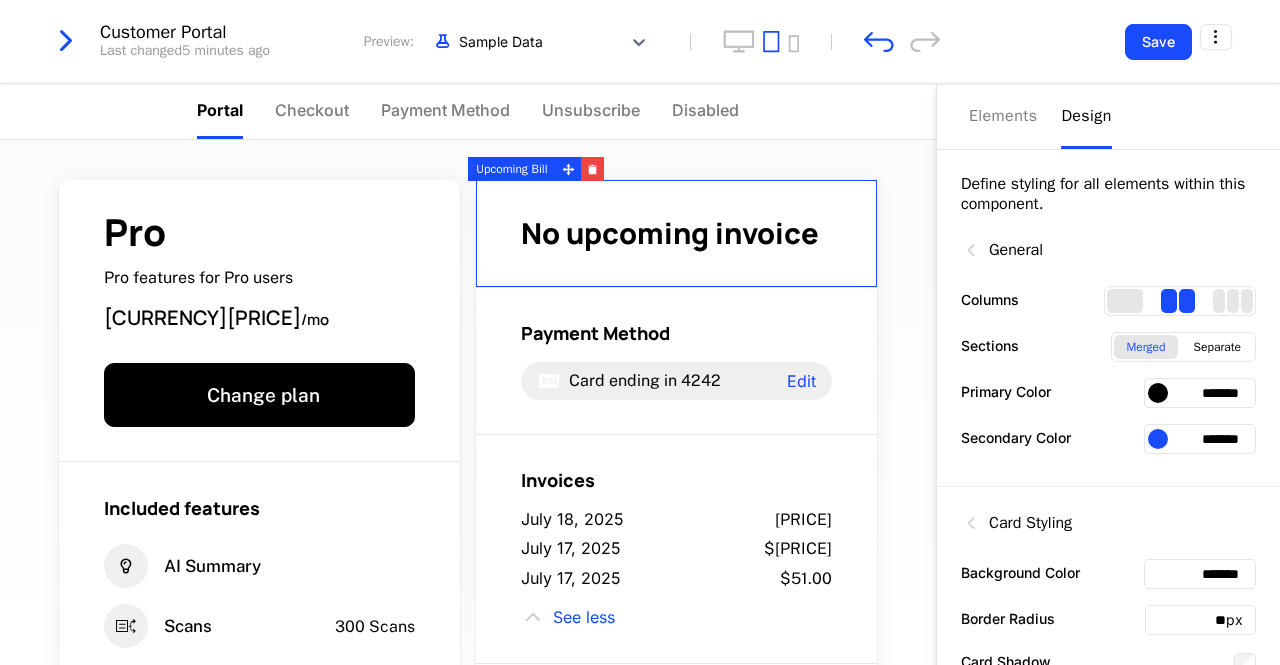 click on "*******" at bounding box center [1200, 439] 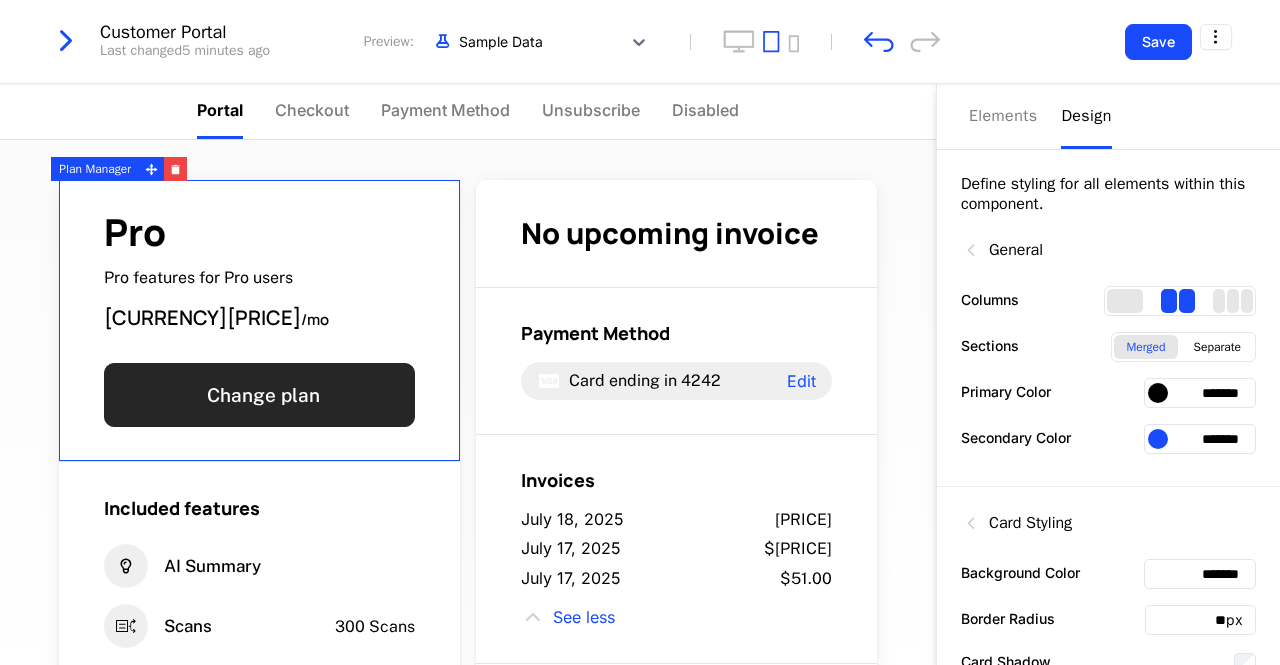 click on "Change plan" at bounding box center (259, 395) 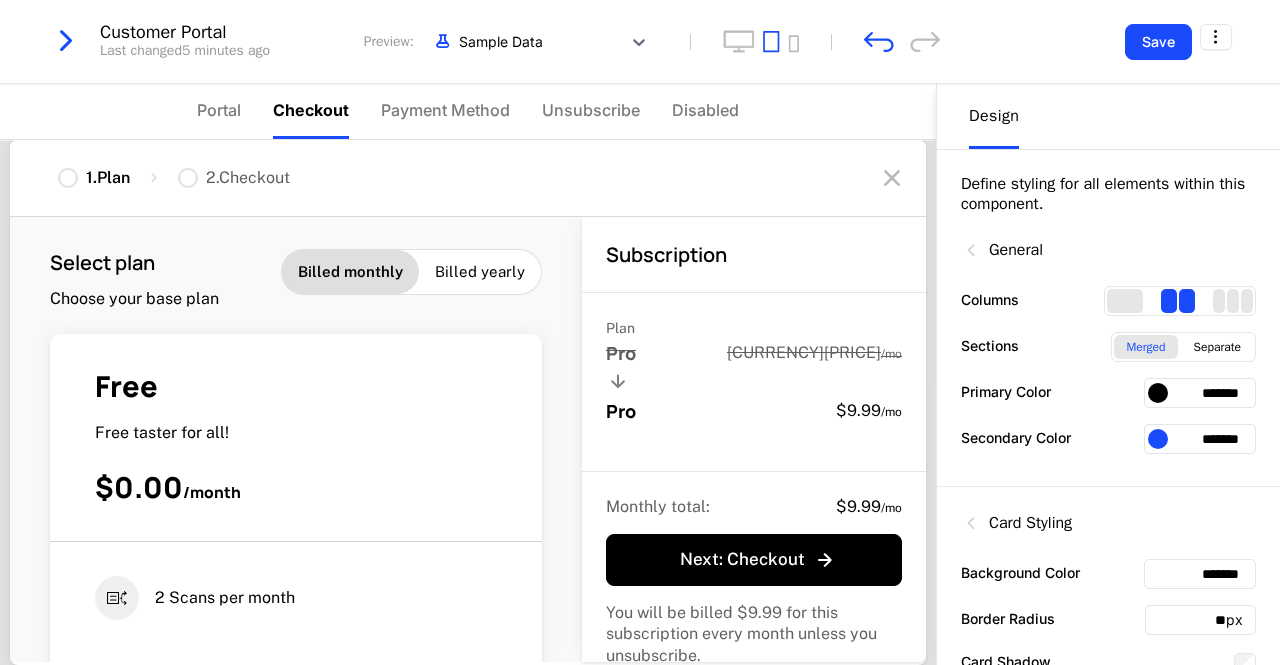 click on "*******" at bounding box center [1200, 393] 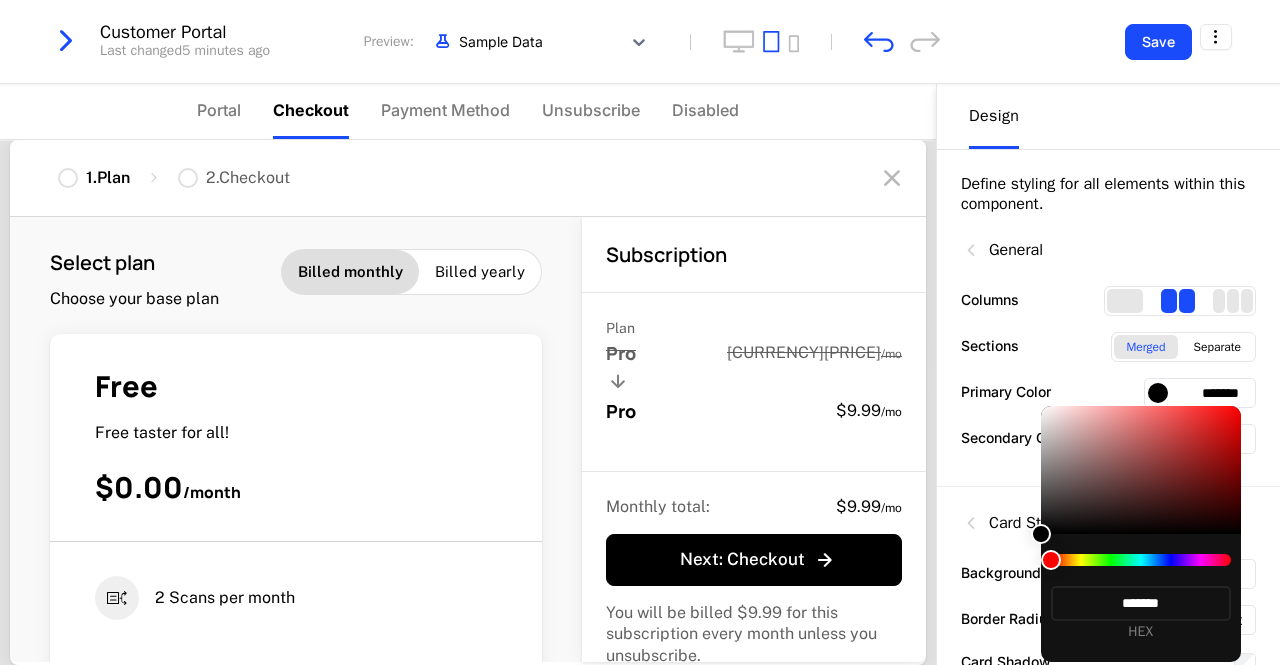 drag, startPoint x: 1049, startPoint y: 556, endPoint x: 1120, endPoint y: 552, distance: 71.11259 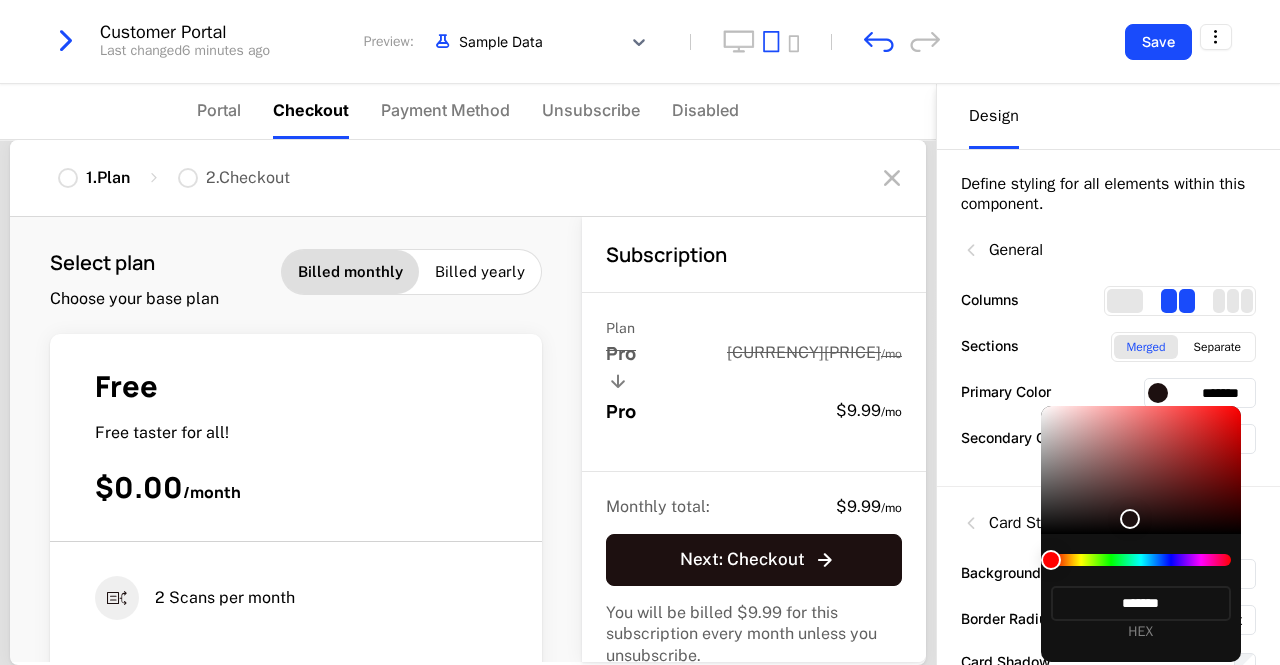 click at bounding box center (1141, 470) 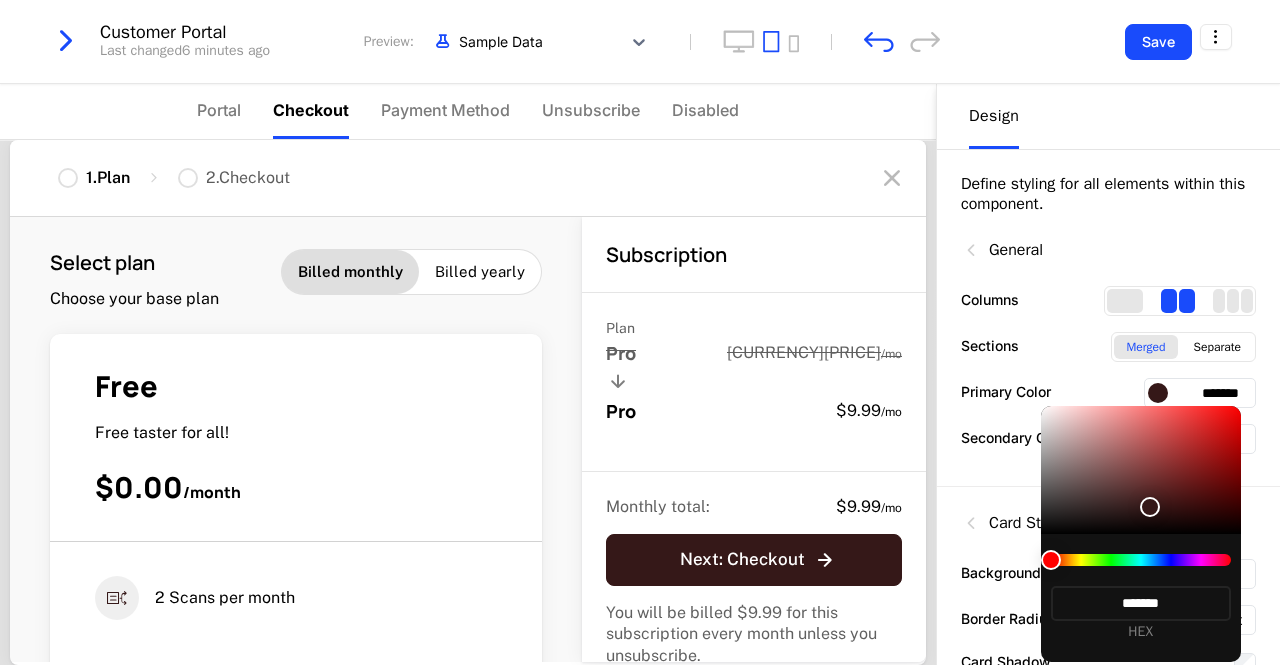click at bounding box center (1141, 470) 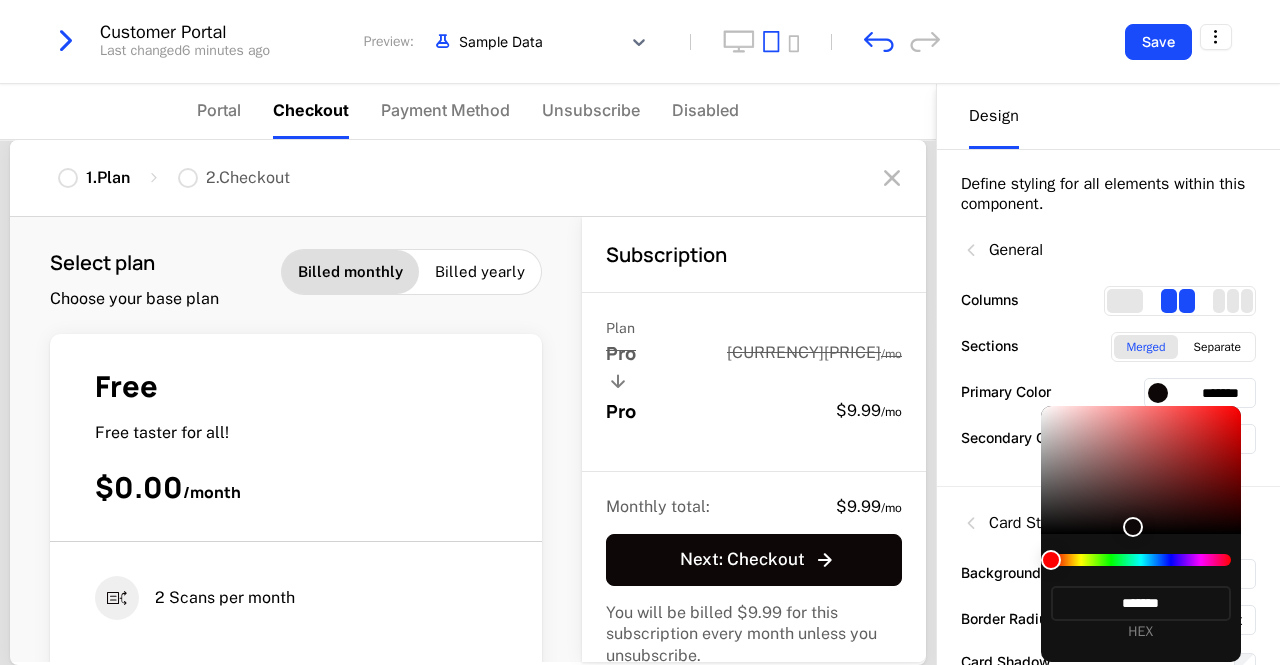 type on "*******" 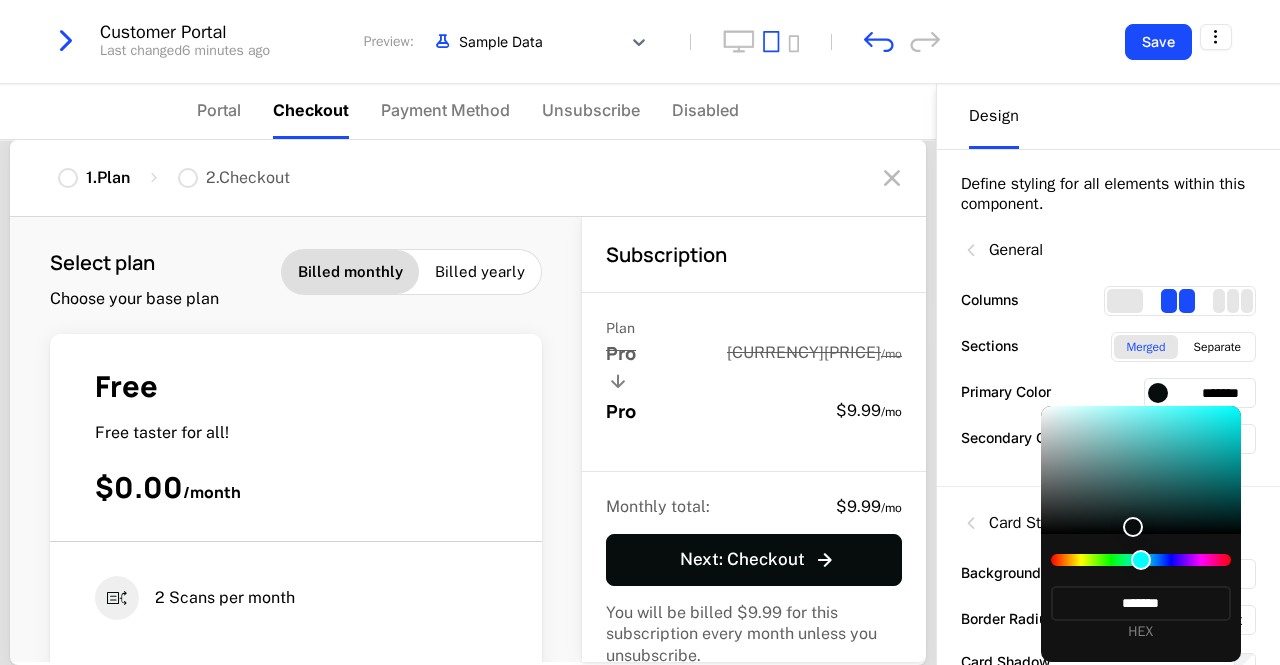 type on "*******" 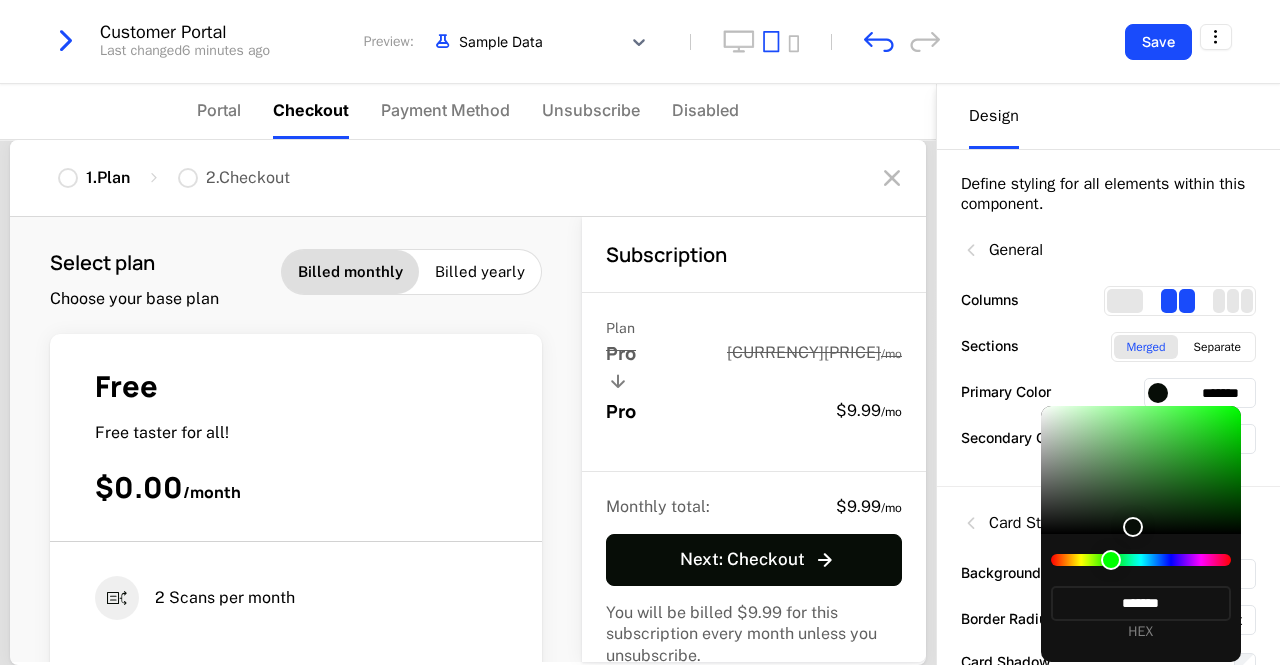 type on "*******" 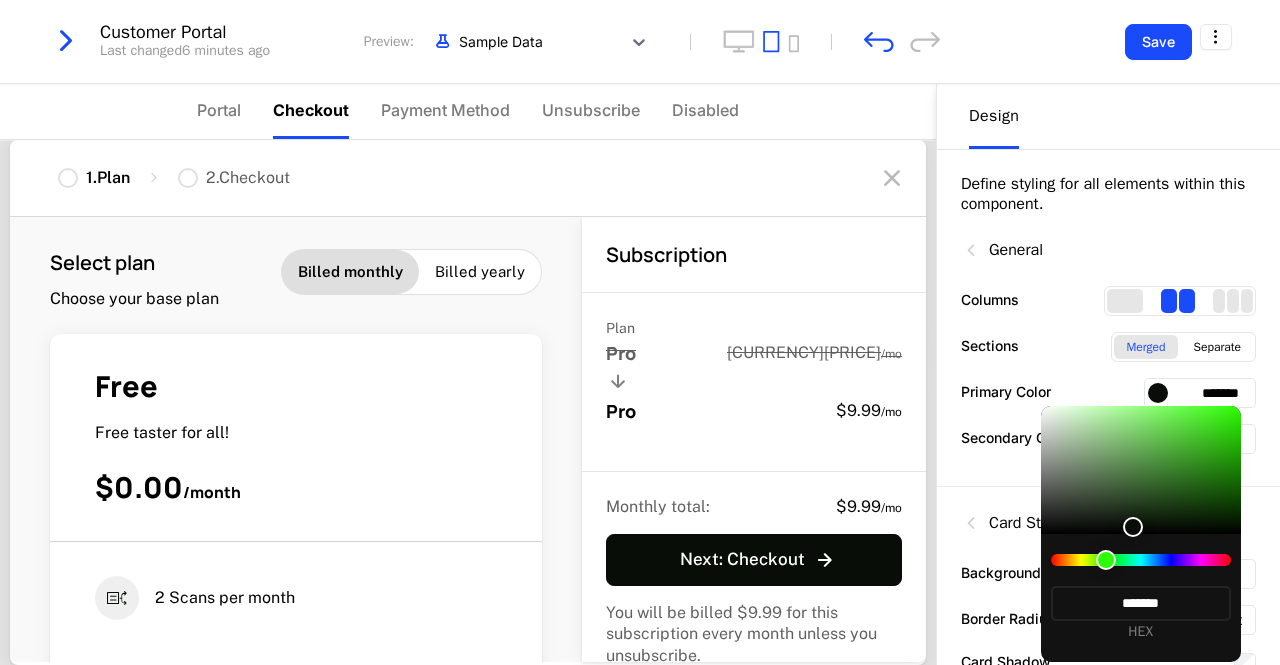 type on "*******" 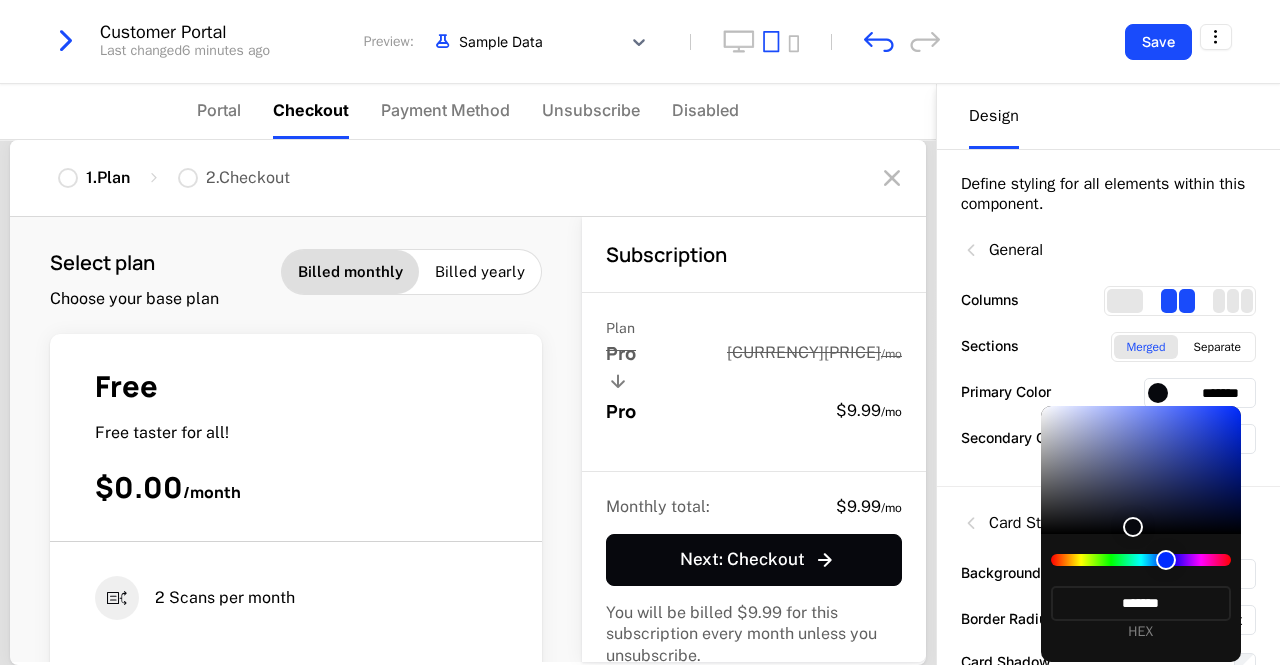 type on "*******" 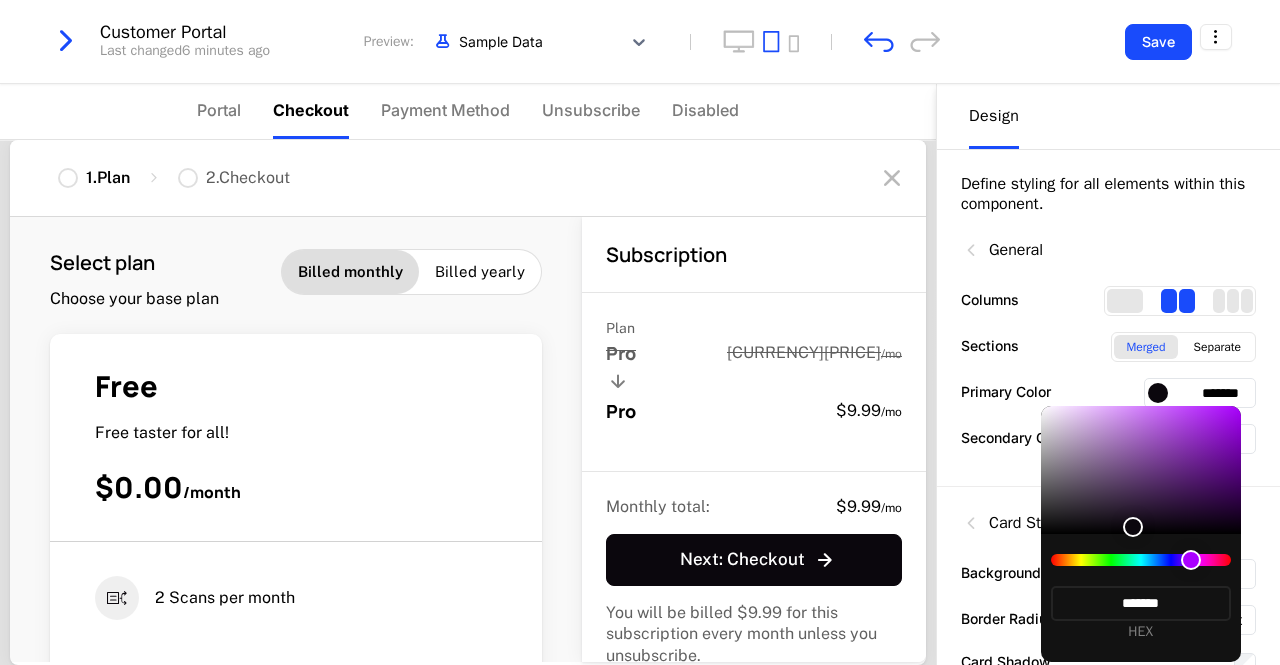 type on "*******" 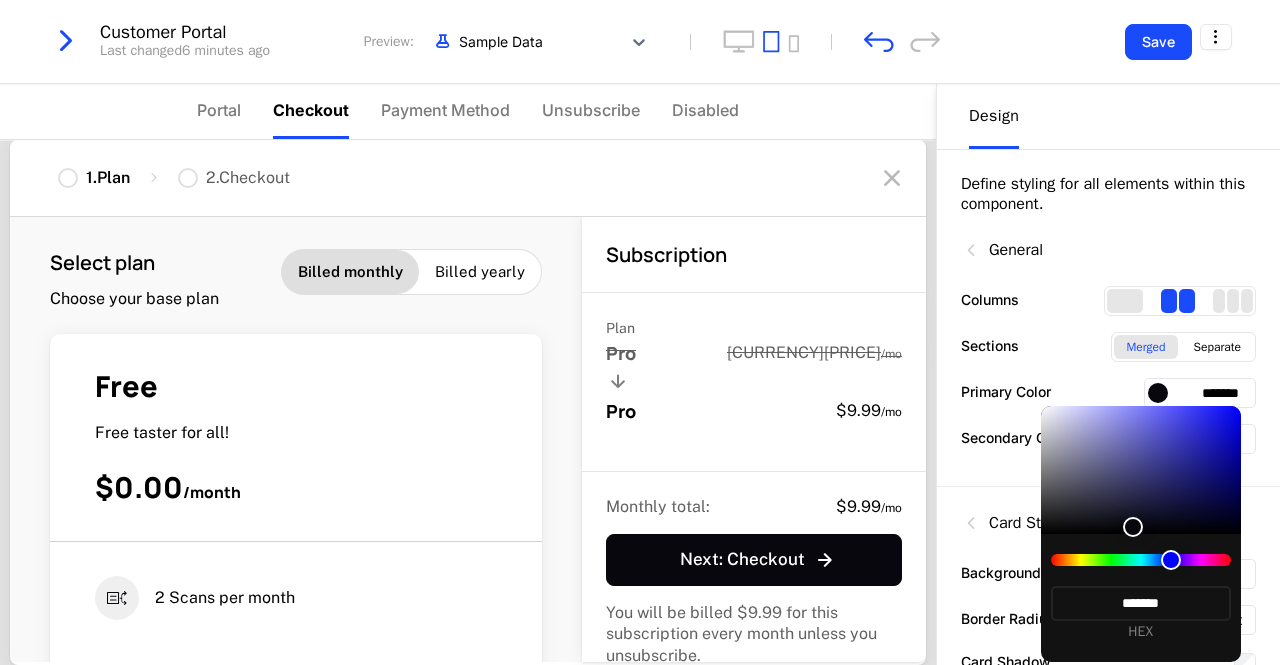 click at bounding box center [1171, 560] 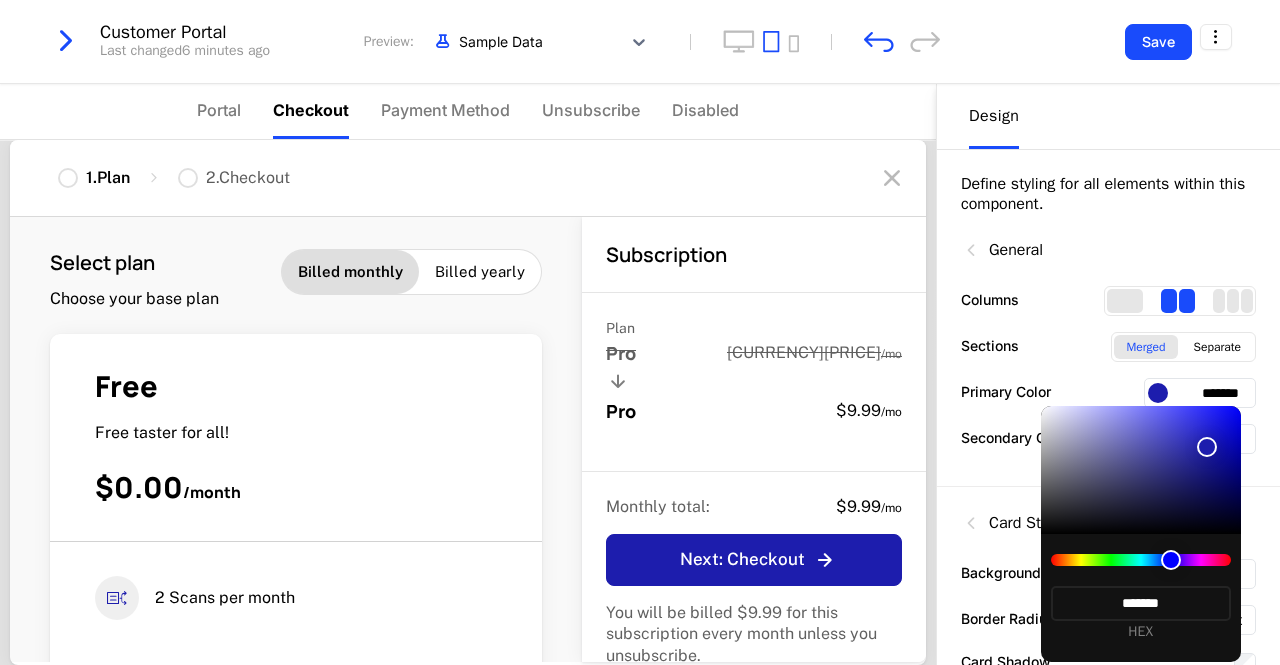 type on "*******" 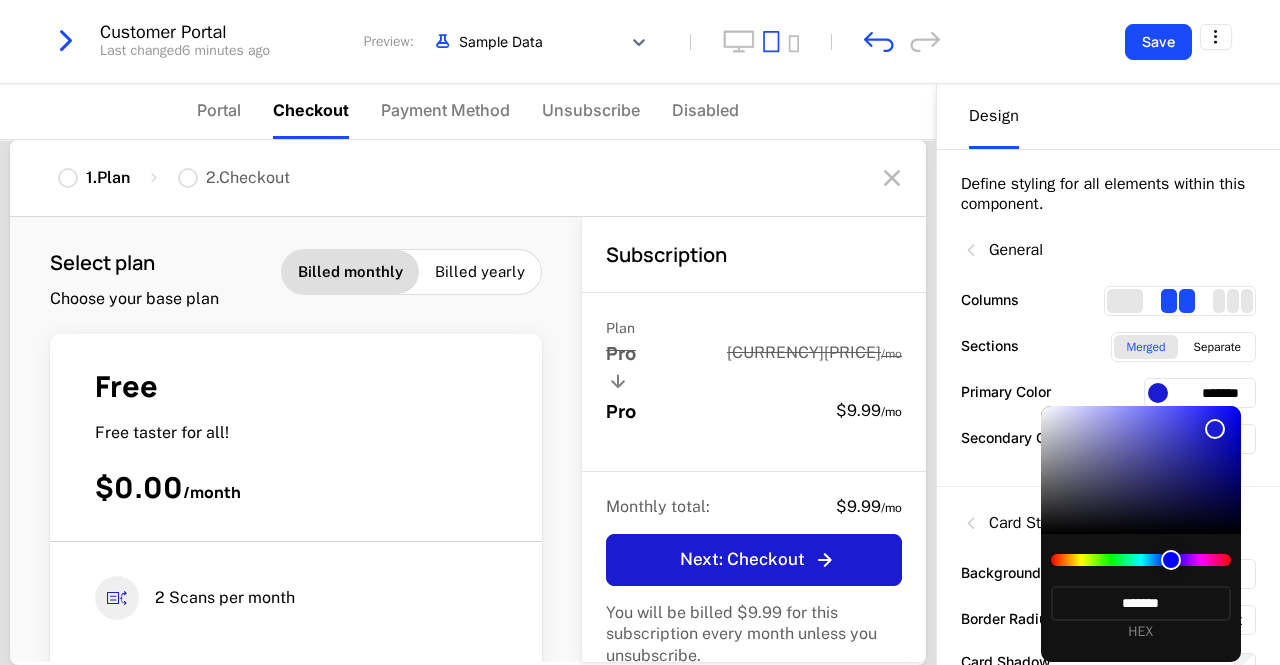 click at bounding box center [640, 332] 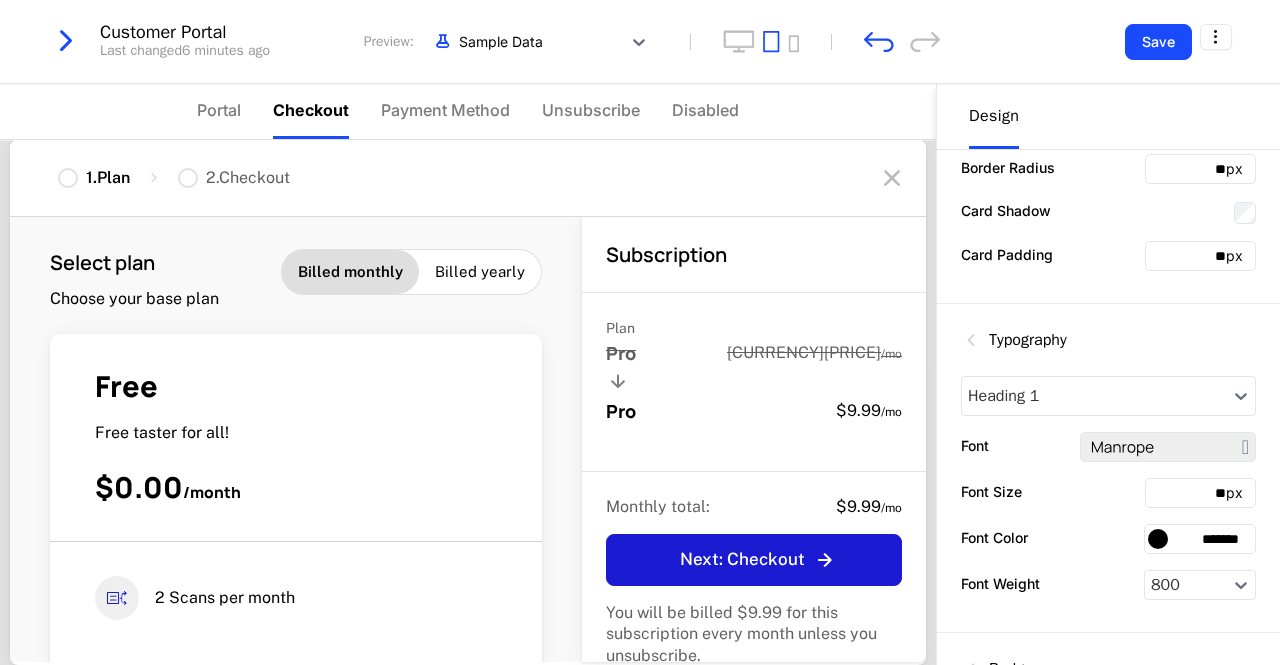 scroll, scrollTop: 44, scrollLeft: 0, axis: vertical 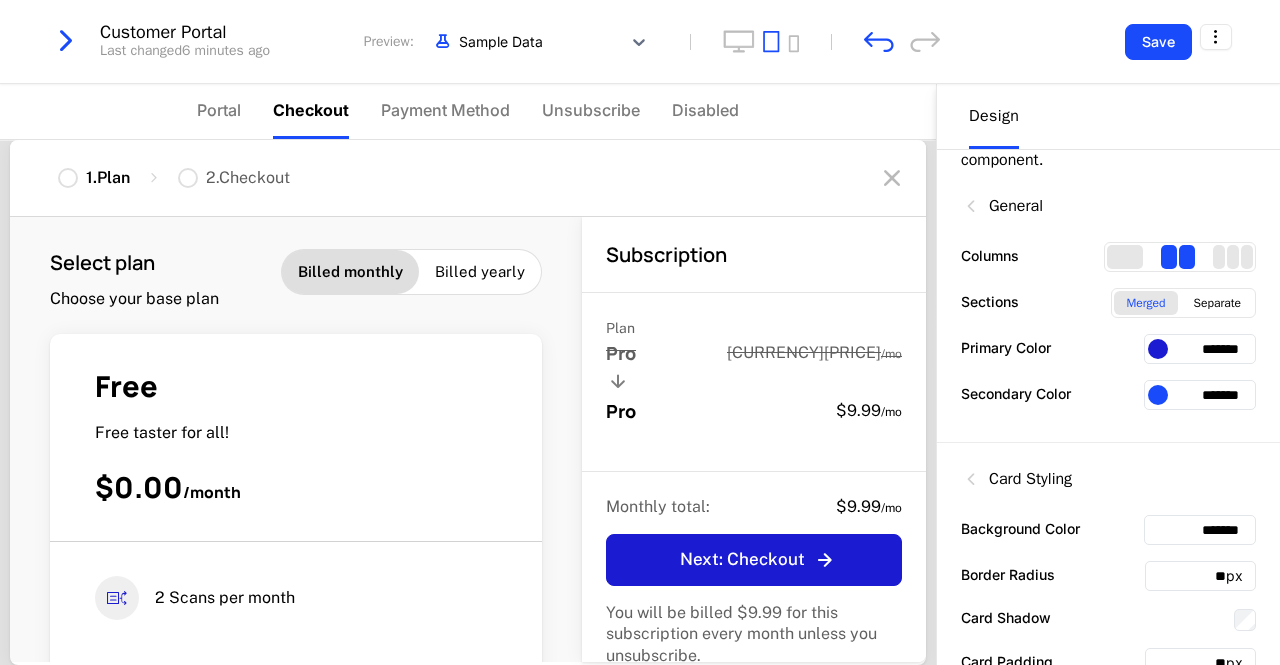 click at bounding box center [892, 178] 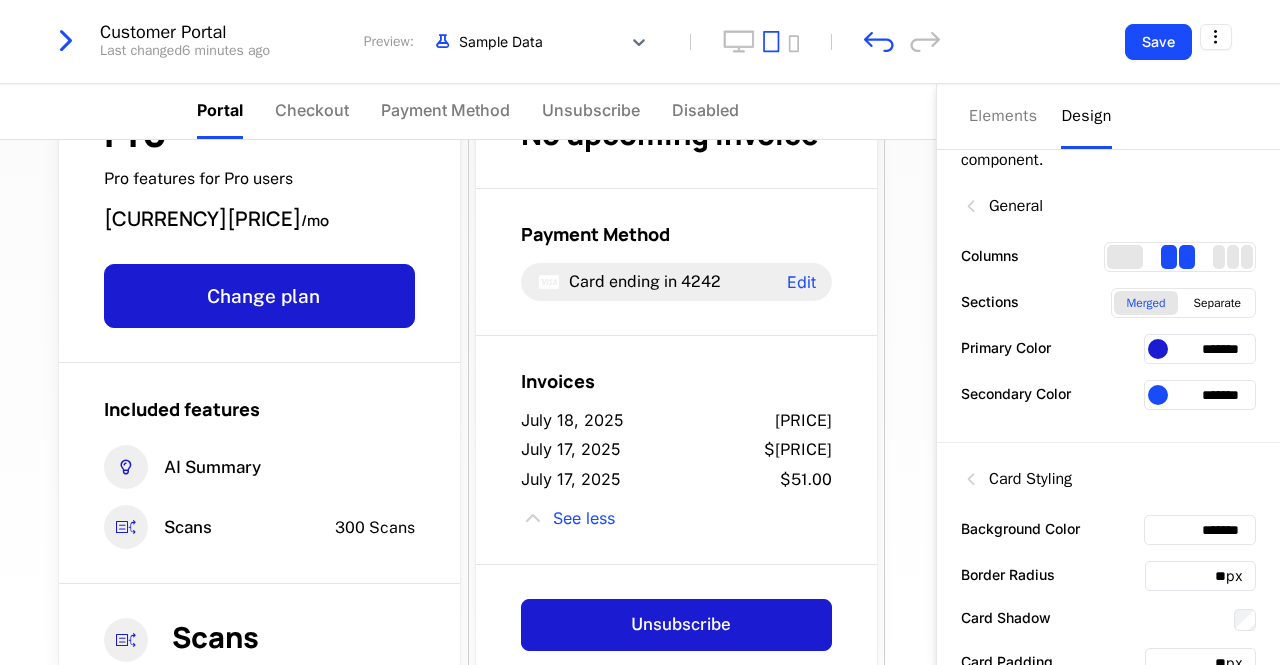 scroll, scrollTop: 0, scrollLeft: 0, axis: both 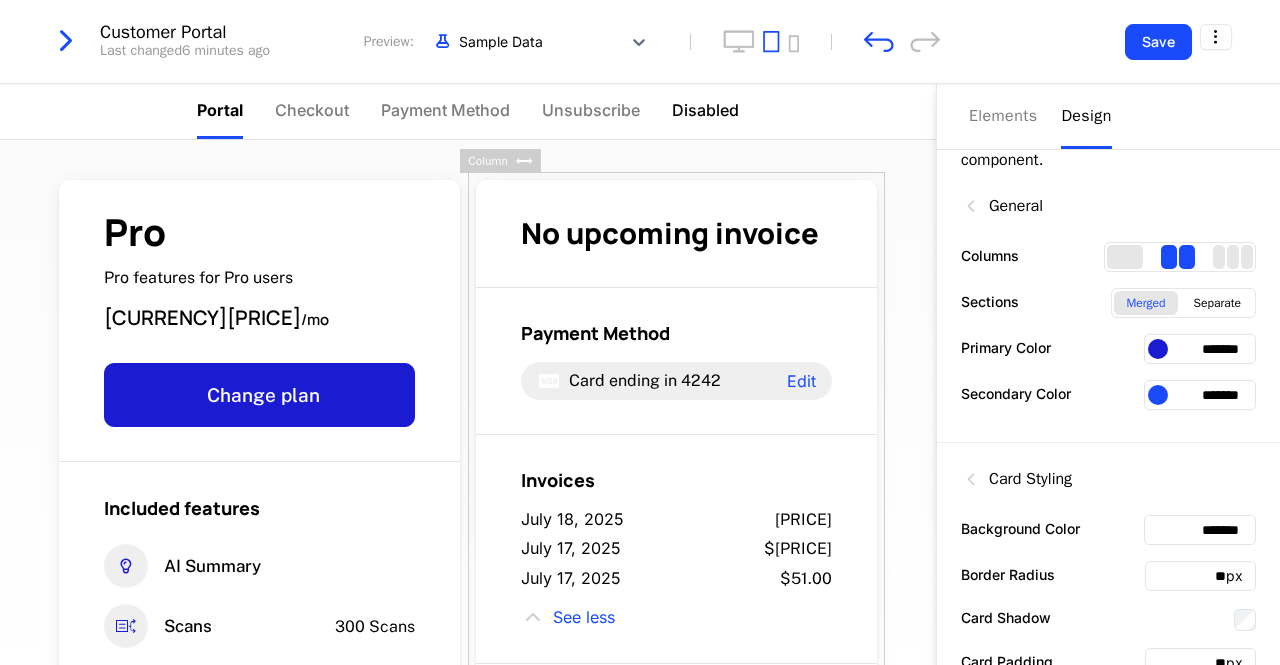 click on "Disabled" at bounding box center (705, 110) 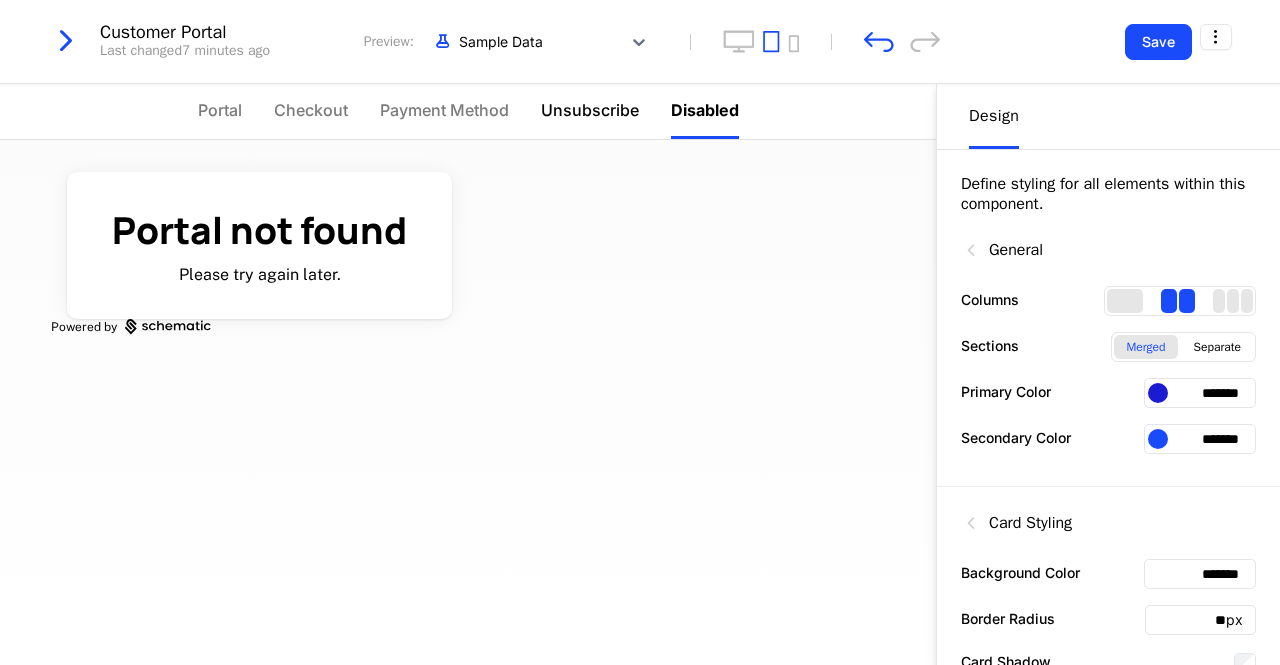 click on "Unsubscribe" at bounding box center [590, 110] 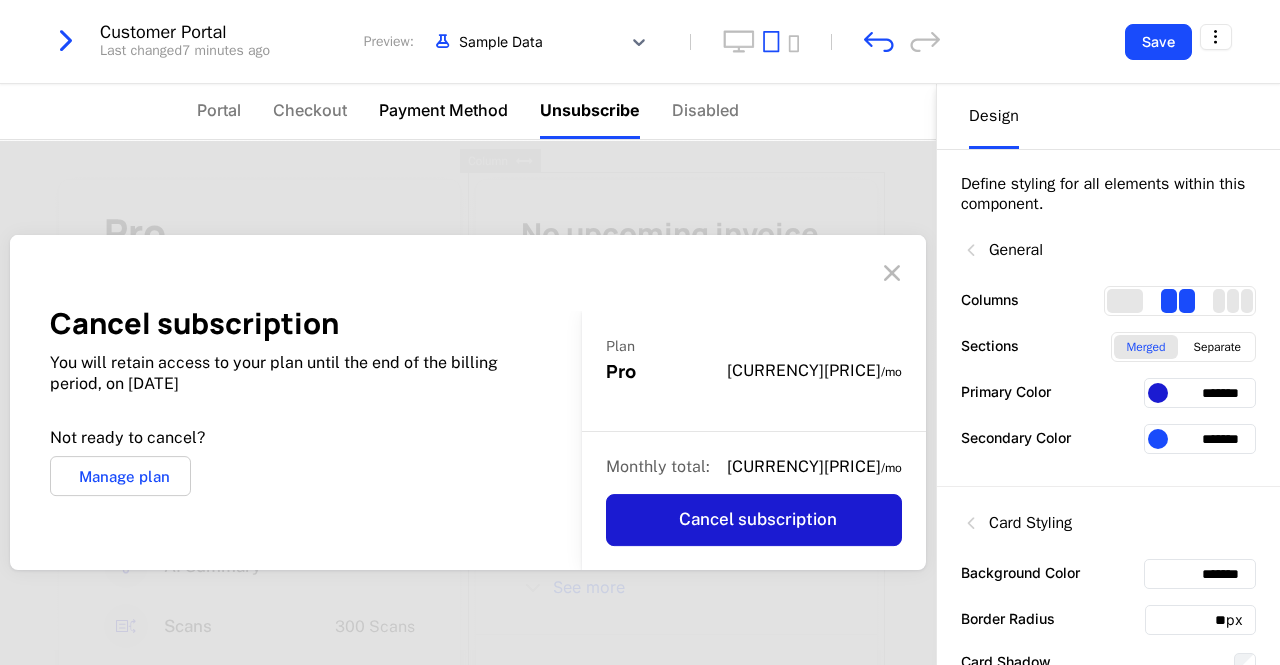 click on "Payment Method" at bounding box center [443, 110] 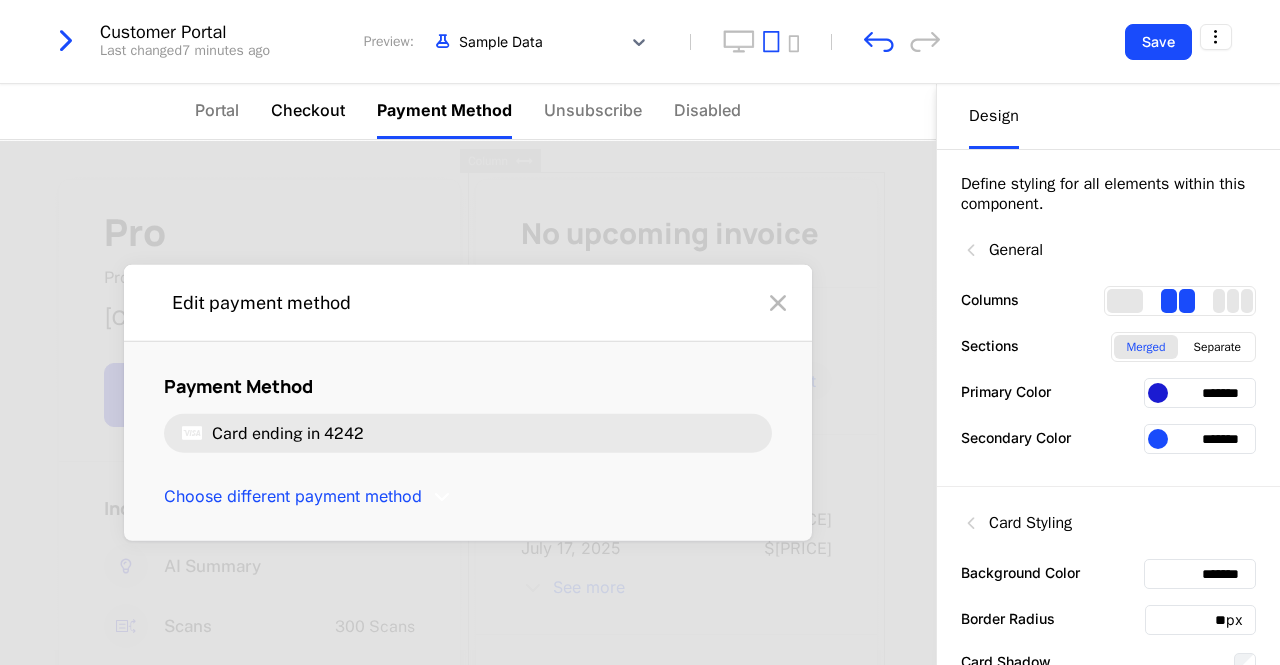 click on "Checkout" at bounding box center (308, 110) 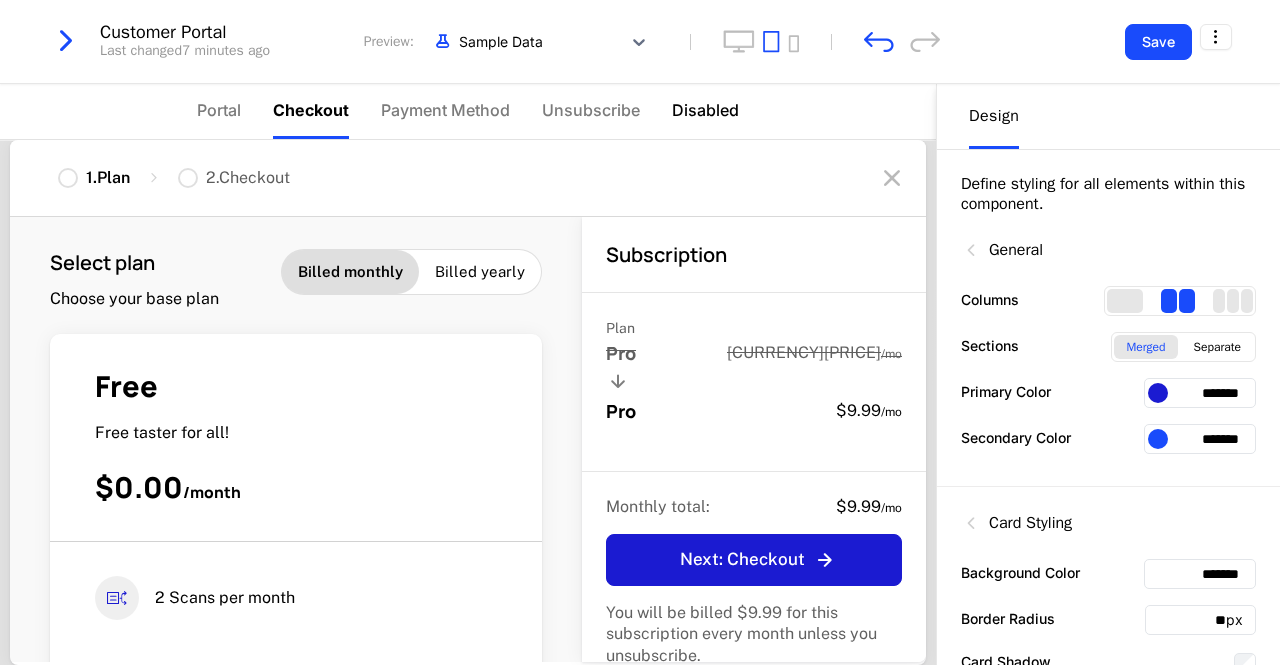 click on "Disabled" at bounding box center [705, 110] 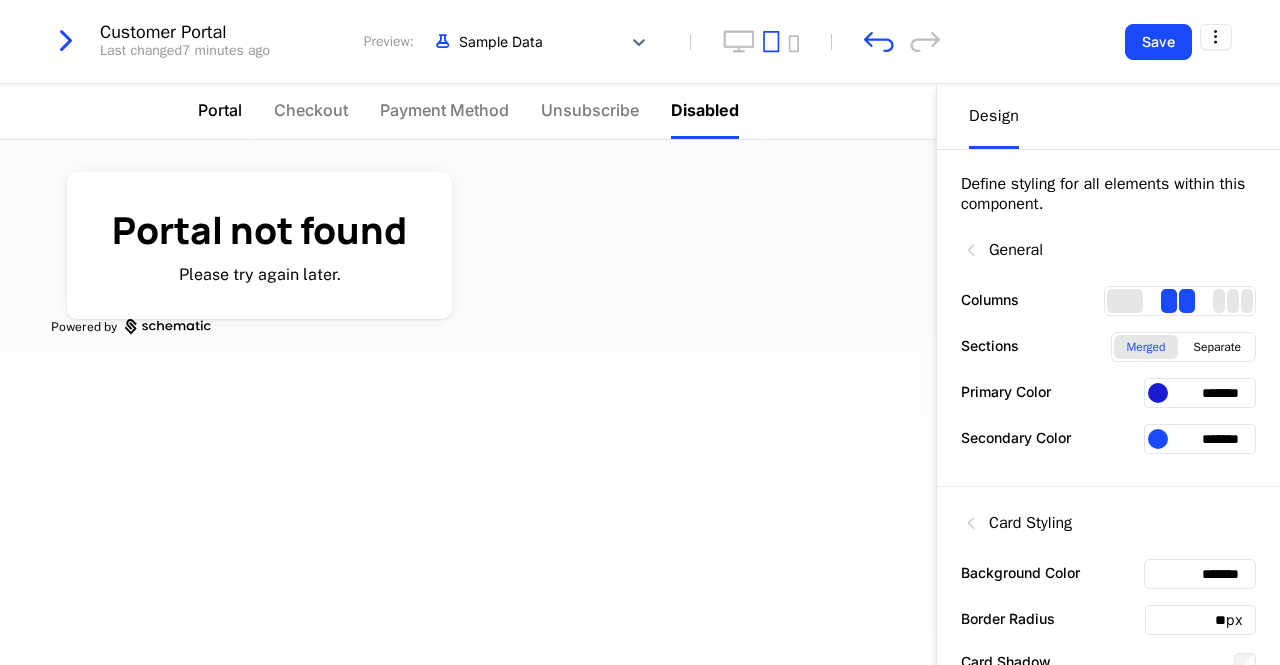 click on "Portal" at bounding box center [220, 110] 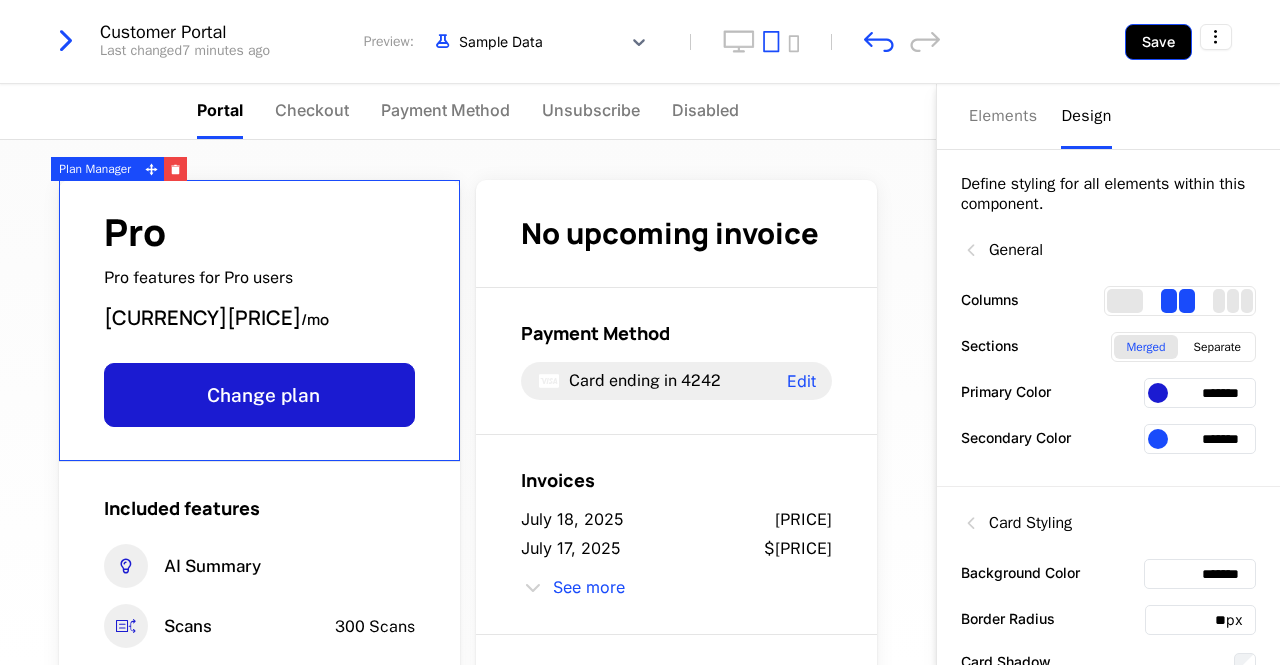 click on "Save" at bounding box center (1158, 42) 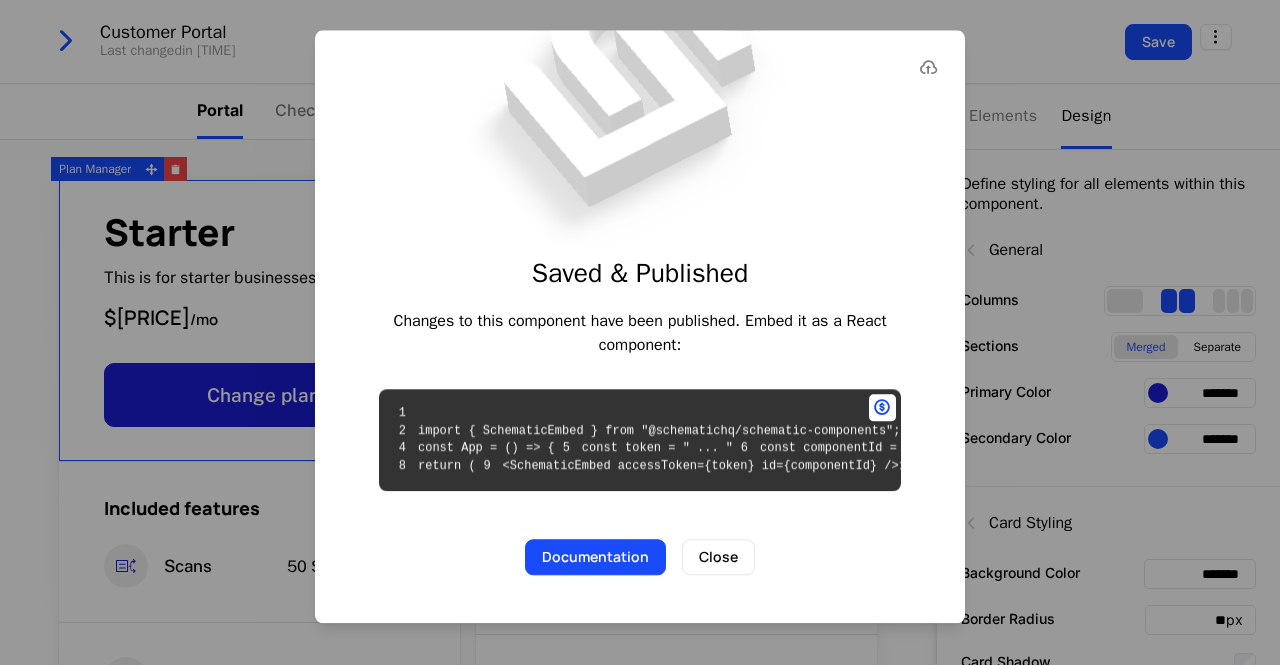 scroll, scrollTop: 132, scrollLeft: 0, axis: vertical 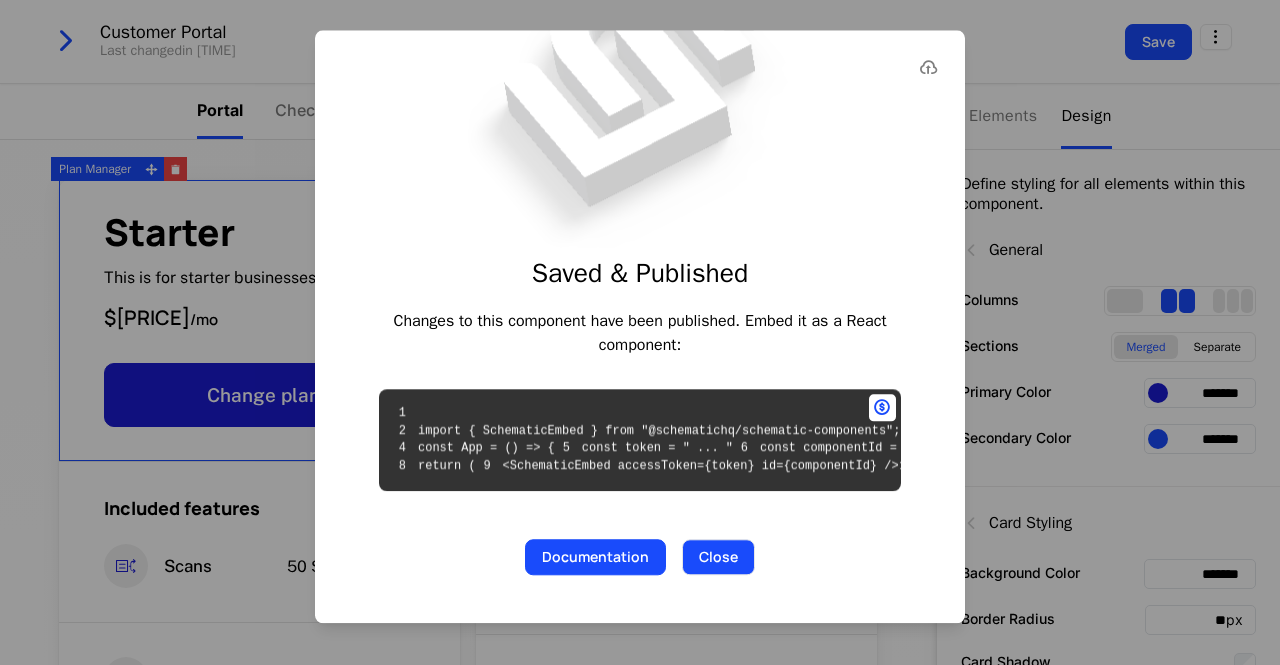 click on "Close" at bounding box center [718, 558] 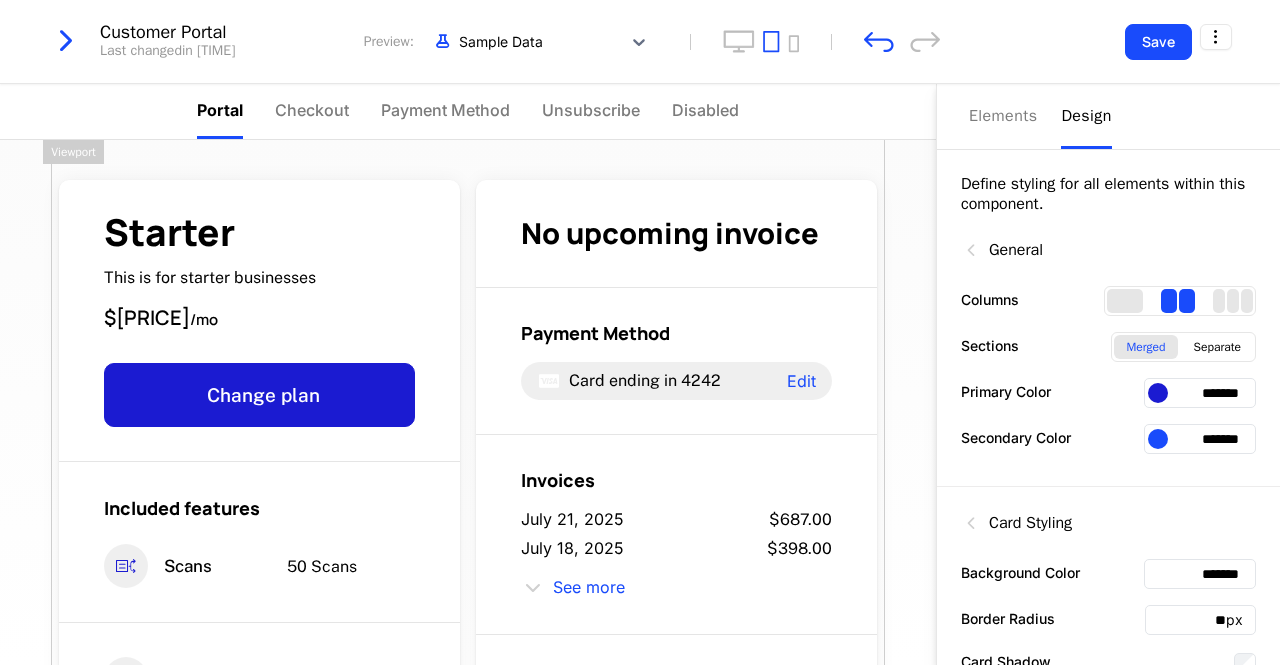 click on "Last changed [TIME]" at bounding box center (167, 51) 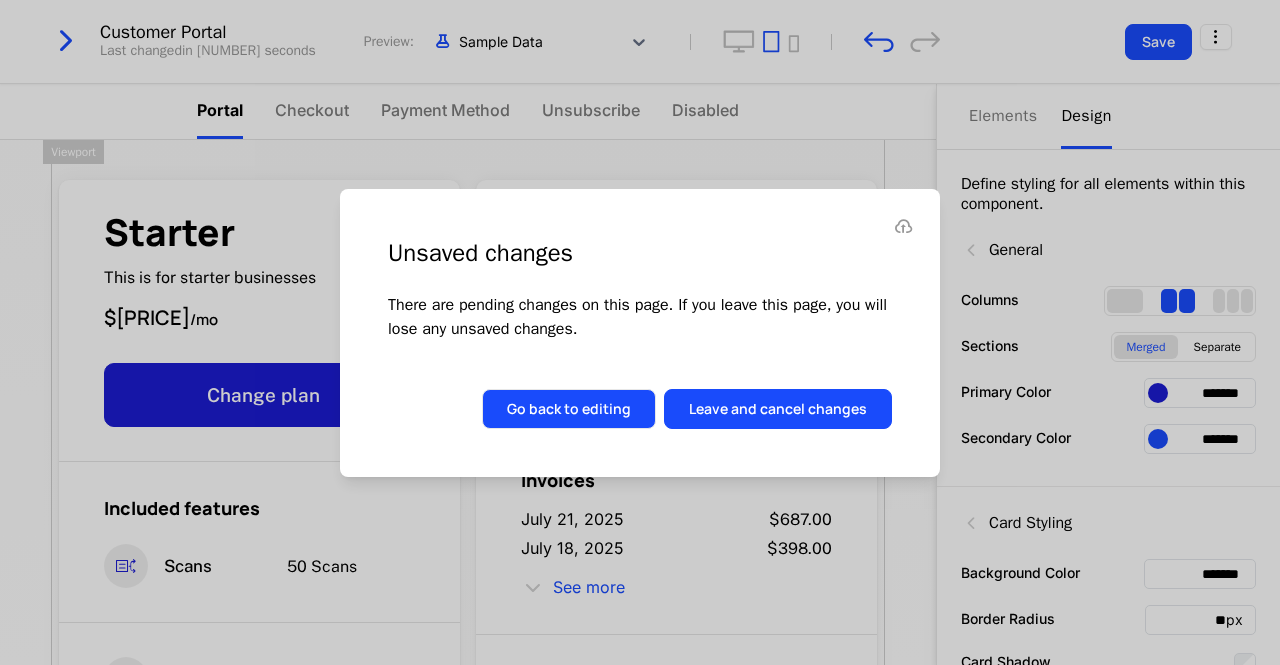 click on "Go back to editing" at bounding box center (569, 409) 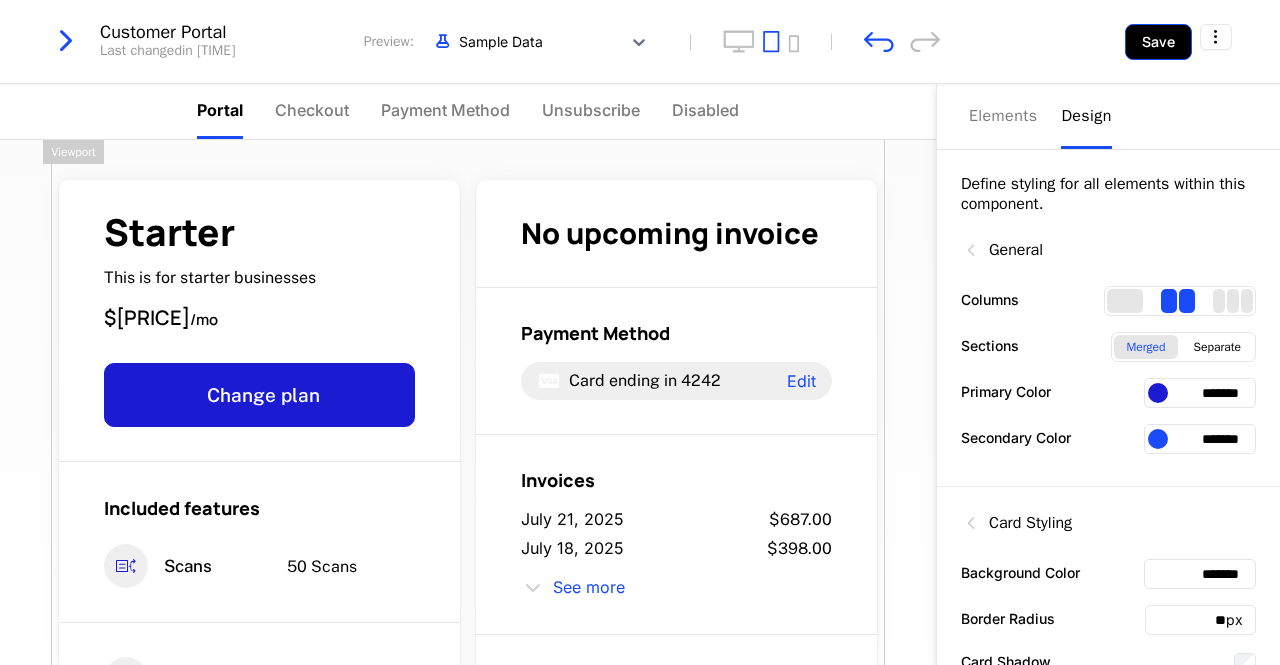 click on "Save" at bounding box center (1158, 42) 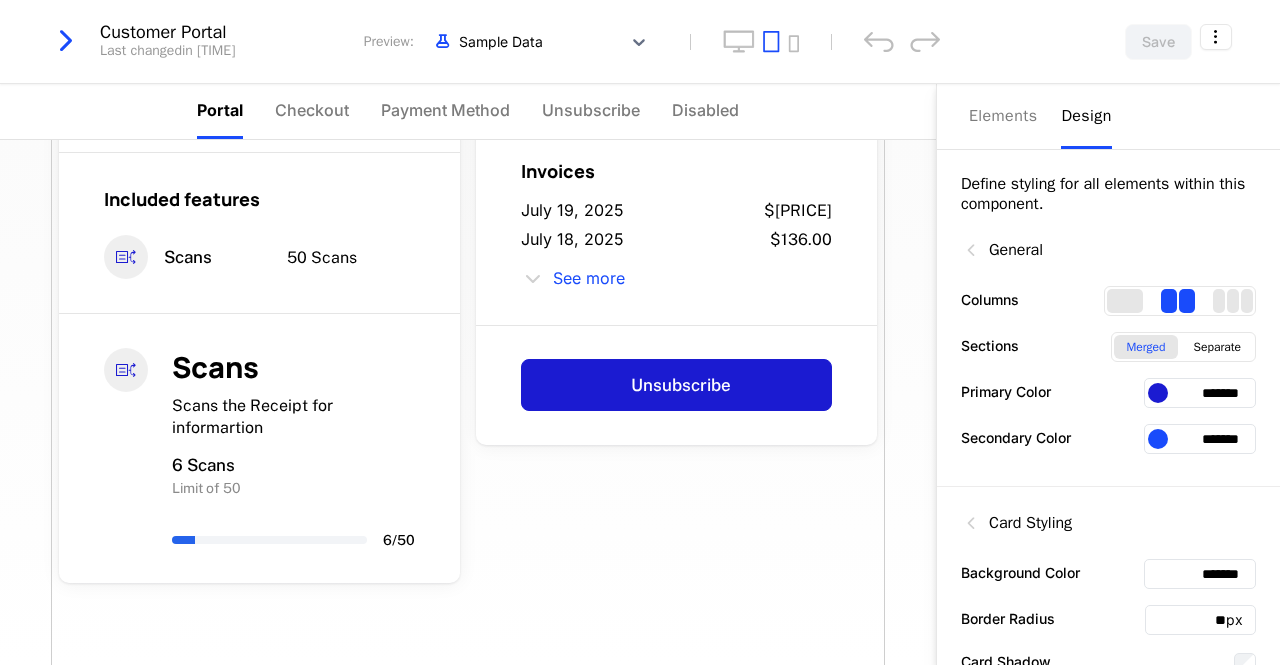 scroll, scrollTop: 0, scrollLeft: 0, axis: both 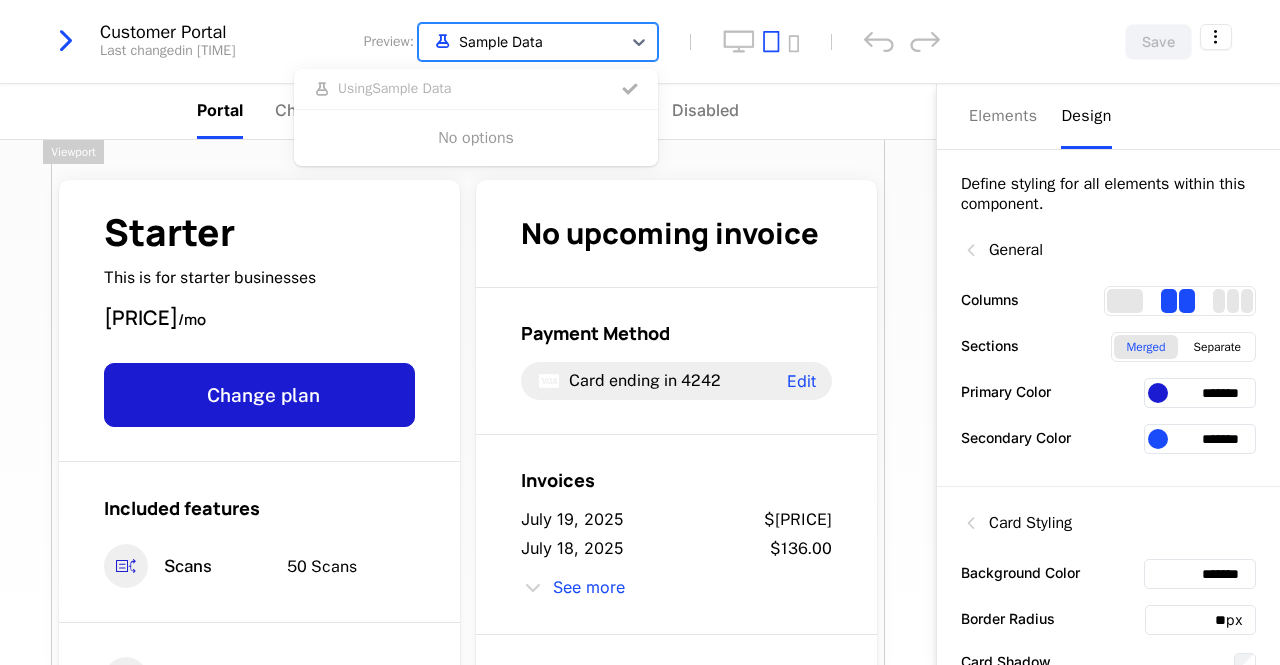 click at bounding box center (520, 41) 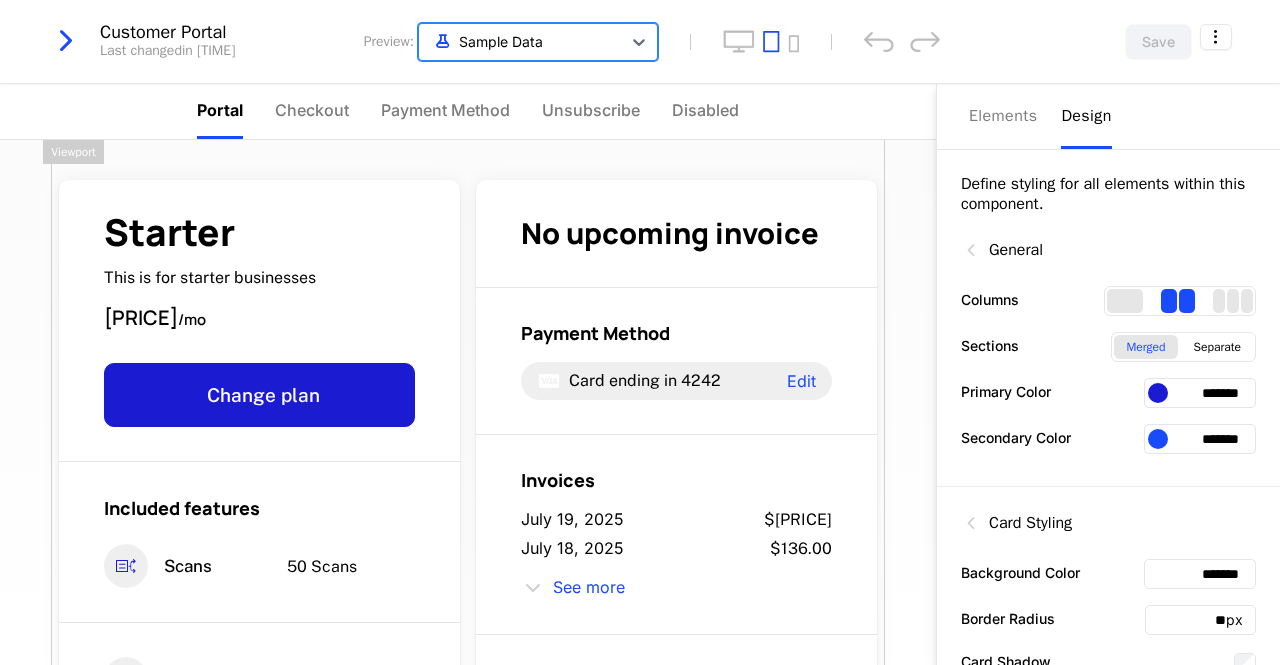 click at bounding box center (520, 41) 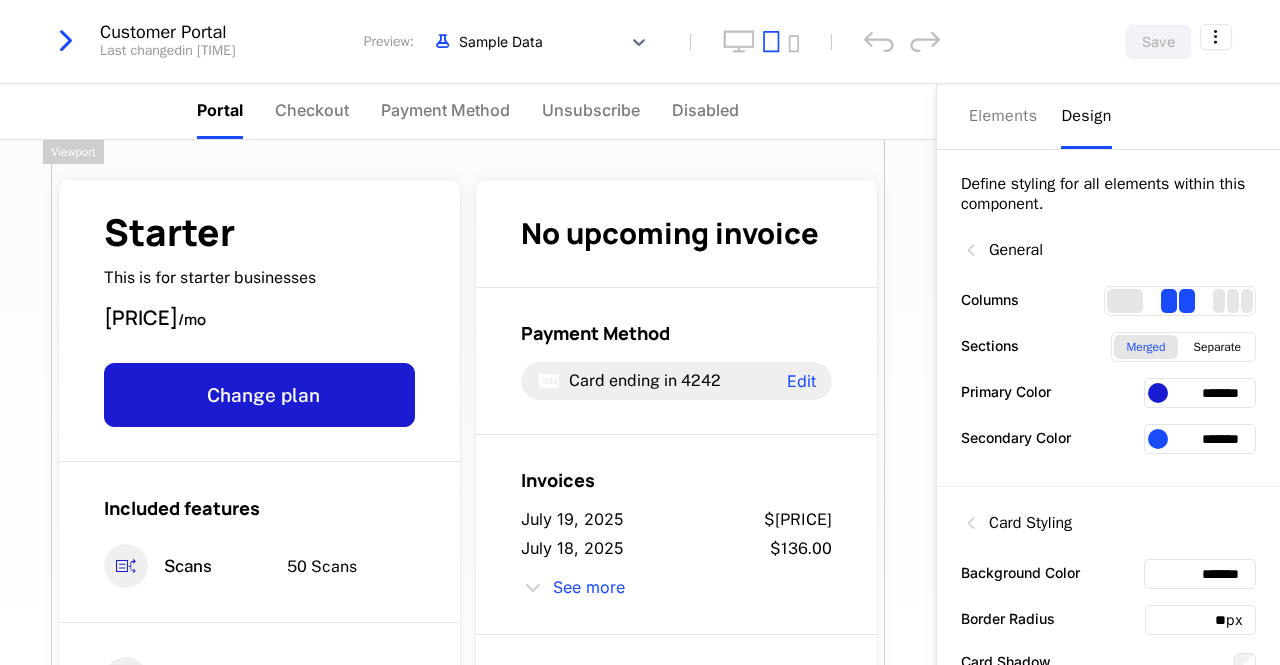 click at bounding box center (66, 41) 